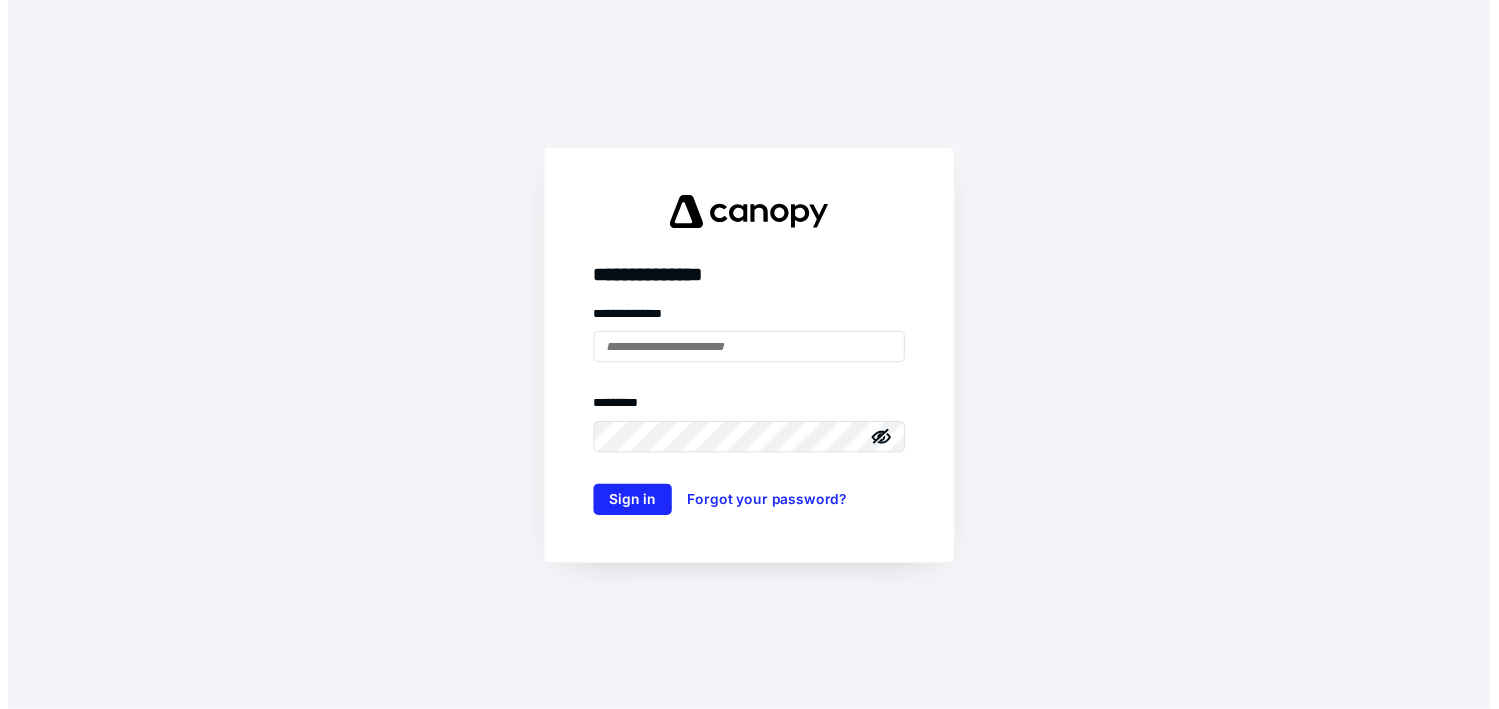 scroll, scrollTop: 0, scrollLeft: 0, axis: both 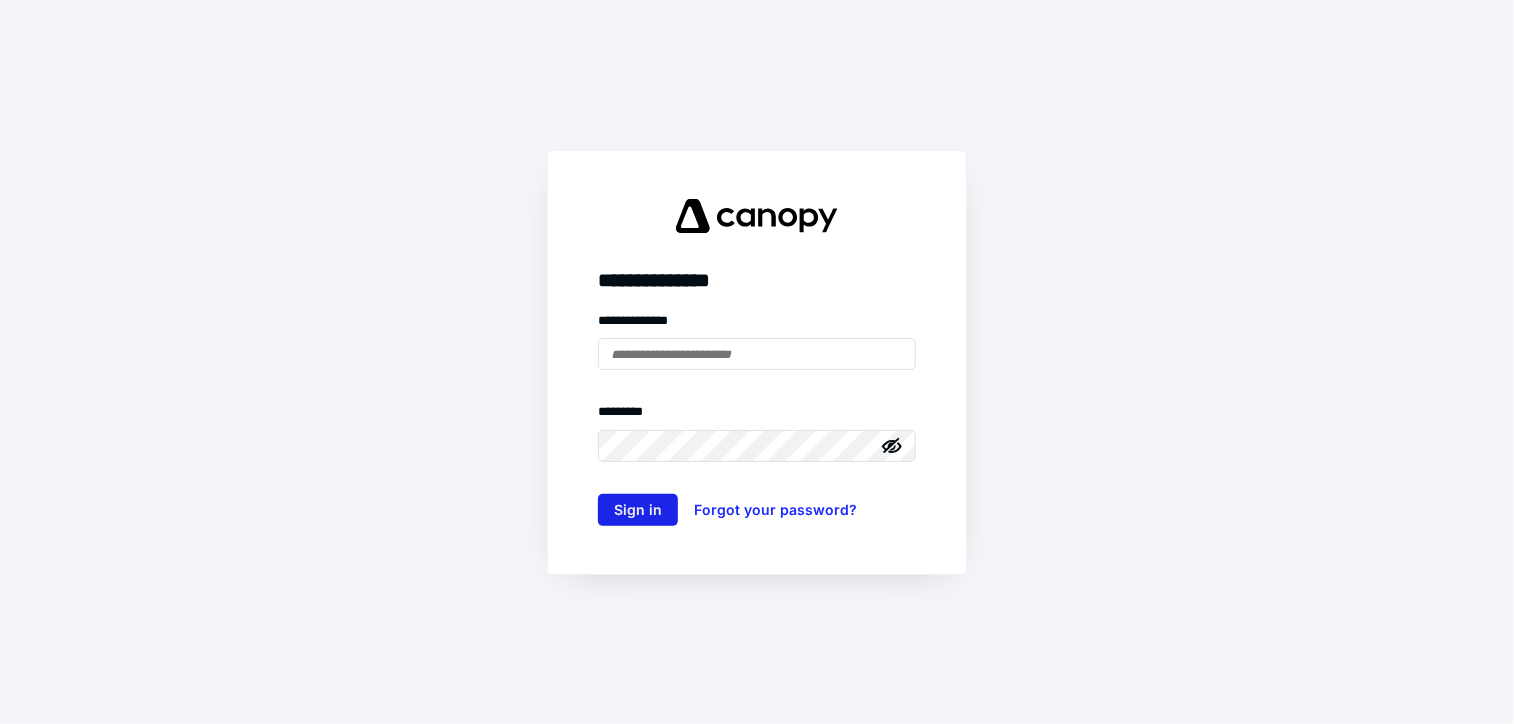 type on "**********" 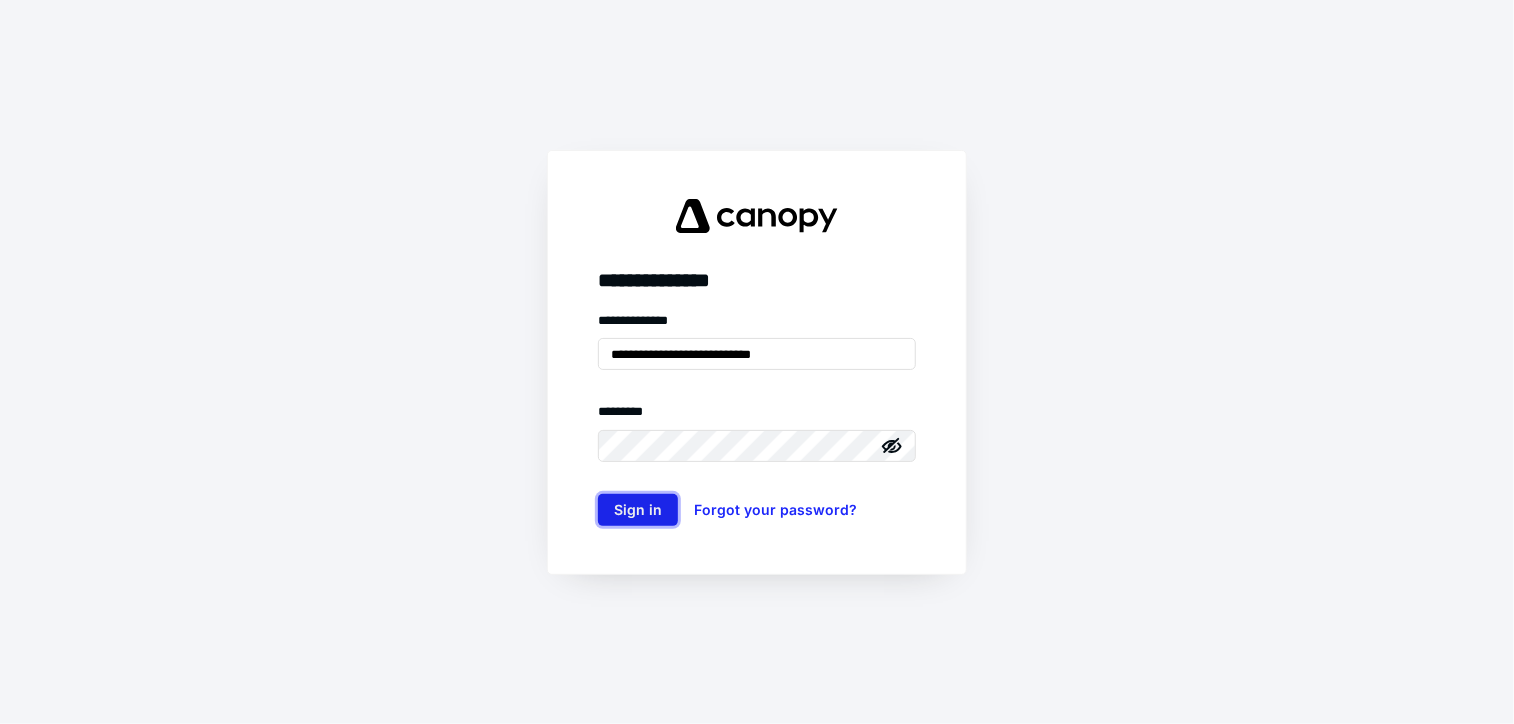 click on "Sign in" at bounding box center [638, 510] 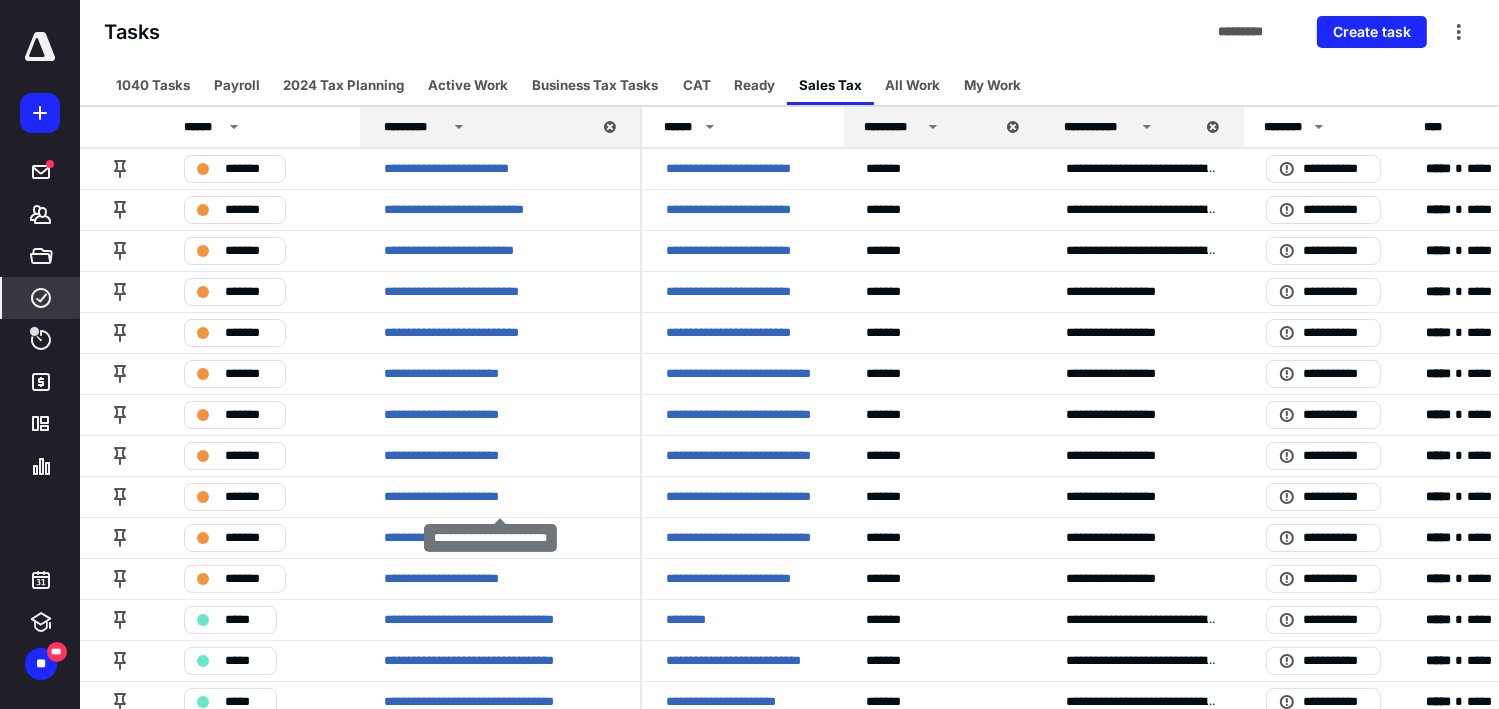 scroll, scrollTop: 0, scrollLeft: 0, axis: both 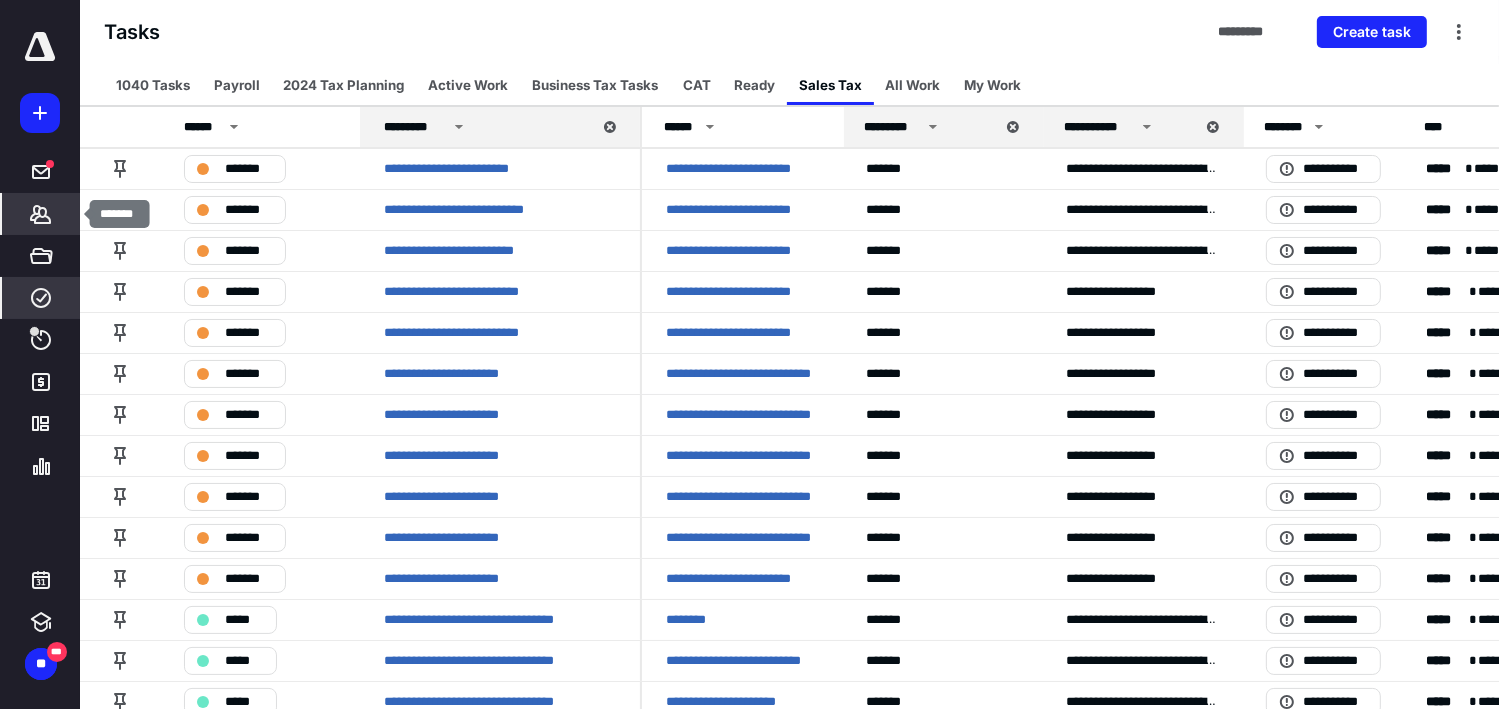 click 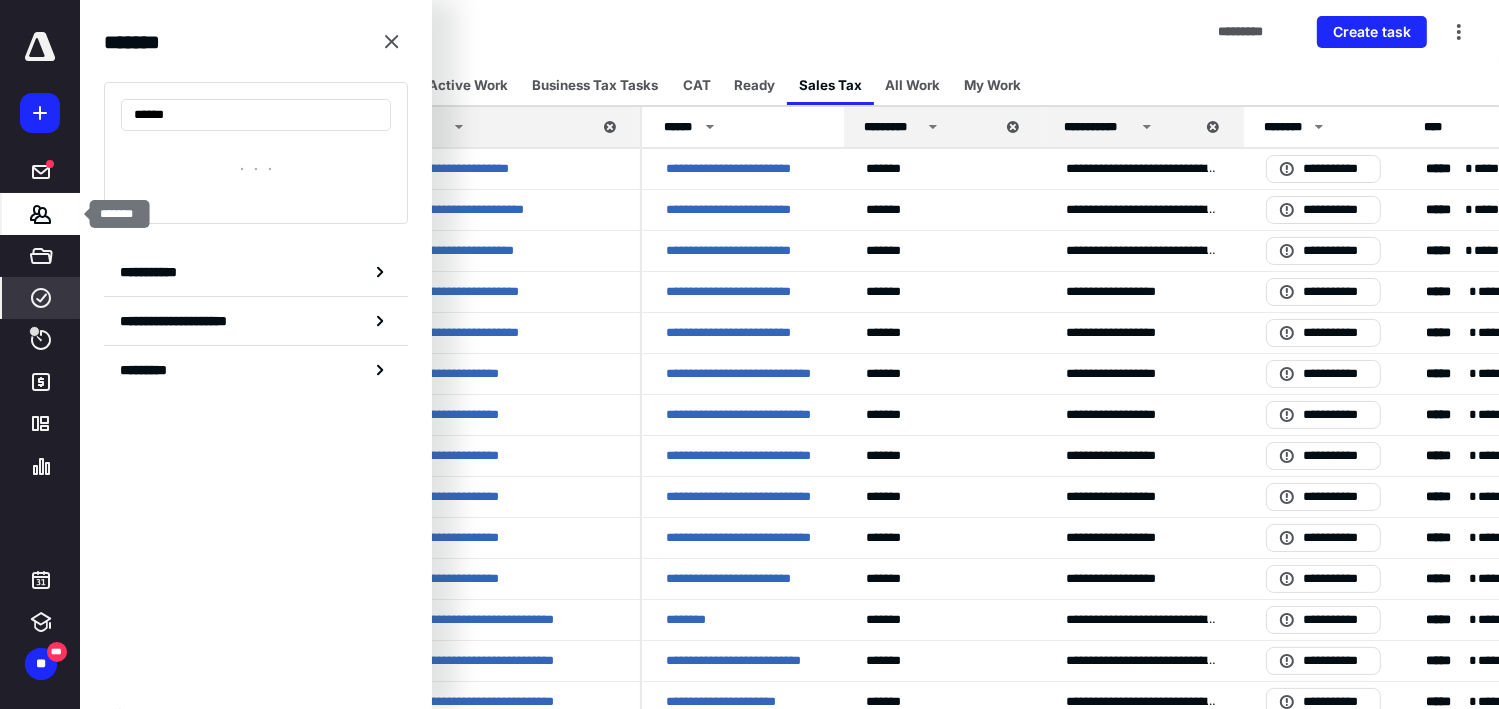 type on "*******" 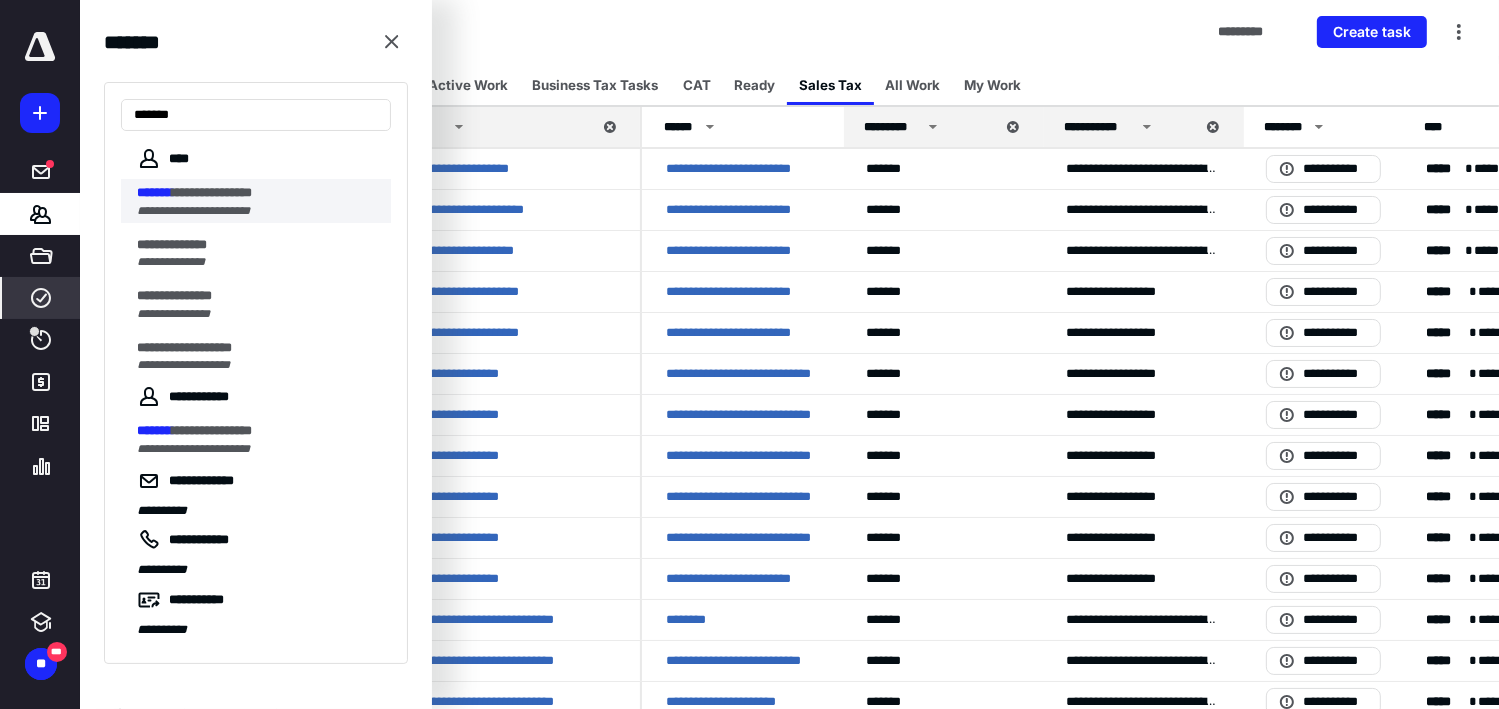 click on "**********" at bounding box center [193, 211] 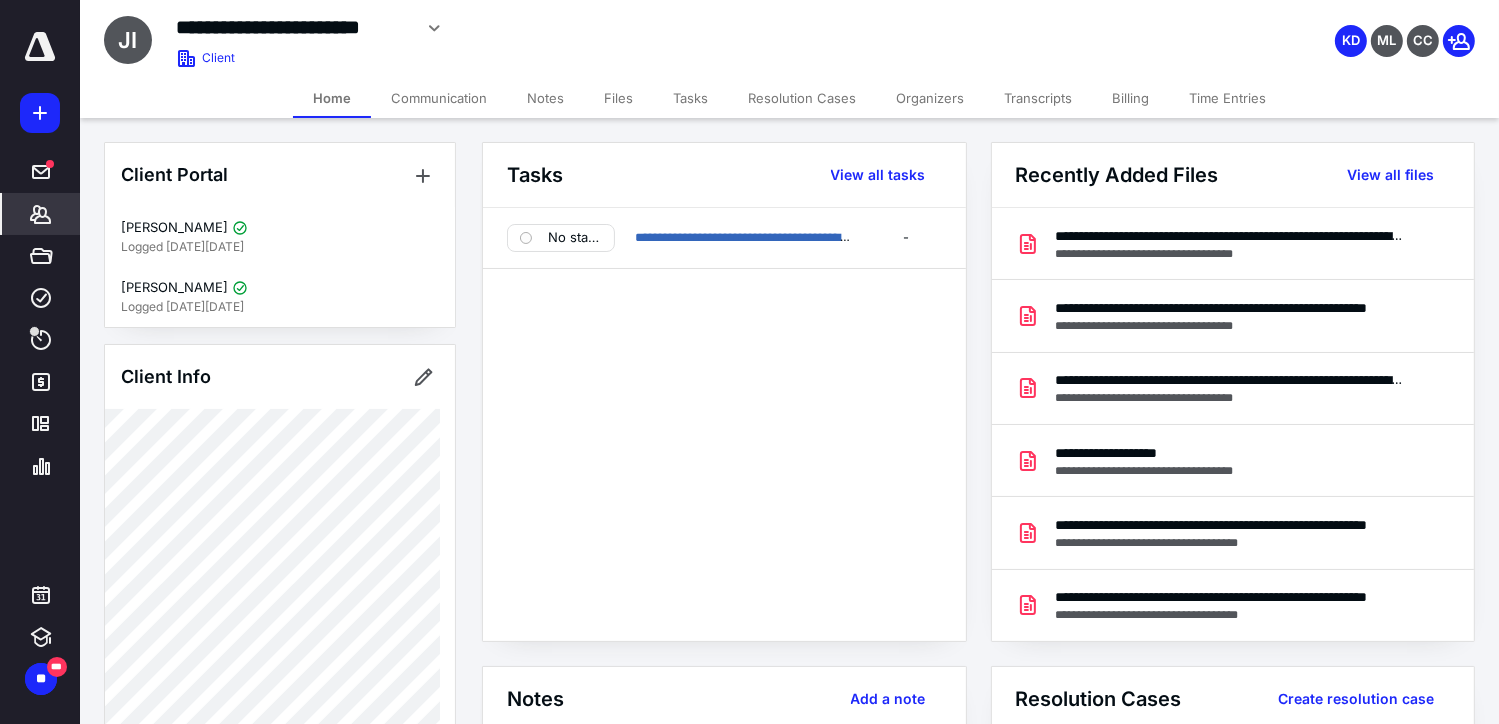 click on "Notes" at bounding box center [545, 98] 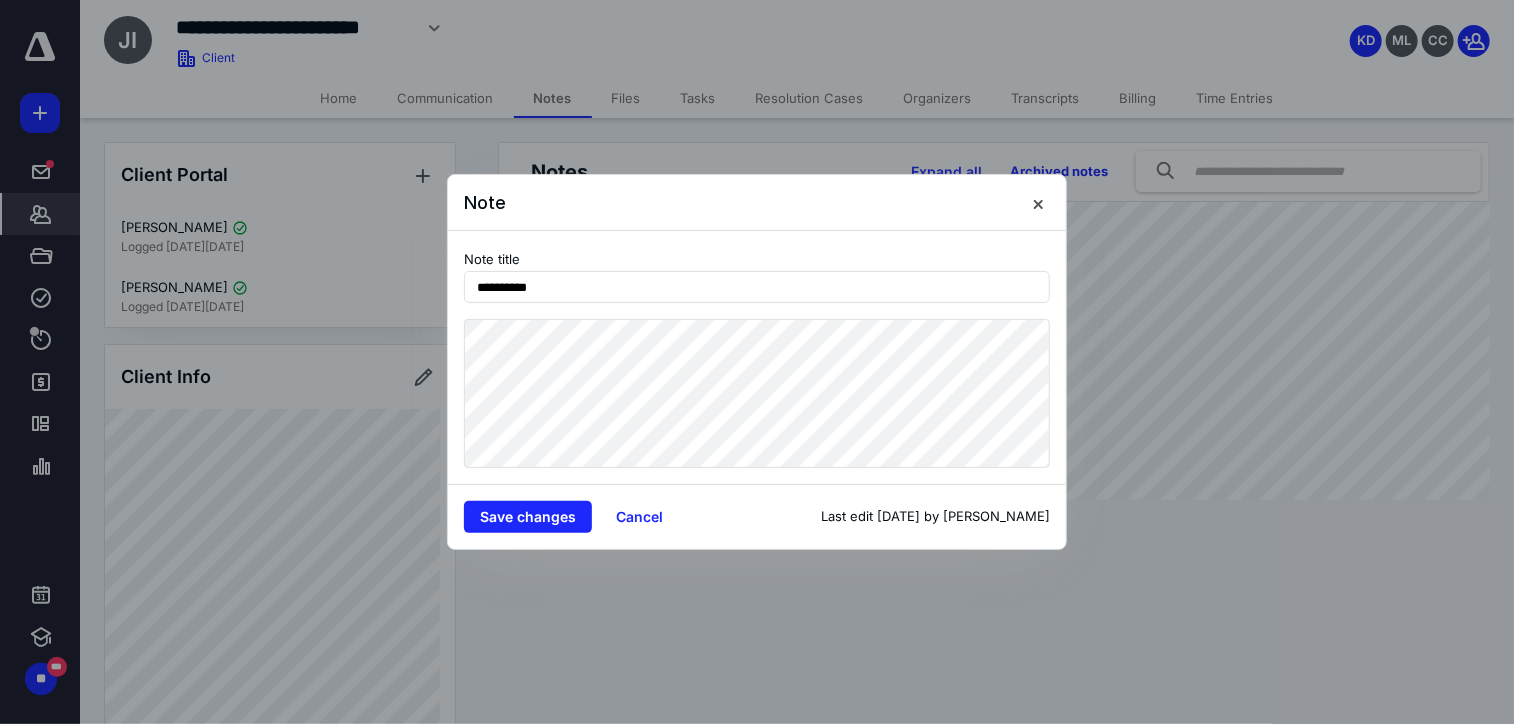 click at bounding box center (757, 362) 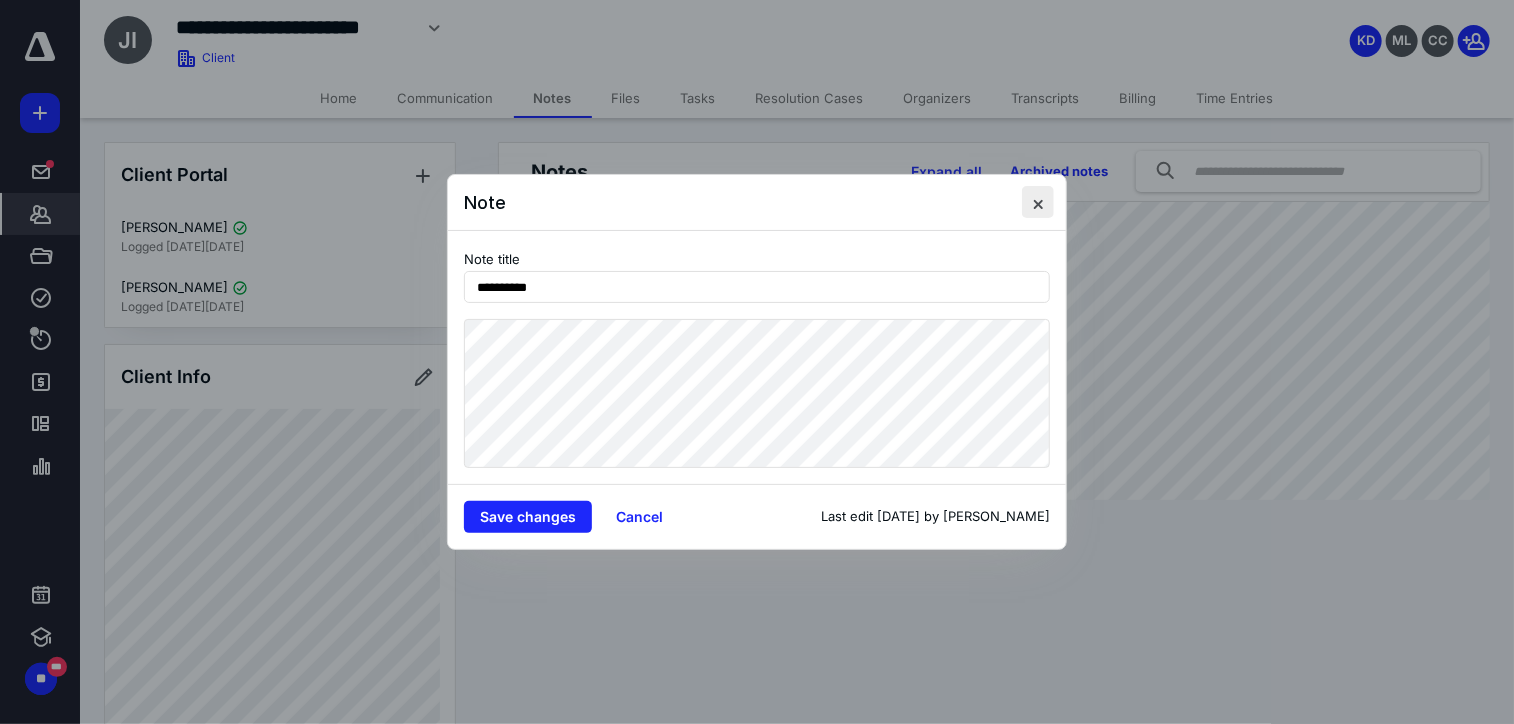 click at bounding box center (1038, 202) 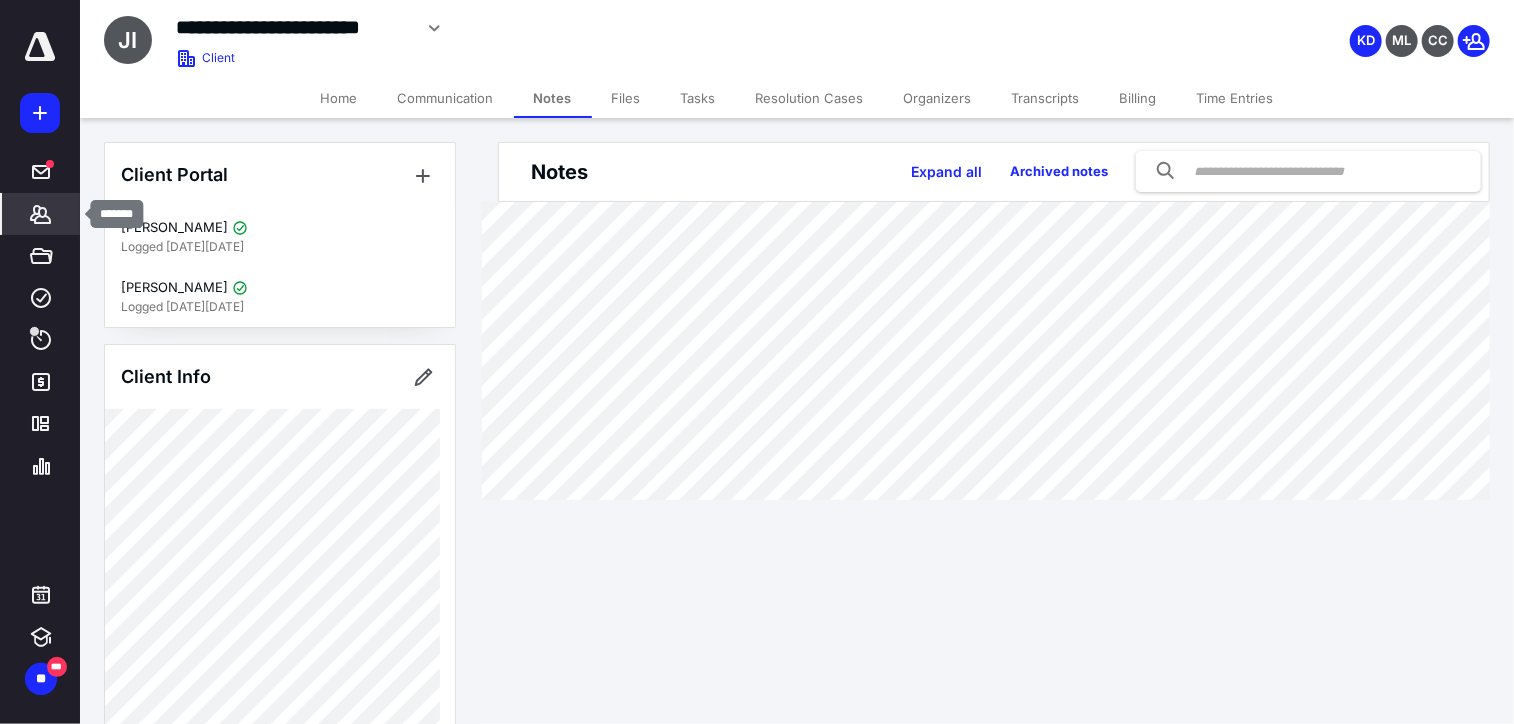 click 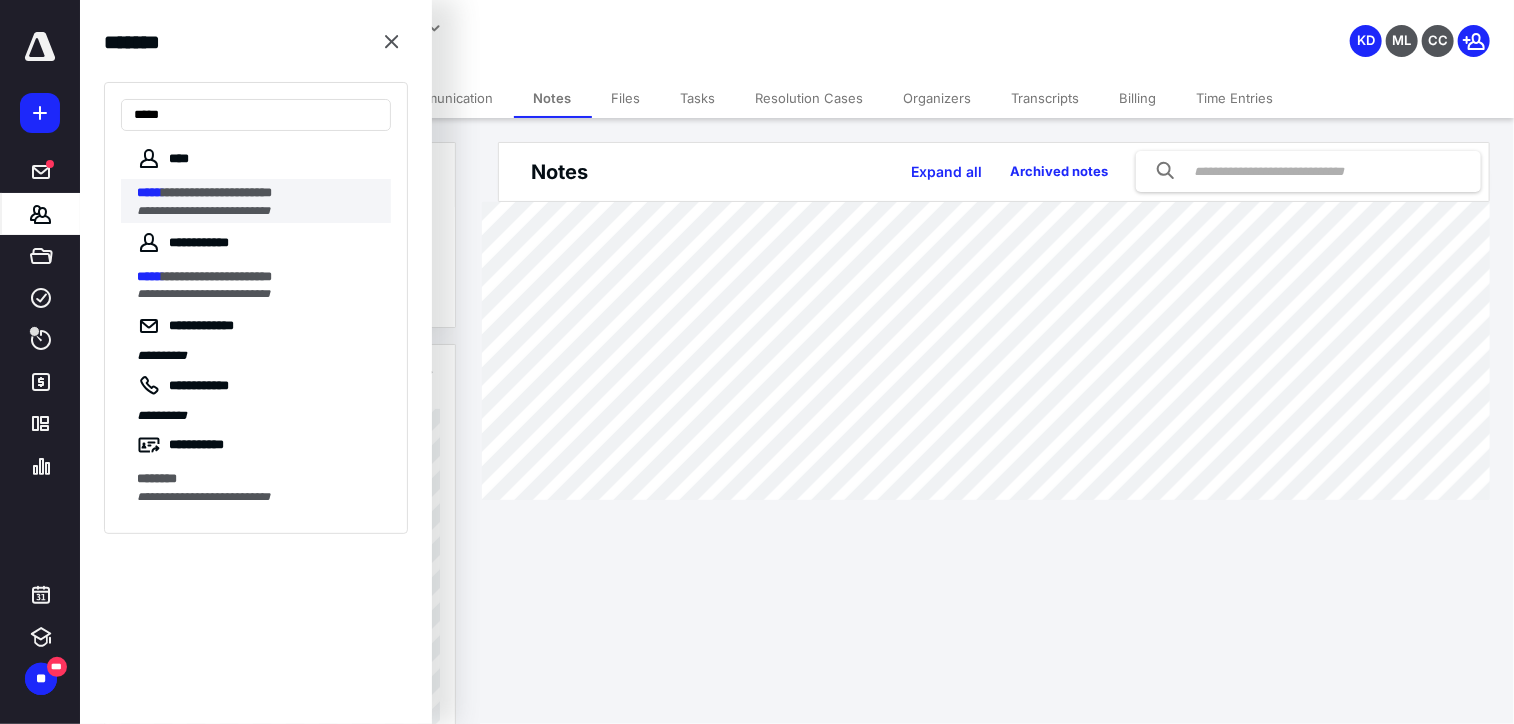 type on "*****" 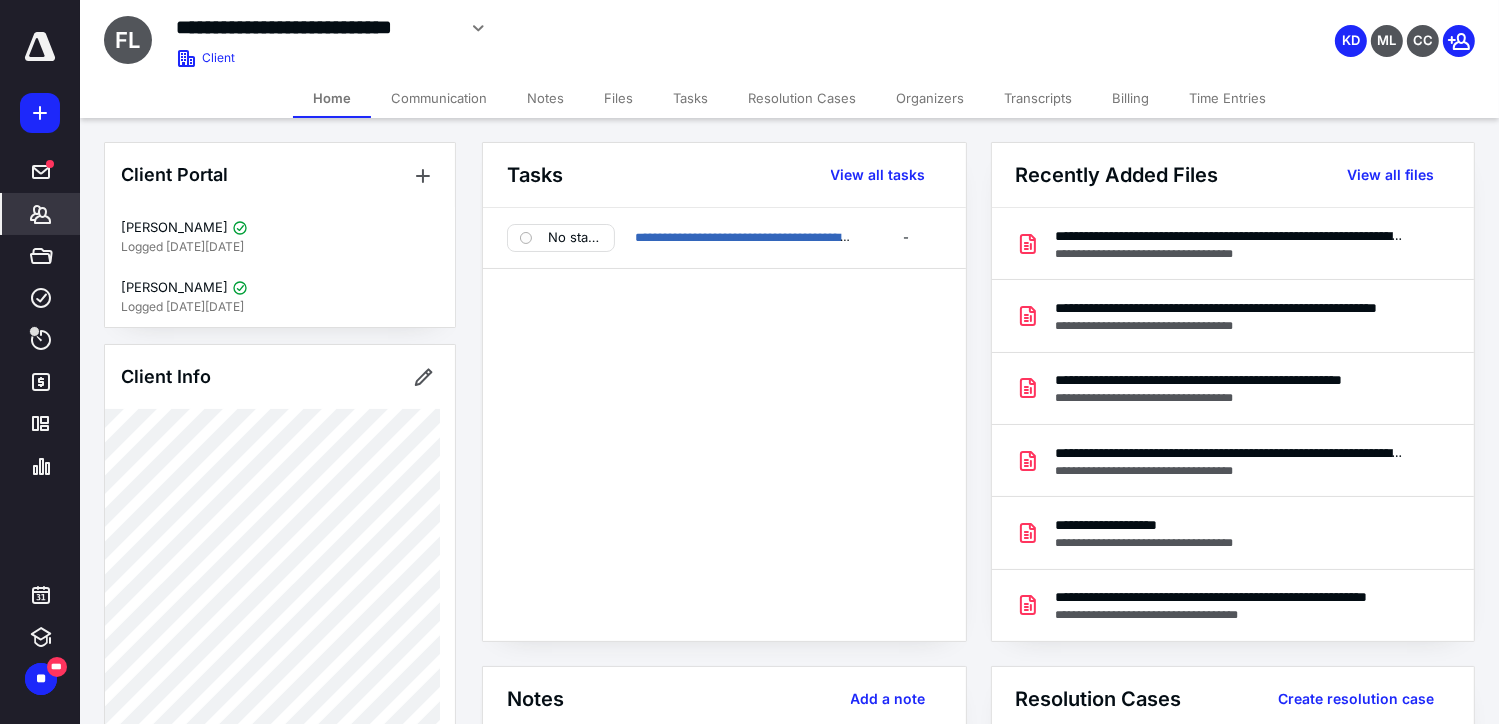 click on "Notes" at bounding box center [545, 98] 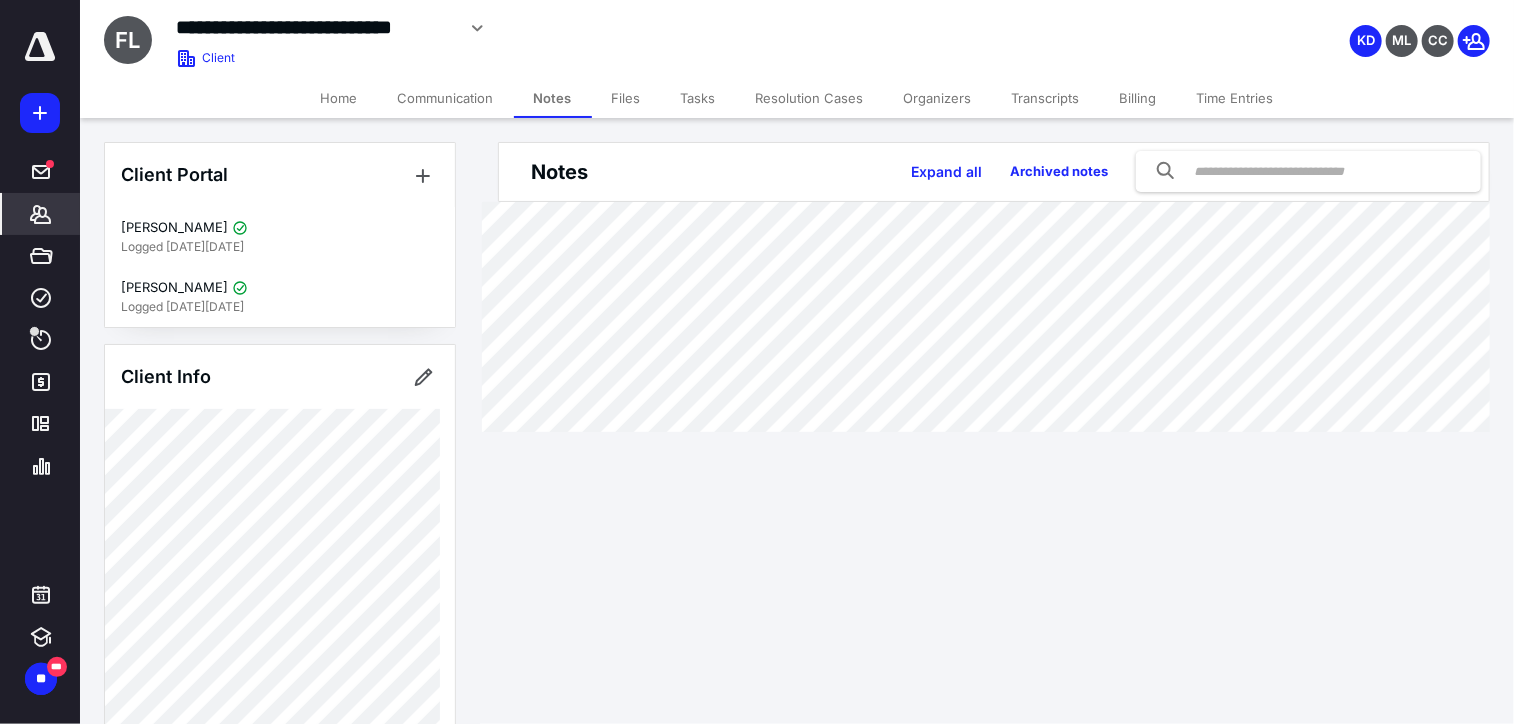 click on "Resolution Cases" at bounding box center [810, 98] 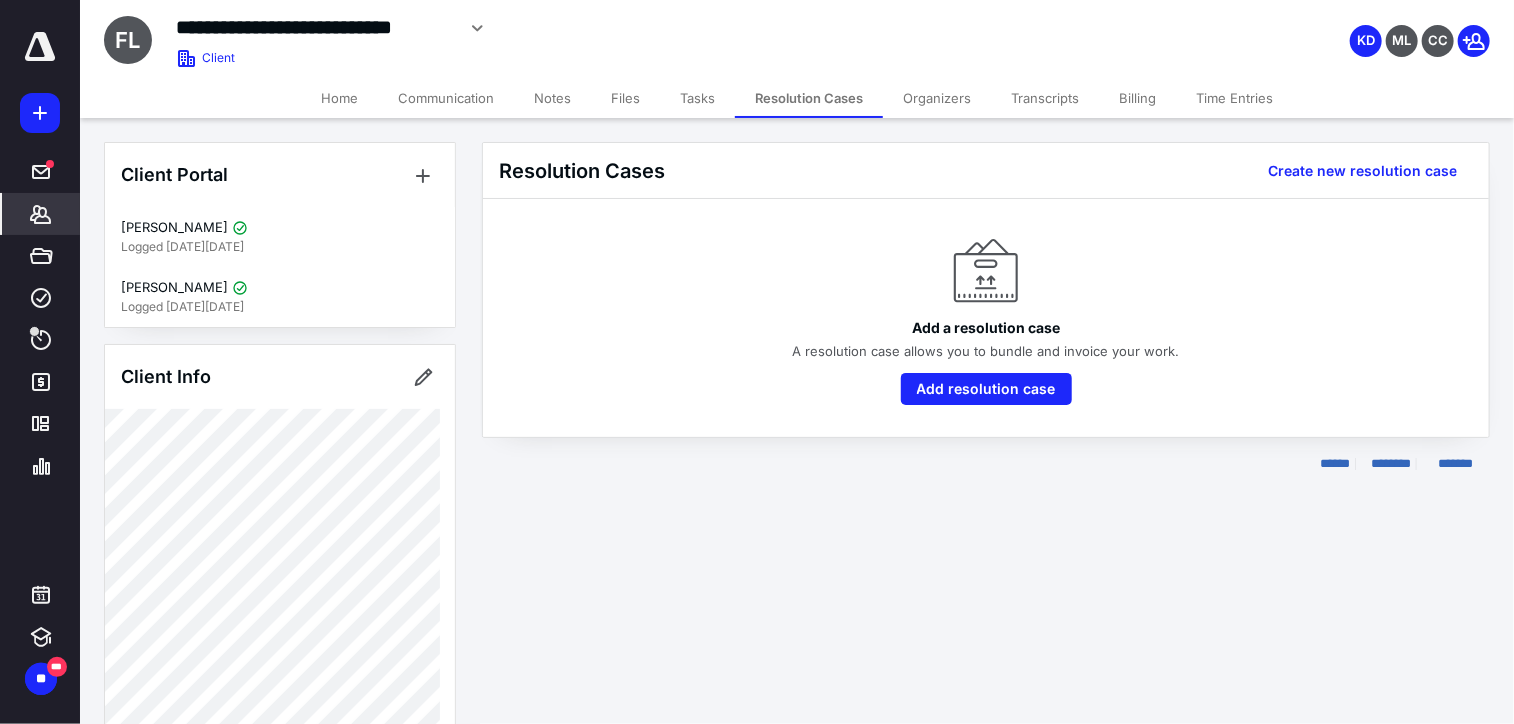 click at bounding box center (40, 47) 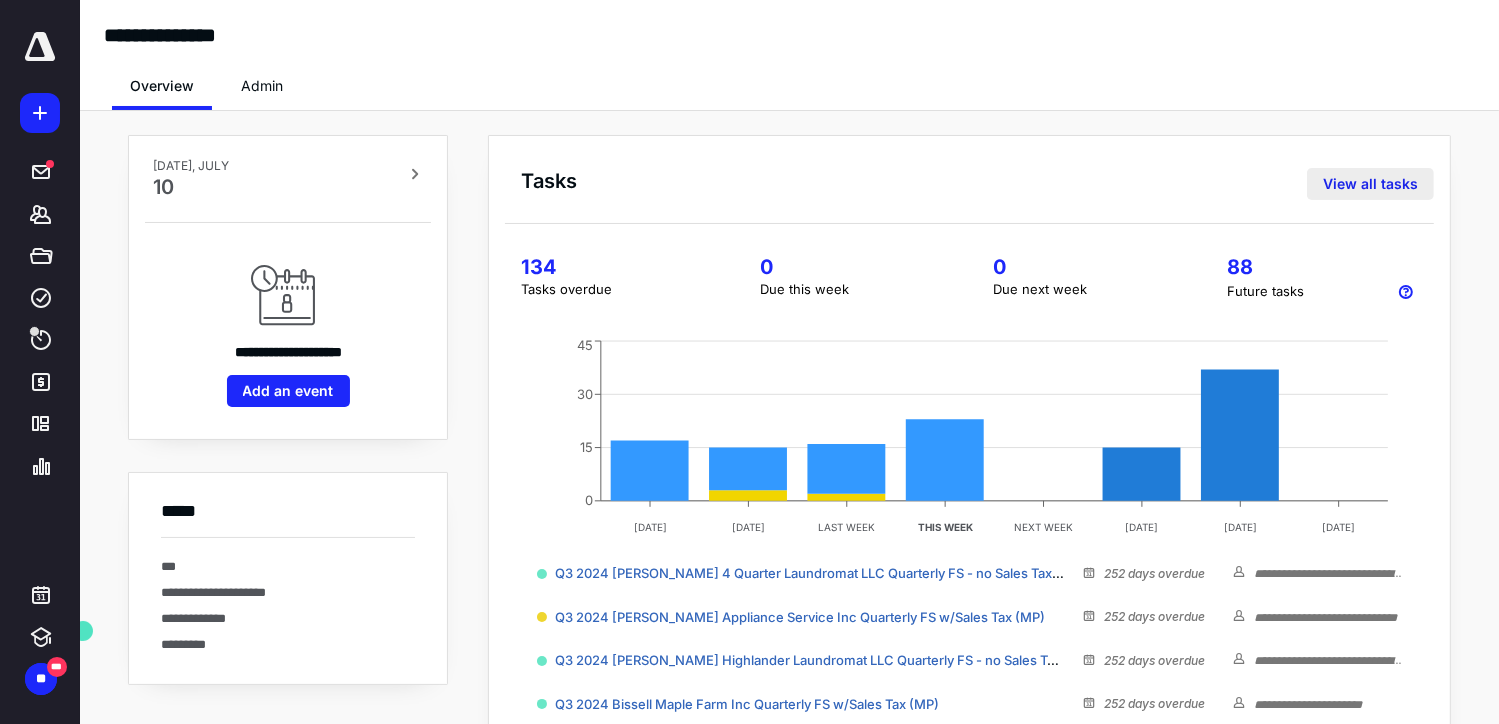 click on "View all tasks" at bounding box center (1370, 184) 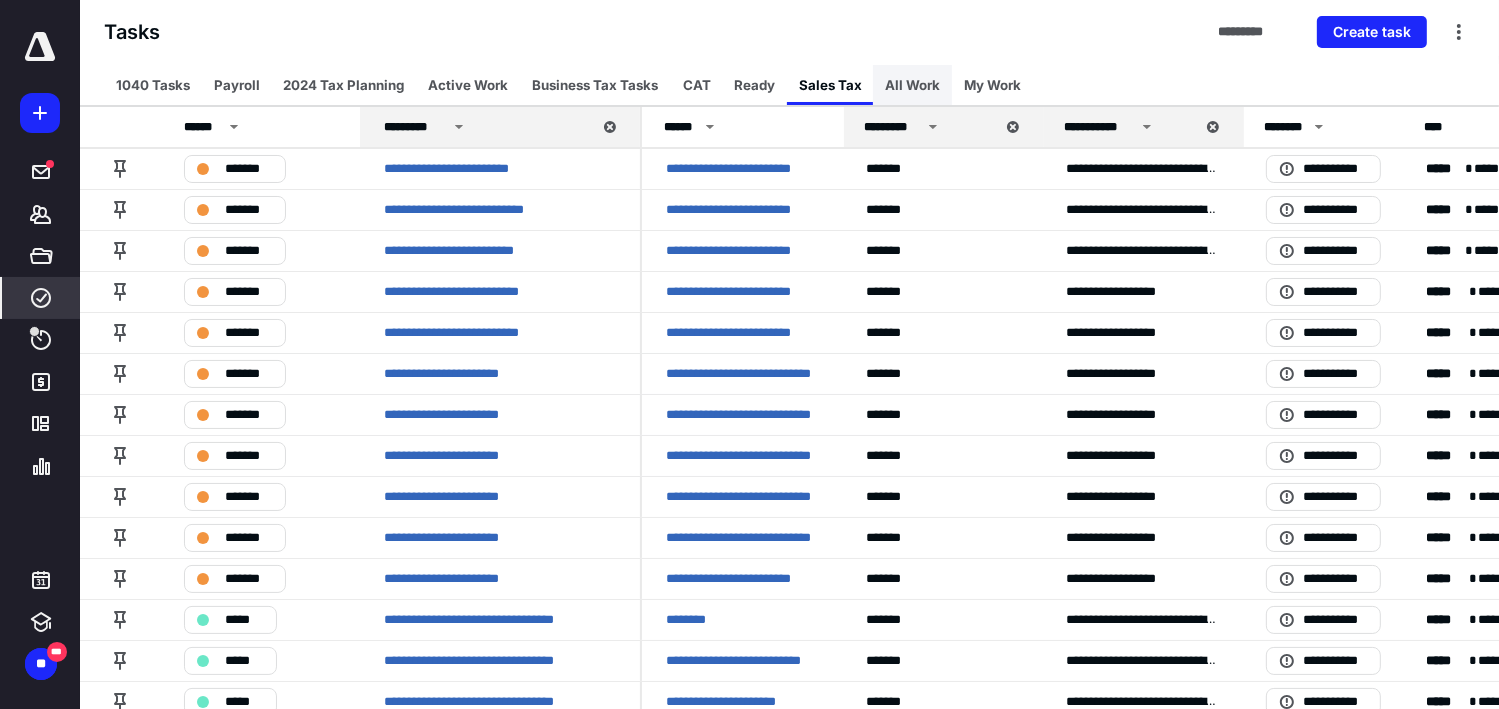 click on "All Work" at bounding box center (912, 85) 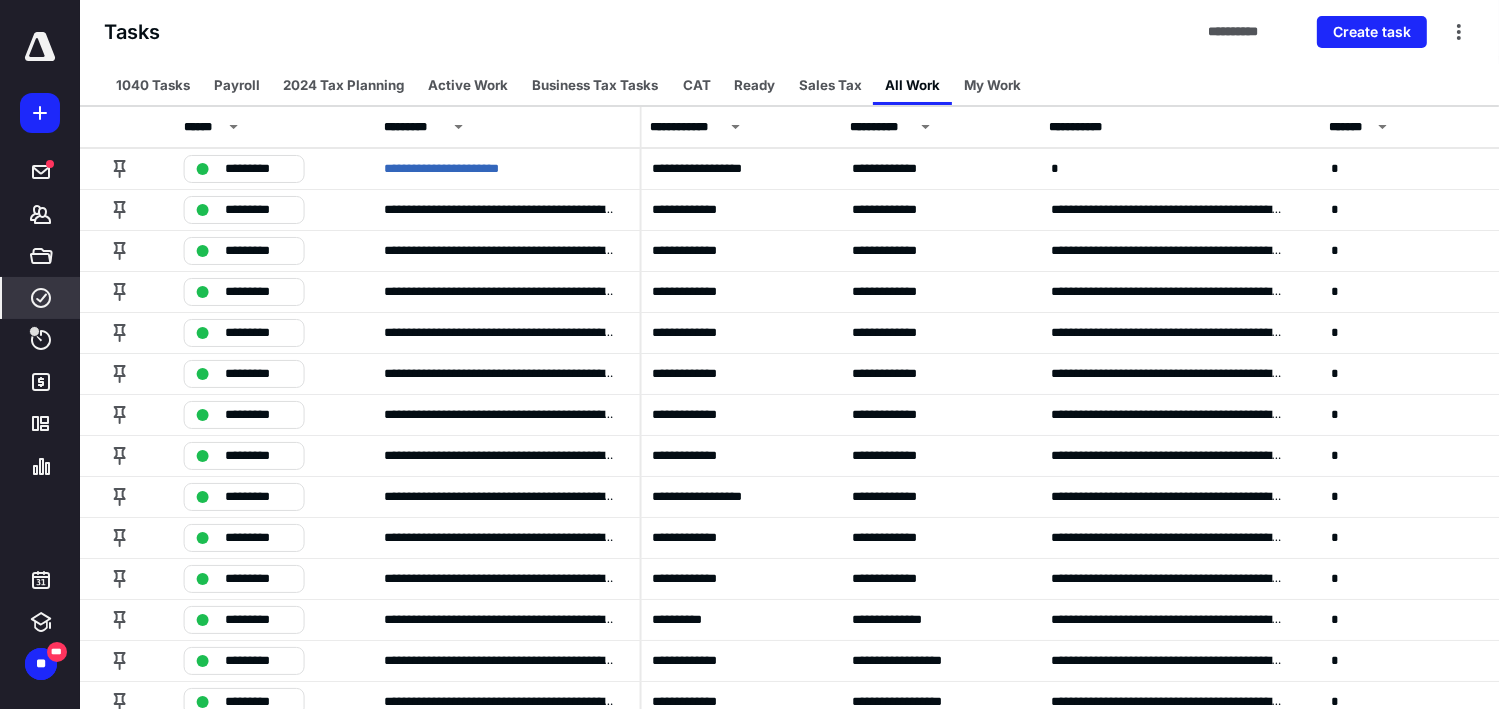 scroll, scrollTop: 0, scrollLeft: 2826, axis: horizontal 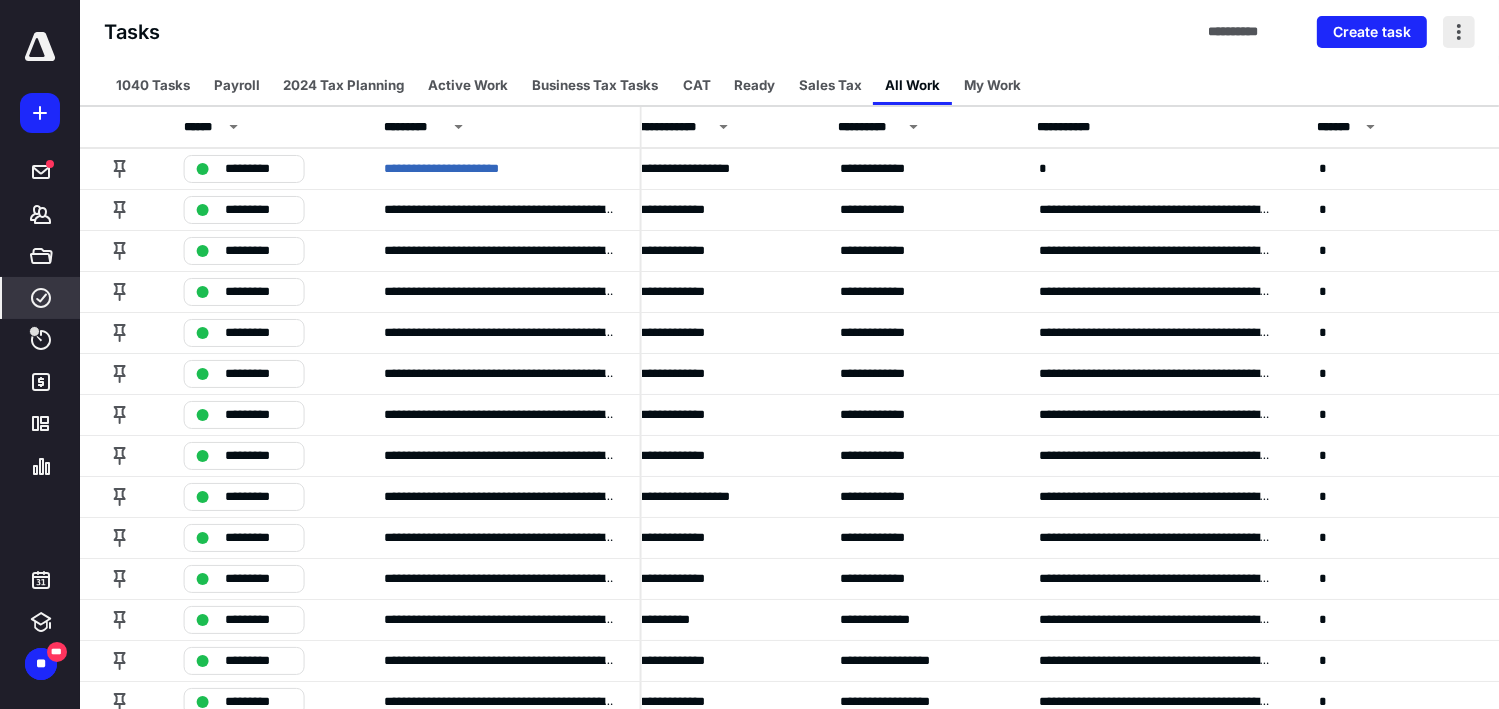 click at bounding box center [1459, 32] 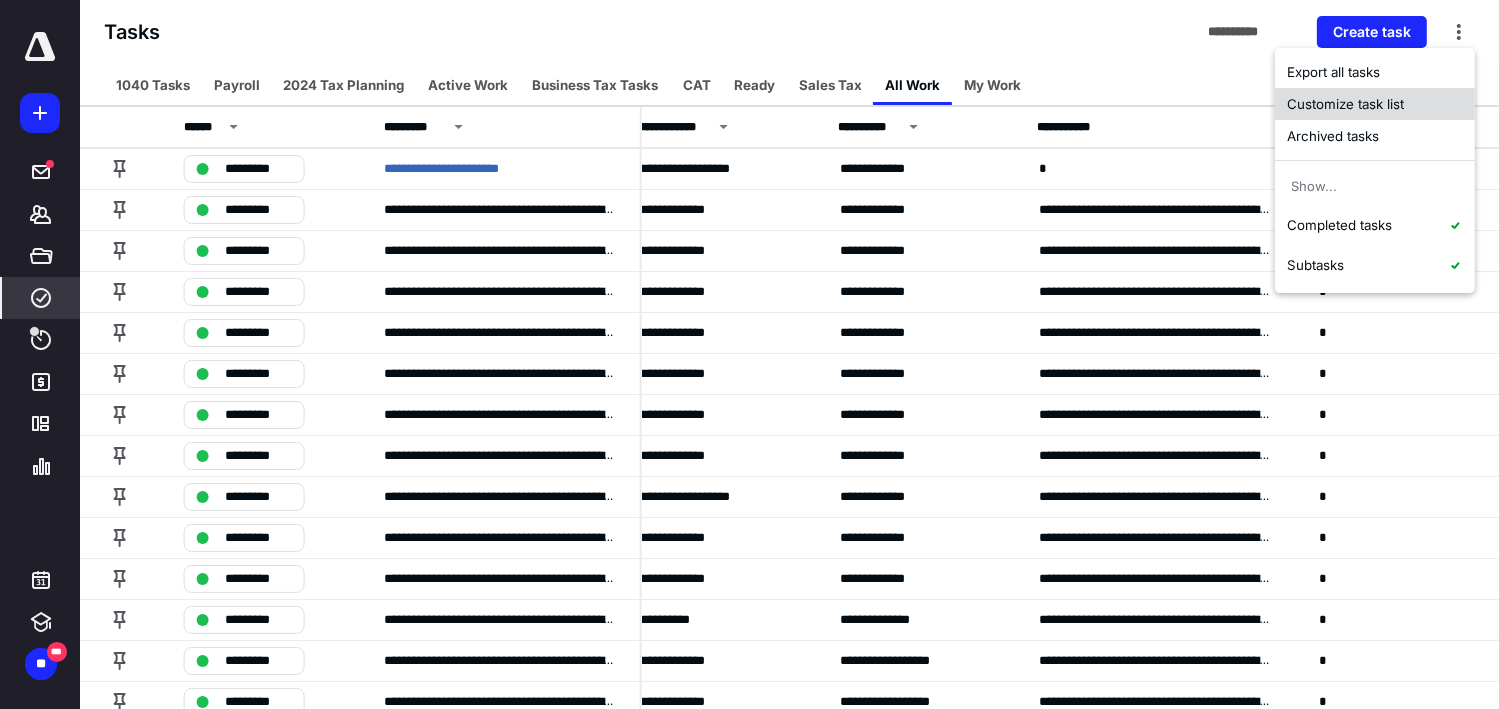 click on "Customize task list" at bounding box center (1376, 104) 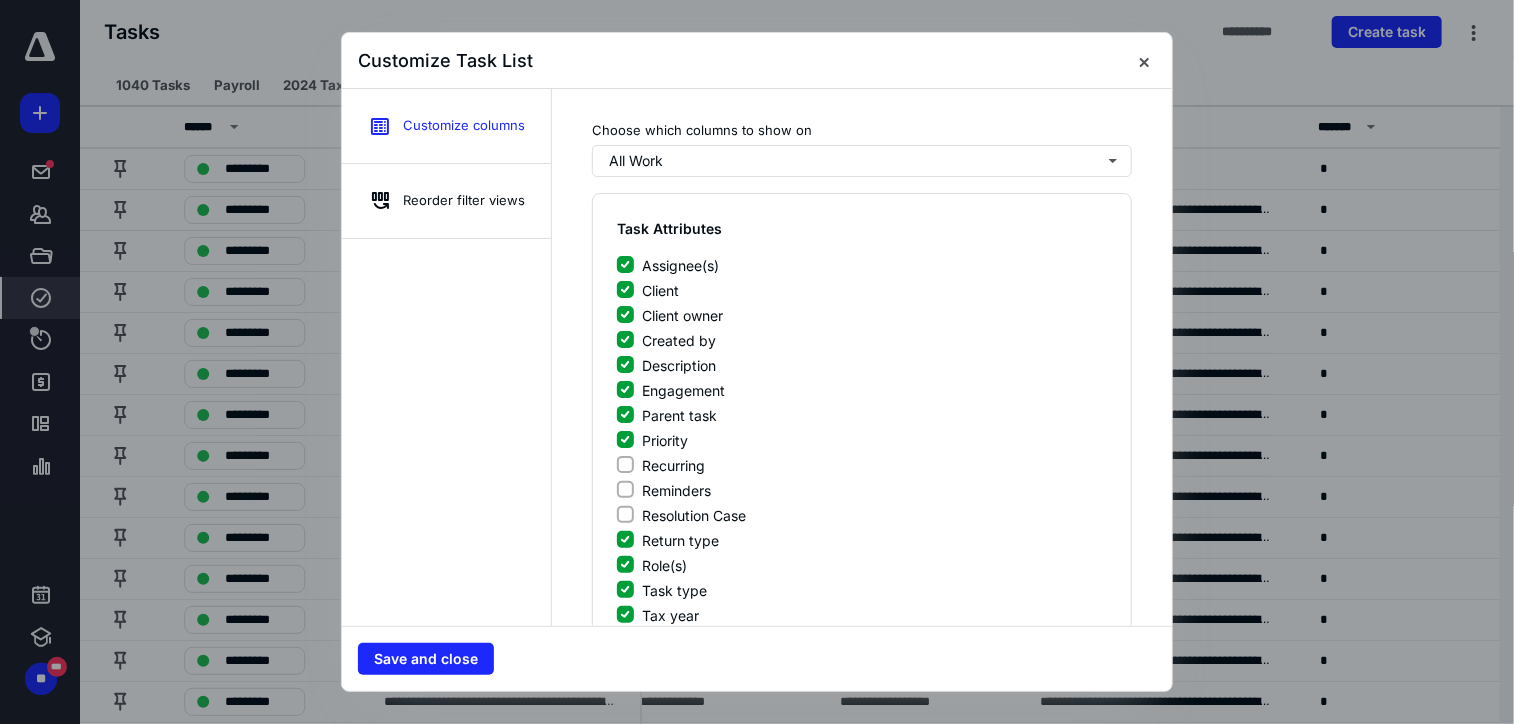 click on "Resolution Case" at bounding box center [625, 515] 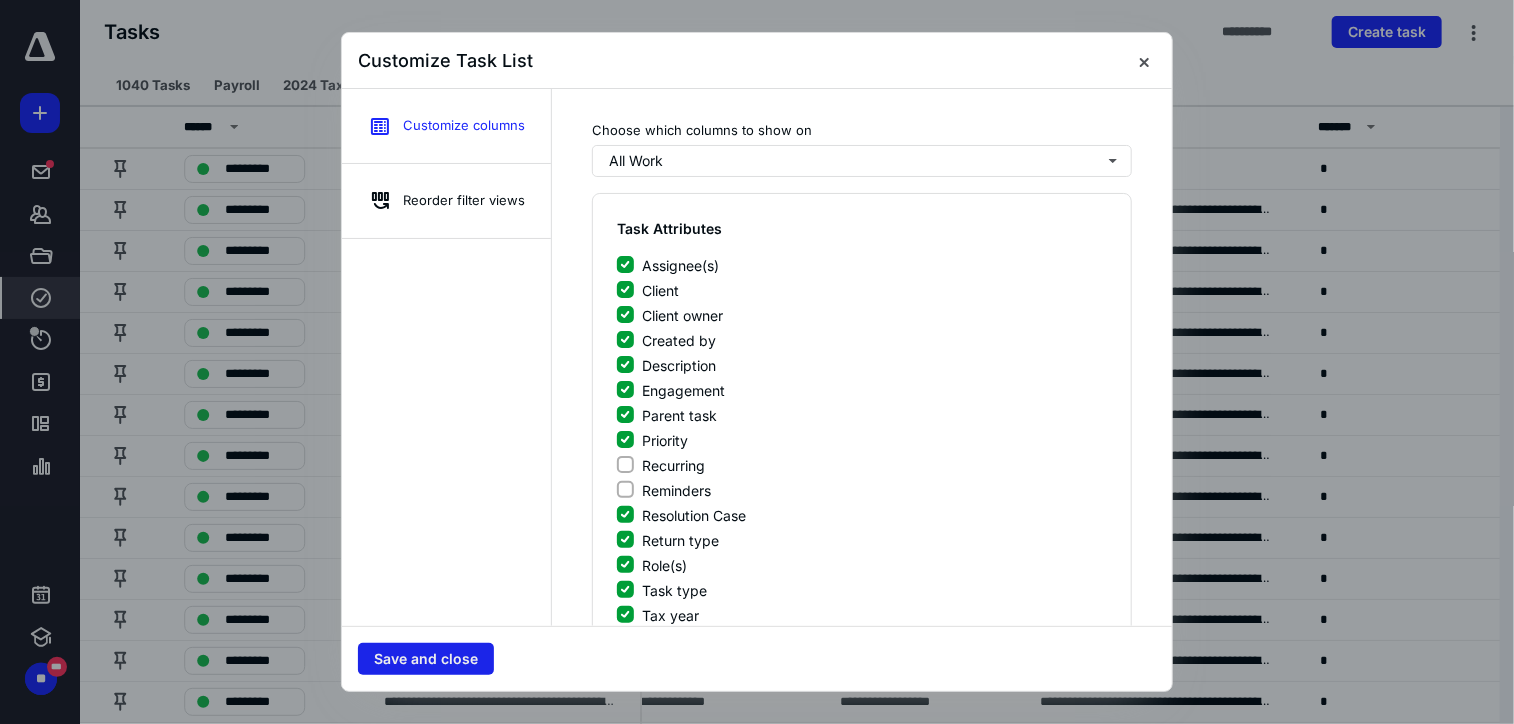 click on "Save and close" at bounding box center (426, 659) 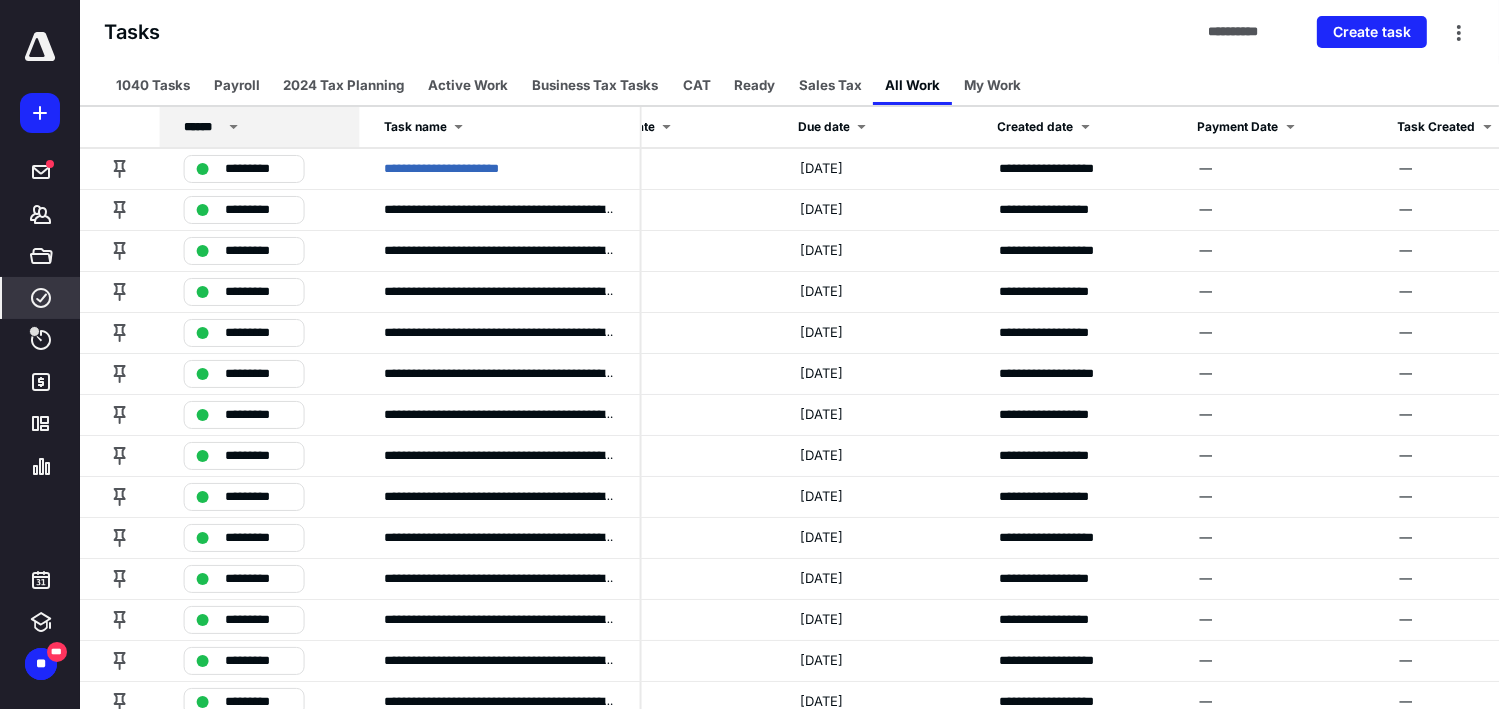 click on "******" at bounding box center [203, 127] 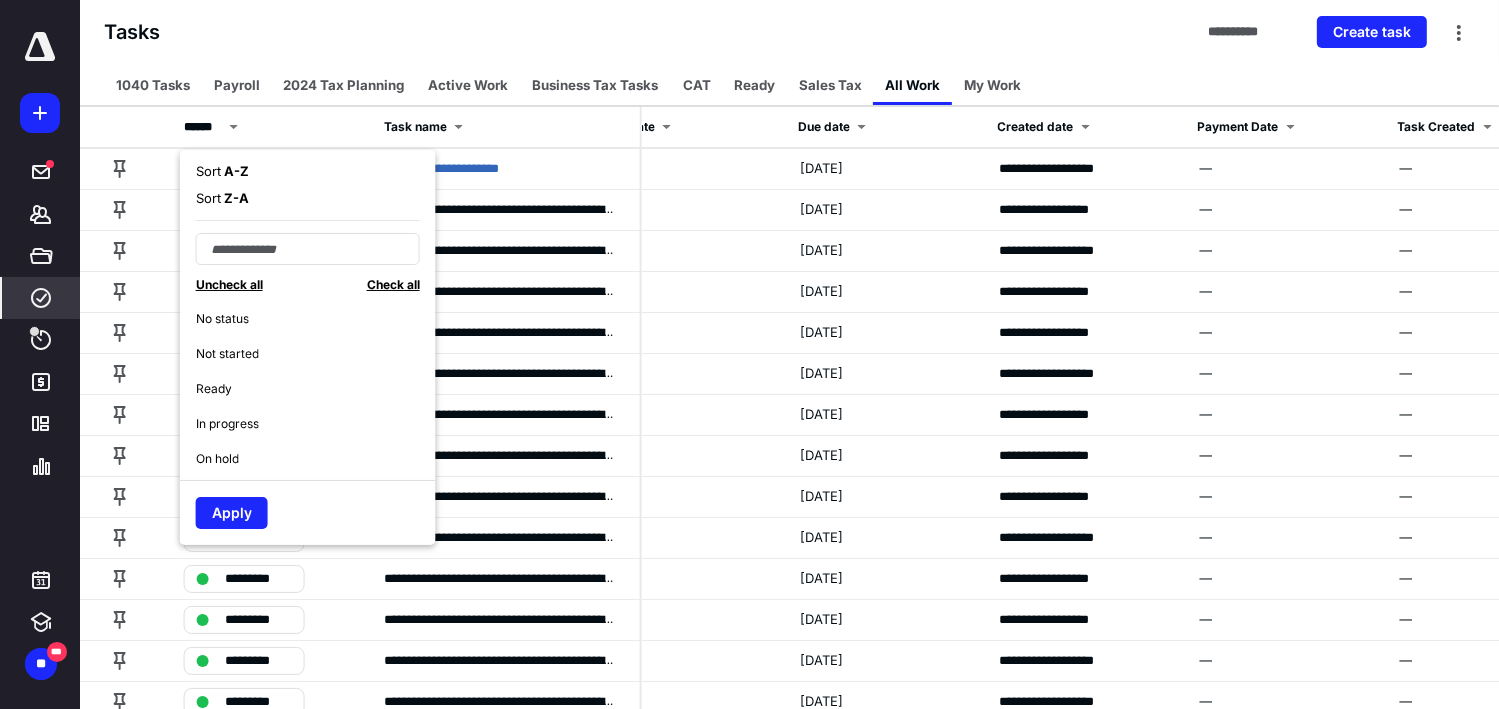 click on "**********" at bounding box center (789, 32) 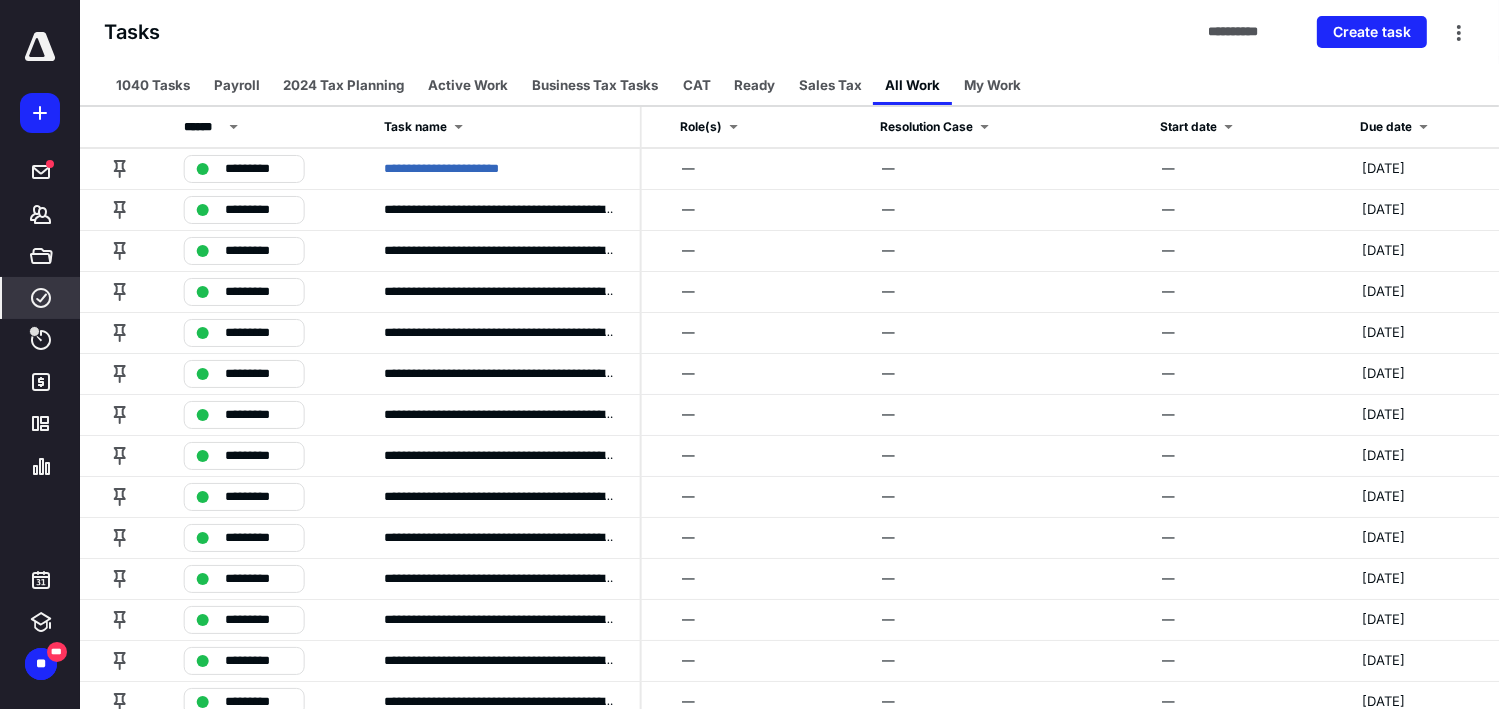 scroll, scrollTop: 0, scrollLeft: 2383, axis: horizontal 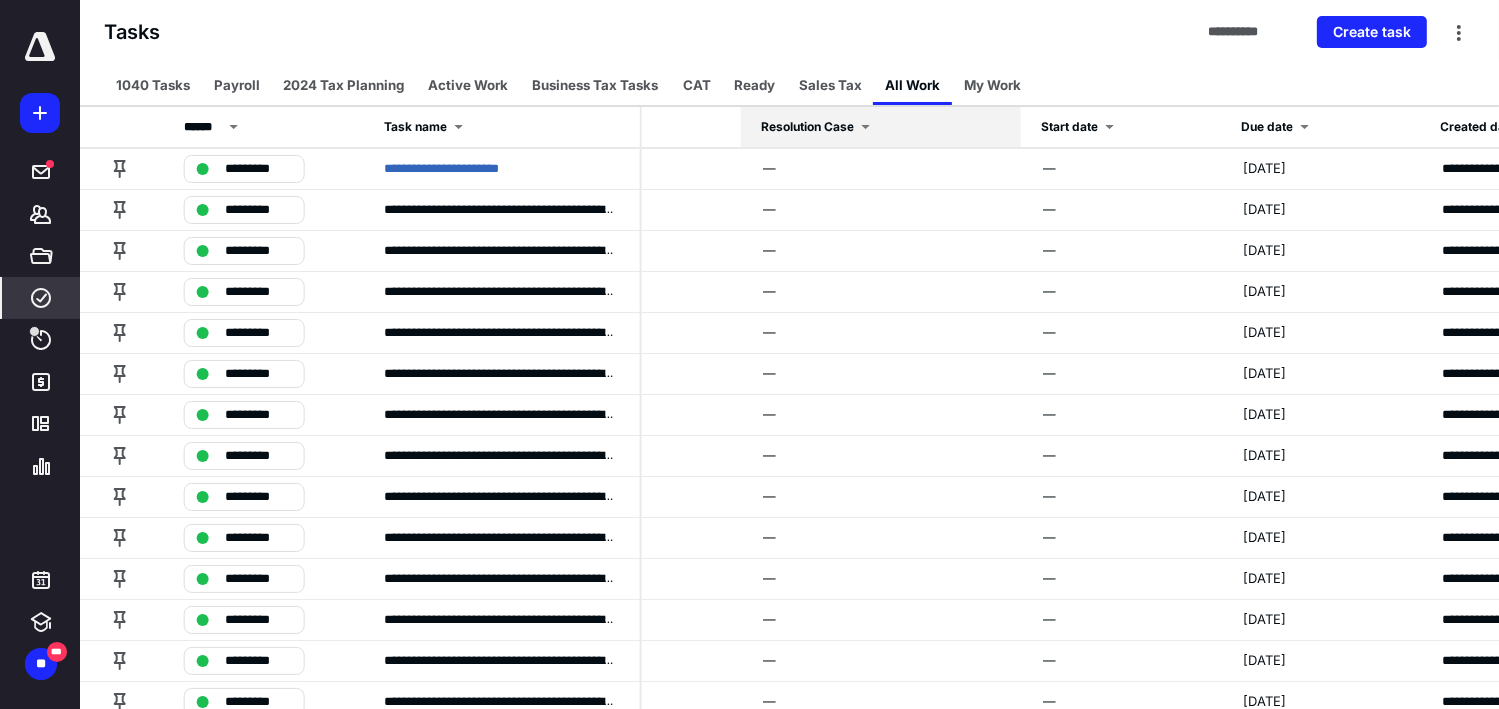 click 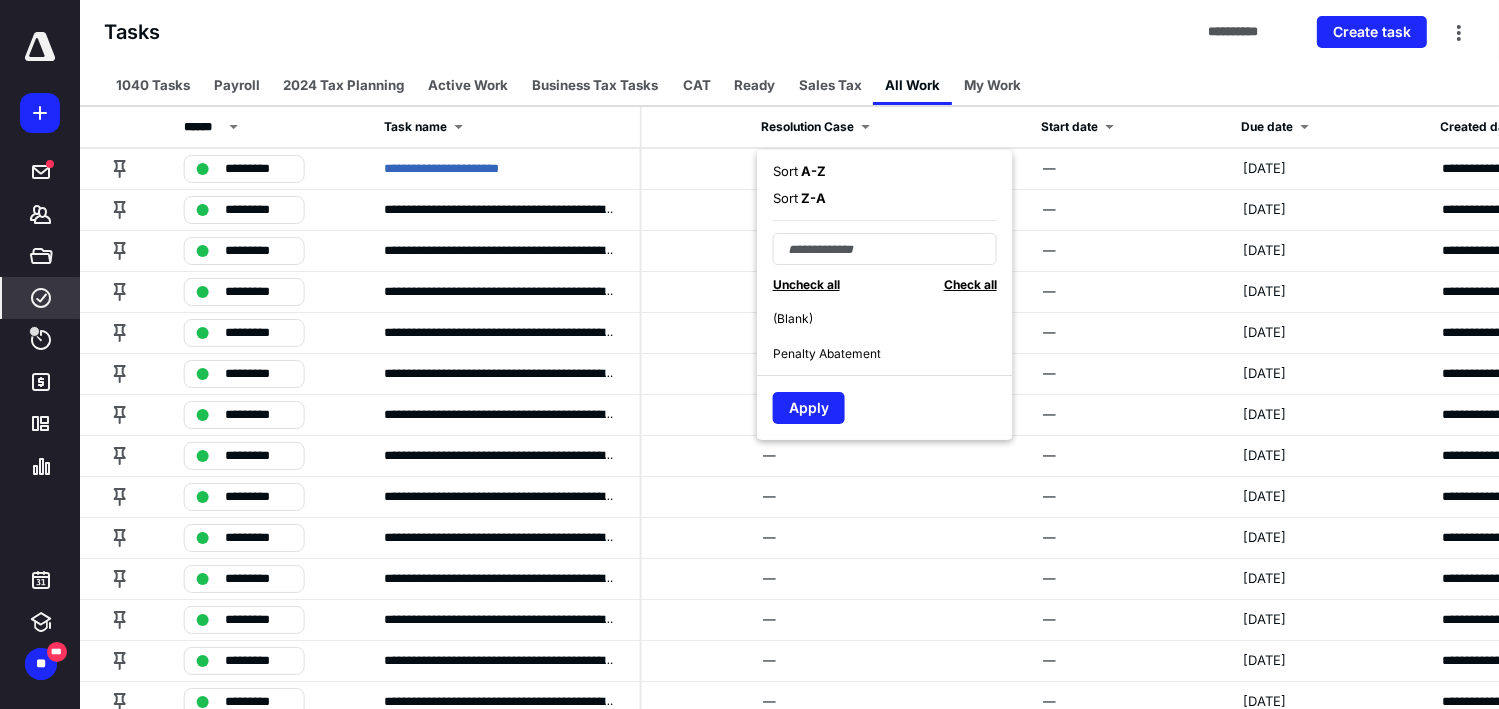 click on "(Blank)" at bounding box center (893, 318) 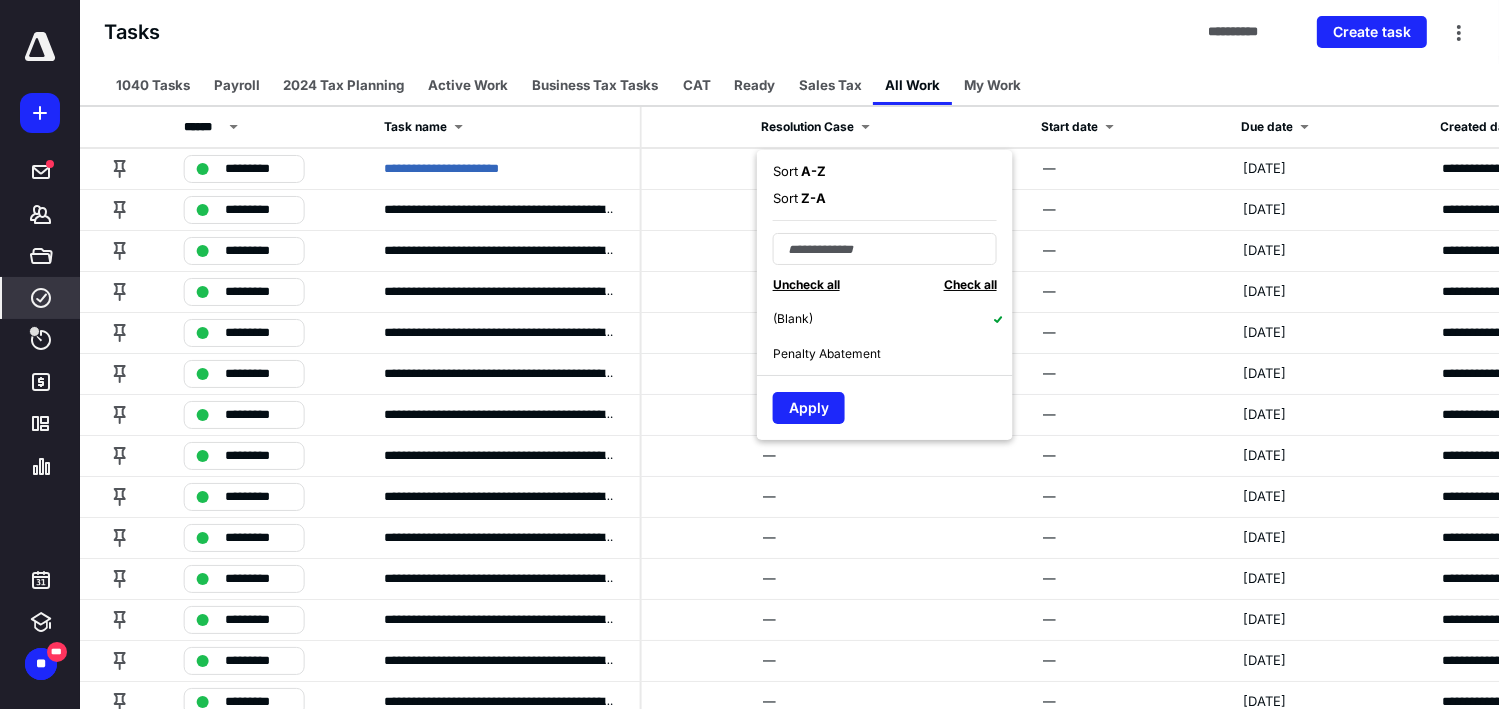 click on "Penalty Abatement" at bounding box center (827, 354) 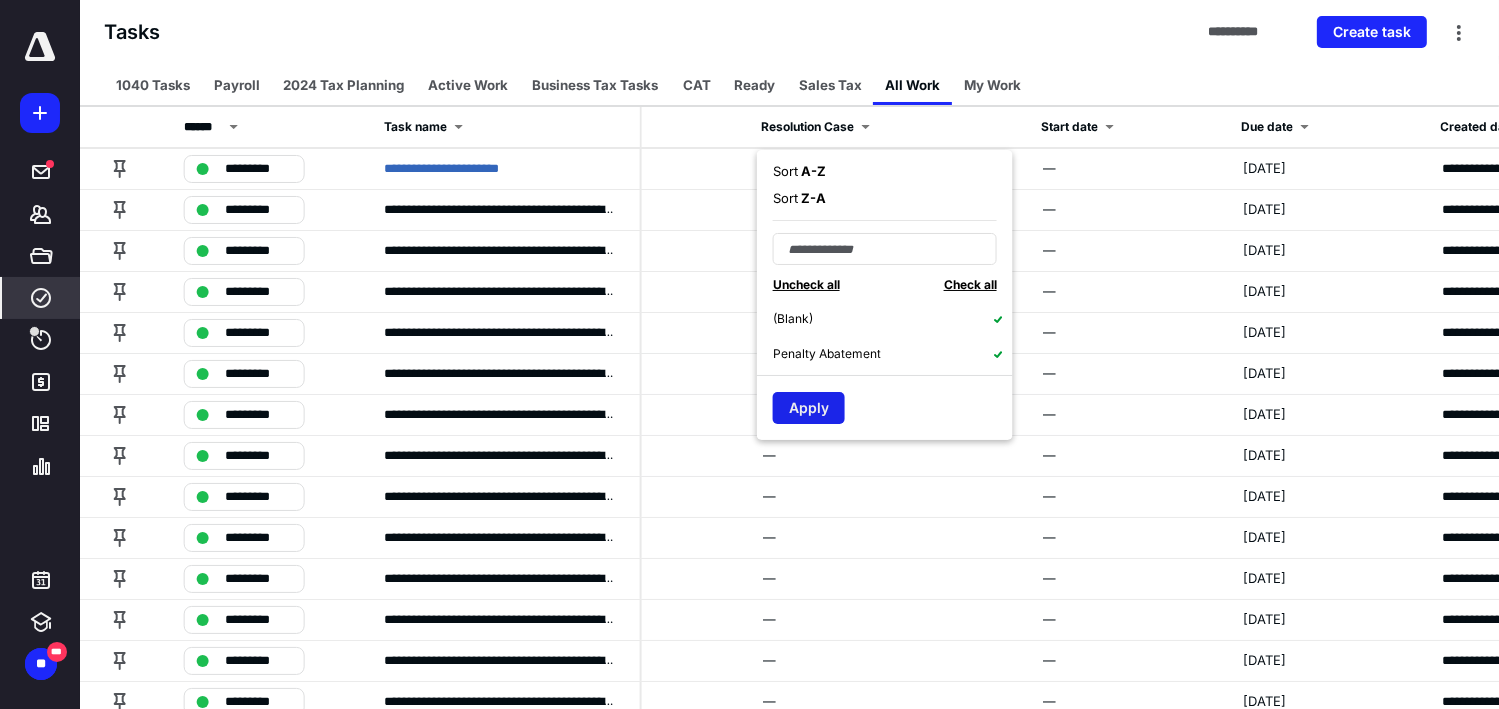 click on "Apply" at bounding box center [809, 408] 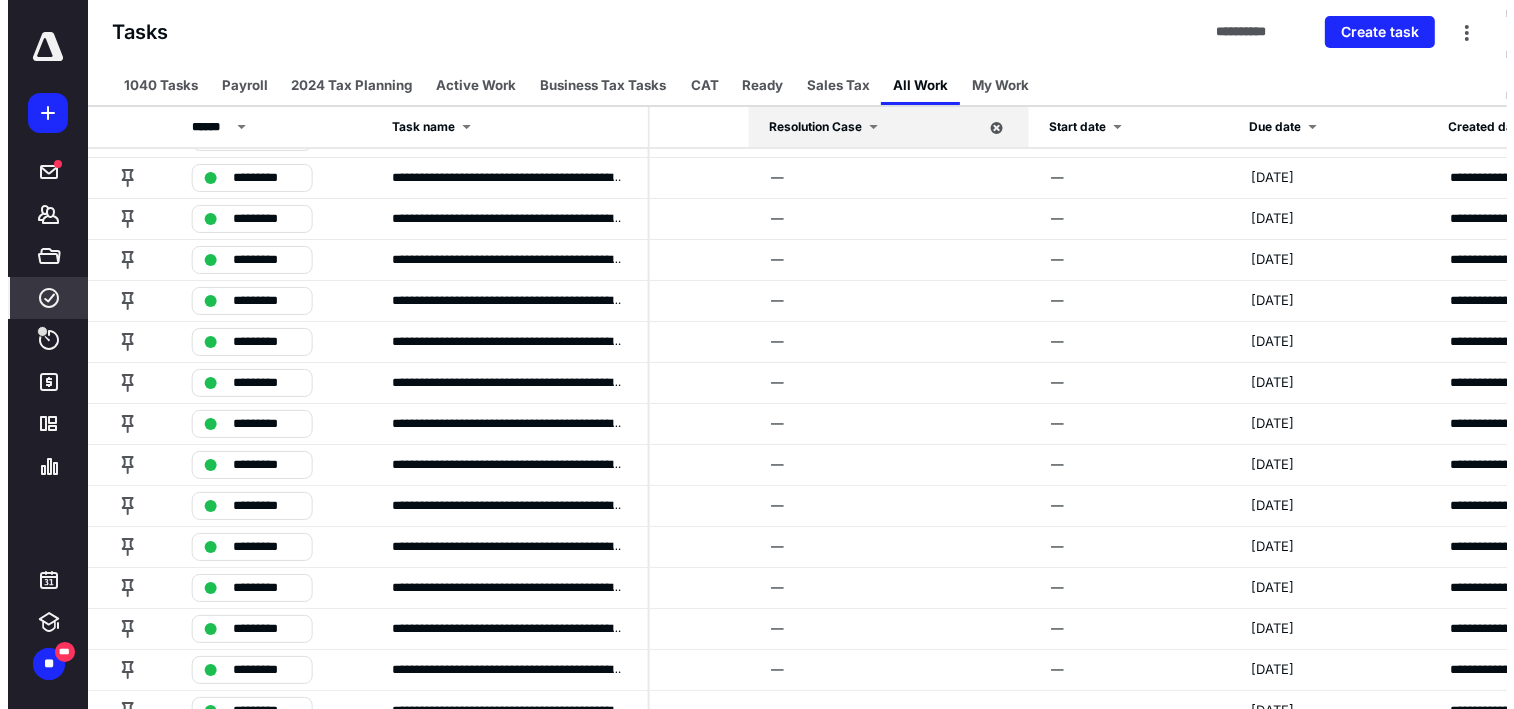 scroll, scrollTop: 0, scrollLeft: 2383, axis: horizontal 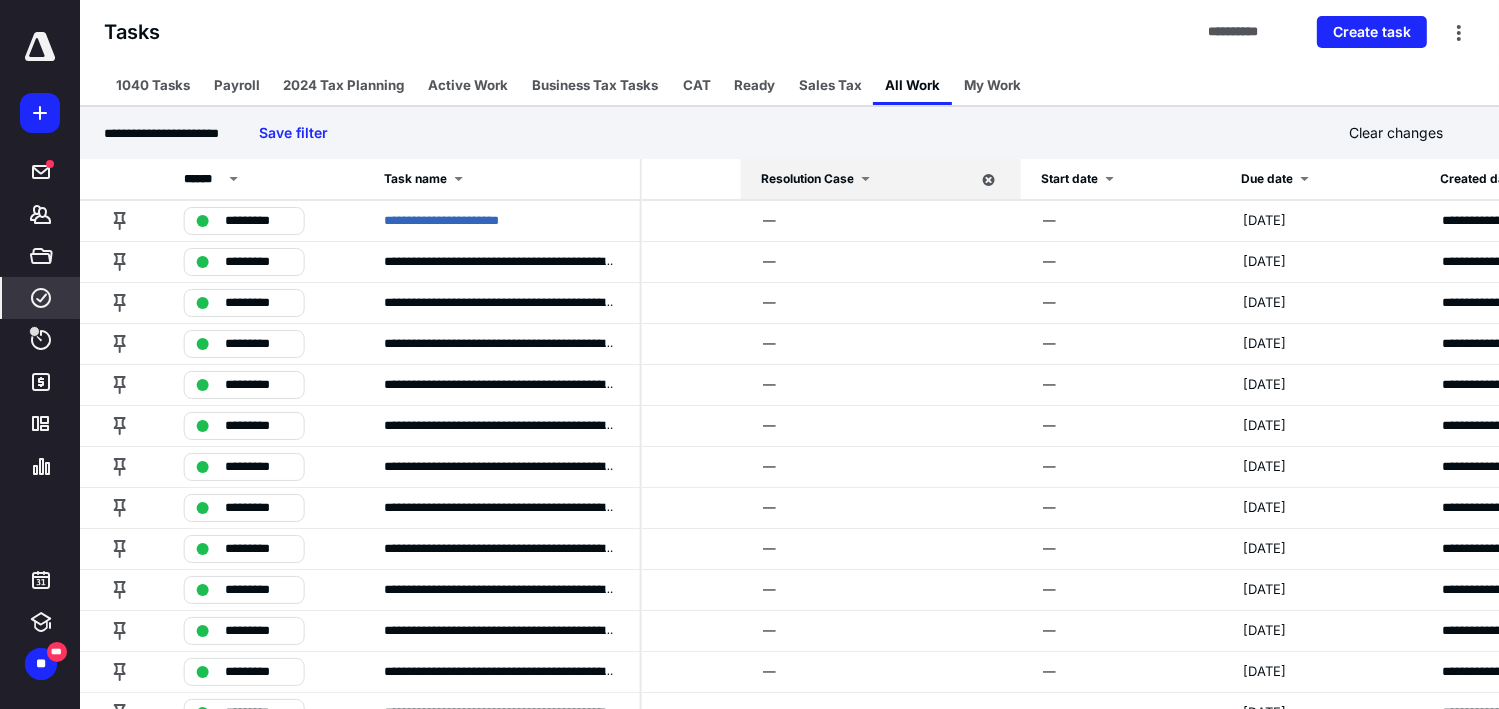 click 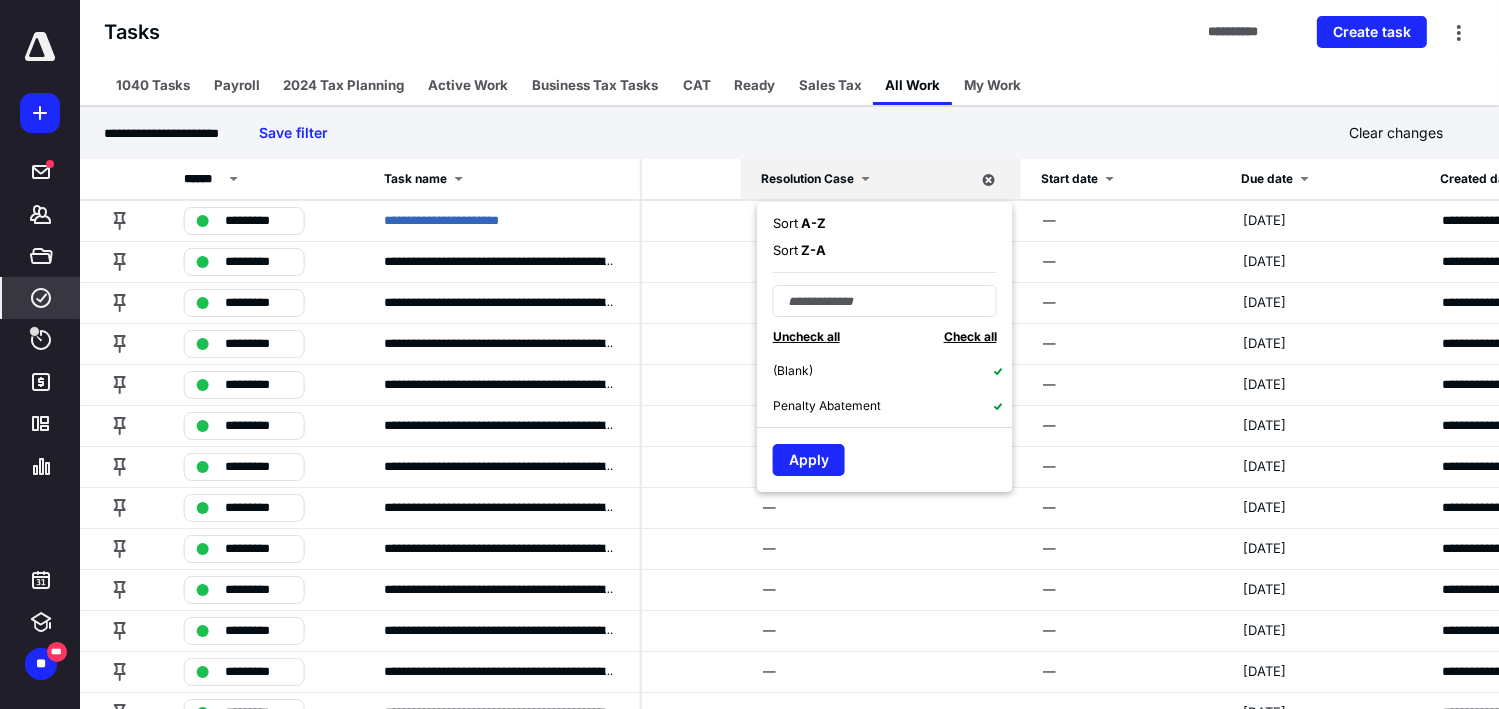 click 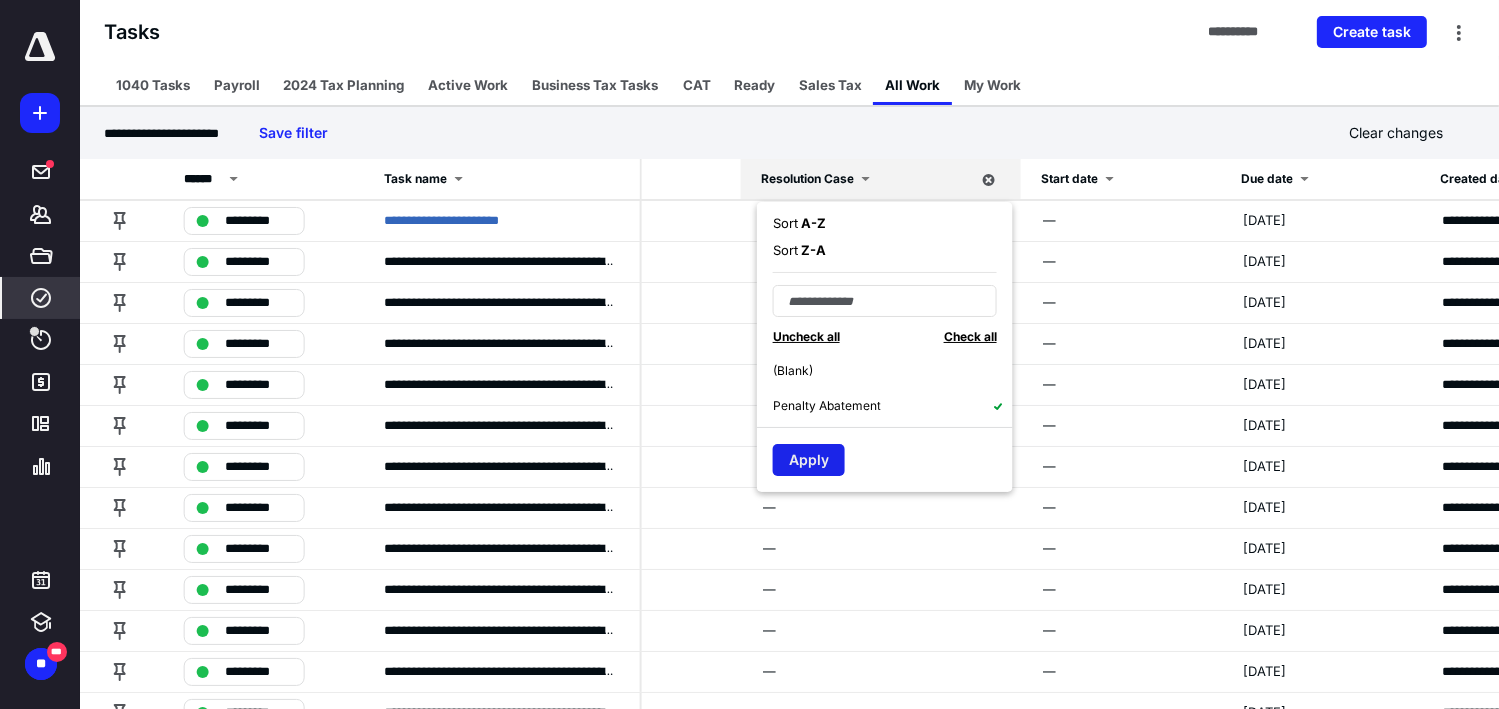 click on "Apply" at bounding box center [809, 460] 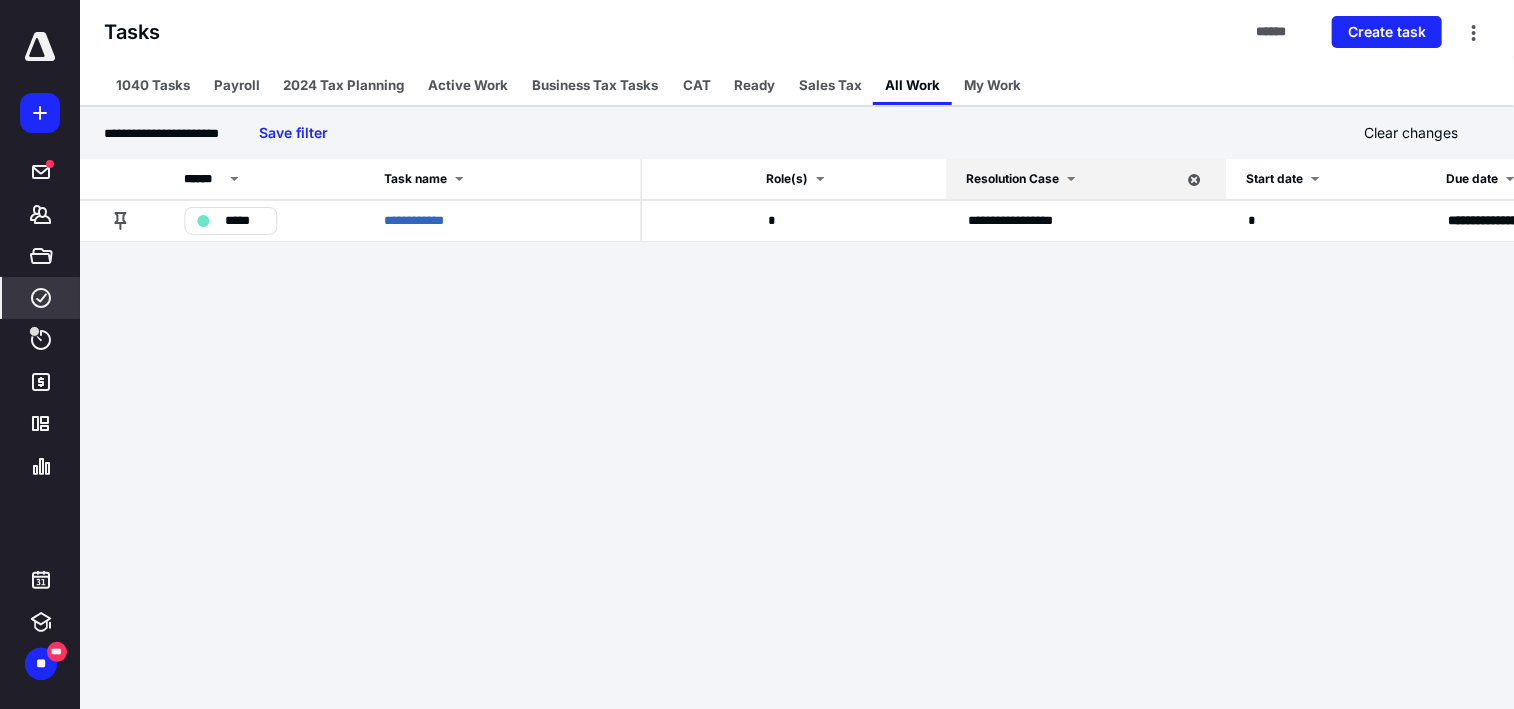 scroll, scrollTop: 0, scrollLeft: 2383, axis: horizontal 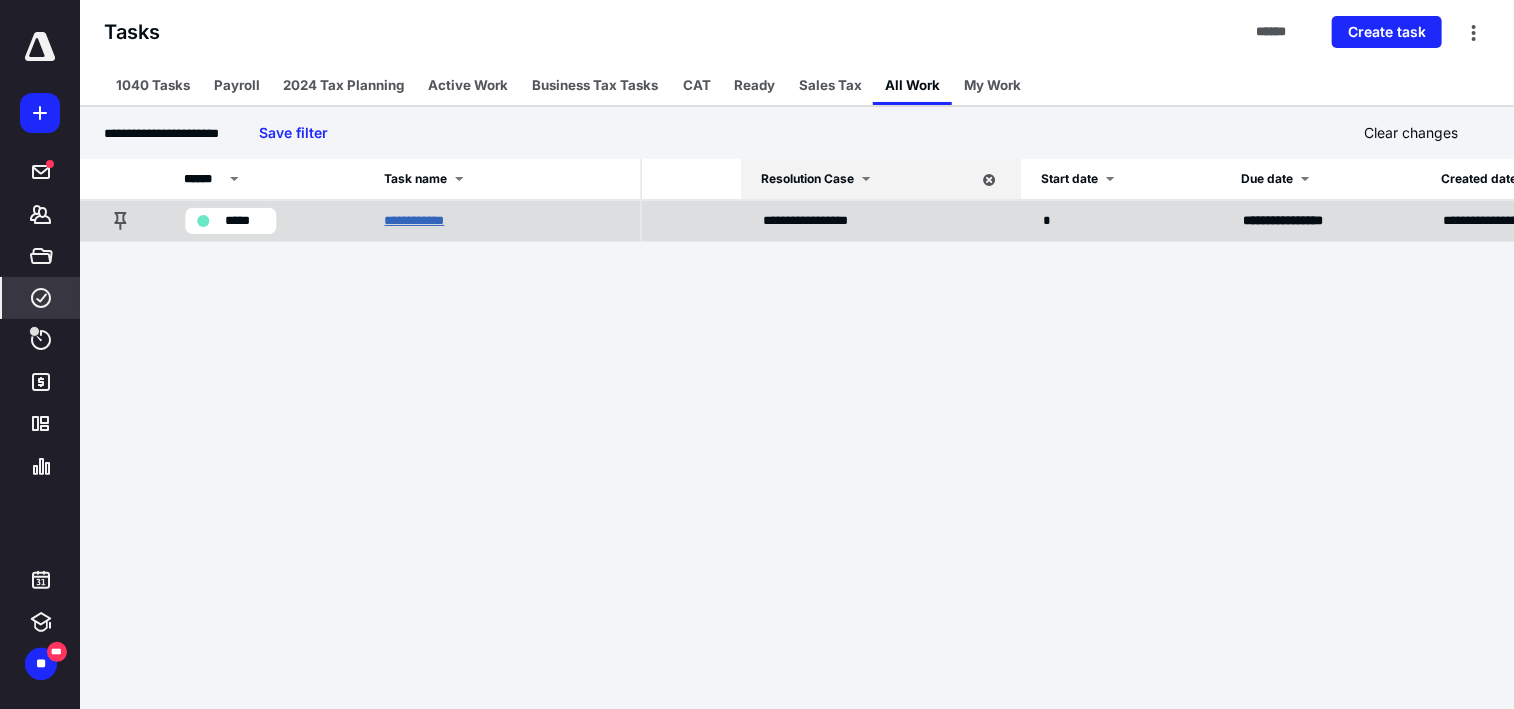 click on "**********" at bounding box center [427, 221] 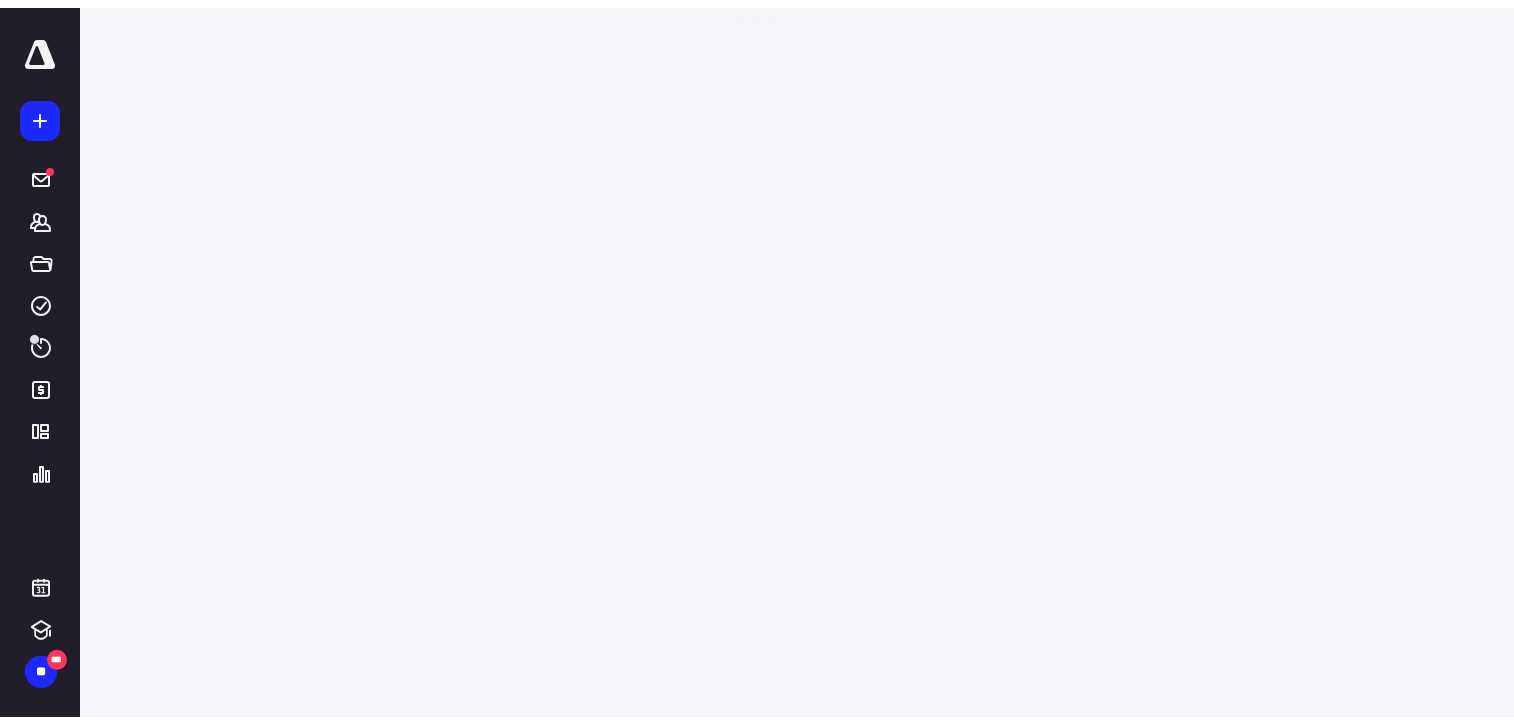 scroll, scrollTop: 0, scrollLeft: 0, axis: both 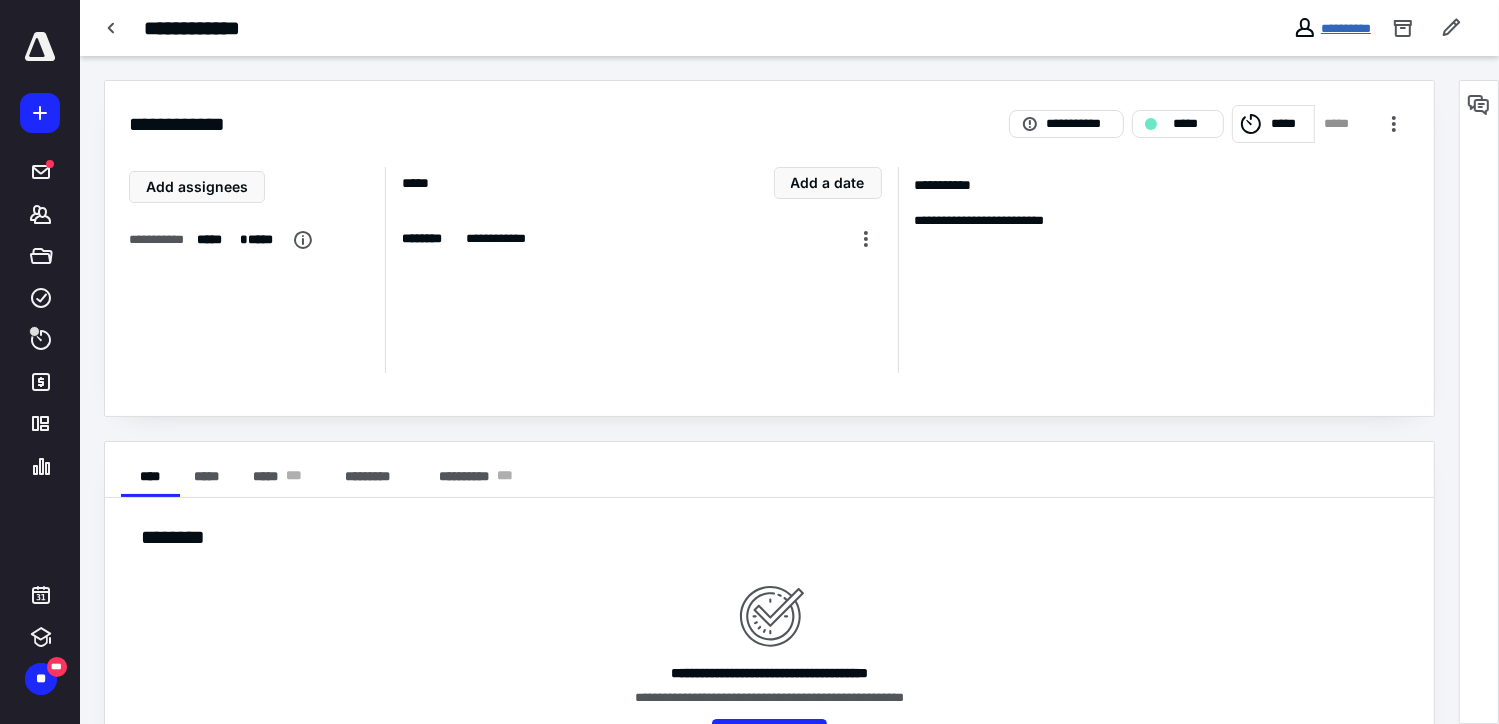click on "**********" at bounding box center (1346, 28) 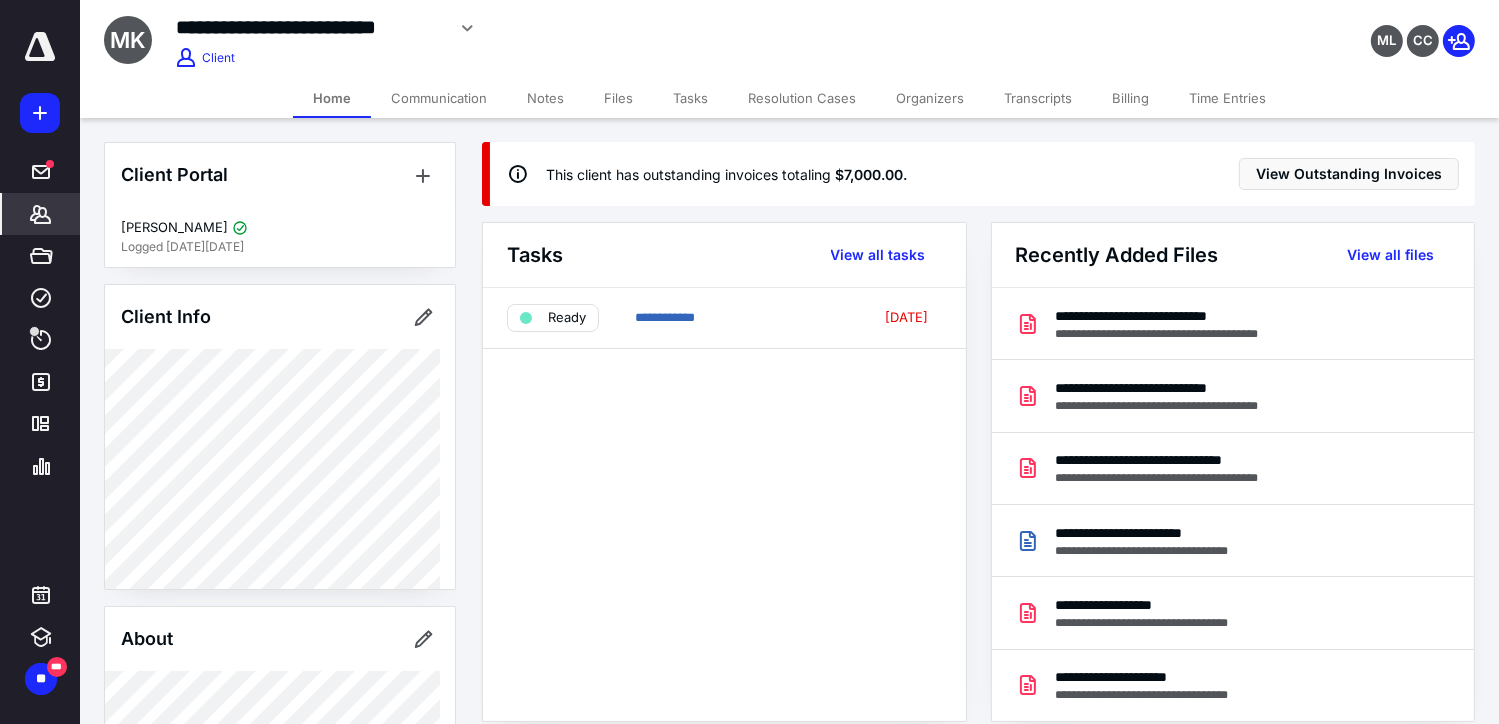 click on "Resolution Cases" at bounding box center [802, 98] 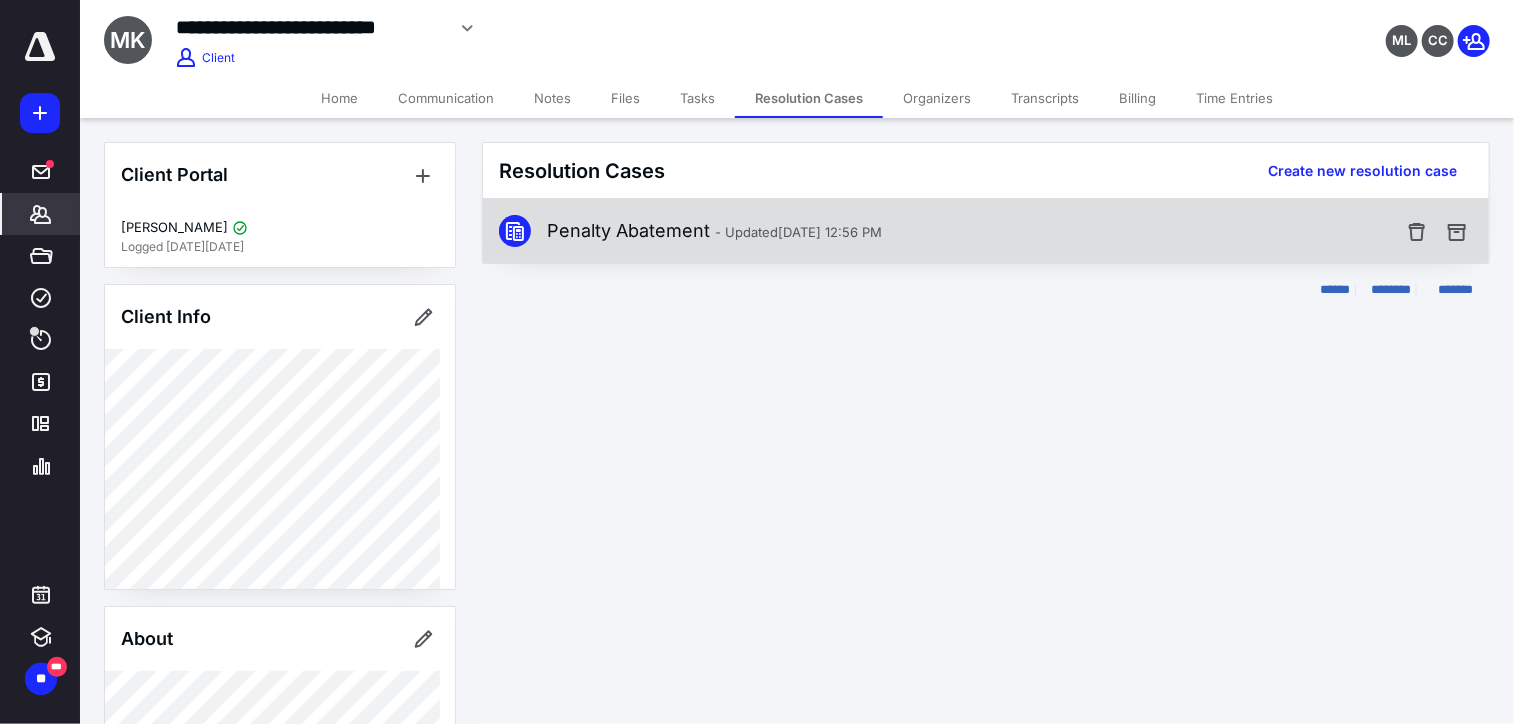 click on "Penalty Abatement   - Updated  Feb 27, 2024 12:56 PM" at bounding box center [714, 231] 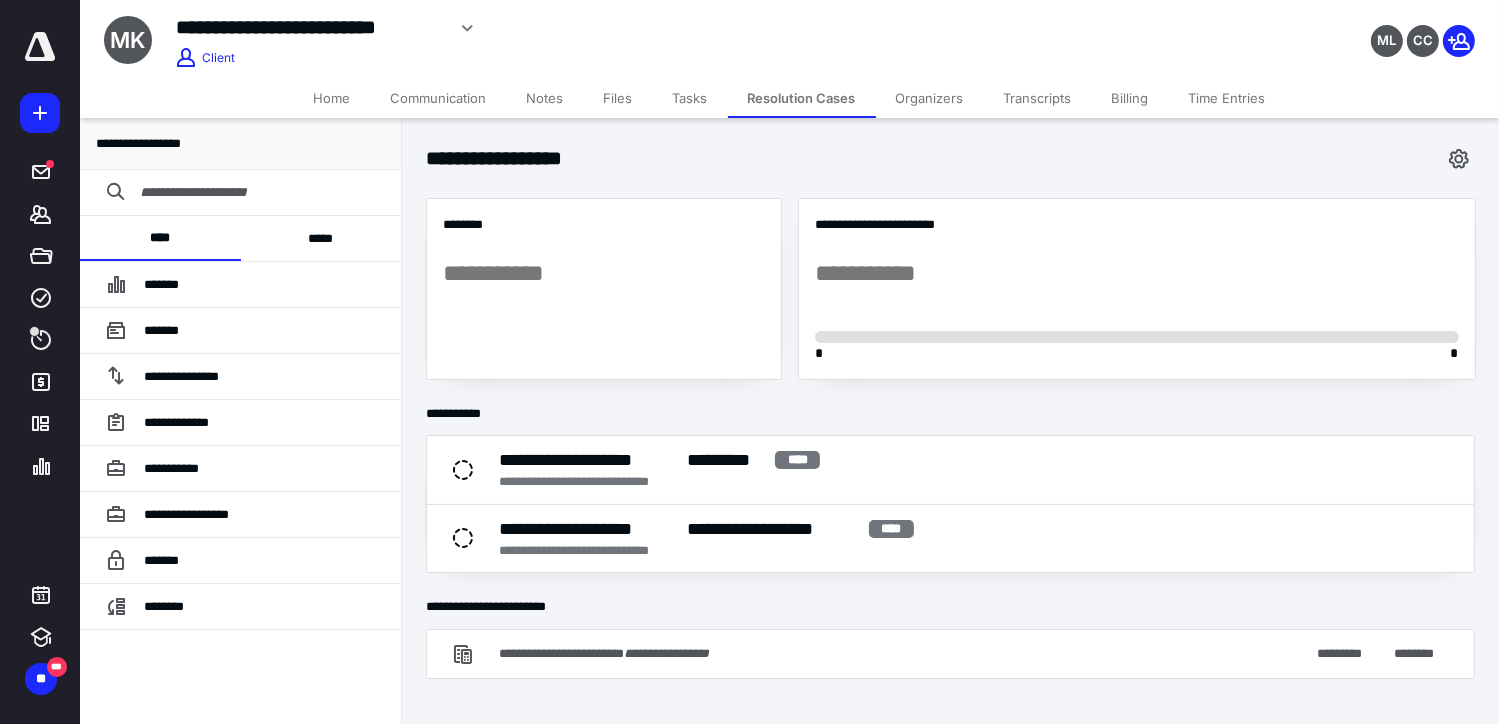 drag, startPoint x: 1501, startPoint y: 159, endPoint x: 1338, endPoint y: 89, distance: 177.39503 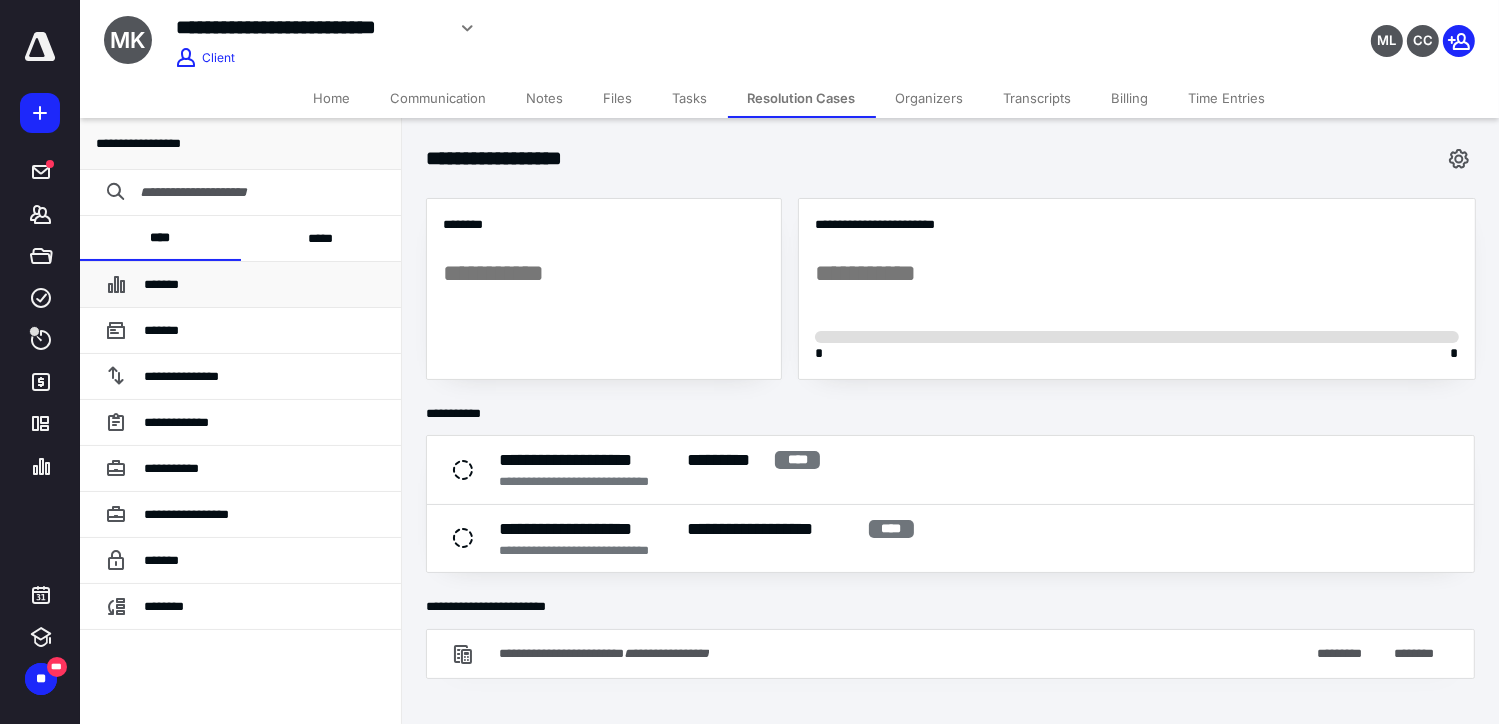 drag, startPoint x: 1512, startPoint y: 121, endPoint x: 206, endPoint y: 283, distance: 1316.0092 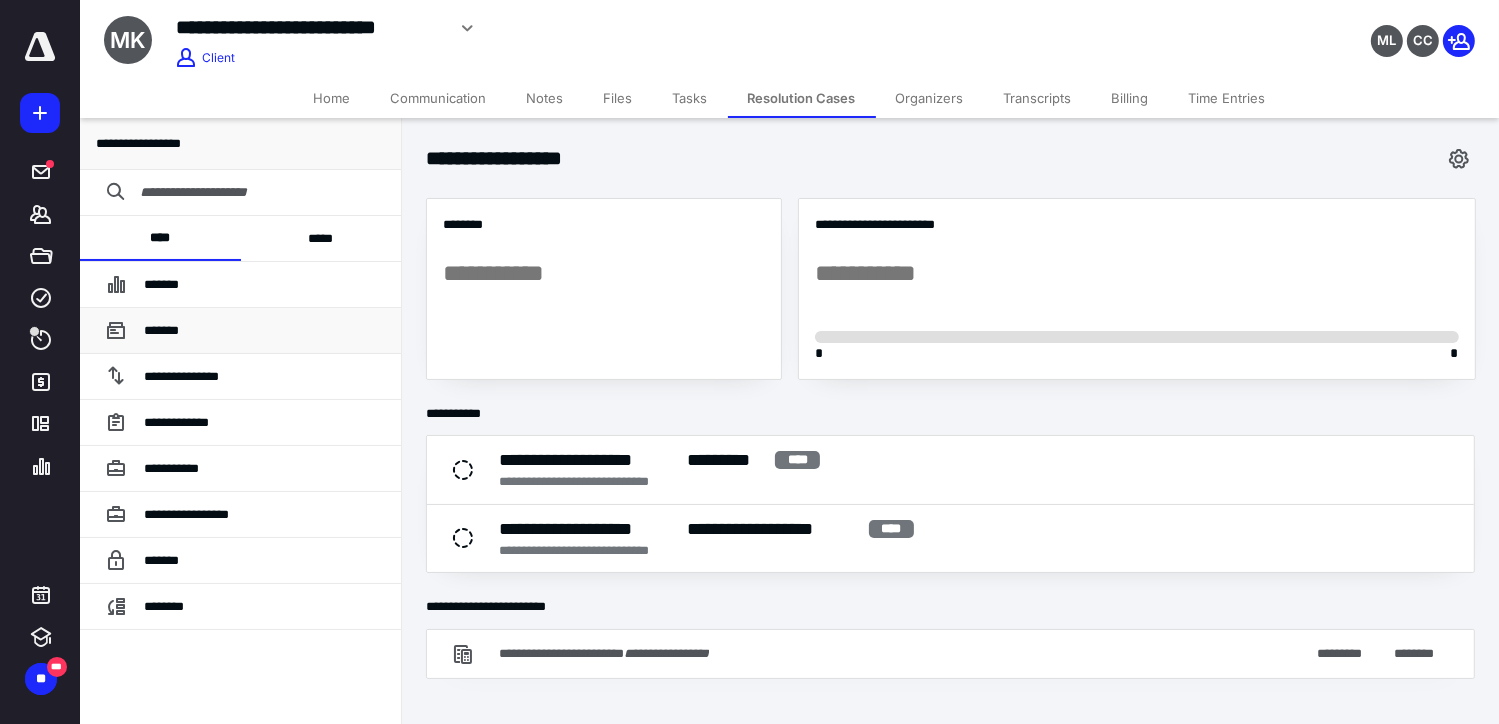 click on "*******" at bounding box center [161, 330] 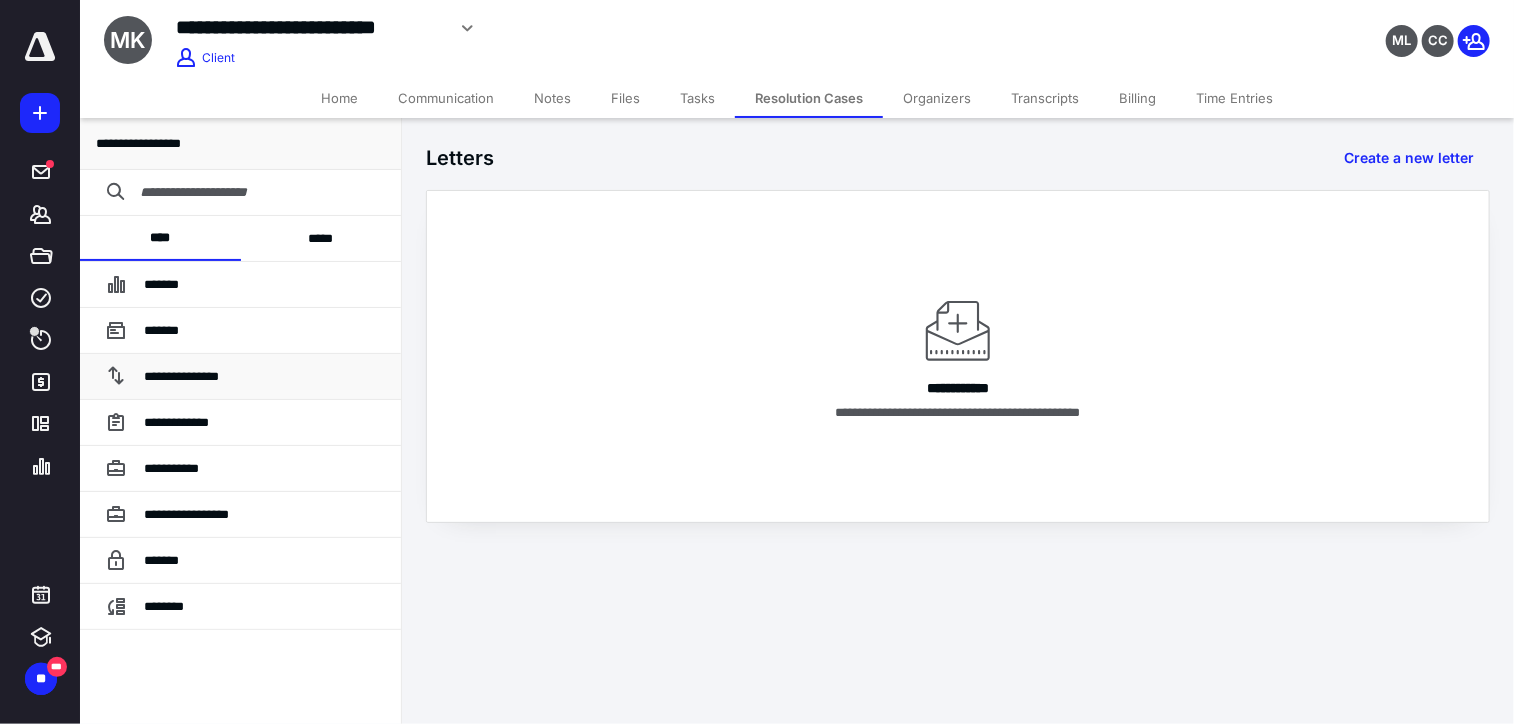 click on "**********" at bounding box center [181, 376] 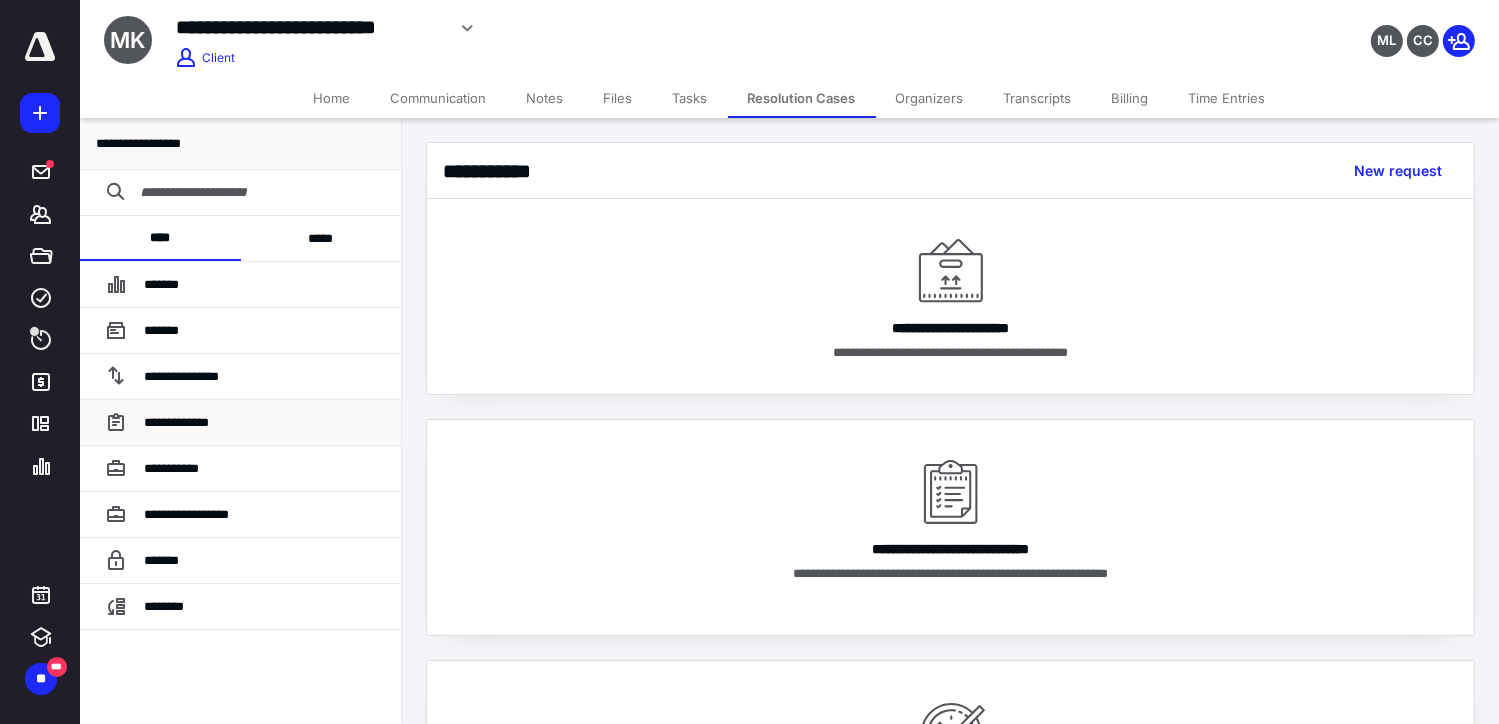 click on "**********" at bounding box center (176, 422) 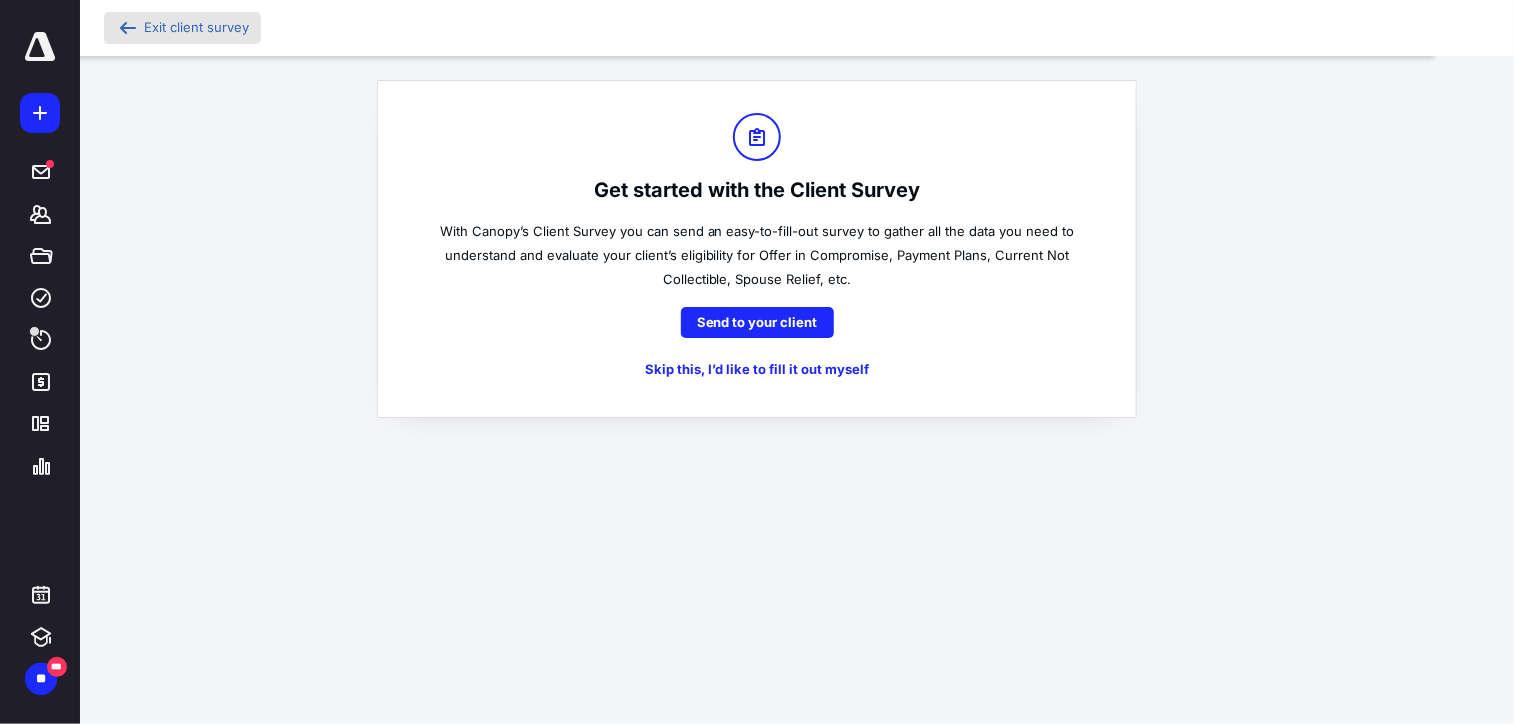 click on "Exit client survey" at bounding box center [196, 27] 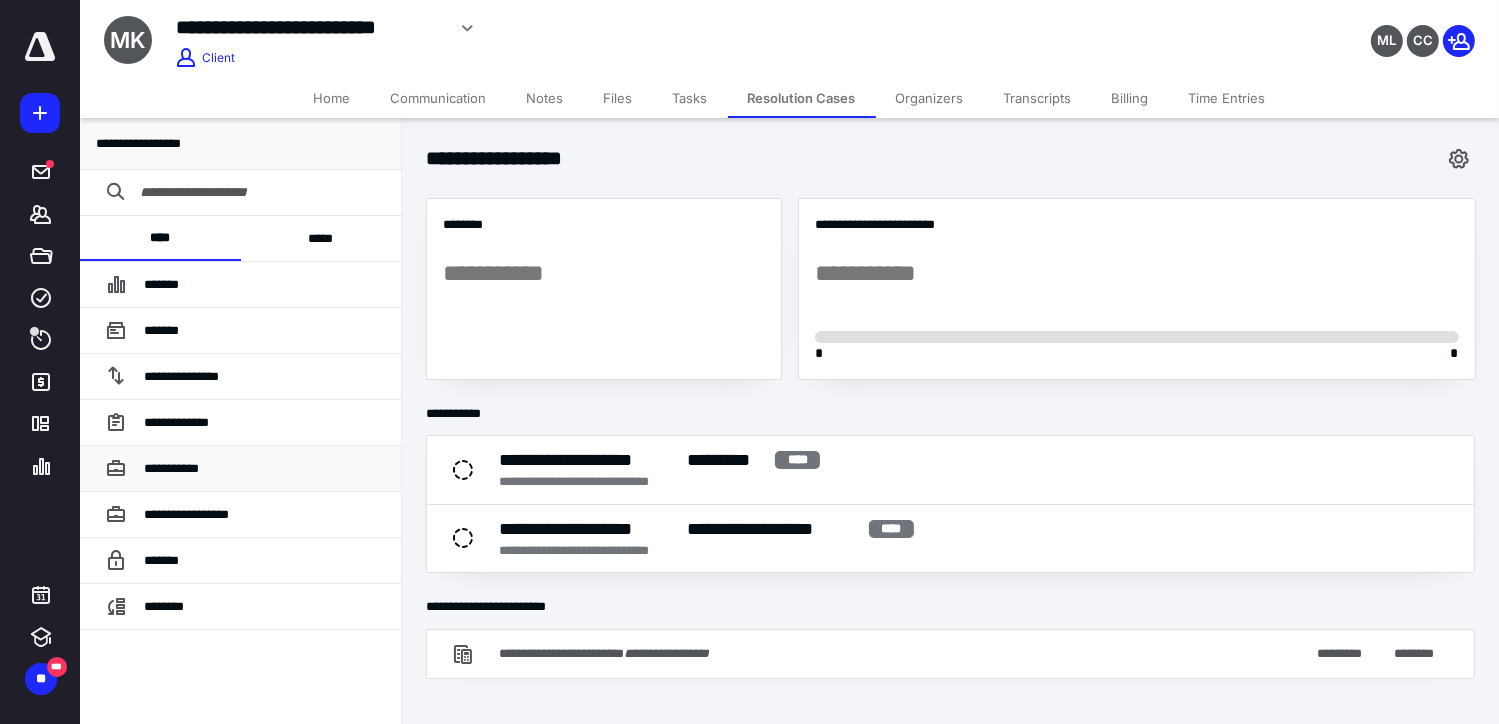 click on "**********" at bounding box center (264, 469) 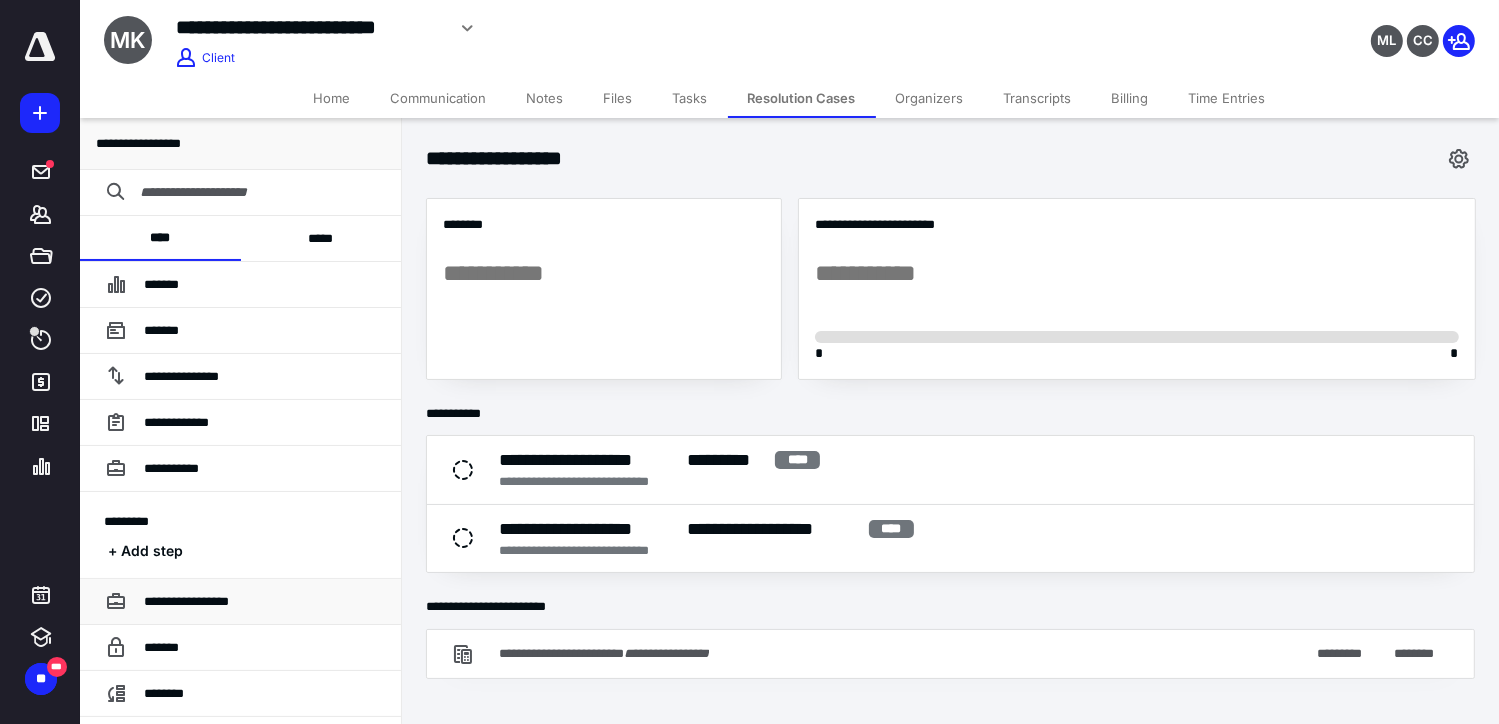 click on "**********" at bounding box center (186, 601) 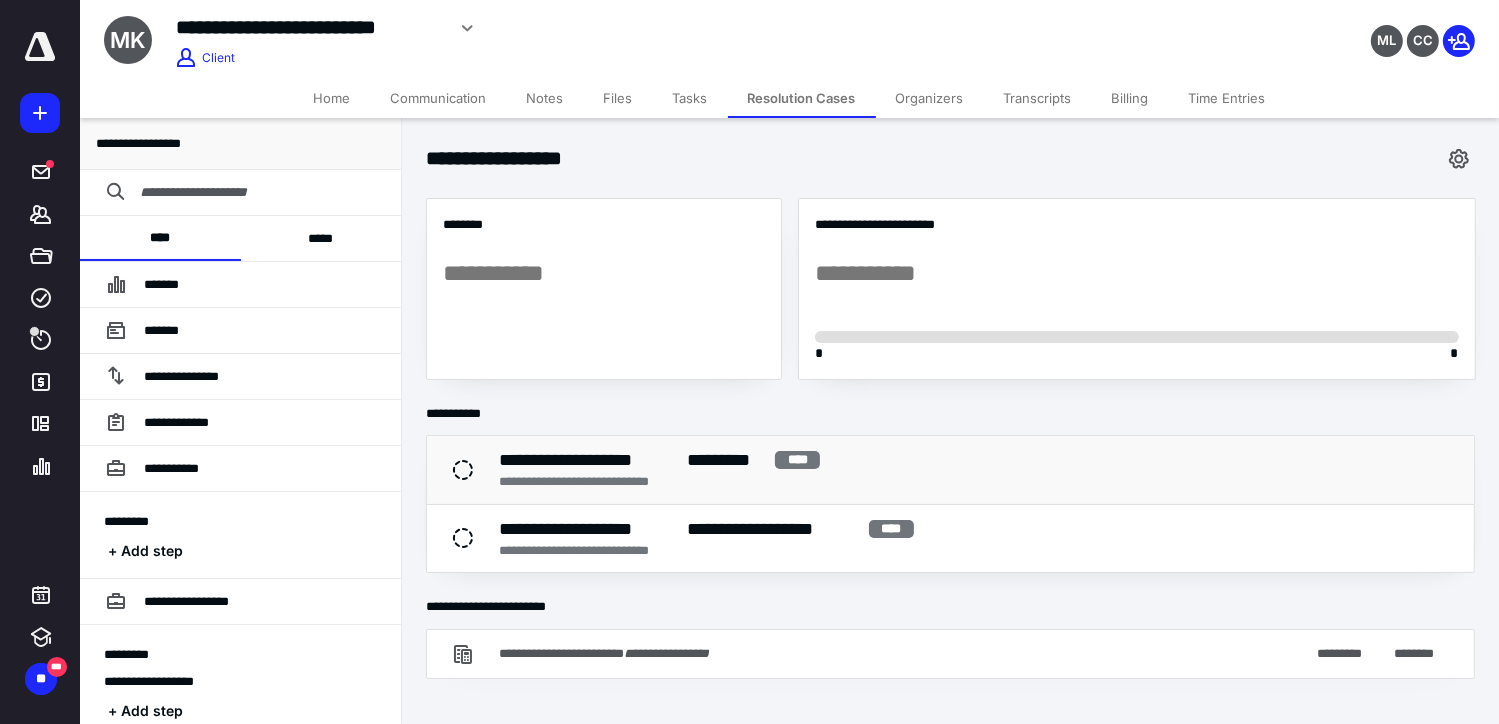 click on "**********" at bounding box center (609, 481) 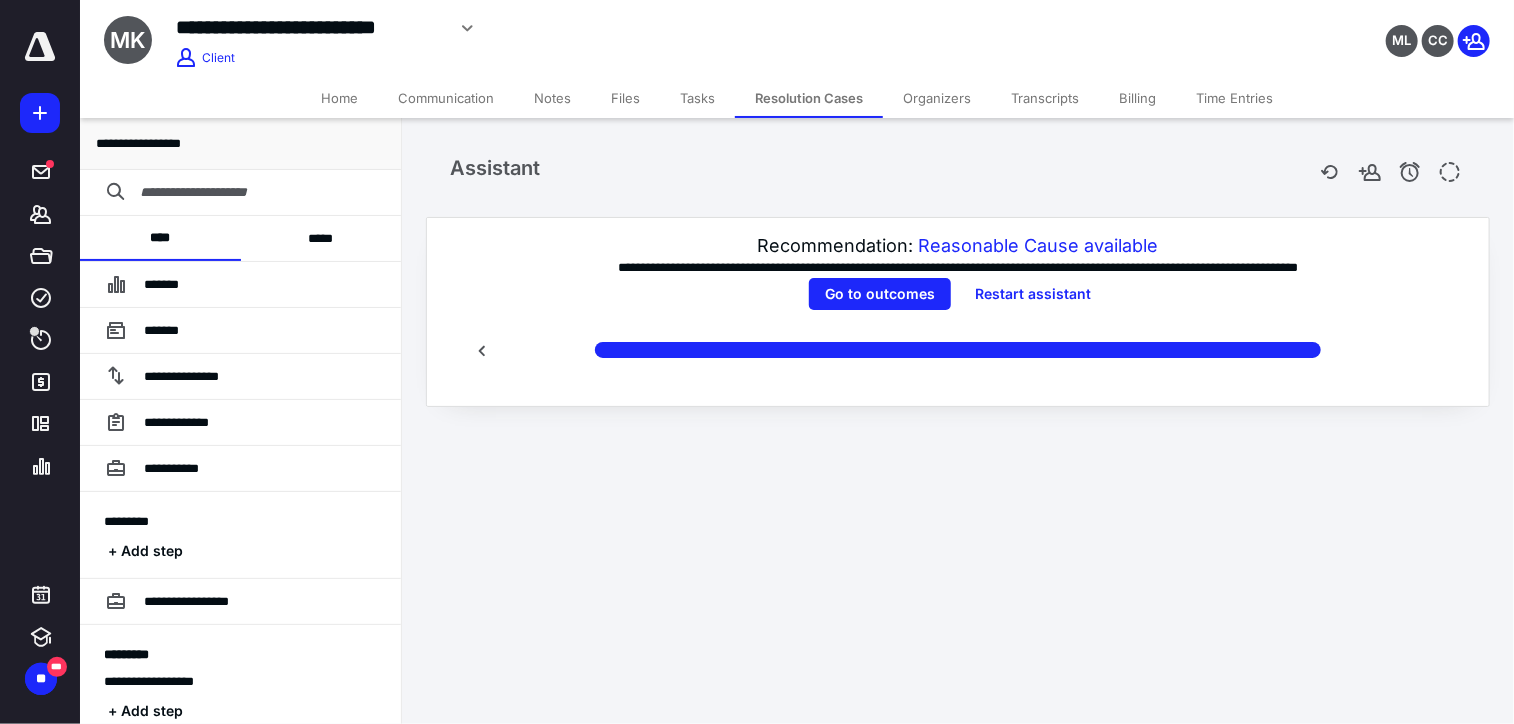 scroll, scrollTop: 106, scrollLeft: 0, axis: vertical 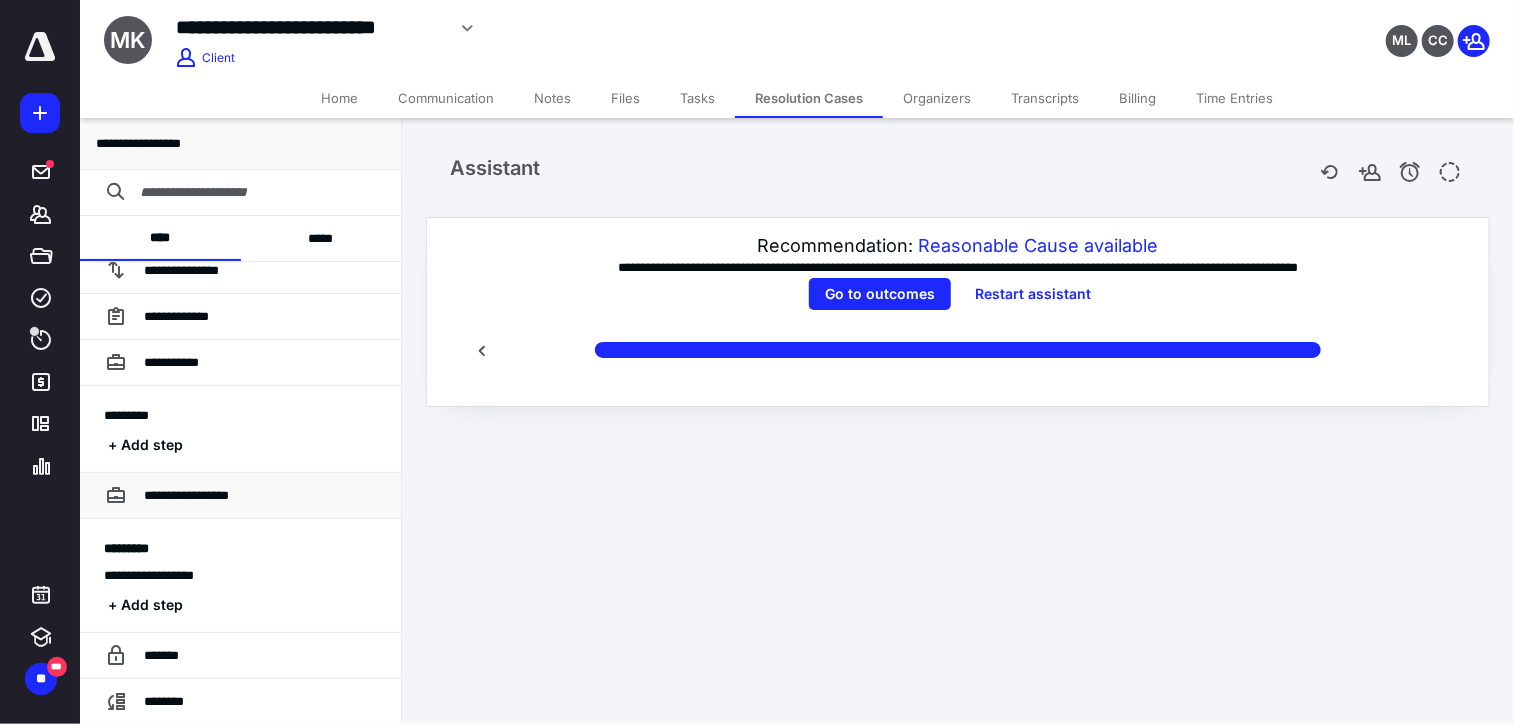 click on "**********" at bounding box center [186, 495] 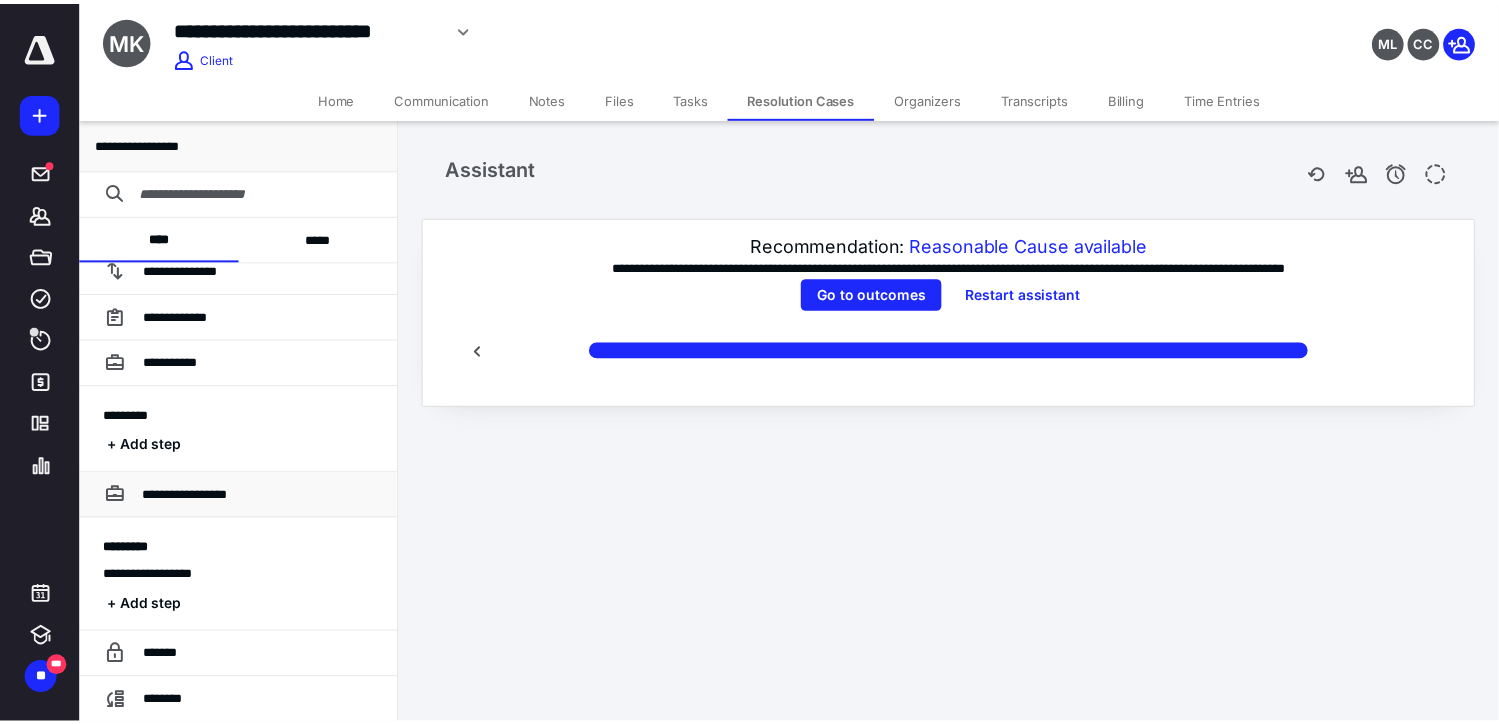 scroll, scrollTop: 0, scrollLeft: 0, axis: both 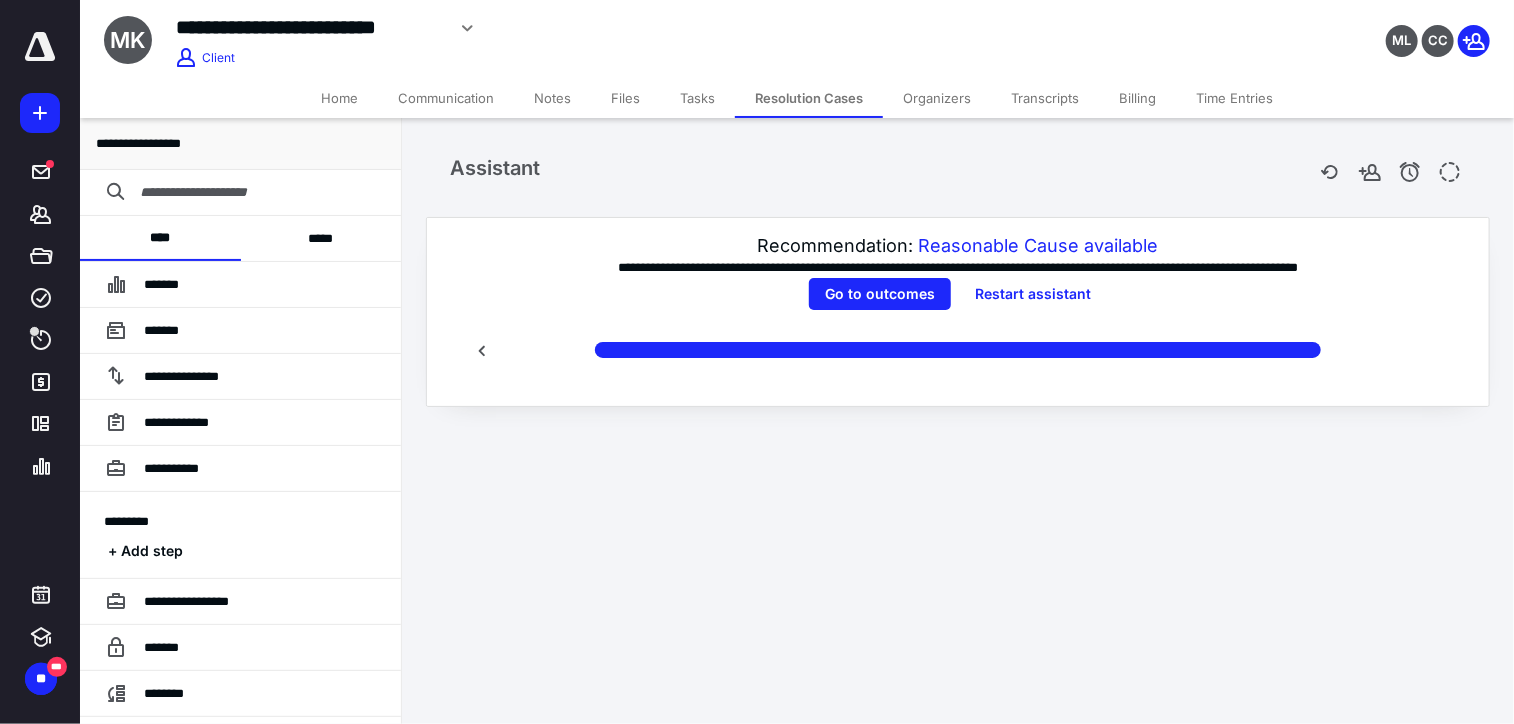 click on "Resolution Cases" at bounding box center (809, 98) 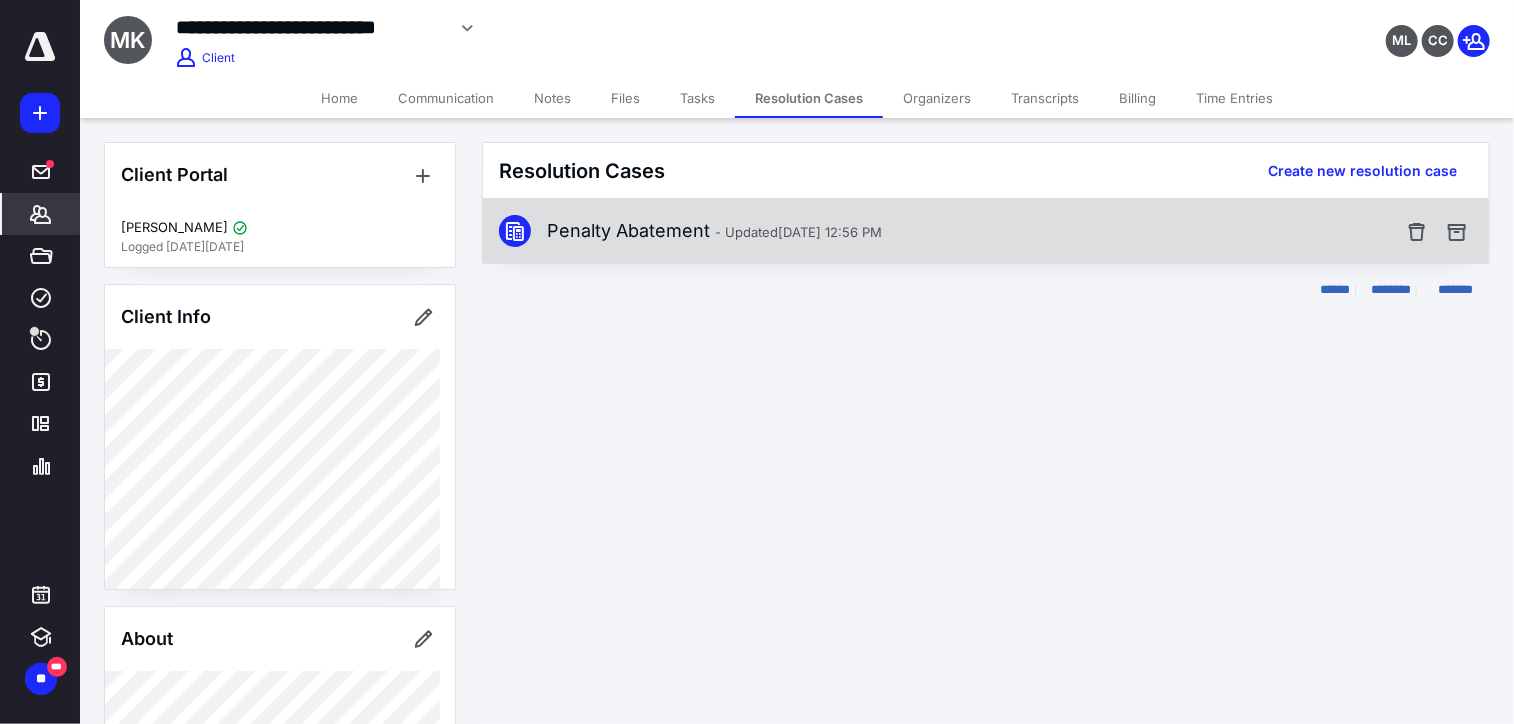 click on "Penalty Abatement   - Updated  Feb 27, 2024 12:56 PM" at bounding box center (714, 231) 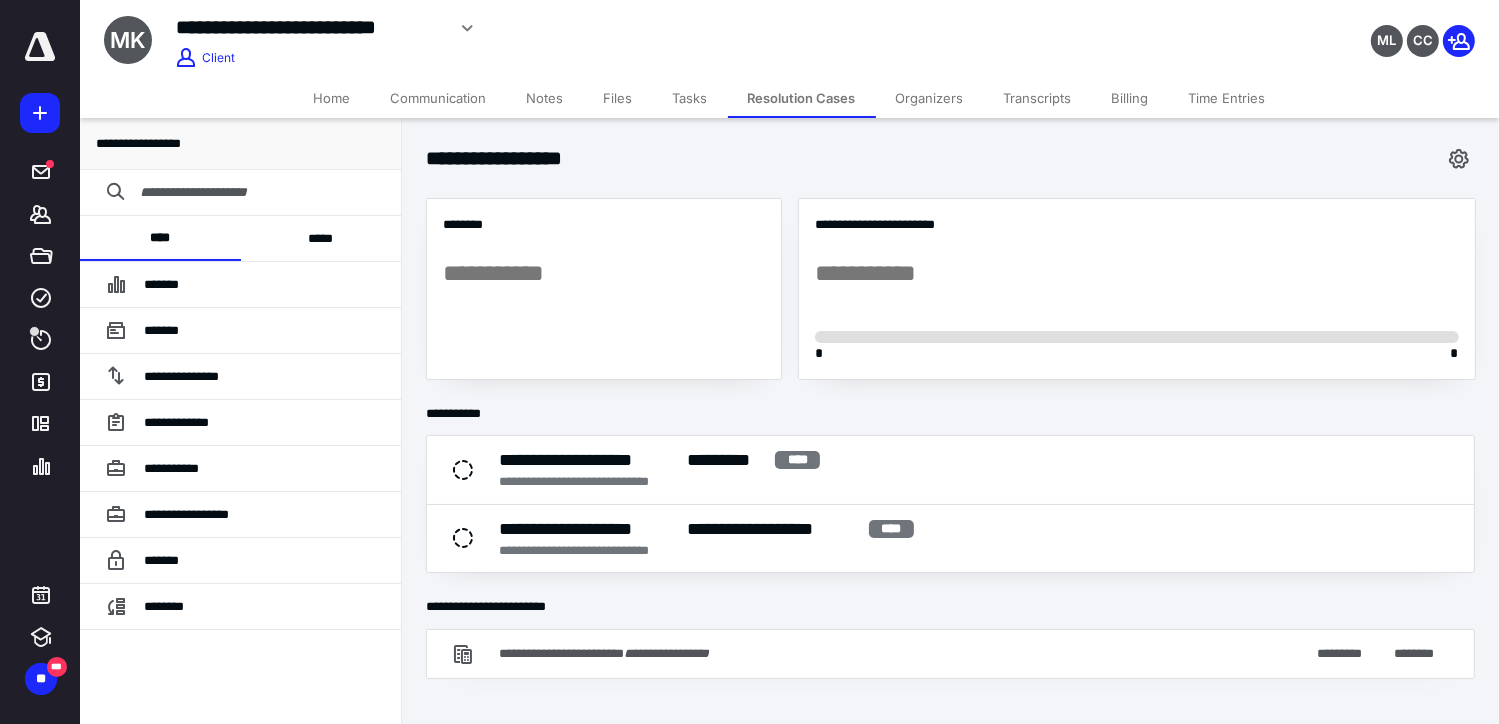 click on "*****" at bounding box center (321, 238) 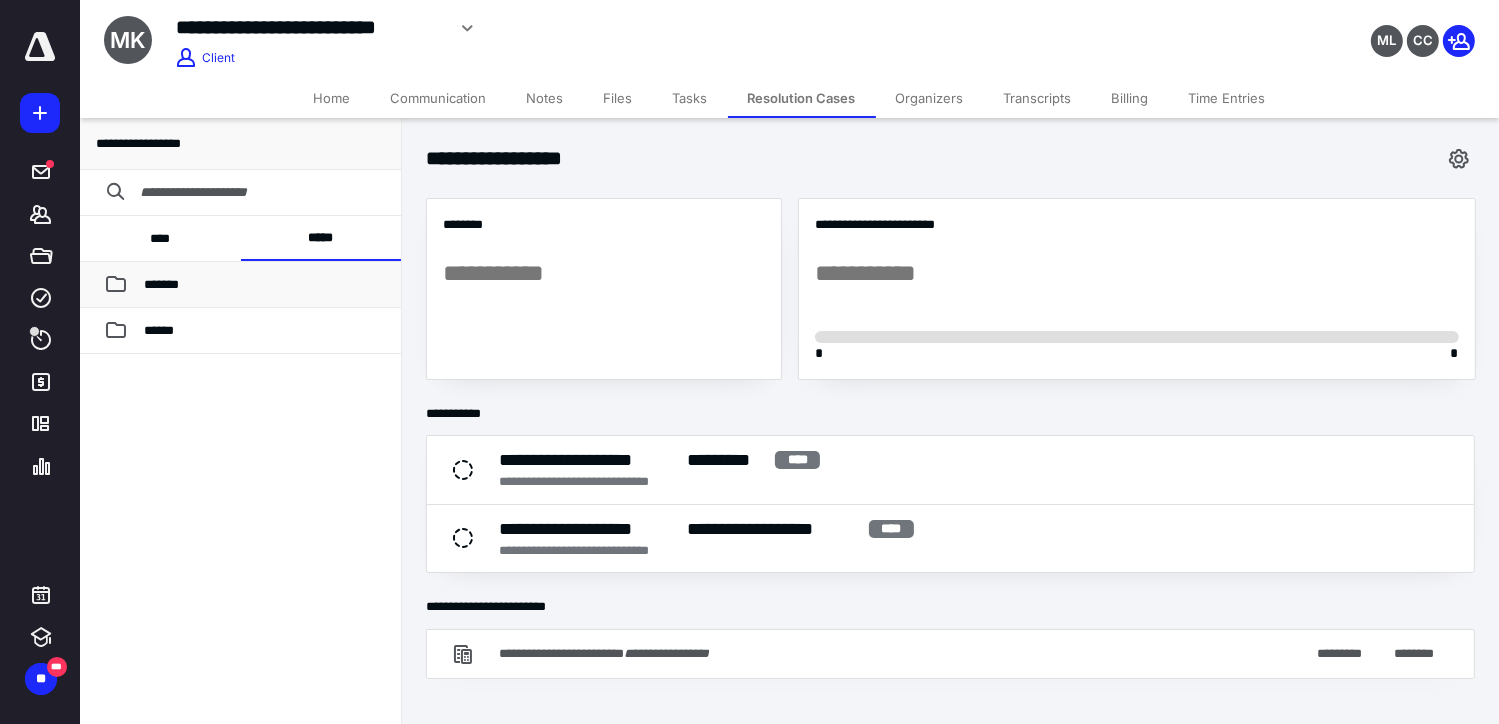 click on "*******" at bounding box center [161, 284] 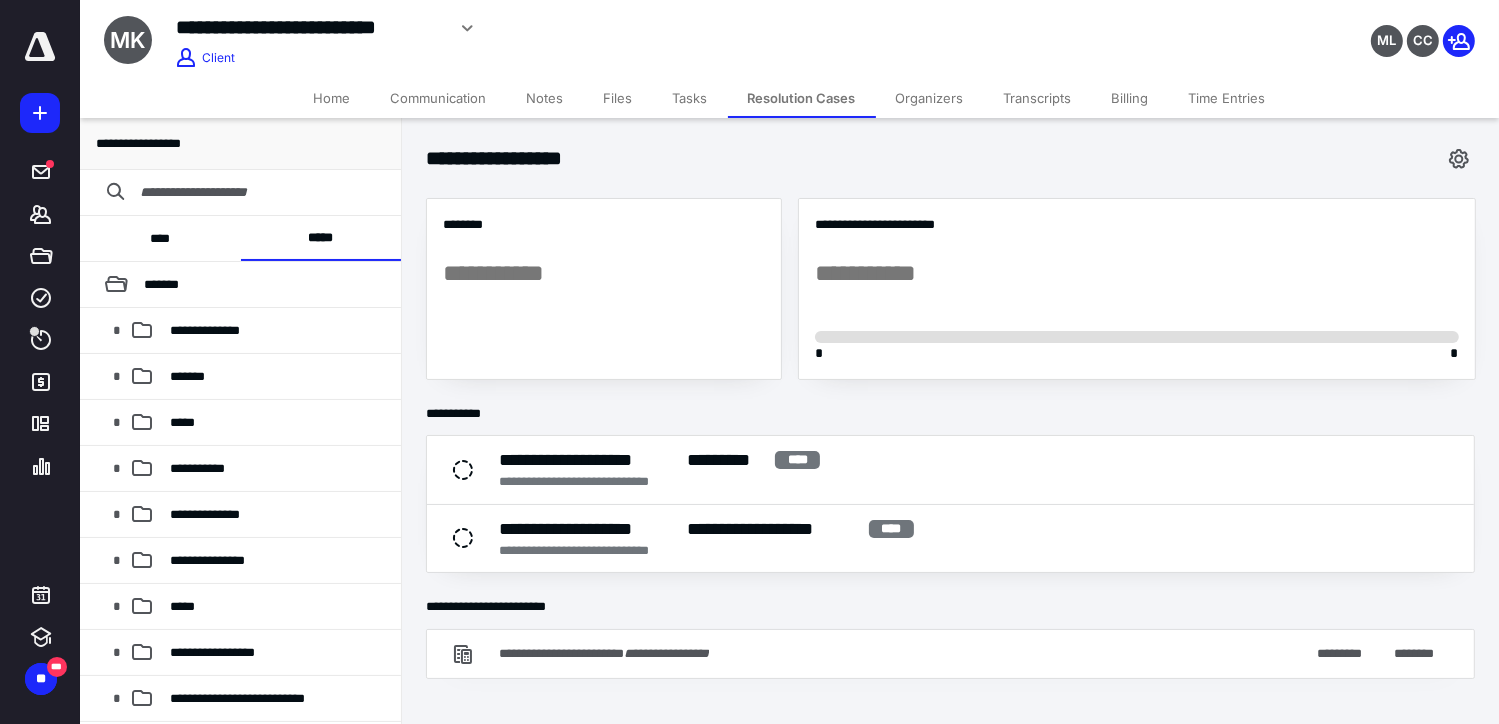 drag, startPoint x: 384, startPoint y: 324, endPoint x: 388, endPoint y: 505, distance: 181.04419 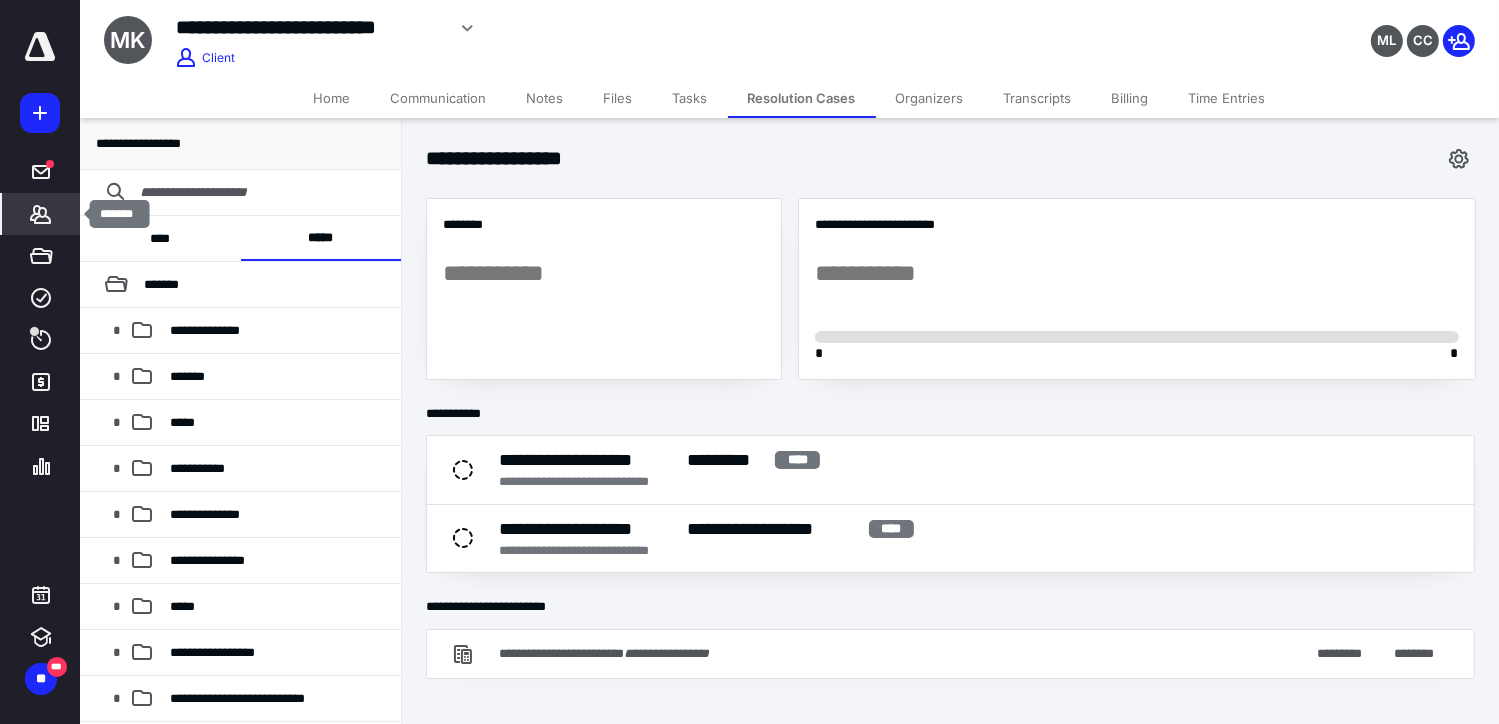 click 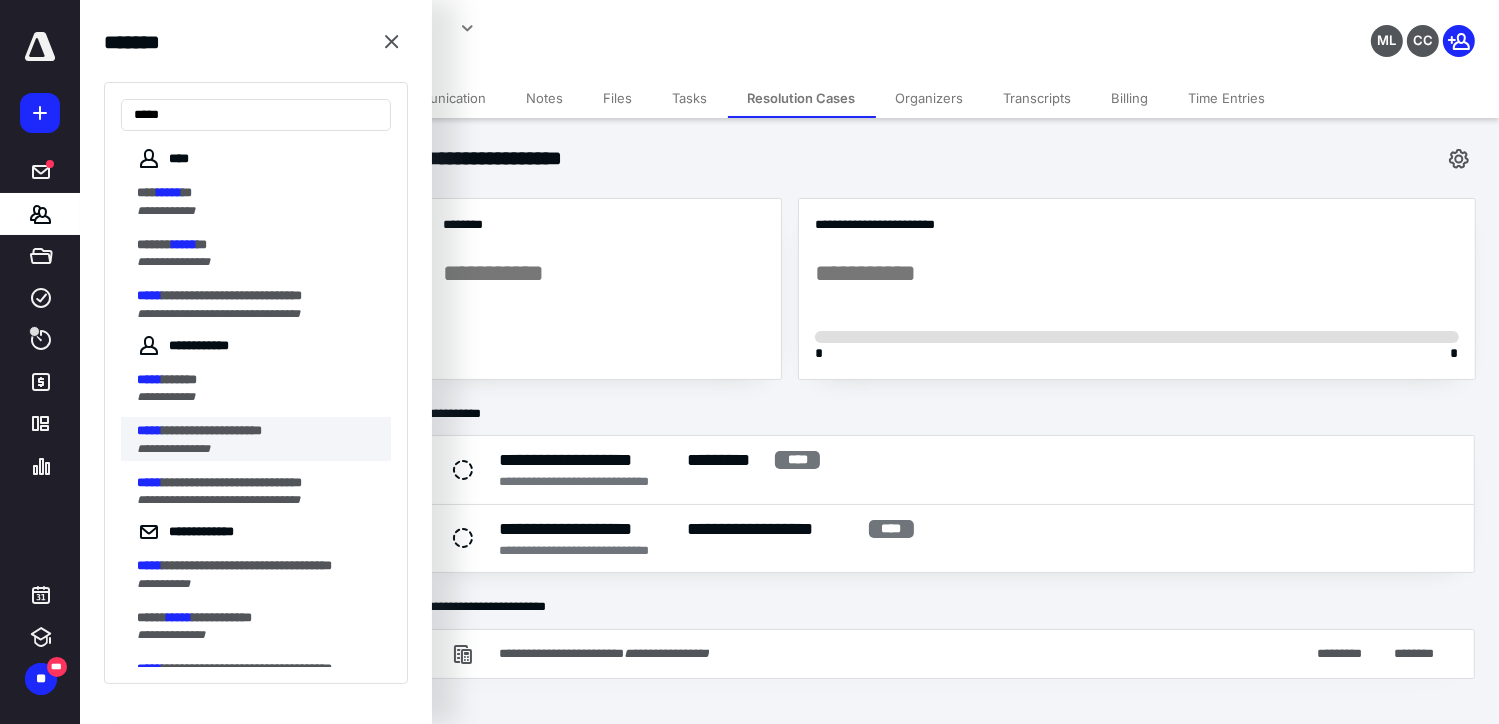type on "*****" 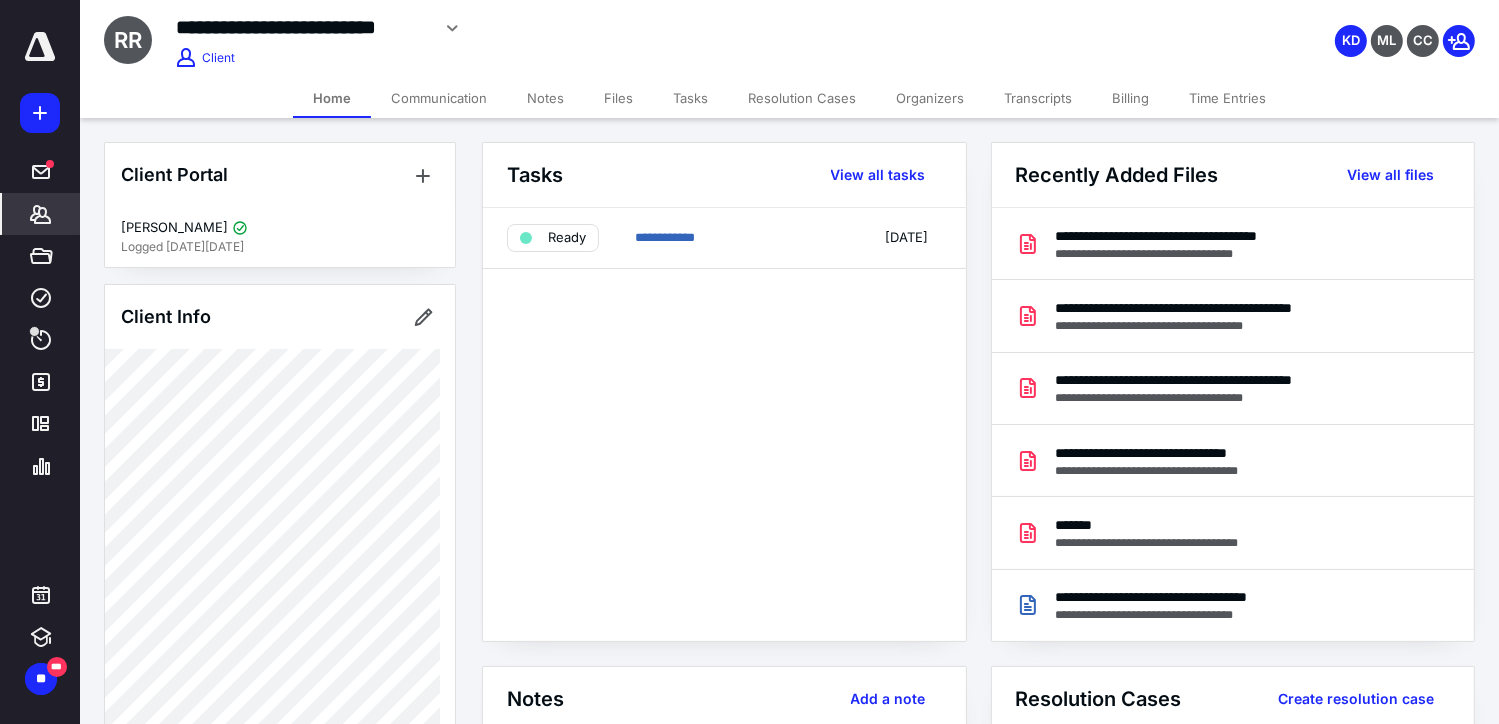 click on "Resolution Cases" at bounding box center [802, 98] 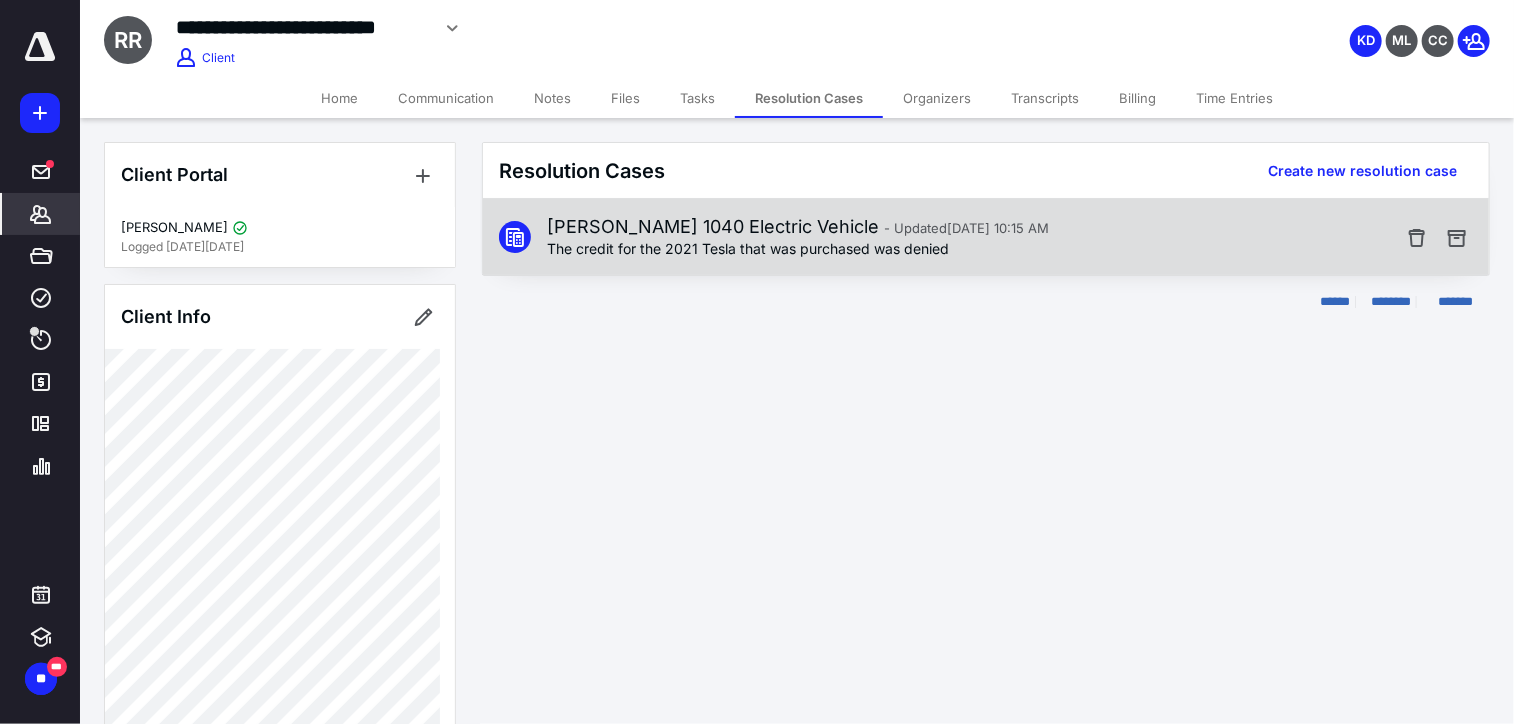 click on "Ralston 1040 Electric Vehicle    - Updated  Apr 25, 2024 10:15 AM" at bounding box center (798, 227) 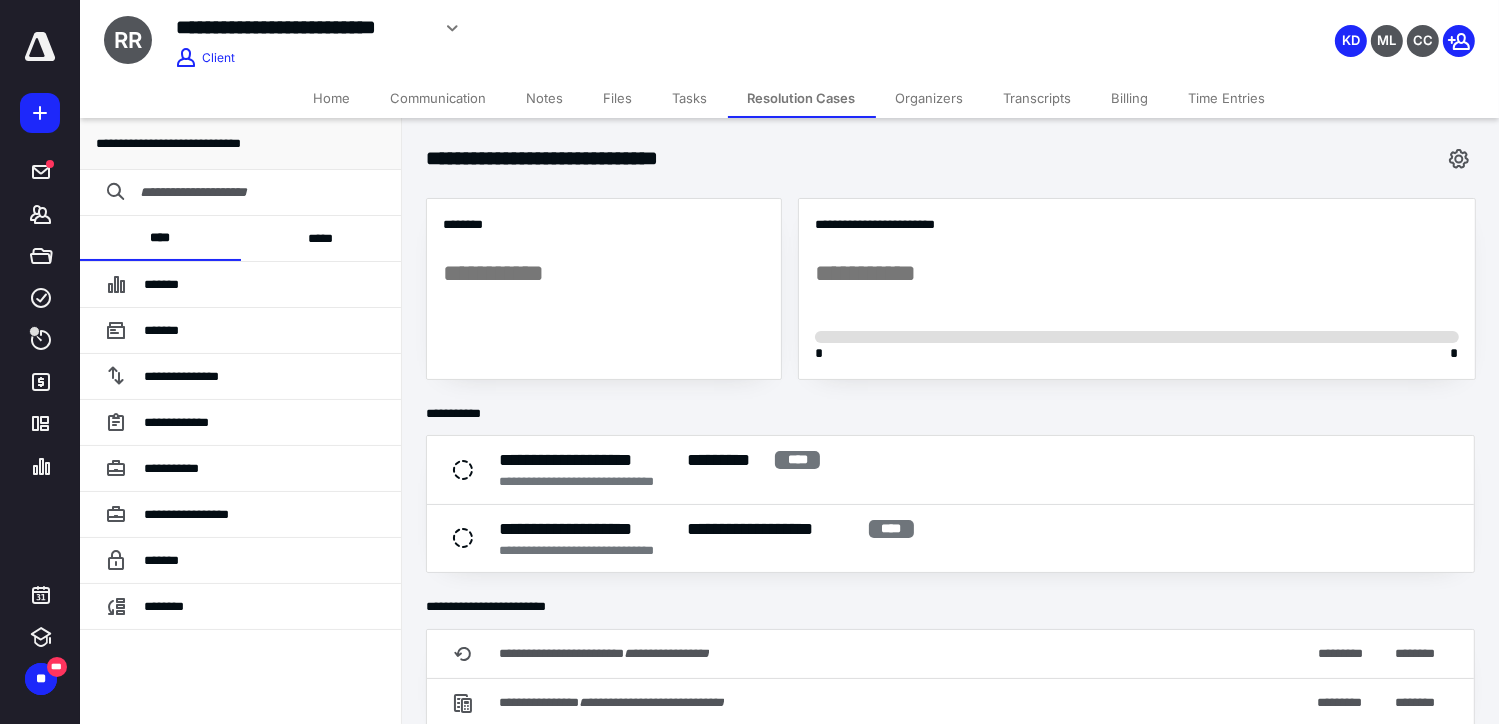 scroll, scrollTop: 49, scrollLeft: 0, axis: vertical 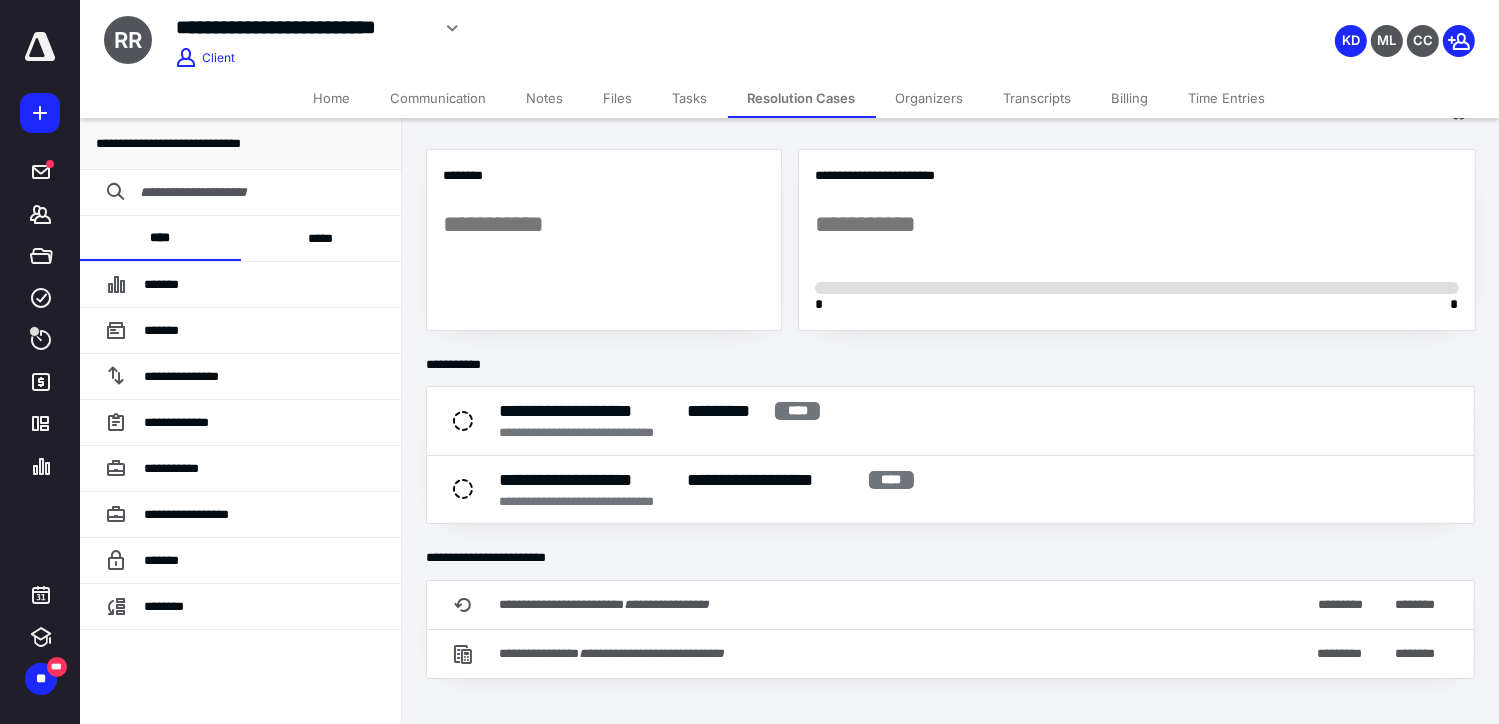 click on "Resolution Cases" at bounding box center (802, 98) 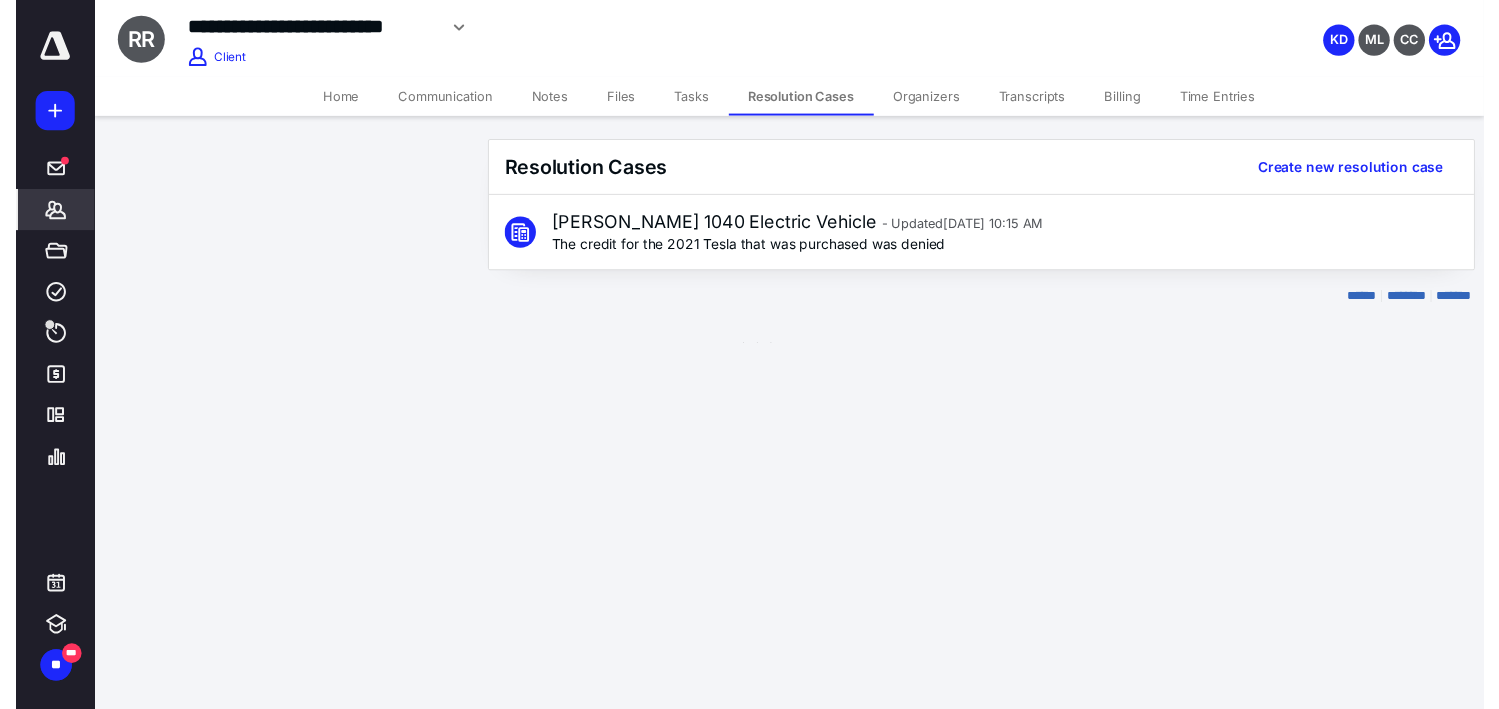 scroll, scrollTop: 0, scrollLeft: 0, axis: both 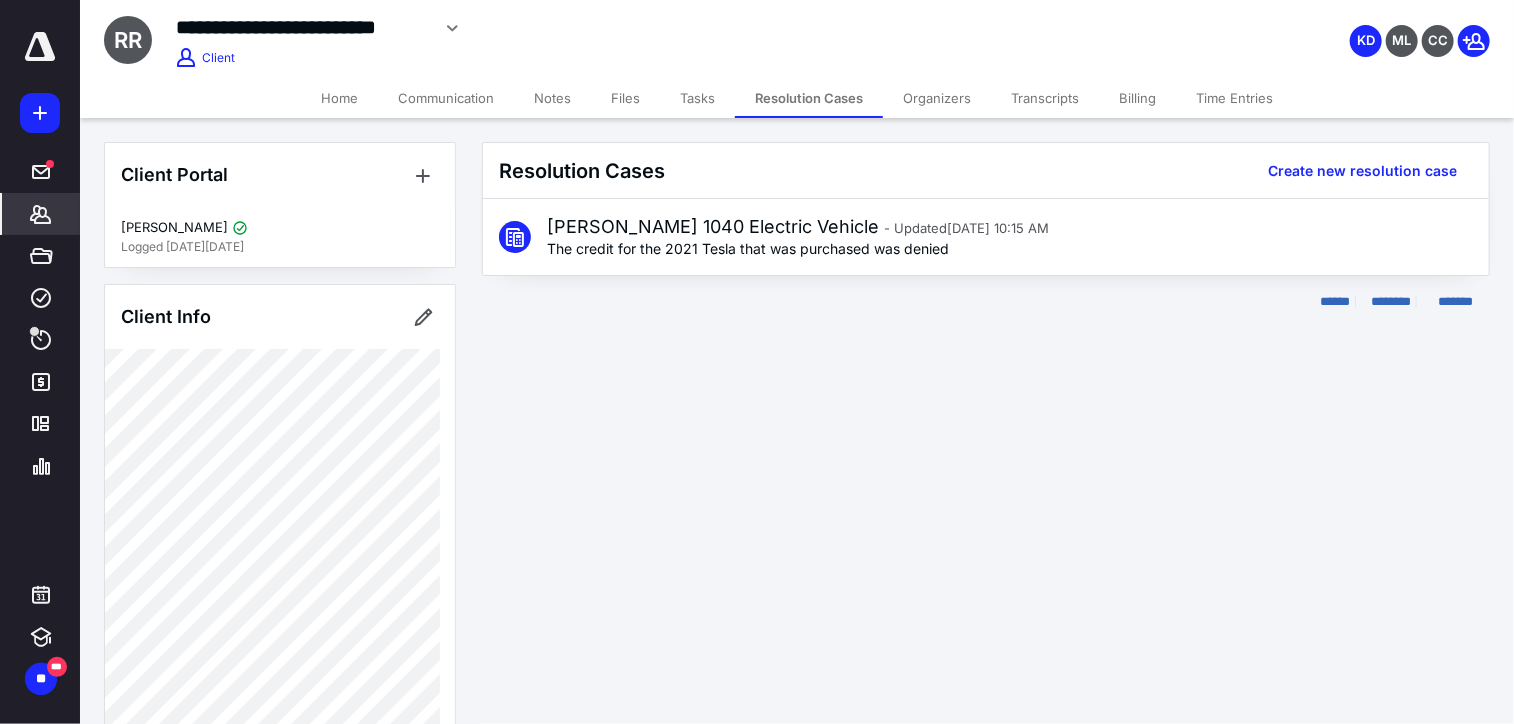 click at bounding box center (40, 47) 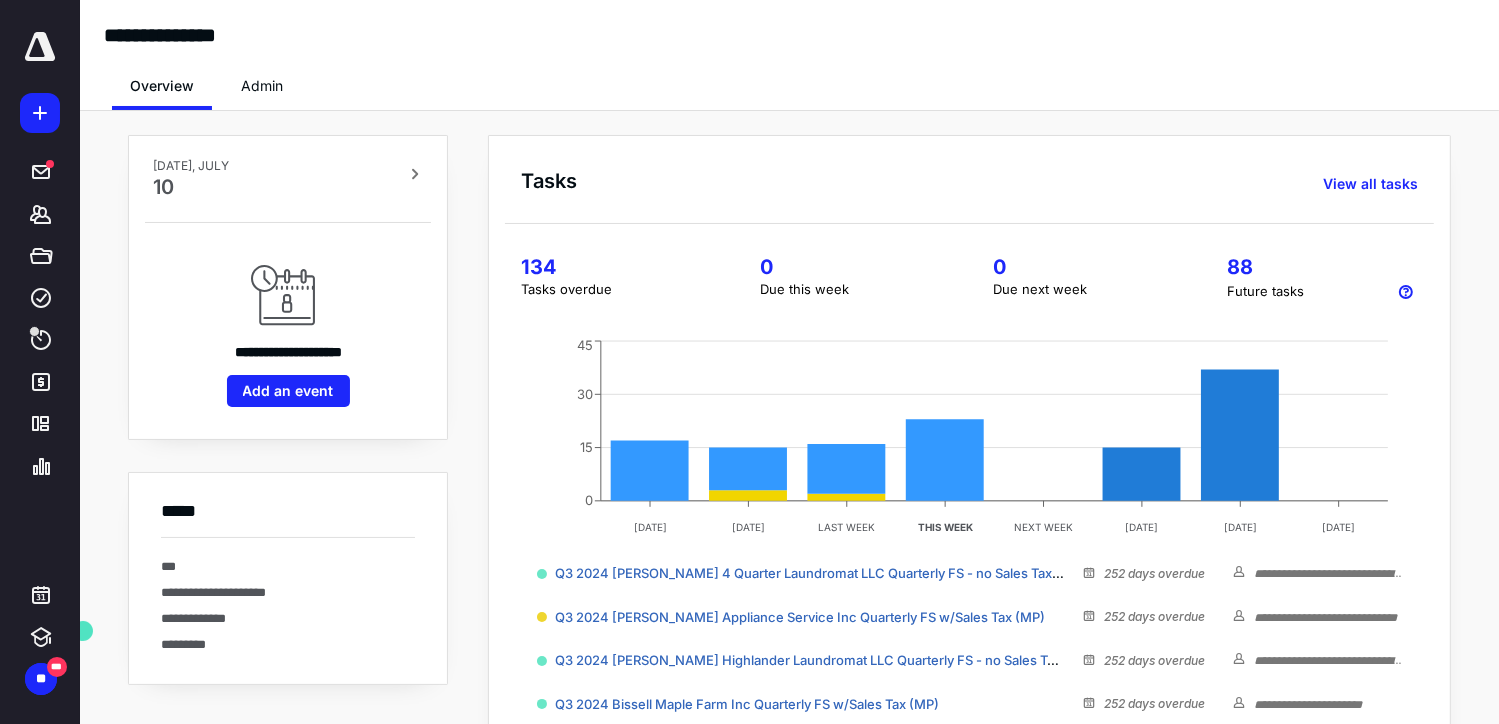 click on "Admin" at bounding box center [262, 86] 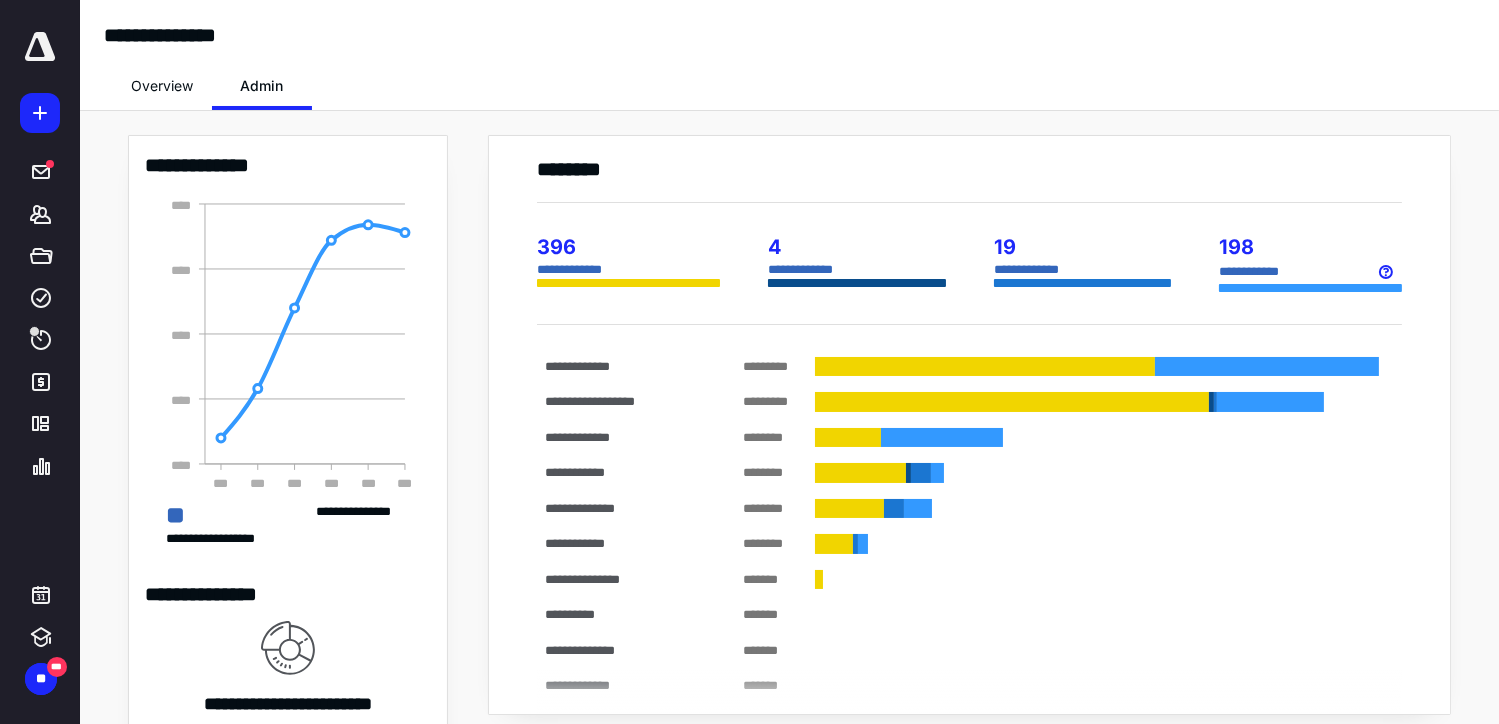 click on "Overview" at bounding box center [162, 86] 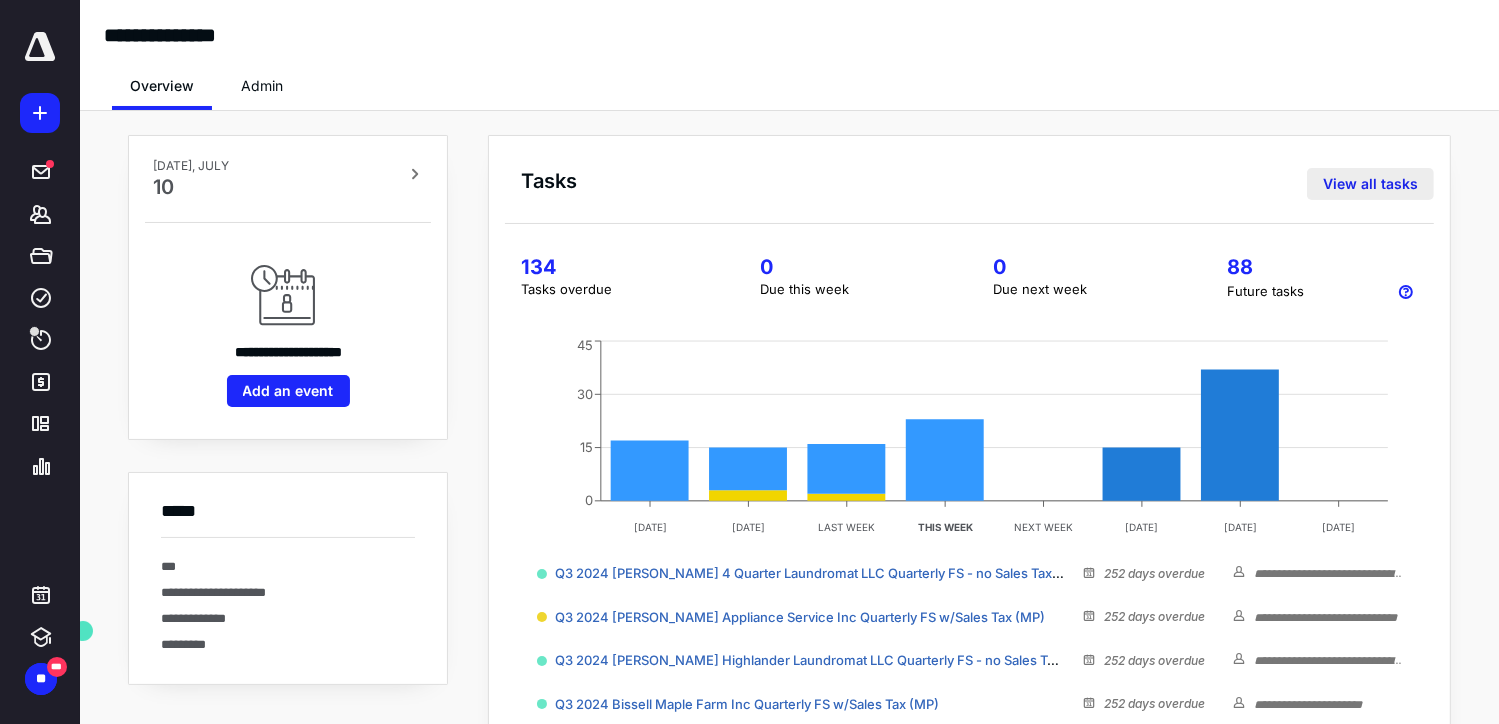 click on "View all tasks" at bounding box center [1370, 184] 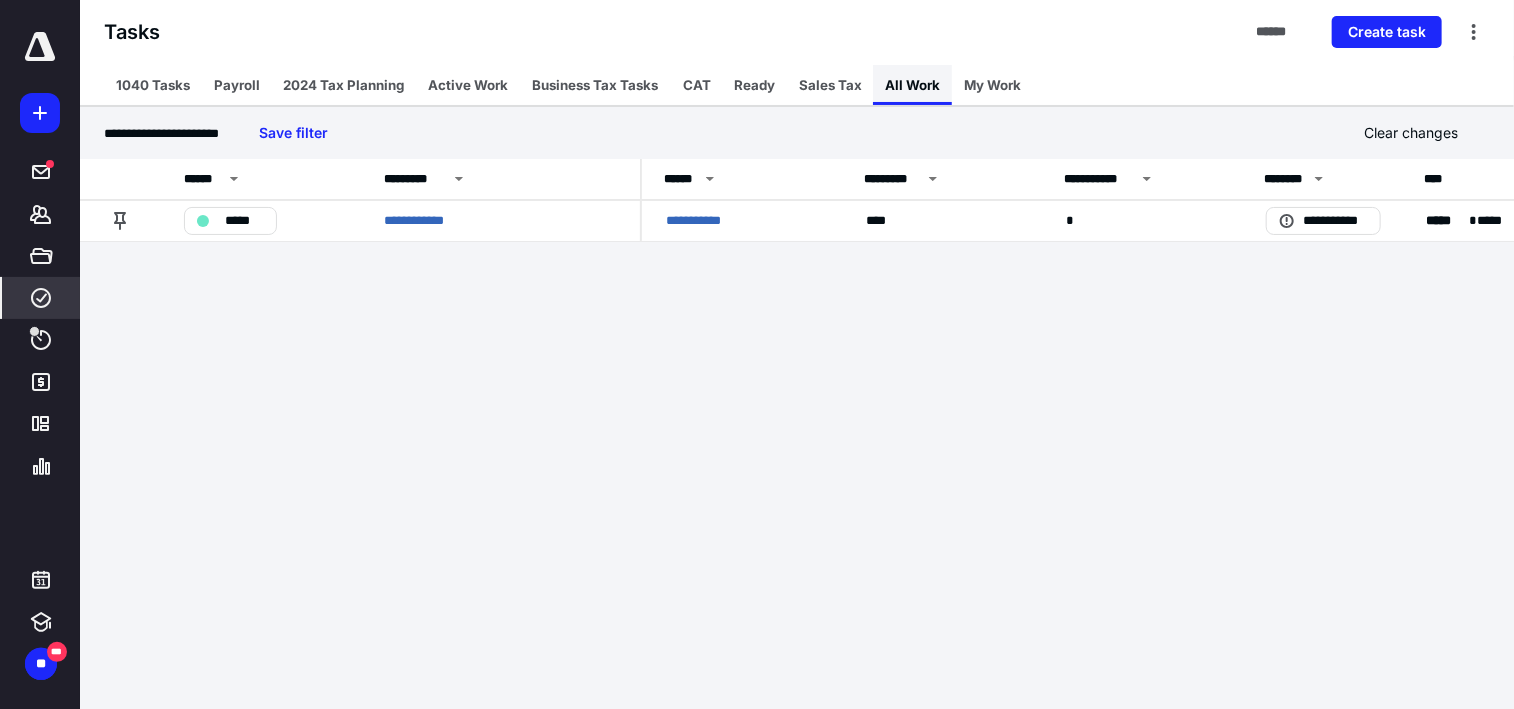 click on "All Work" at bounding box center (912, 85) 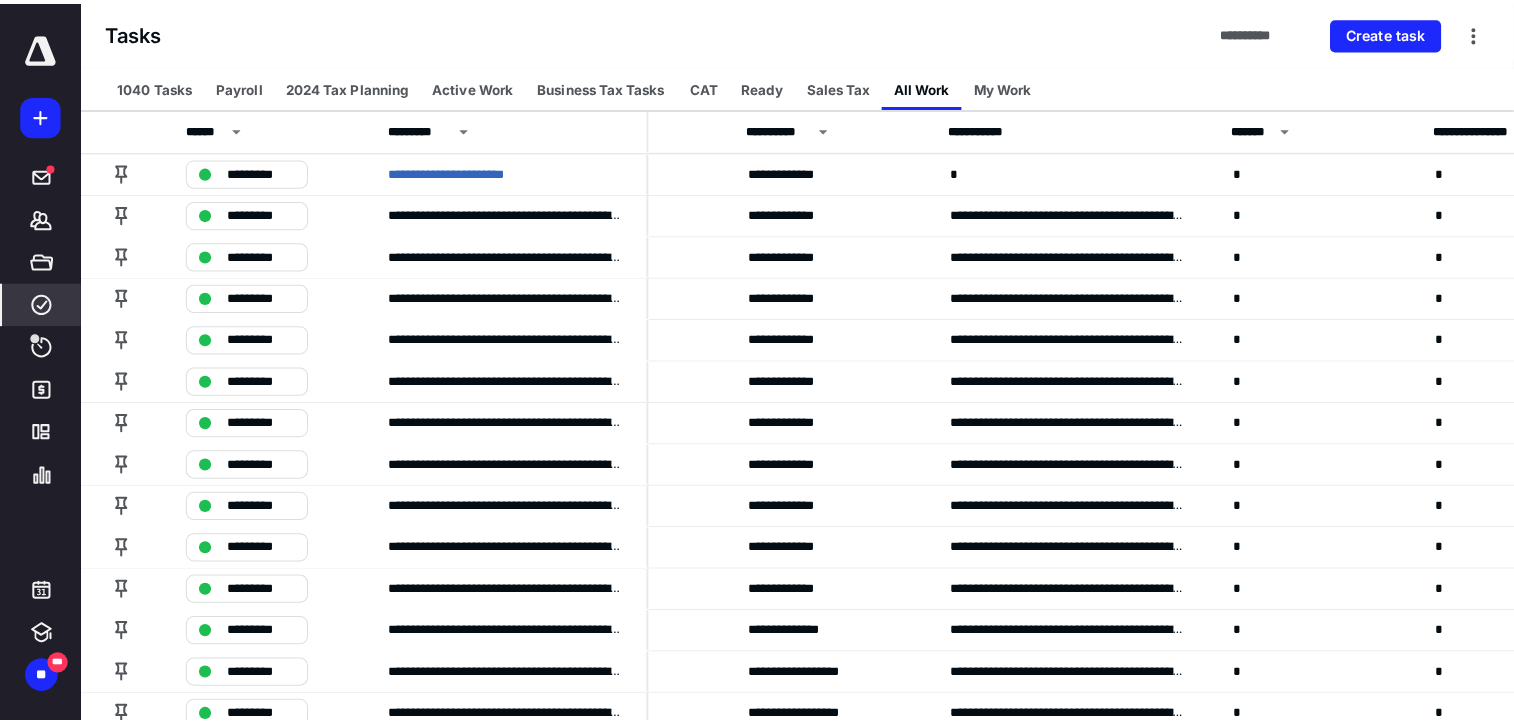 scroll, scrollTop: 0, scrollLeft: 1604, axis: horizontal 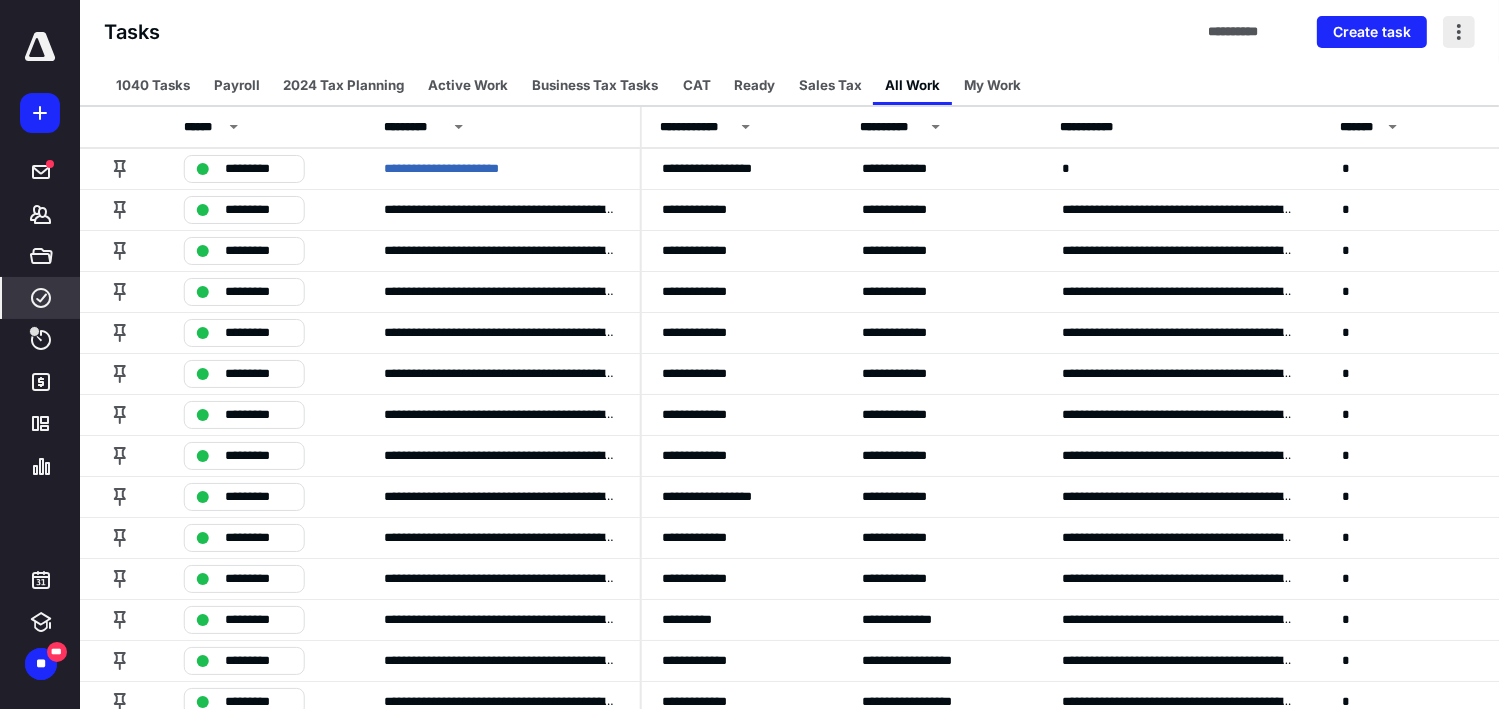 click at bounding box center (1459, 32) 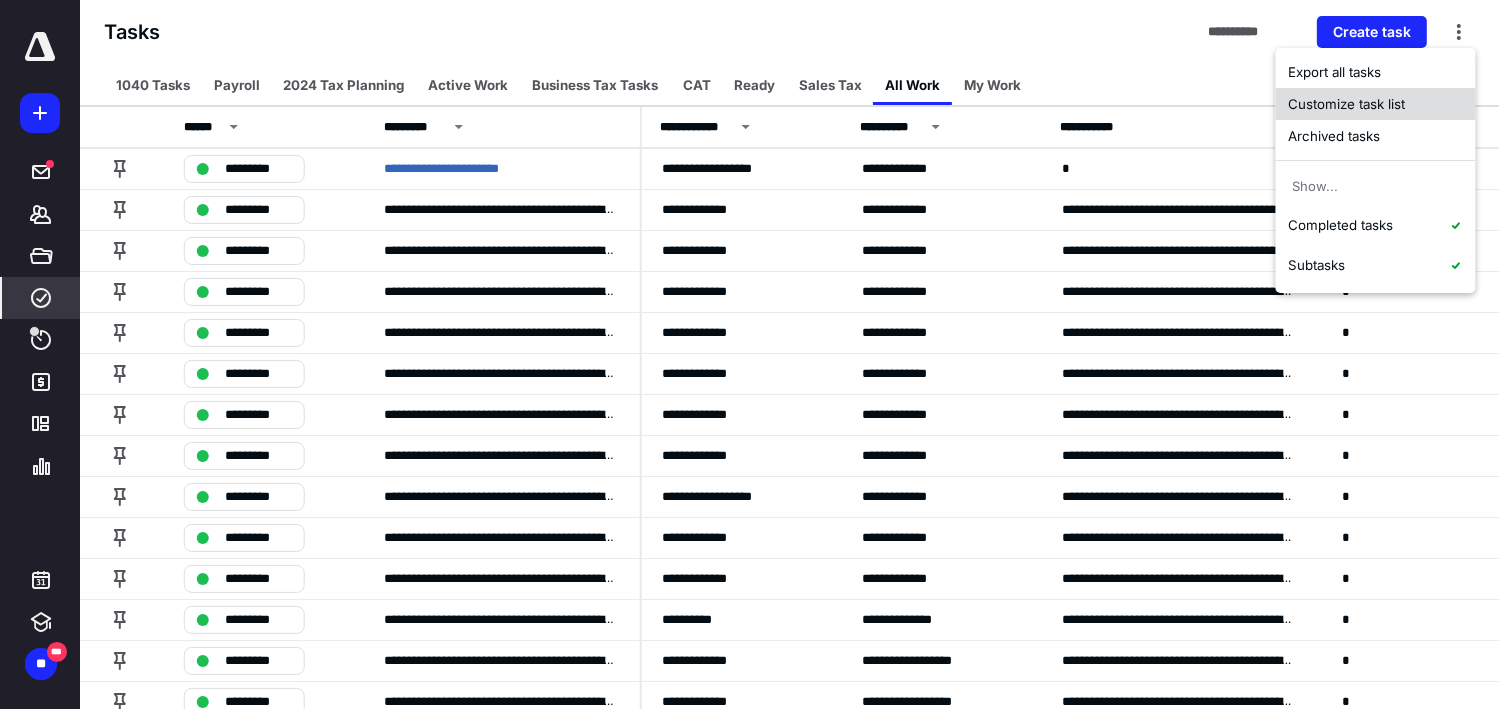 click on "Customize task list" at bounding box center [1376, 104] 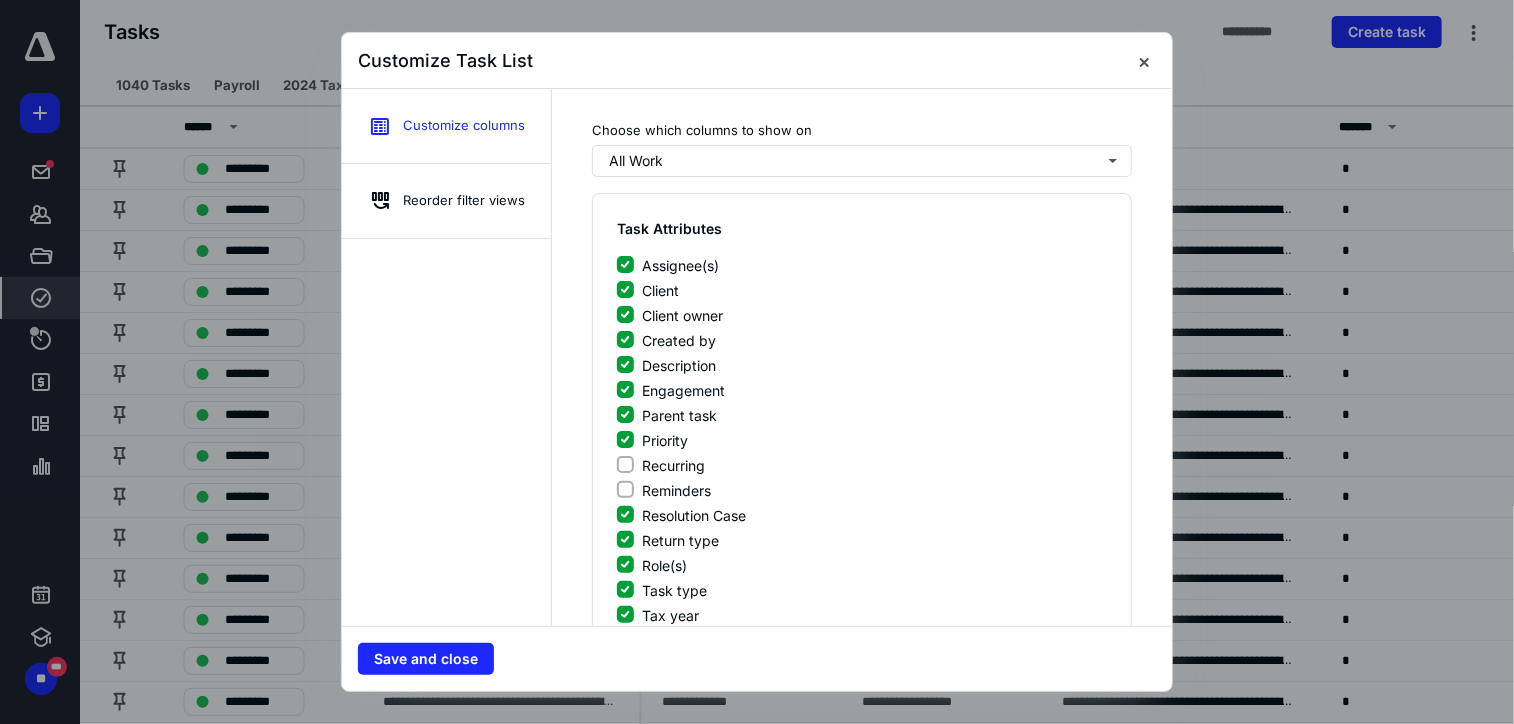 drag, startPoint x: 1156, startPoint y: 444, endPoint x: 1110, endPoint y: 347, distance: 107.35455 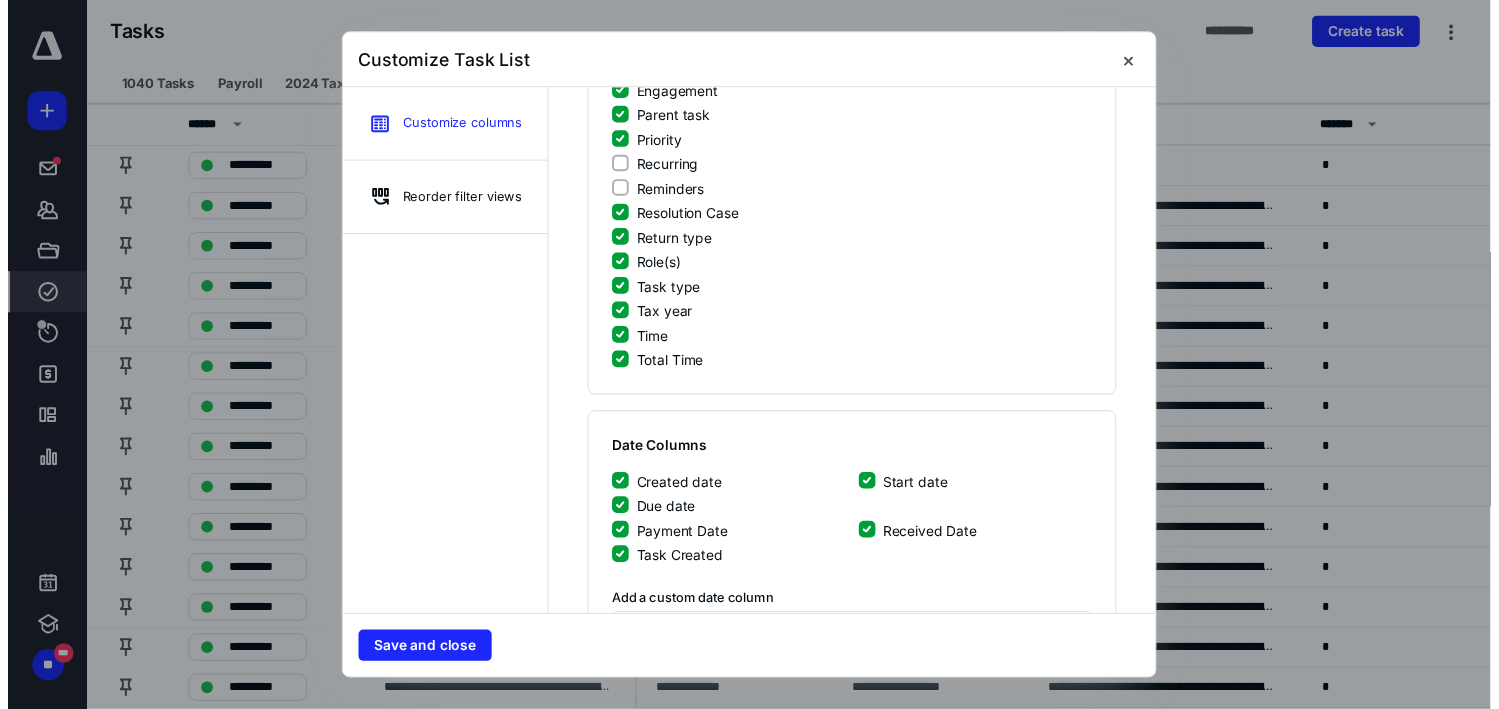 scroll, scrollTop: 352, scrollLeft: 0, axis: vertical 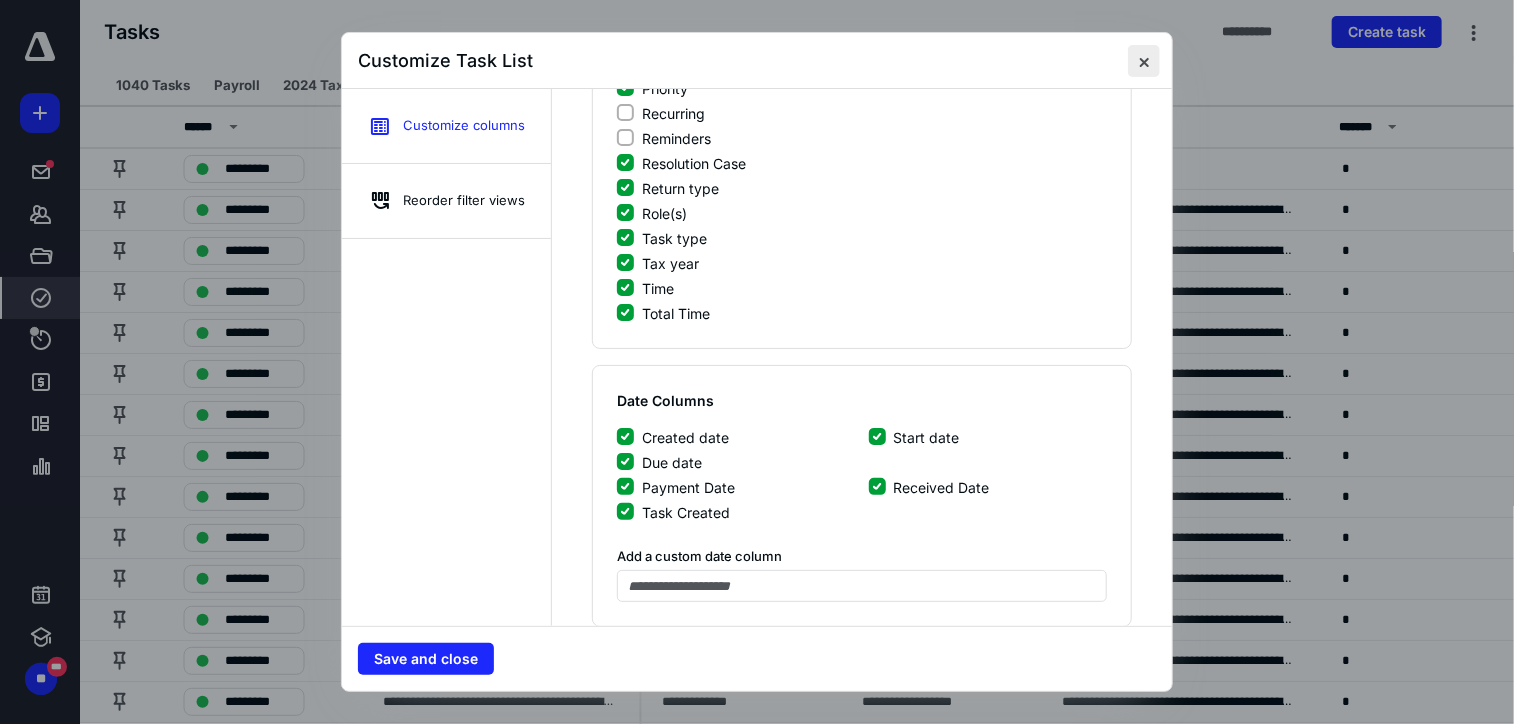 click at bounding box center (1144, 61) 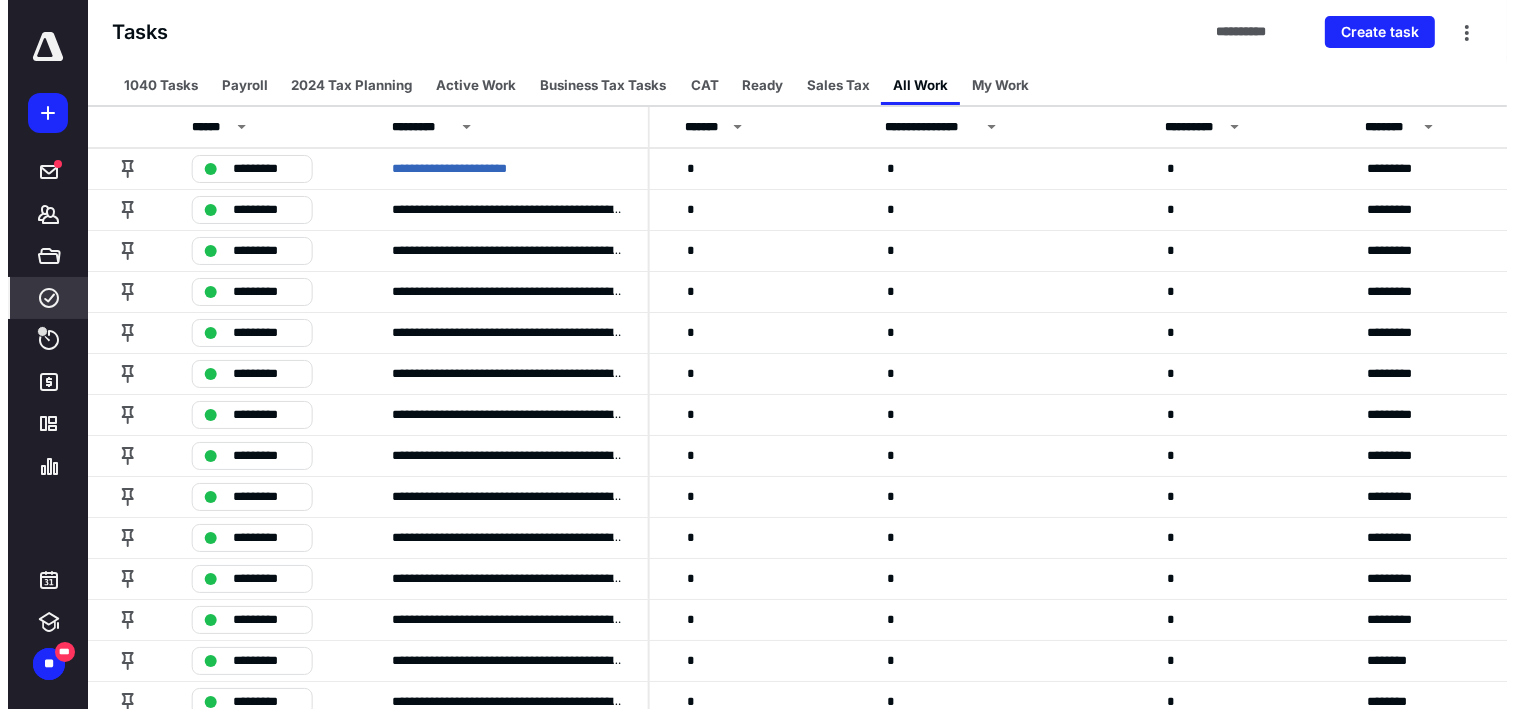 scroll, scrollTop: 0, scrollLeft: 2292, axis: horizontal 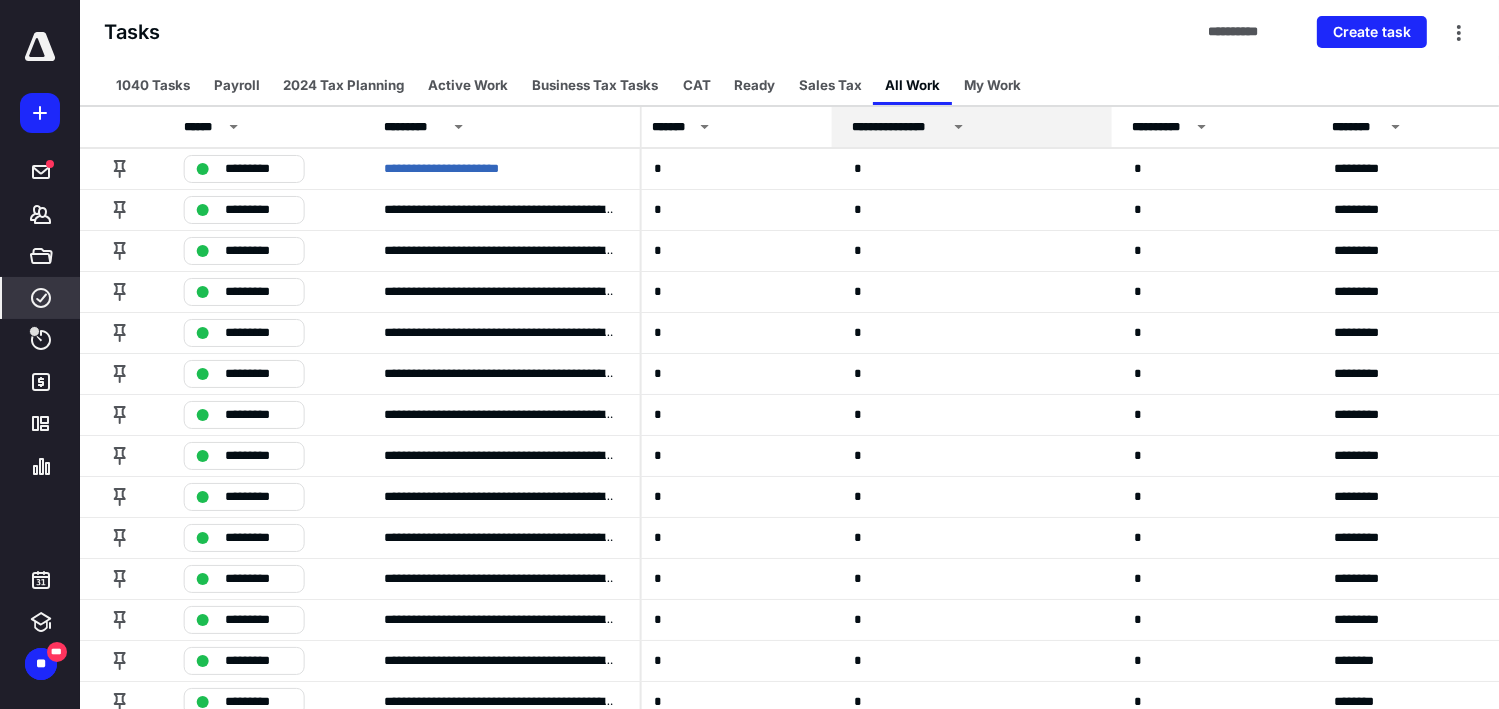 click 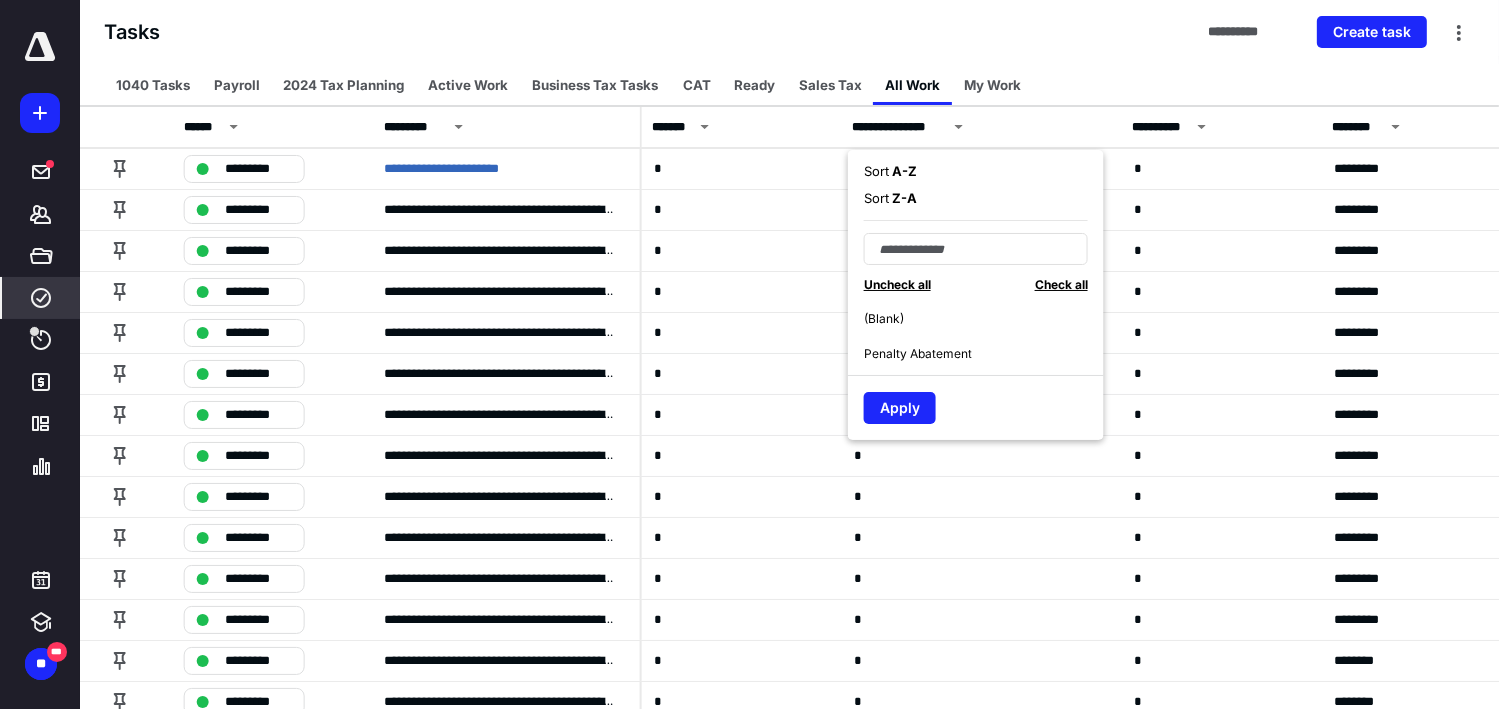 click on "(Blank)" at bounding box center [984, 318] 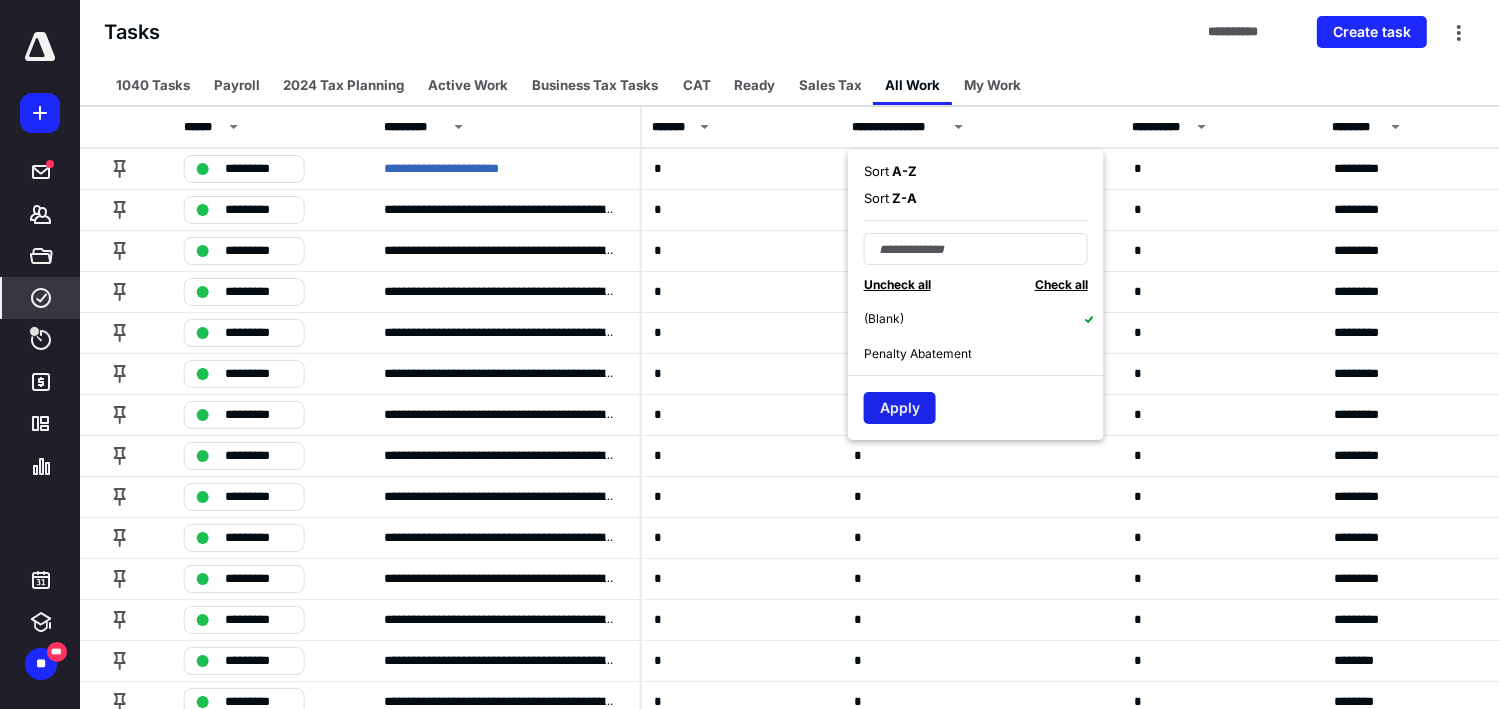 click on "Apply" at bounding box center (900, 408) 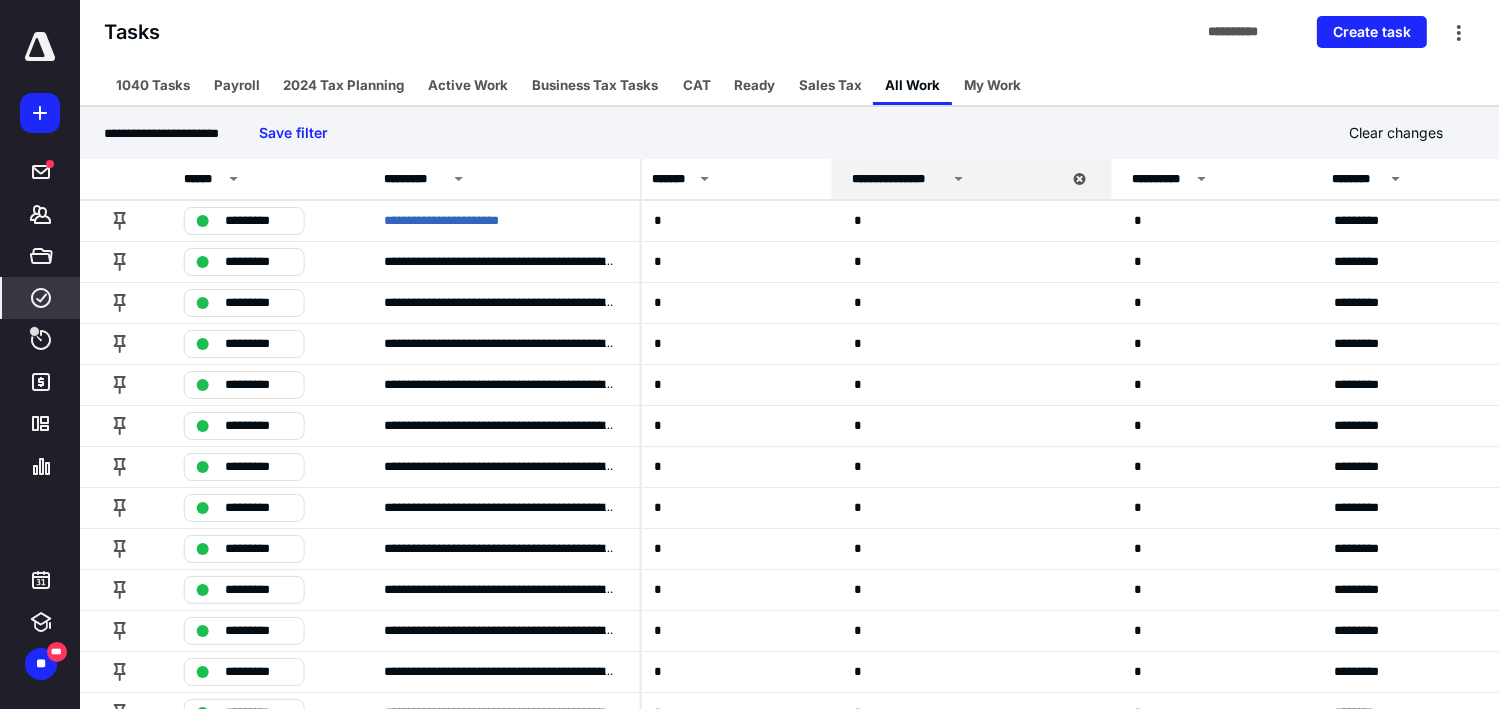 click 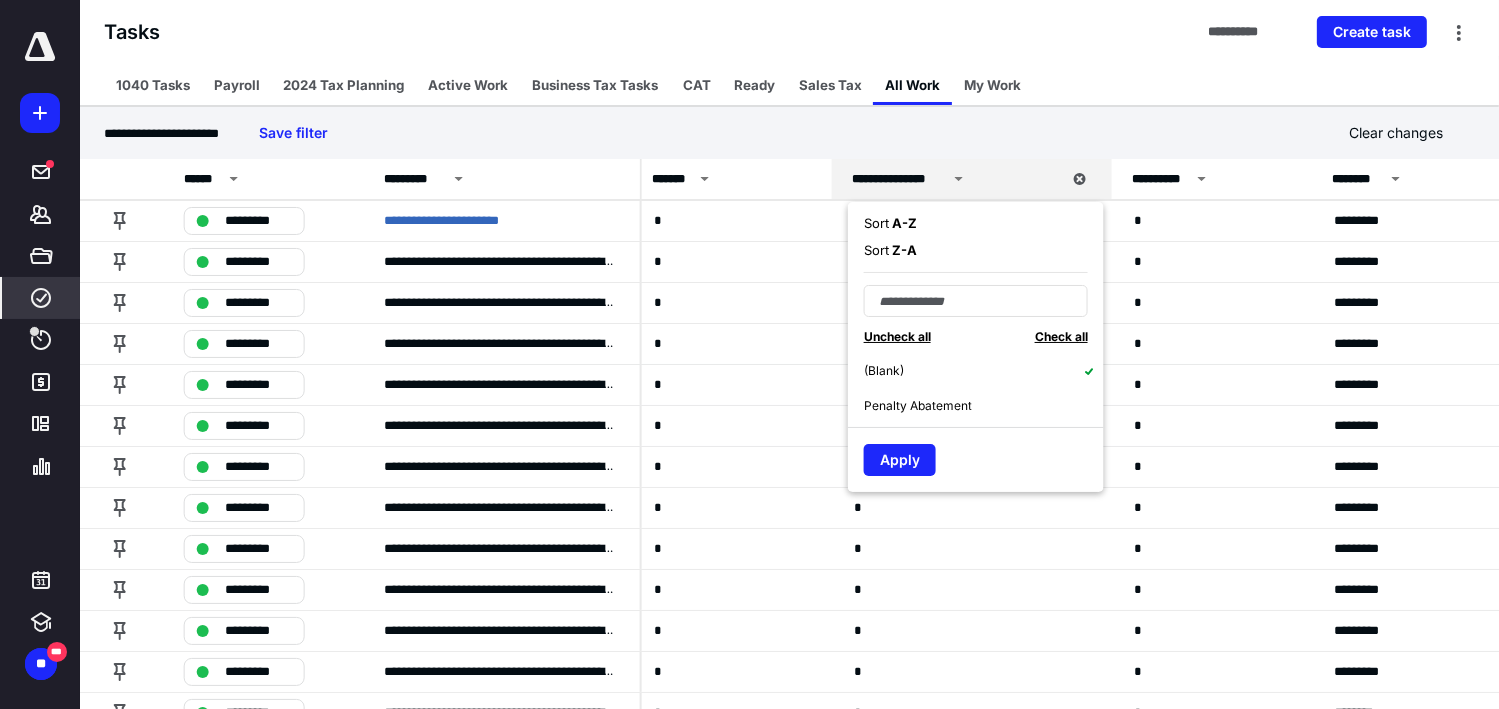 click on "Penalty Abatement" at bounding box center (918, 406) 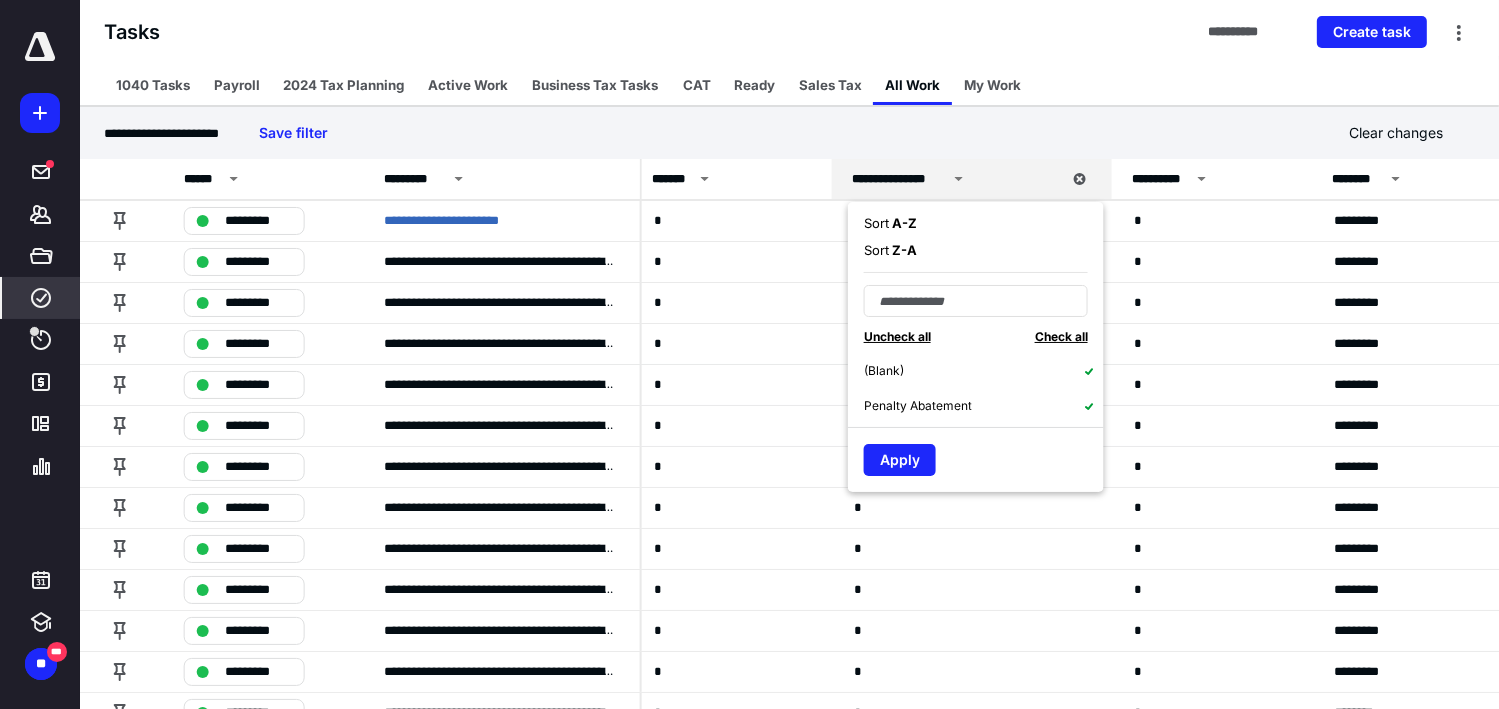 click 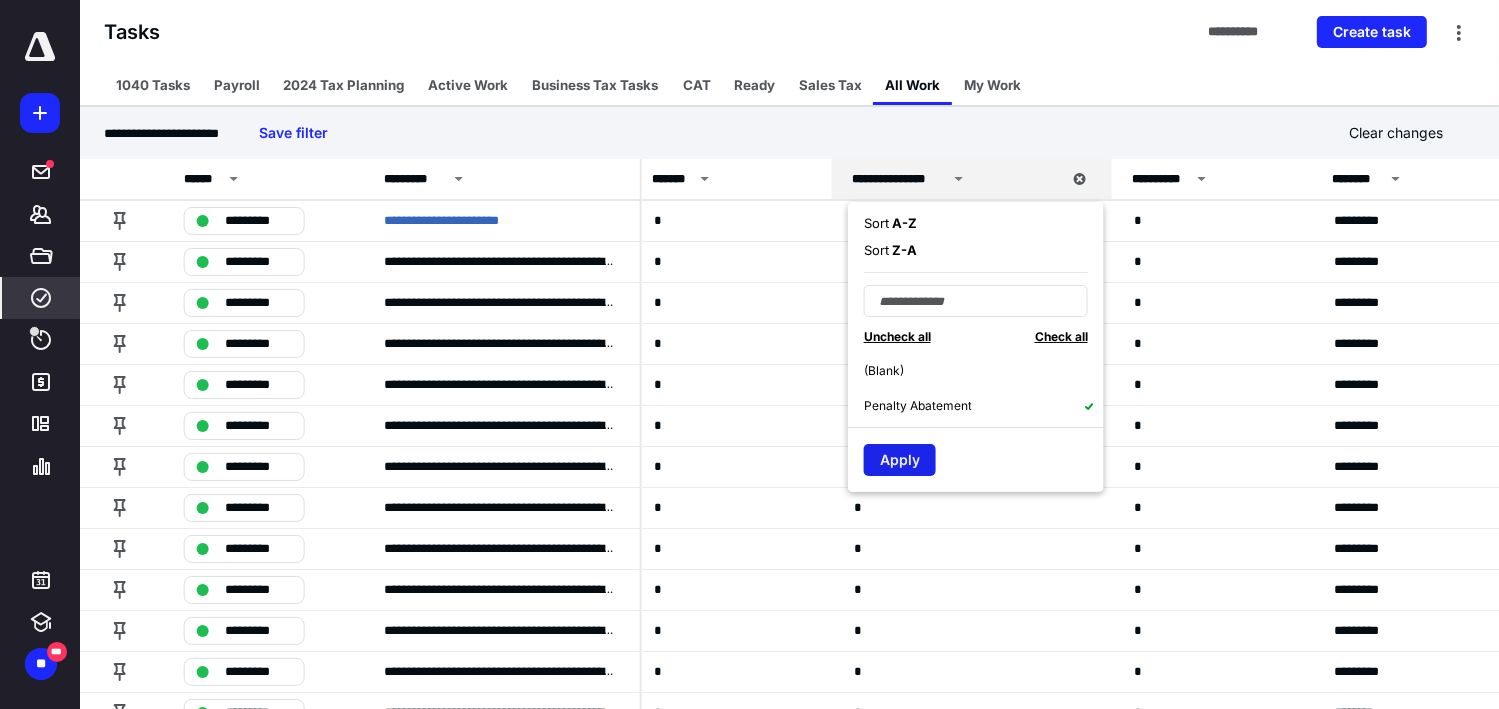 click on "Apply" at bounding box center (900, 460) 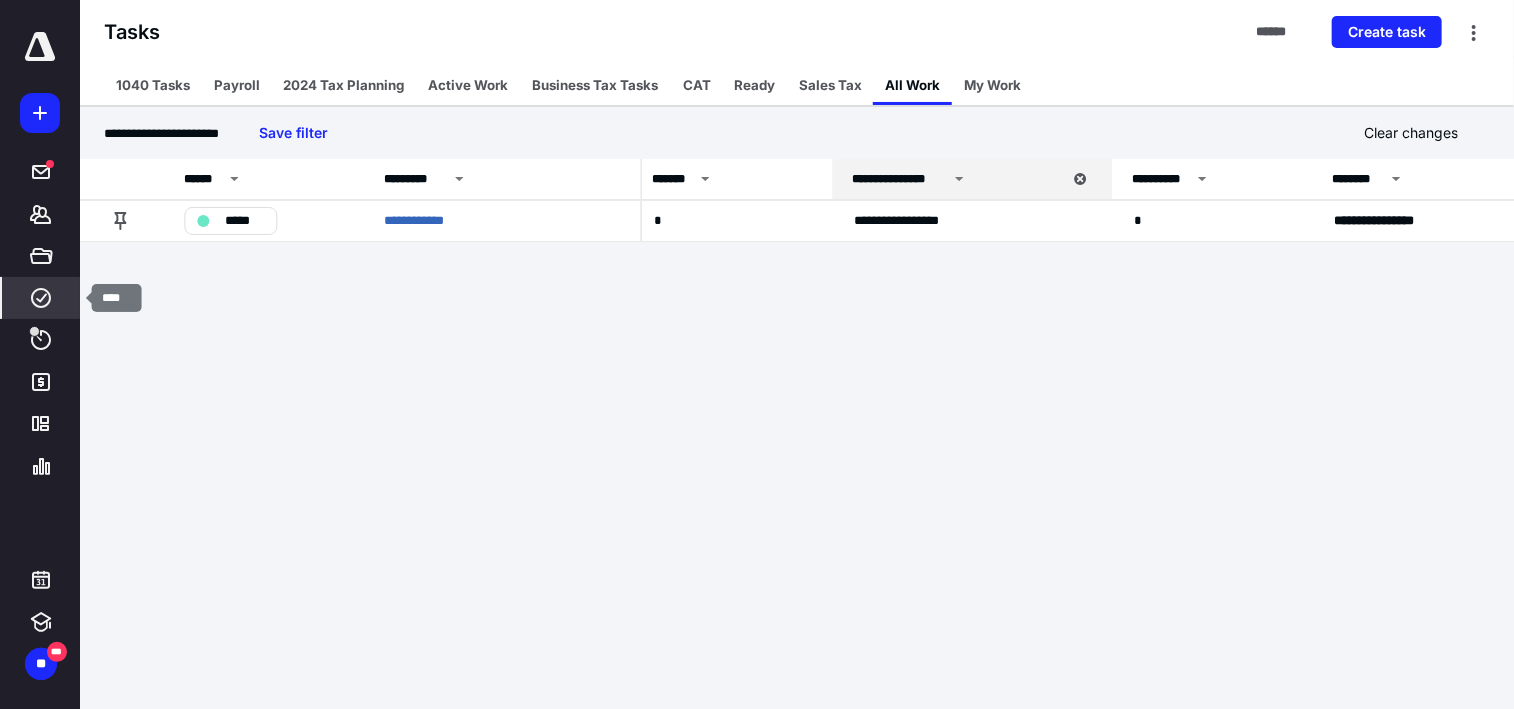 drag, startPoint x: 45, startPoint y: 299, endPoint x: 36, endPoint y: 292, distance: 11.401754 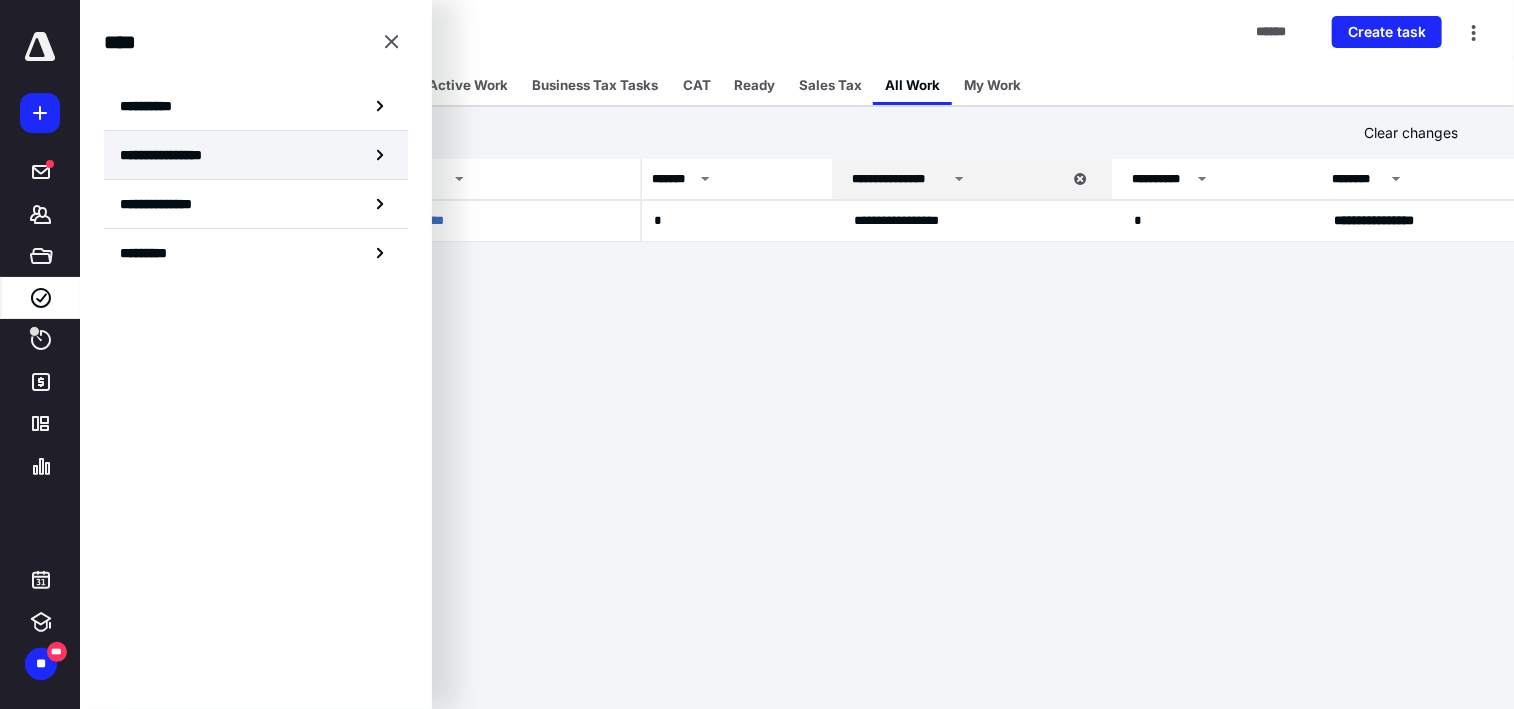 click on "**********" at bounding box center [178, 155] 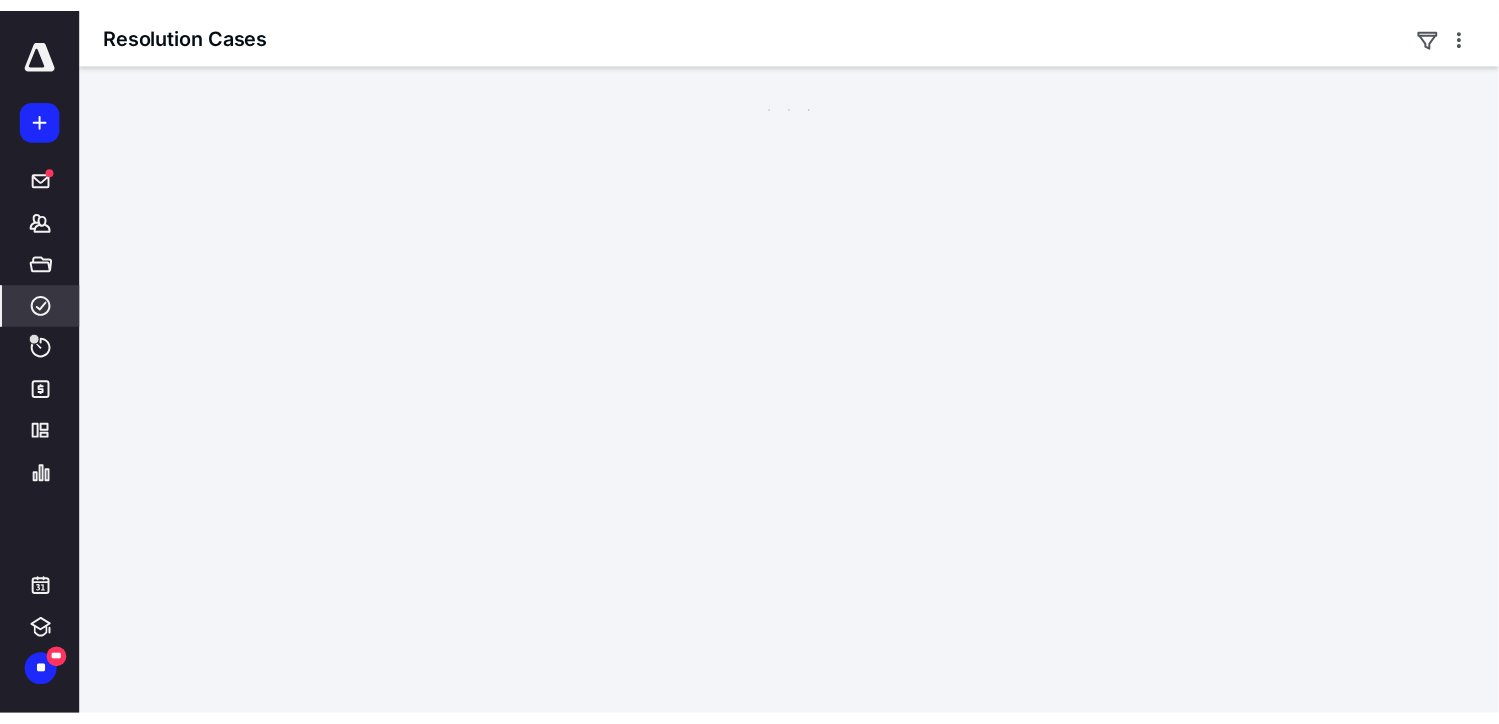 scroll, scrollTop: 0, scrollLeft: 0, axis: both 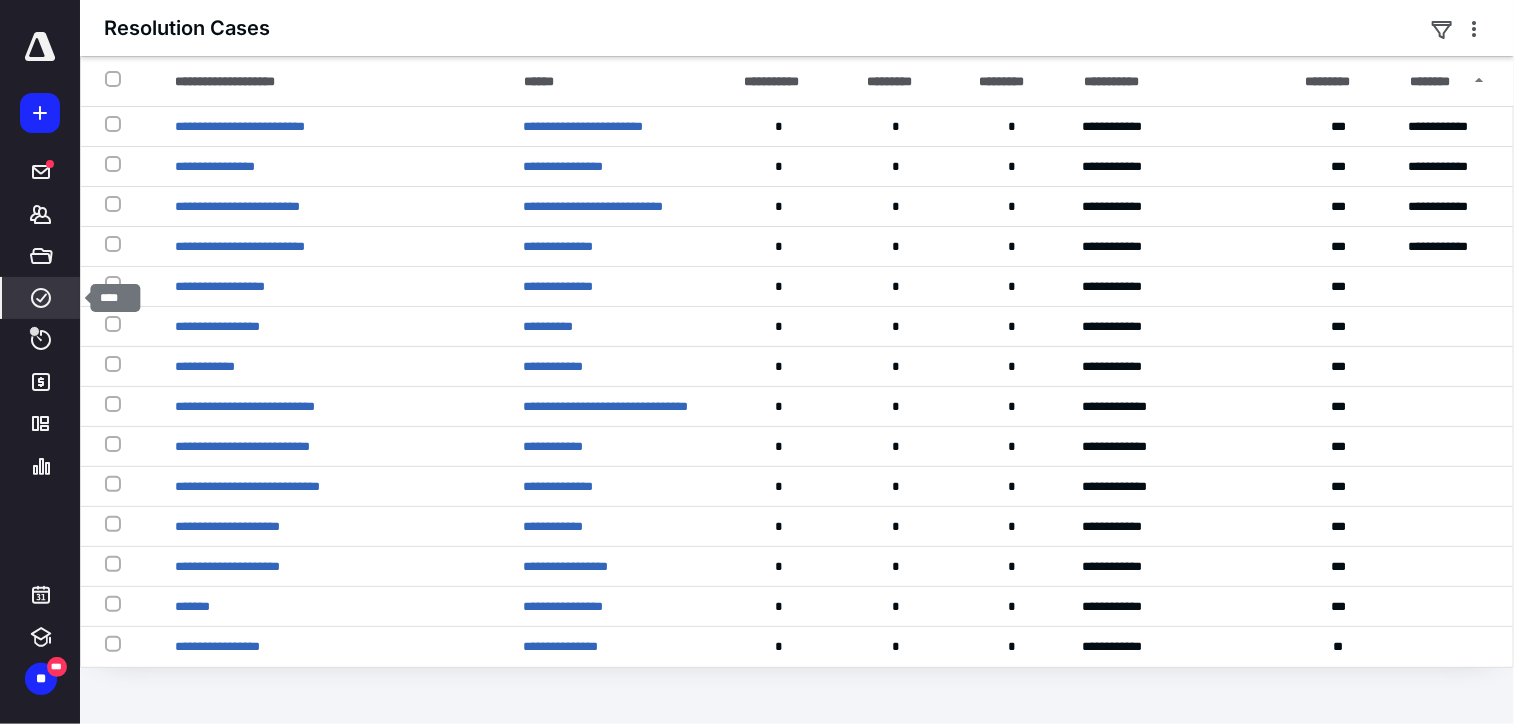click 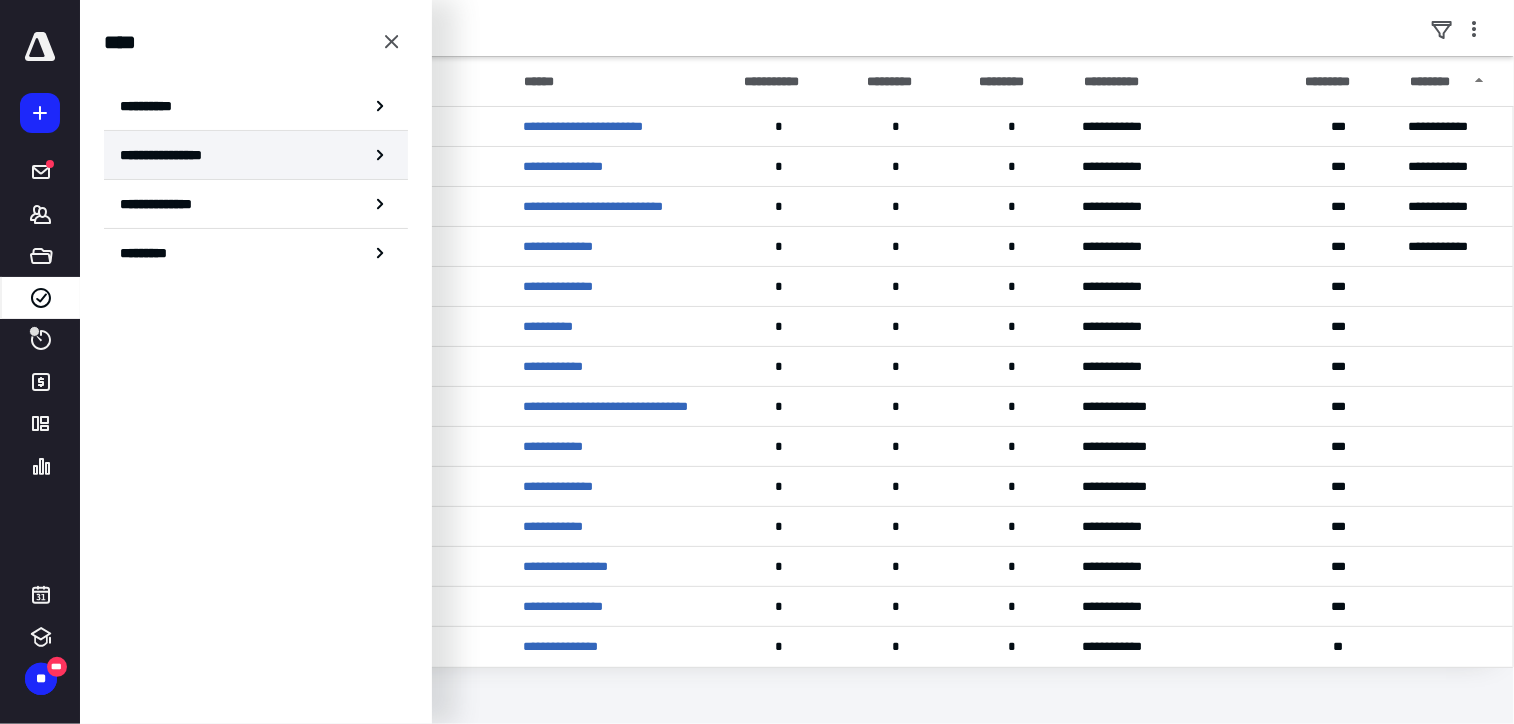 click on "**********" at bounding box center (178, 155) 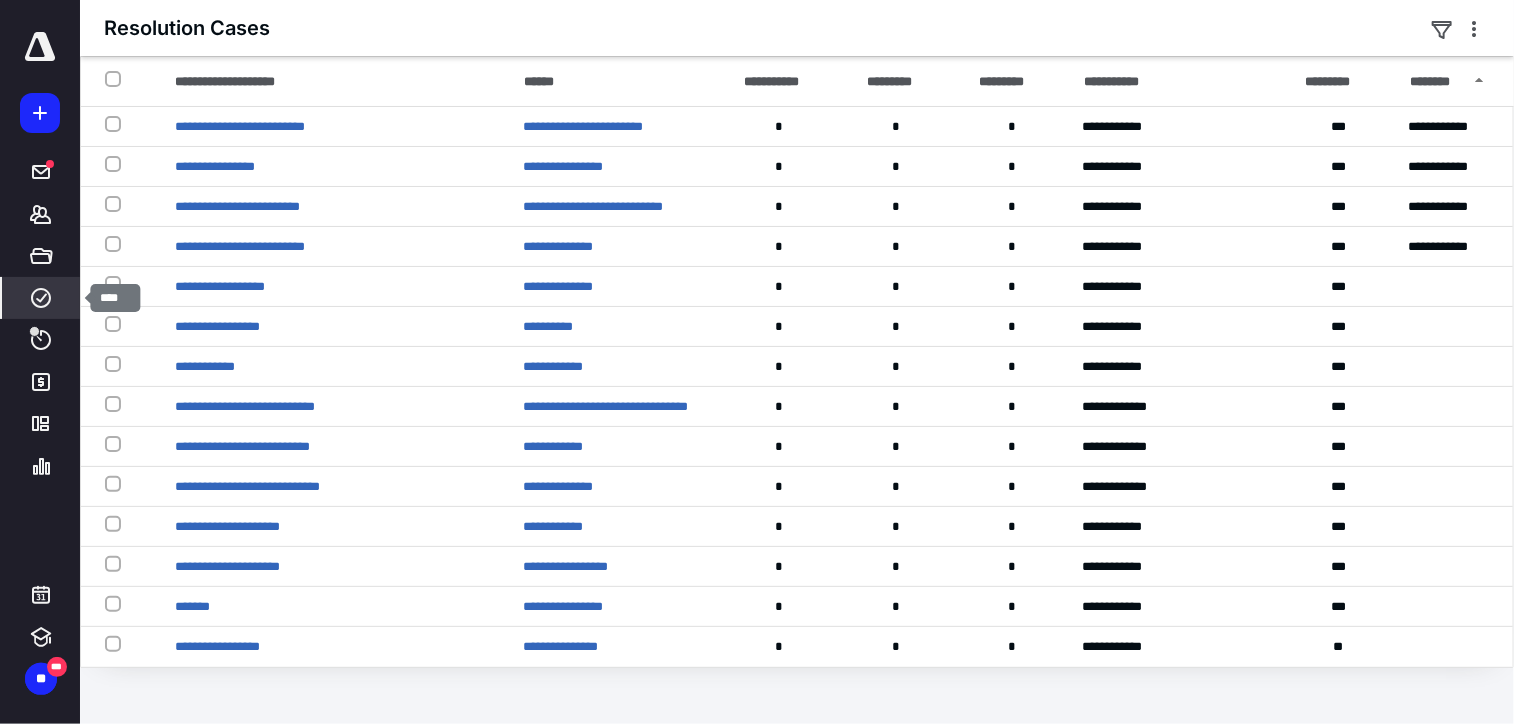 click on "****" at bounding box center (41, 298) 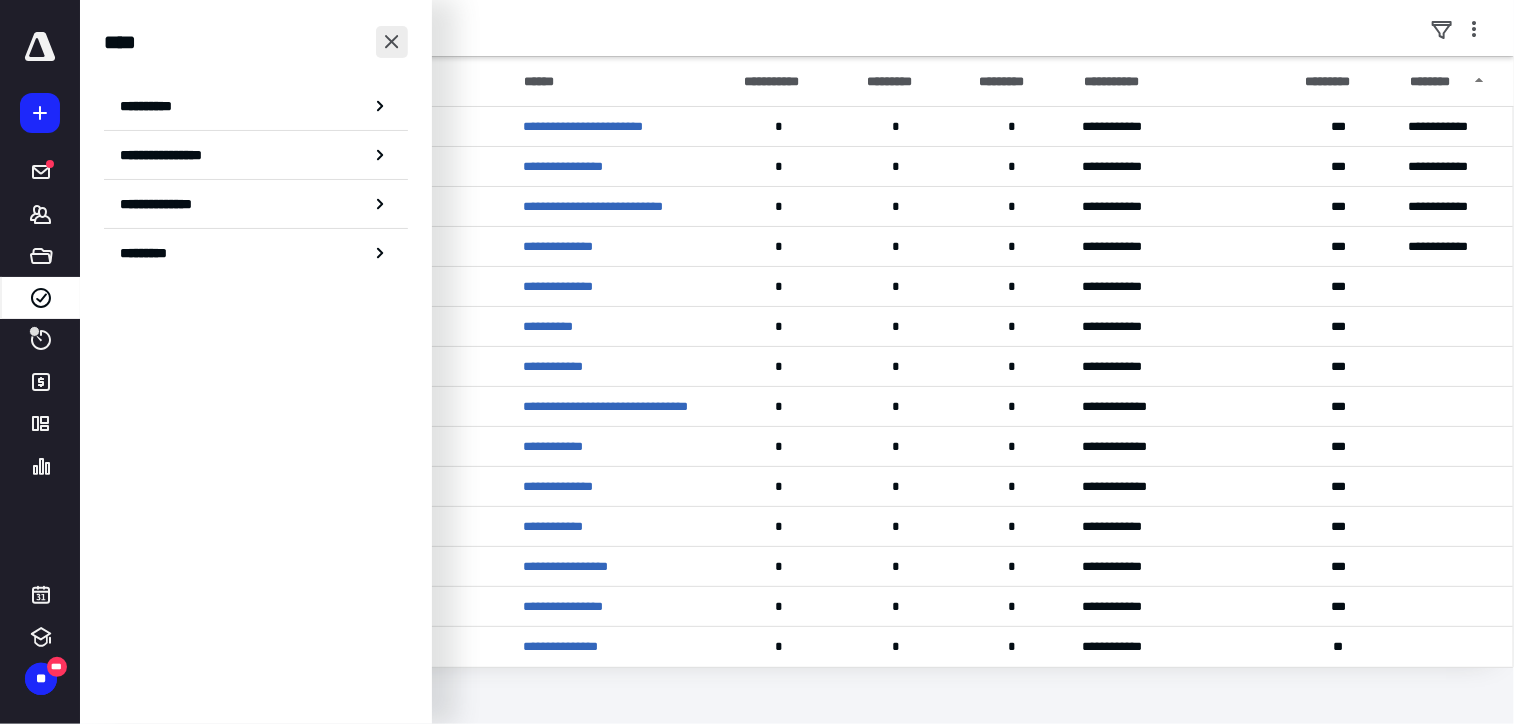 click at bounding box center (392, 42) 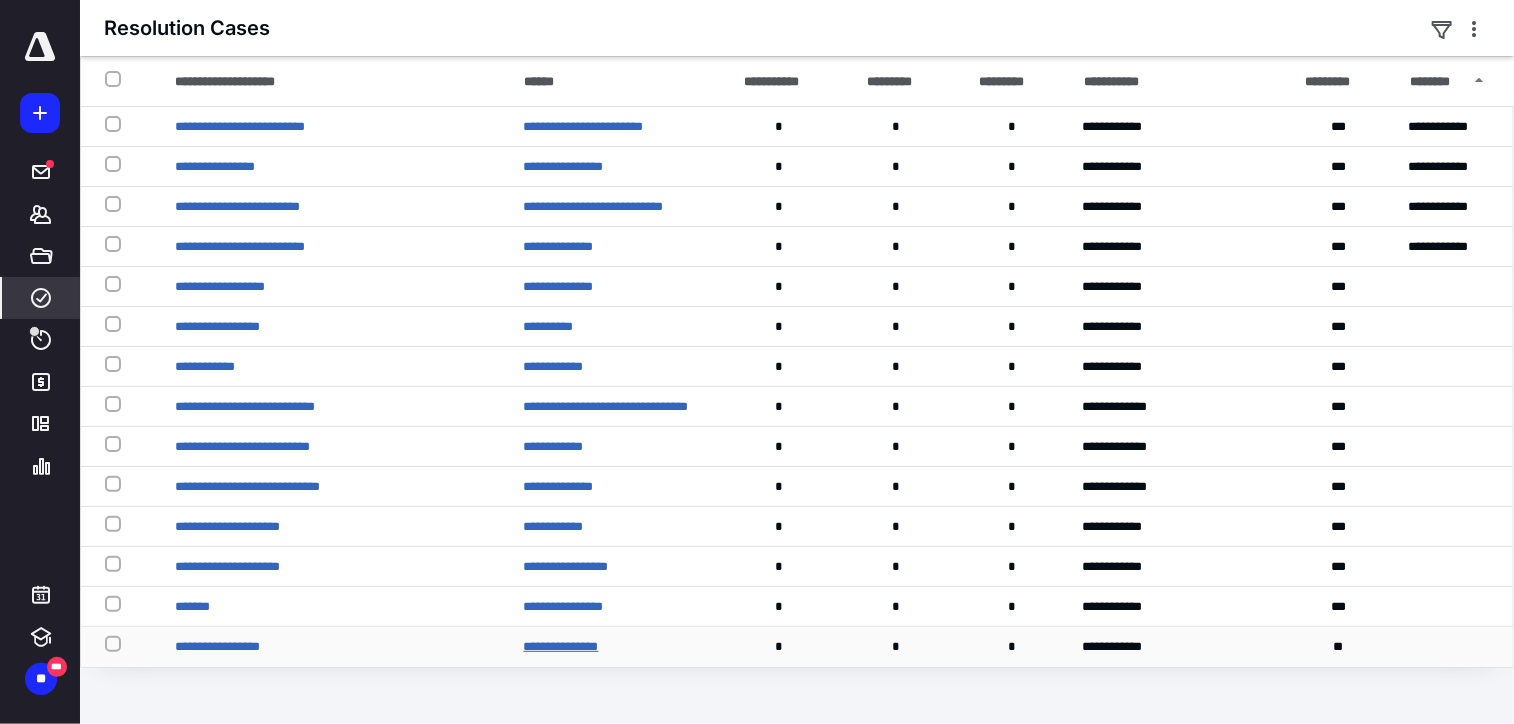 click on "**********" at bounding box center [561, 646] 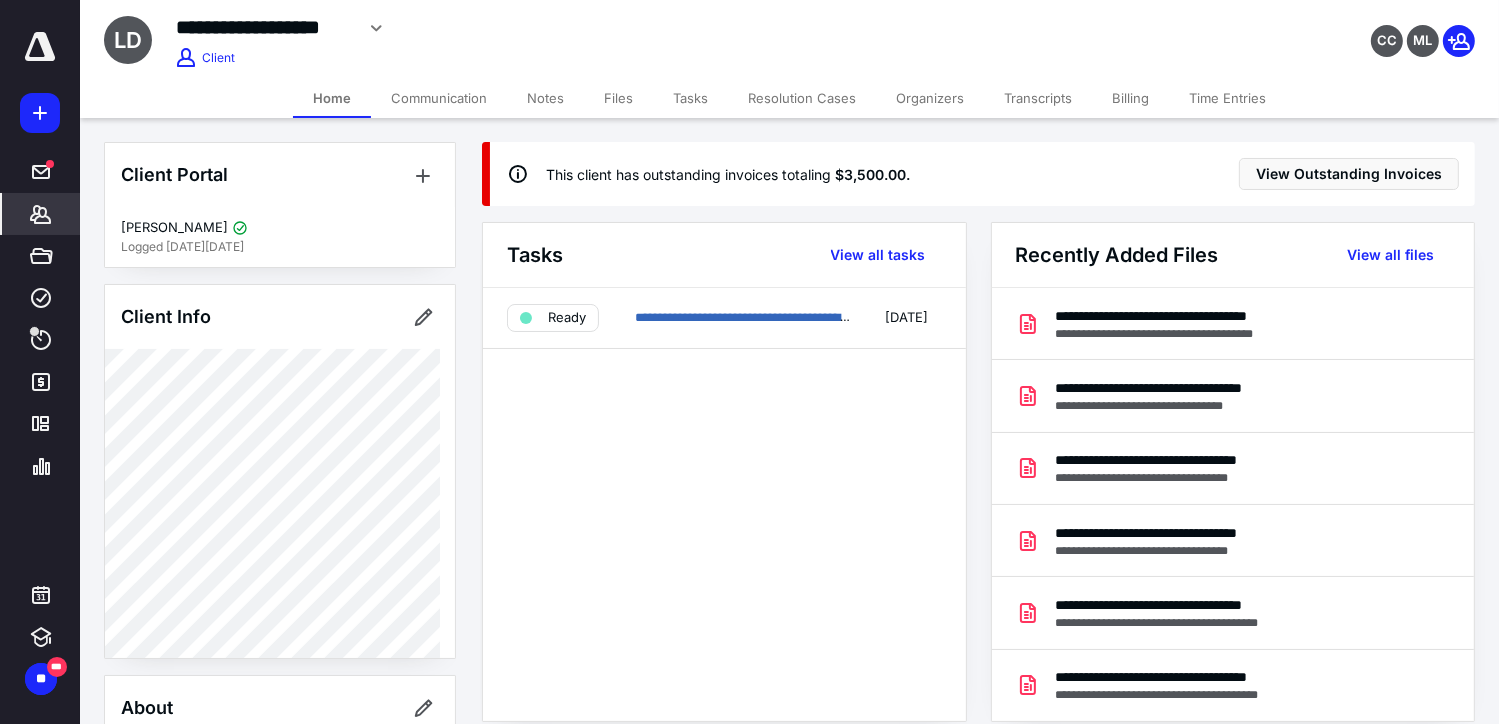 click on "Resolution Cases" at bounding box center [802, 98] 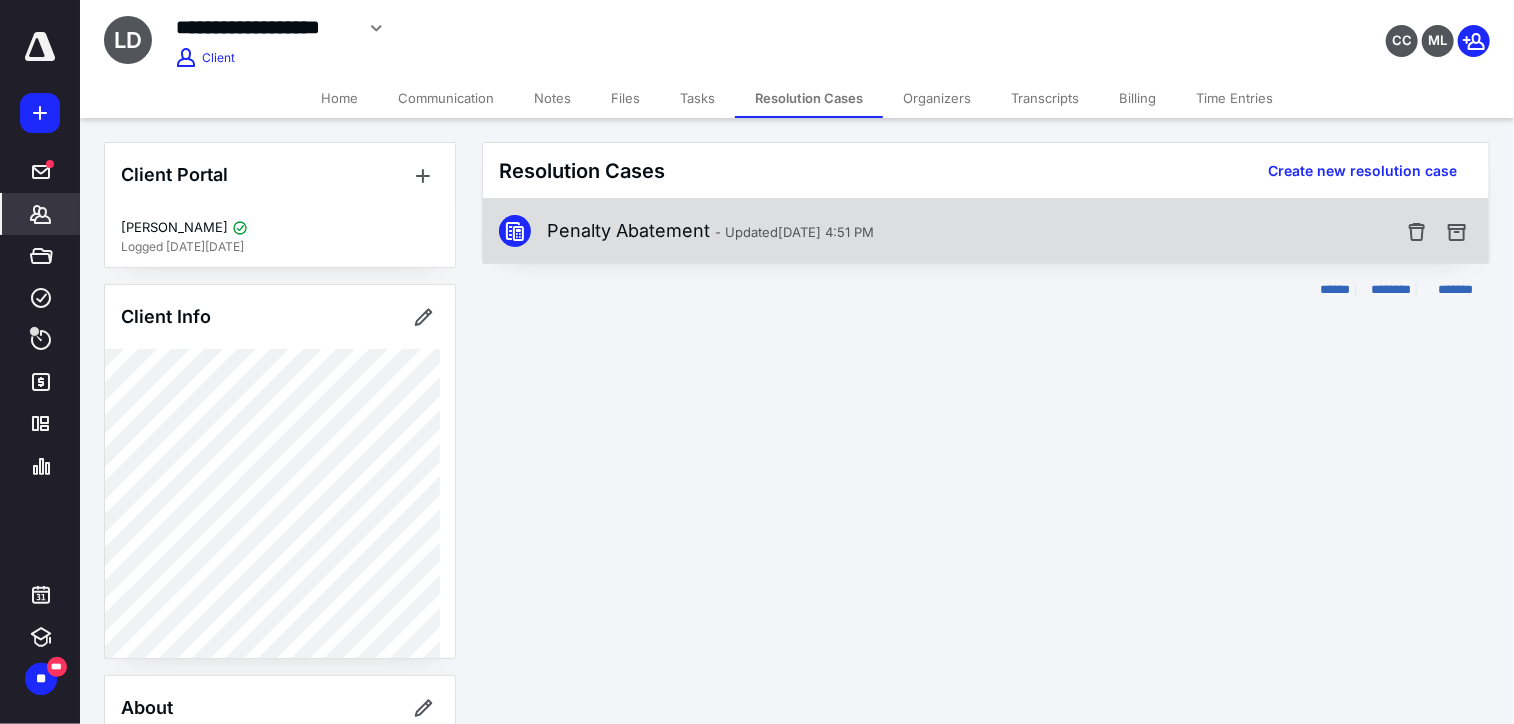 click on "Penalty Abatement   - Updated  May 7, 2025 4:51 PM" at bounding box center [710, 231] 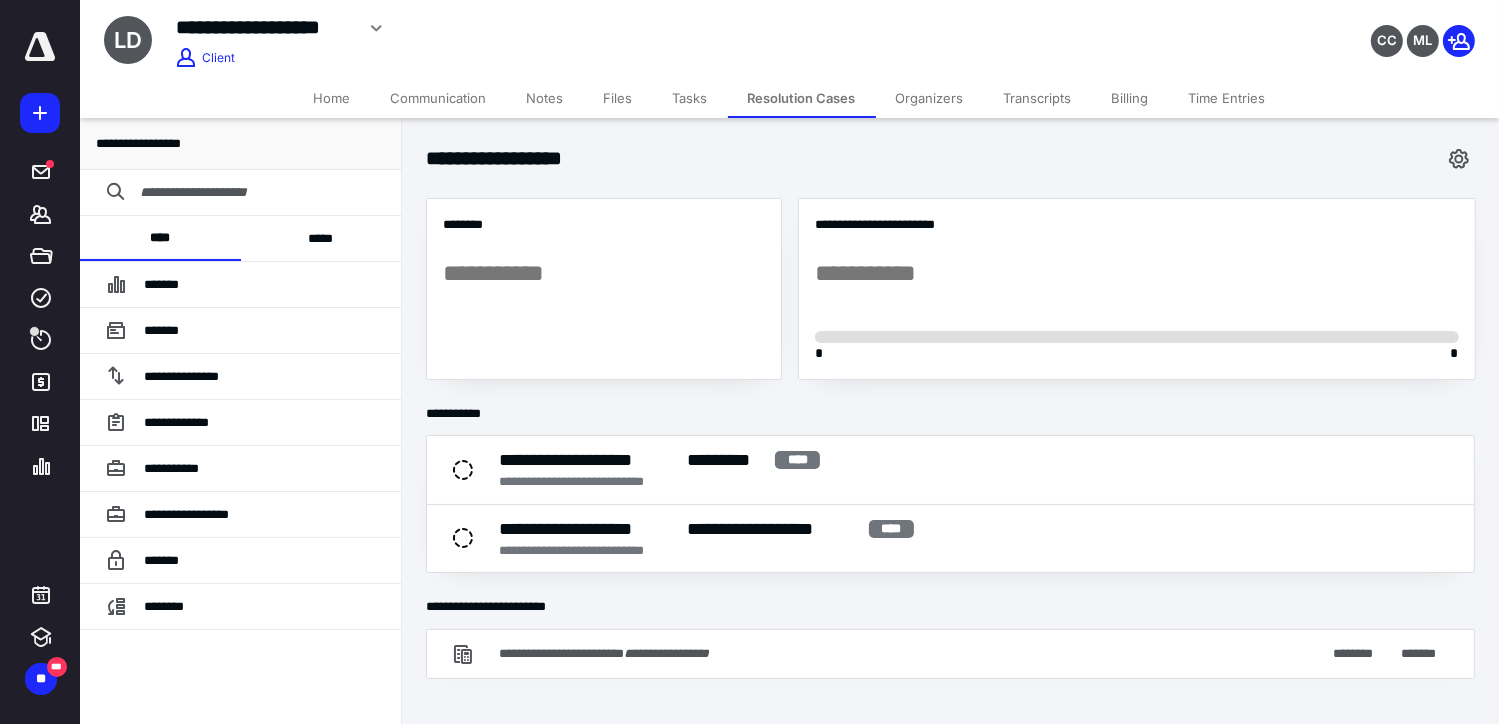 scroll, scrollTop: 0, scrollLeft: 0, axis: both 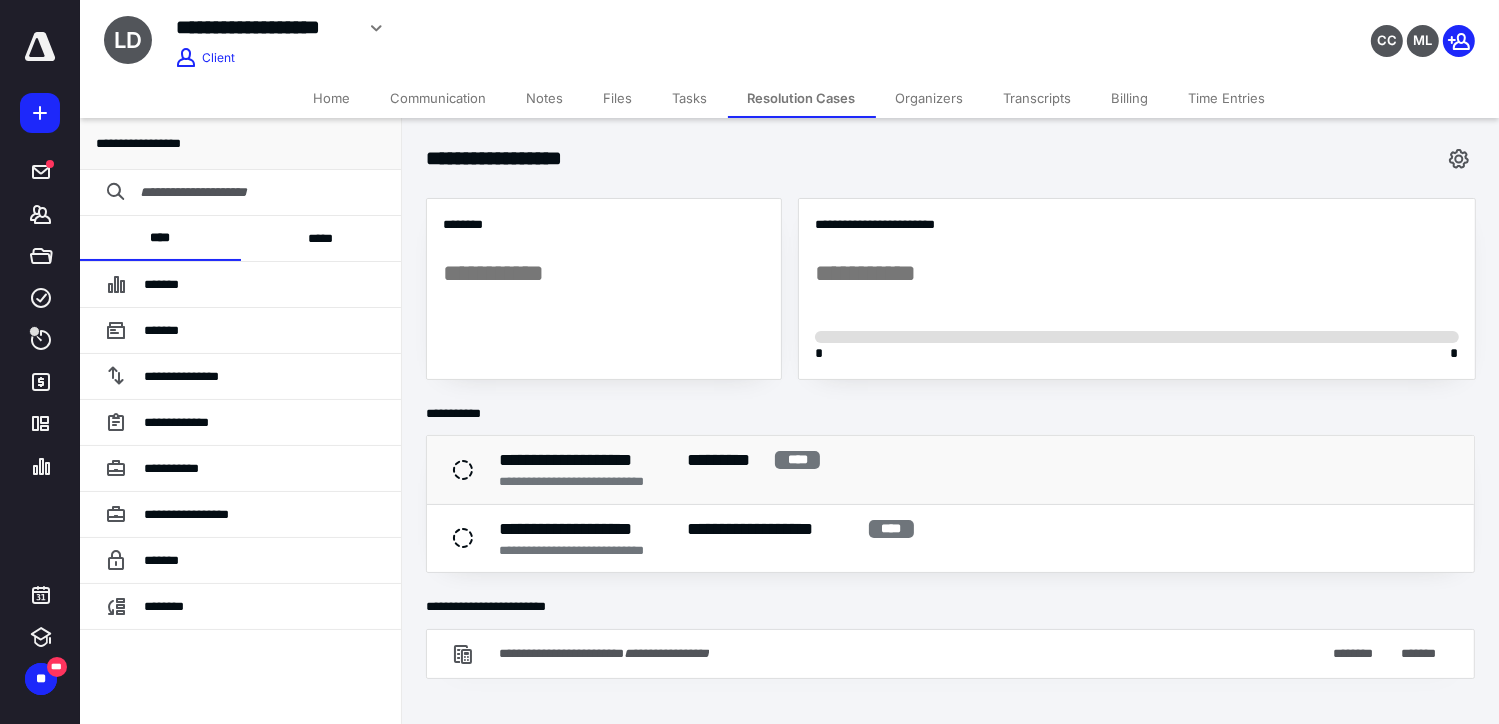 click on "**********" at bounding box center (604, 481) 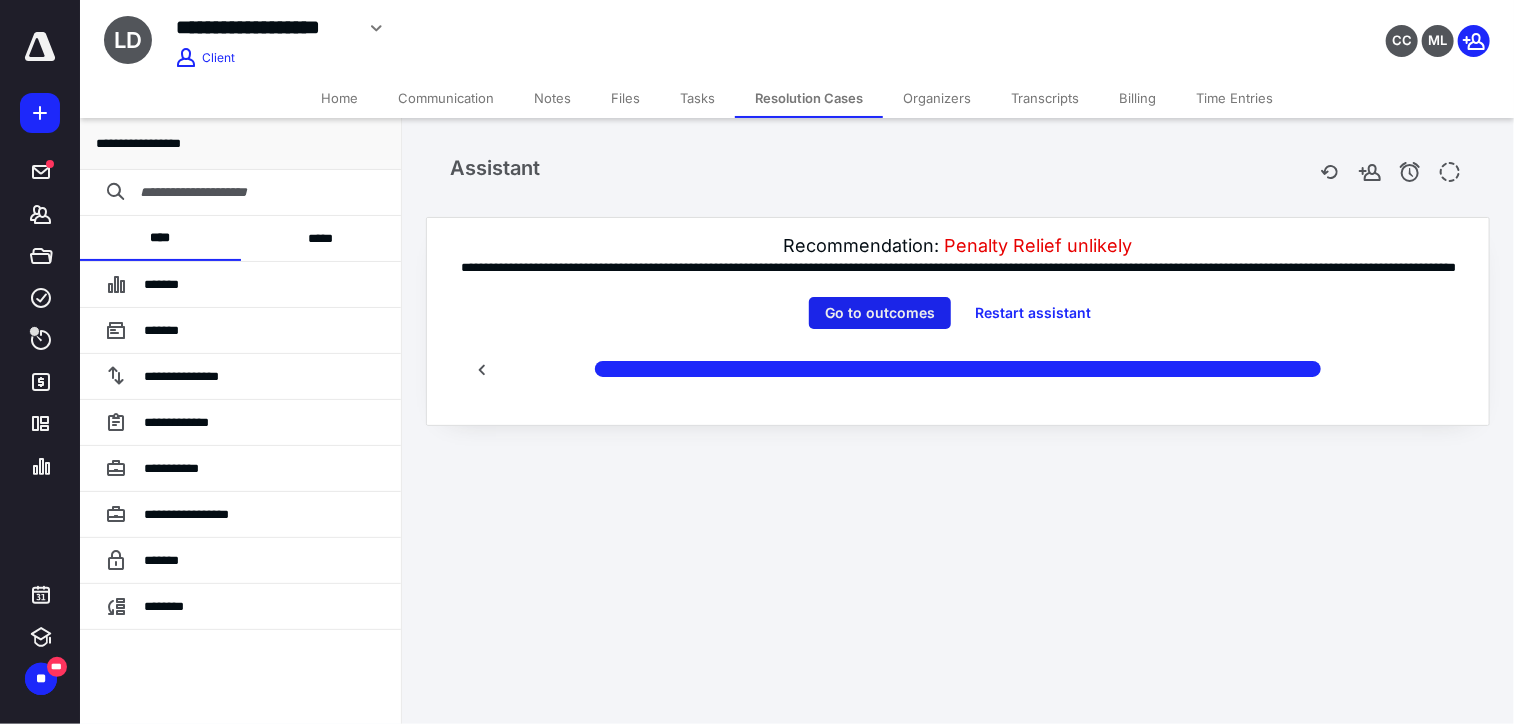 click on "Go to outcomes" at bounding box center (880, 313) 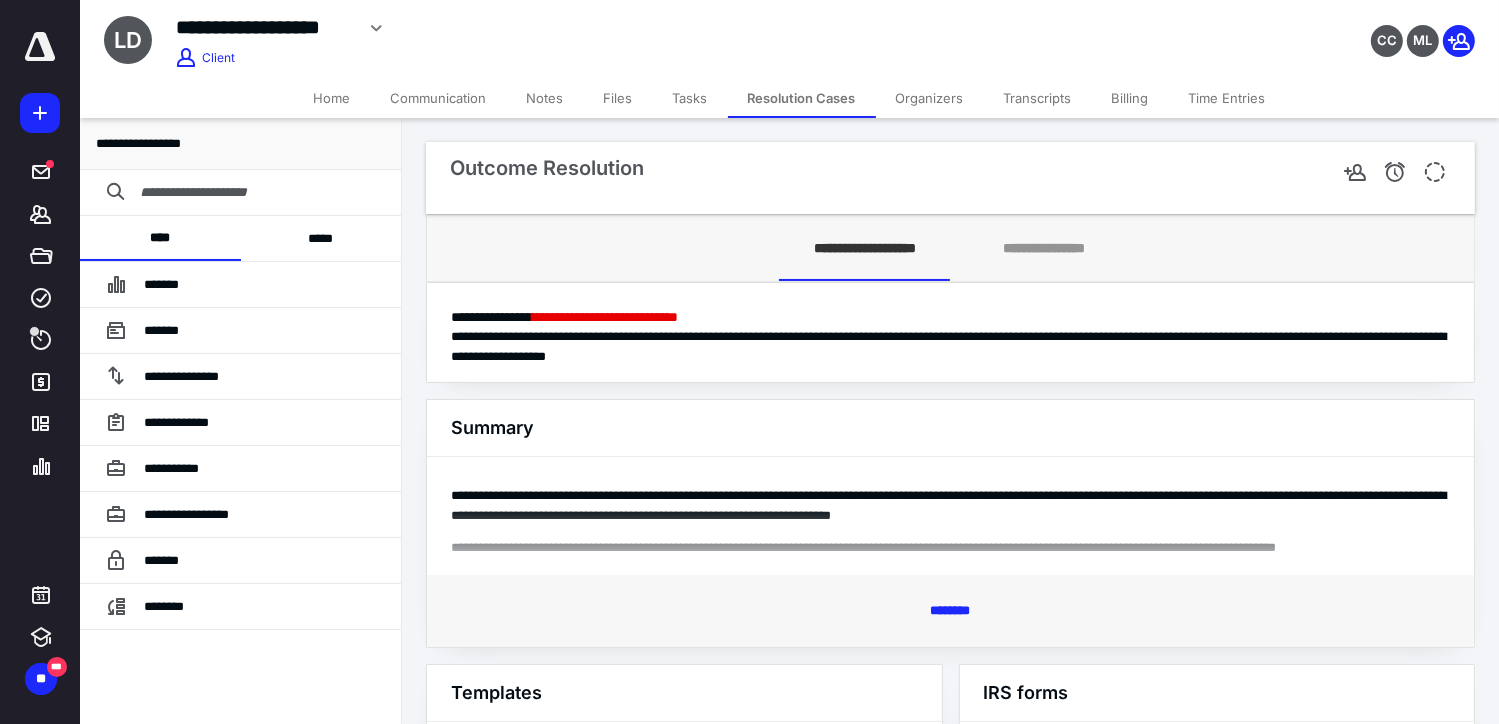 click on "********" at bounding box center (951, 610) 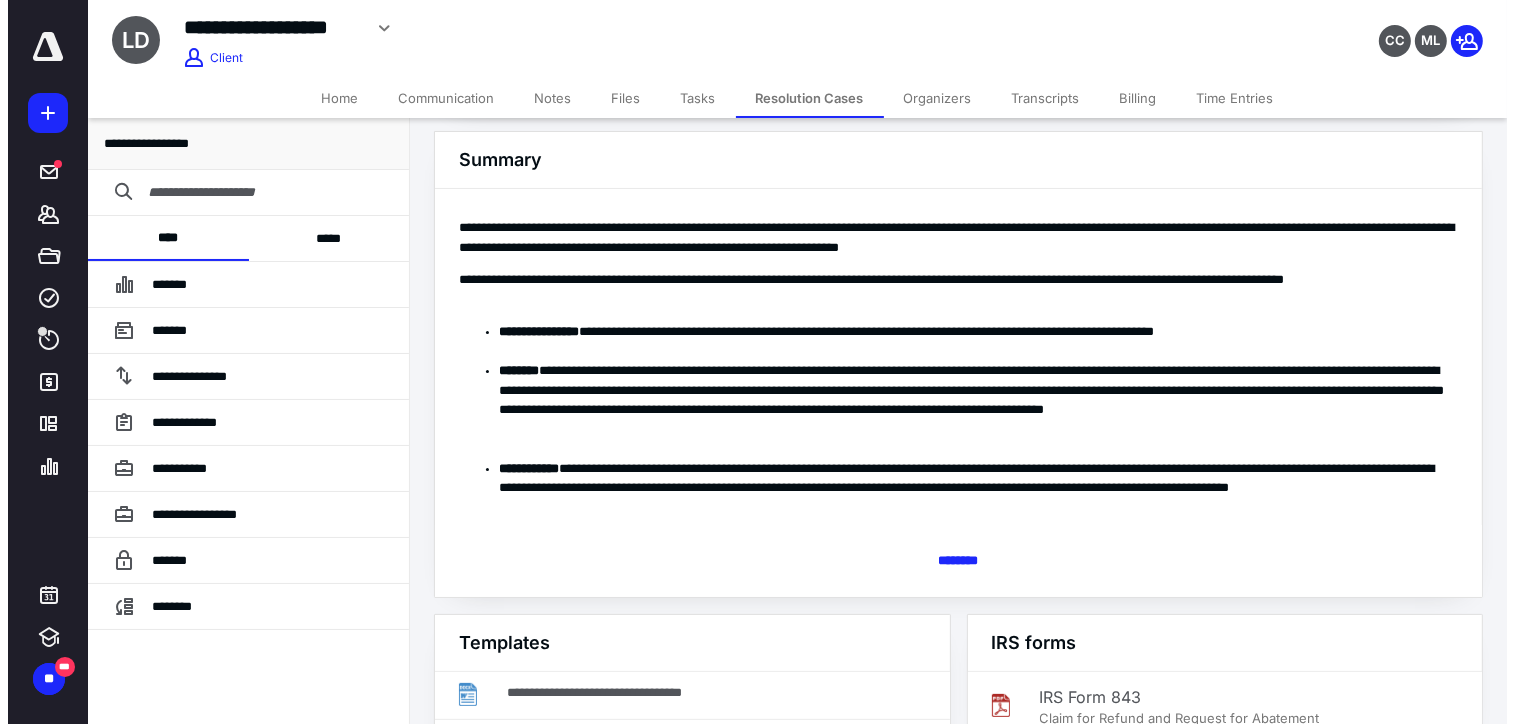 scroll, scrollTop: 0, scrollLeft: 0, axis: both 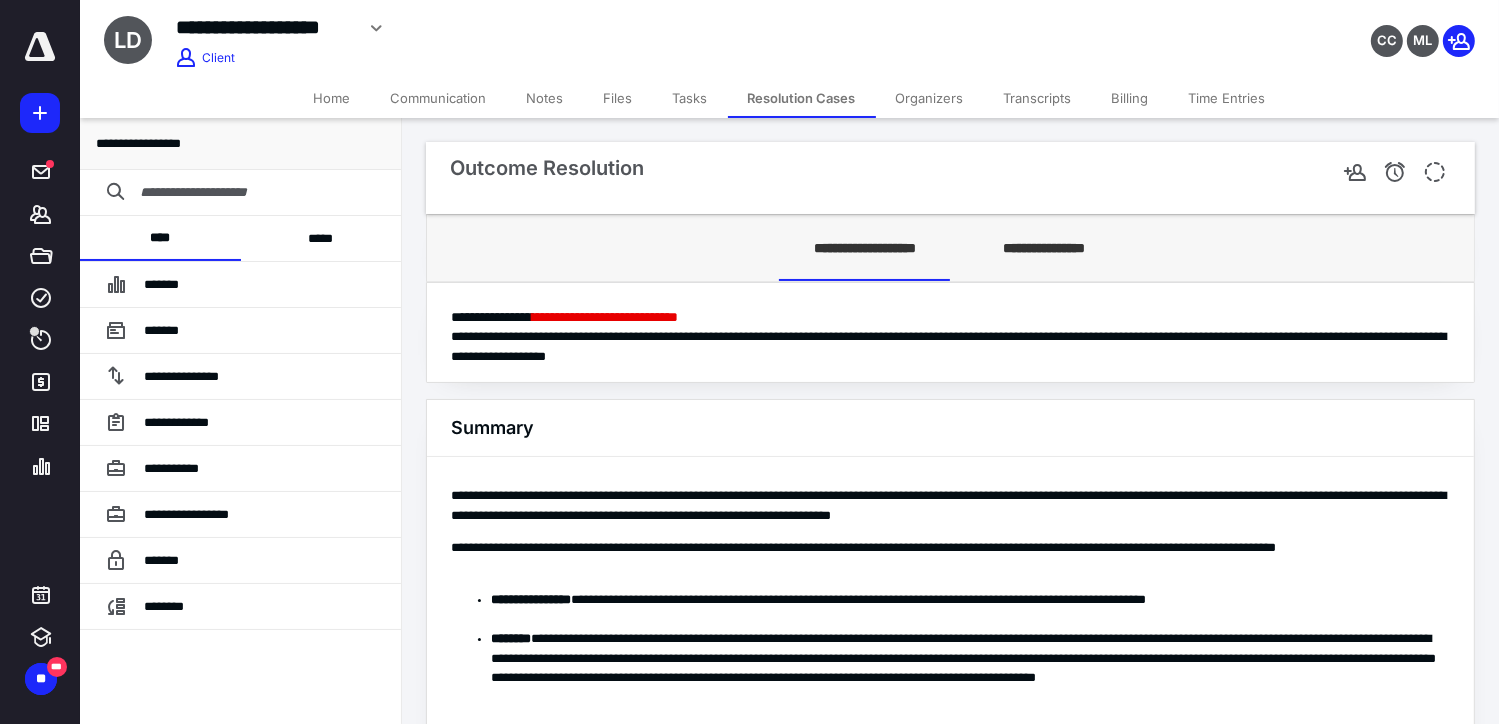 click on "**********" at bounding box center [1043, 248] 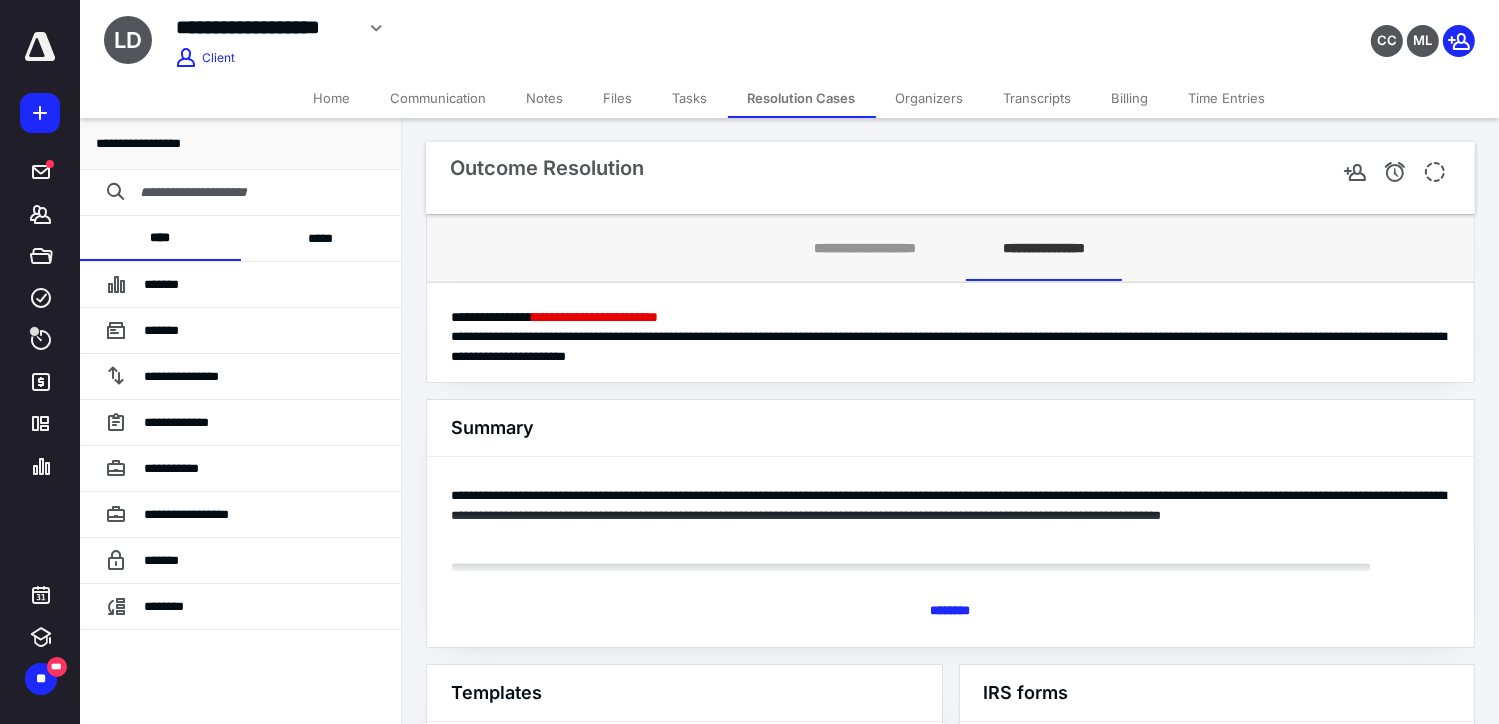 click on "****" at bounding box center (160, 238) 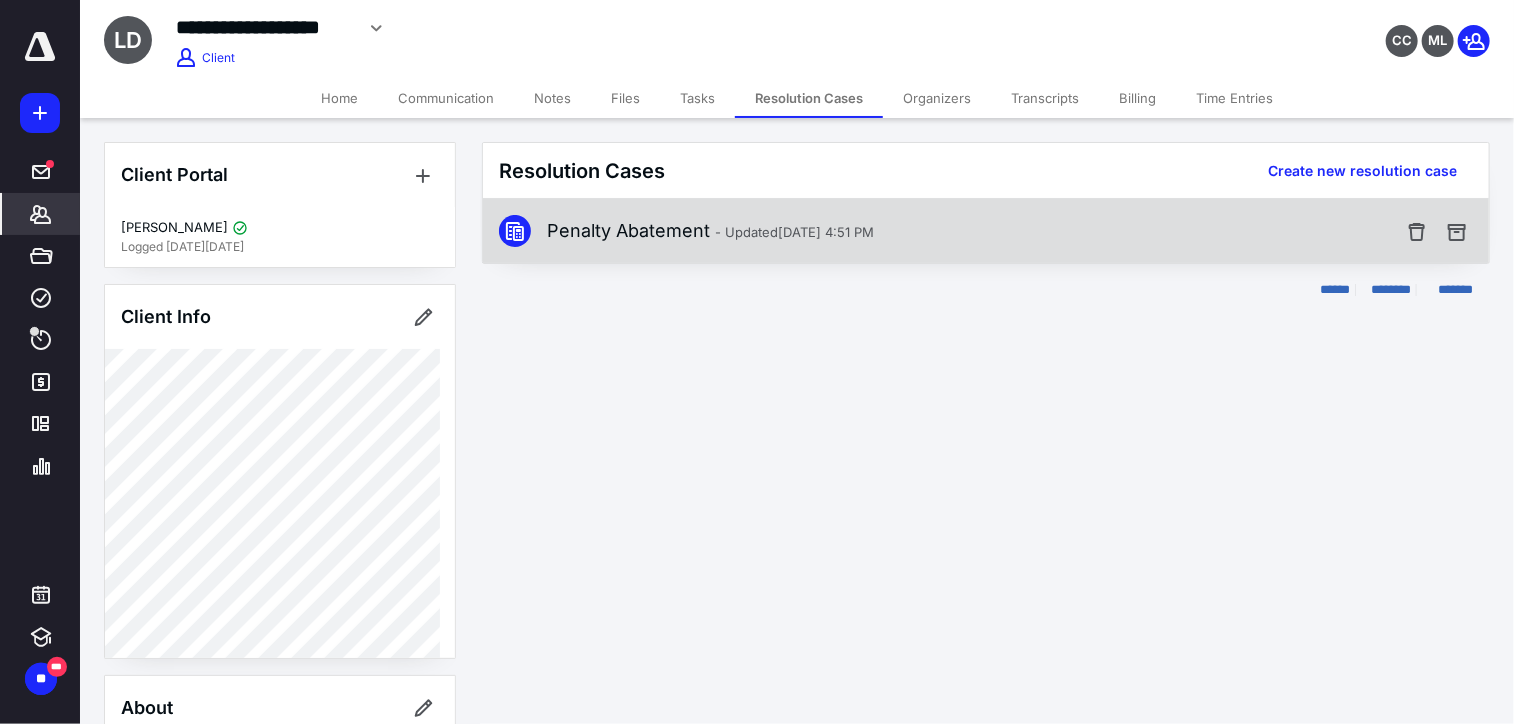 click on "Penalty Abatement   - Updated  May 7, 2025 4:51 PM" at bounding box center (710, 231) 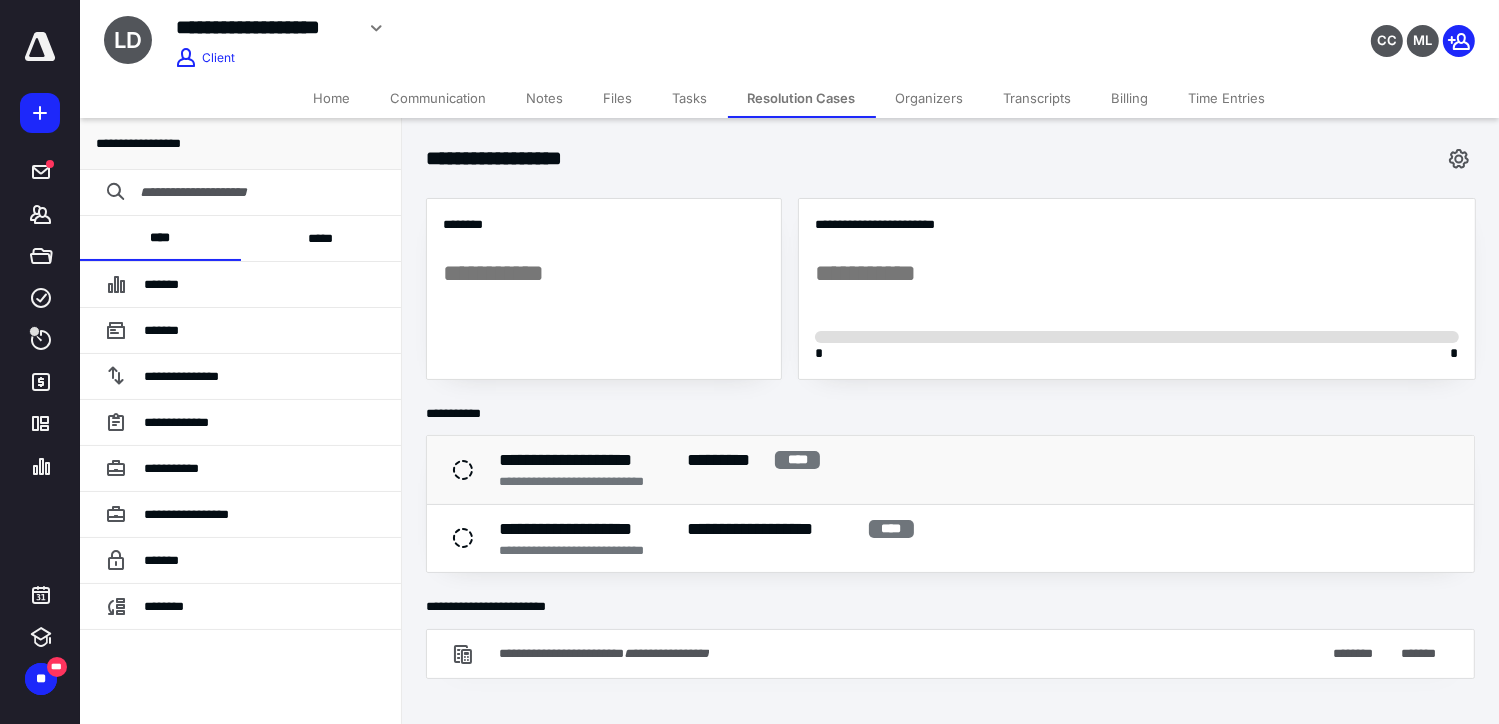 click on "**********" at bounding box center [604, 481] 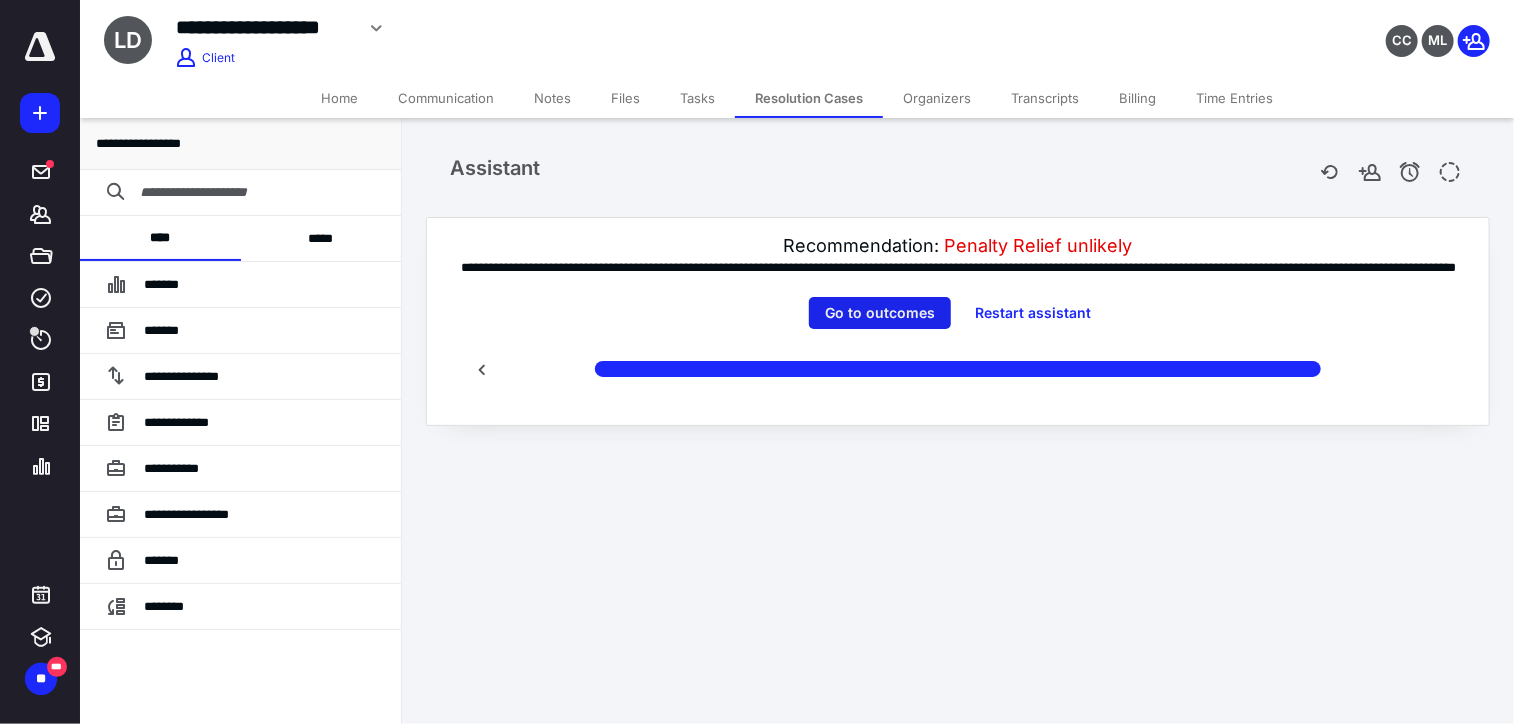 click on "Go to outcomes" at bounding box center (880, 313) 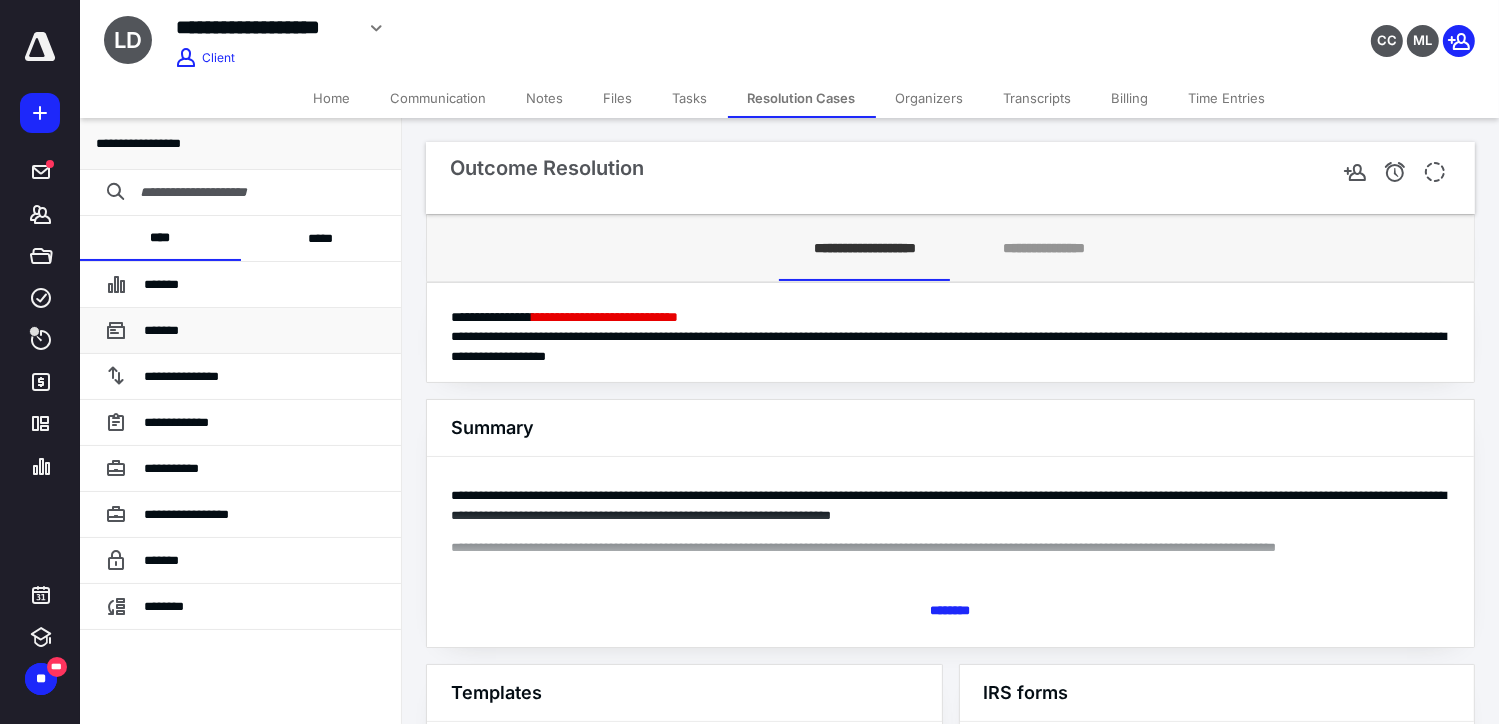 click on "*******" at bounding box center [161, 330] 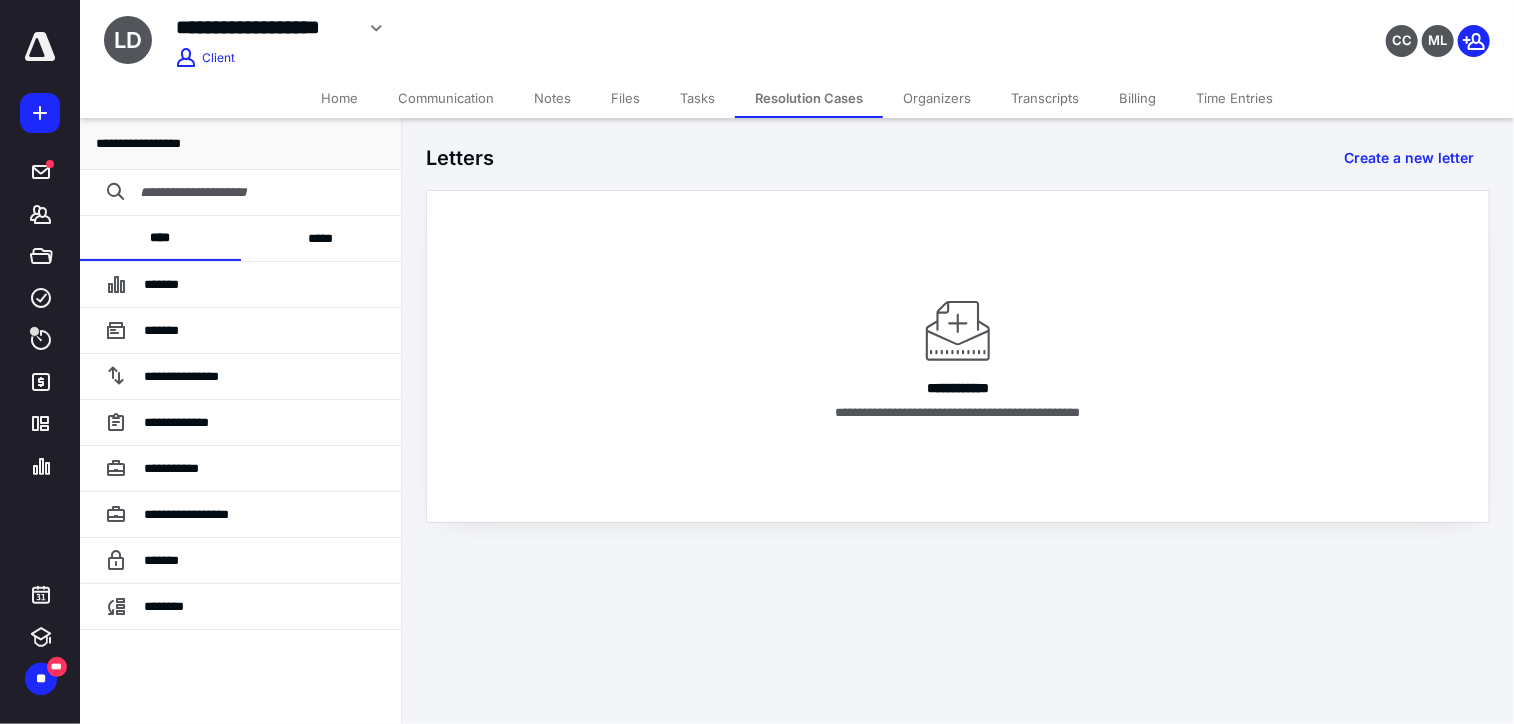 click on "*****" at bounding box center (321, 238) 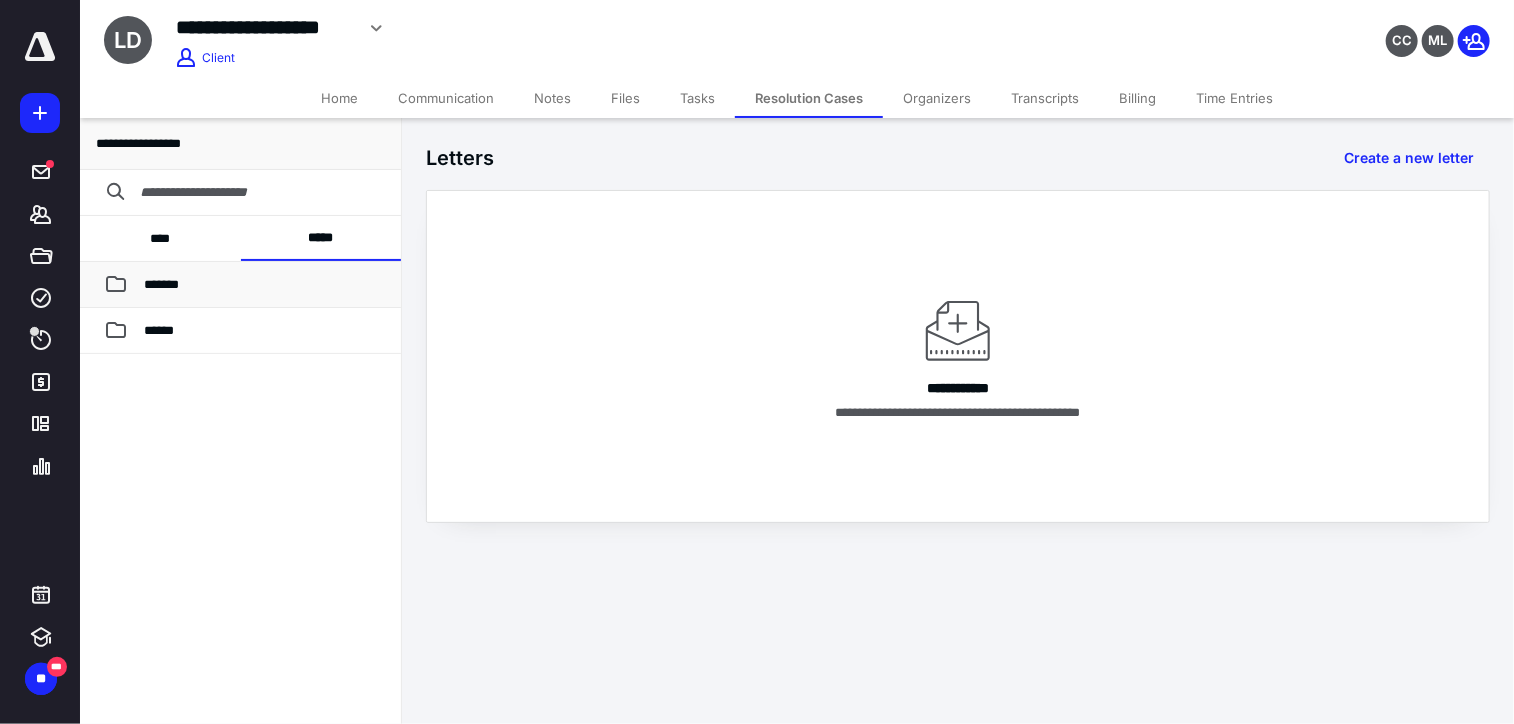 click on "*******" at bounding box center (264, 285) 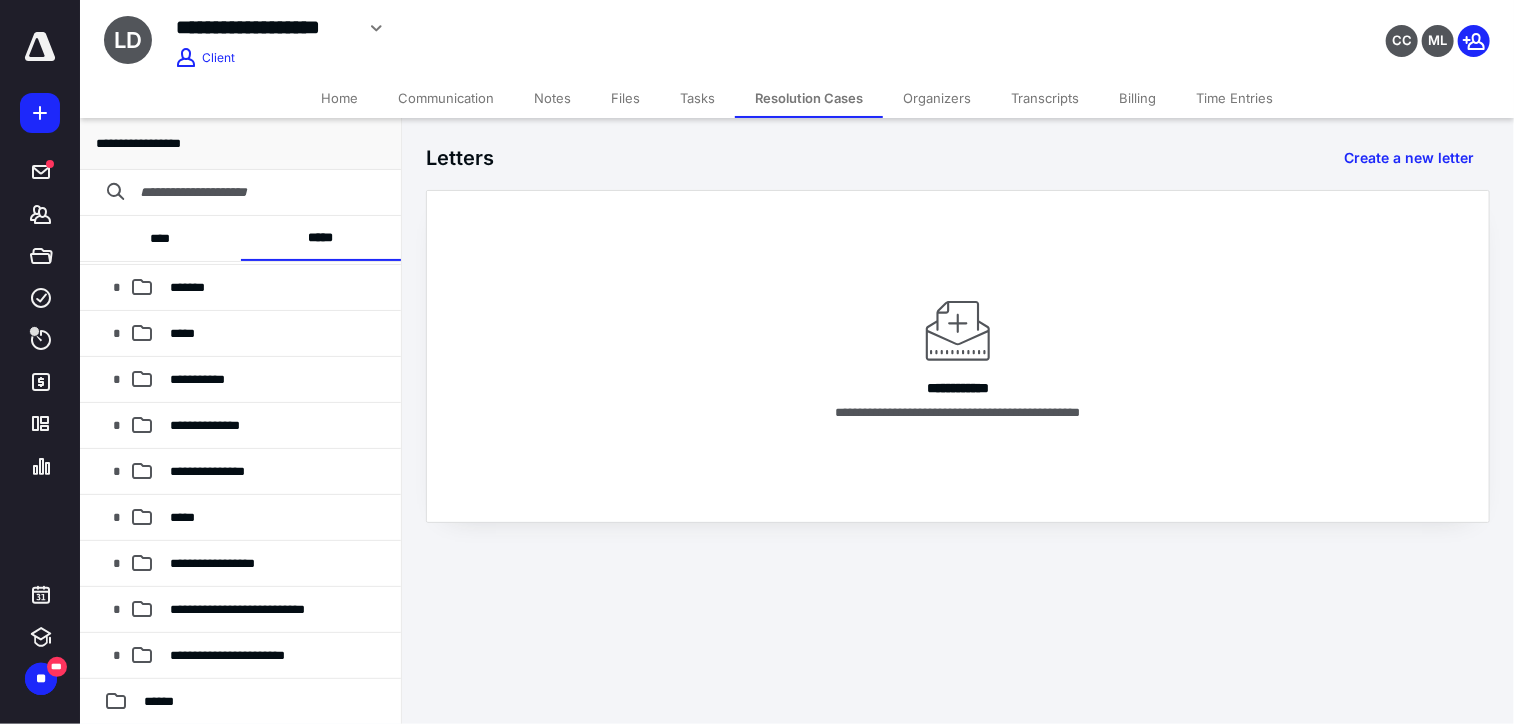 scroll, scrollTop: 0, scrollLeft: 0, axis: both 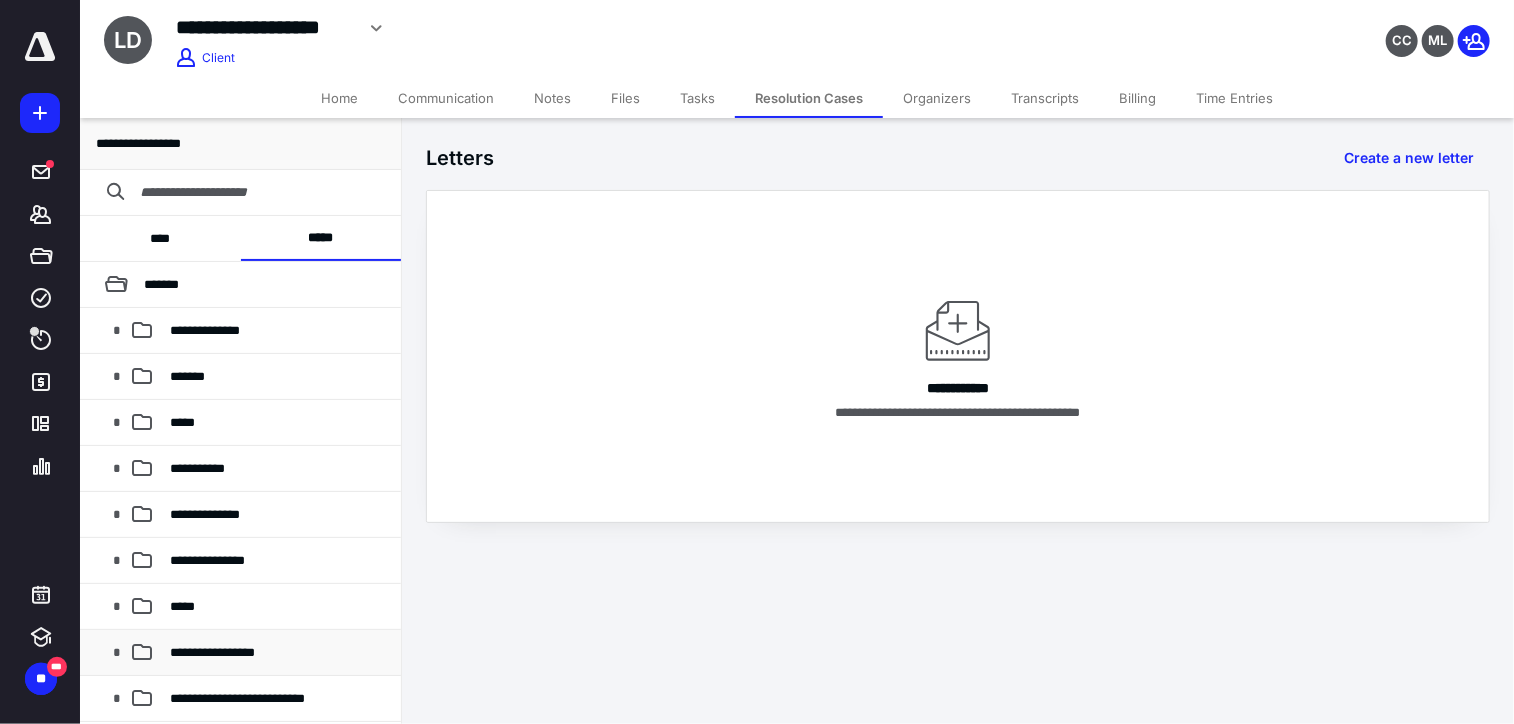 click on "**********" at bounding box center (212, 652) 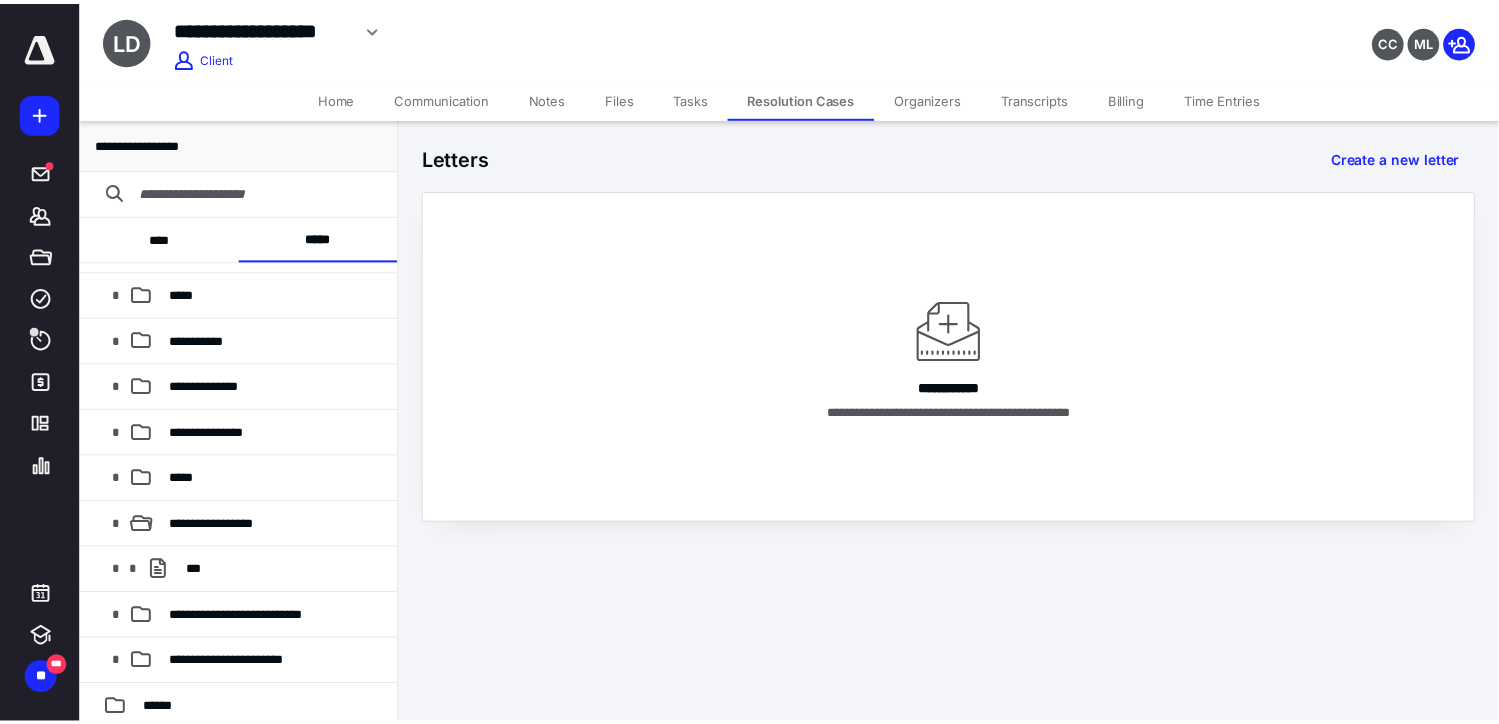 scroll, scrollTop: 136, scrollLeft: 0, axis: vertical 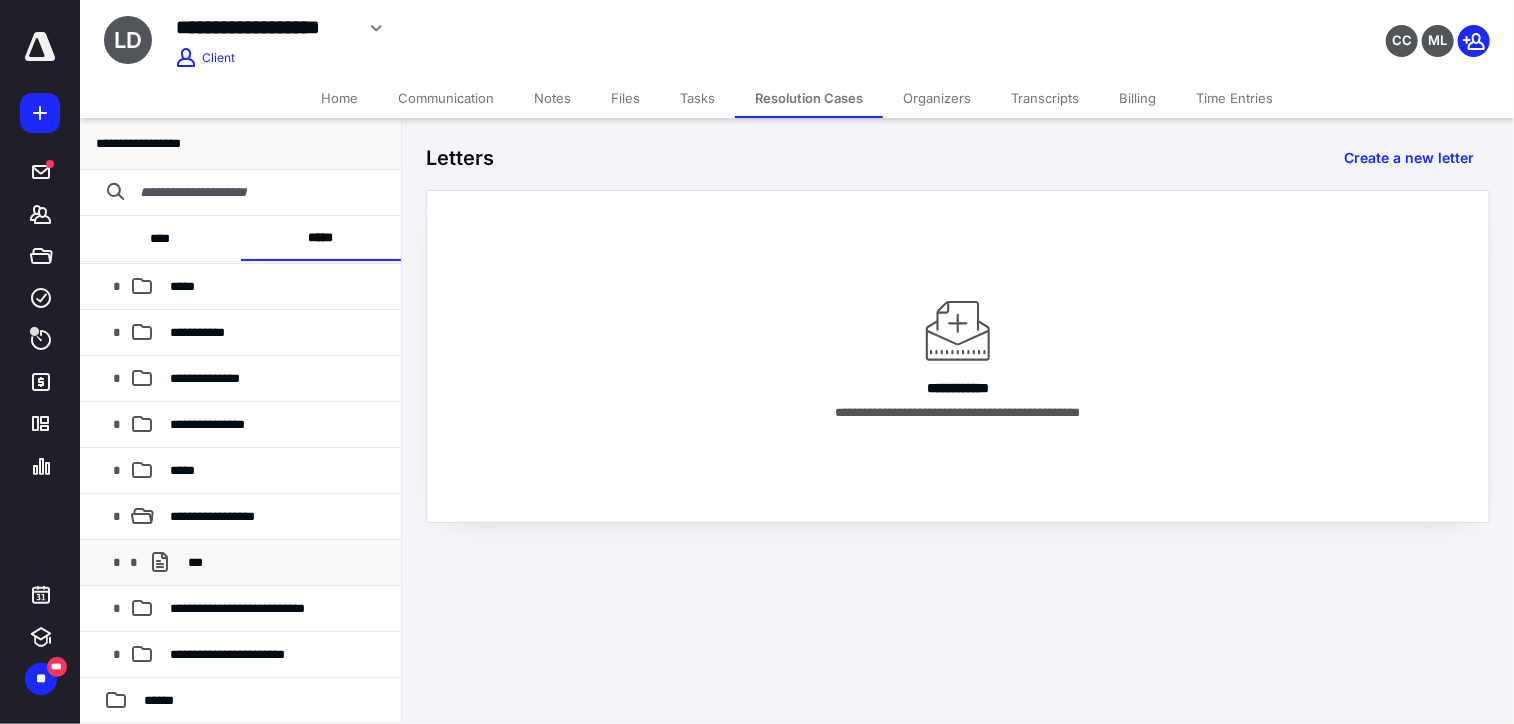 click on "***" at bounding box center (287, 563) 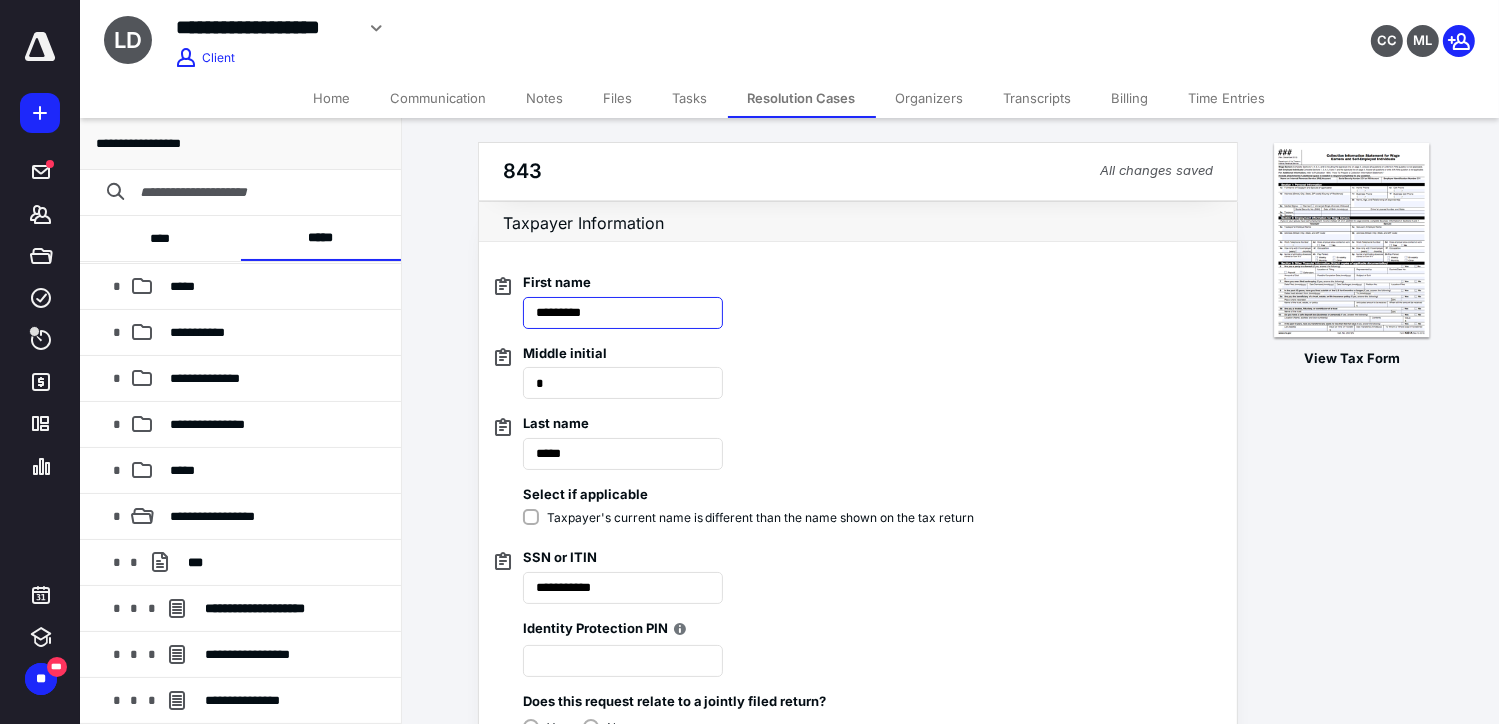 scroll, scrollTop: 0, scrollLeft: 0, axis: both 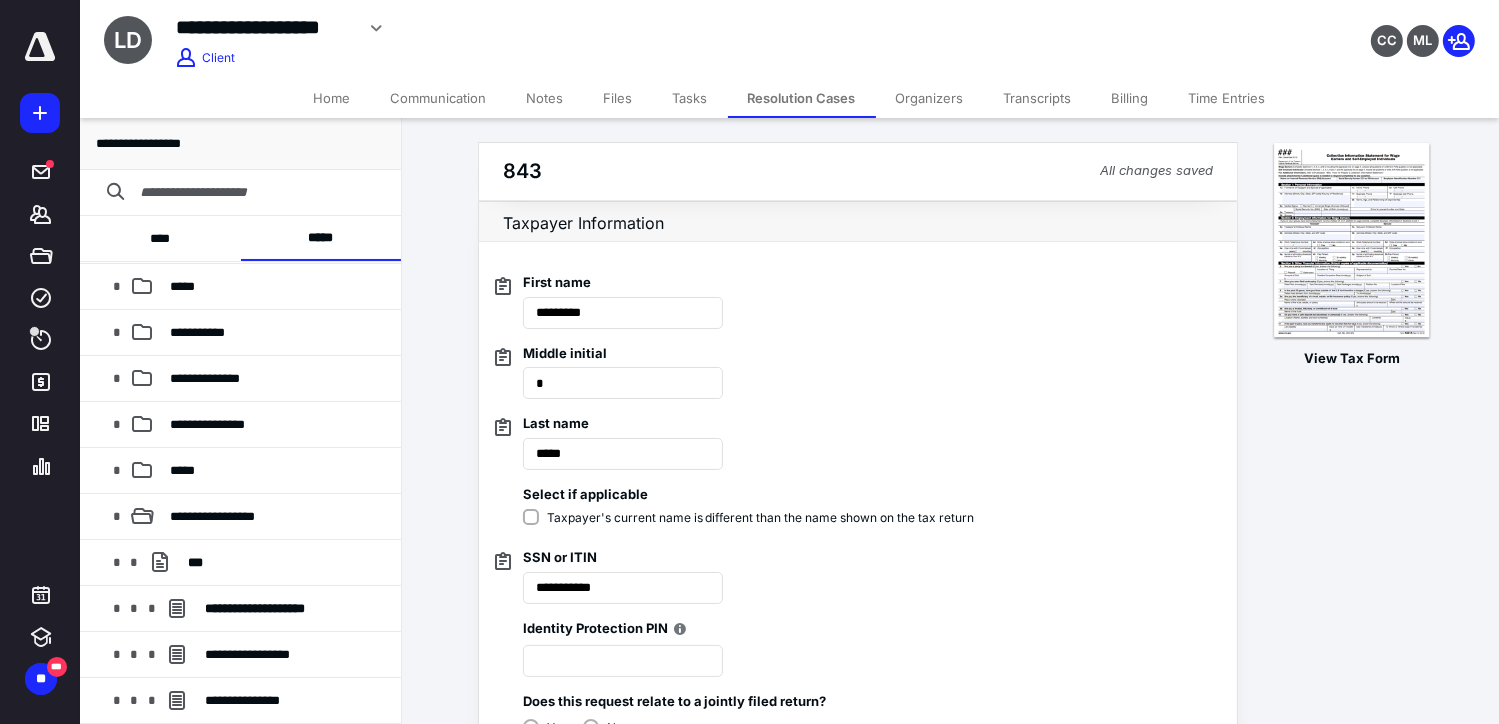 drag, startPoint x: 1504, startPoint y: 283, endPoint x: 1456, endPoint y: 219, distance: 80 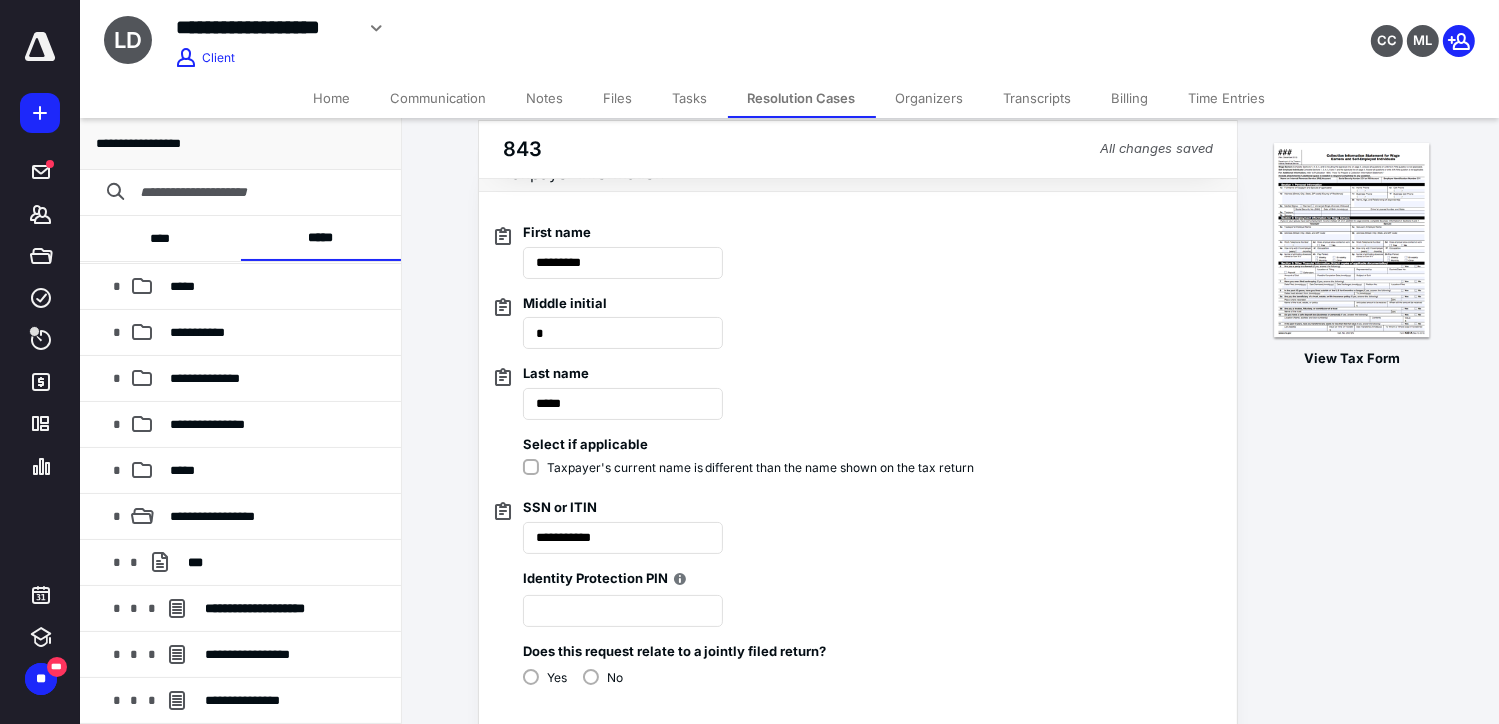 scroll, scrollTop: 0, scrollLeft: 0, axis: both 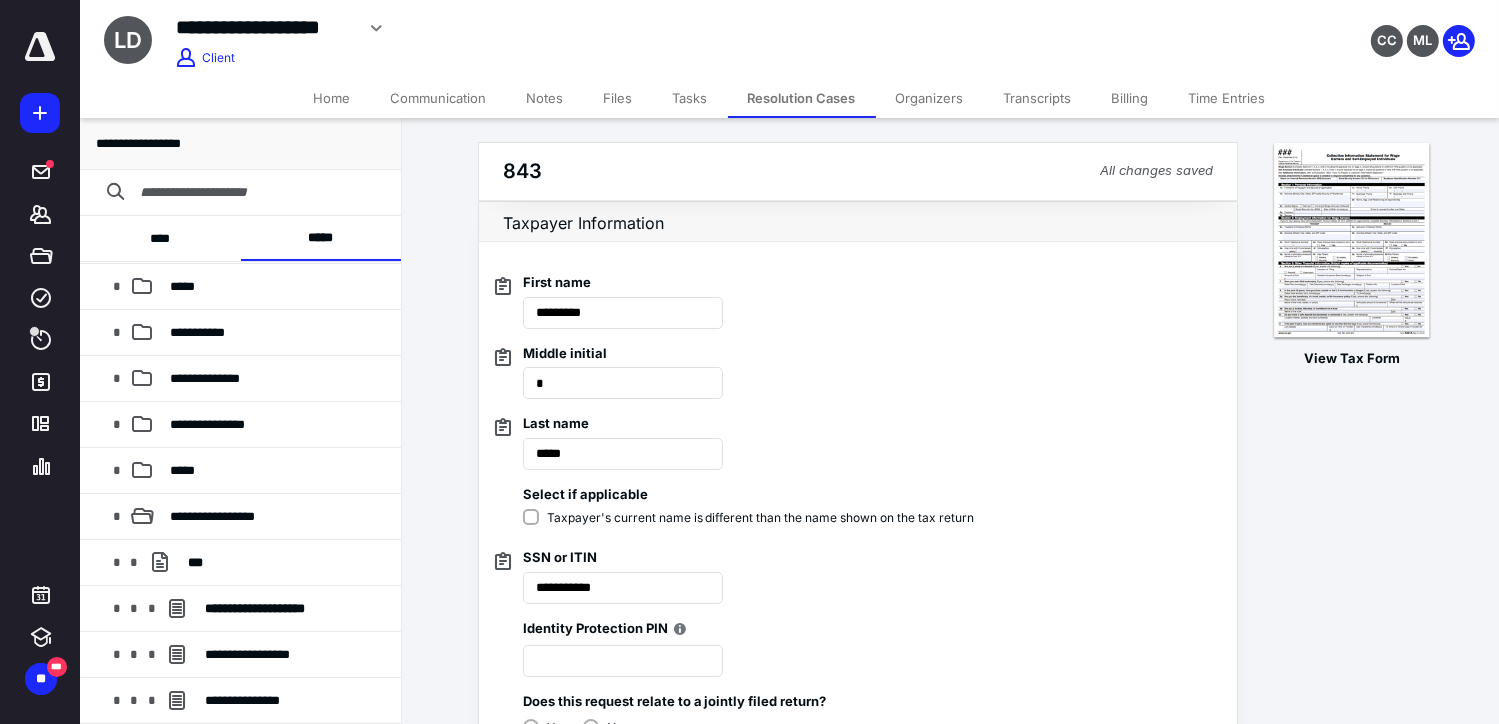 click on "****" at bounding box center (160, 238) 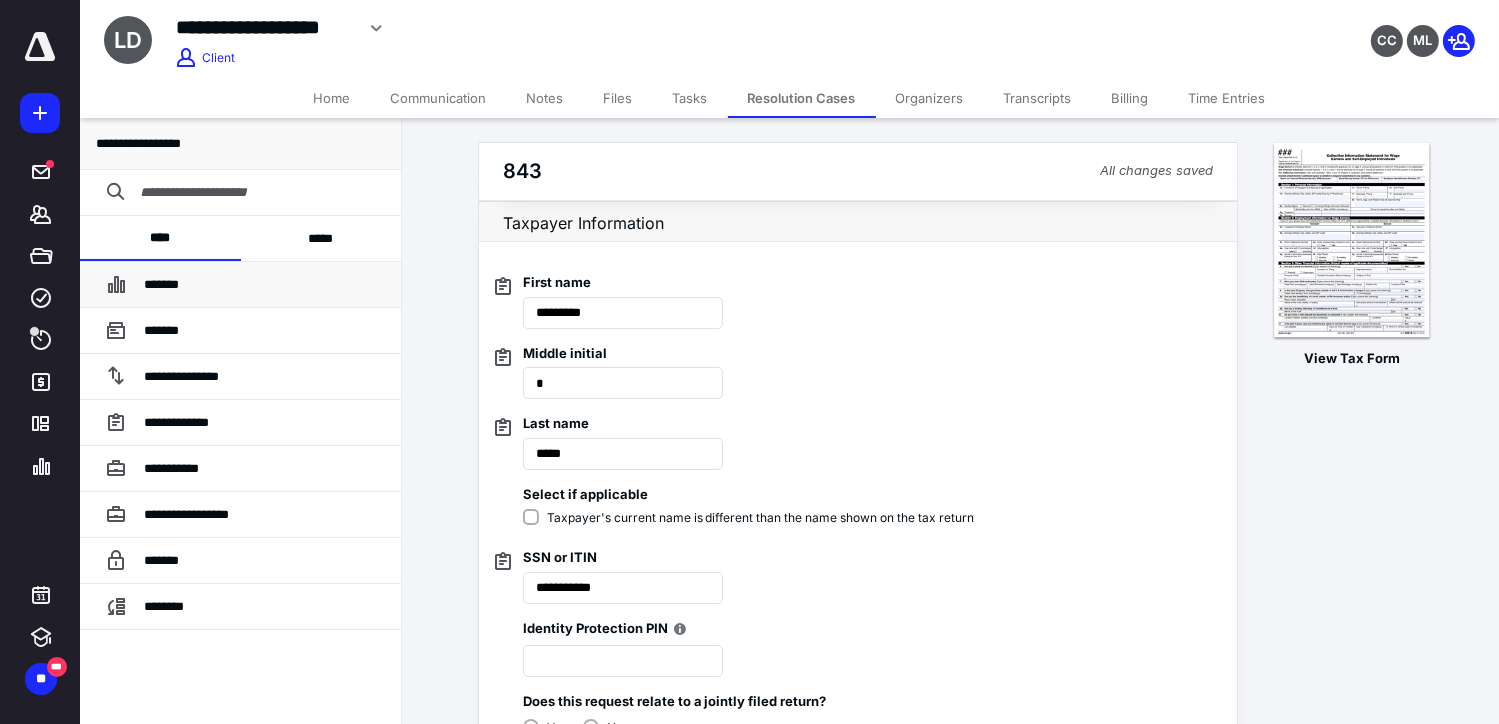 click on "*******" at bounding box center [264, 285] 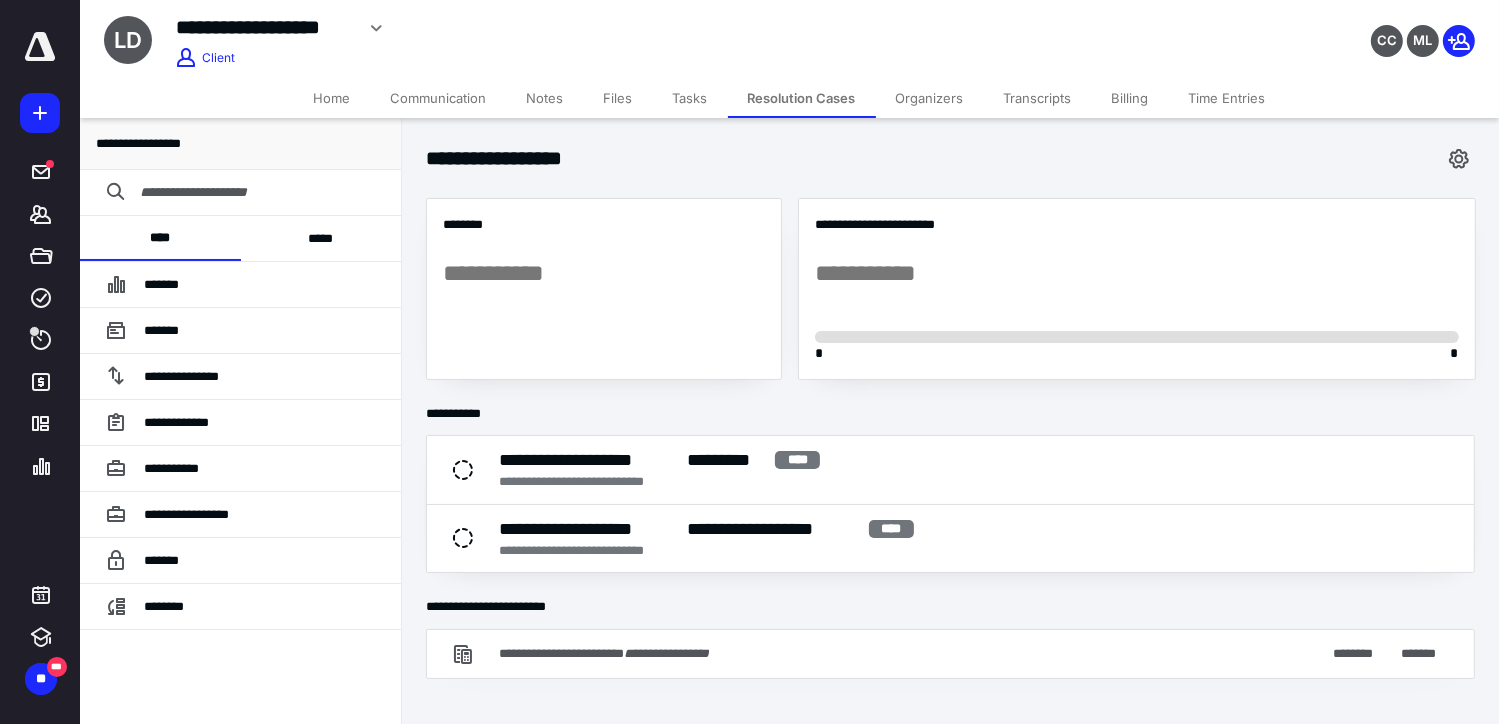 scroll, scrollTop: 0, scrollLeft: 0, axis: both 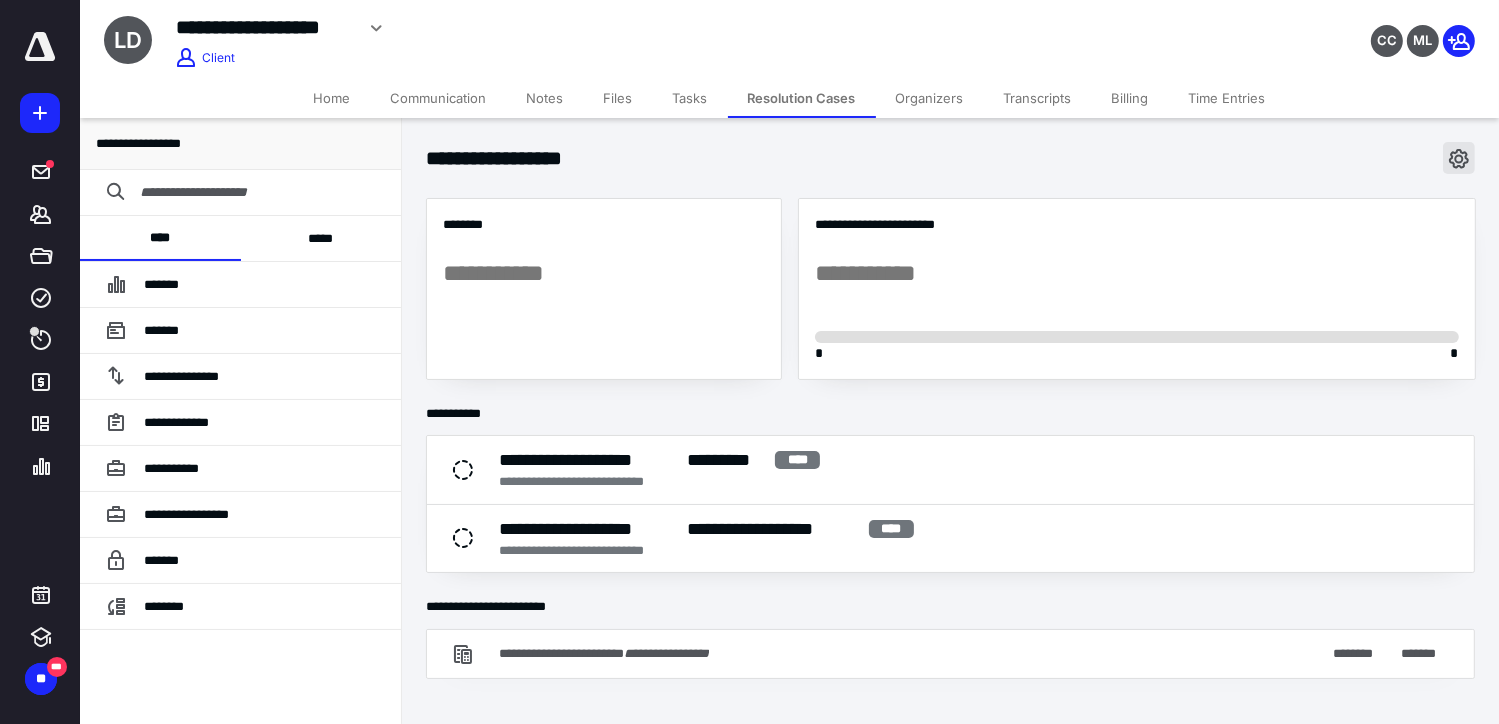 click at bounding box center [1459, 158] 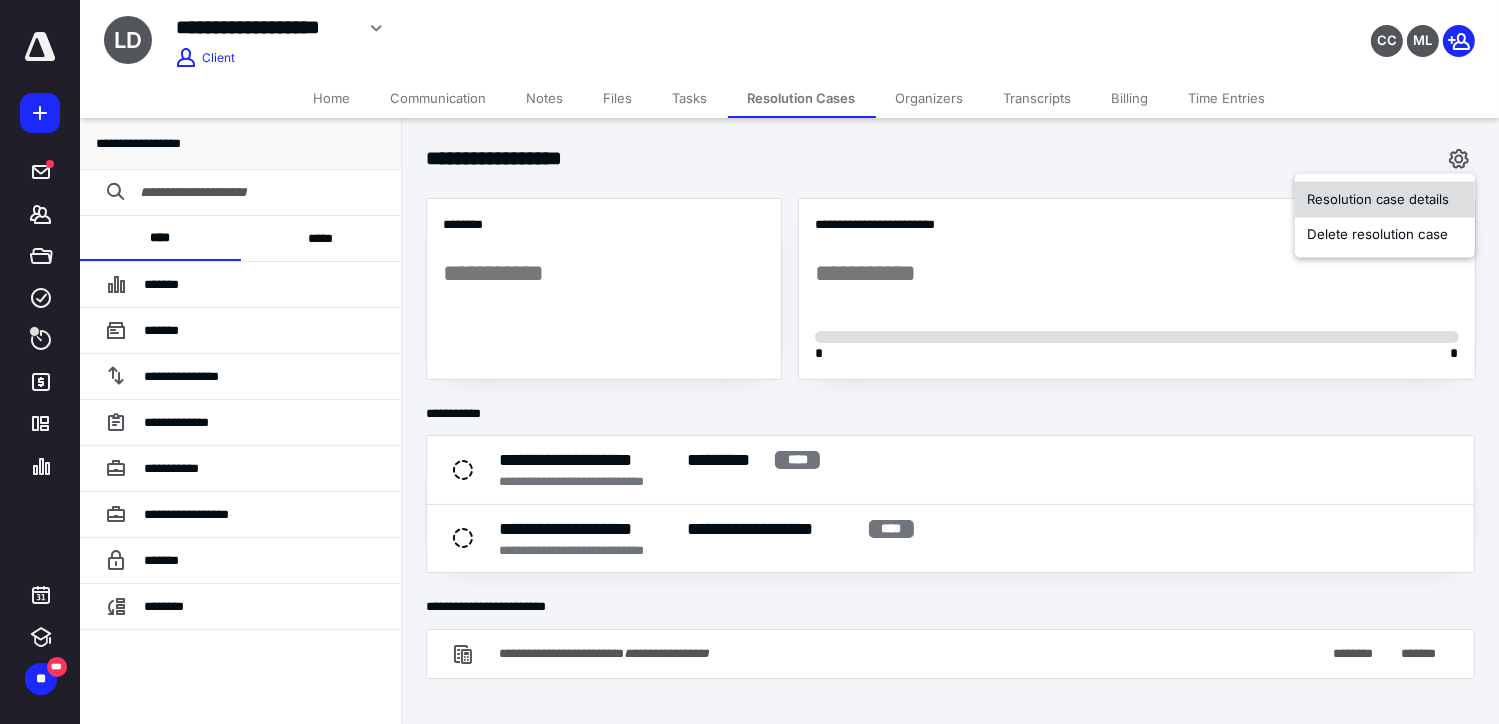 click on "Resolution case details" at bounding box center (1385, 200) 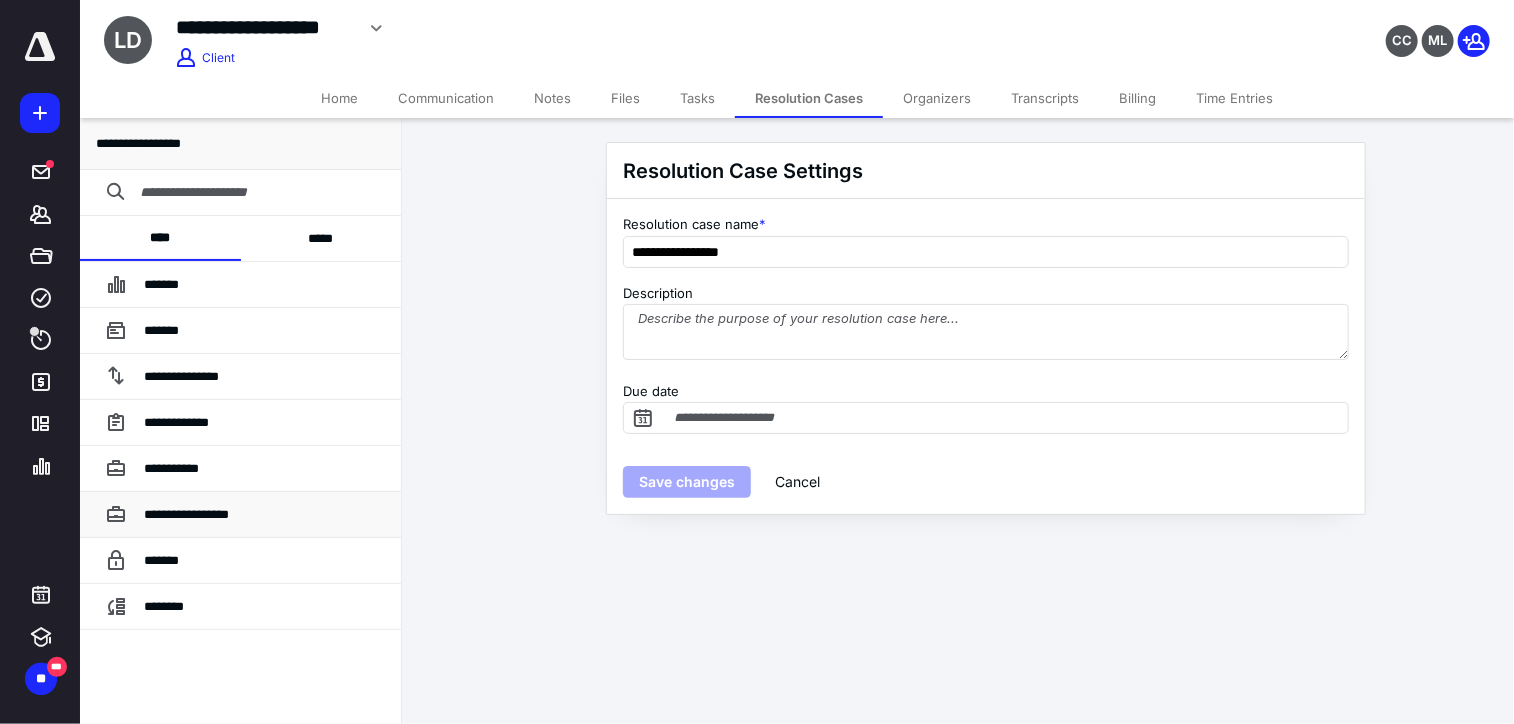 click on "**********" at bounding box center [264, 515] 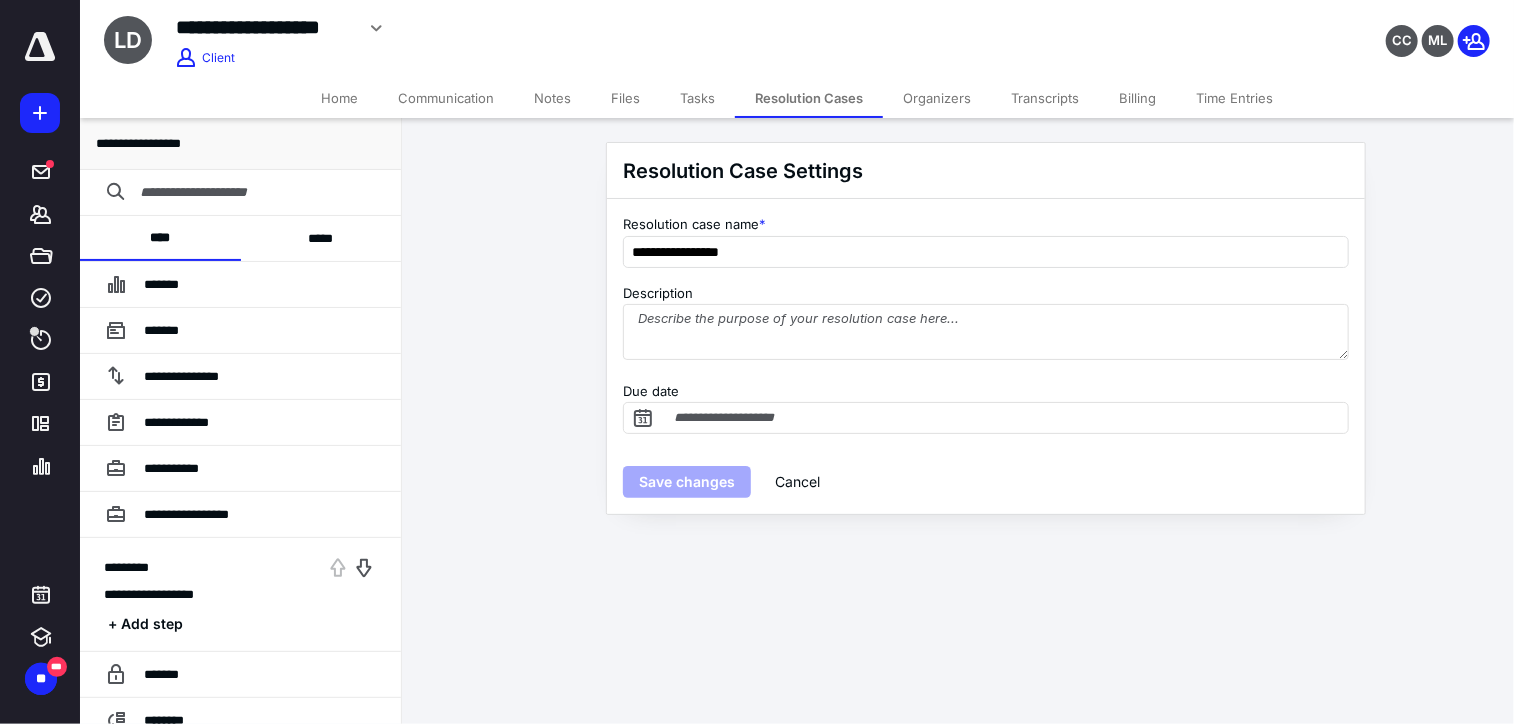 click on "*********" at bounding box center (126, 567) 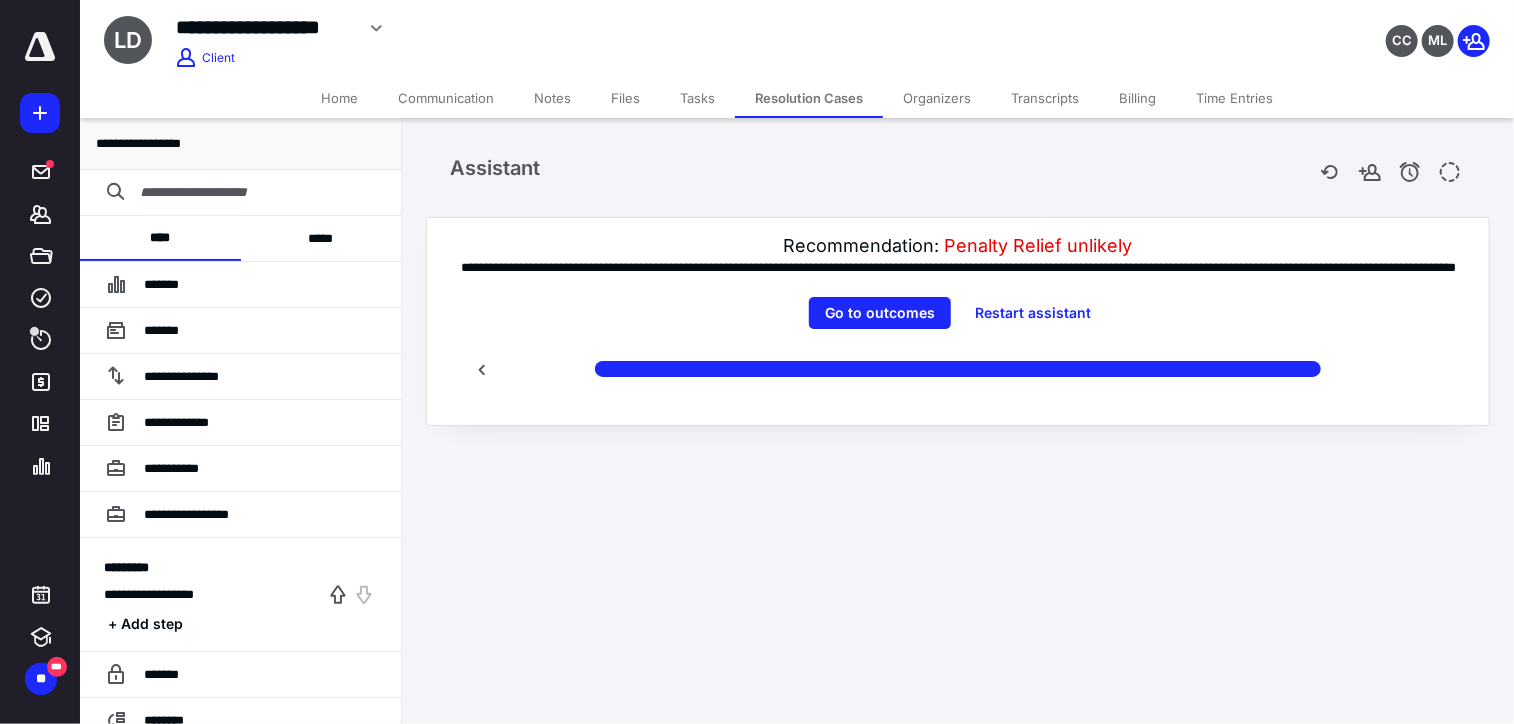 click on "**********" at bounding box center [149, 594] 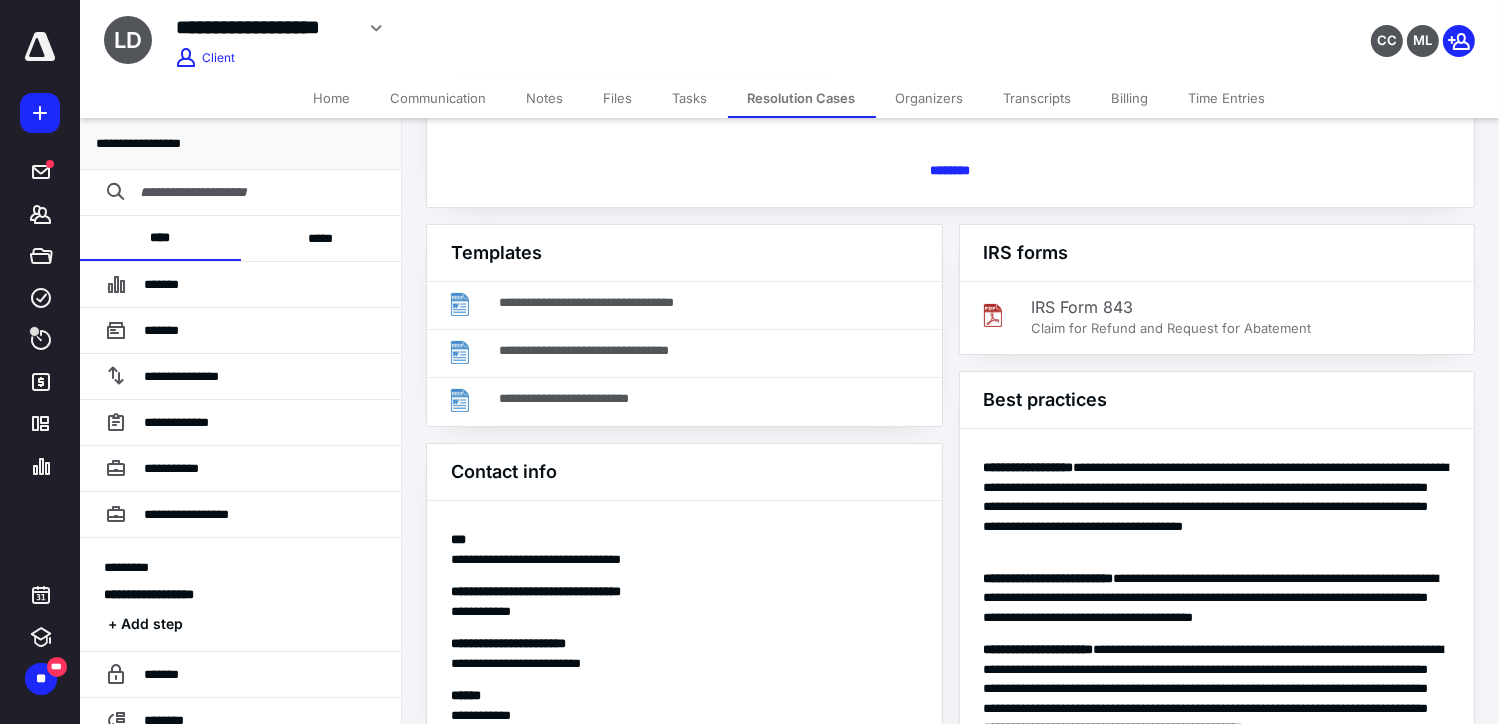 scroll, scrollTop: 448, scrollLeft: 0, axis: vertical 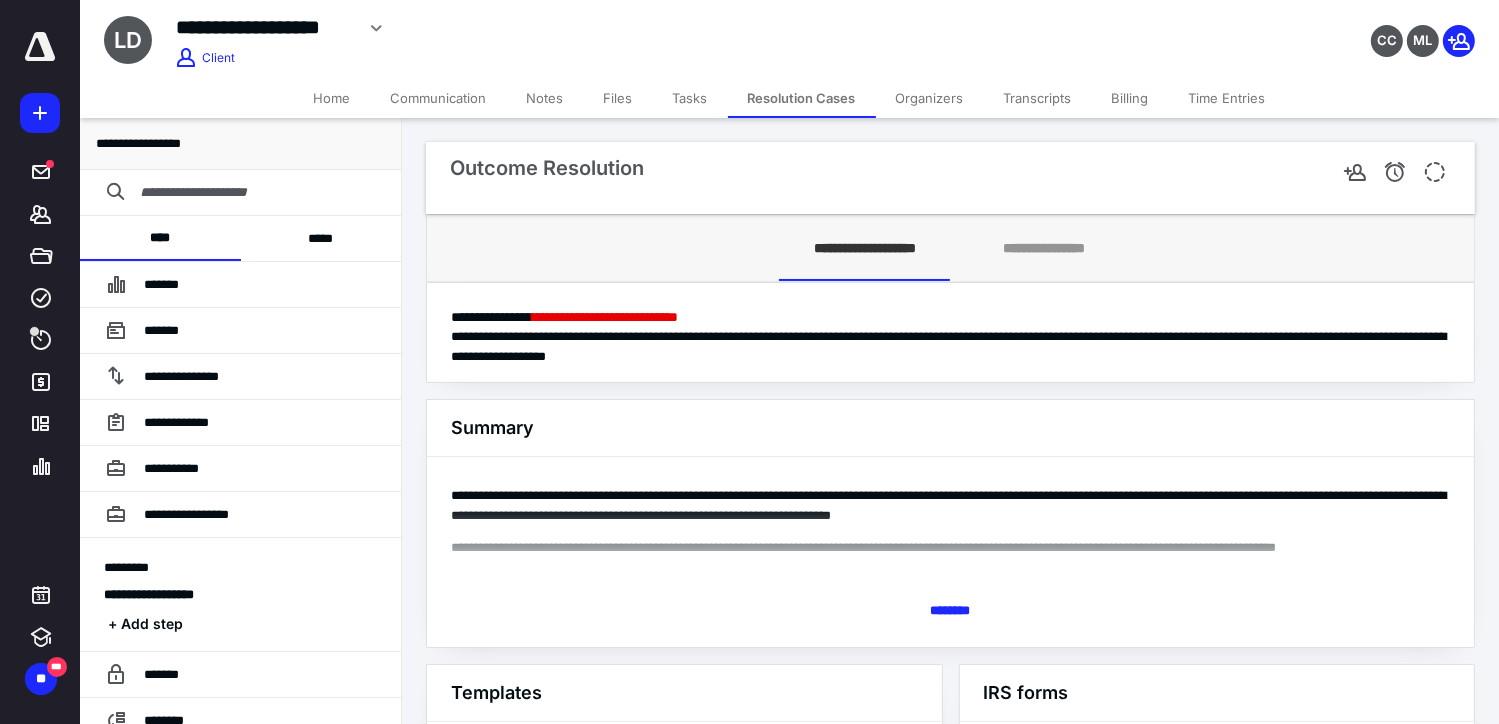 click on "Files" at bounding box center [618, 98] 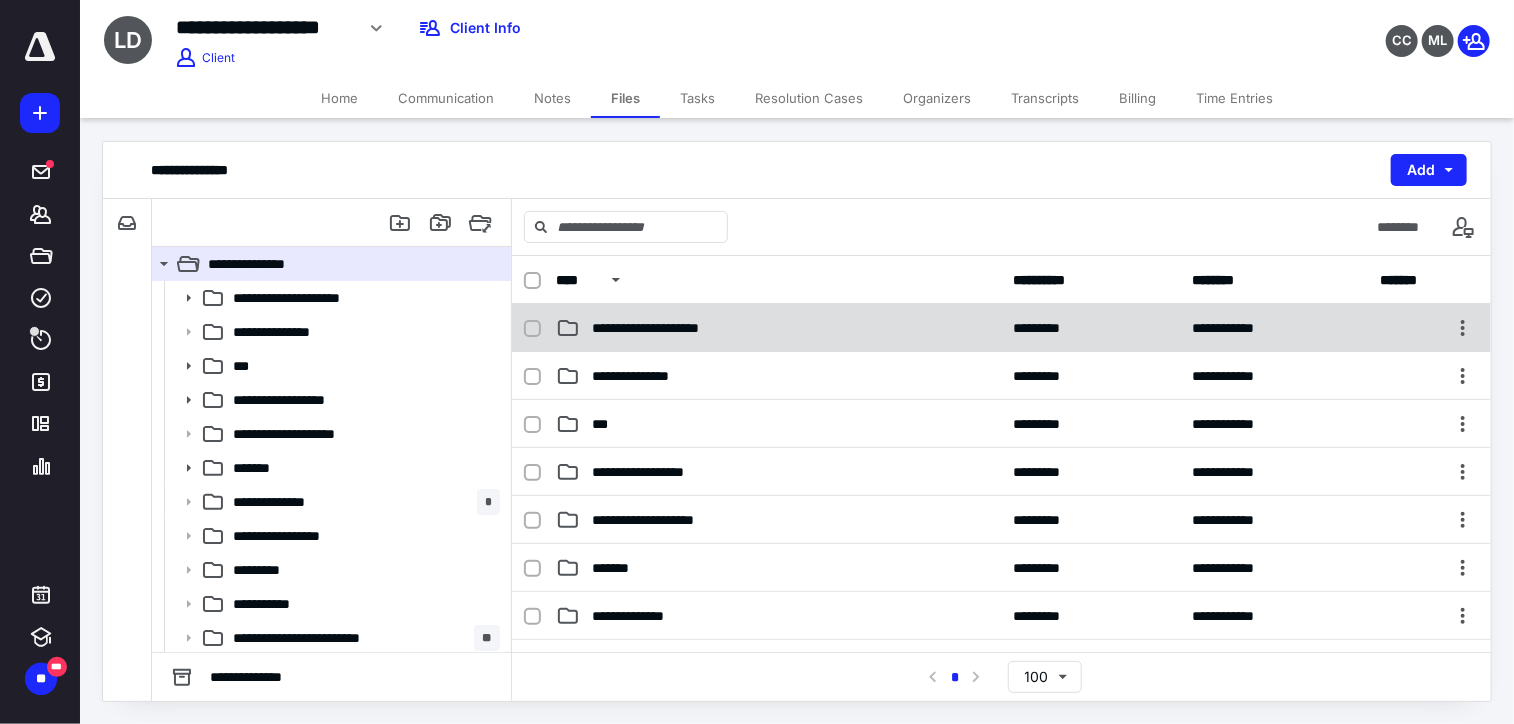 click on "**********" at bounding box center (667, 328) 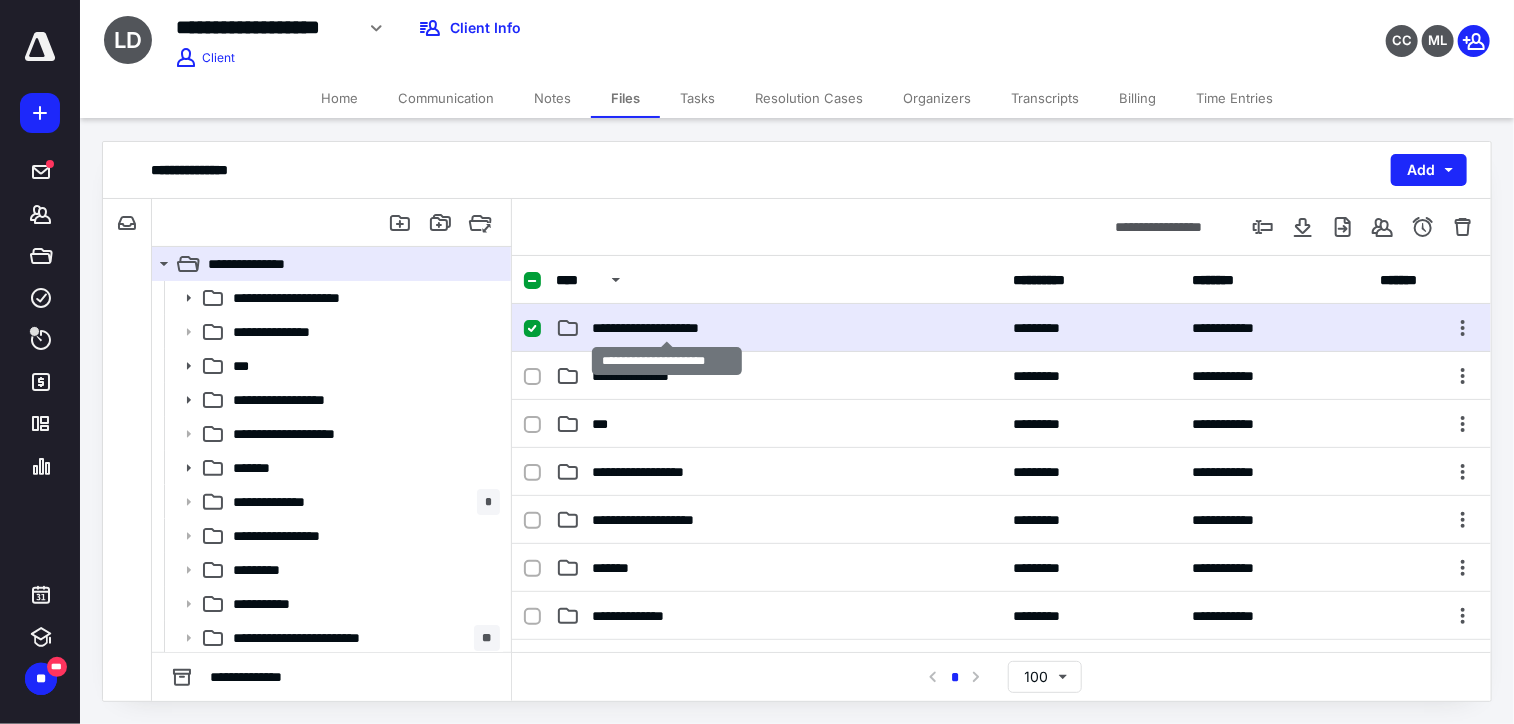 click on "**********" at bounding box center [667, 328] 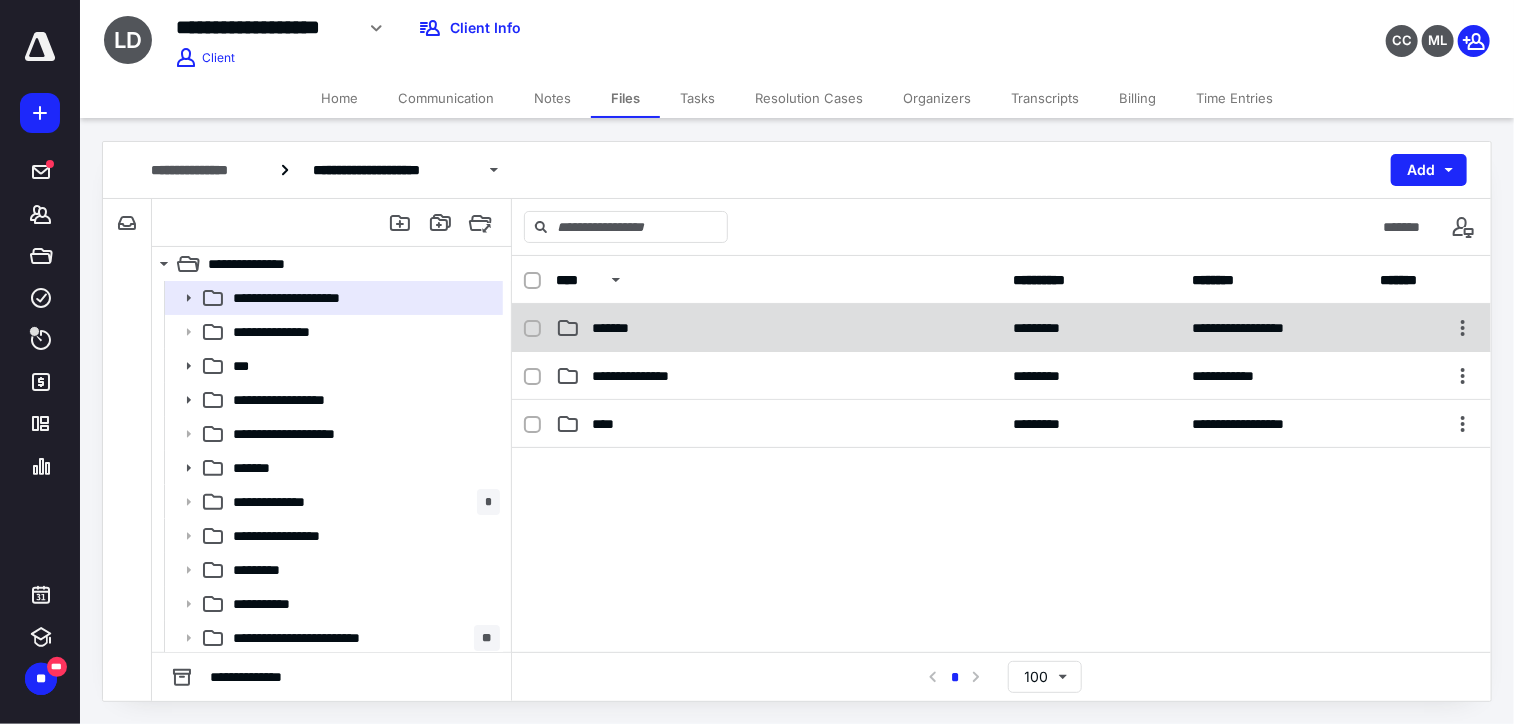 click on "*******" at bounding box center (779, 328) 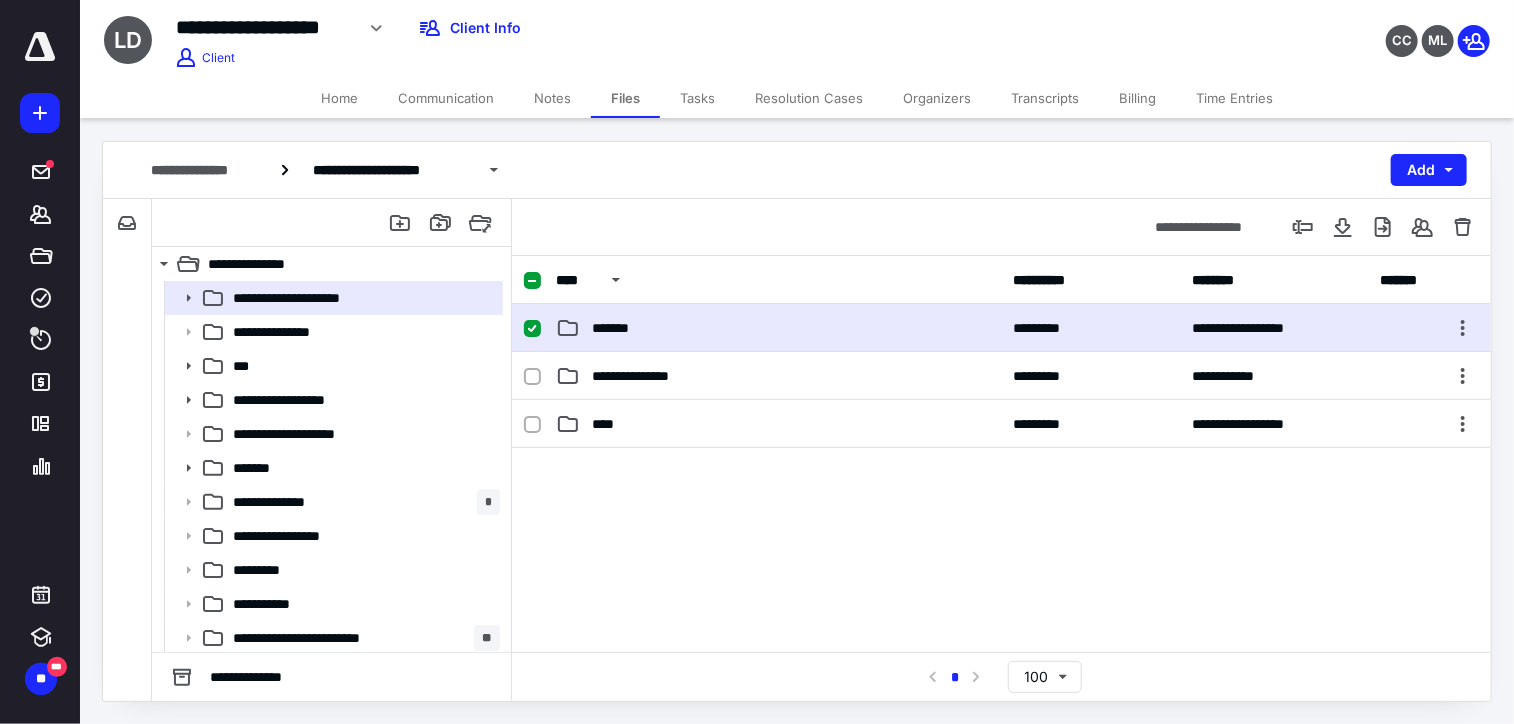 click on "*******" at bounding box center (779, 328) 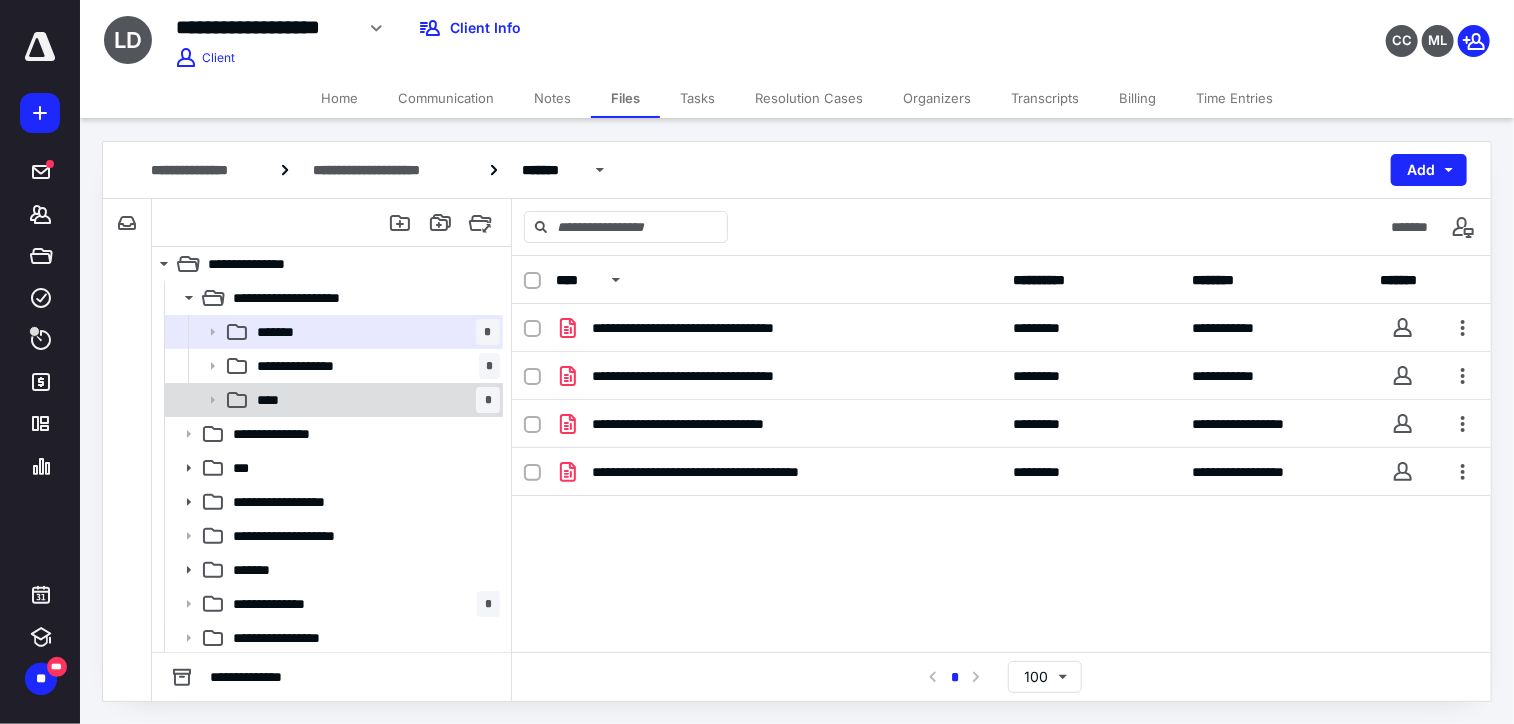 click on "**** *" at bounding box center [374, 400] 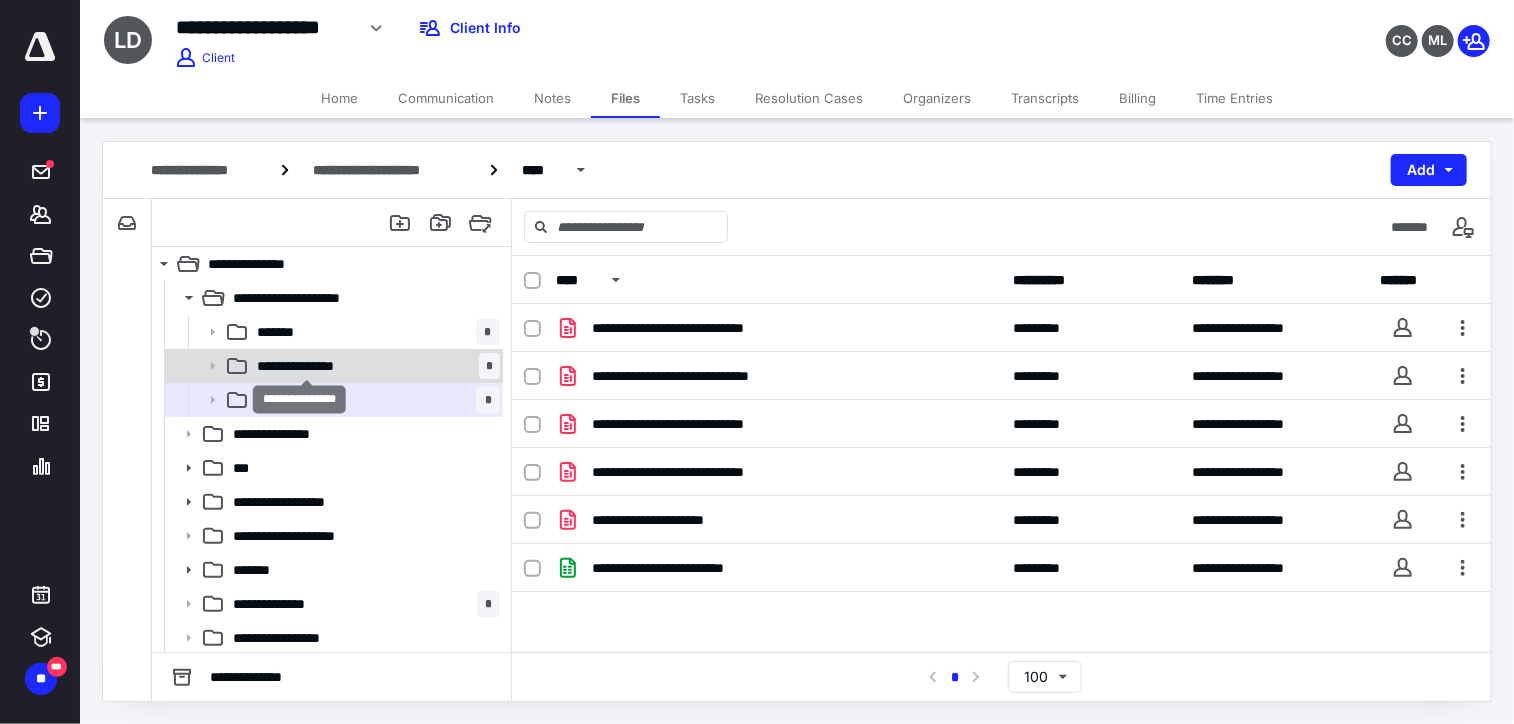 click on "**********" at bounding box center (307, 366) 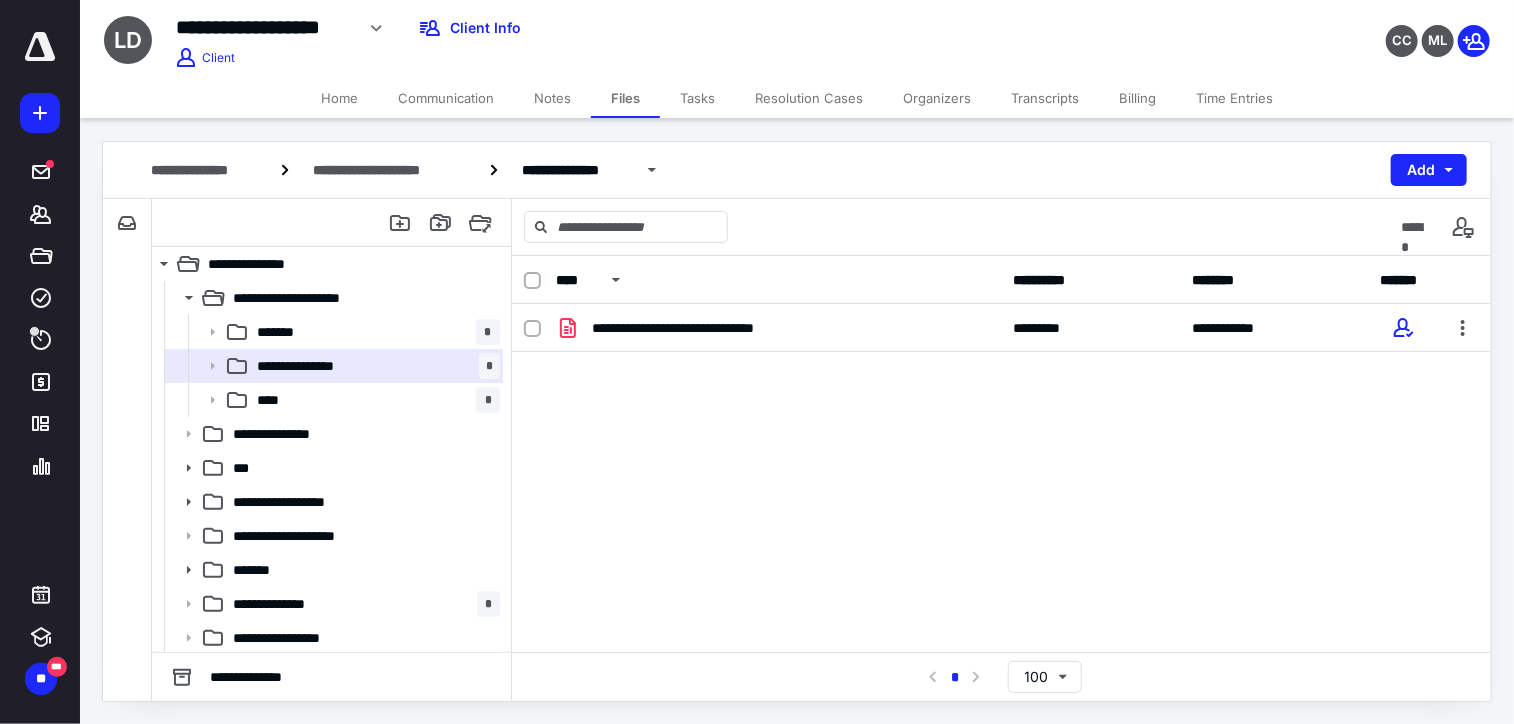 scroll, scrollTop: 172, scrollLeft: 0, axis: vertical 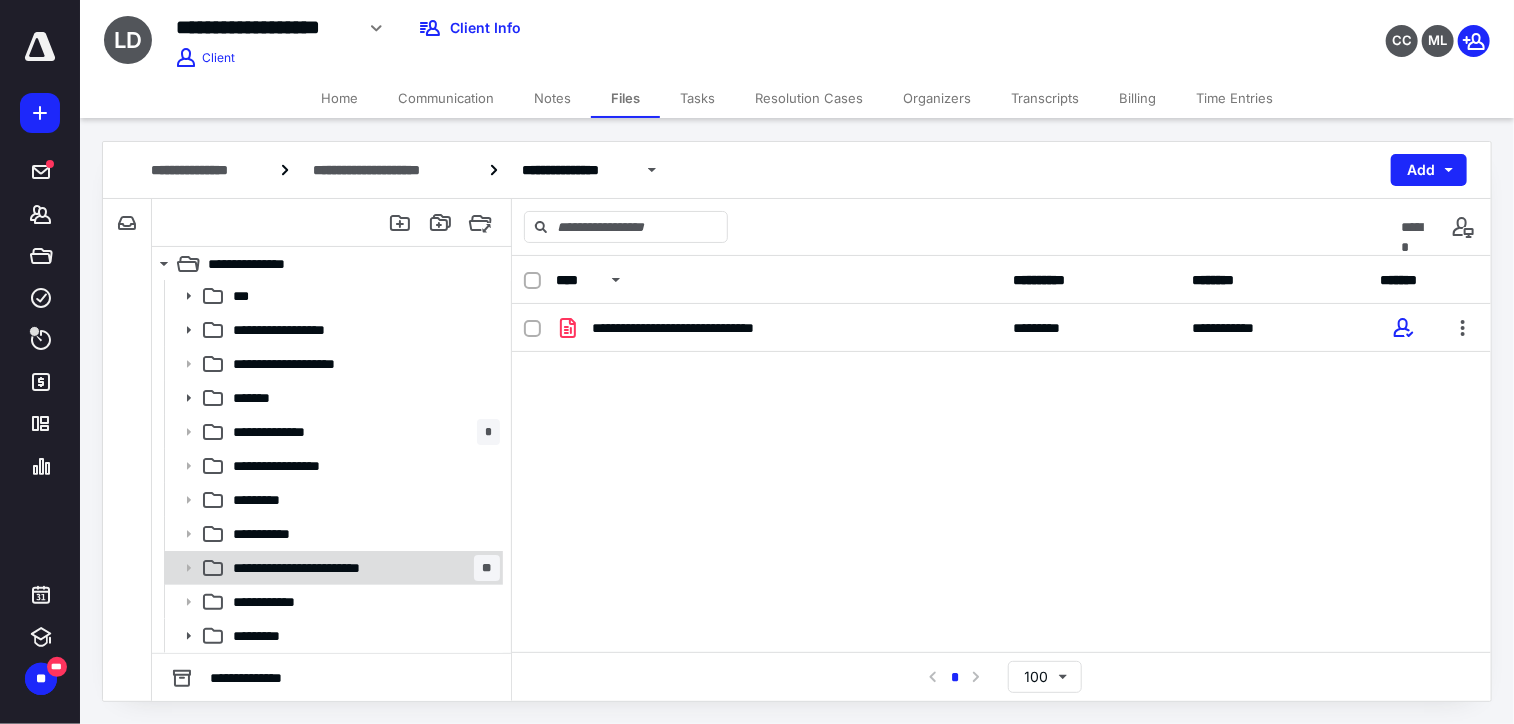 click on "**********" at bounding box center [329, 568] 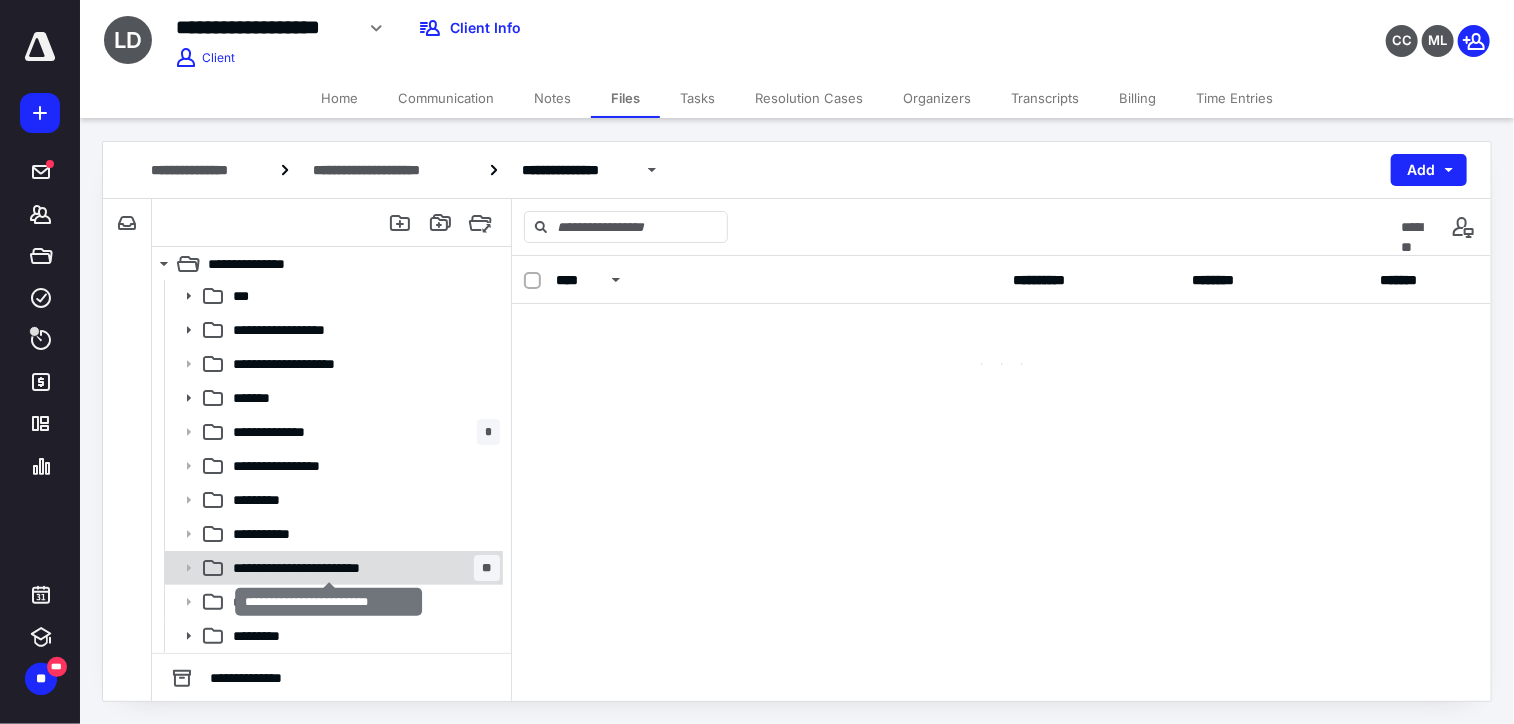 click on "**********" at bounding box center (329, 568) 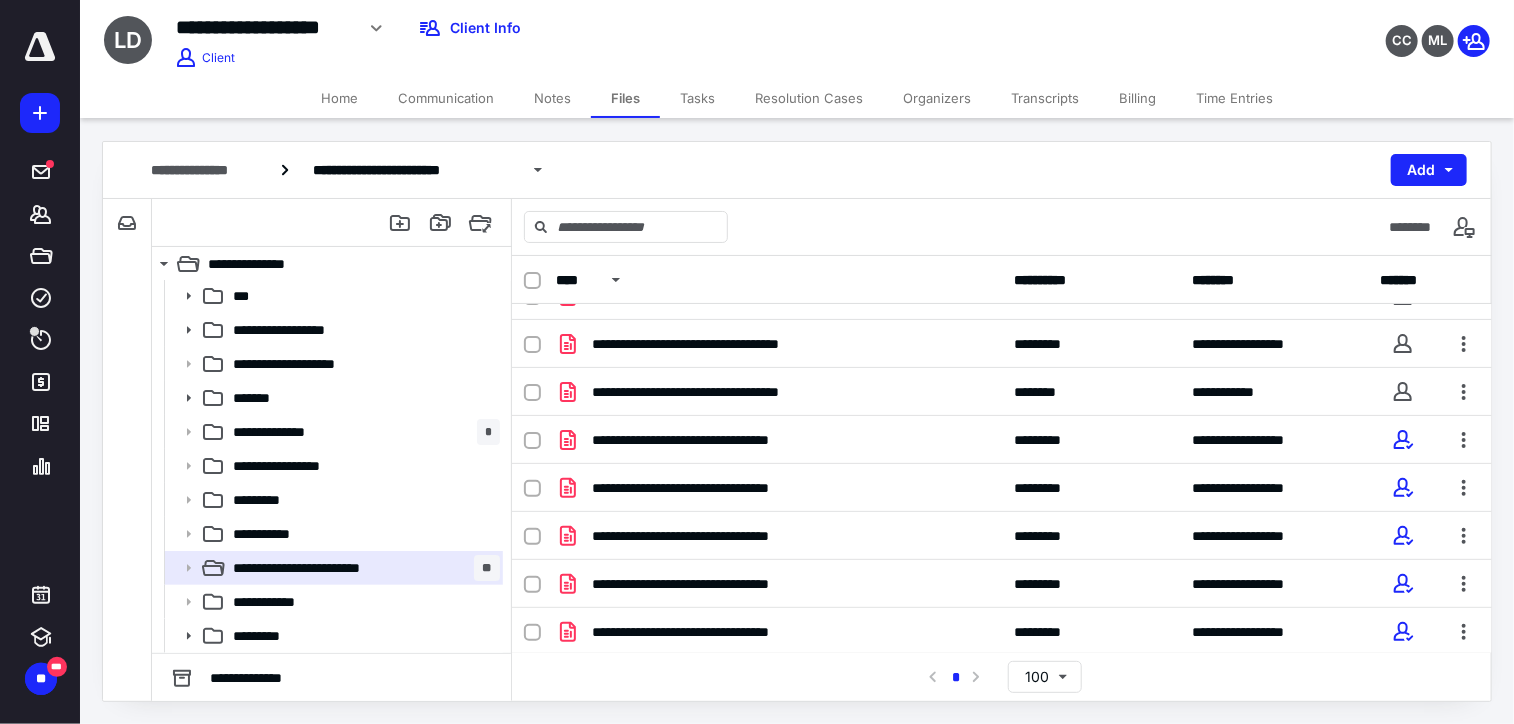 scroll, scrollTop: 0, scrollLeft: 0, axis: both 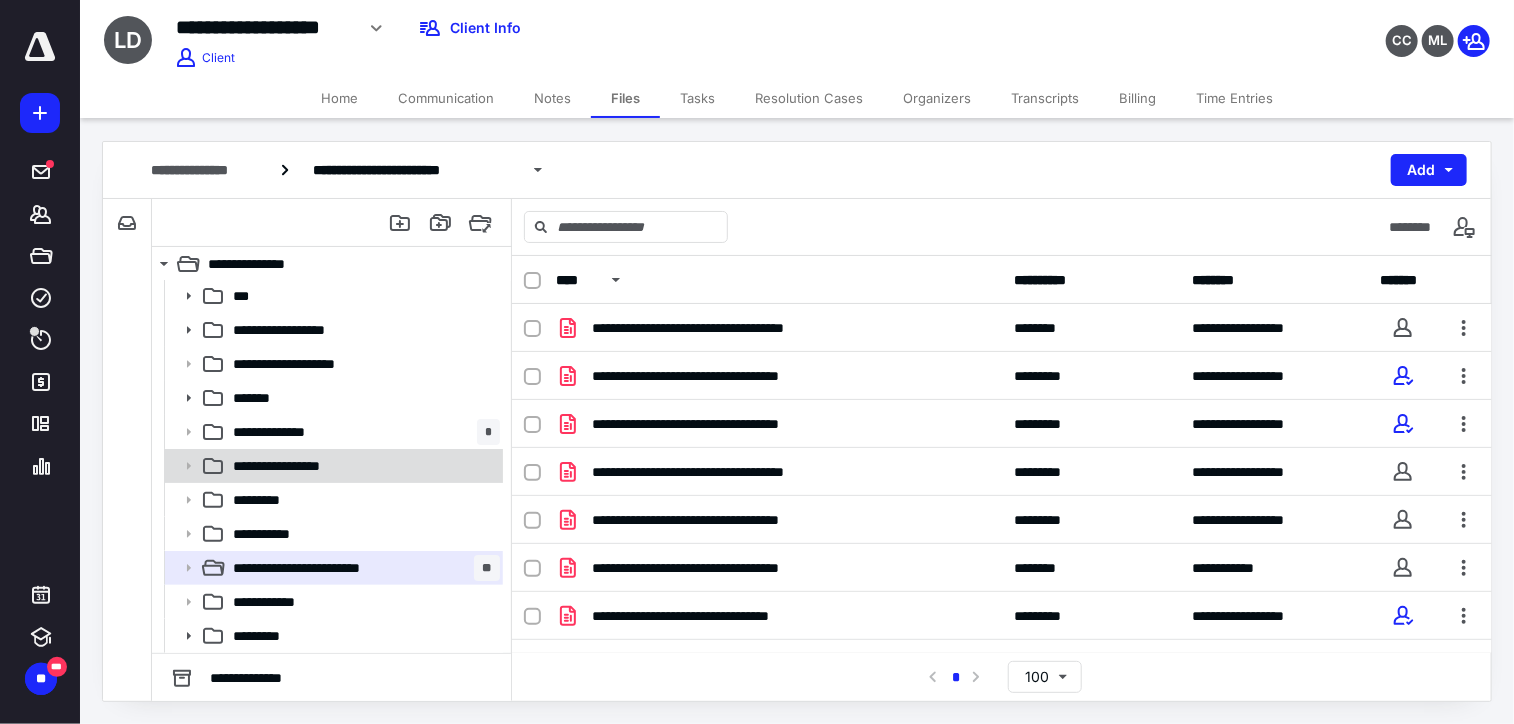 click on "**********" at bounding box center [292, 466] 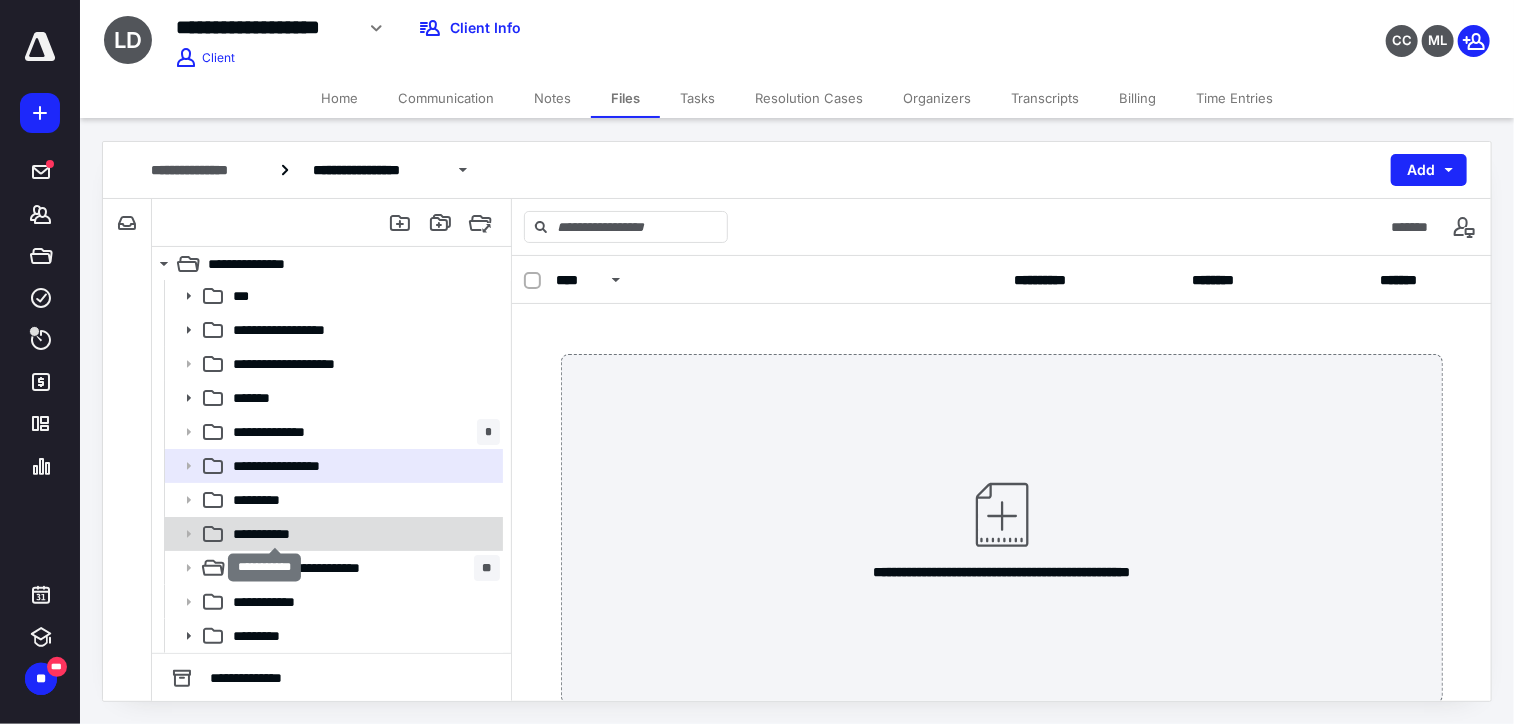 click on "**********" at bounding box center [275, 534] 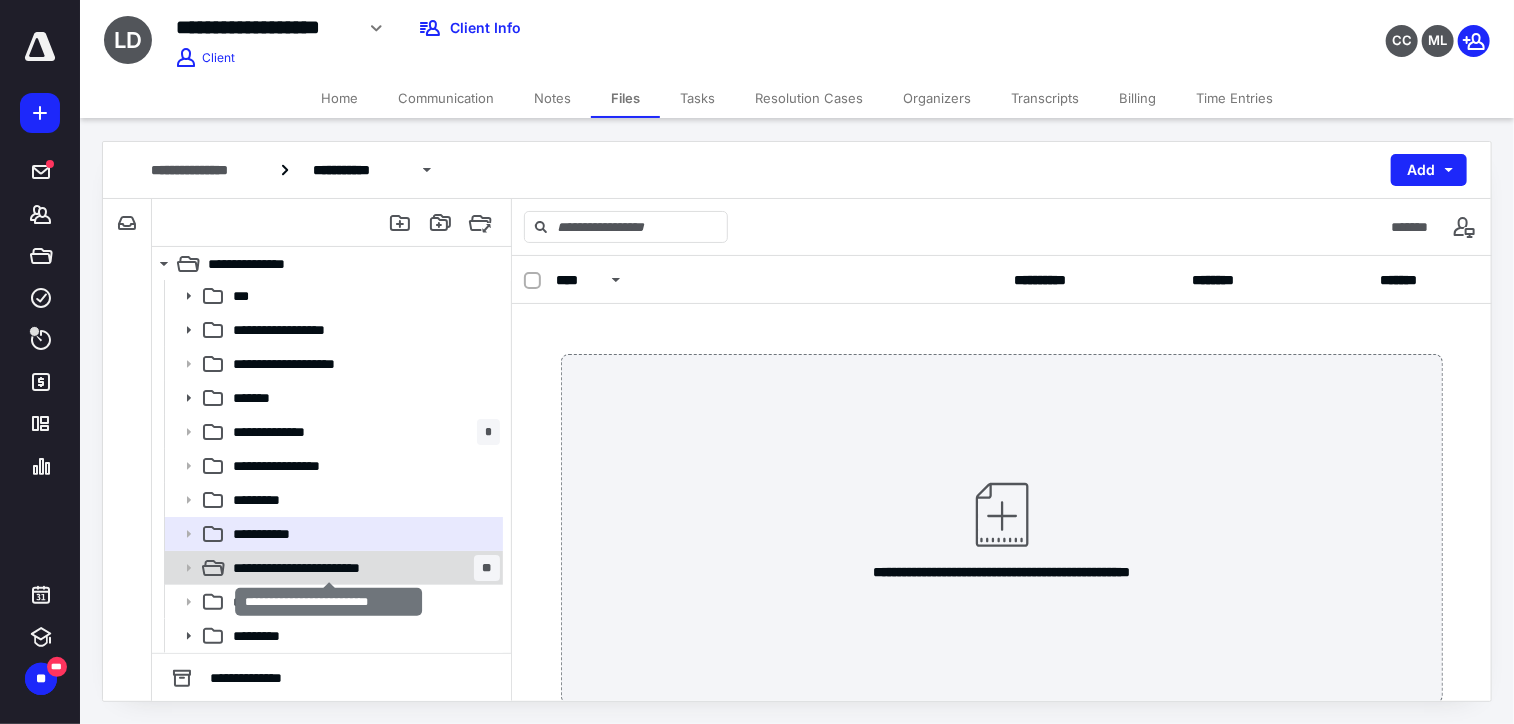 click on "**********" at bounding box center [329, 568] 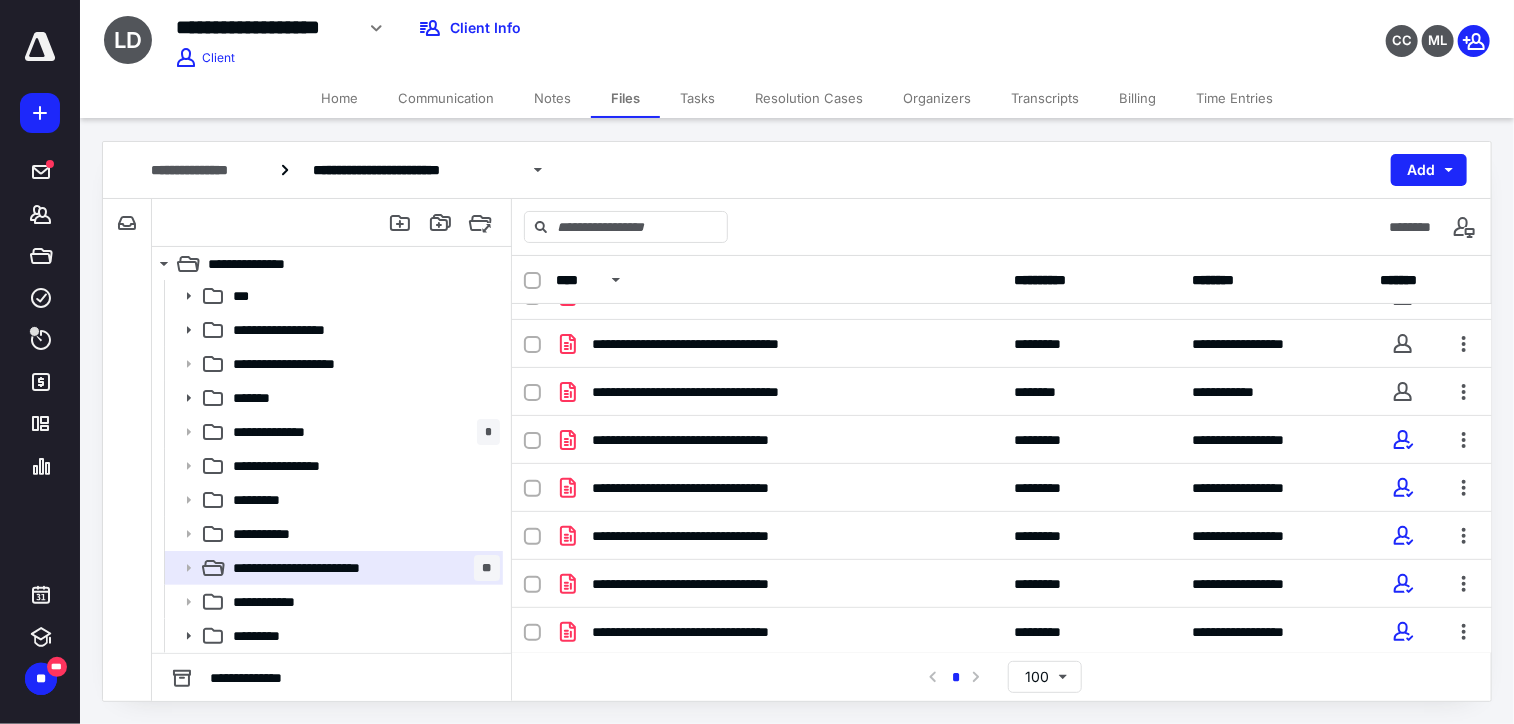 scroll, scrollTop: 0, scrollLeft: 0, axis: both 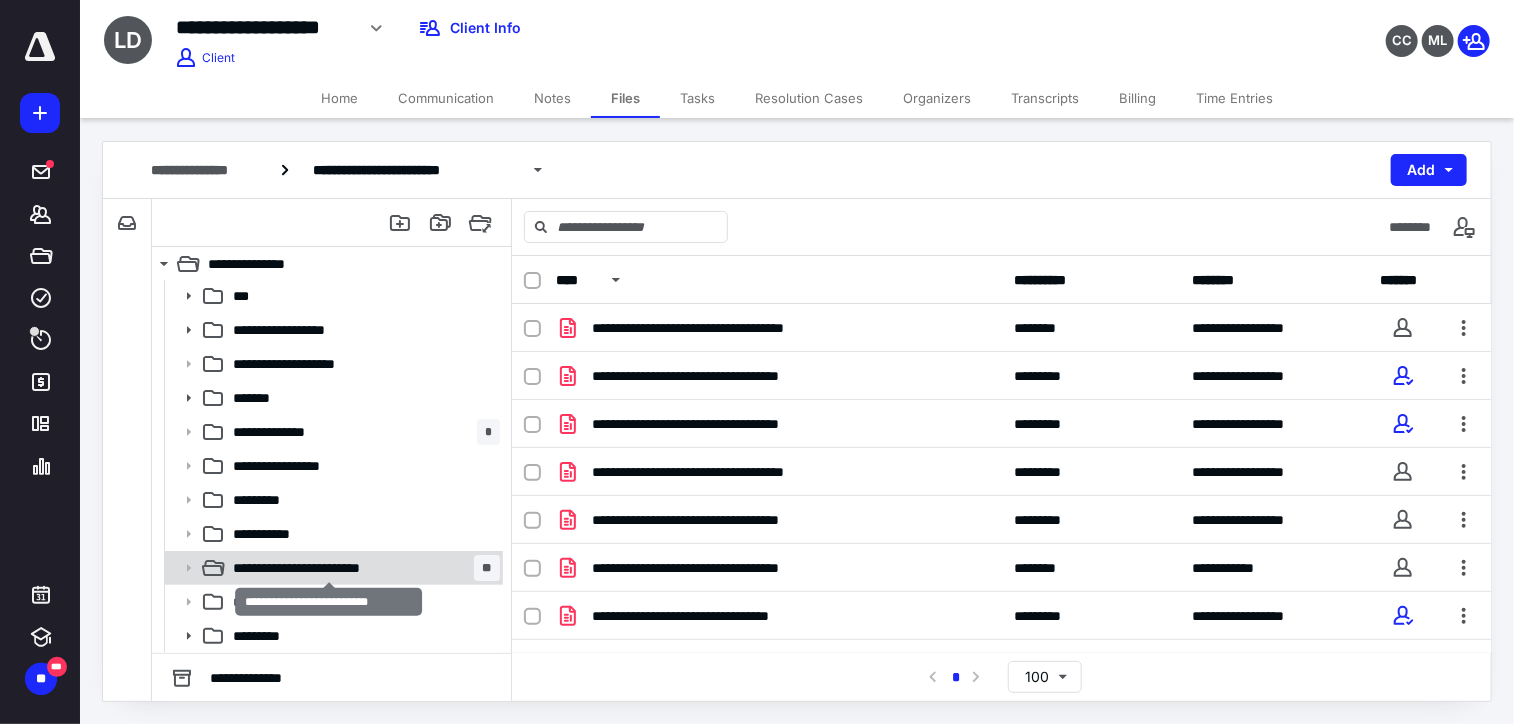 click on "**********" at bounding box center (329, 568) 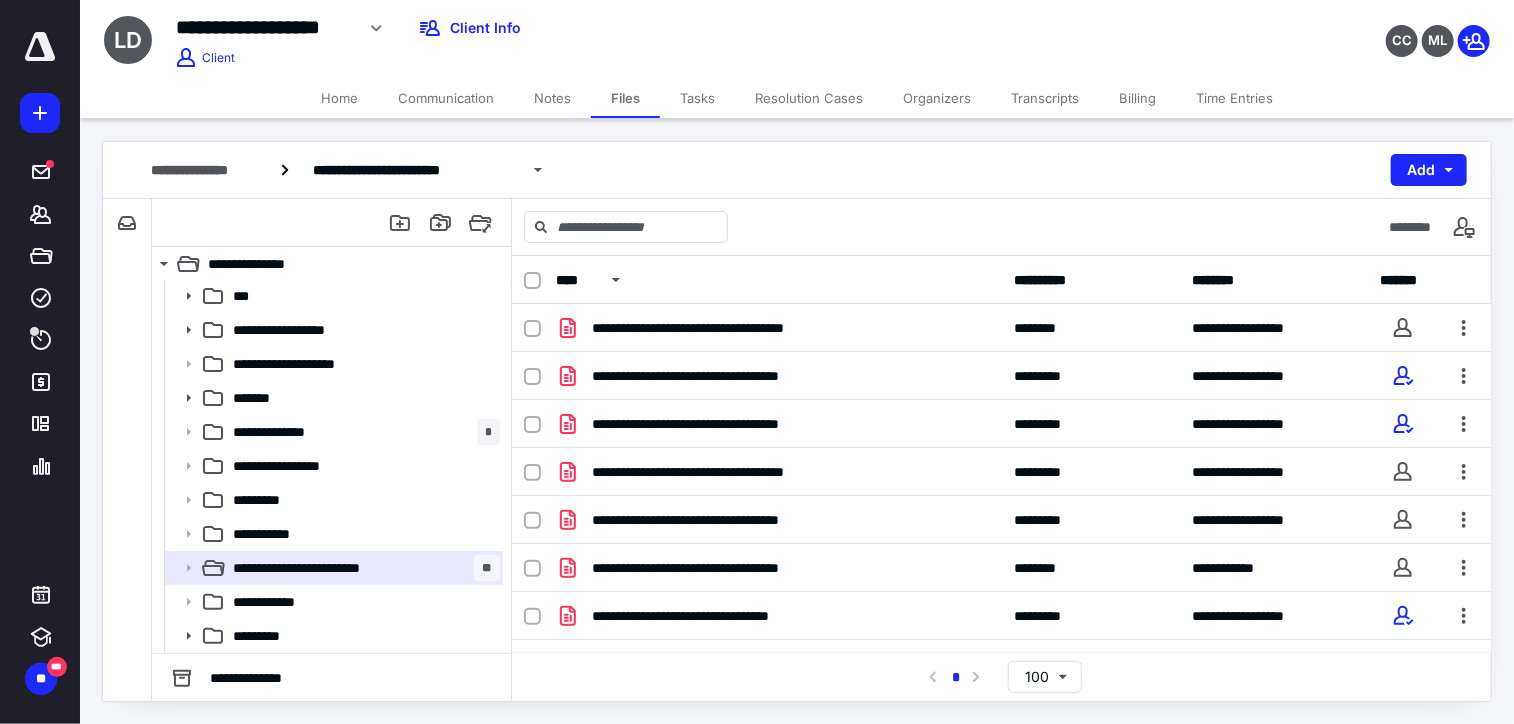 scroll, scrollTop: 0, scrollLeft: 0, axis: both 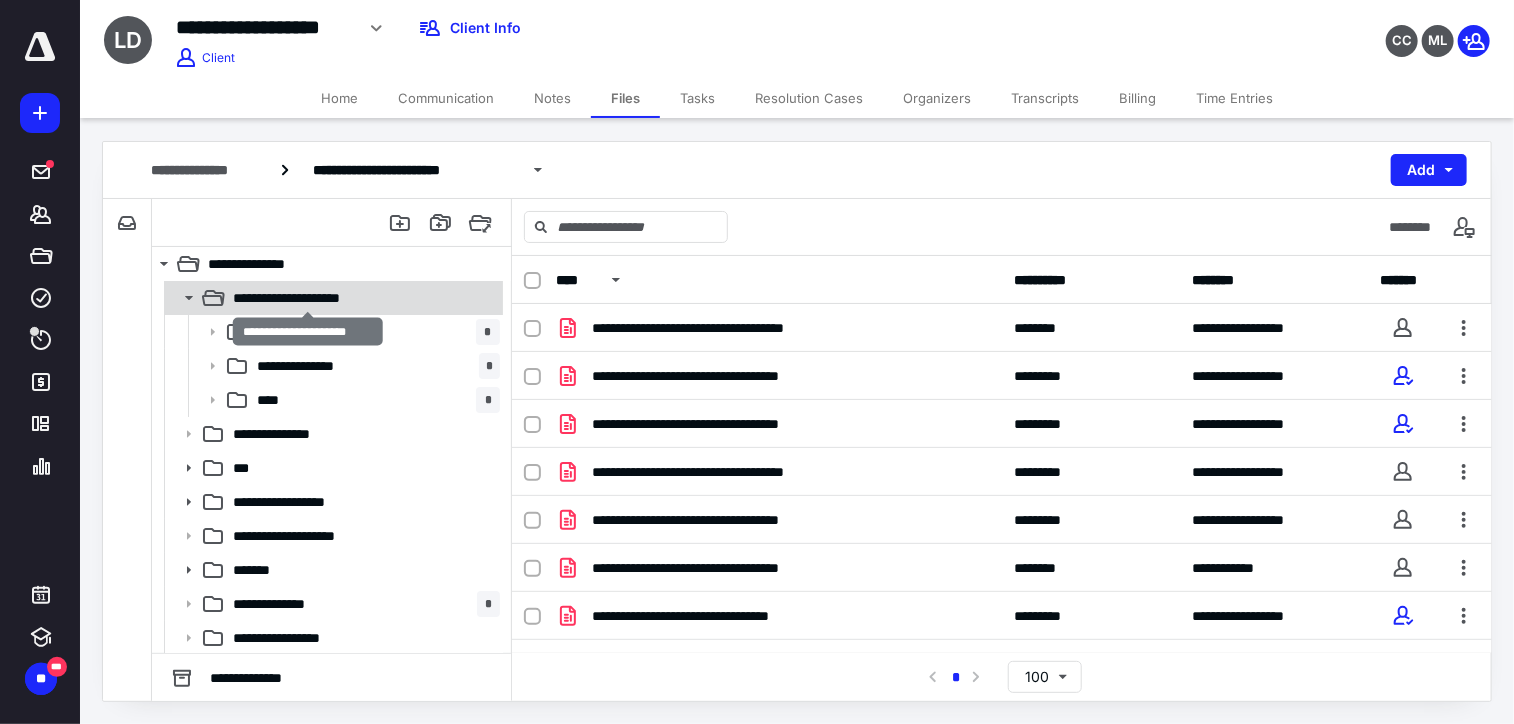 click on "**********" at bounding box center [308, 298] 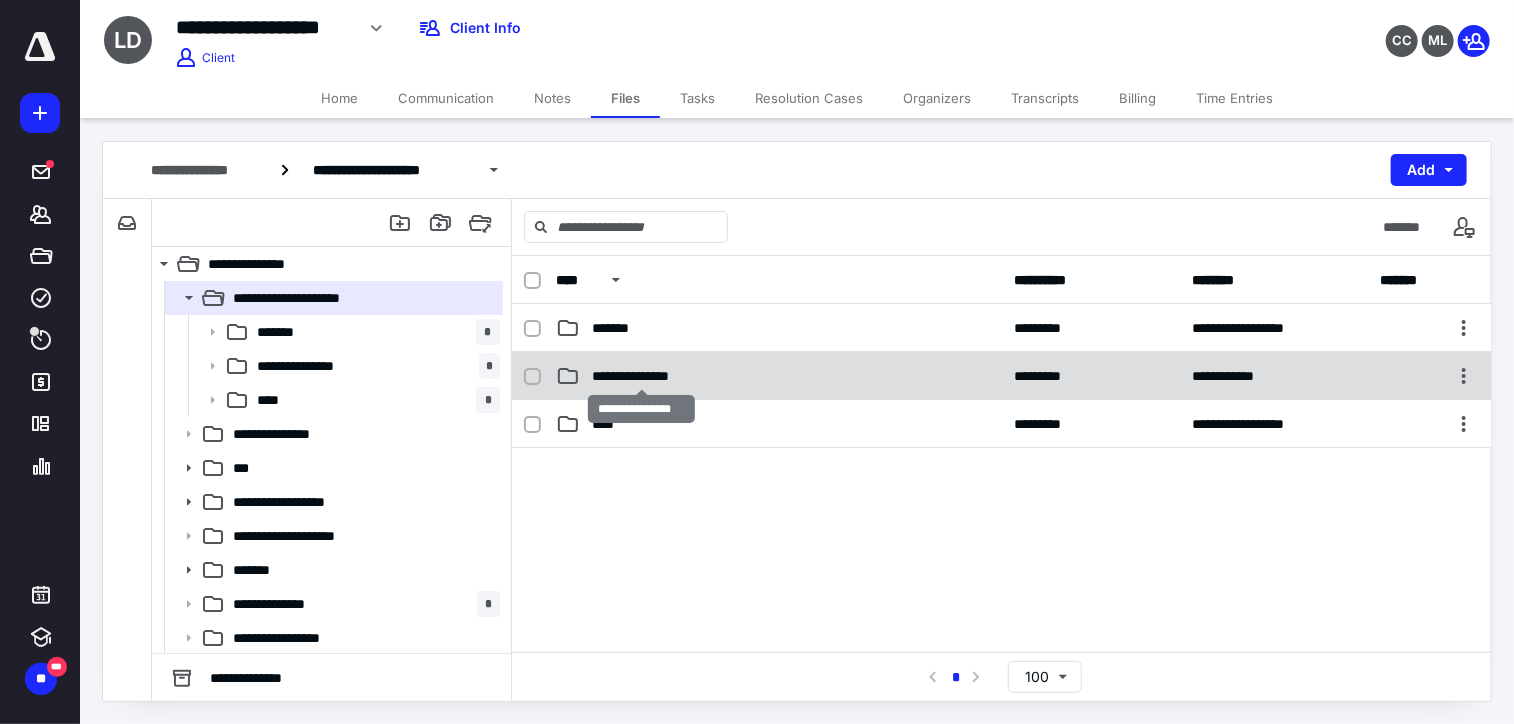 click on "**********" at bounding box center [642, 376] 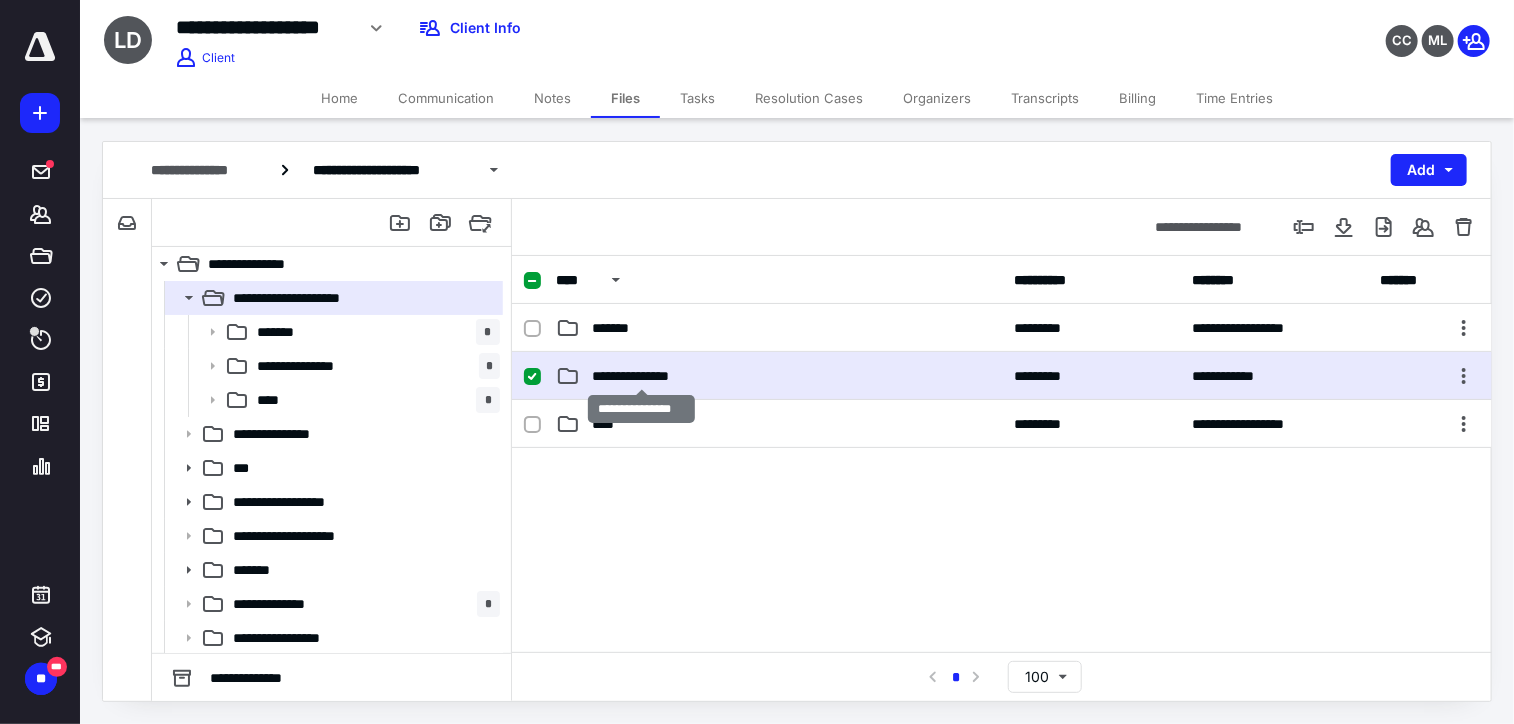 click on "**********" at bounding box center [642, 376] 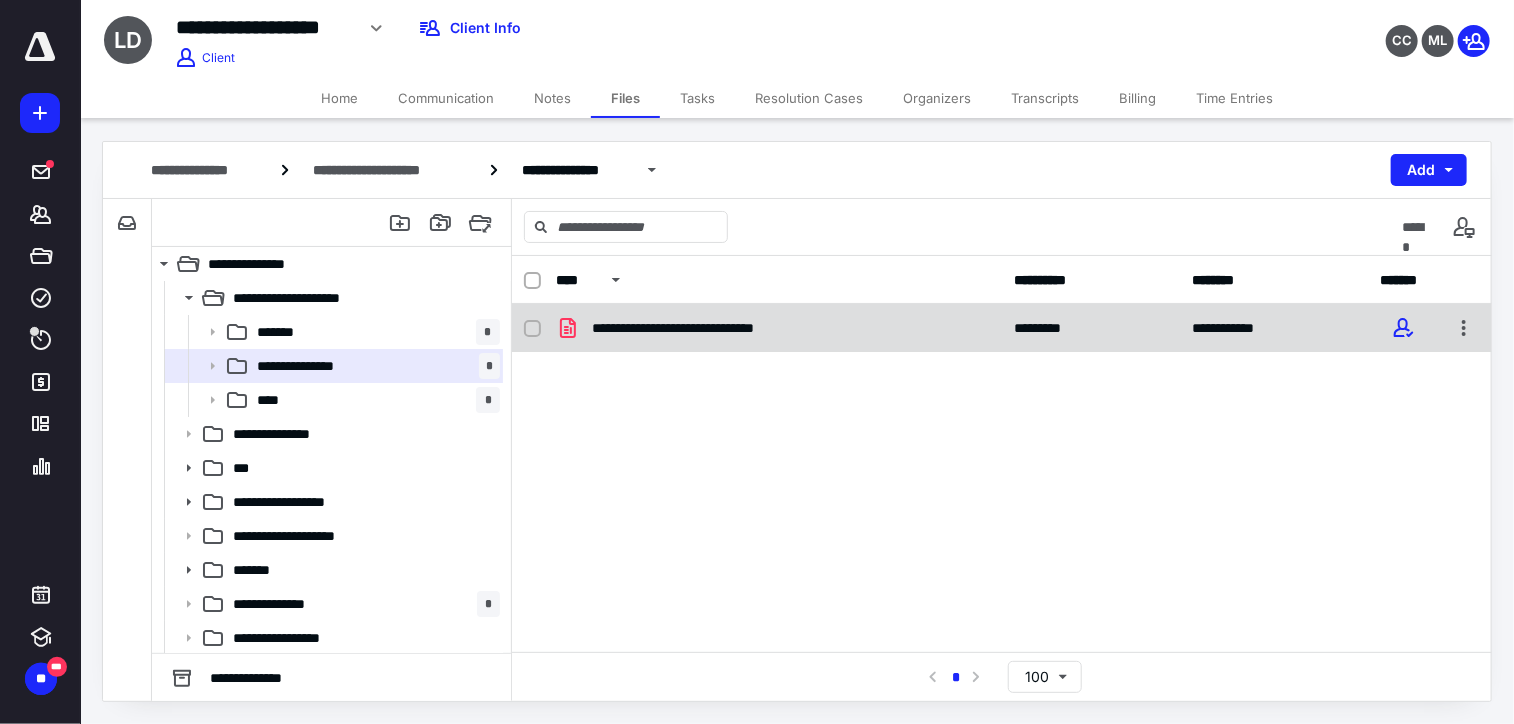 click on "**********" at bounding box center (779, 328) 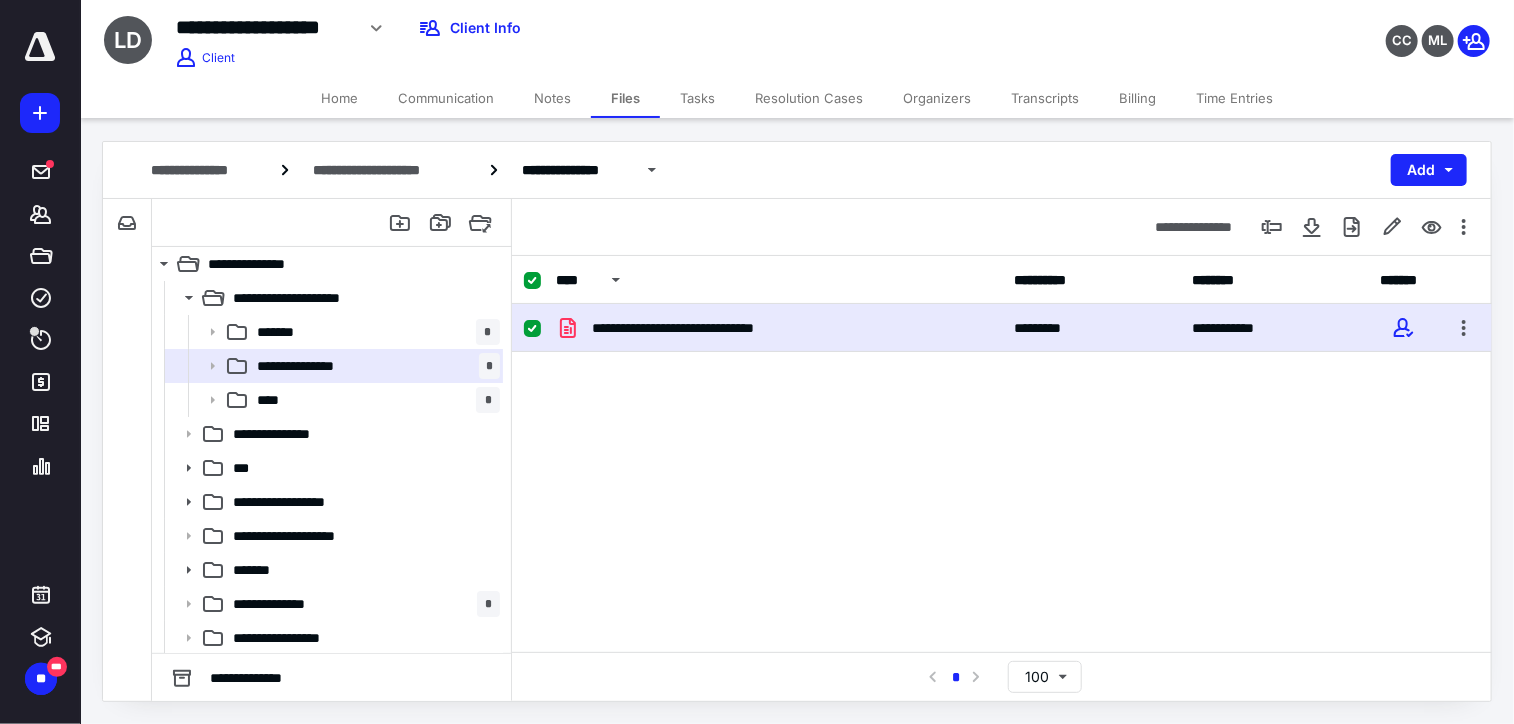 click on "**********" at bounding box center (779, 328) 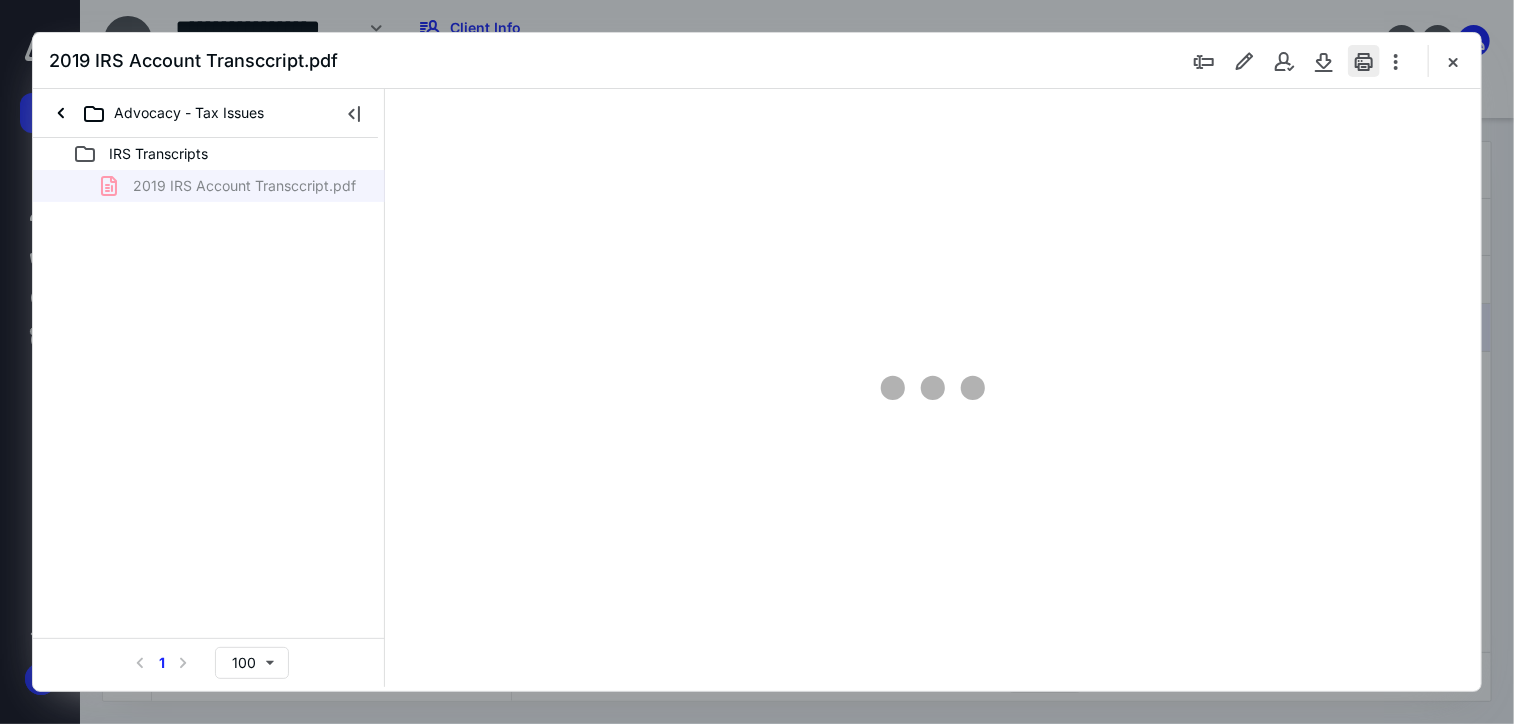 scroll, scrollTop: 0, scrollLeft: 0, axis: both 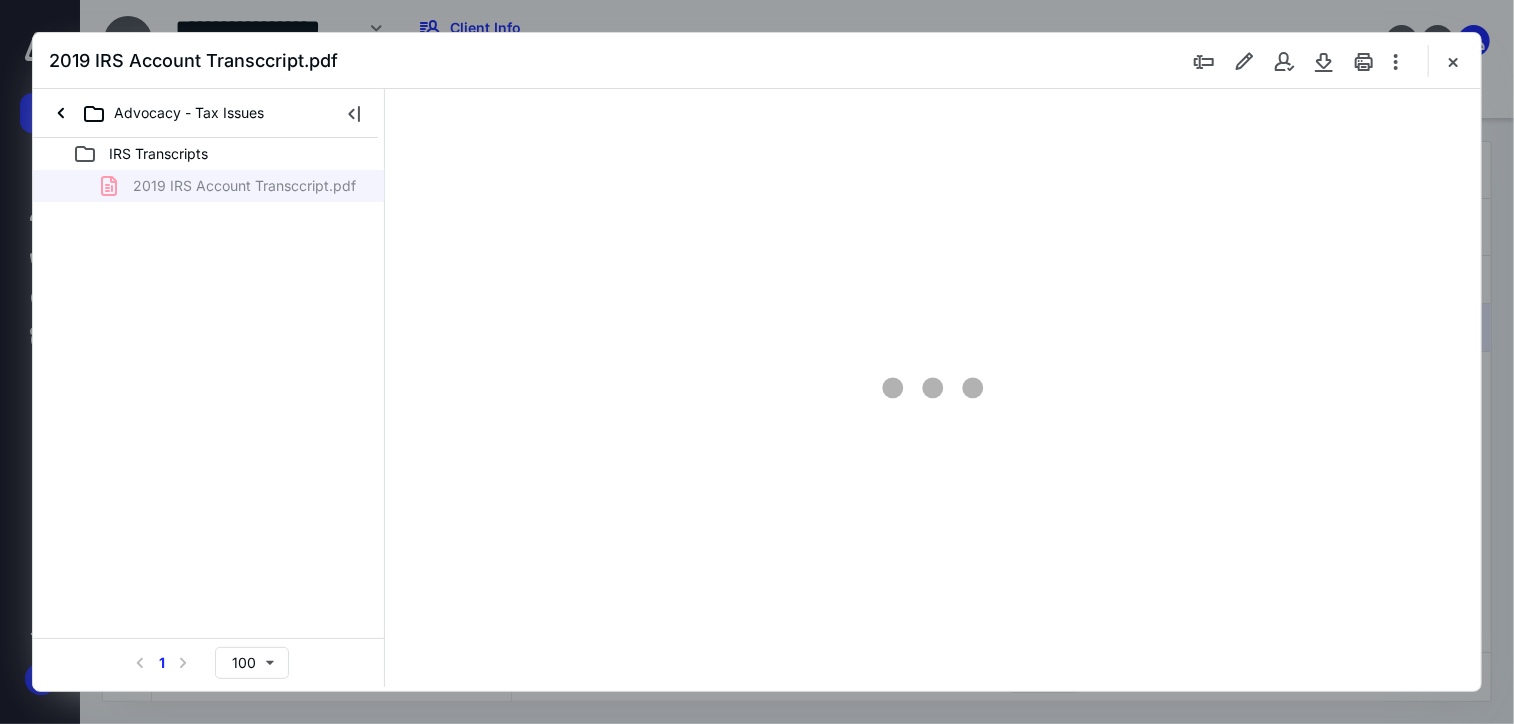 type on "181" 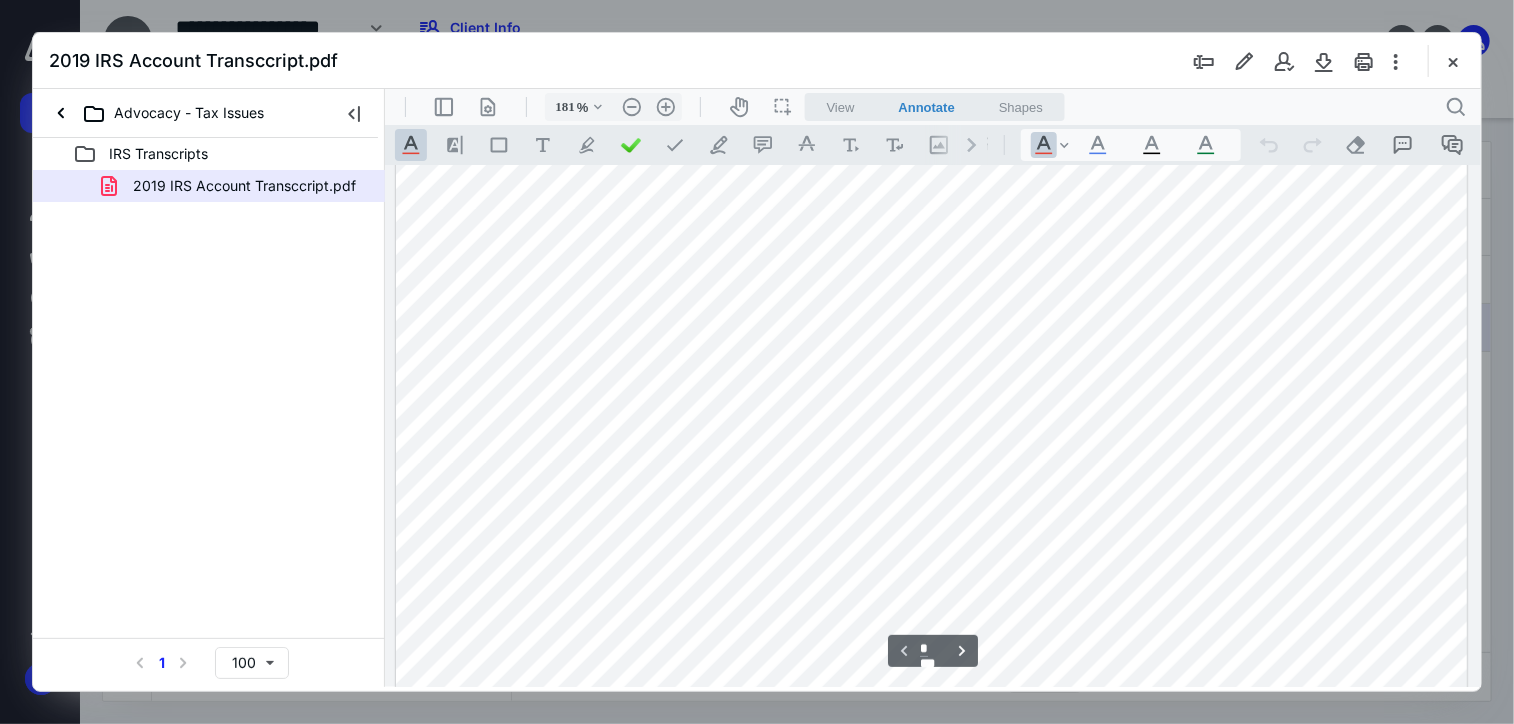 scroll, scrollTop: 0, scrollLeft: 0, axis: both 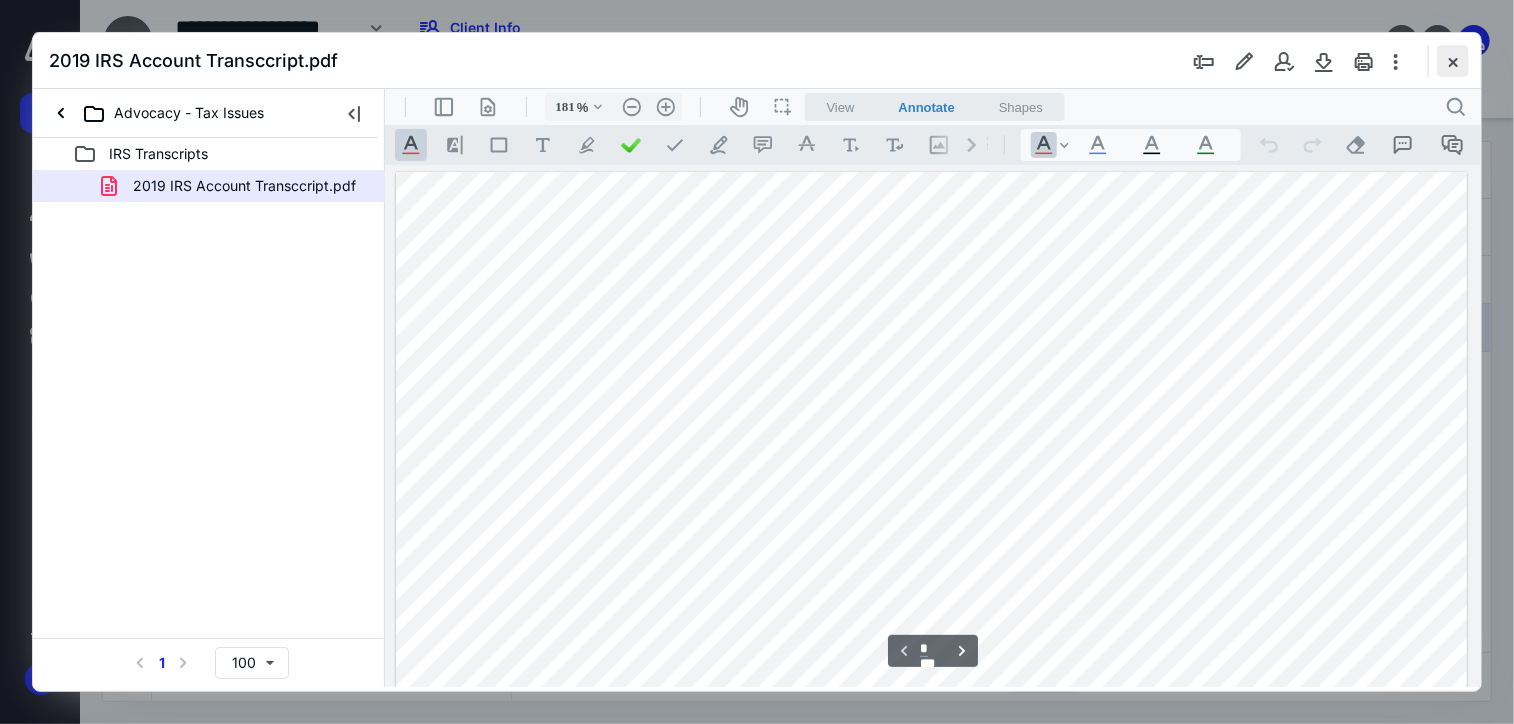 click at bounding box center (1453, 61) 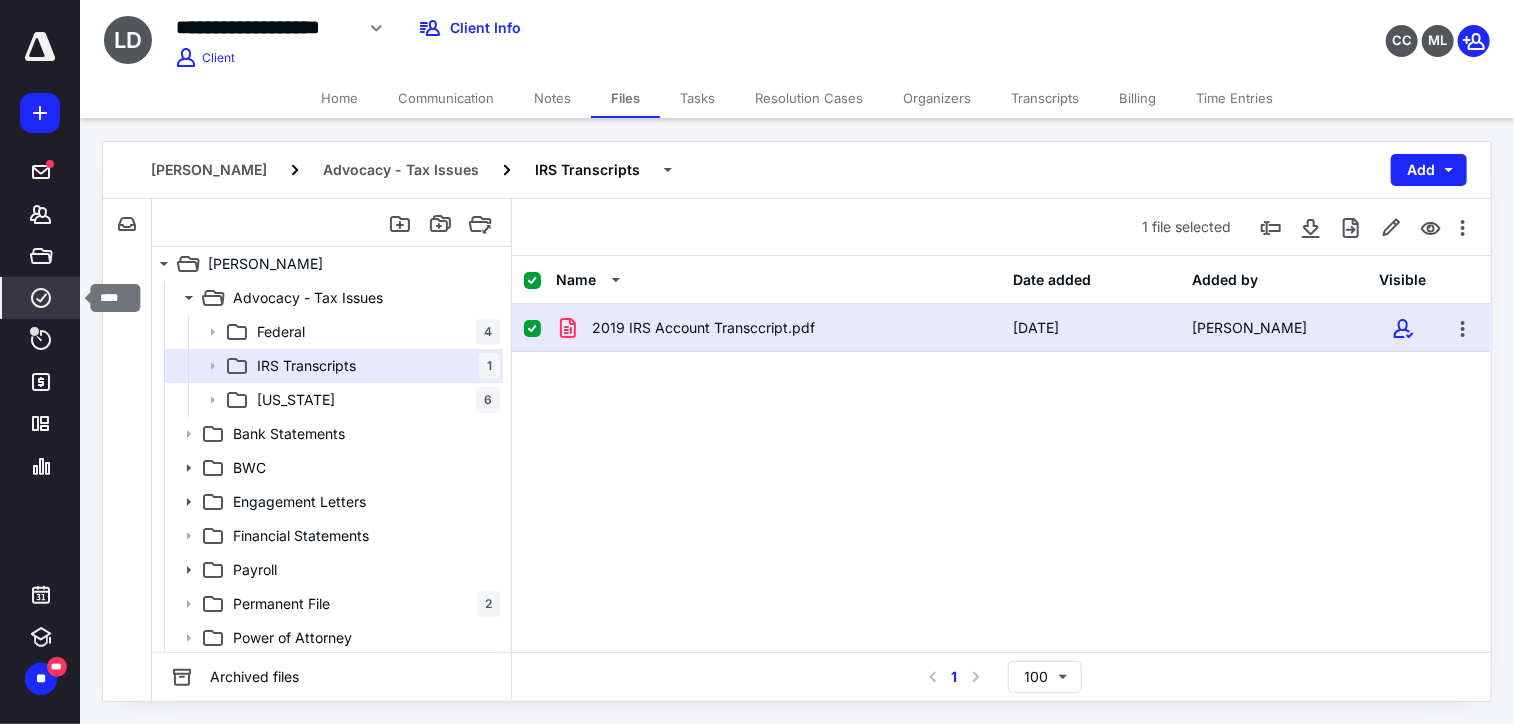 click on "****" at bounding box center [41, 298] 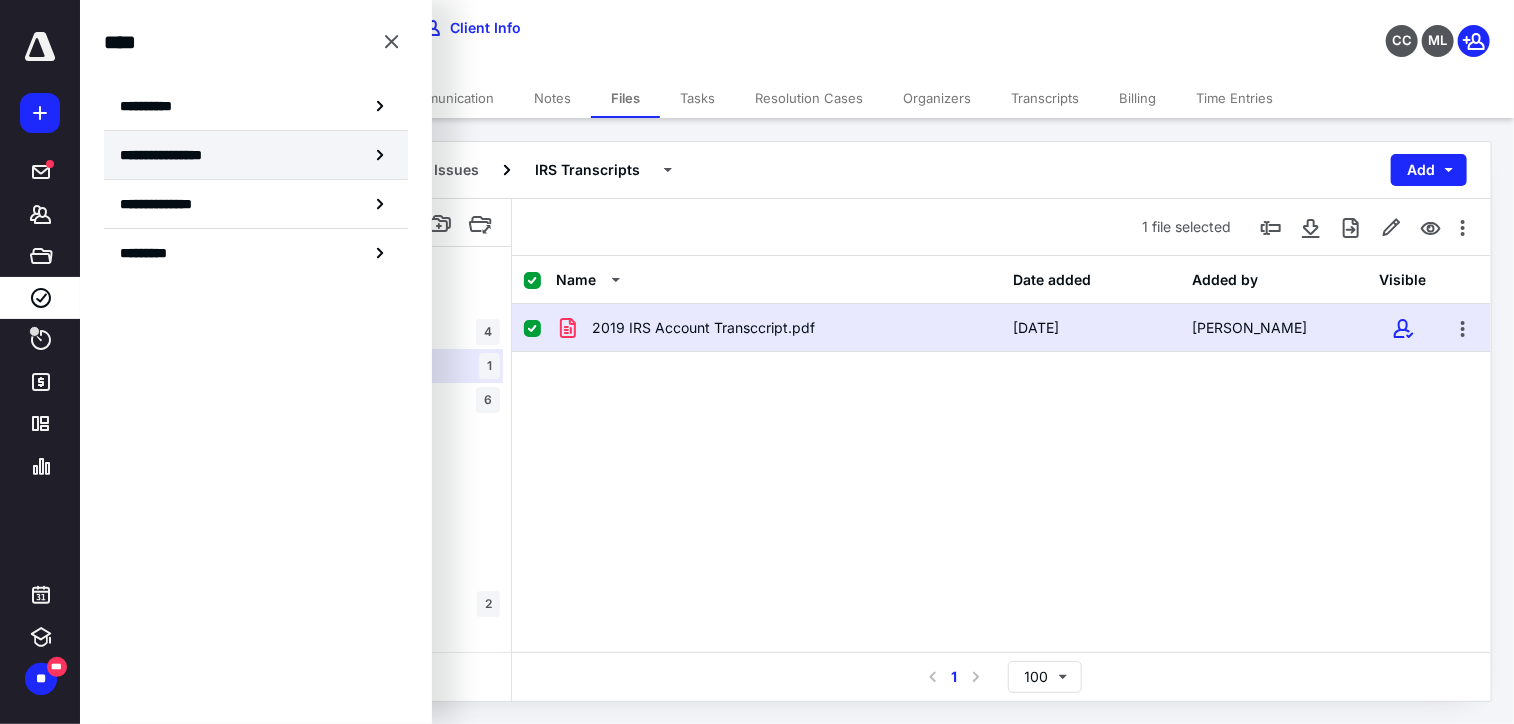 click on "**********" at bounding box center [256, 155] 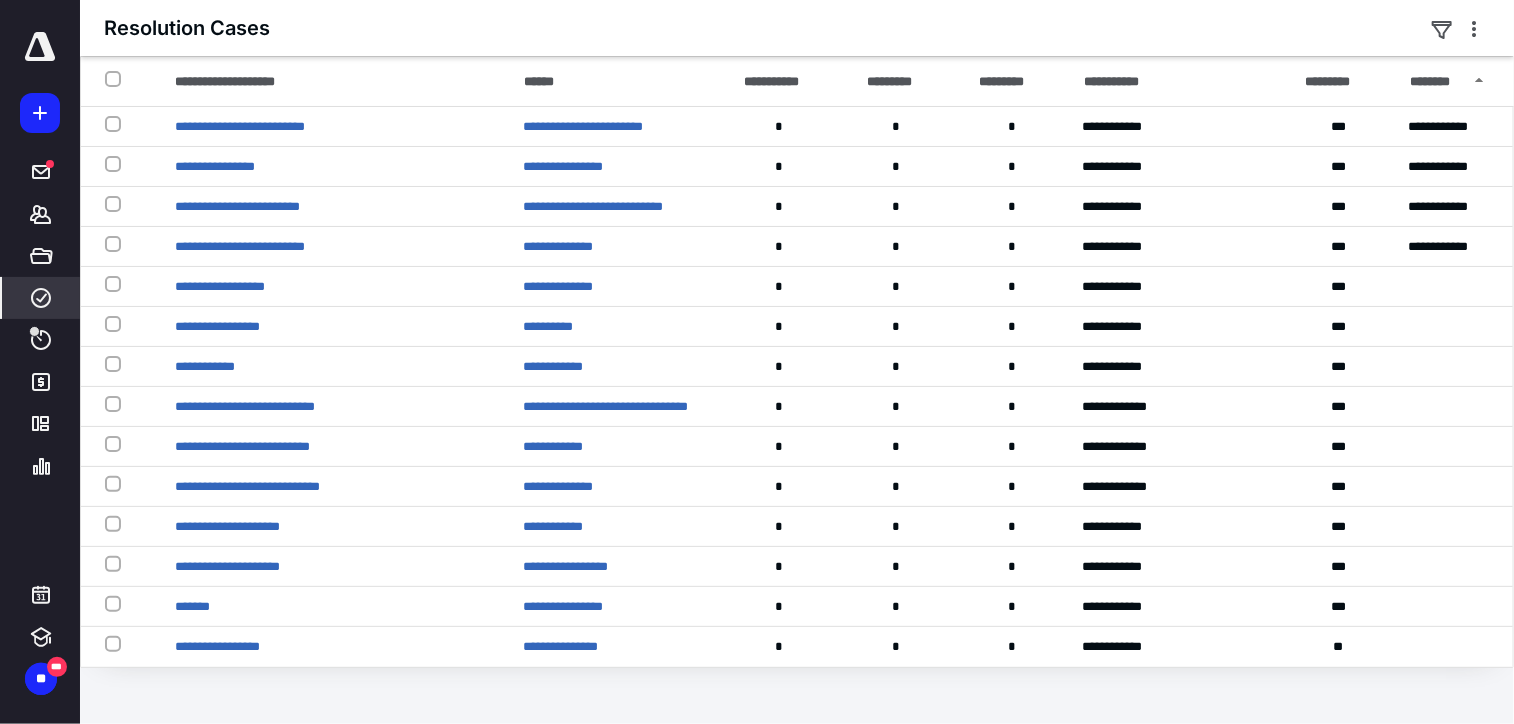 drag, startPoint x: 1513, startPoint y: 295, endPoint x: 1515, endPoint y: 498, distance: 203.00986 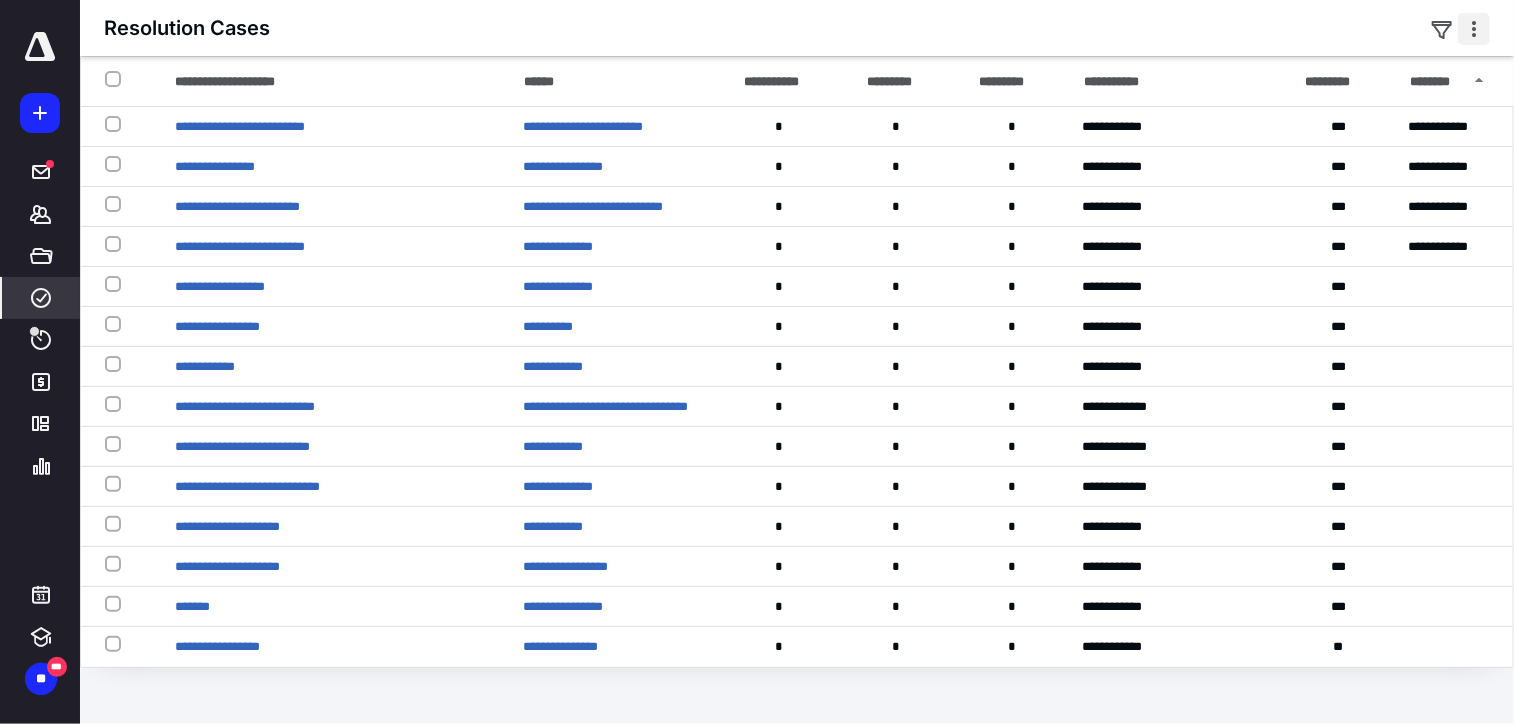 drag, startPoint x: 1513, startPoint y: 498, endPoint x: 1468, endPoint y: 25, distance: 475.13577 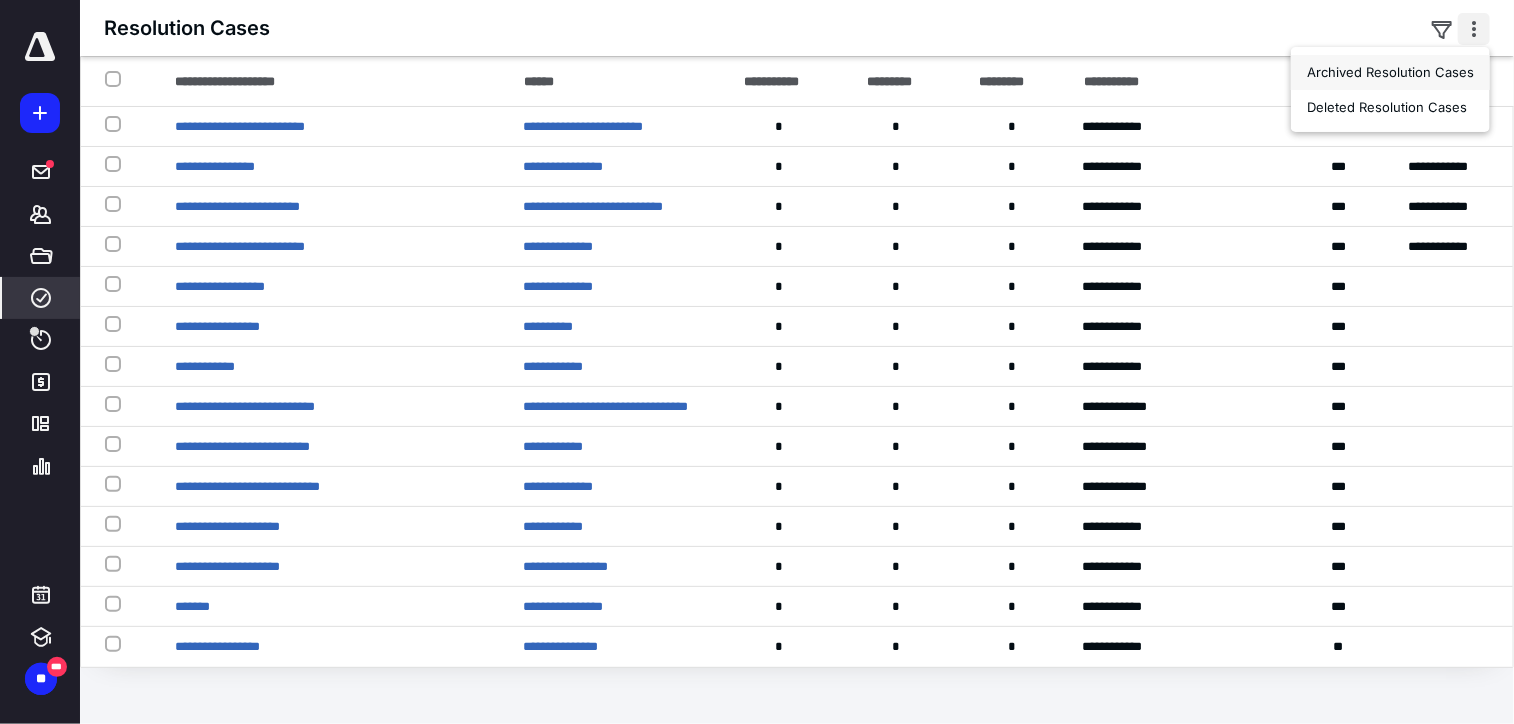 click on "Archived Resolution Cases" at bounding box center [1390, 72] 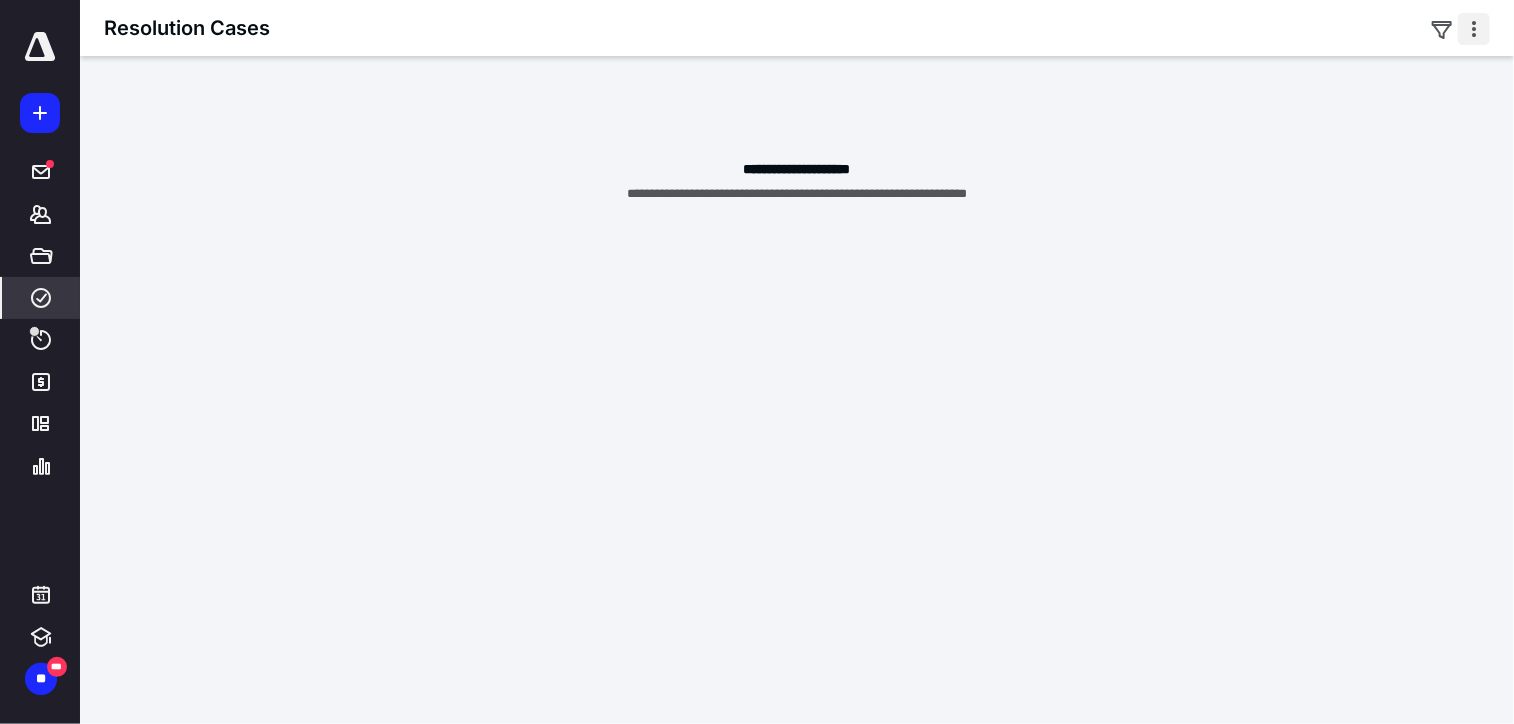 click at bounding box center (1474, 29) 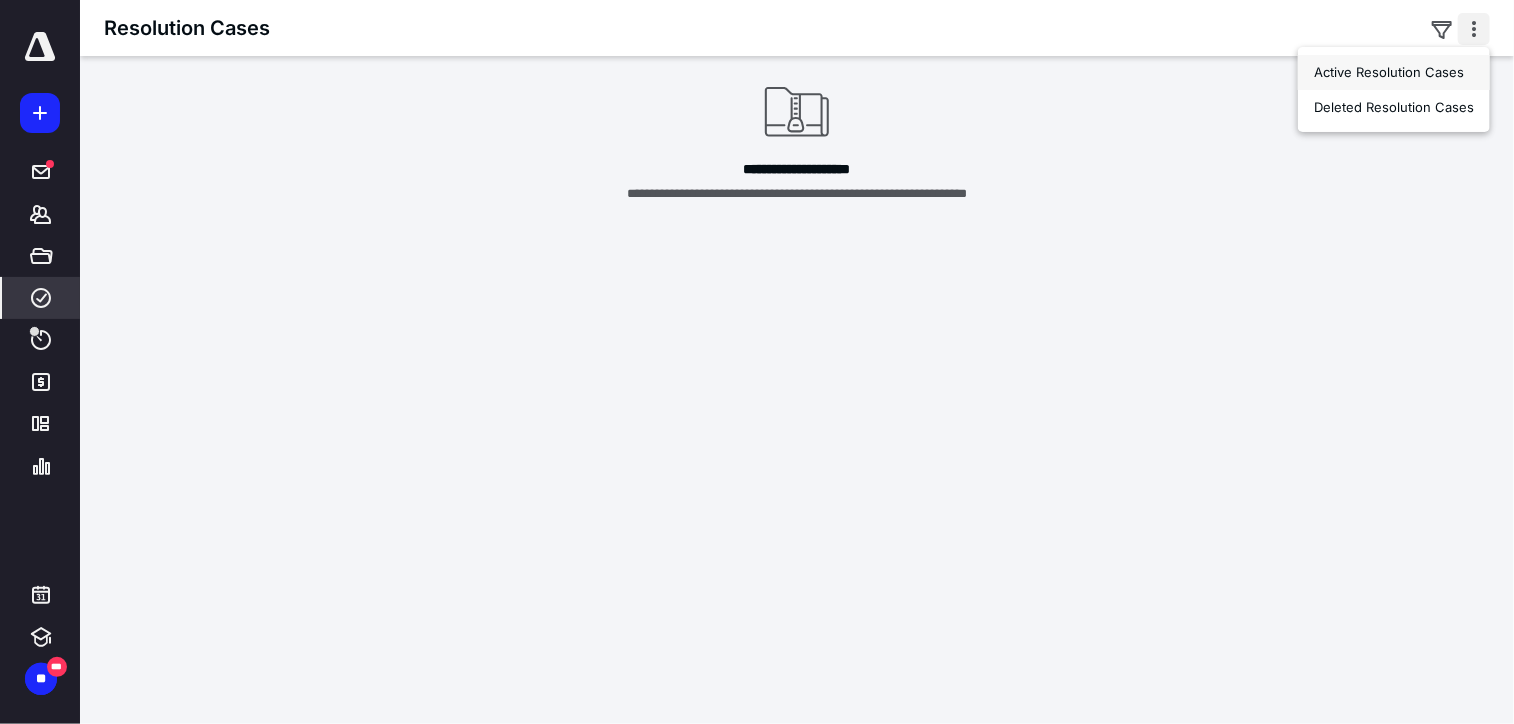 click on "Active Resolution Cases" at bounding box center (1394, 72) 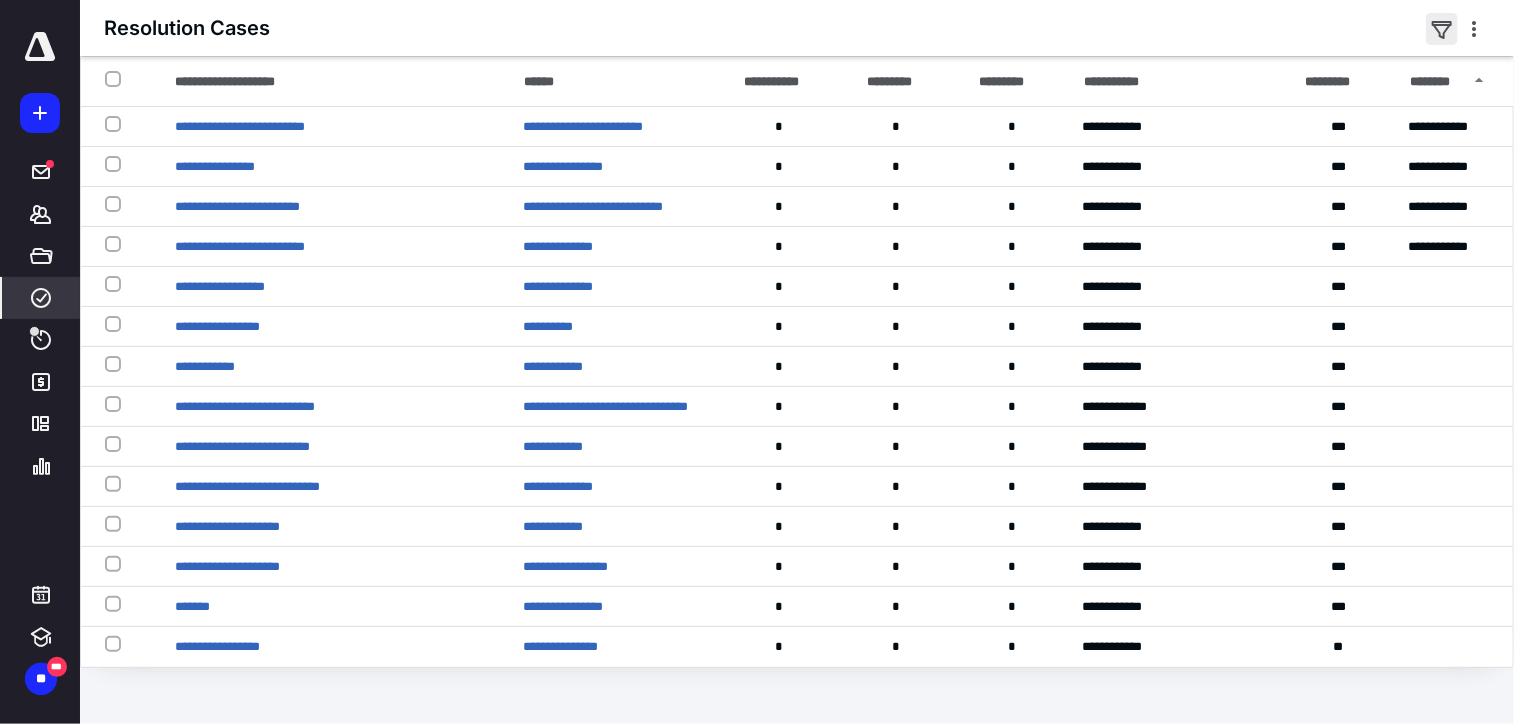 click at bounding box center [1442, 29] 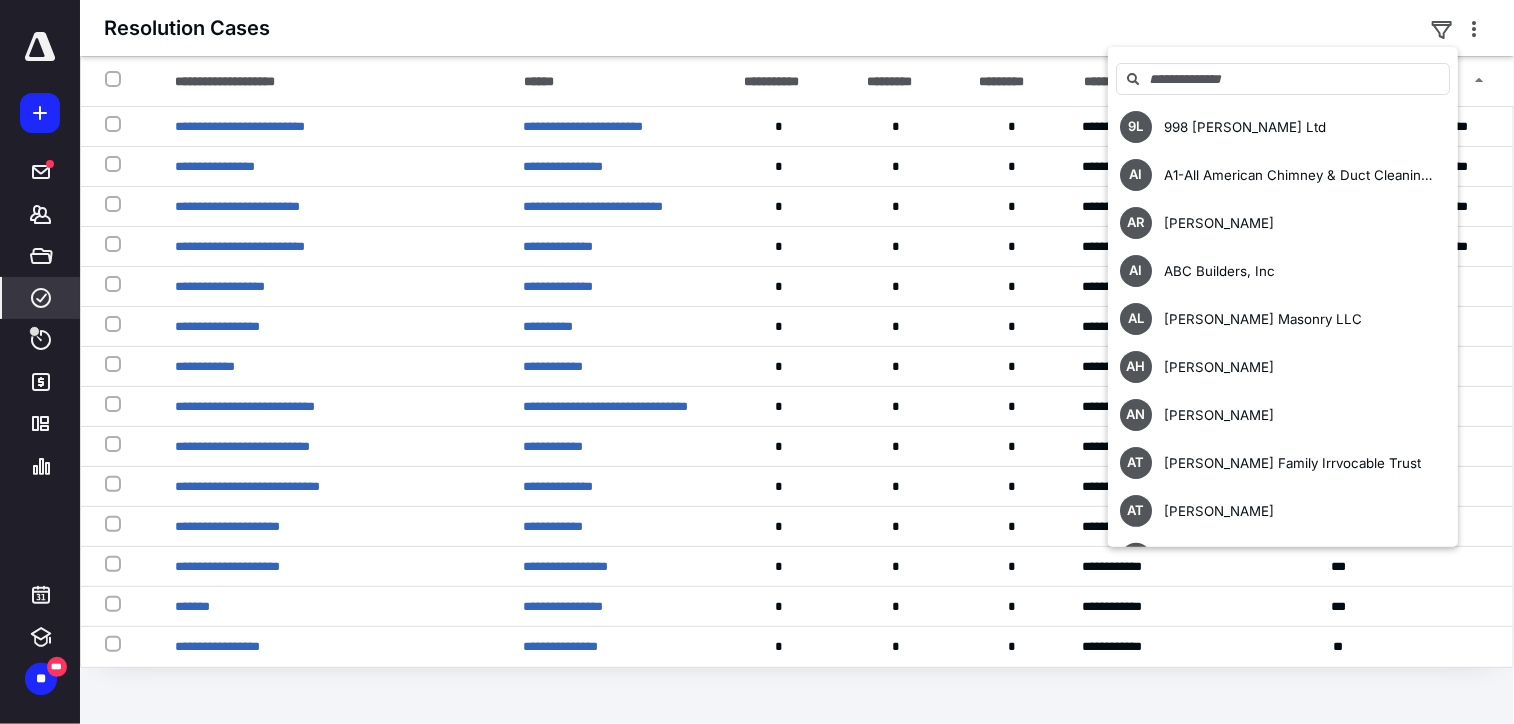 click on "Resolution Cases 9L 998 Stevenson Ltd AI A1-All American Chimney & Duct Cleaning Inc AR Aaron Rodebaugh AI ABC Builders, Inc AL Acord Masonry LLC AH Adam Harvey AN Adam Niewiadomski AT Adams Family Irrvocable Trust AT Adam Tackett AB Addison Behm AN Adolph Neuman AL AI Nutrition, LLC AC Aisha Childers AK Aishwarya Kolli AI A.J. Goulder Electric Inc AM Akhil Medarametla AE Alan English AF Alan Facemyer AR Alan Rutledge AH Alberta Hodgson Archived Resolution Cases Deleted Resolution Cases" at bounding box center (797, 28) 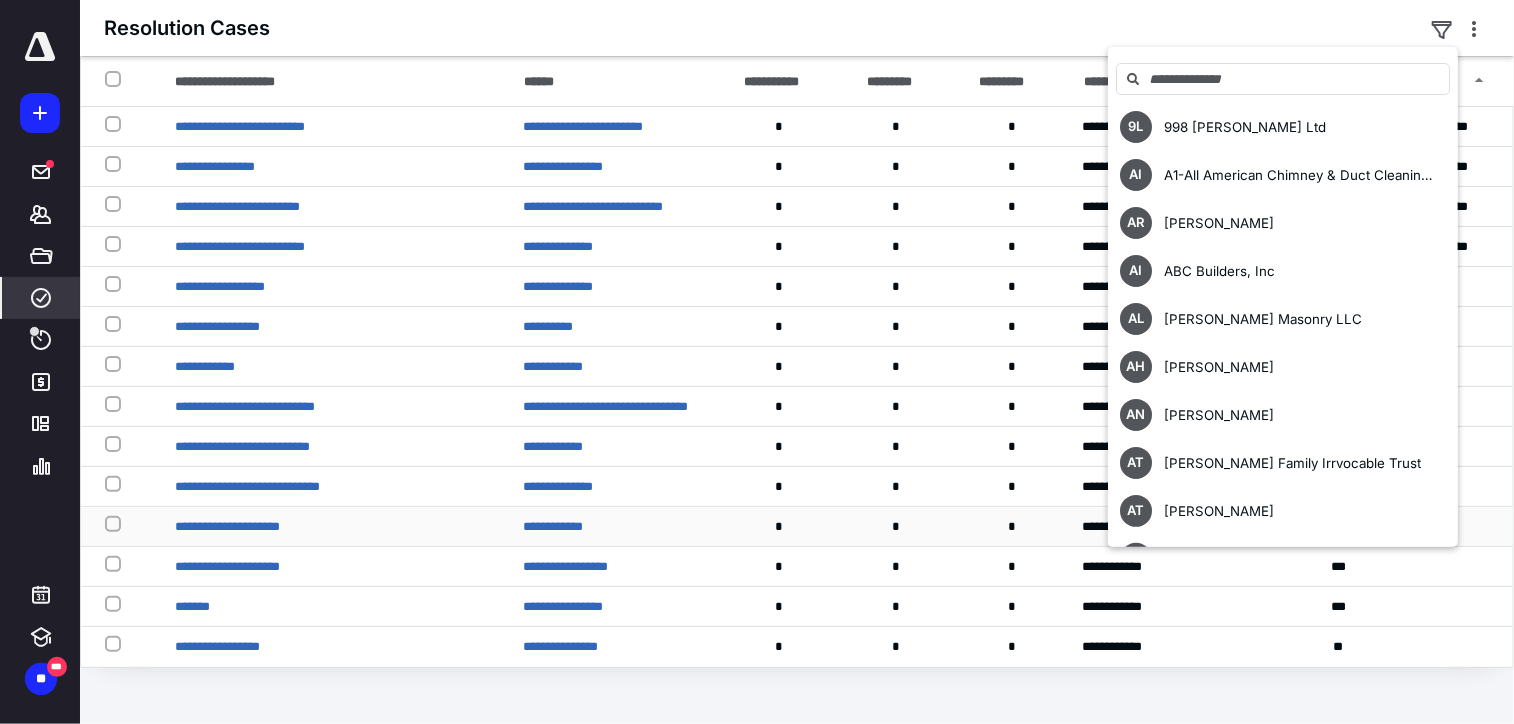 click on "**********" at bounding box center (797, 526) 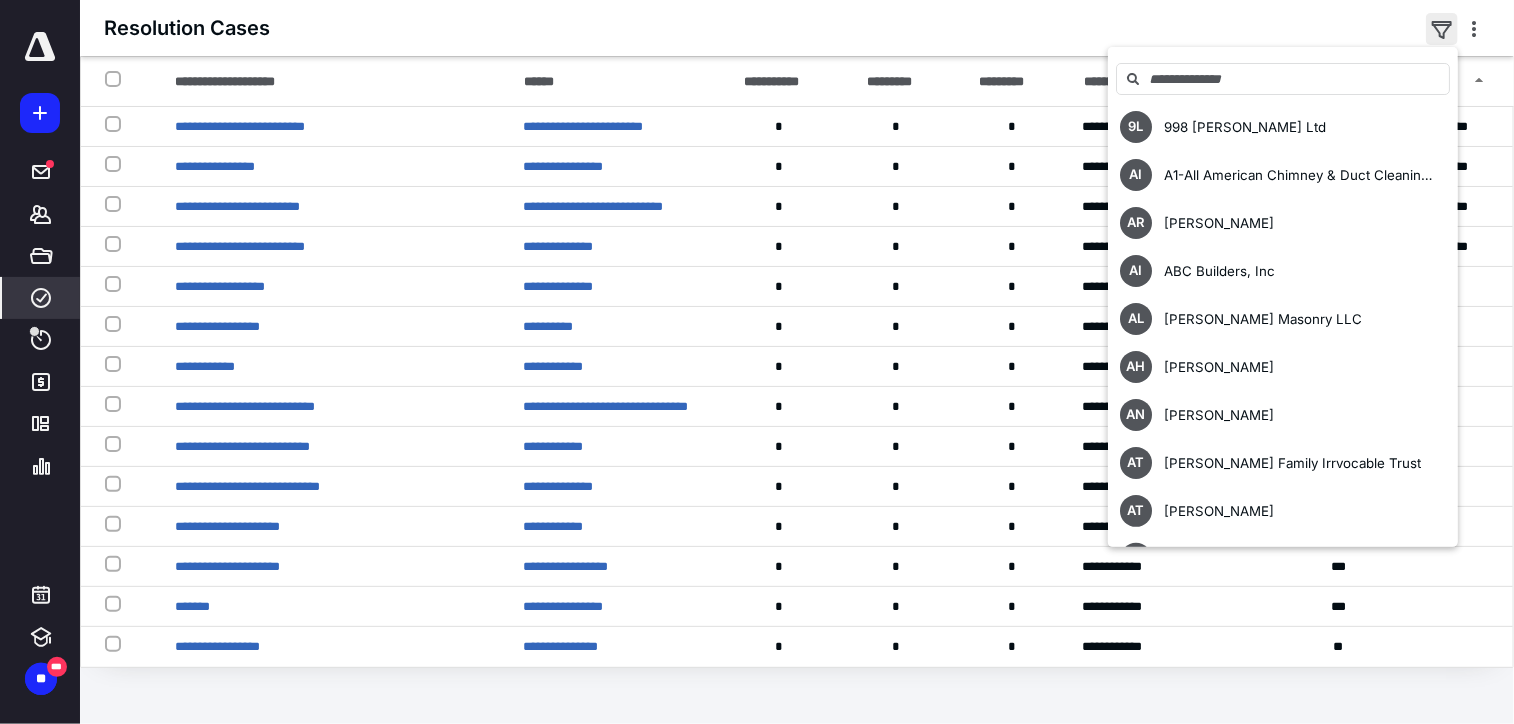 click at bounding box center (1442, 29) 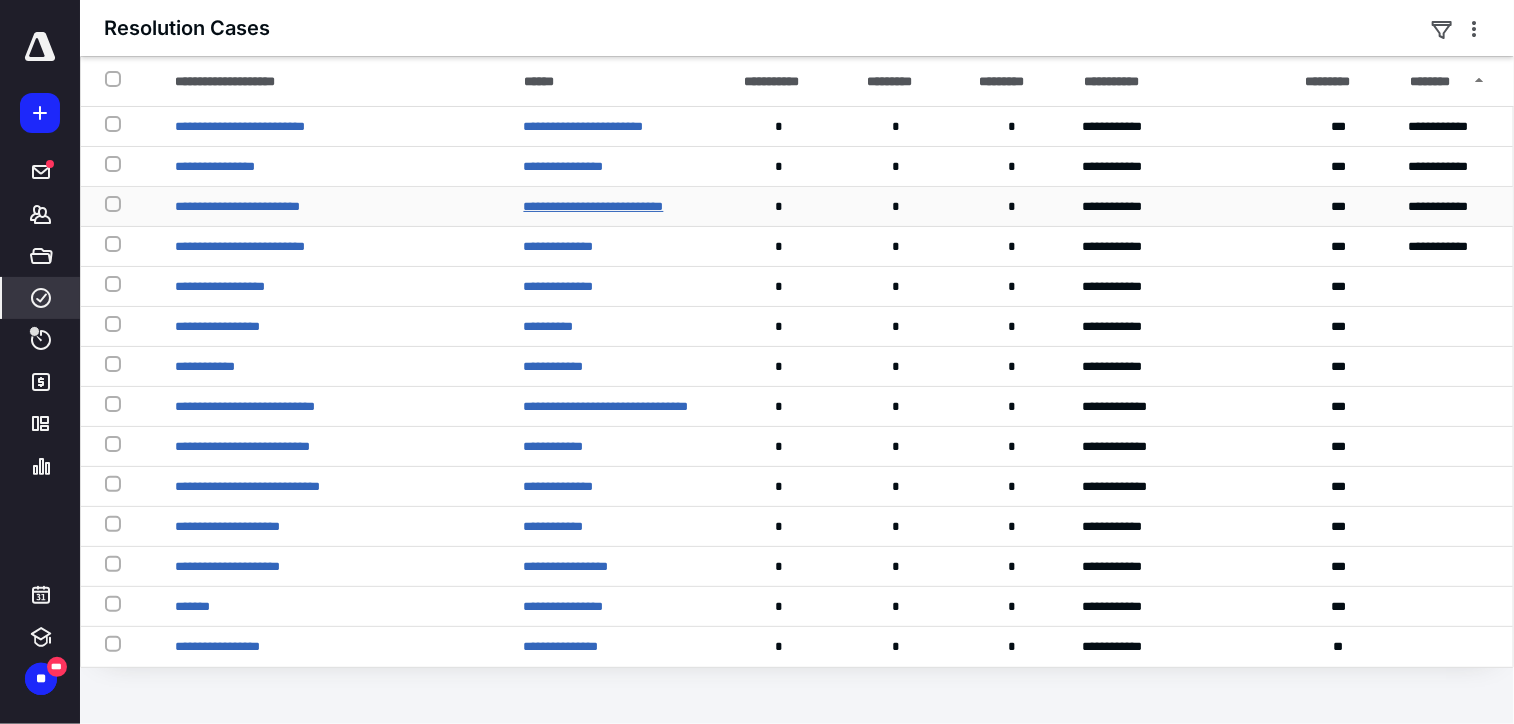 click on "**********" at bounding box center (594, 206) 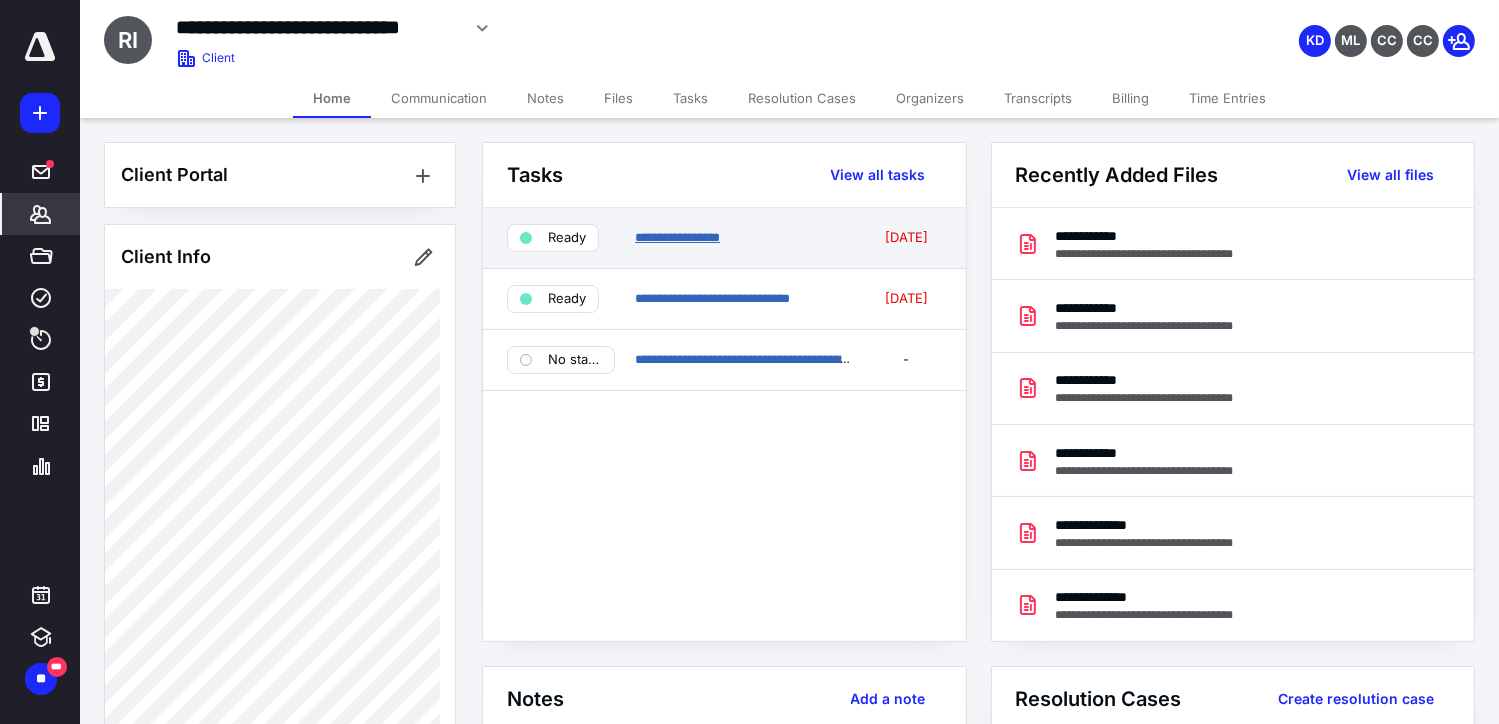 click on "**********" at bounding box center (677, 237) 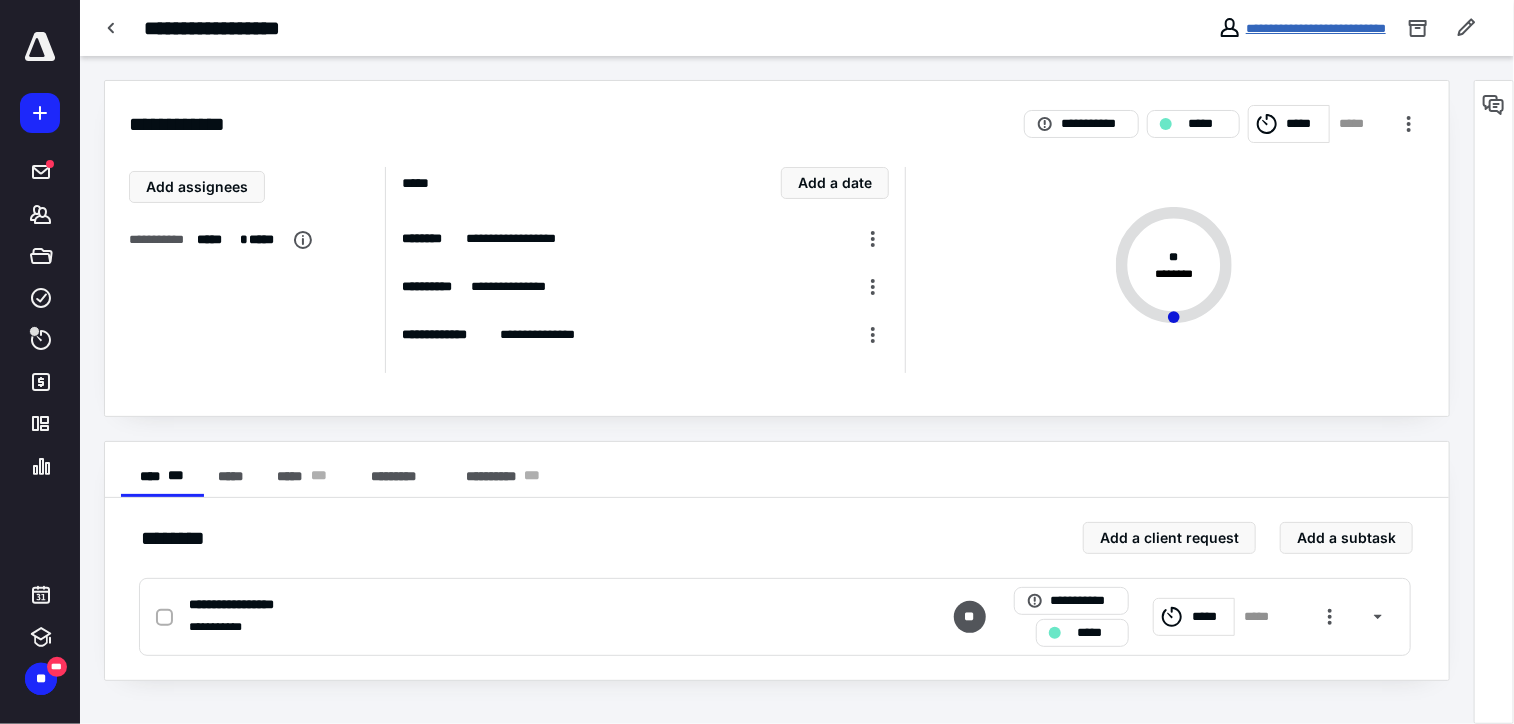 click on "**********" at bounding box center (1316, 28) 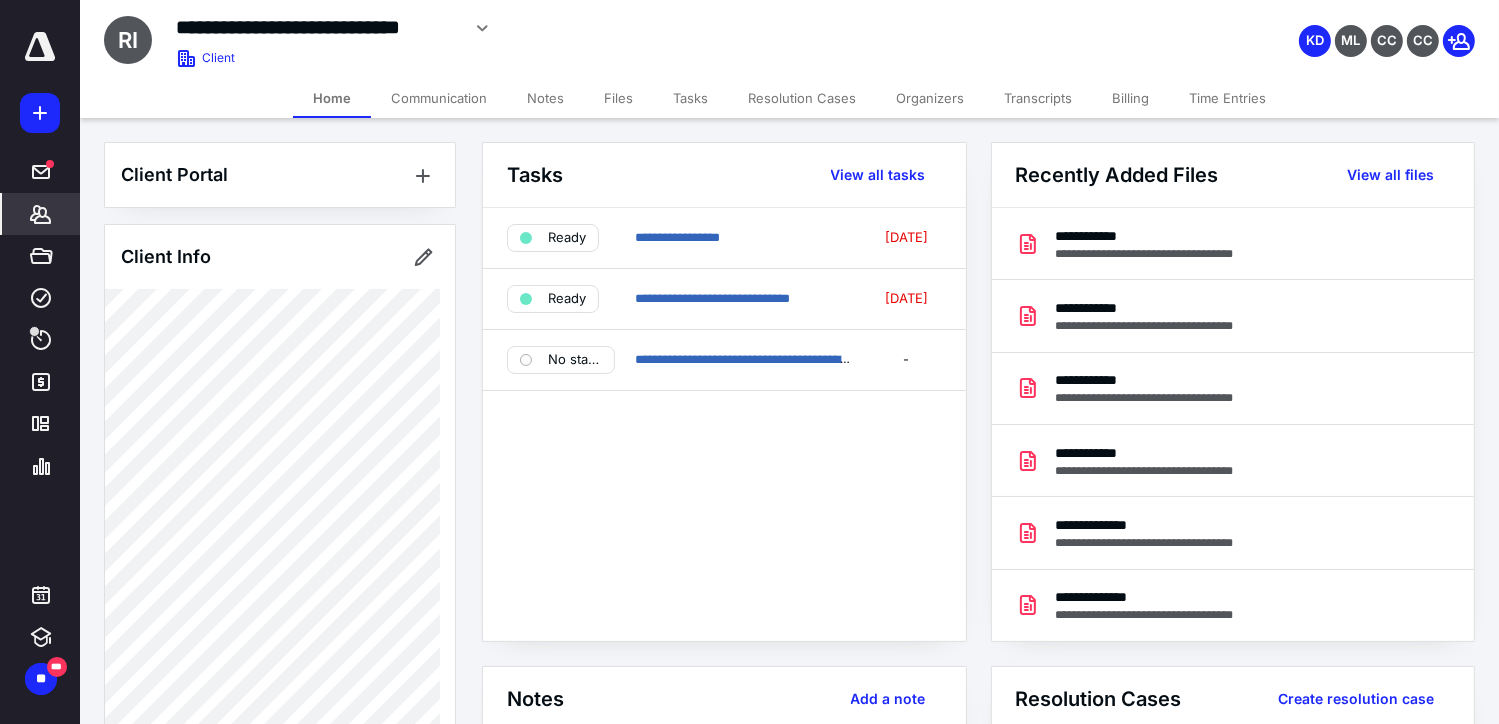 click on "Resolution Cases" at bounding box center (802, 98) 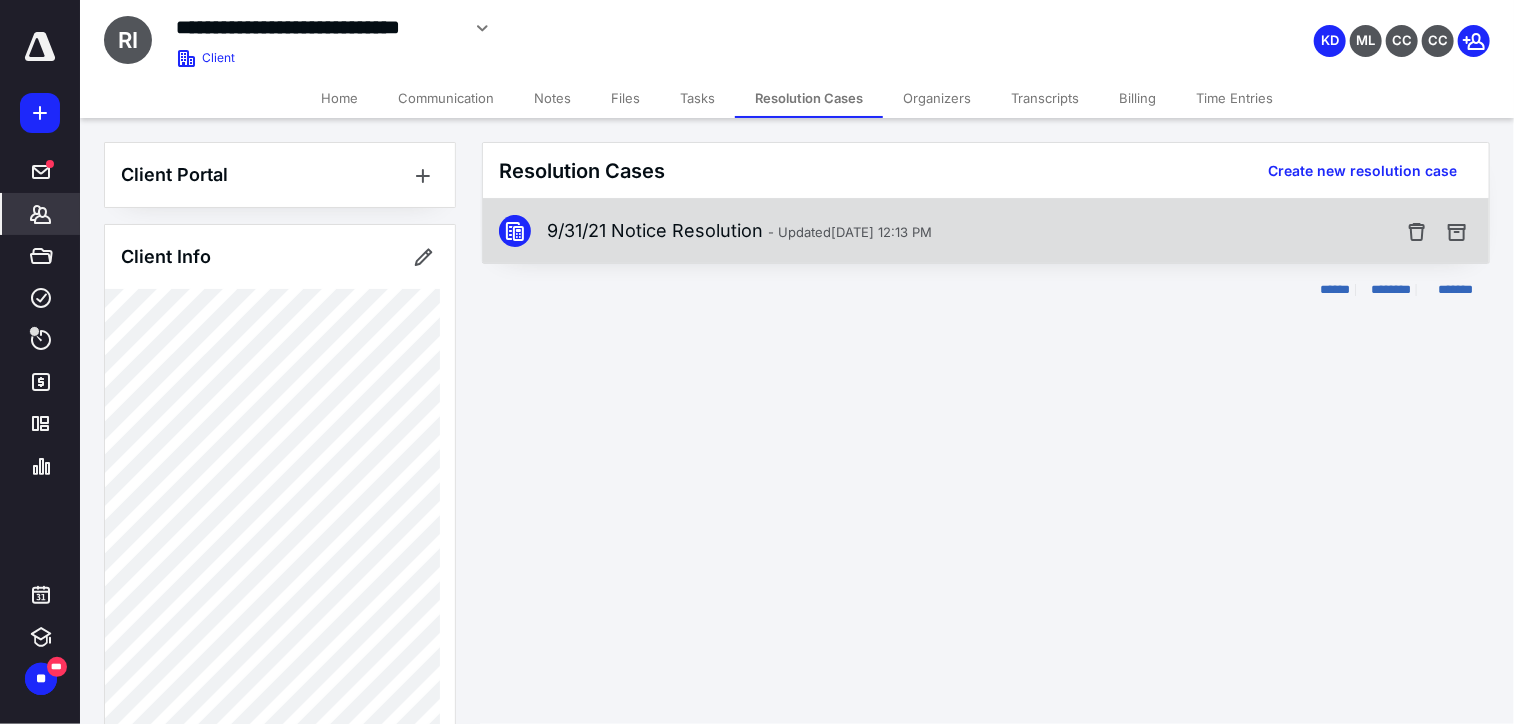 click on "9/31/21 Notice Resolution   - Updated  Aug 29, 2024 12:13 PM" at bounding box center [950, 231] 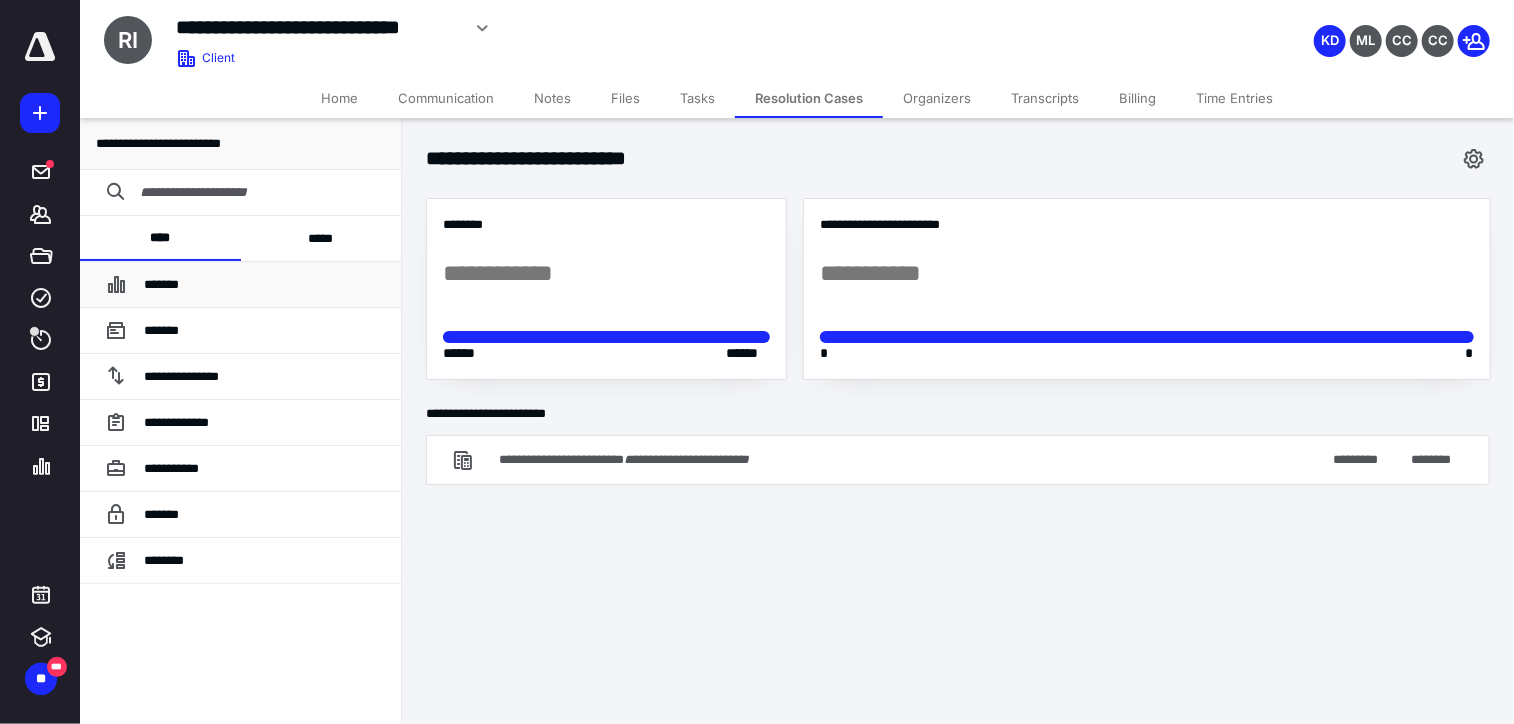 click on "*******" at bounding box center [161, 284] 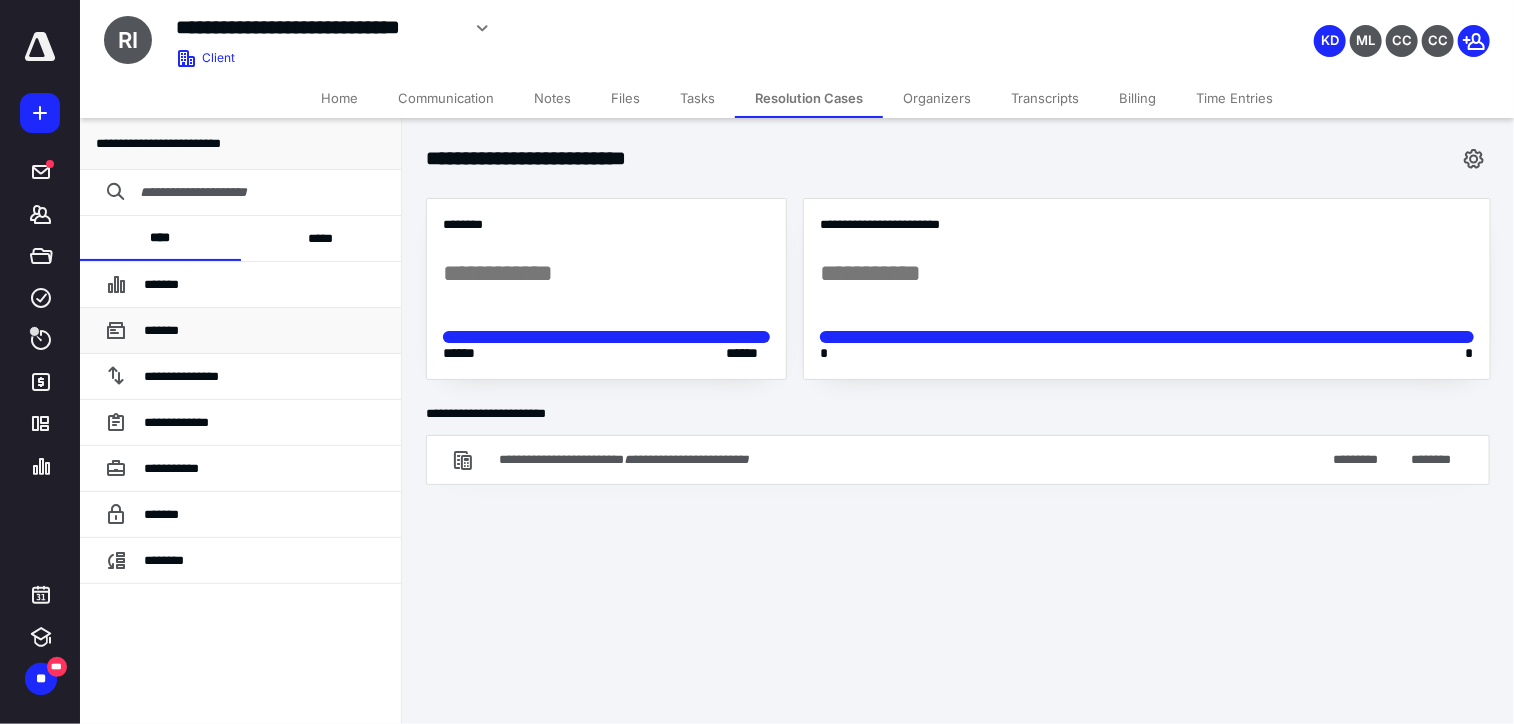 click on "*******" at bounding box center [161, 330] 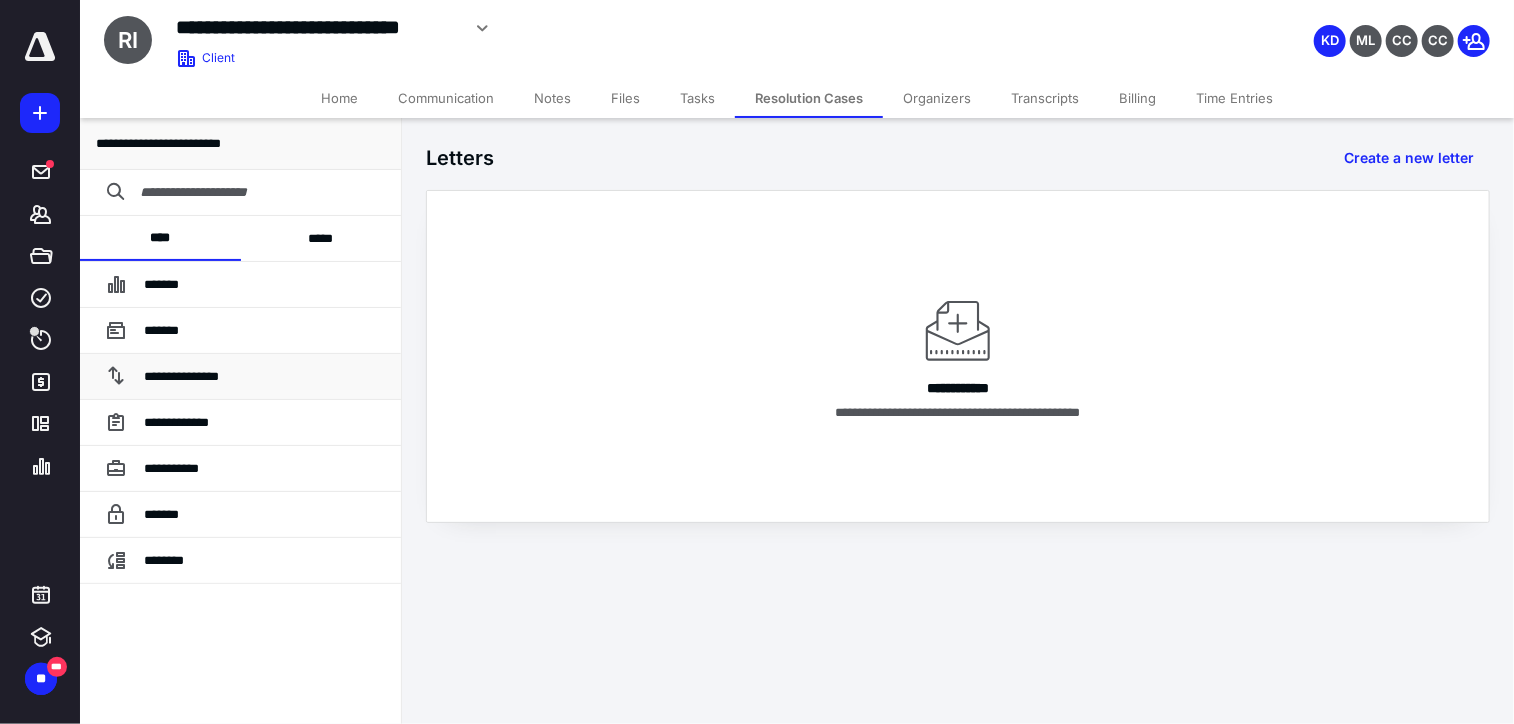 click on "**********" at bounding box center [181, 376] 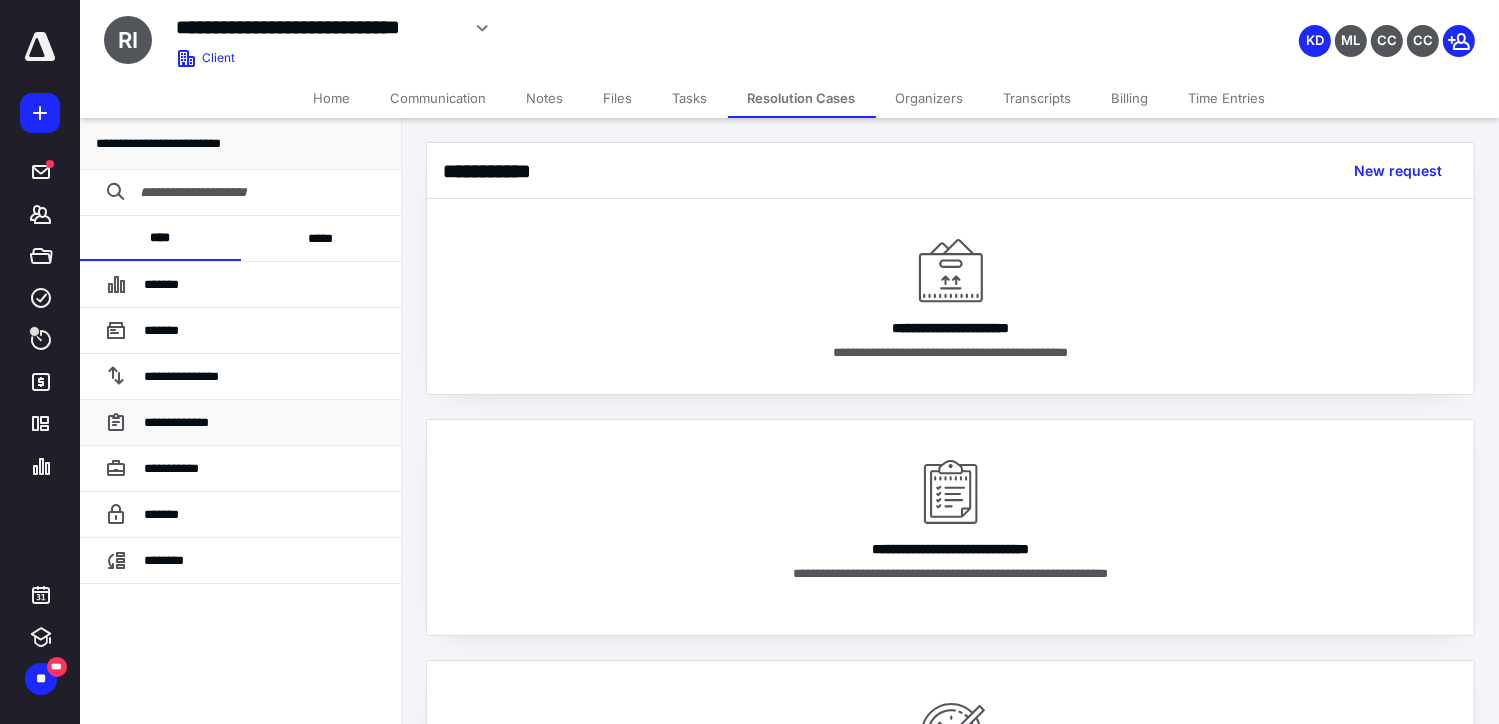click on "**********" at bounding box center [264, 423] 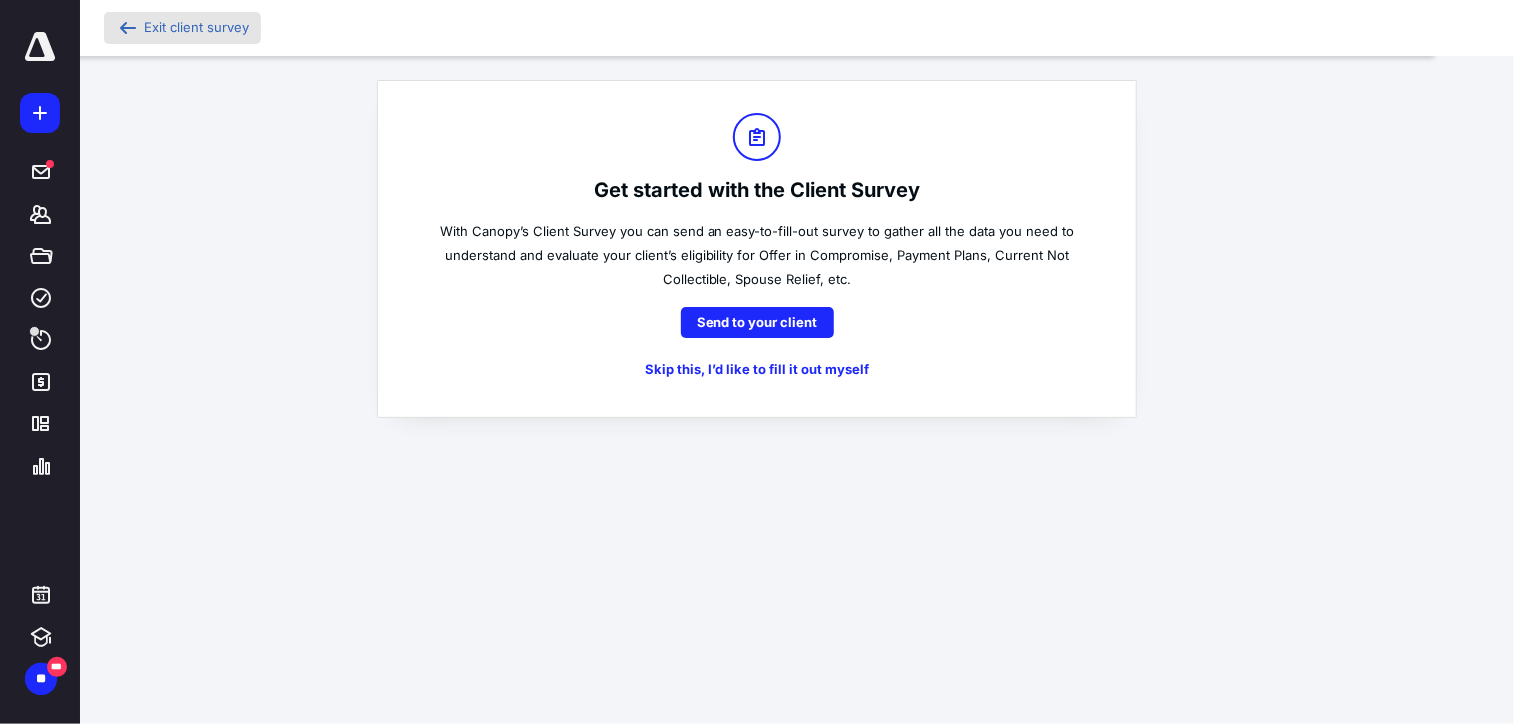 click on "Exit client survey" at bounding box center (182, 28) 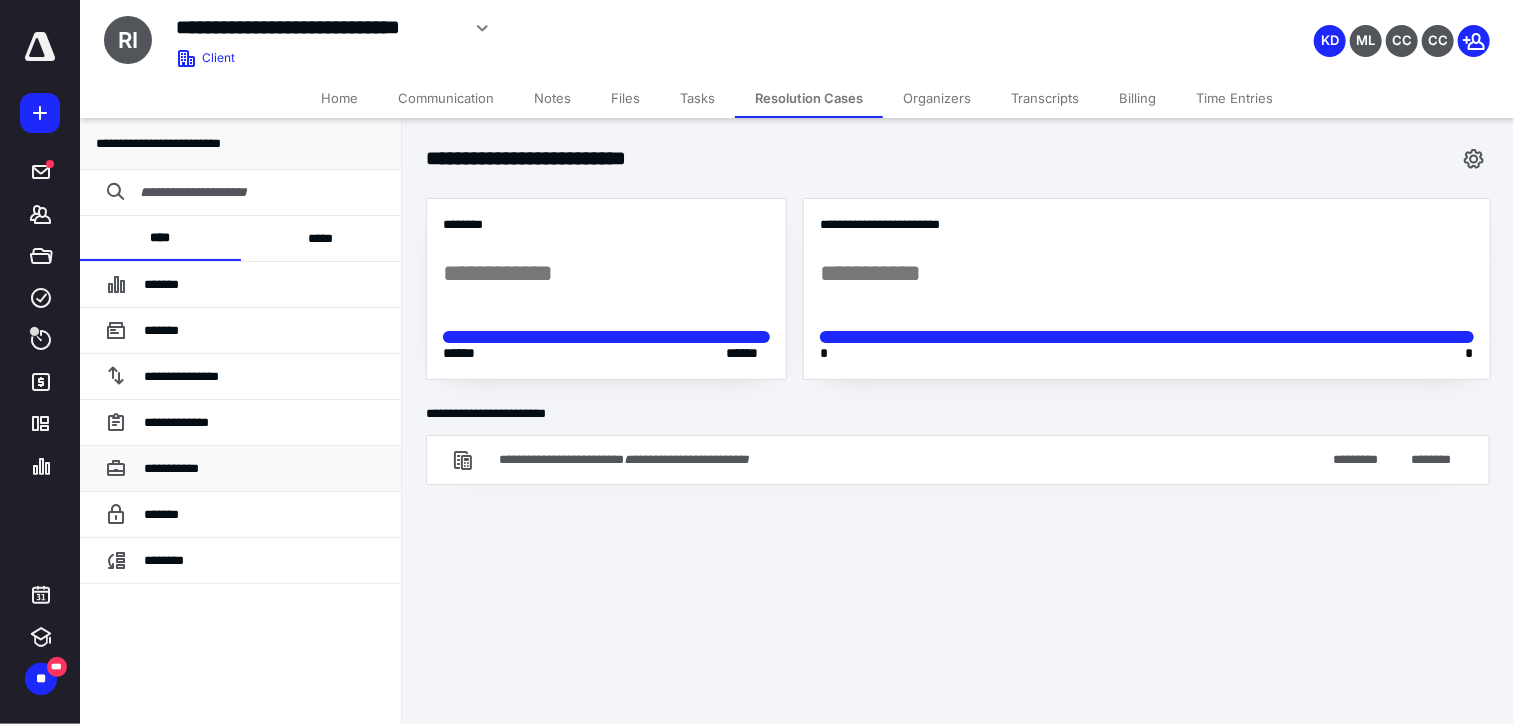 click on "**********" at bounding box center [264, 469] 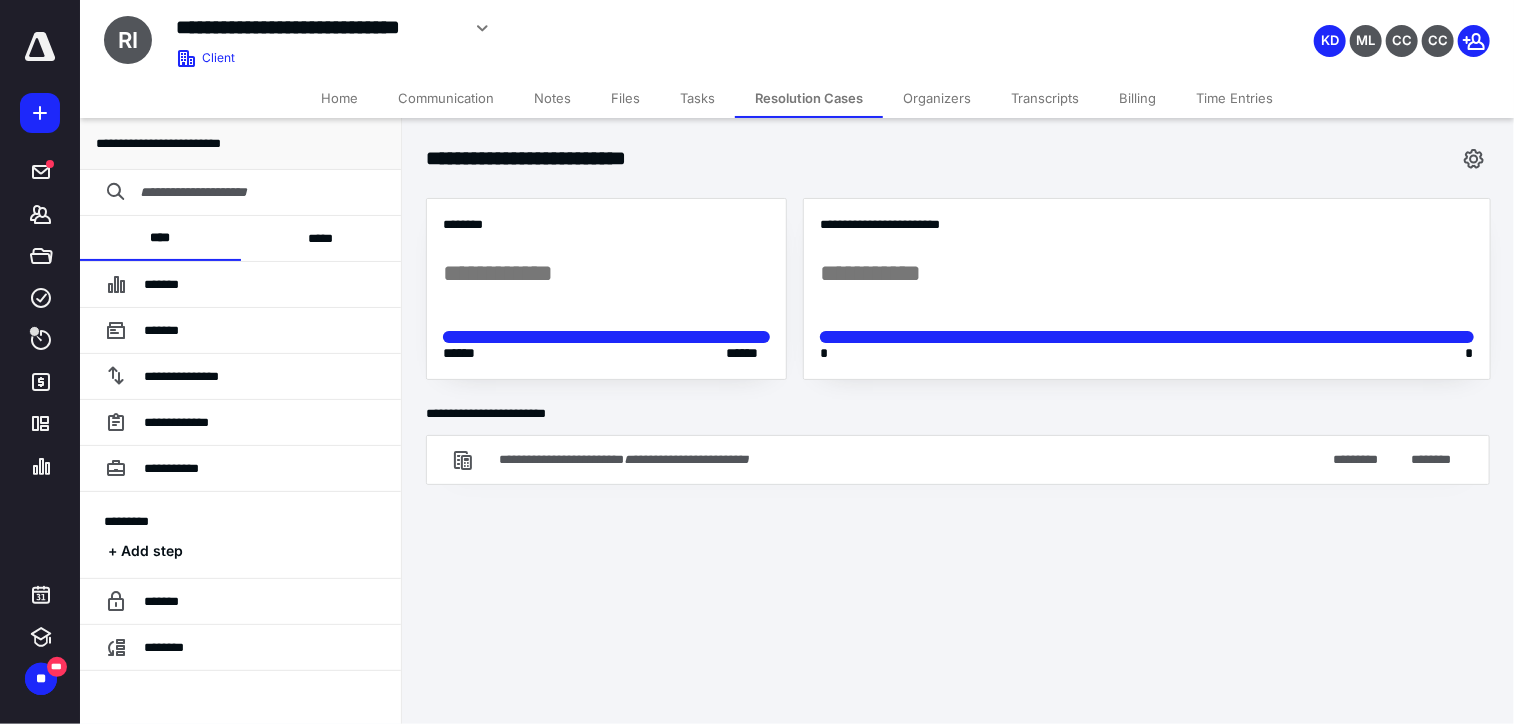 click on "Files" at bounding box center [625, 98] 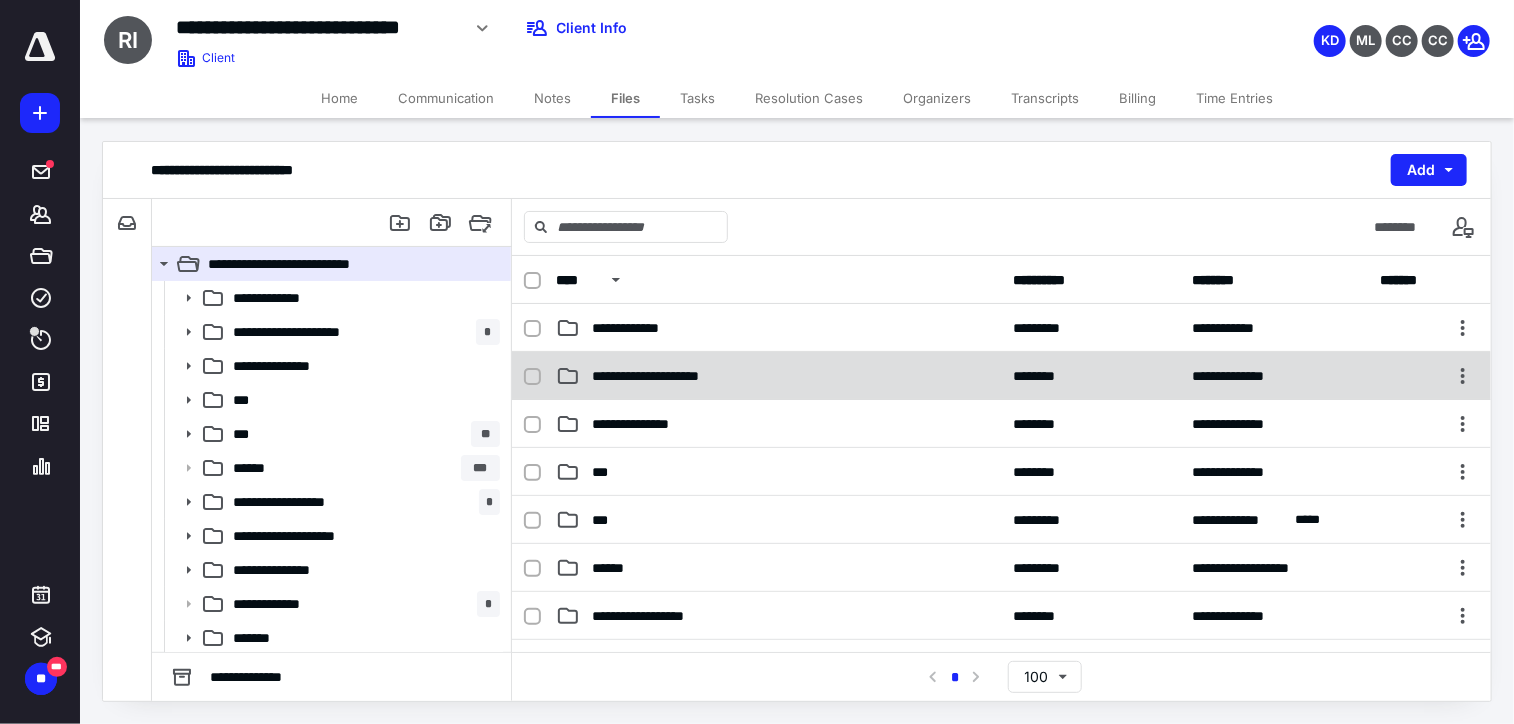 click on "**********" at bounding box center (667, 376) 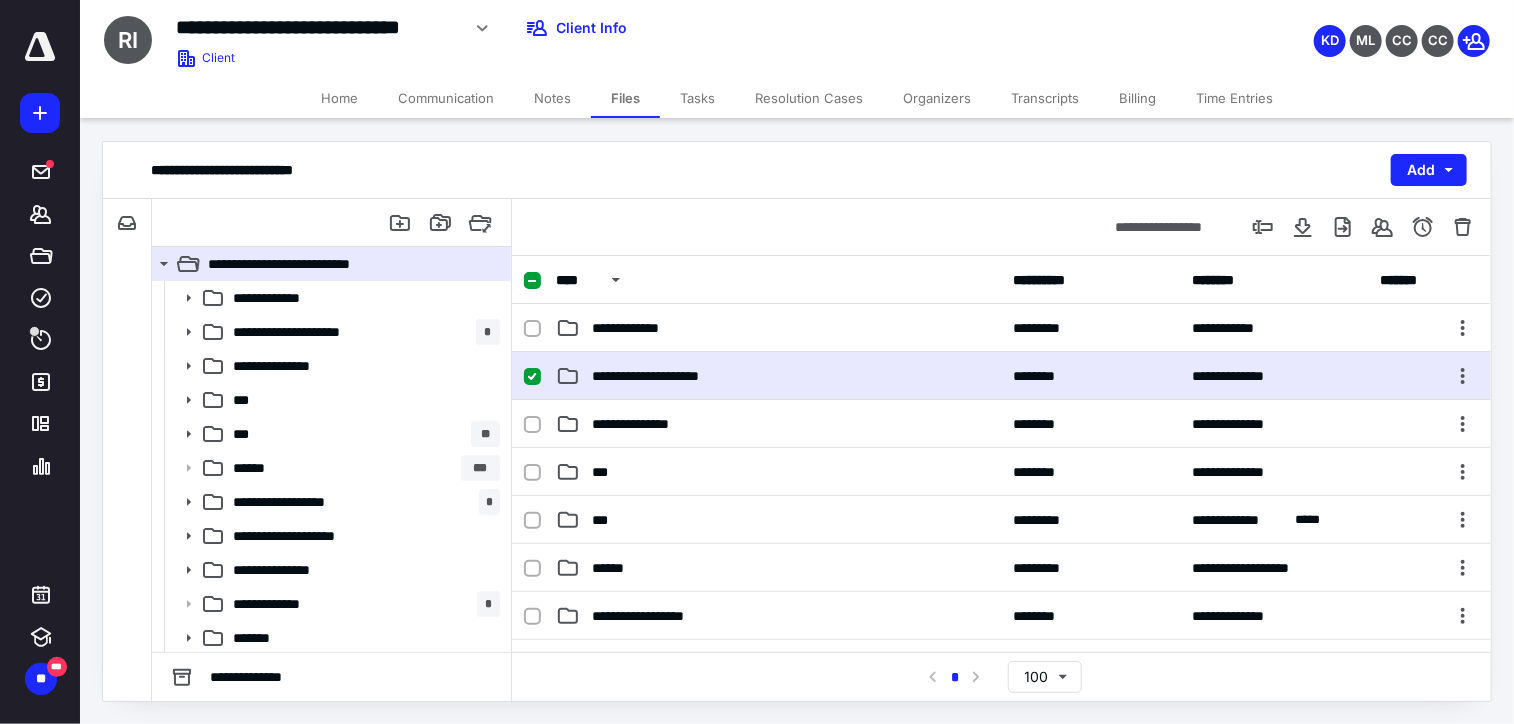 click on "**********" at bounding box center [667, 376] 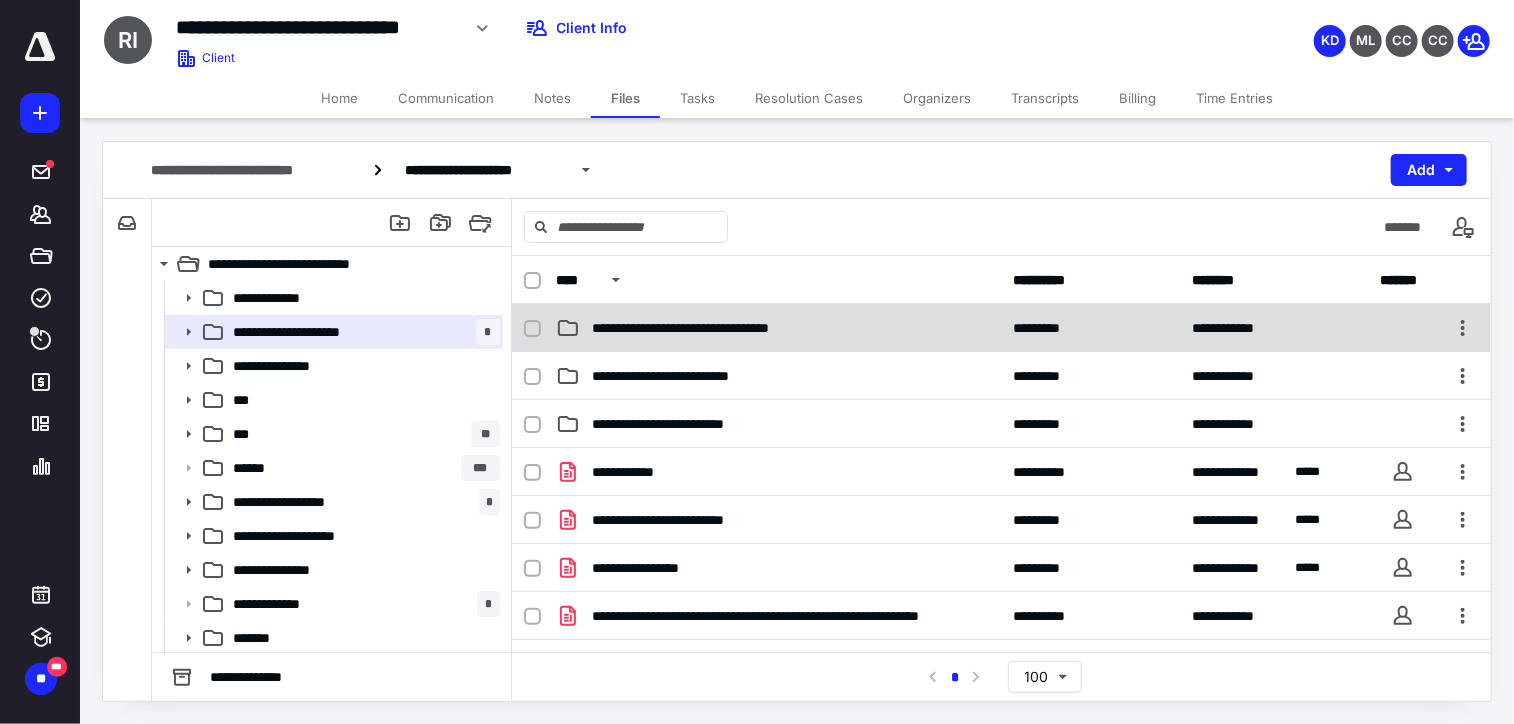 click on "**********" at bounding box center [1001, 328] 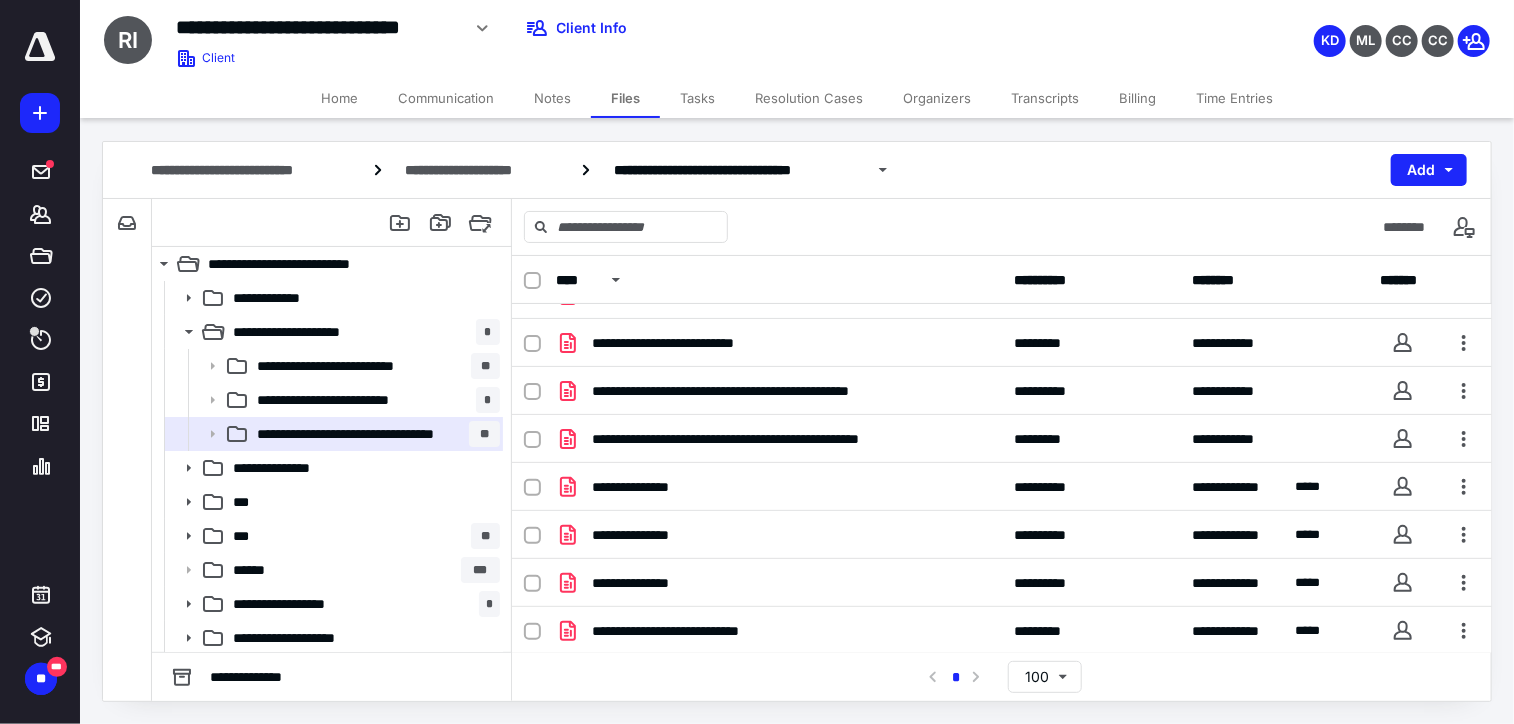 scroll, scrollTop: 703, scrollLeft: 0, axis: vertical 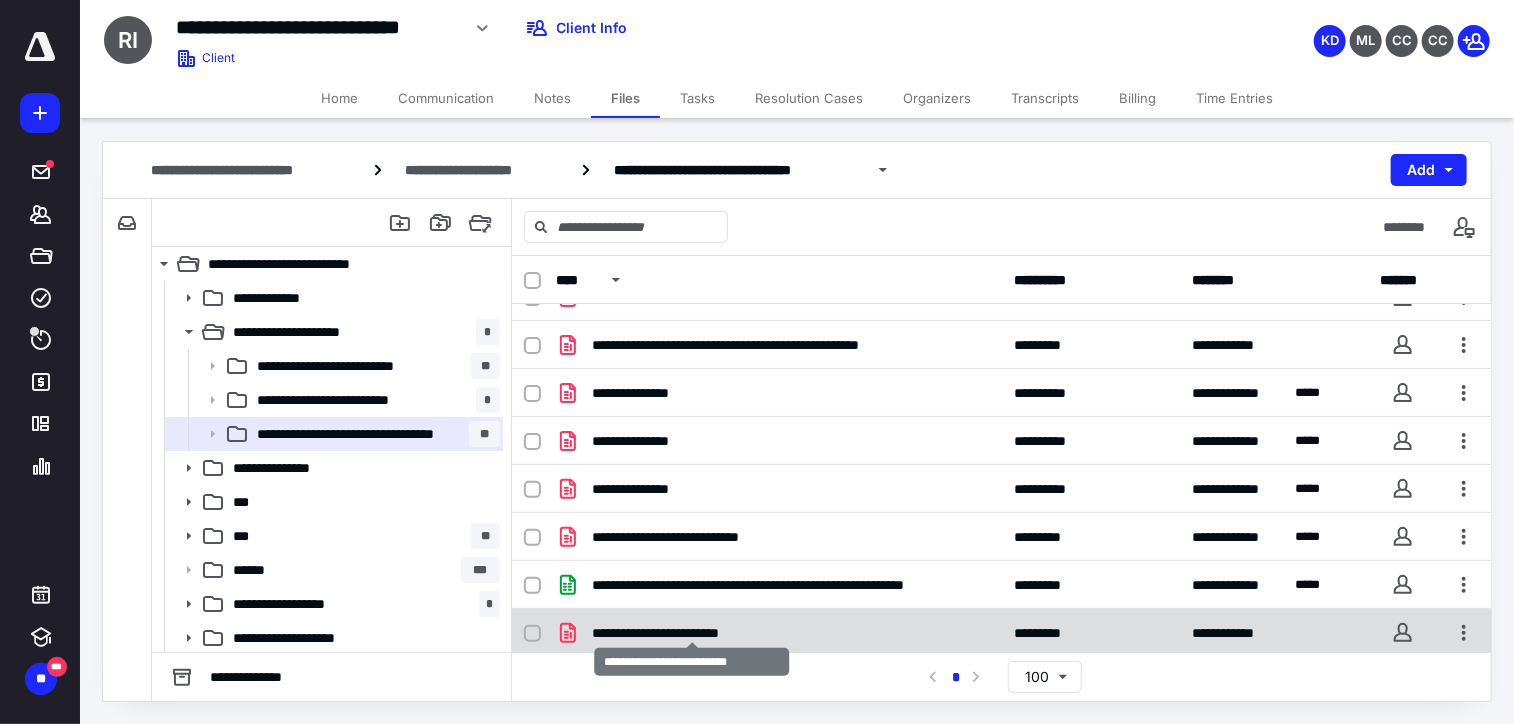 click on "**********" at bounding box center (693, 633) 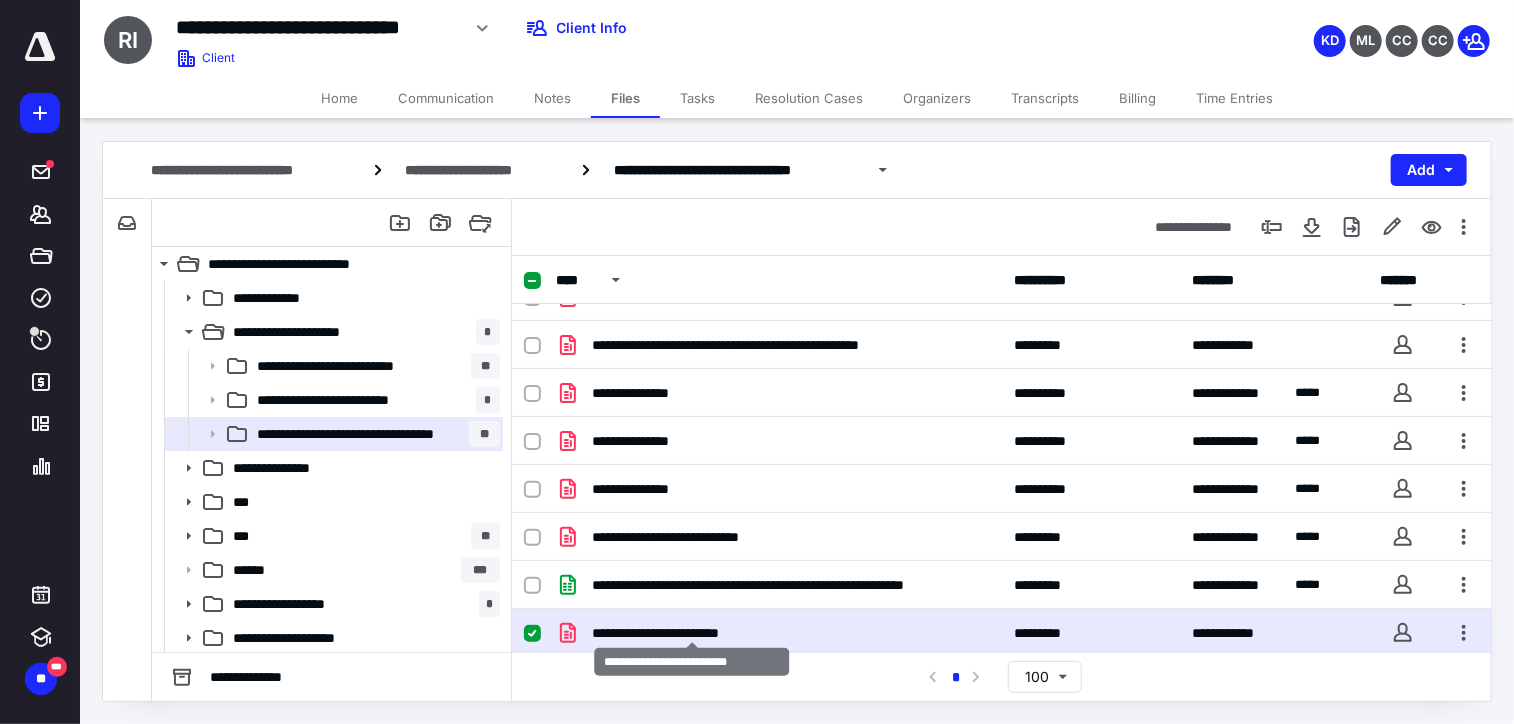 click on "**********" at bounding box center [693, 633] 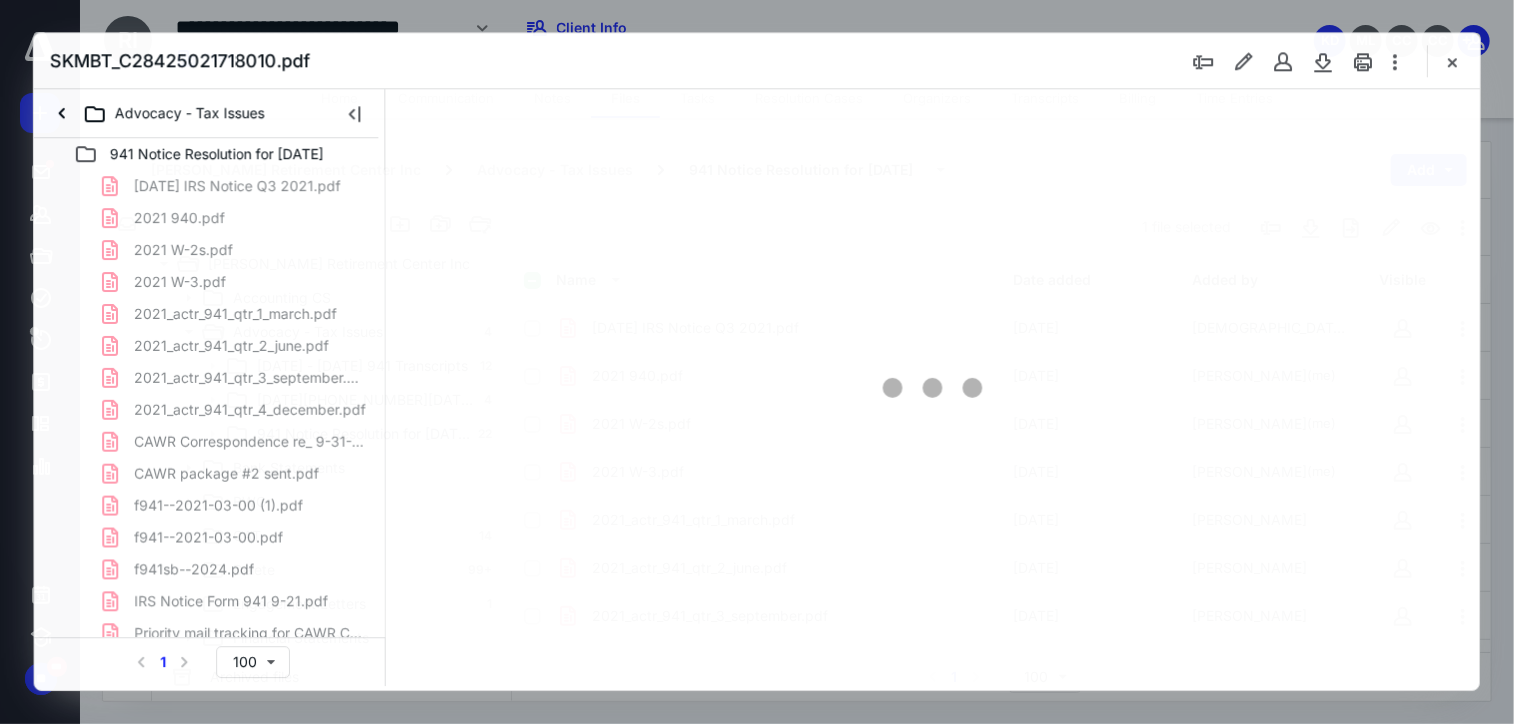 scroll, scrollTop: 703, scrollLeft: 0, axis: vertical 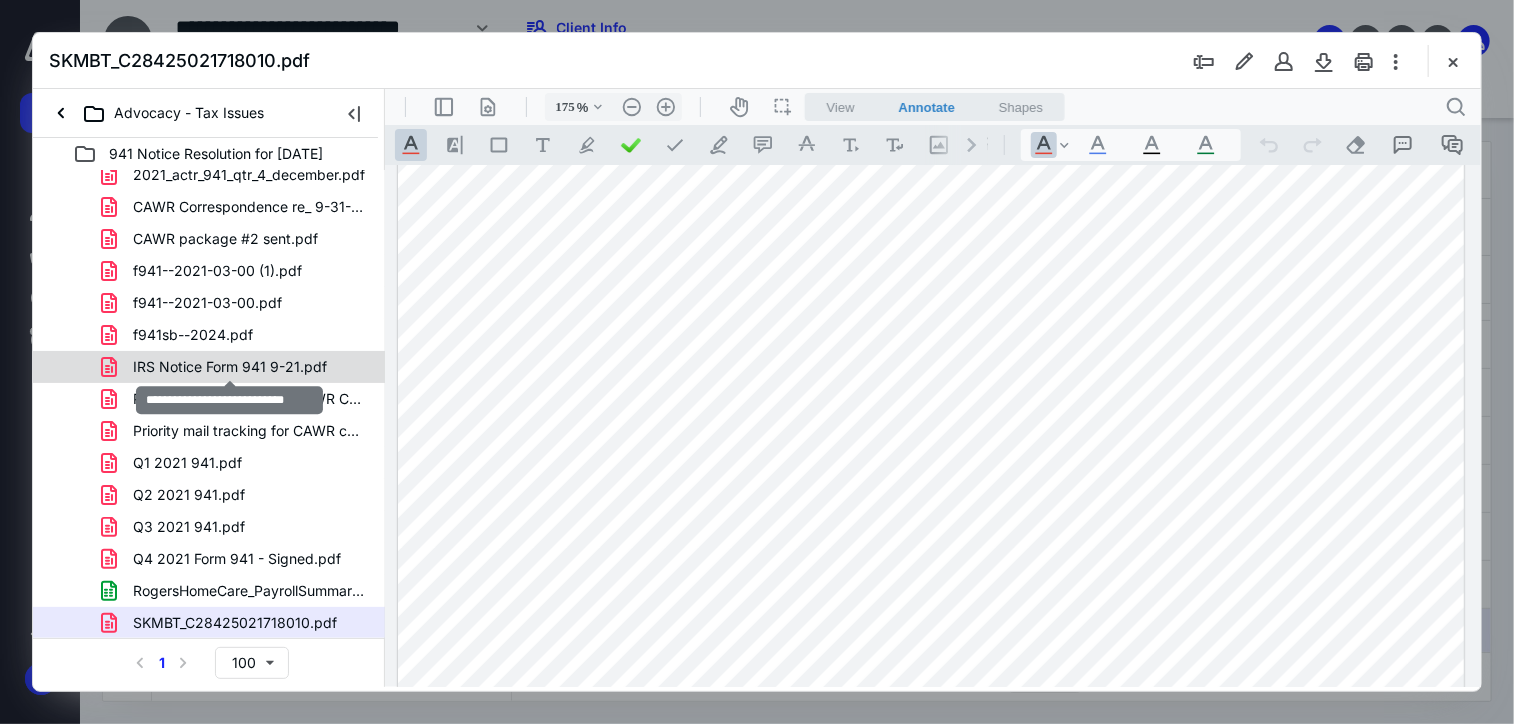 click on "IRS Notice Form 941 9-21.pdf" at bounding box center [230, 367] 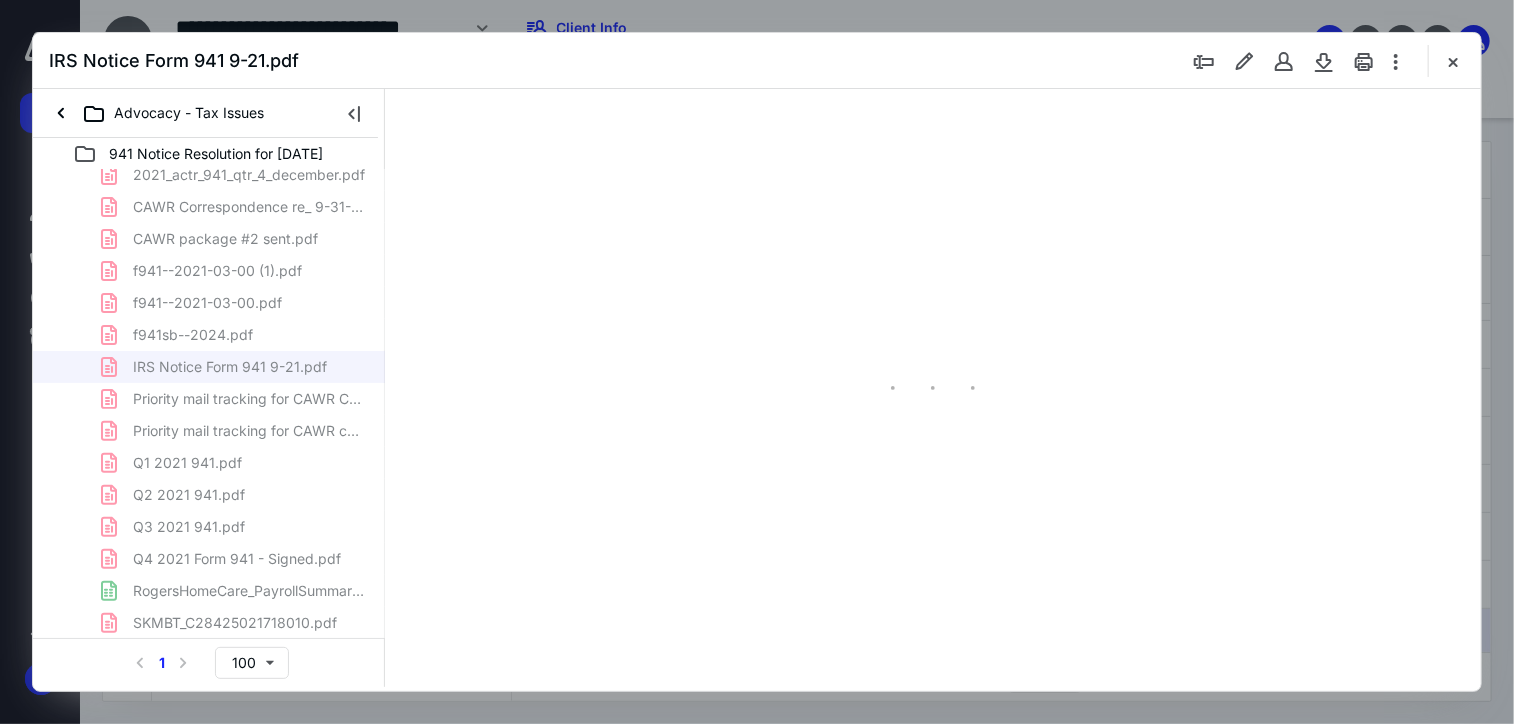 type on "176" 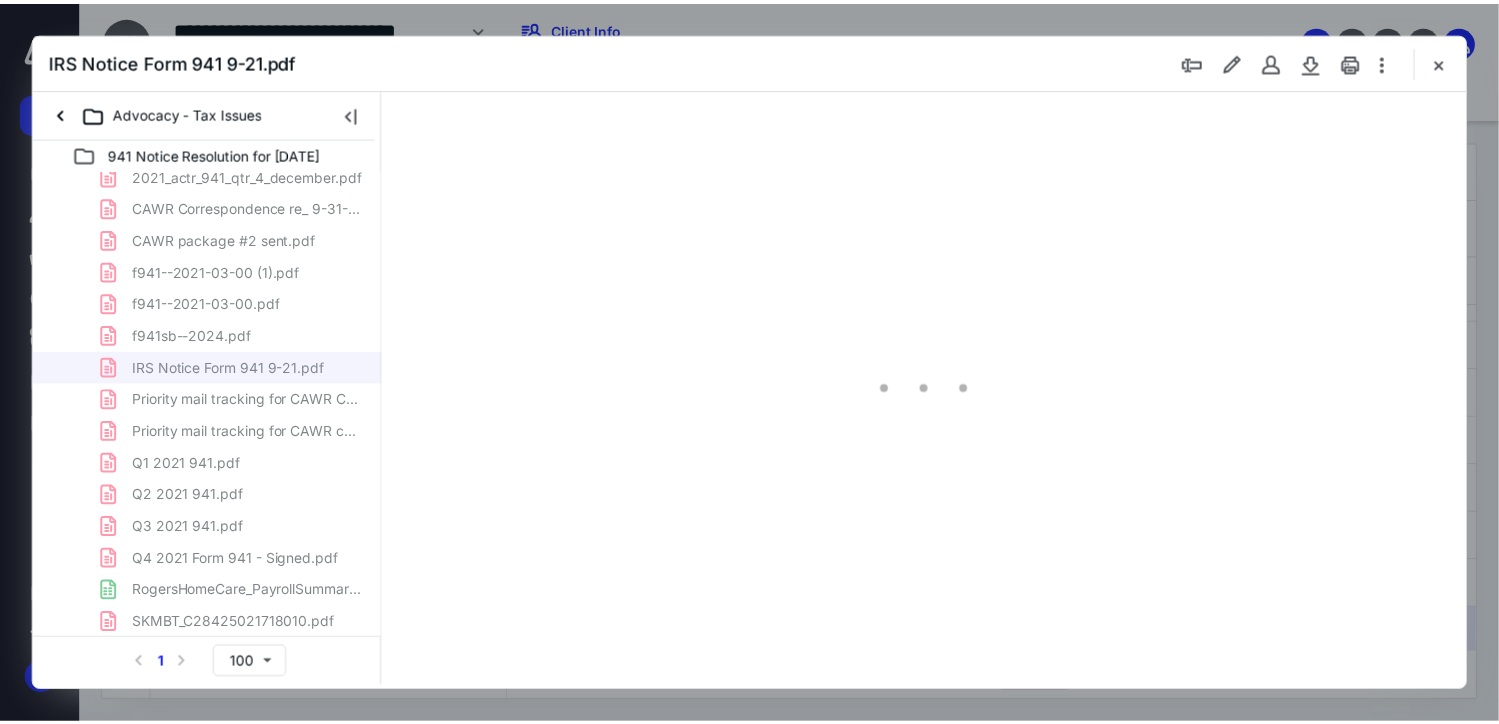 scroll, scrollTop: 83, scrollLeft: 0, axis: vertical 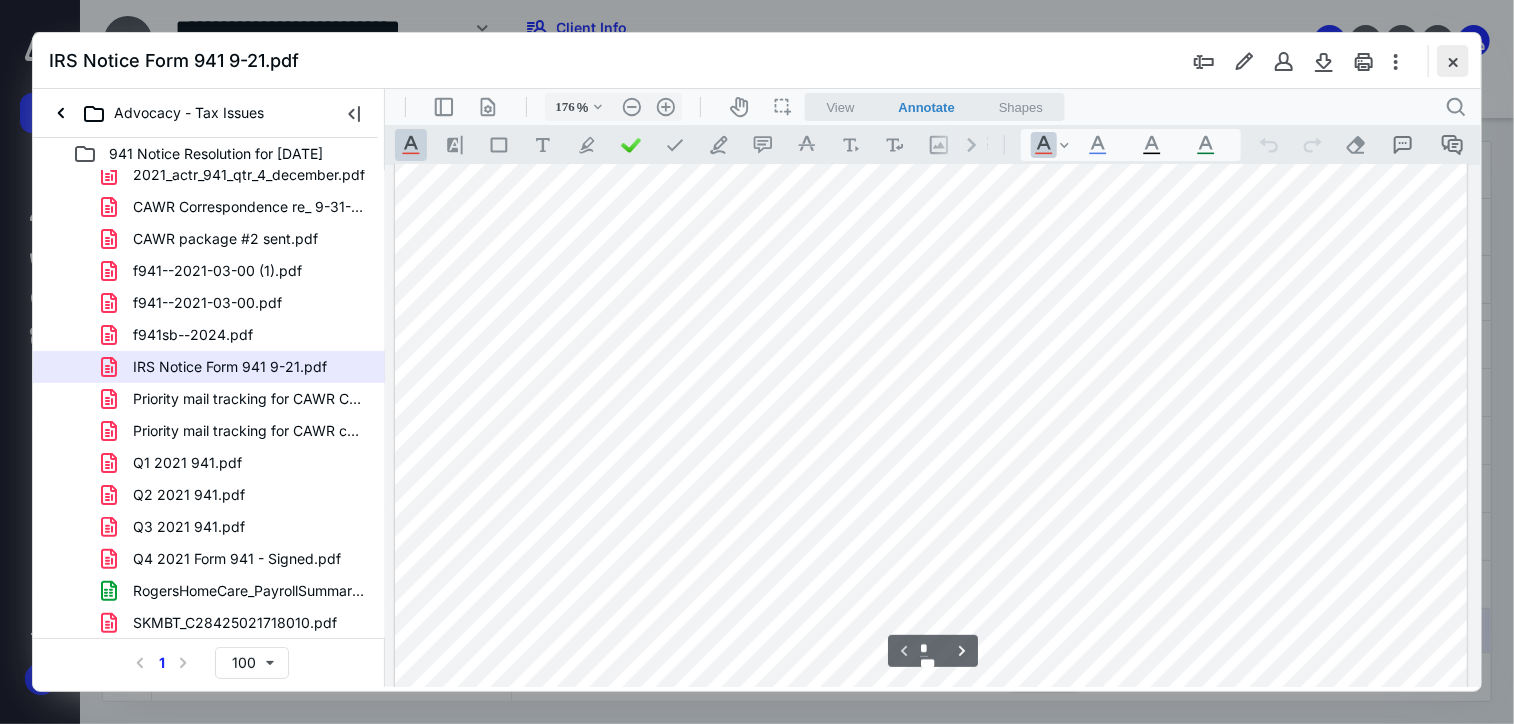 click at bounding box center (1453, 61) 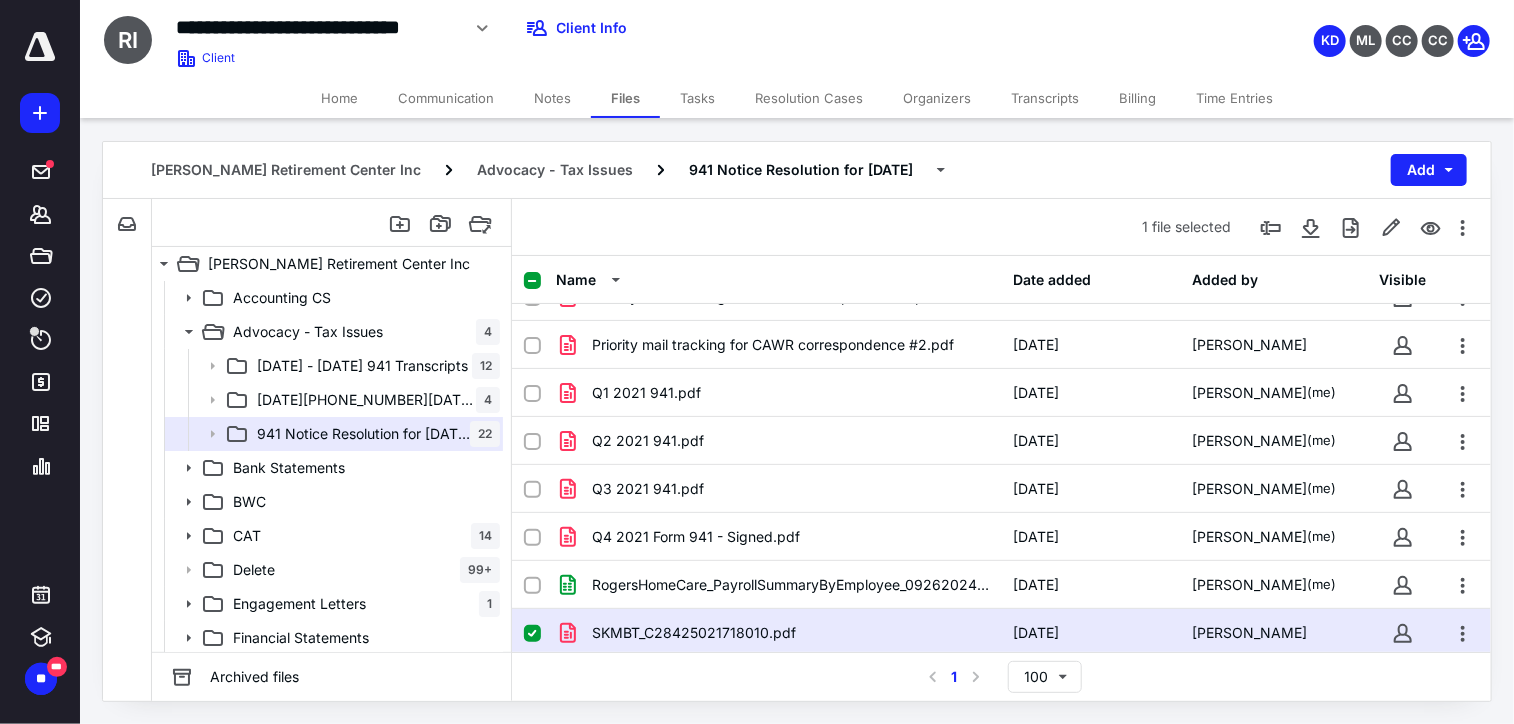 drag, startPoint x: 1496, startPoint y: 368, endPoint x: 1331, endPoint y: 137, distance: 283.87674 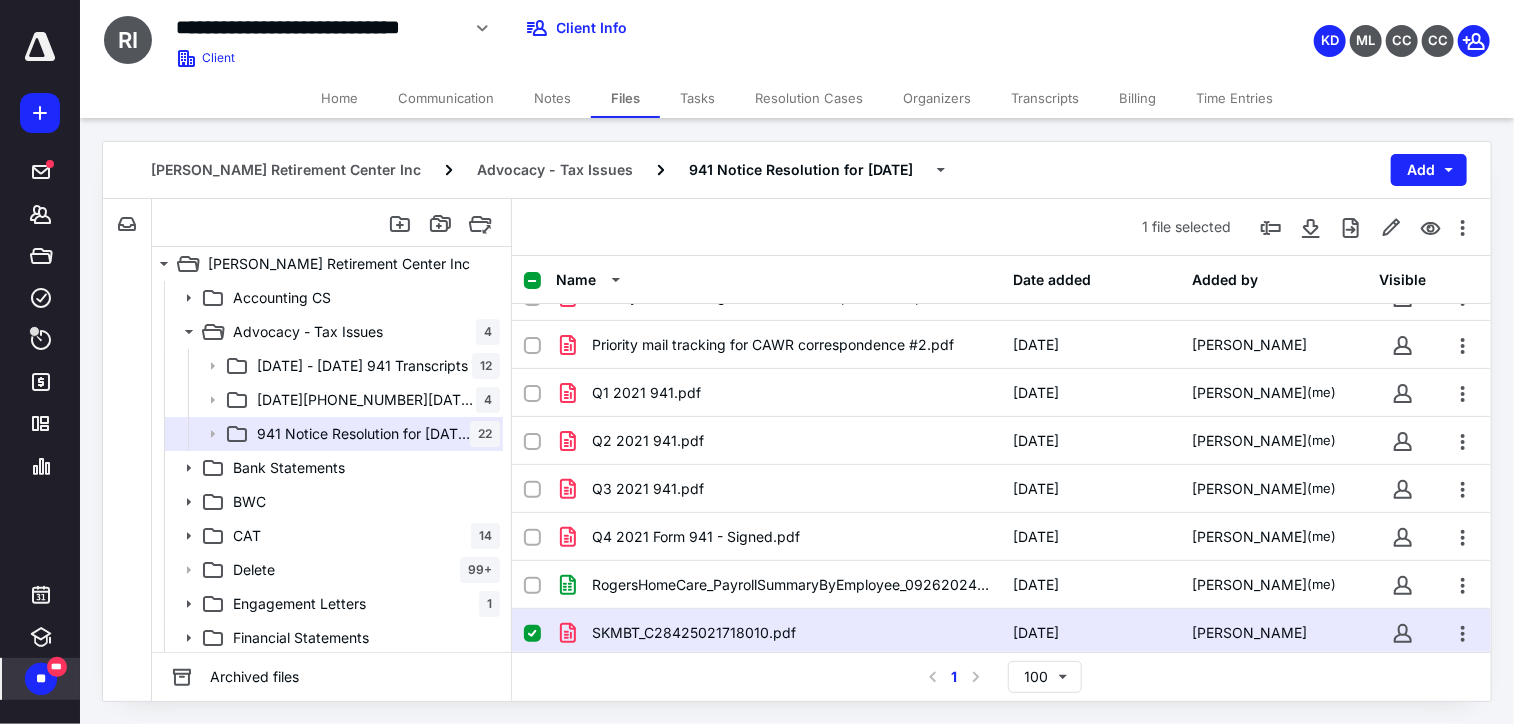 click on "**" at bounding box center [41, 679] 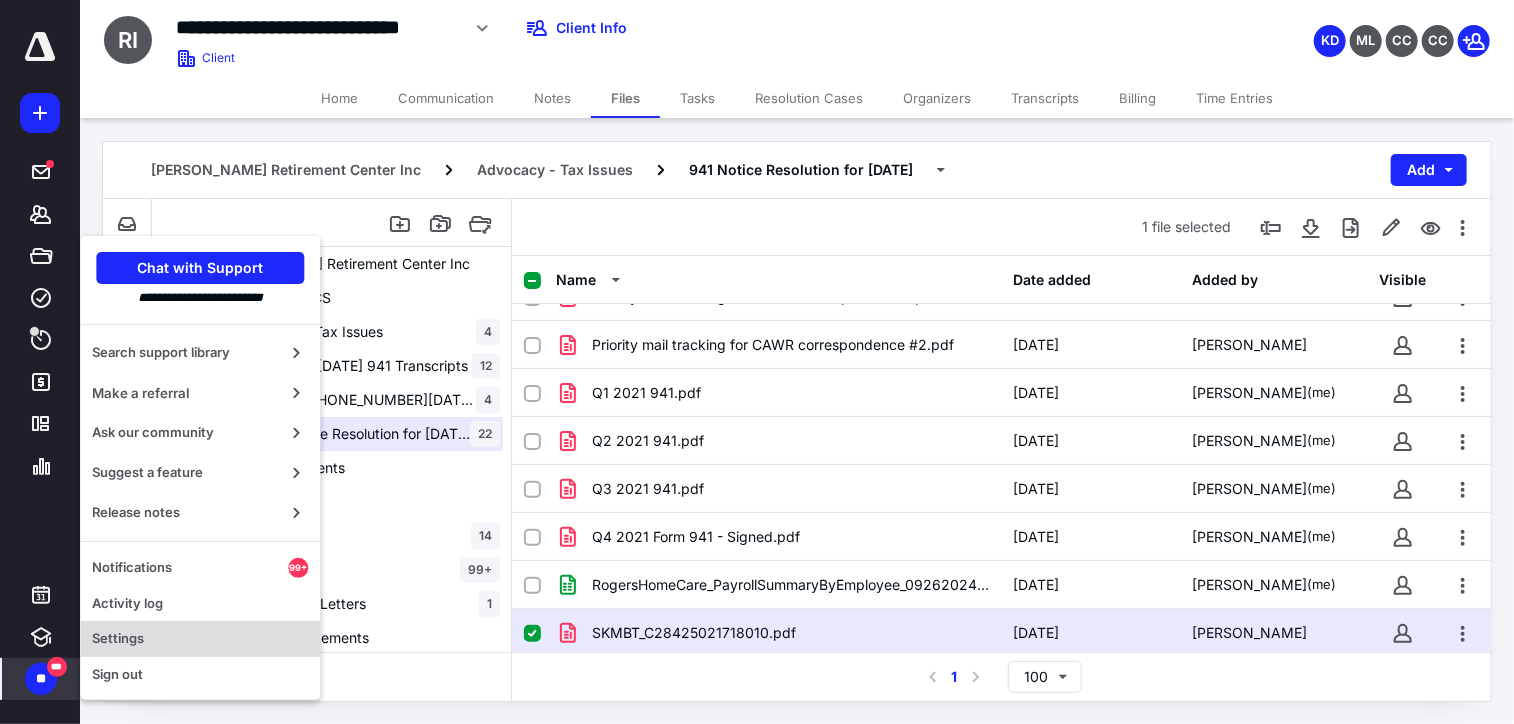 click on "Settings" at bounding box center (200, 639) 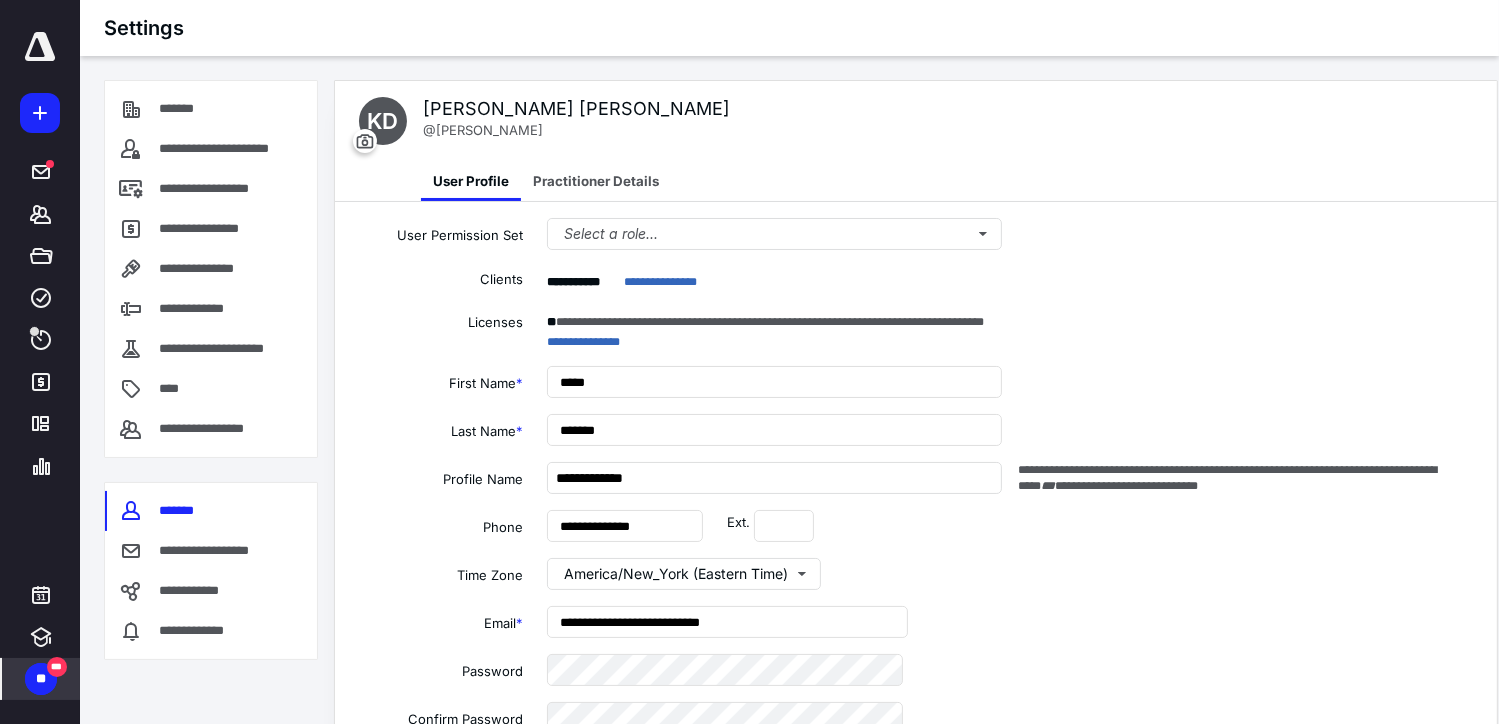 type on "**********" 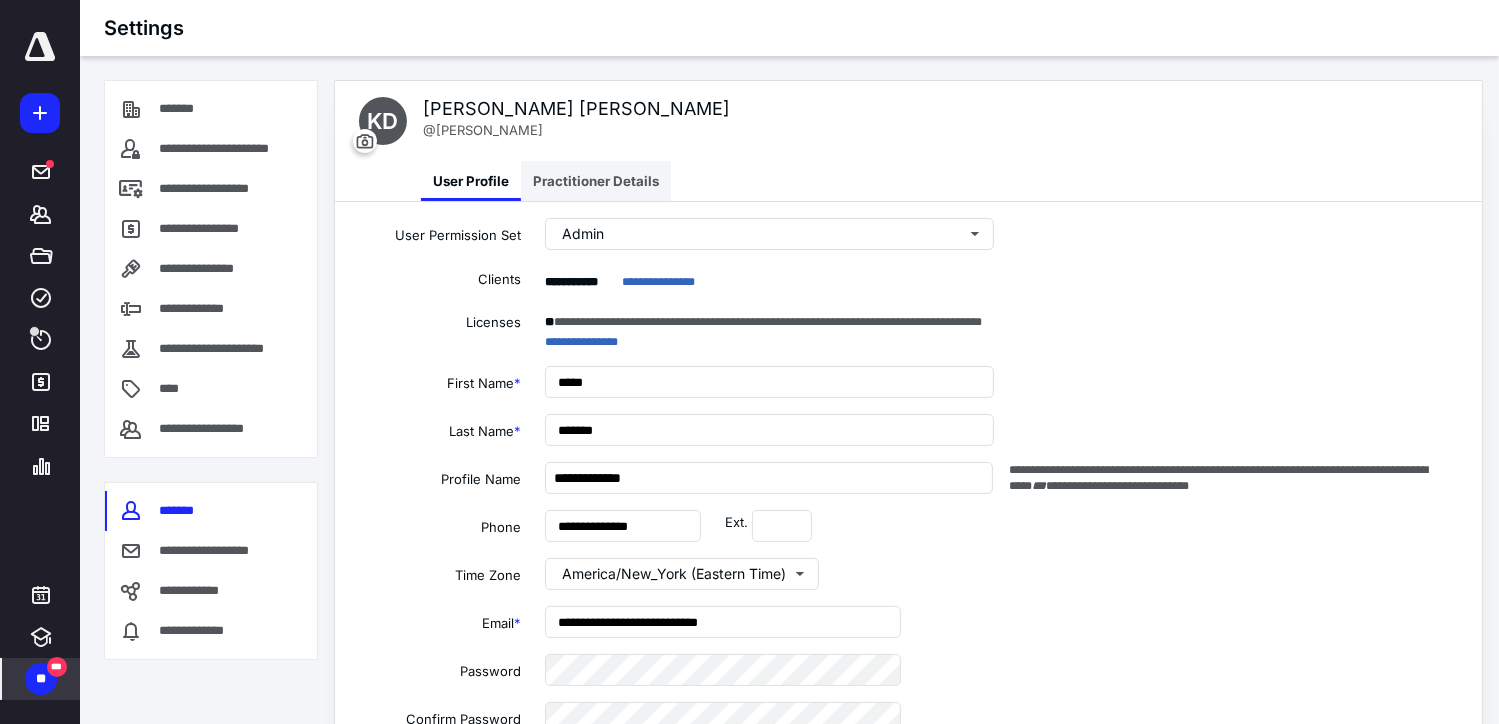 click on "Practitioner Details" at bounding box center [596, 181] 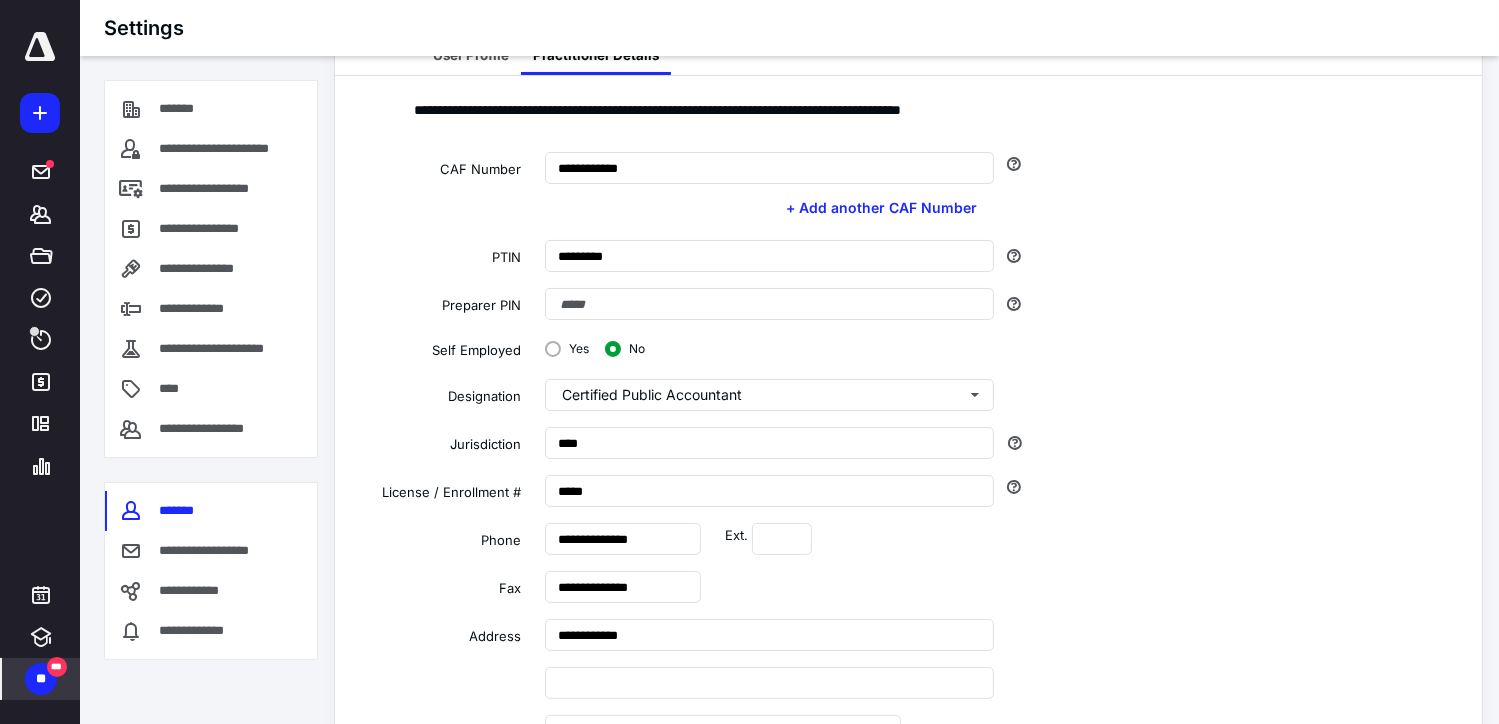 scroll, scrollTop: 129, scrollLeft: 0, axis: vertical 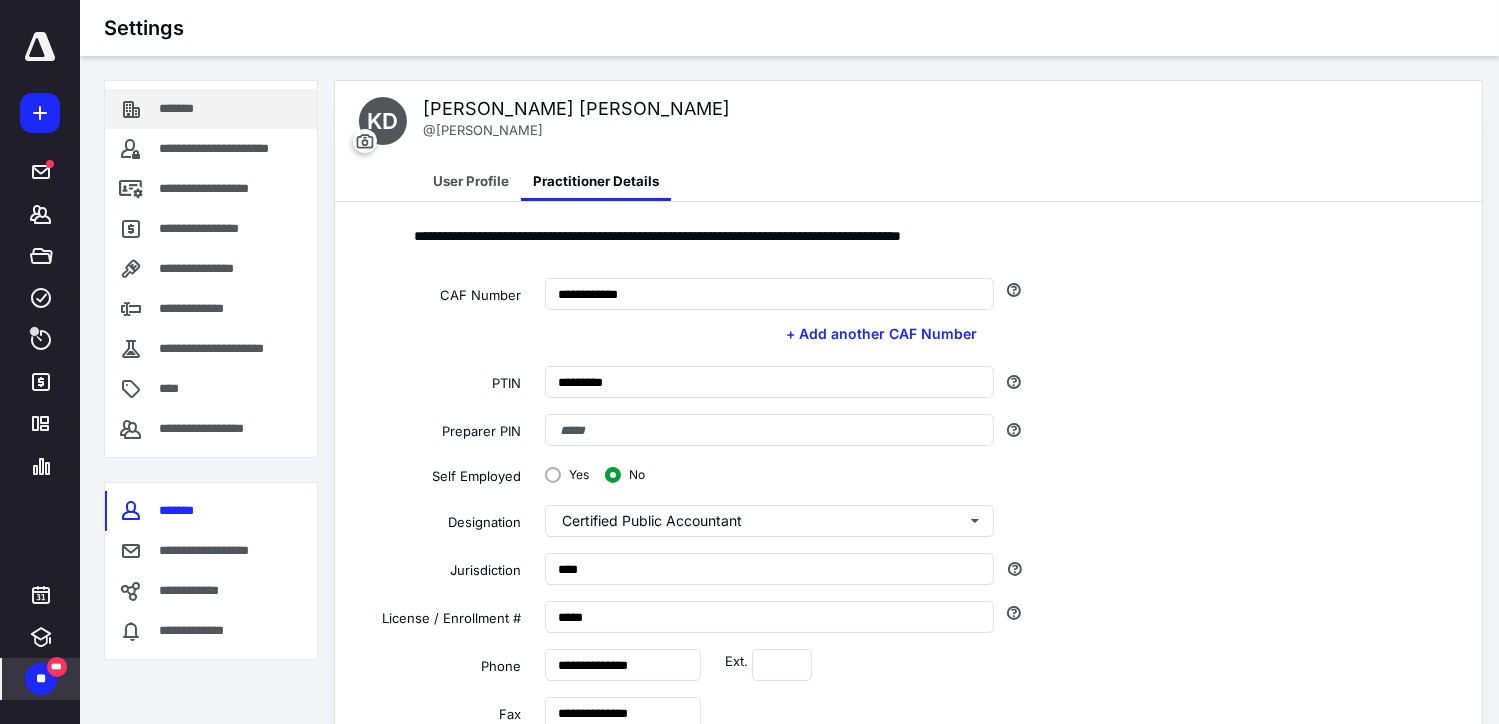 click on "*******" at bounding box center [188, 109] 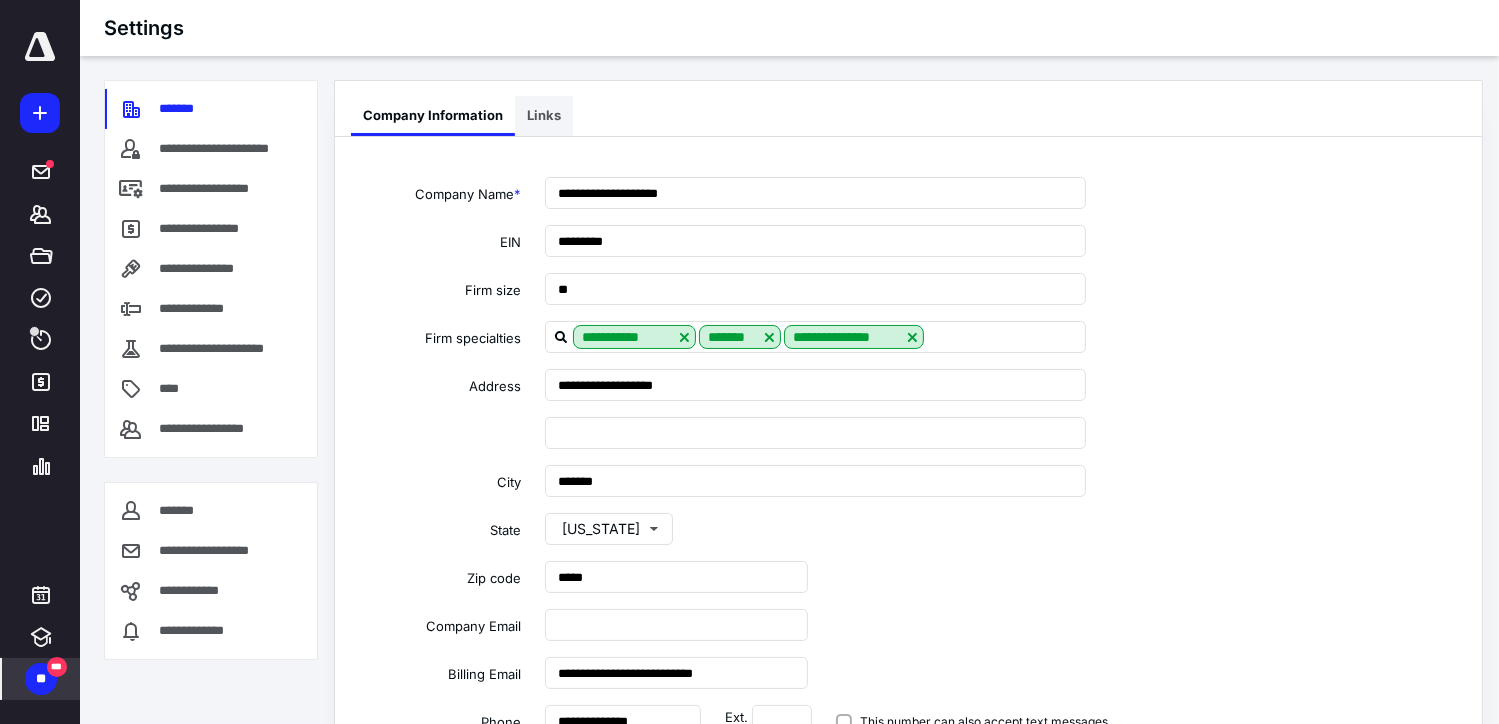 click on "Links" at bounding box center [544, 116] 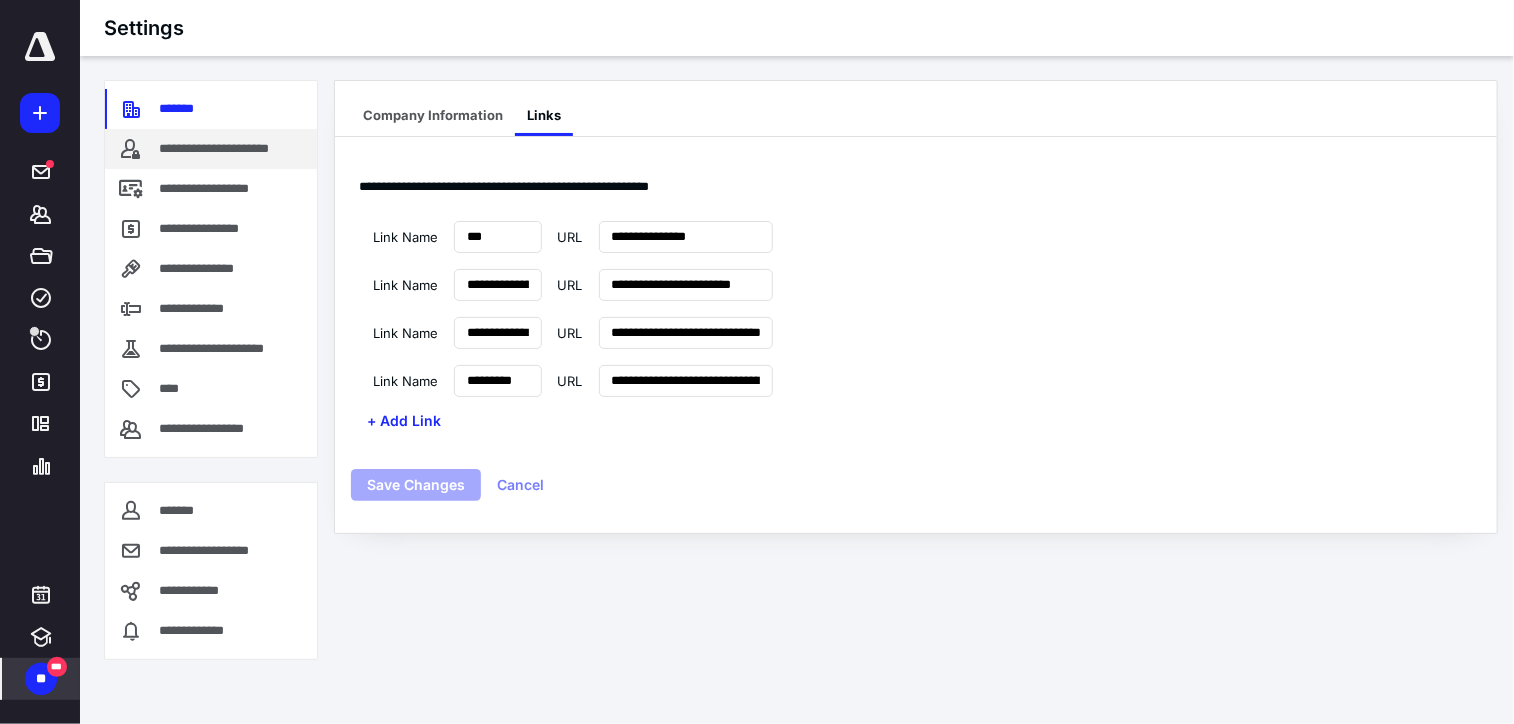 click on "**********" at bounding box center [234, 149] 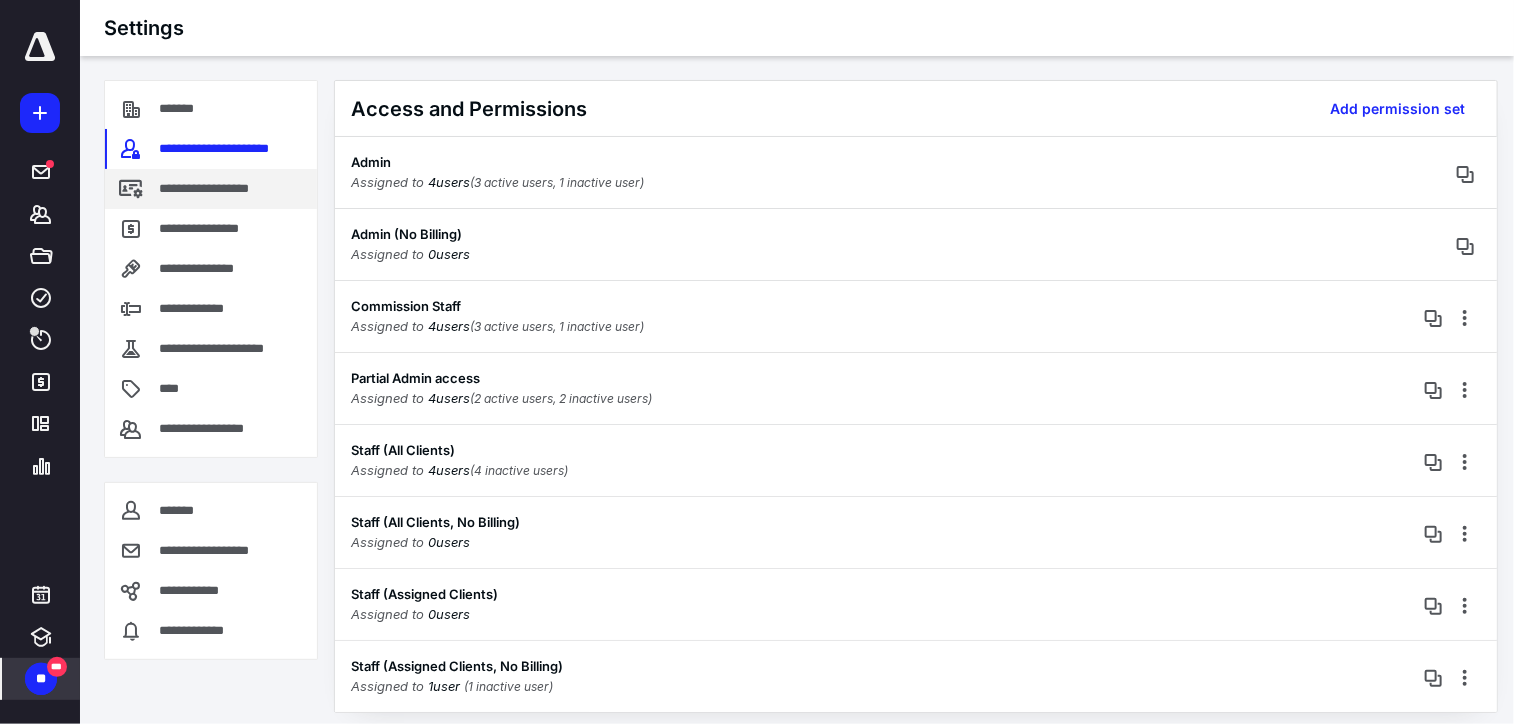 click on "**********" at bounding box center [226, 189] 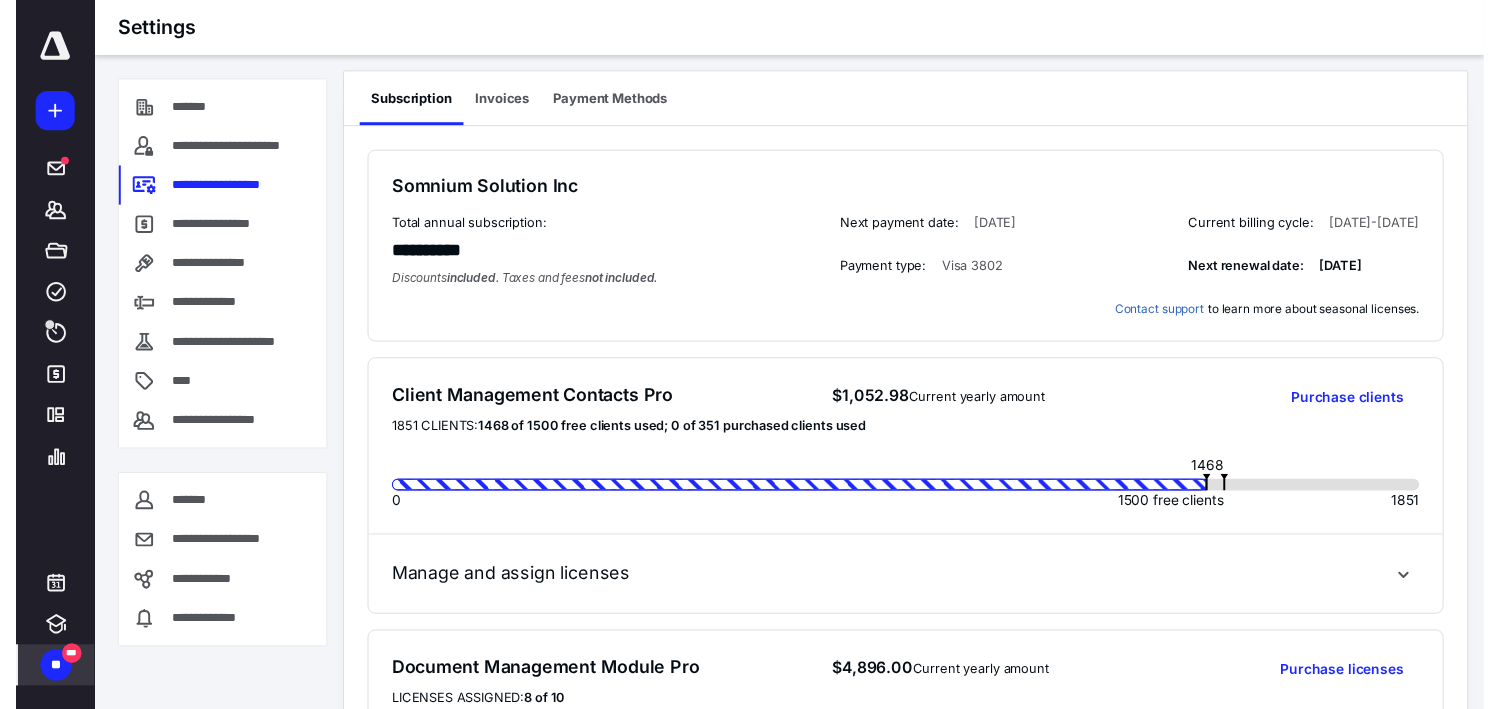 scroll, scrollTop: 0, scrollLeft: 0, axis: both 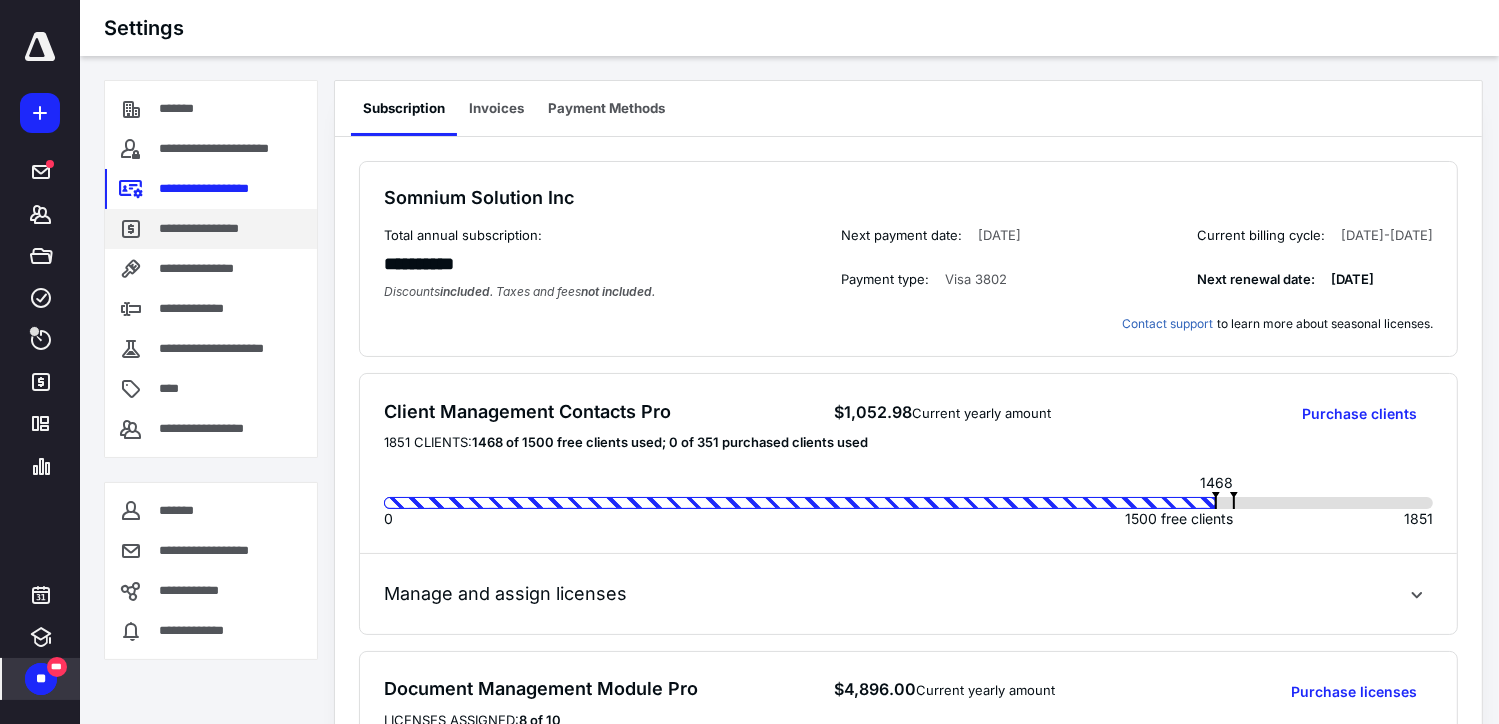click on "**********" at bounding box center [211, 229] 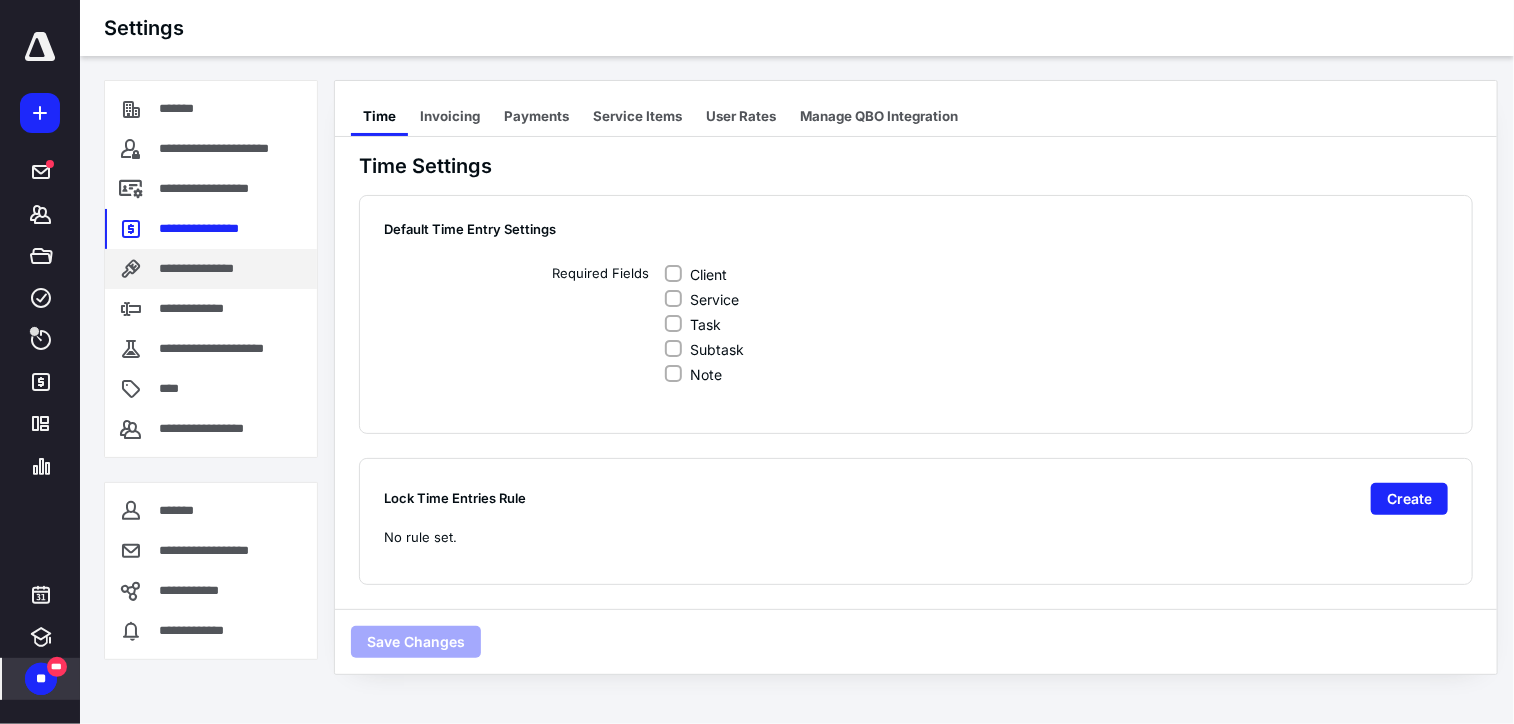 click on "**********" at bounding box center (212, 269) 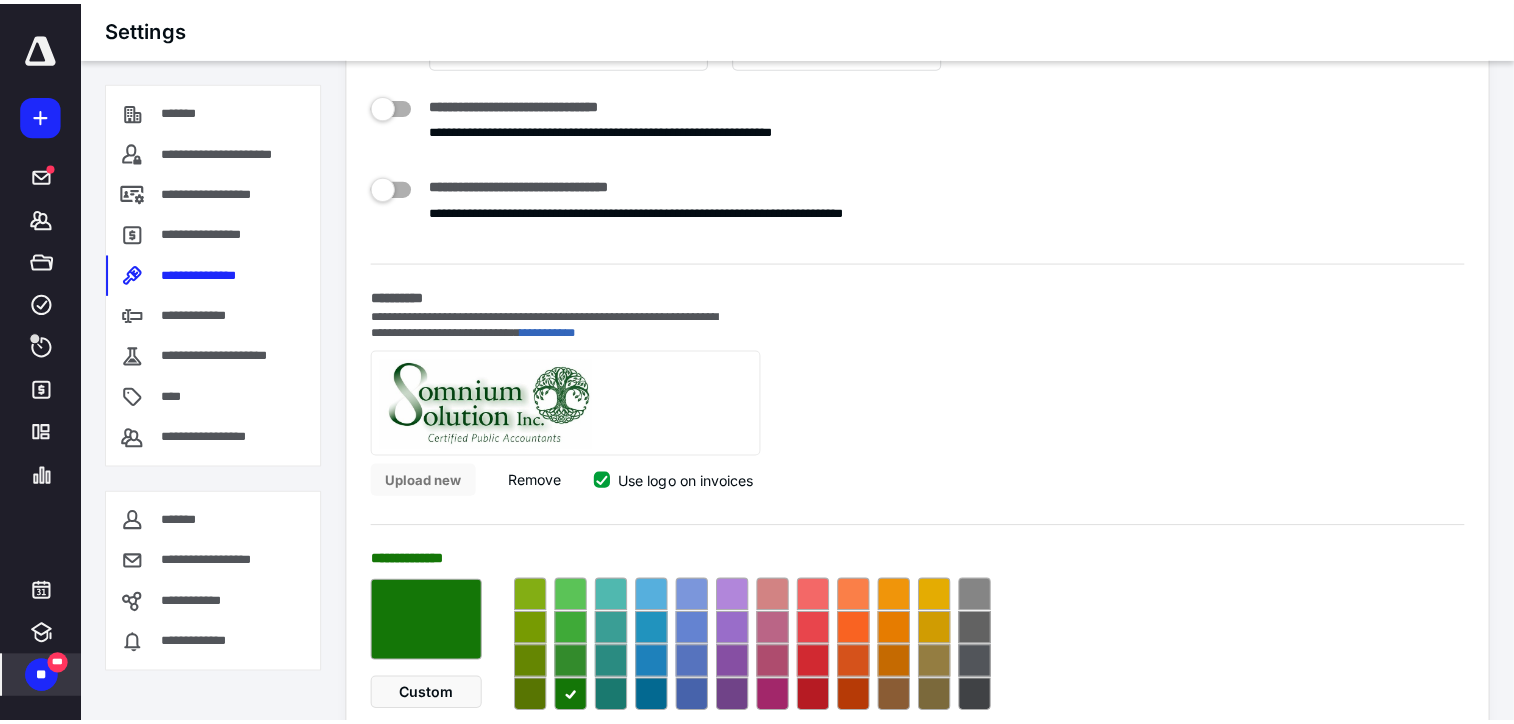 scroll, scrollTop: 0, scrollLeft: 0, axis: both 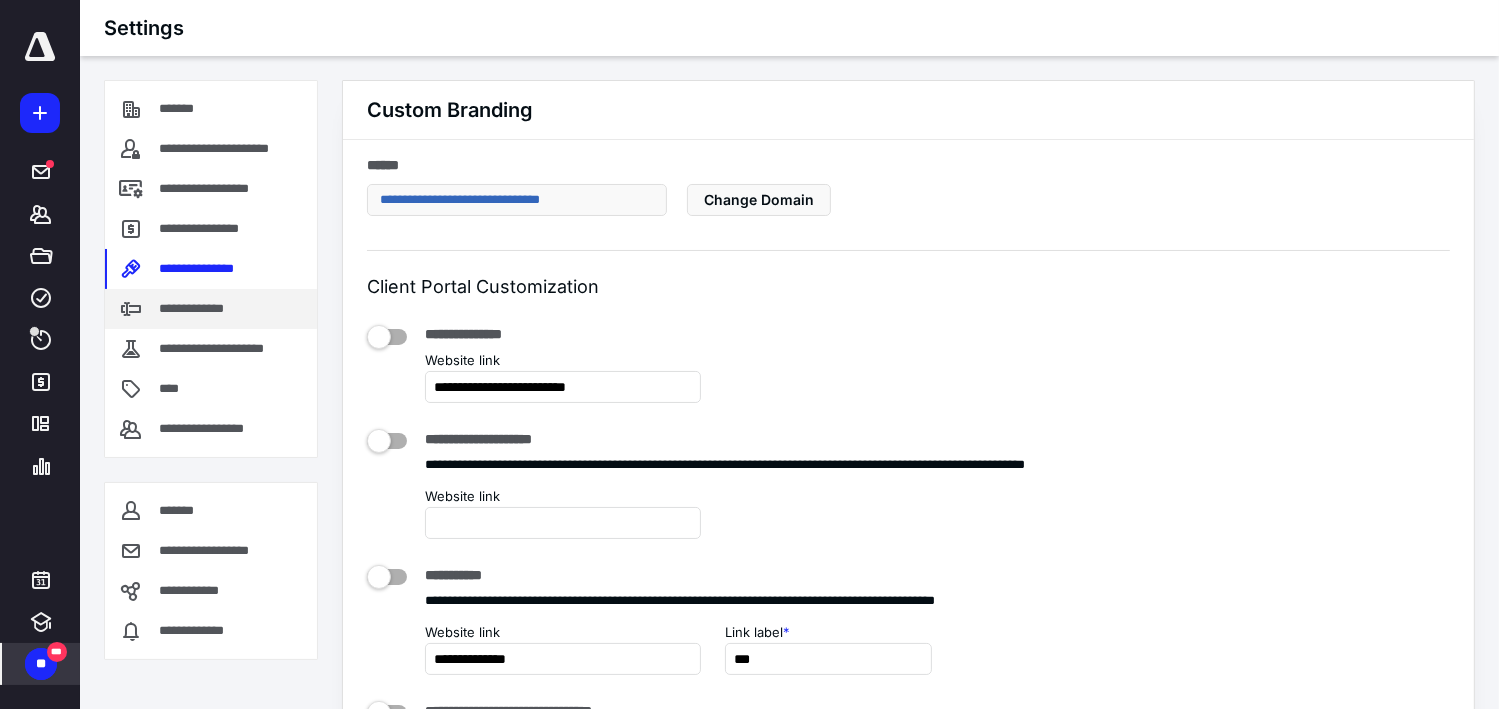 click on "**********" at bounding box center (202, 309) 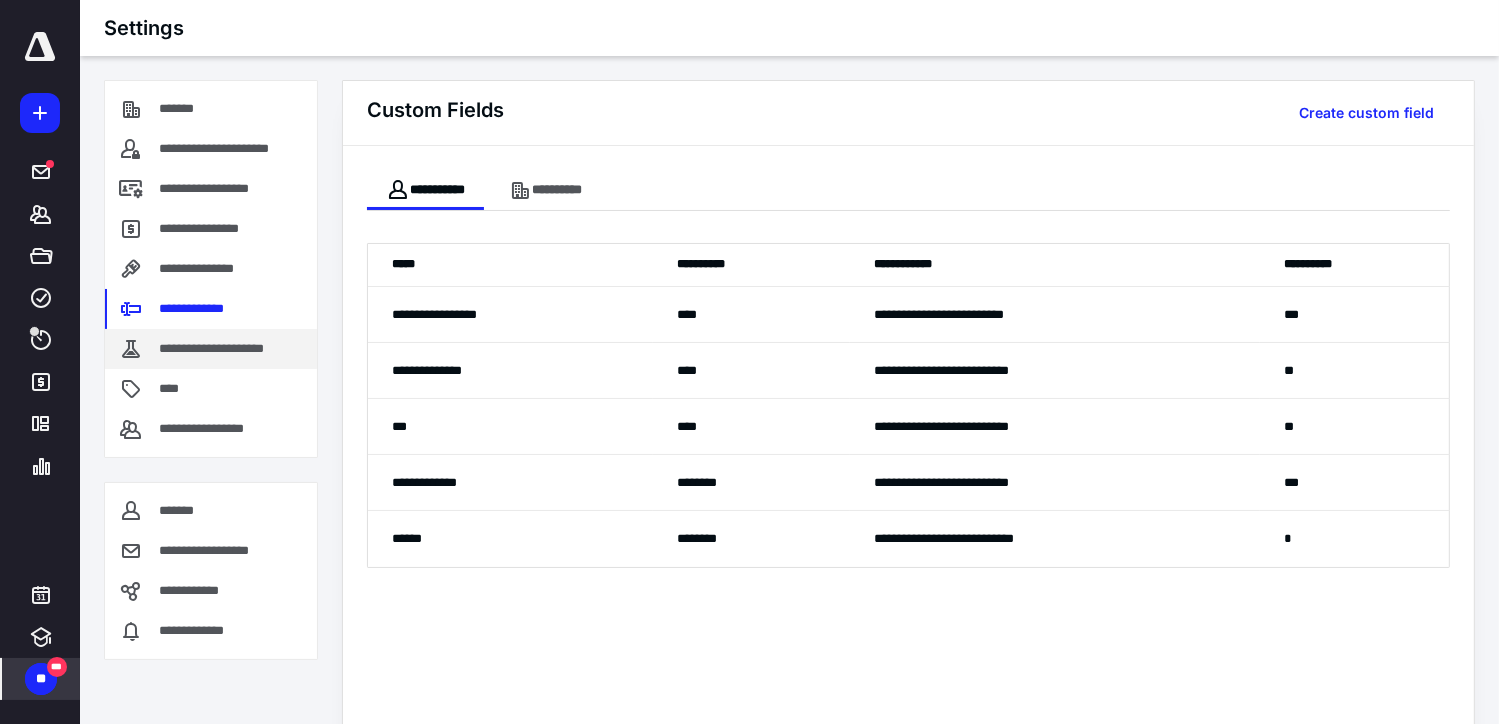 click on "**********" at bounding box center (227, 349) 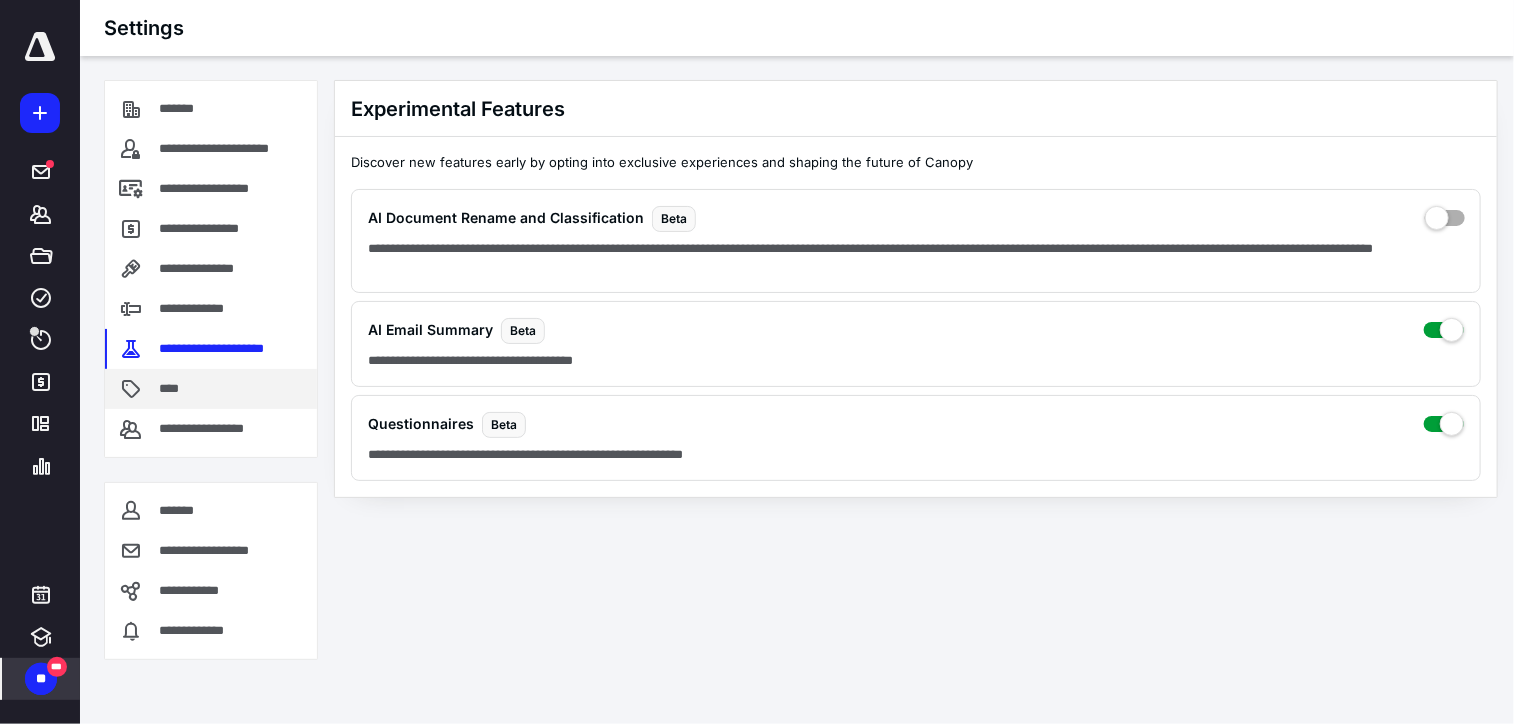 click on "****" at bounding box center (174, 389) 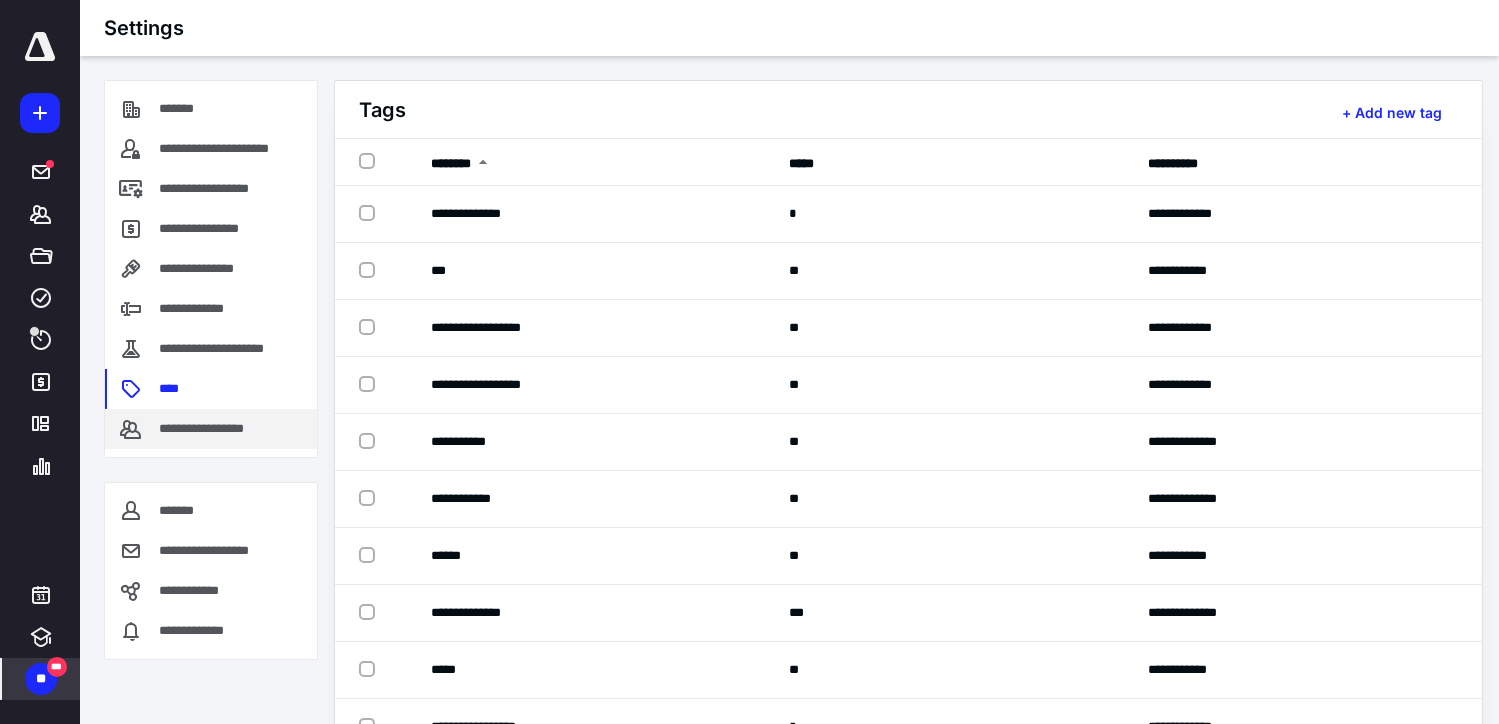click on "**********" at bounding box center (217, 429) 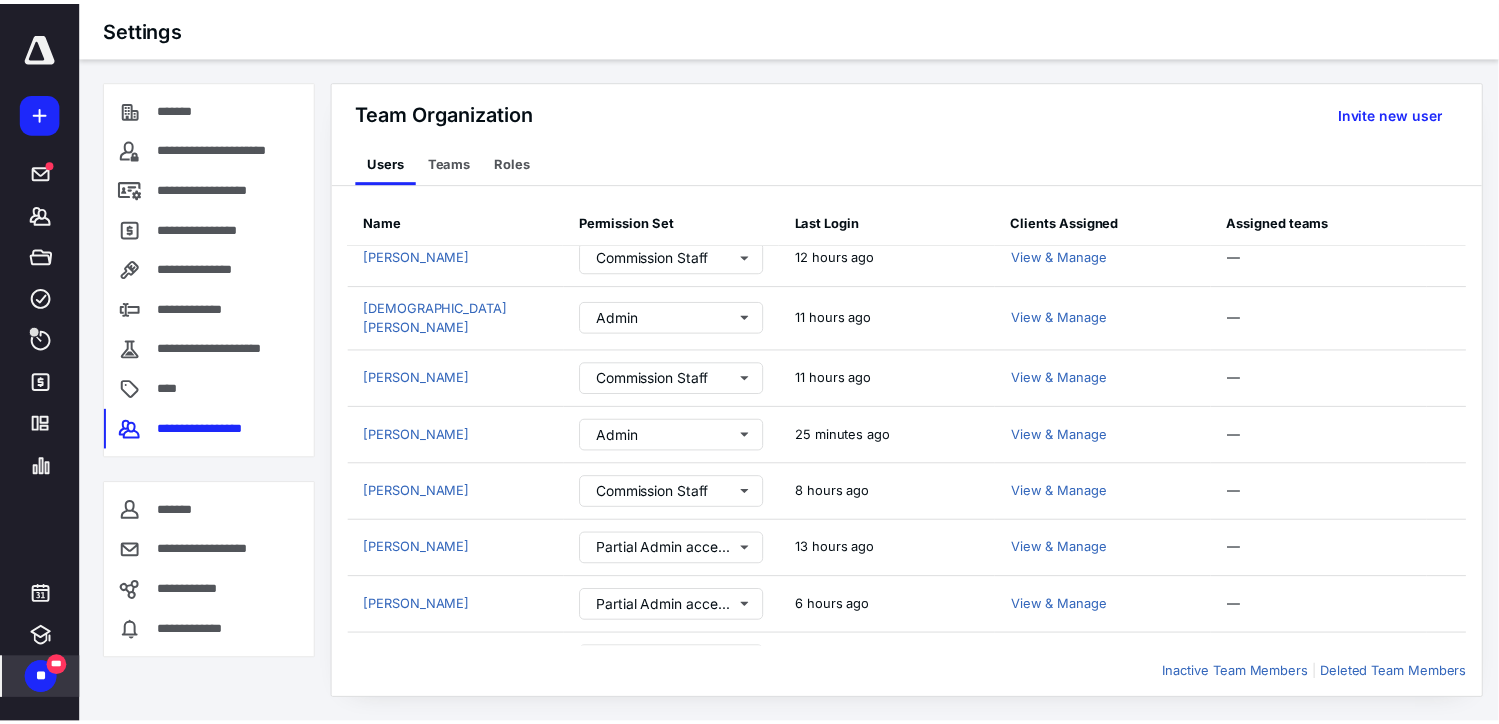 scroll, scrollTop: 0, scrollLeft: 0, axis: both 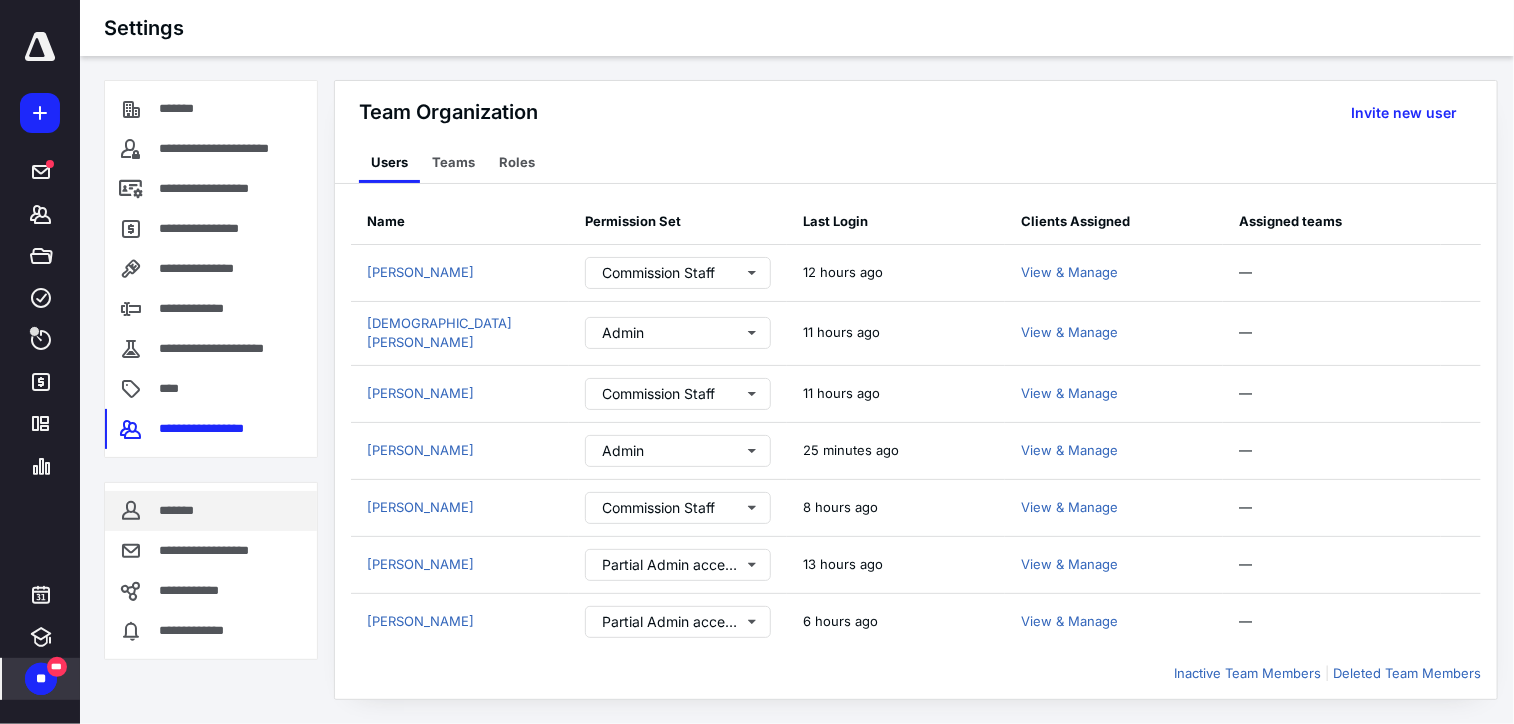 click on "*******" at bounding box center [211, 511] 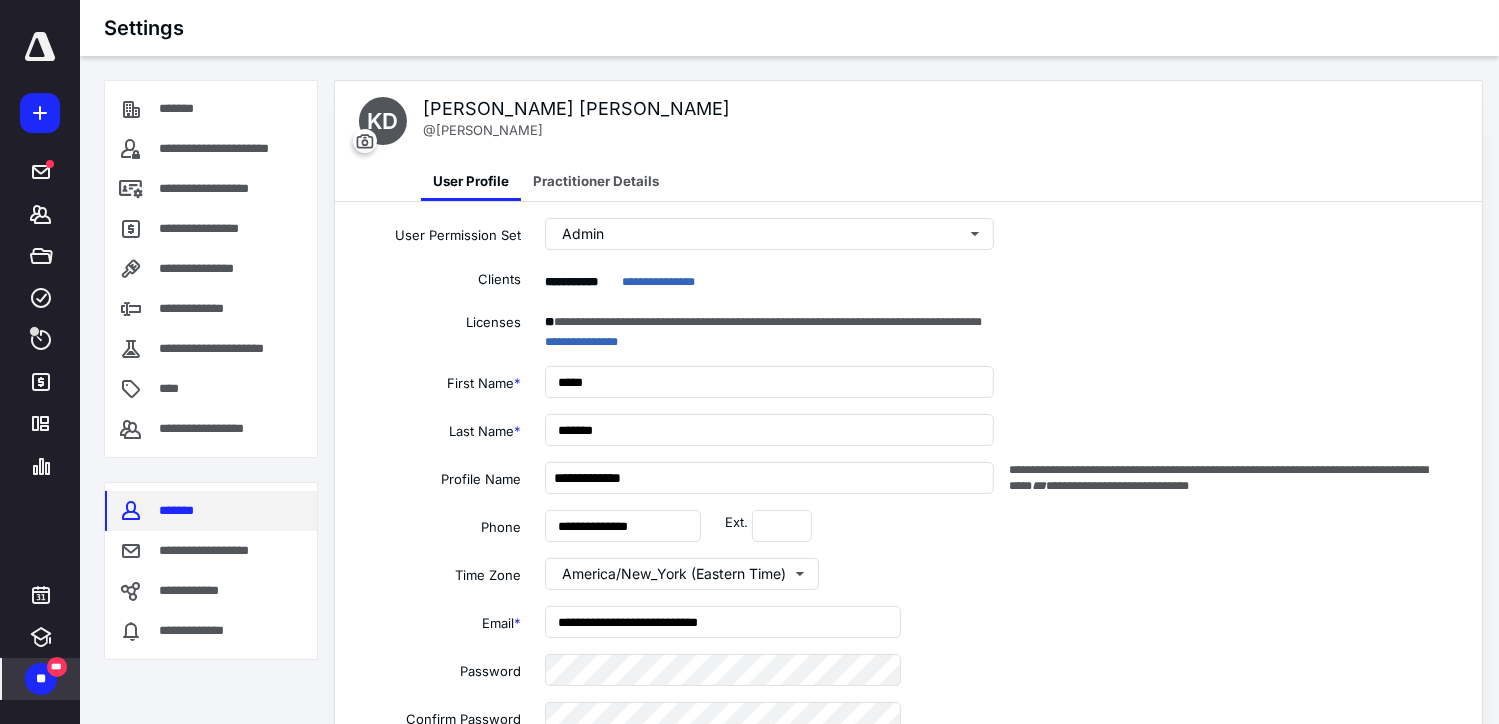 type on "**********" 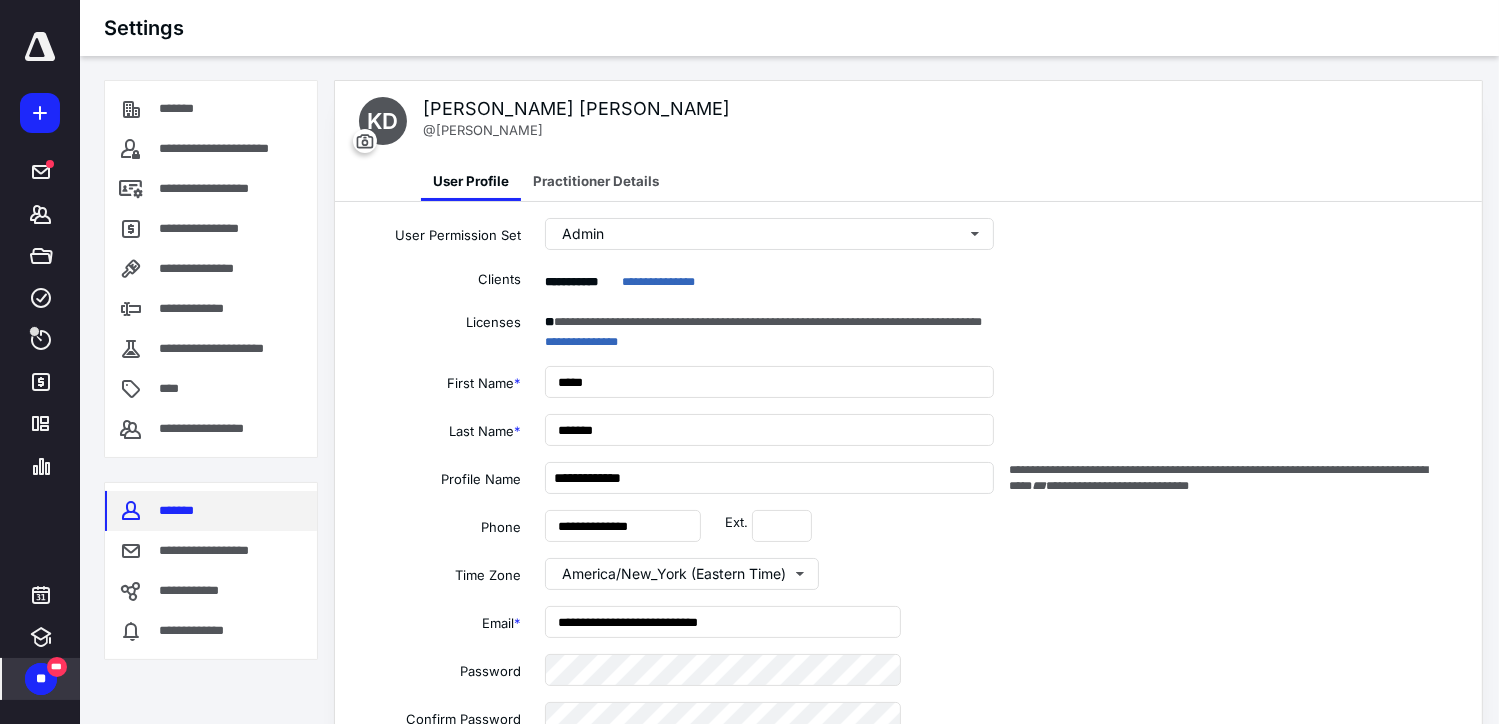 type on "**********" 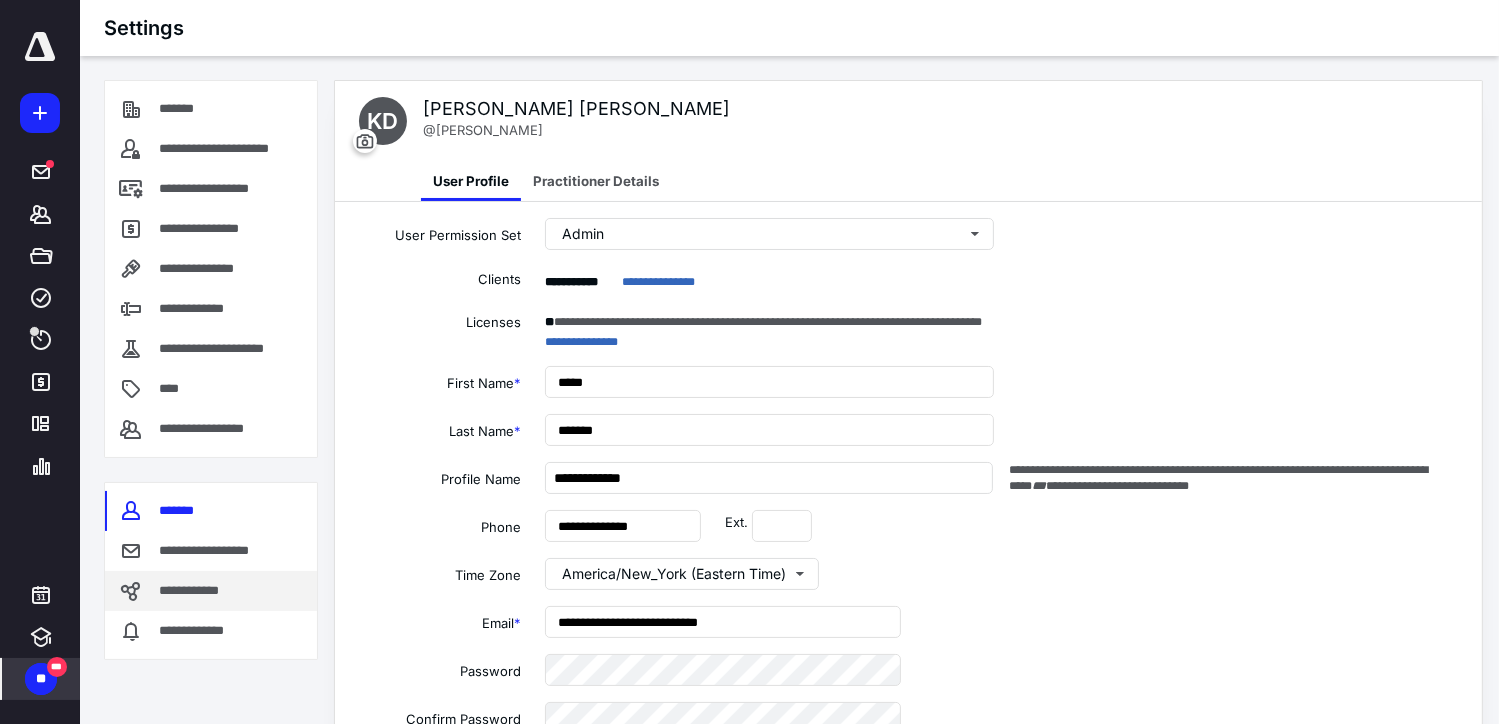 click on "**********" at bounding box center (195, 591) 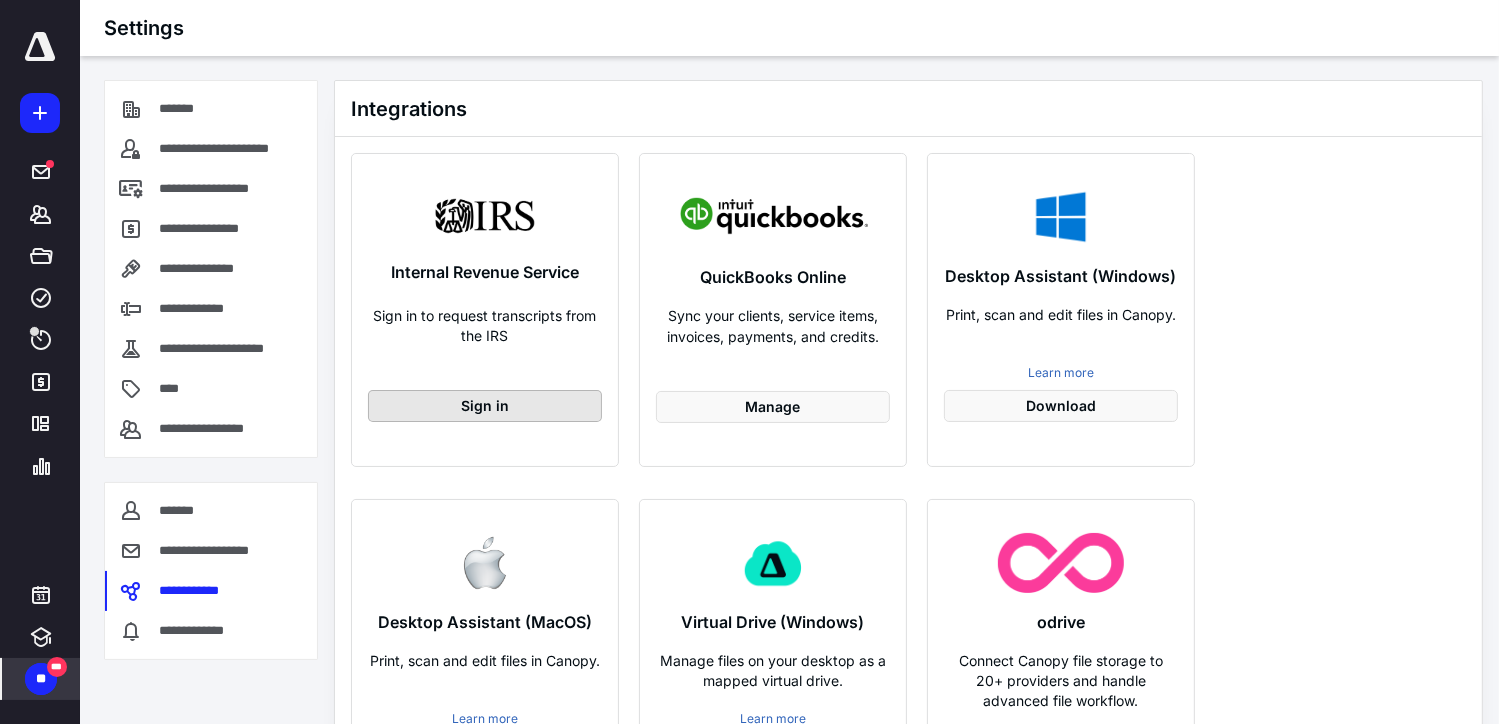 click on "Sign in" at bounding box center [485, 406] 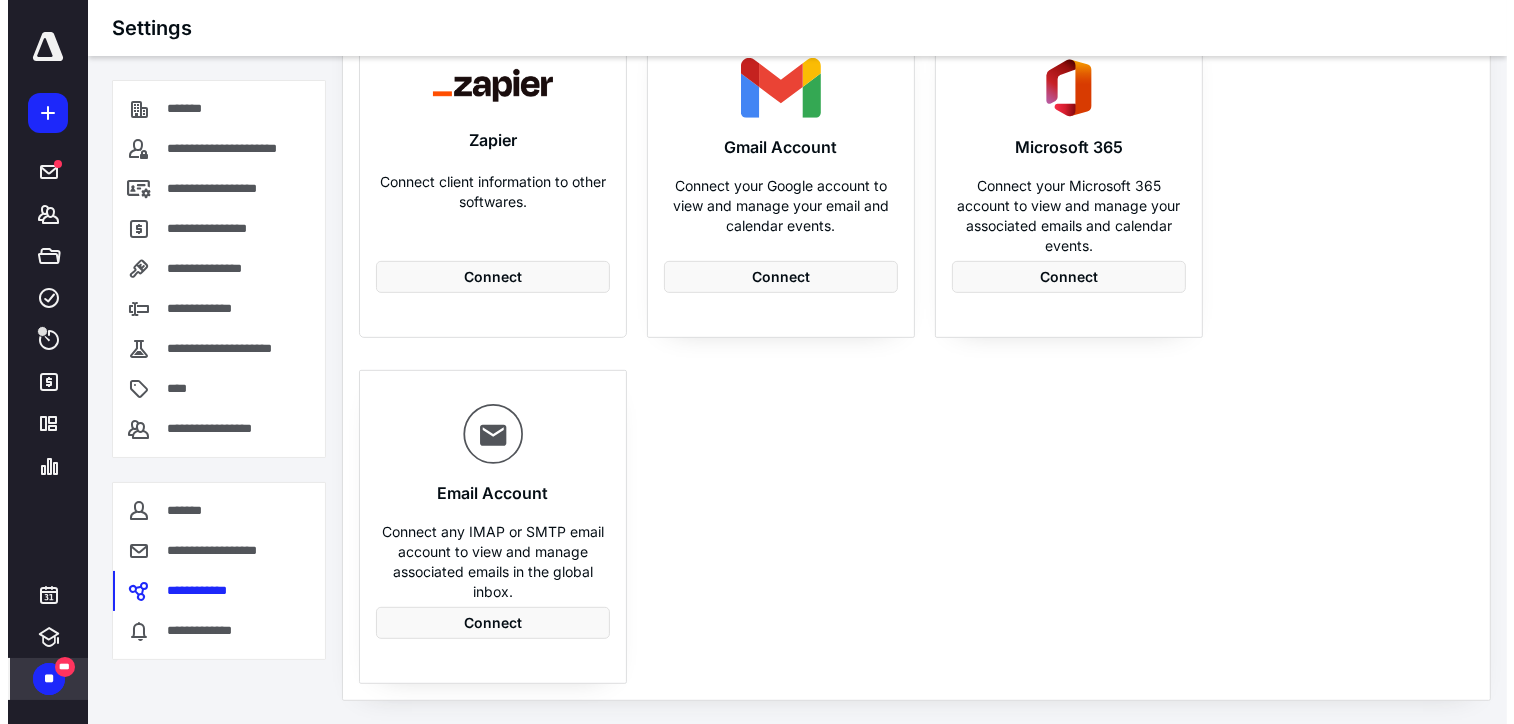 scroll, scrollTop: 0, scrollLeft: 0, axis: both 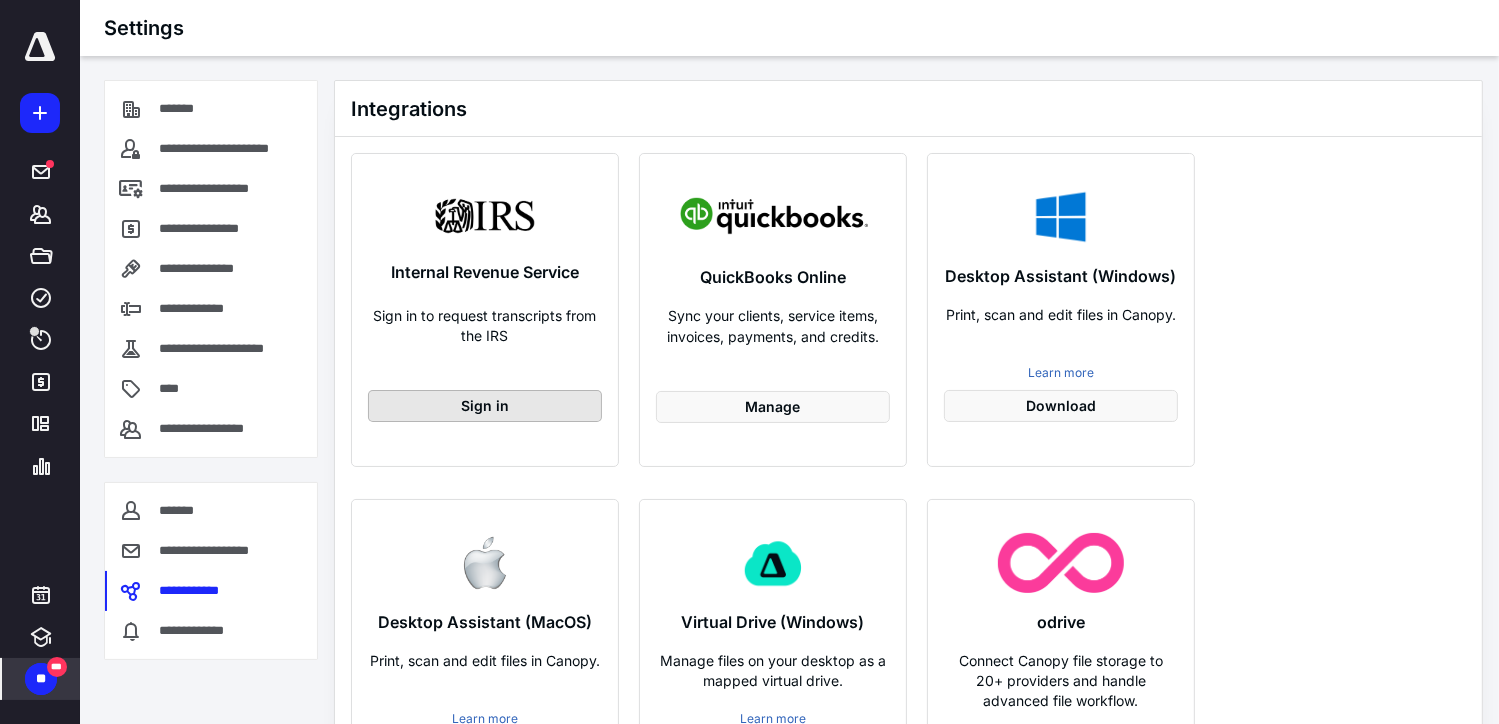 click on "Sign in" at bounding box center [485, 406] 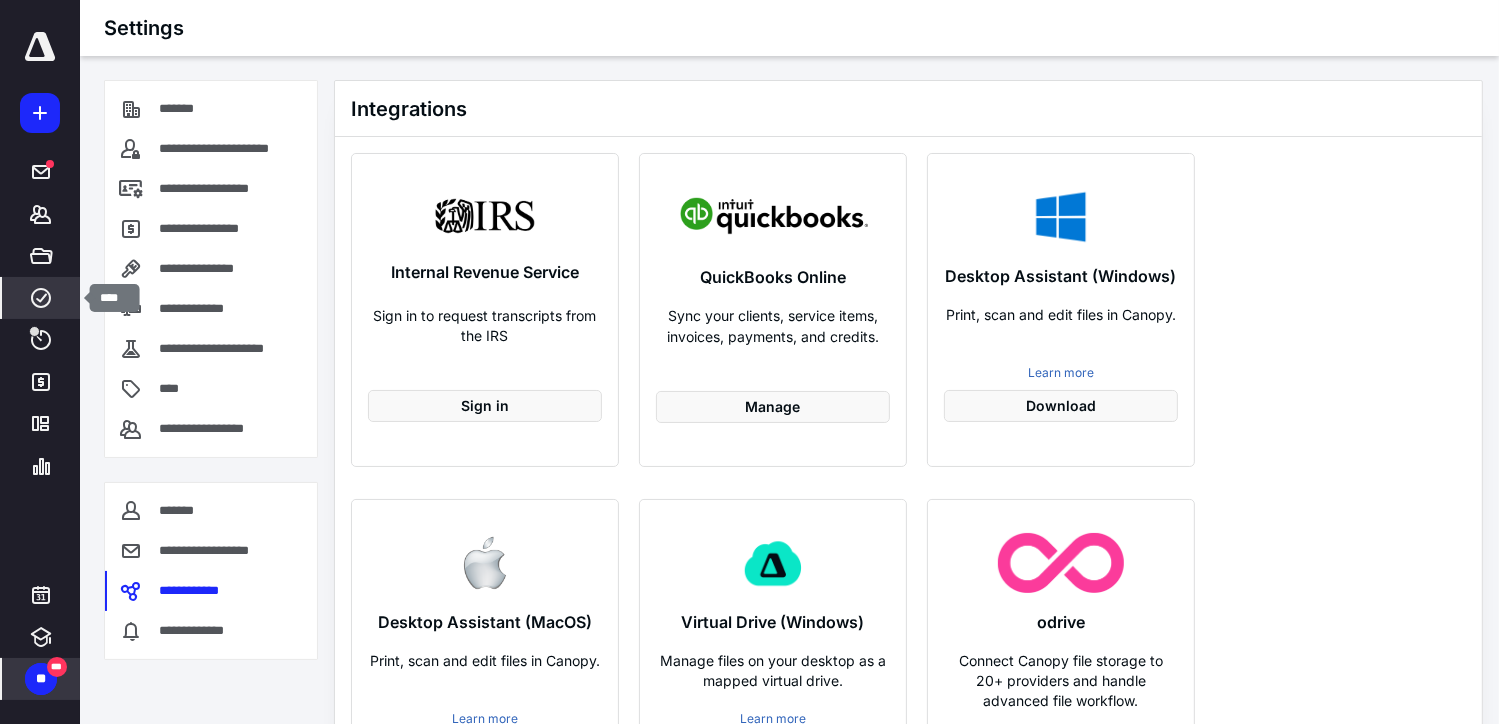 click 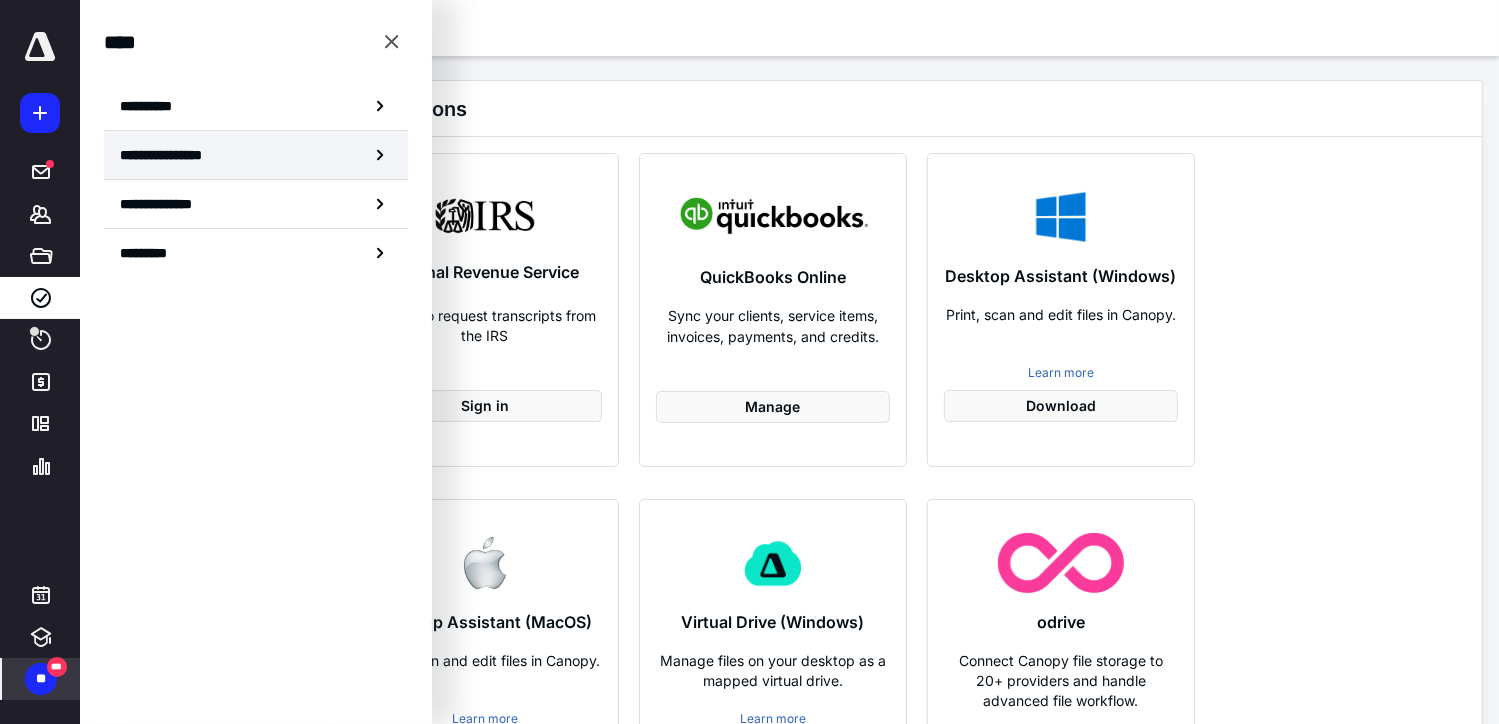 click on "**********" at bounding box center (256, 155) 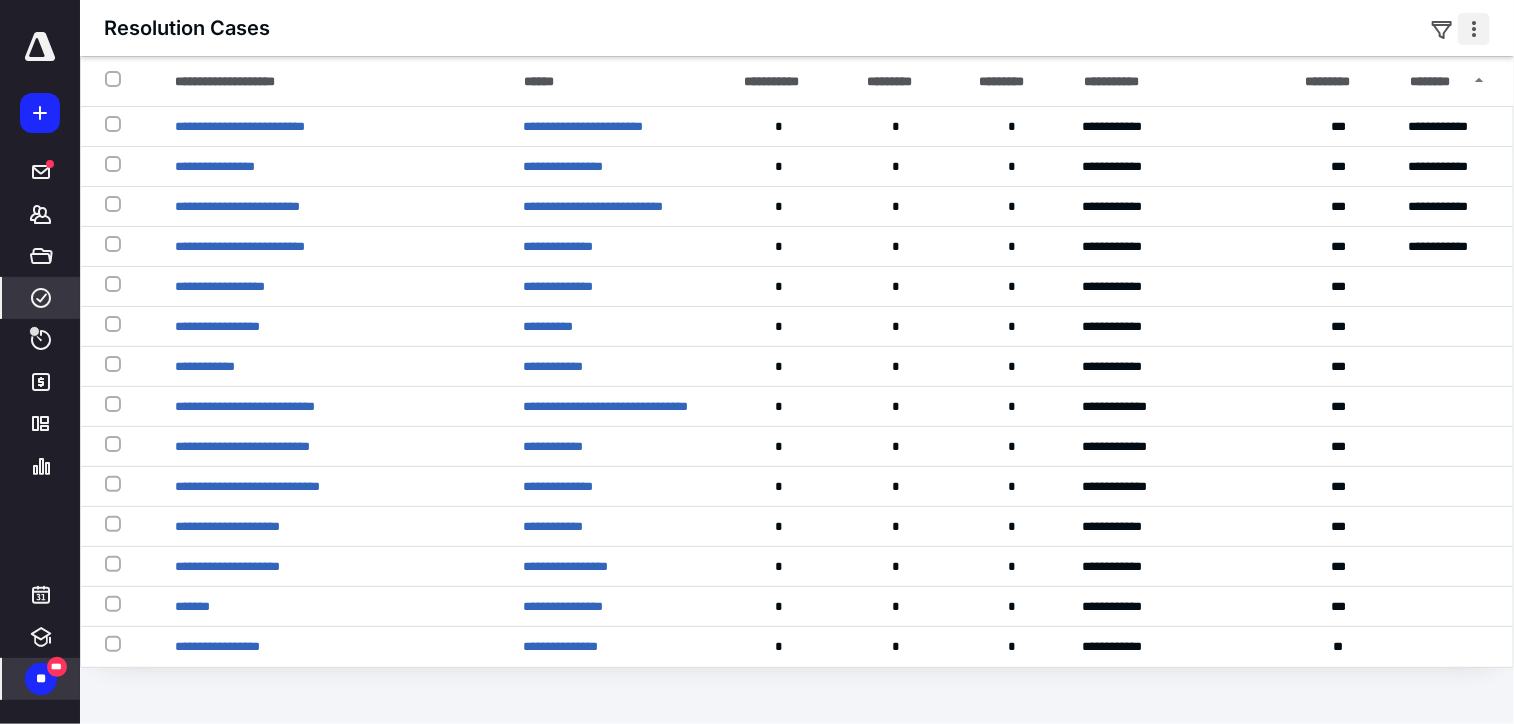 click at bounding box center (1474, 29) 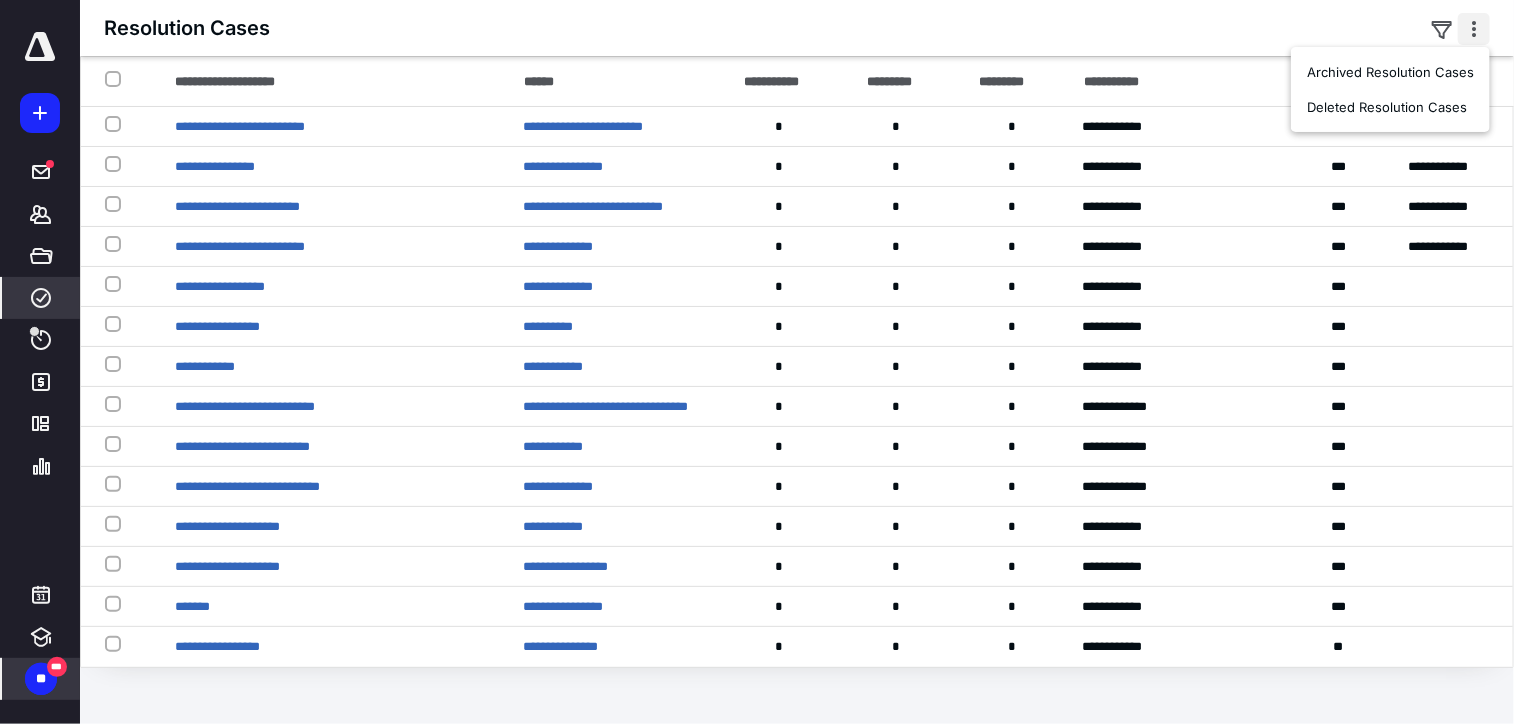 click on "Resolution Cases 9L 998 Stevenson Ltd AI A1-All American Chimney & Duct Cleaning Inc AR Aaron Rodebaugh AI ABC Builders, Inc AL Acord Masonry LLC AH Adam Harvey AN Adam Niewiadomski AT Adams Family Irrvocable Trust AT Adam Tackett AB Addison Behm AN Adolph Neuman AL AI Nutrition, LLC AC Aisha Childers AK Aishwarya Kolli AI A.J. Goulder Electric Inc AM Akhil Medarametla AE Alan English AF Alan Facemyer AR Alan Rutledge AH Alberta Hodgson Archived Resolution Cases Deleted Resolution Cases" at bounding box center (797, 28) 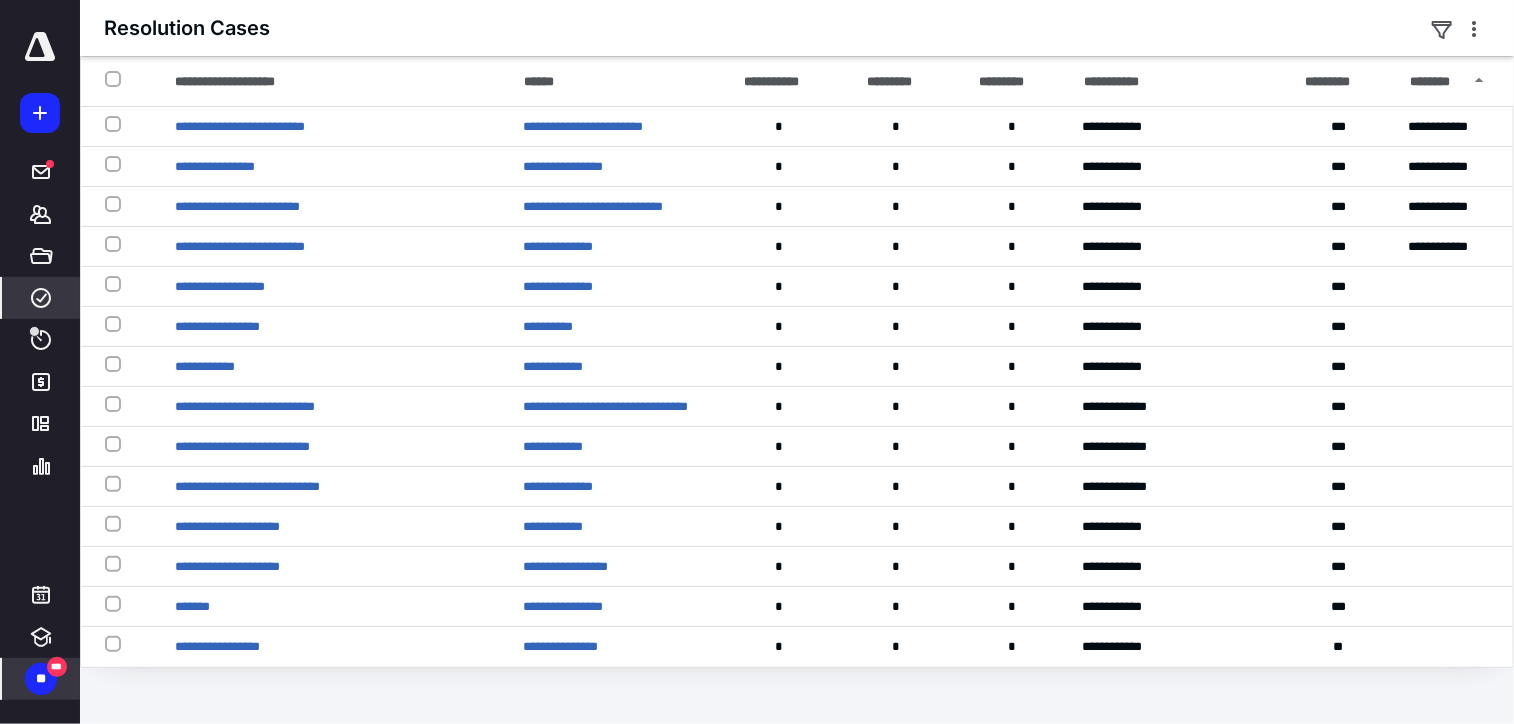 click 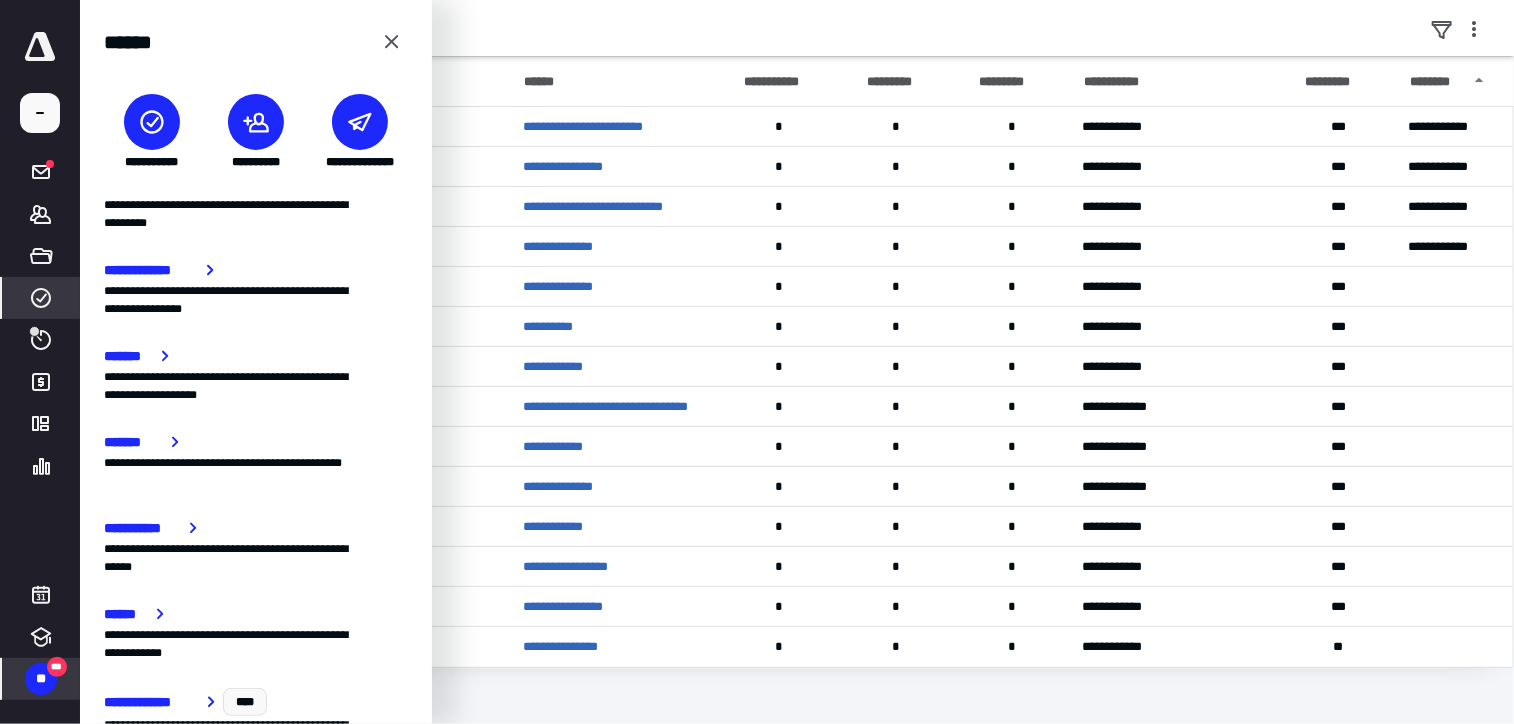 scroll, scrollTop: 329, scrollLeft: 0, axis: vertical 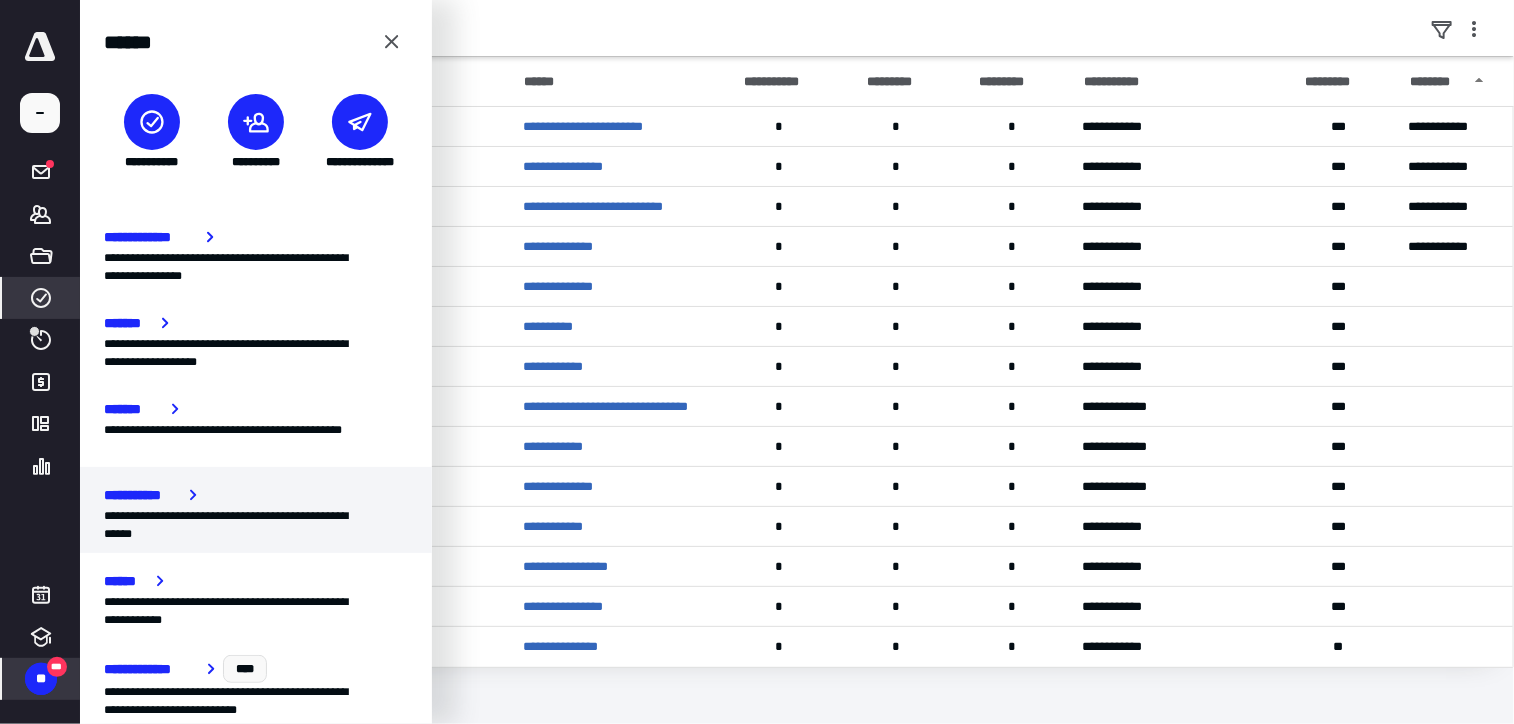 click on "**********" at bounding box center [142, 495] 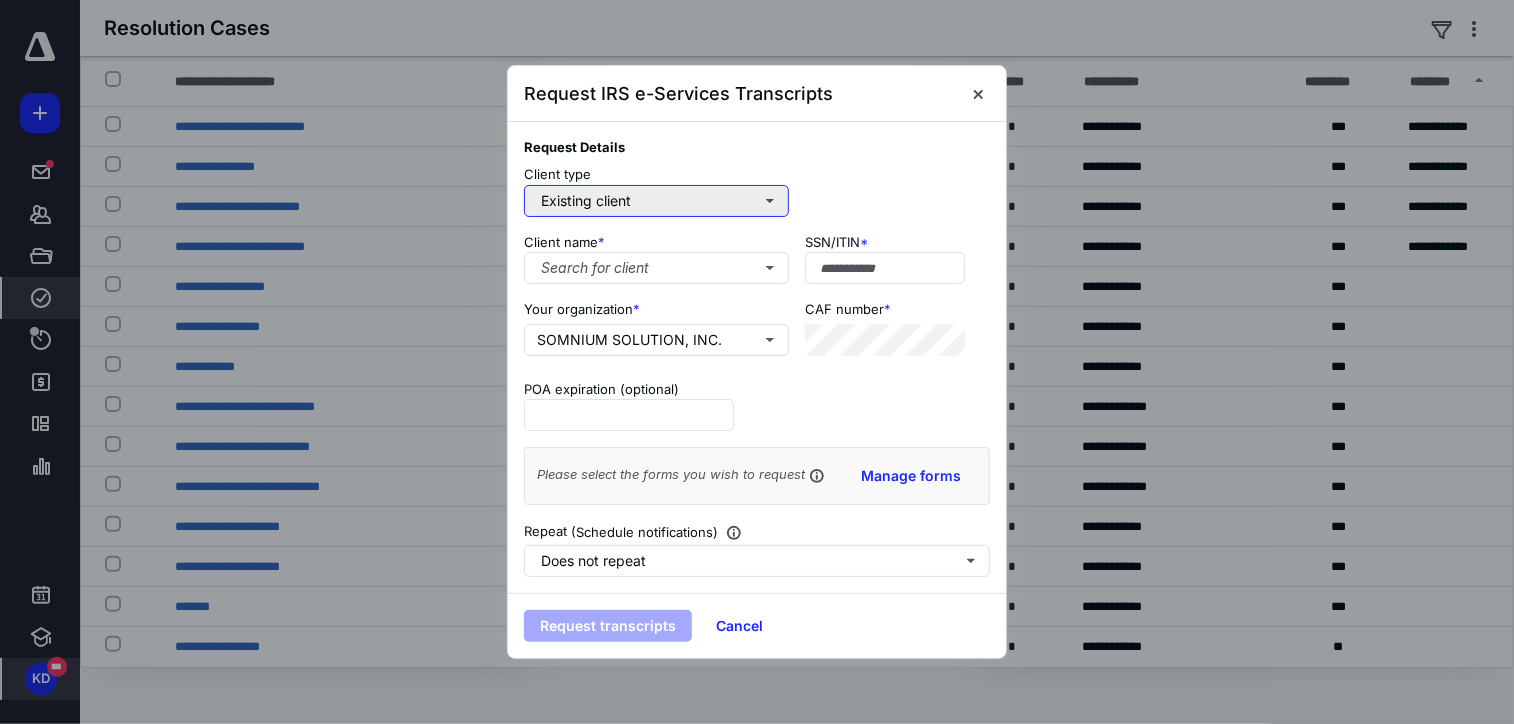 click on "Existing client" at bounding box center [656, 201] 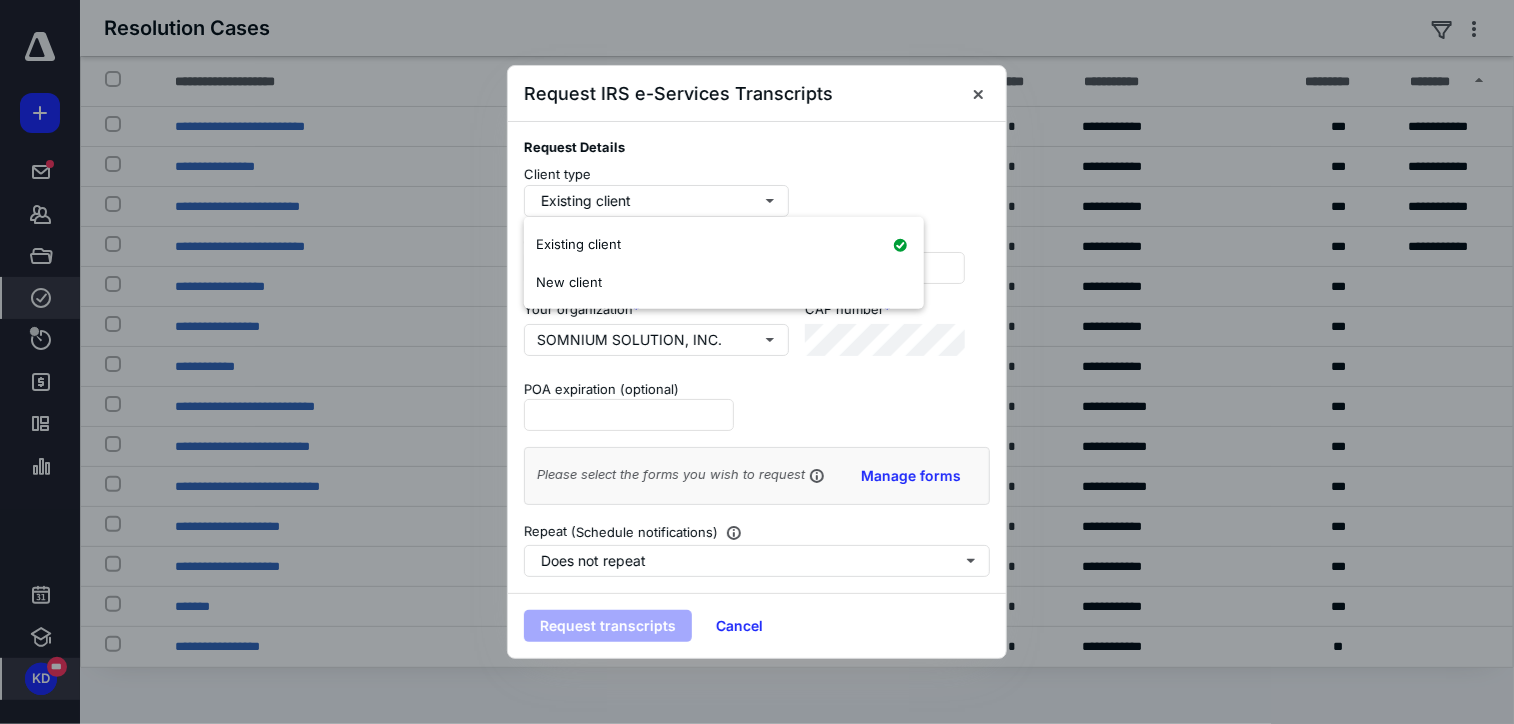 click on "Request Details" at bounding box center (757, 148) 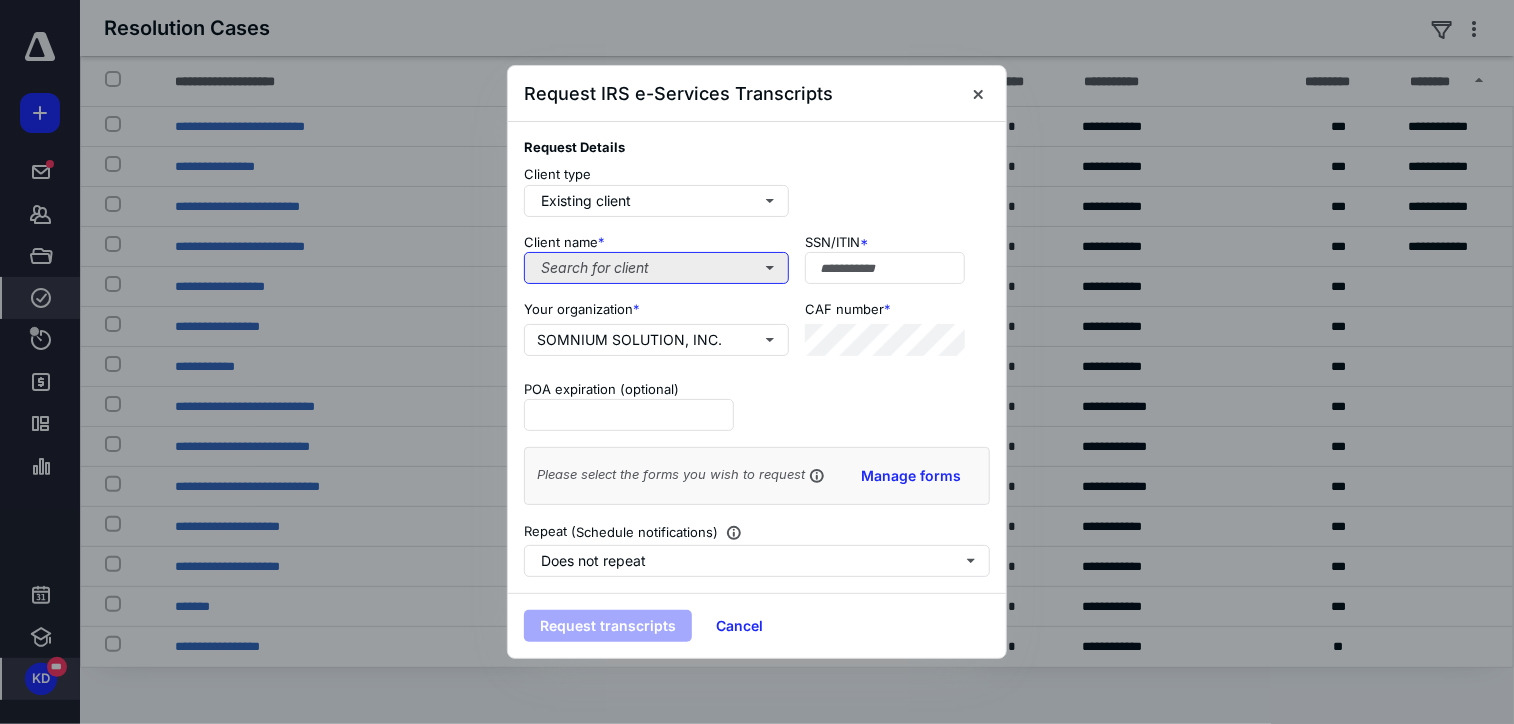 click on "Search for client" at bounding box center (656, 268) 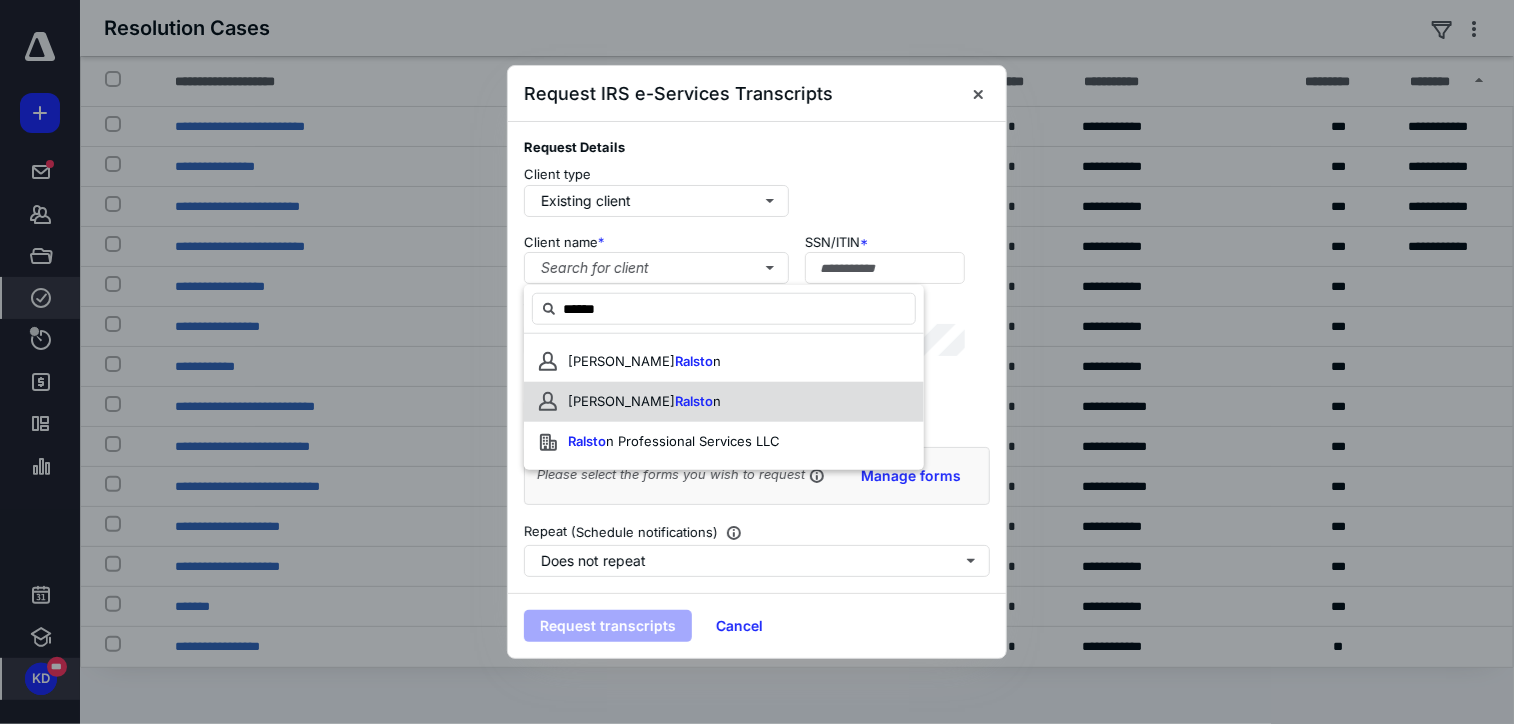 click on "Ralsto" at bounding box center [694, 401] 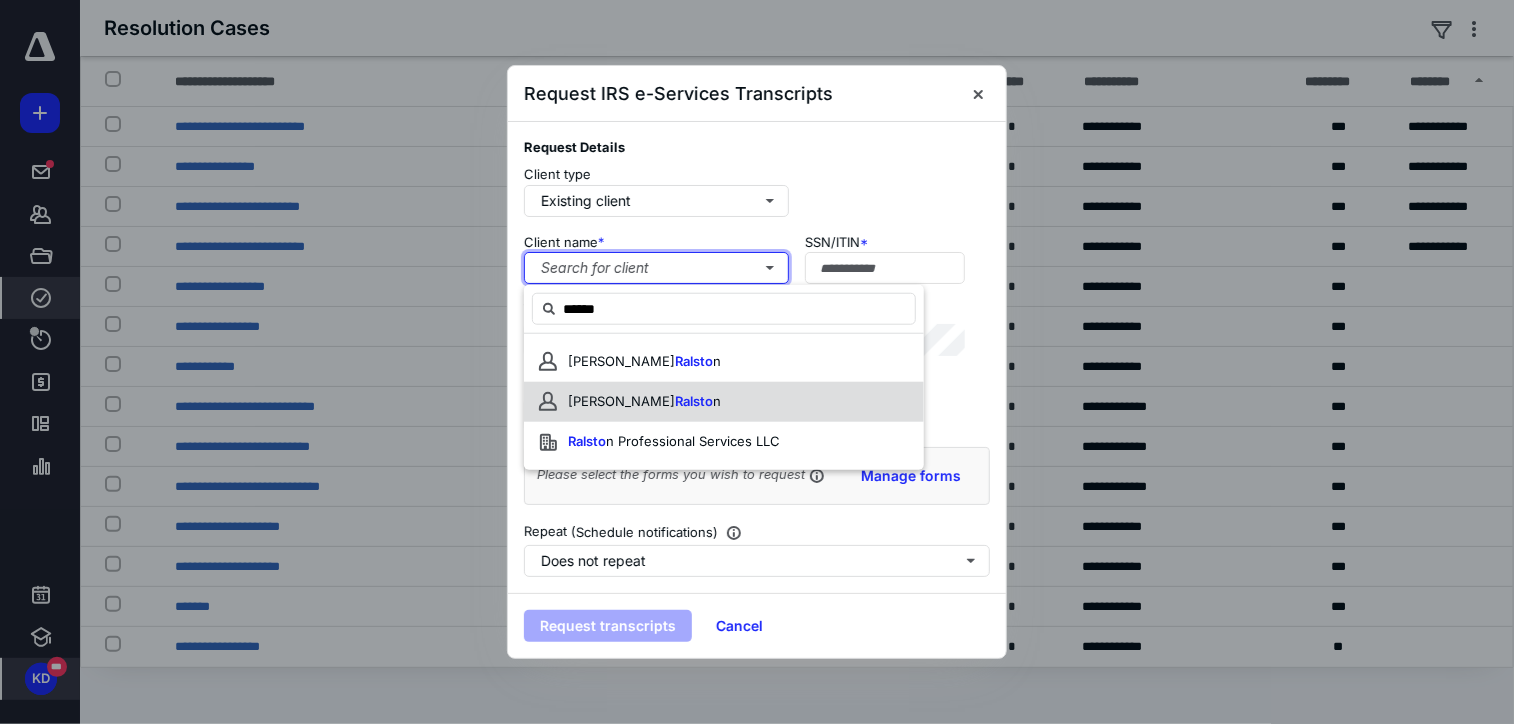 type on "**********" 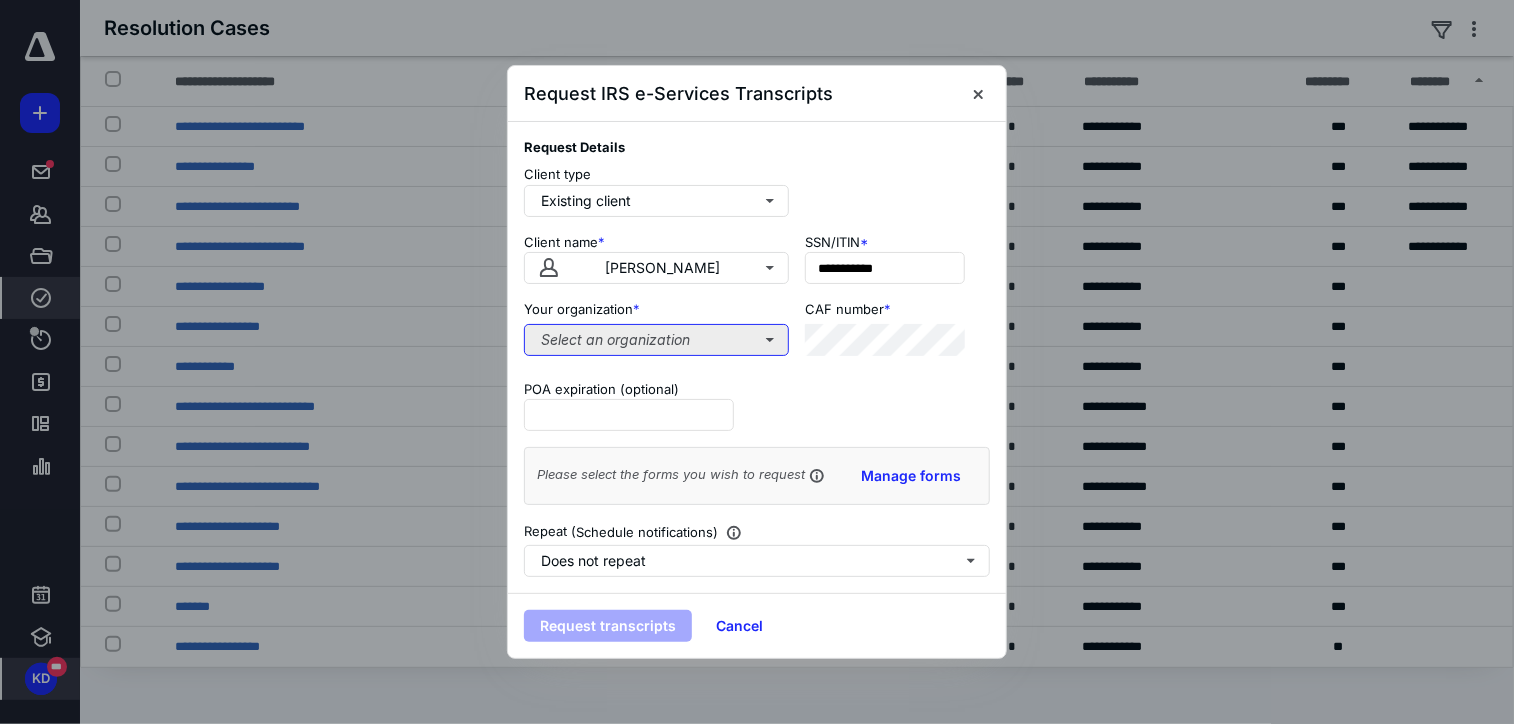 click on "Select an organization" at bounding box center [656, 340] 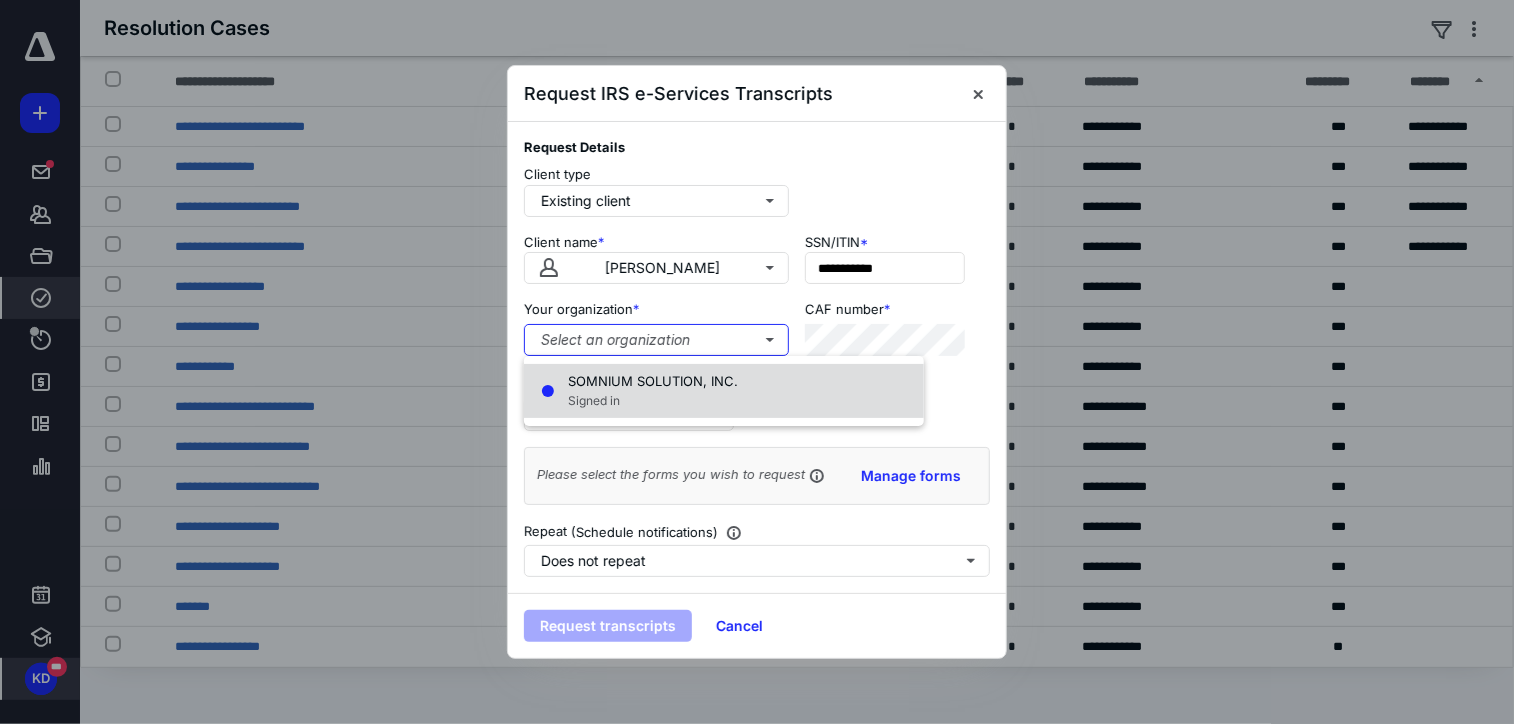 click on "Signed in" at bounding box center (653, 401) 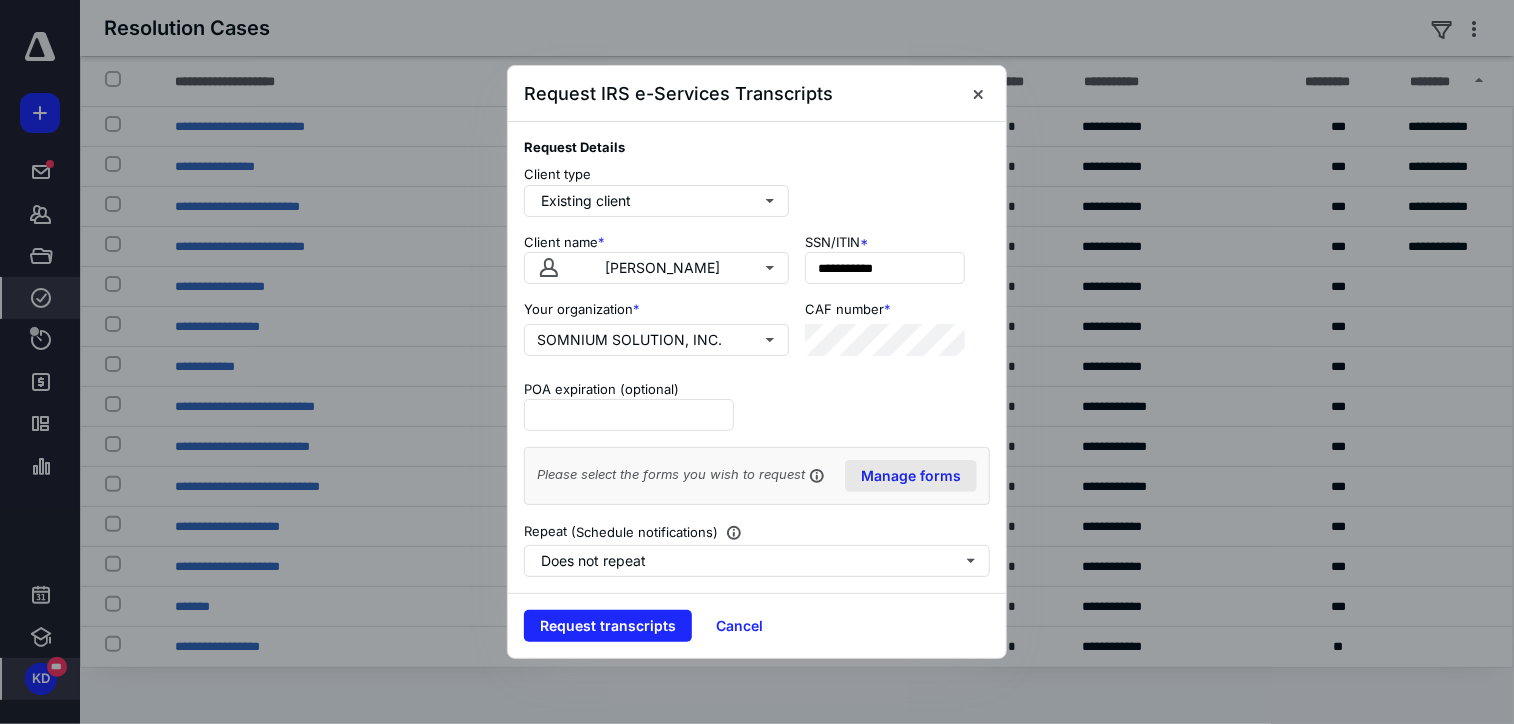 click on "Manage forms" at bounding box center (911, 476) 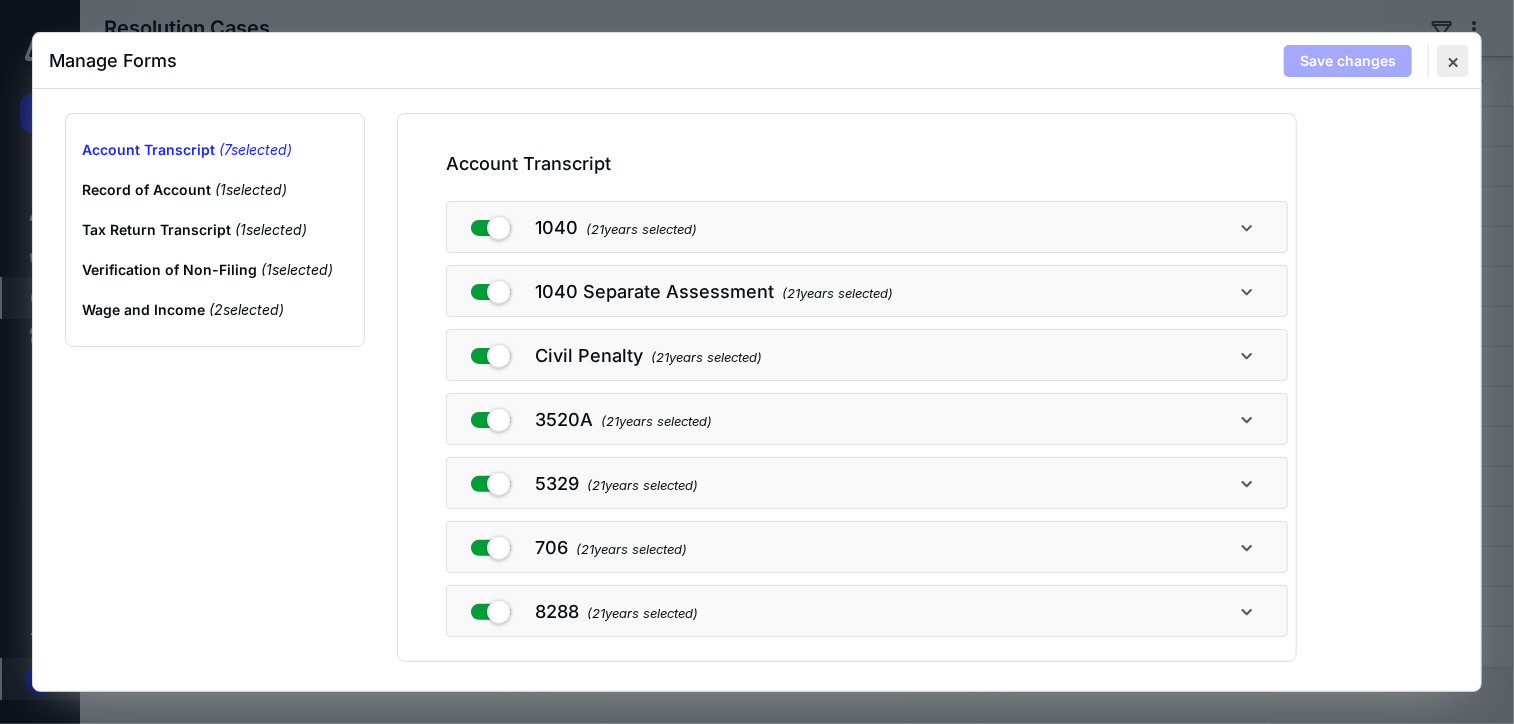 click at bounding box center (1453, 61) 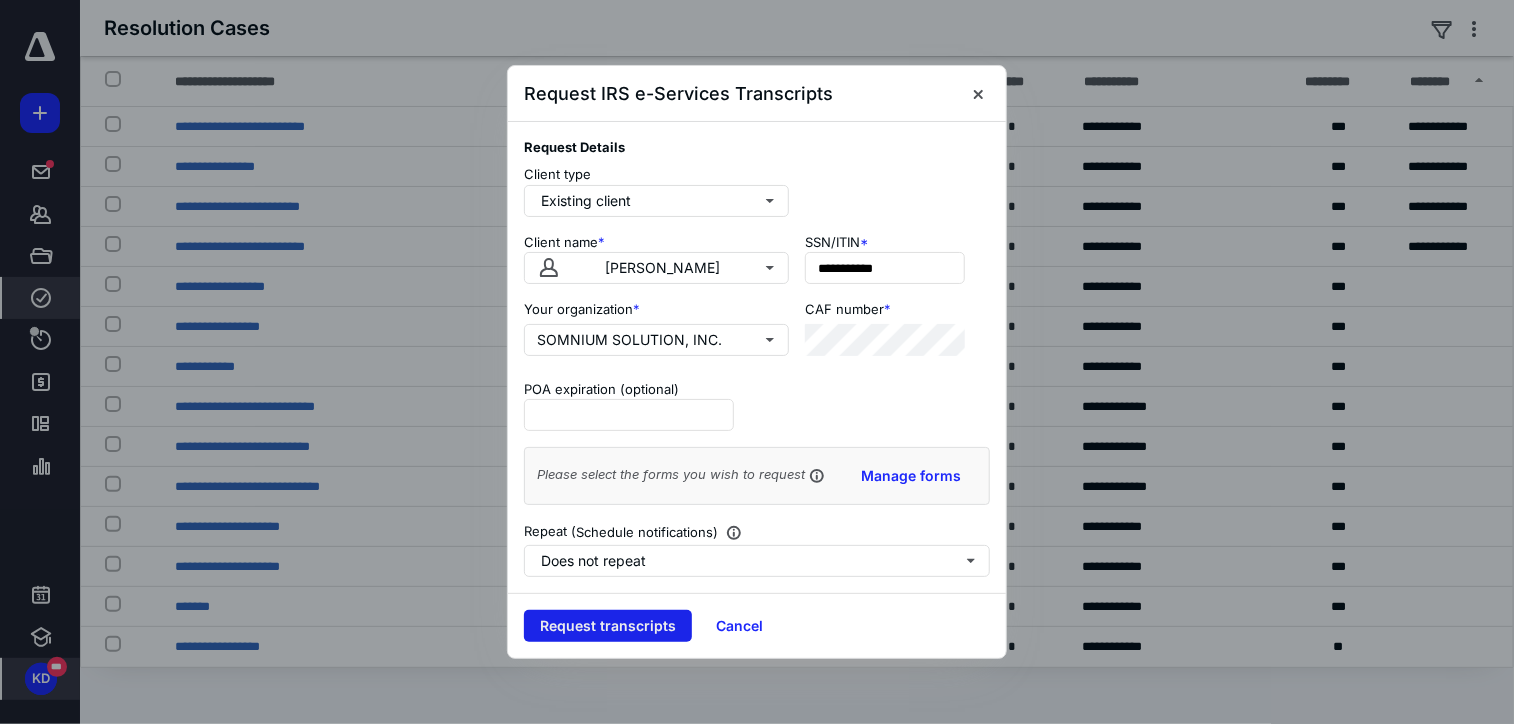 click on "Request transcripts" at bounding box center [608, 626] 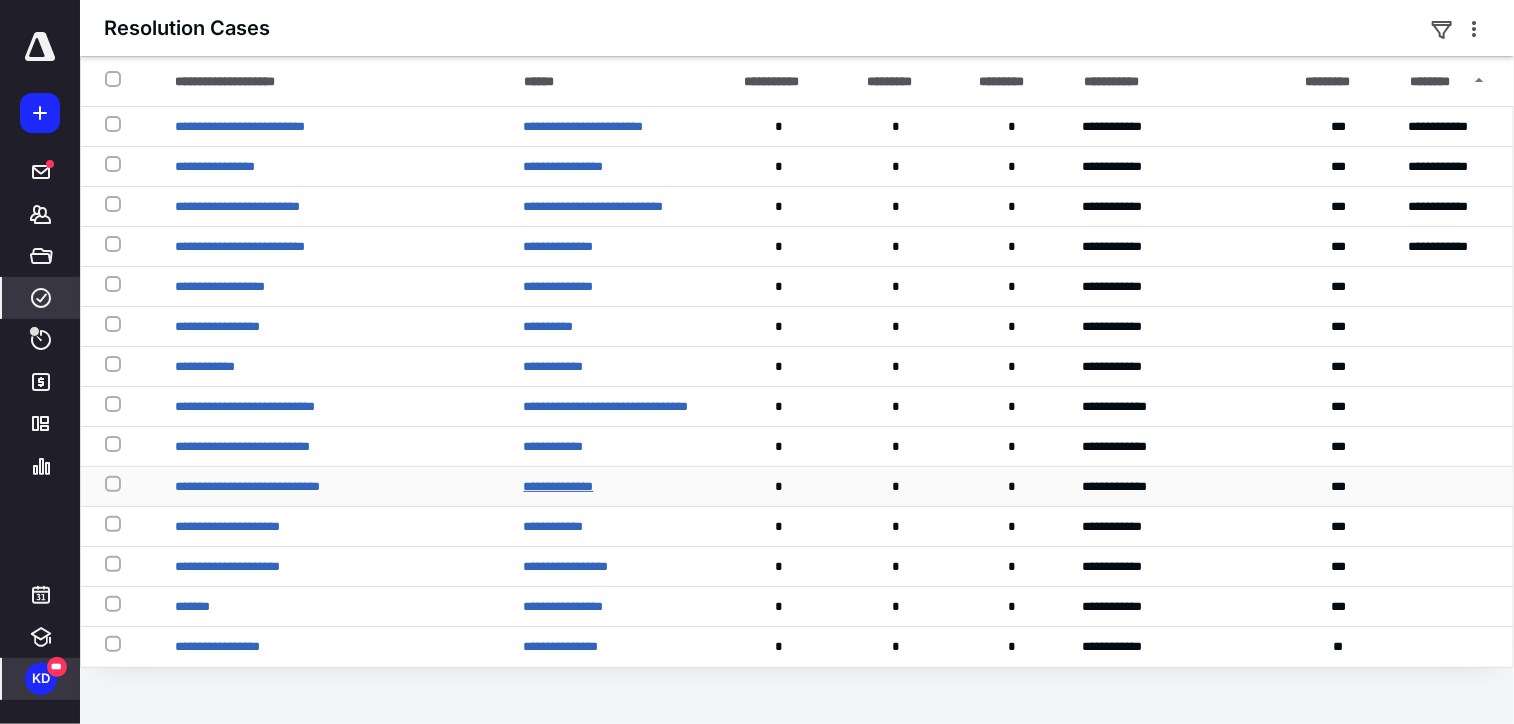 click on "**********" at bounding box center [559, 486] 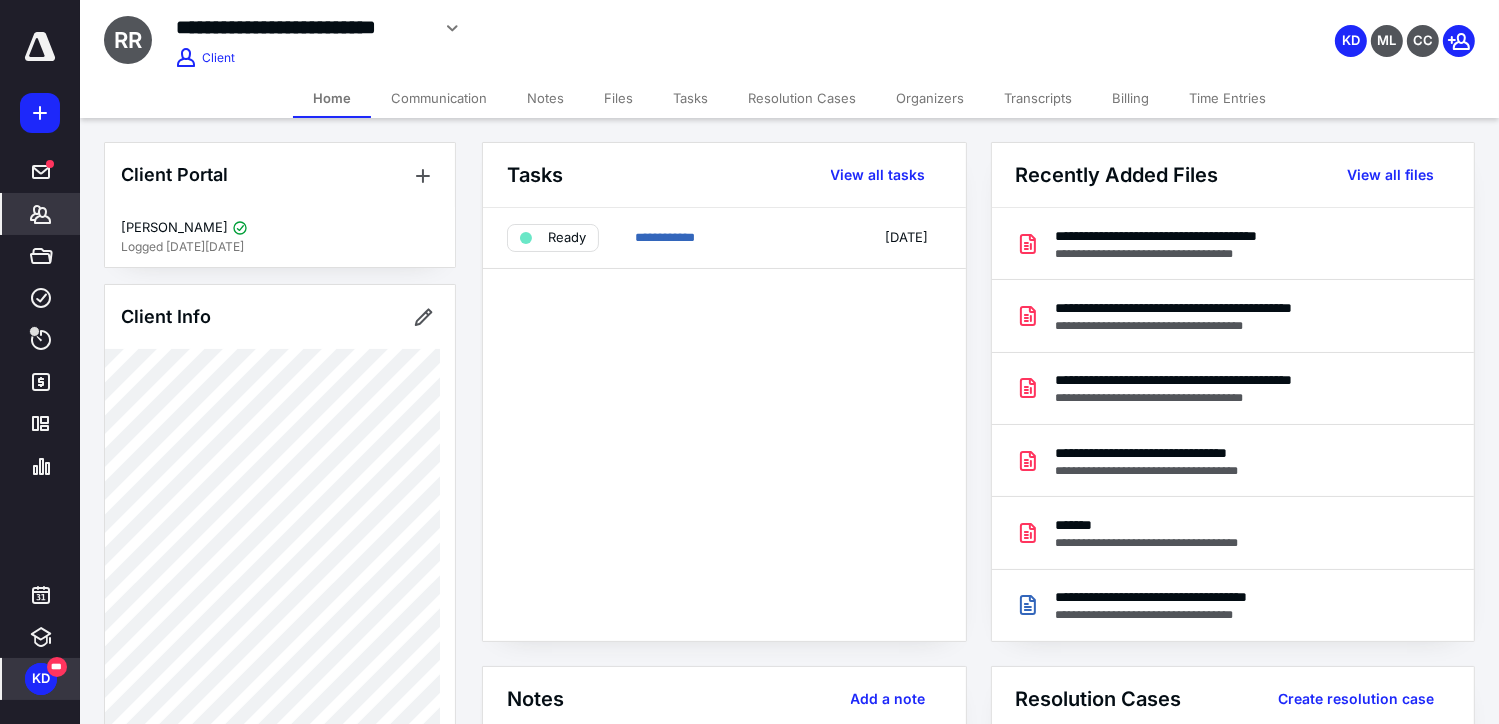 click on "Tasks" at bounding box center [690, 98] 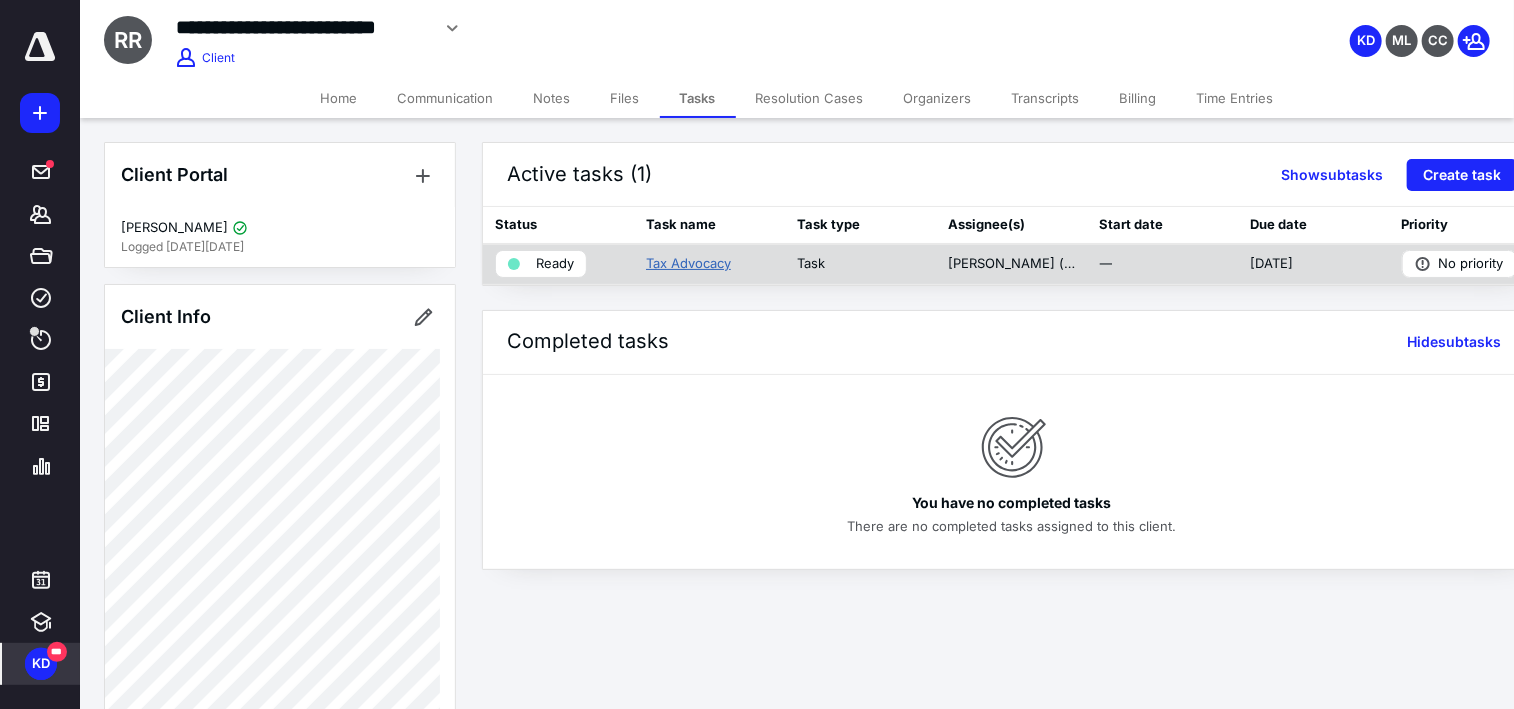 click on "Tax Advocacy" at bounding box center (688, 264) 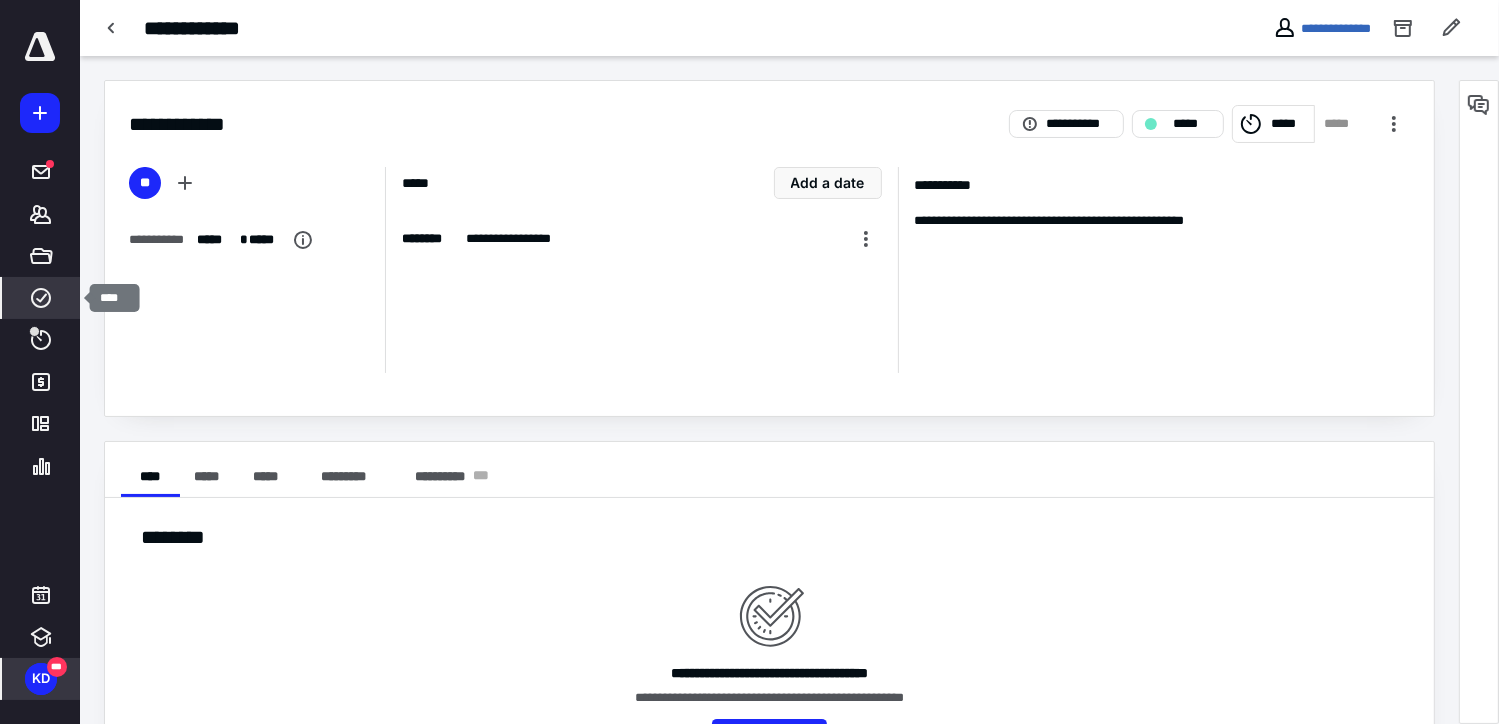 click 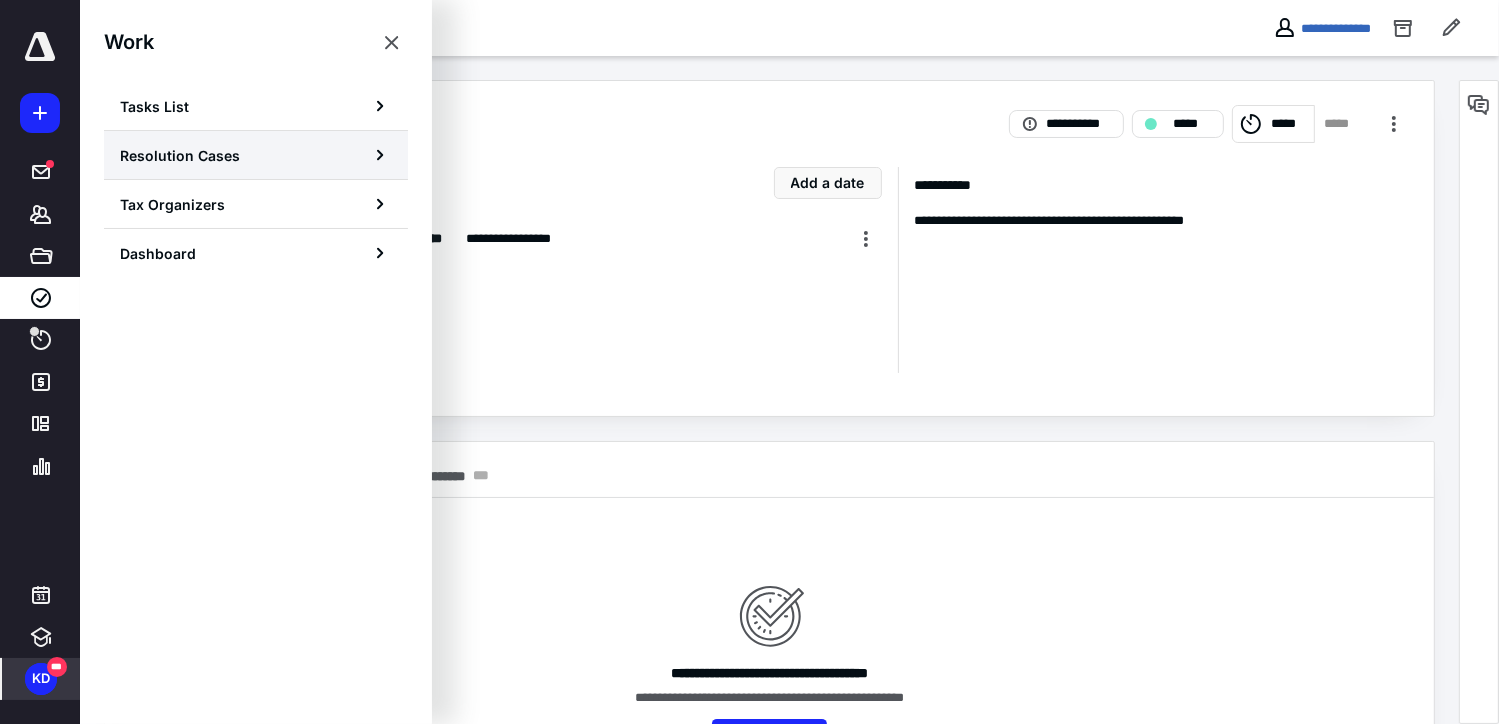 click on "Resolution Cases" at bounding box center (180, 155) 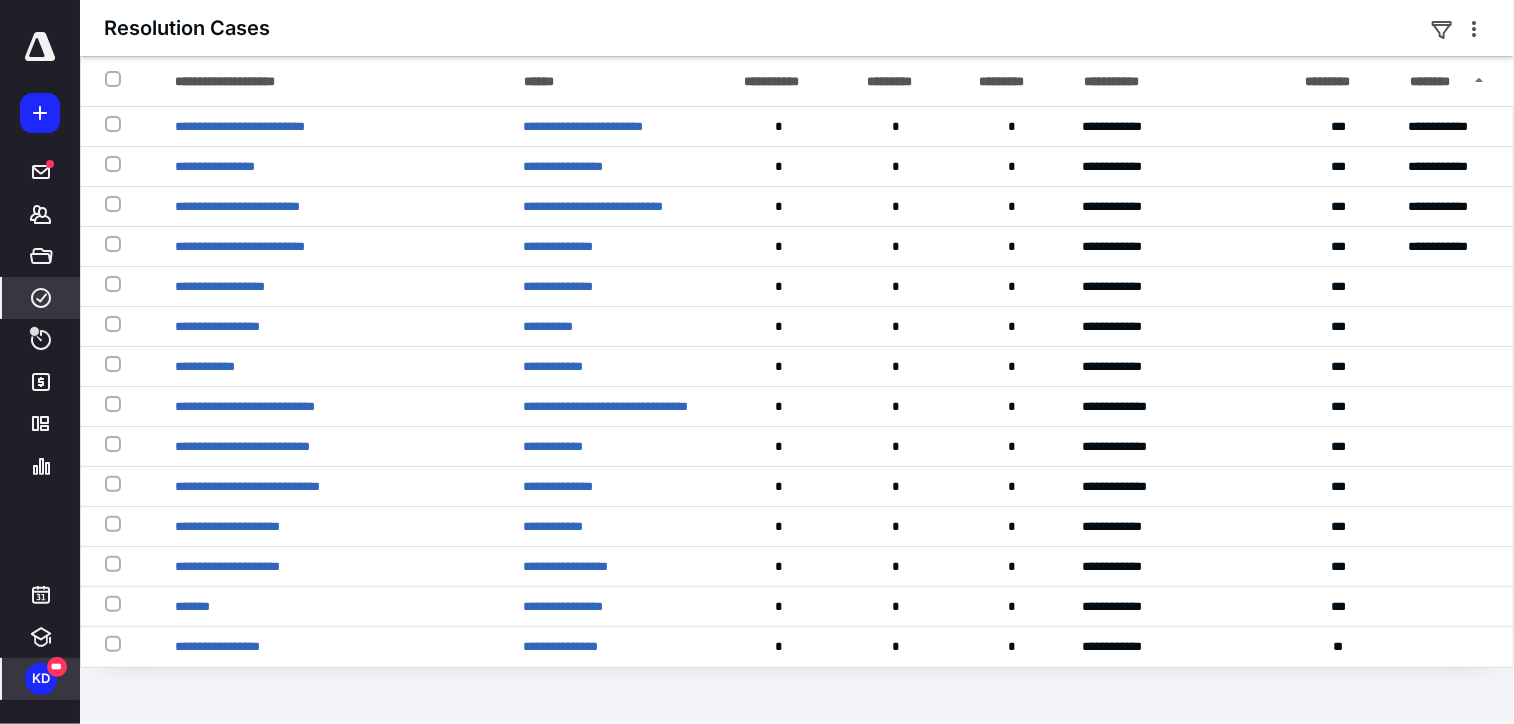 click 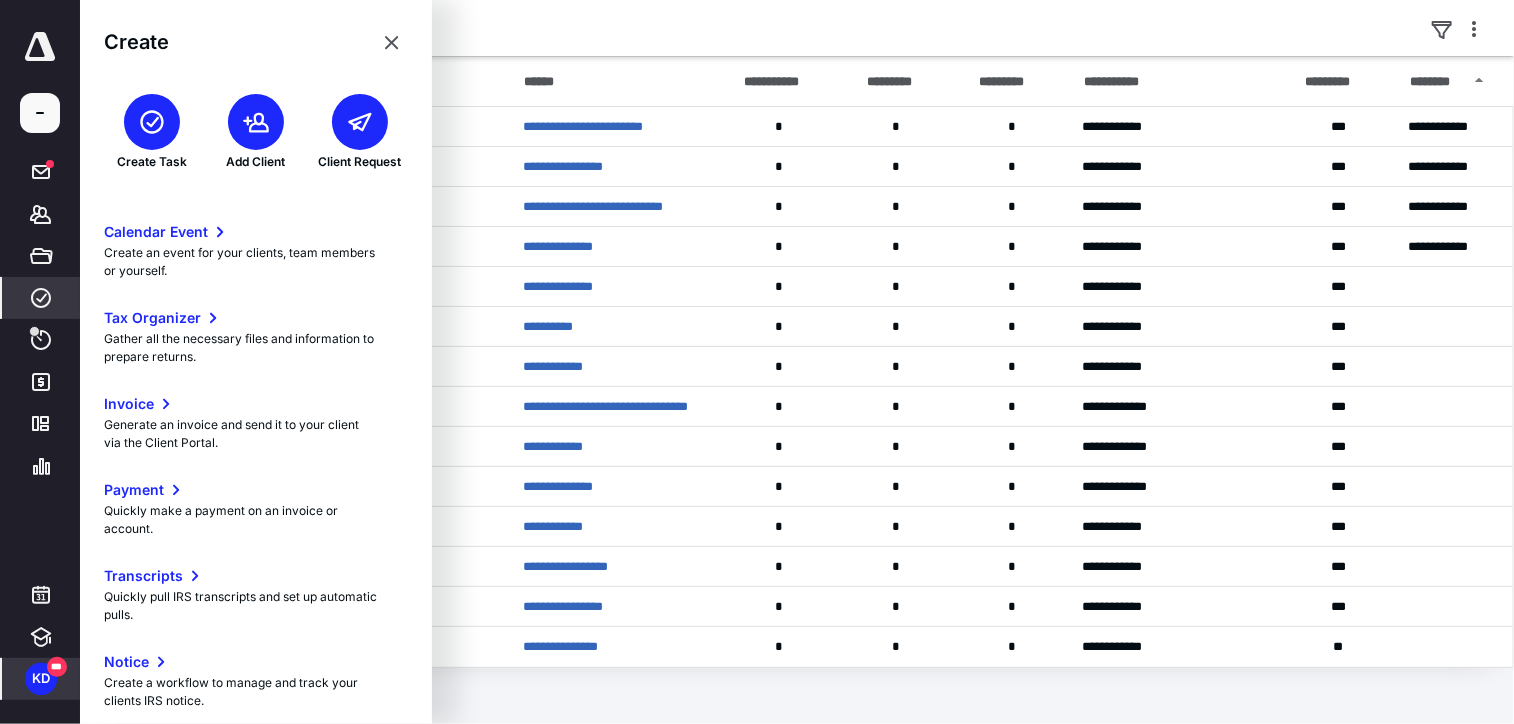 scroll, scrollTop: 268, scrollLeft: 0, axis: vertical 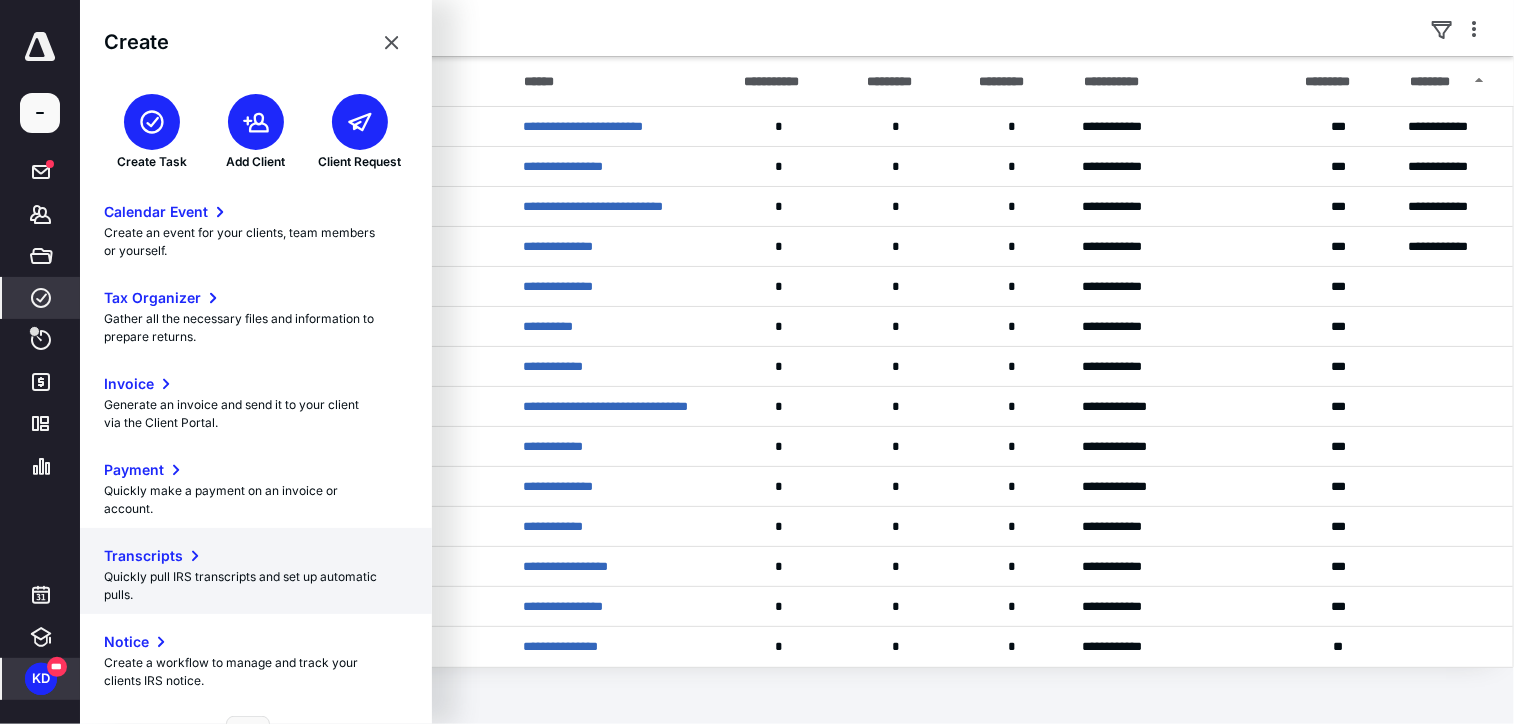 click on "Transcripts" at bounding box center (143, 556) 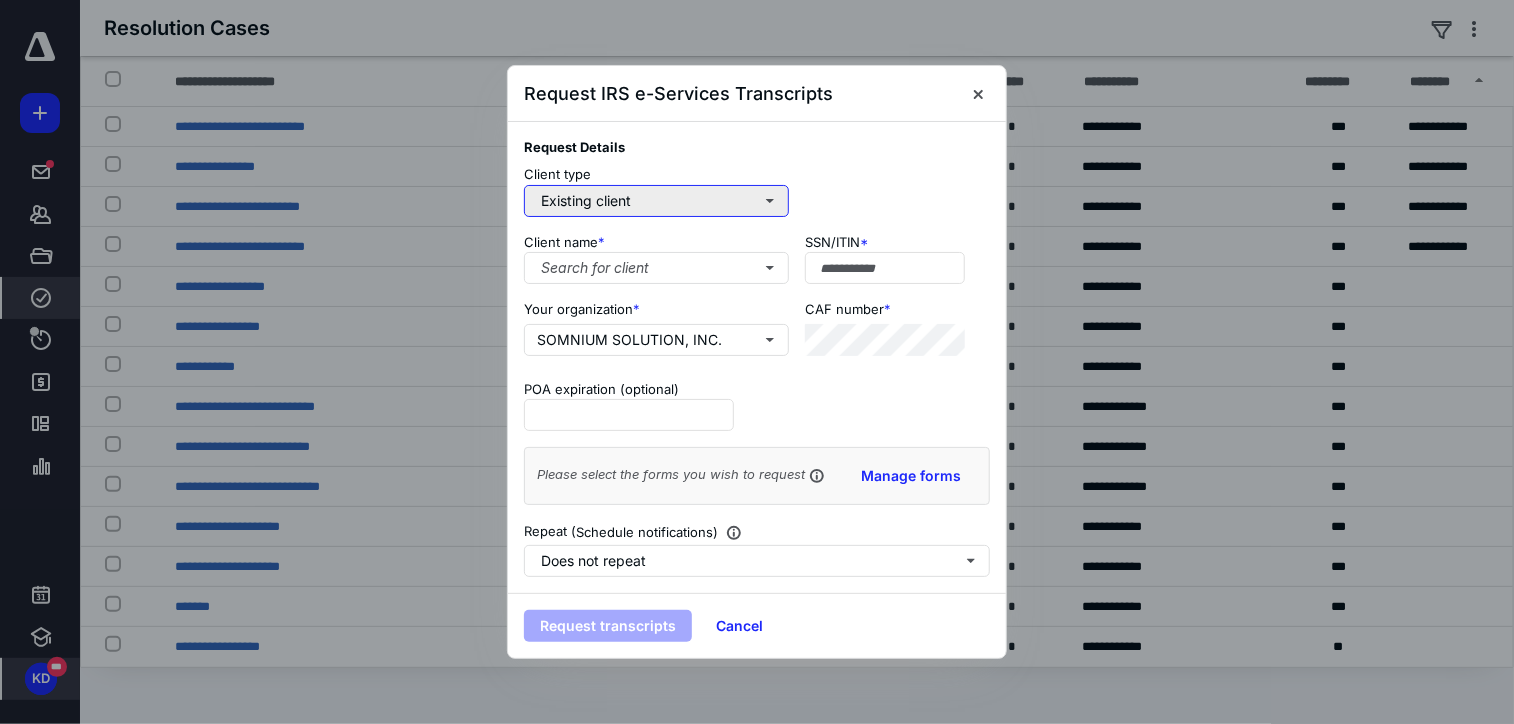 click on "Existing client" at bounding box center (656, 201) 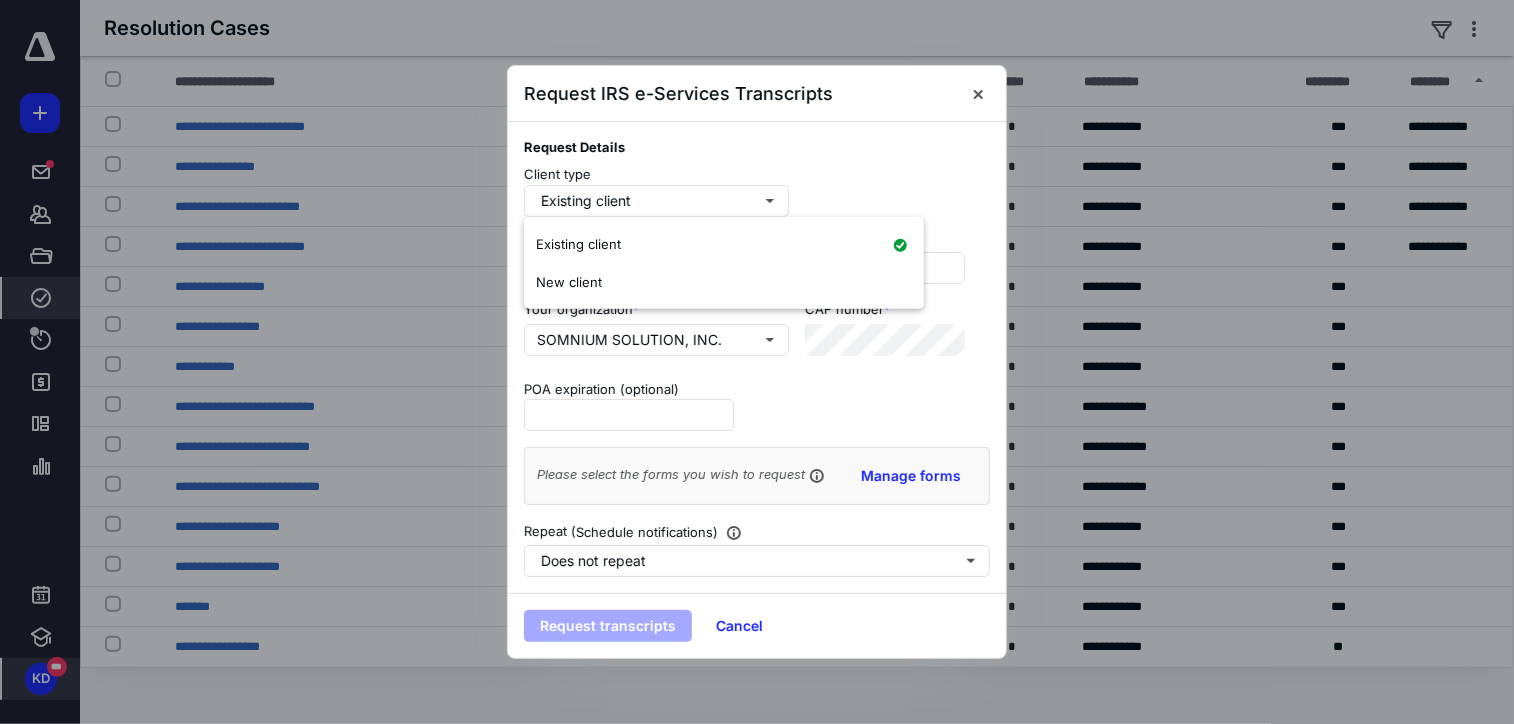 click on "Client type Existing client" at bounding box center (757, 191) 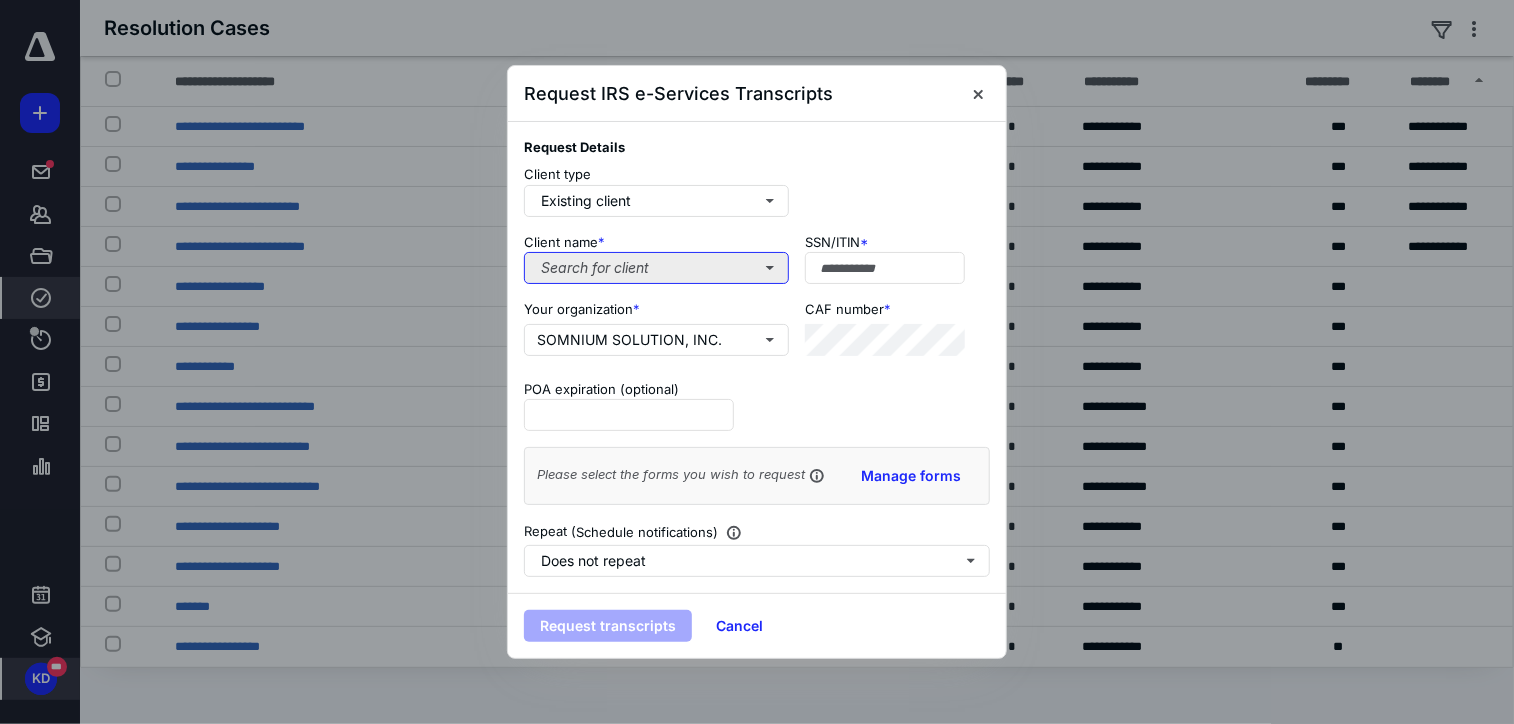 click on "Search for client" at bounding box center (656, 268) 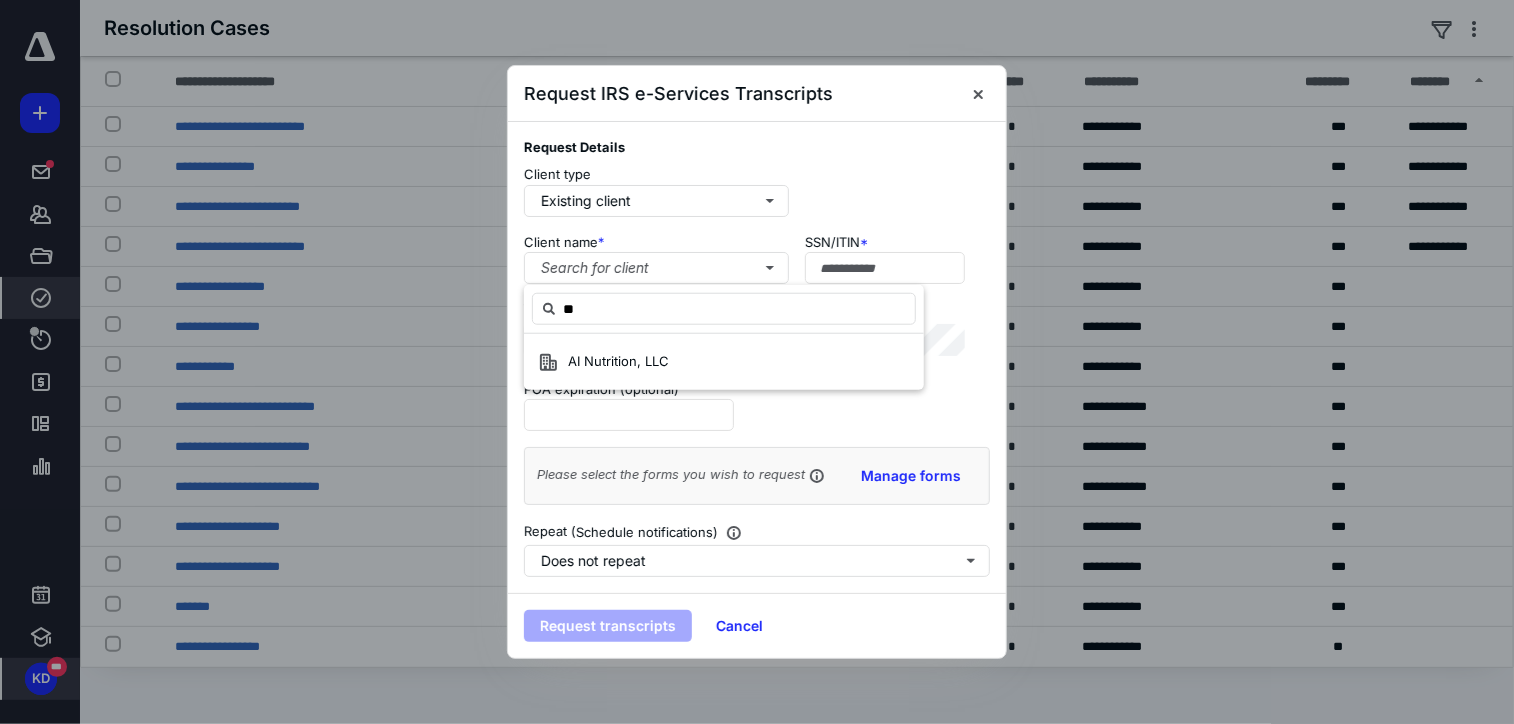 type on "*" 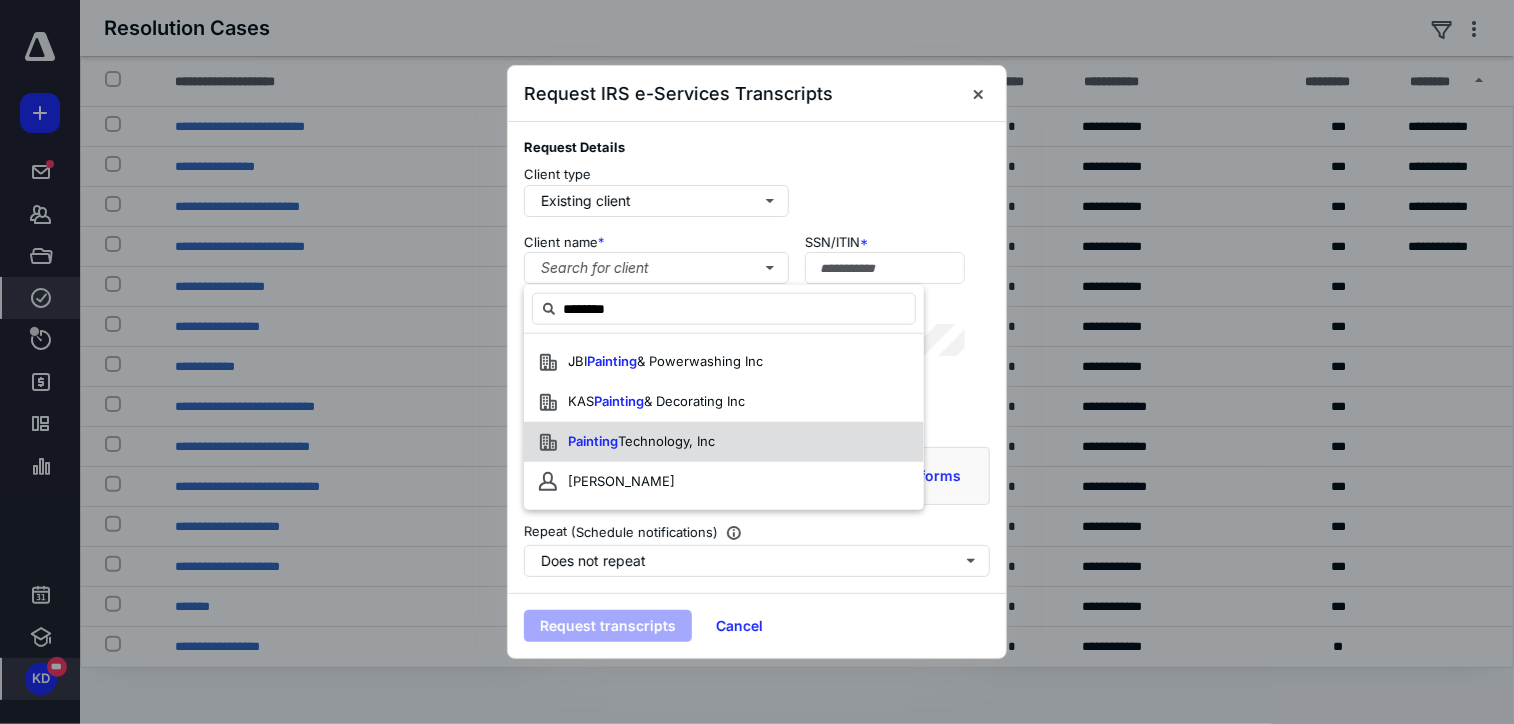 click on "Technology, Inc" at bounding box center [666, 441] 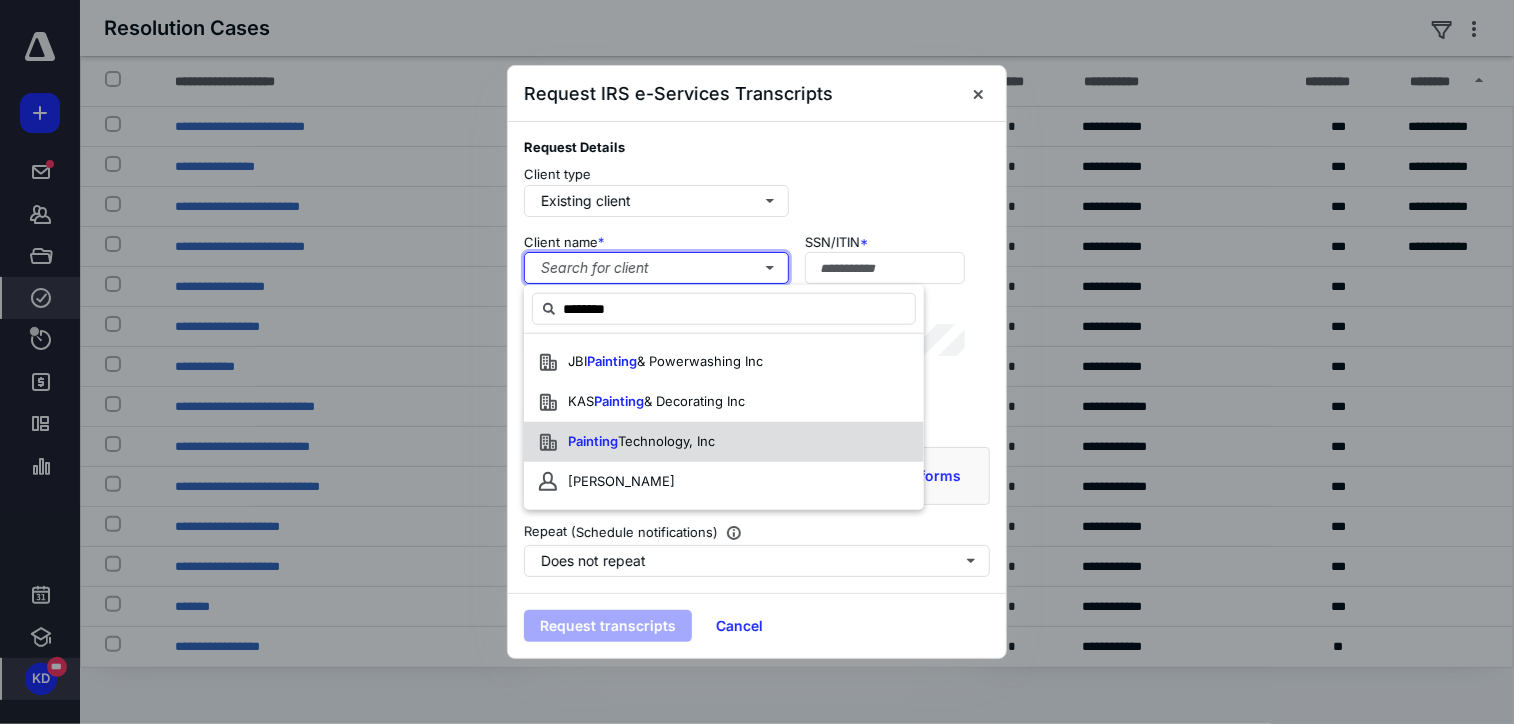 type on "**********" 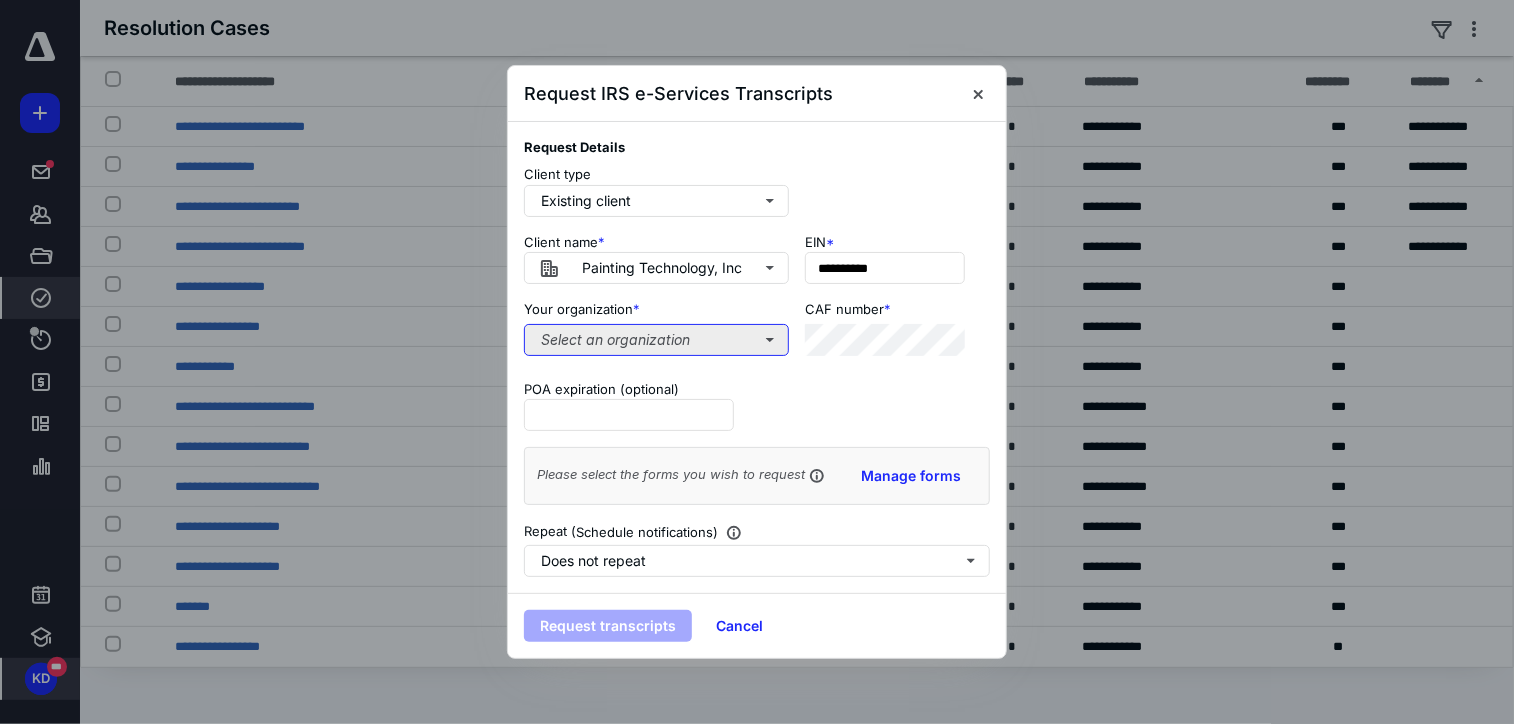 click on "Select an organization" at bounding box center [656, 340] 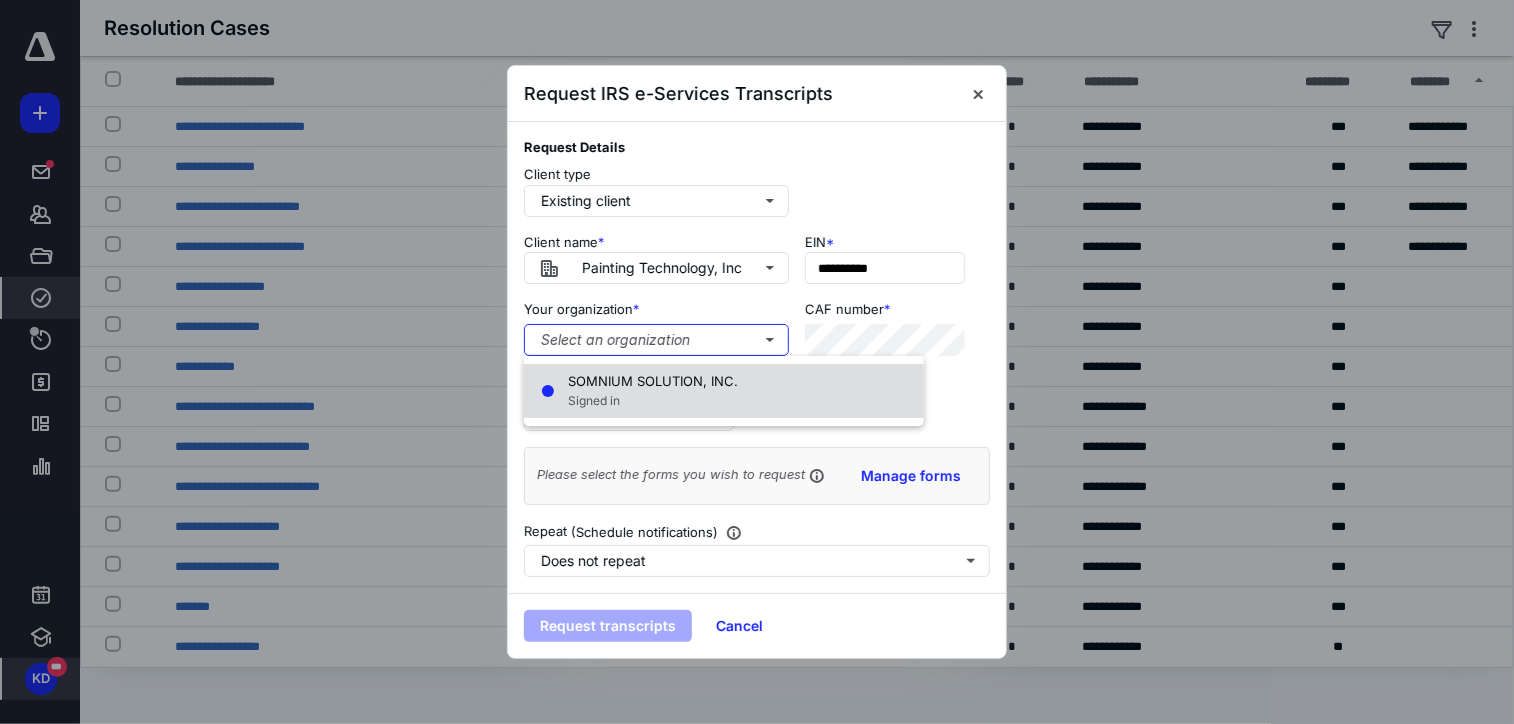 click on "Signed in" at bounding box center [653, 401] 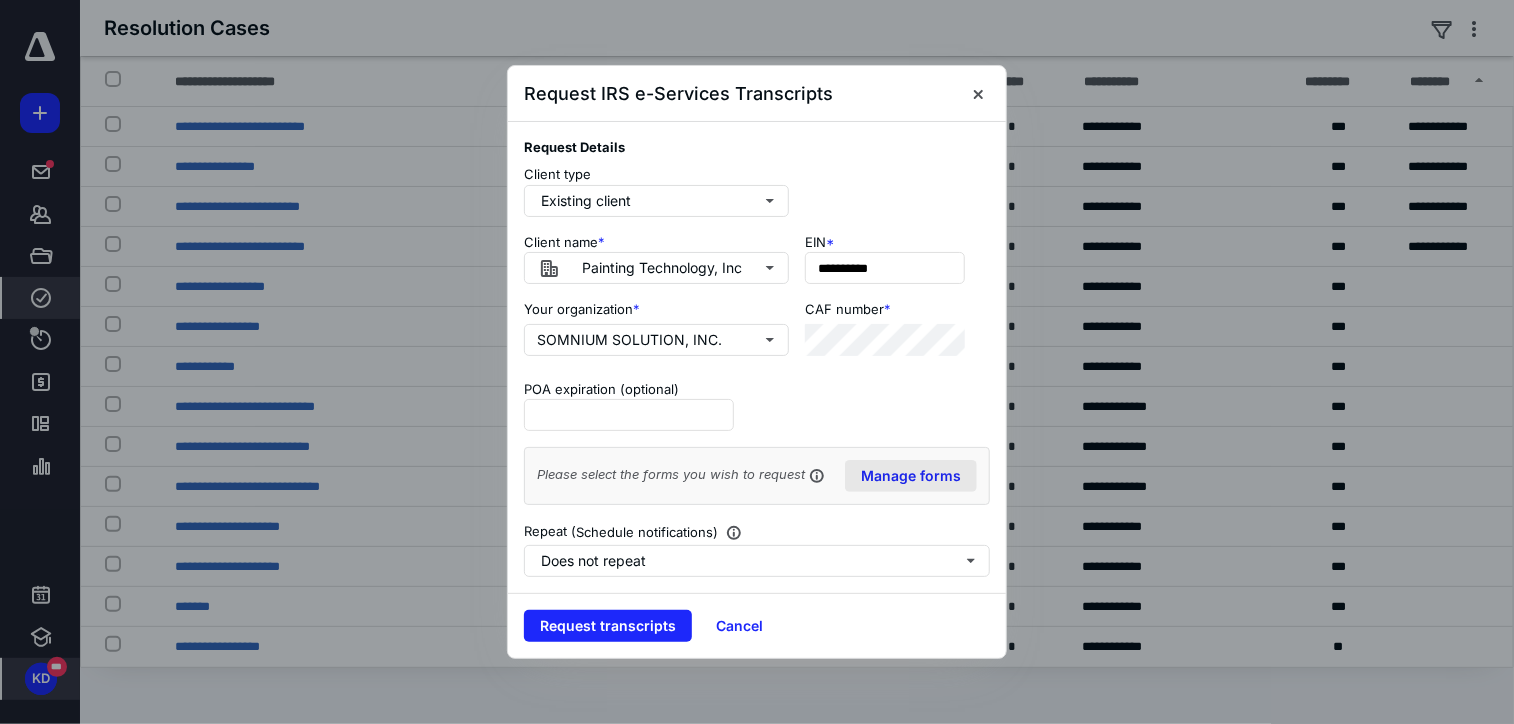 click on "Manage forms" at bounding box center [911, 476] 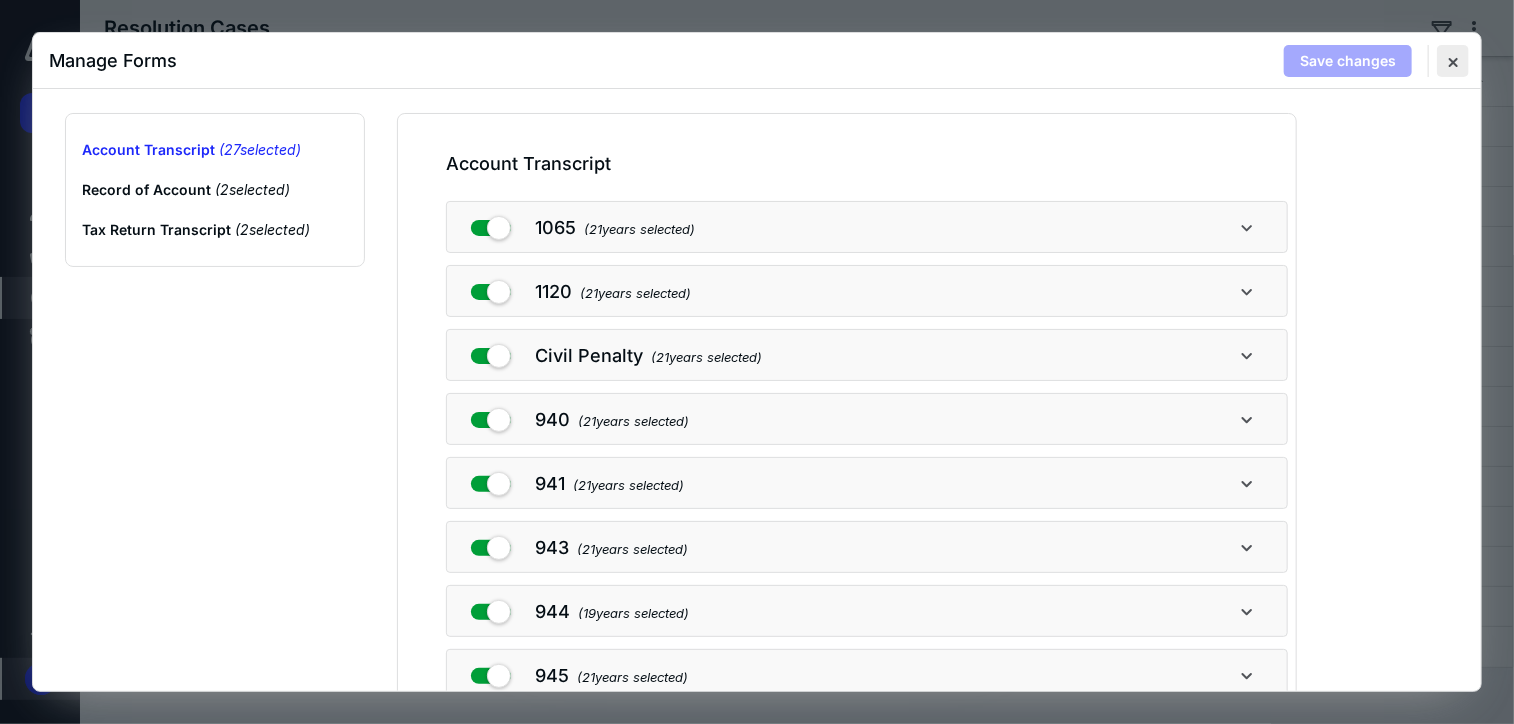 click at bounding box center [1453, 61] 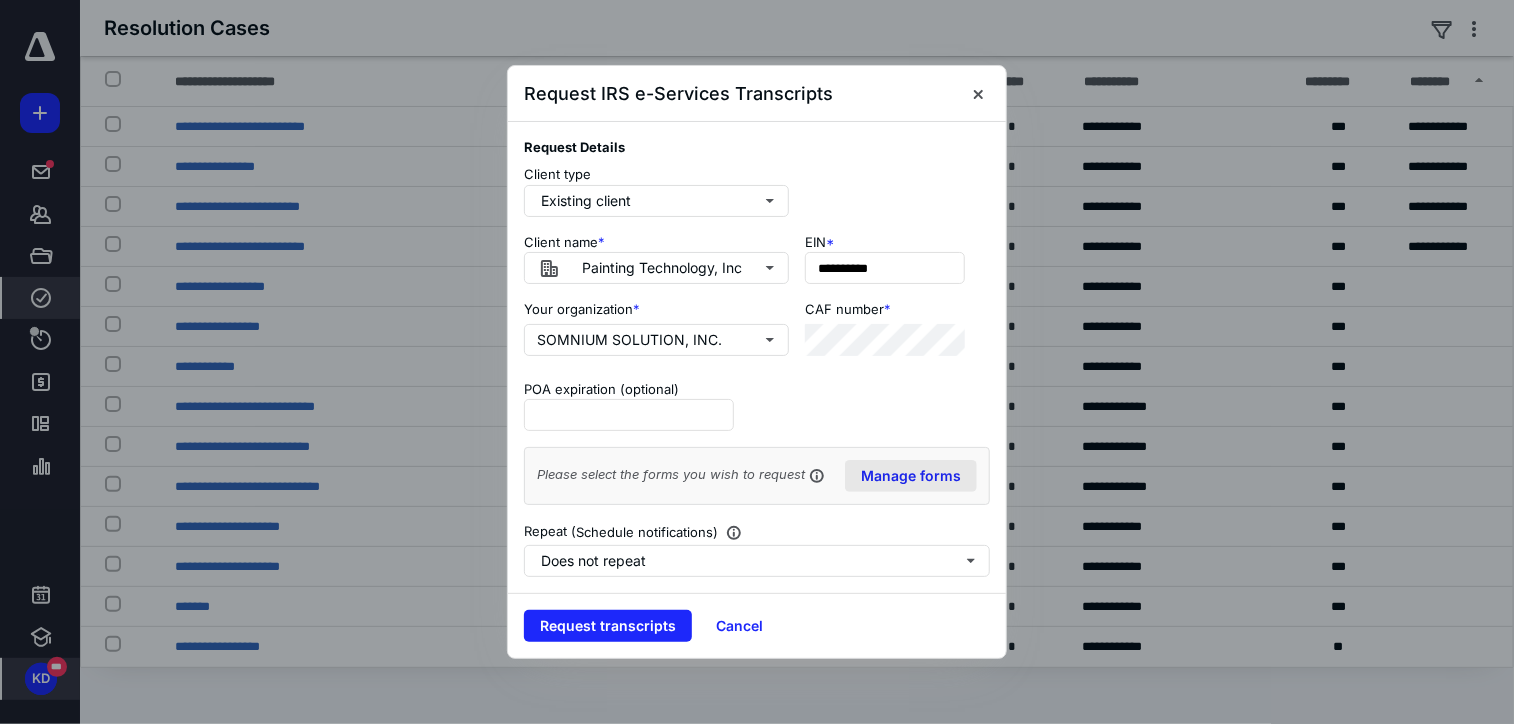 click on "Manage forms" at bounding box center (911, 476) 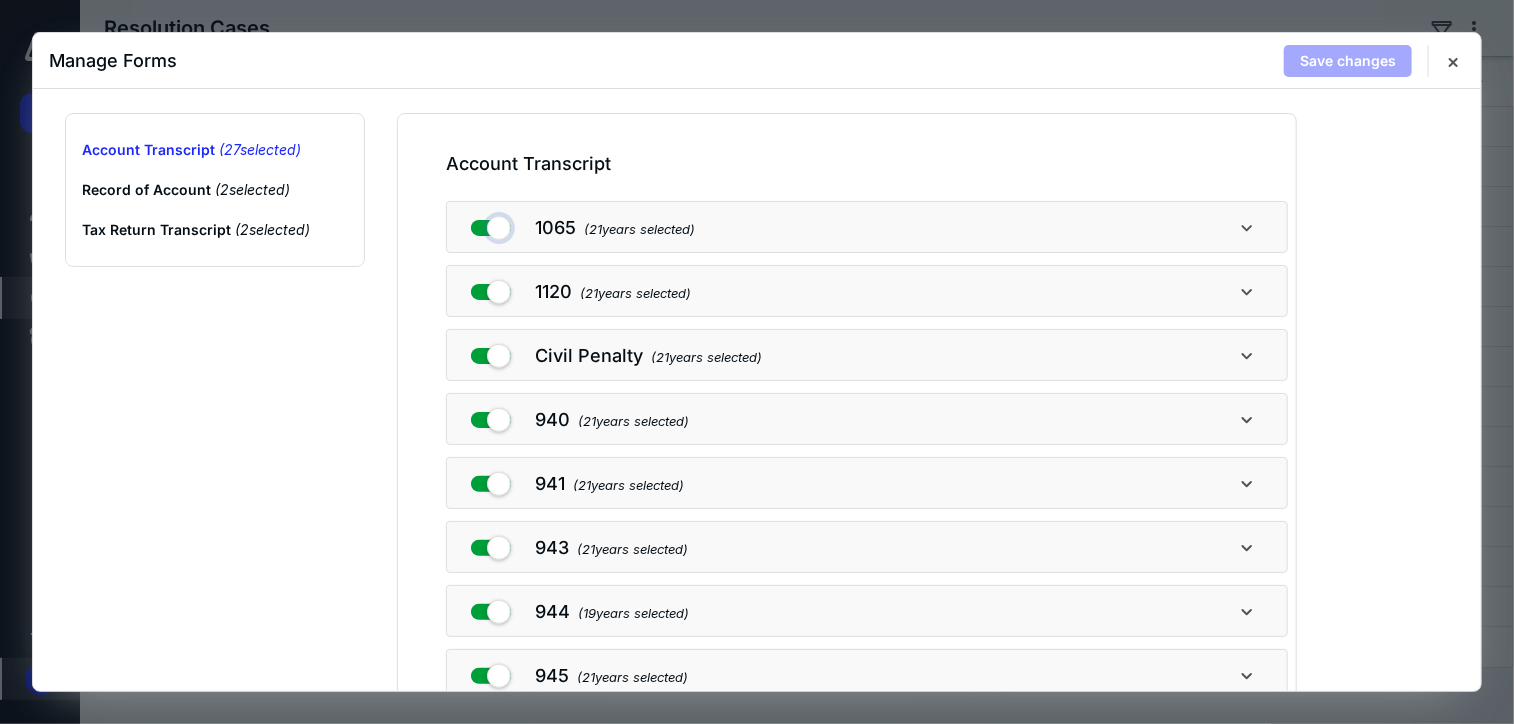 click at bounding box center (491, 224) 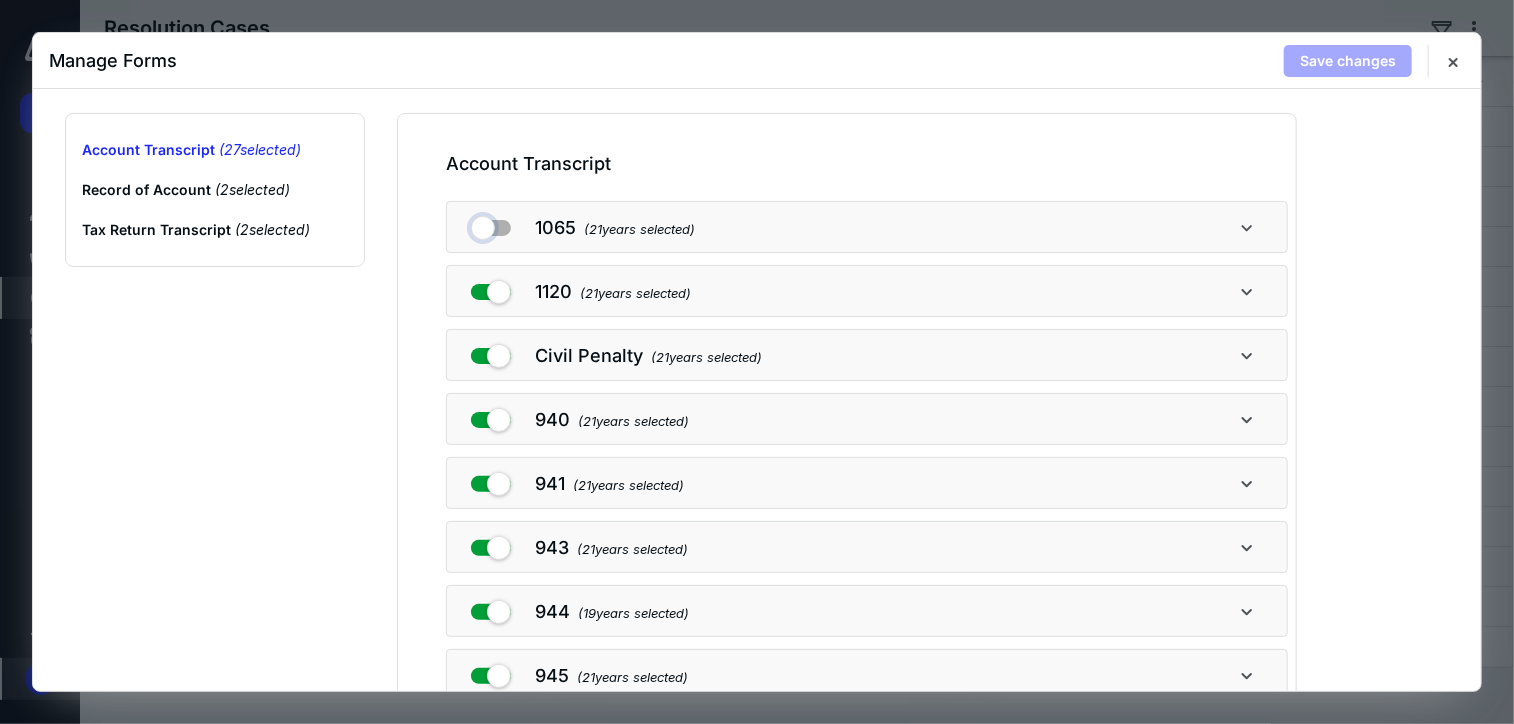 checkbox on "false" 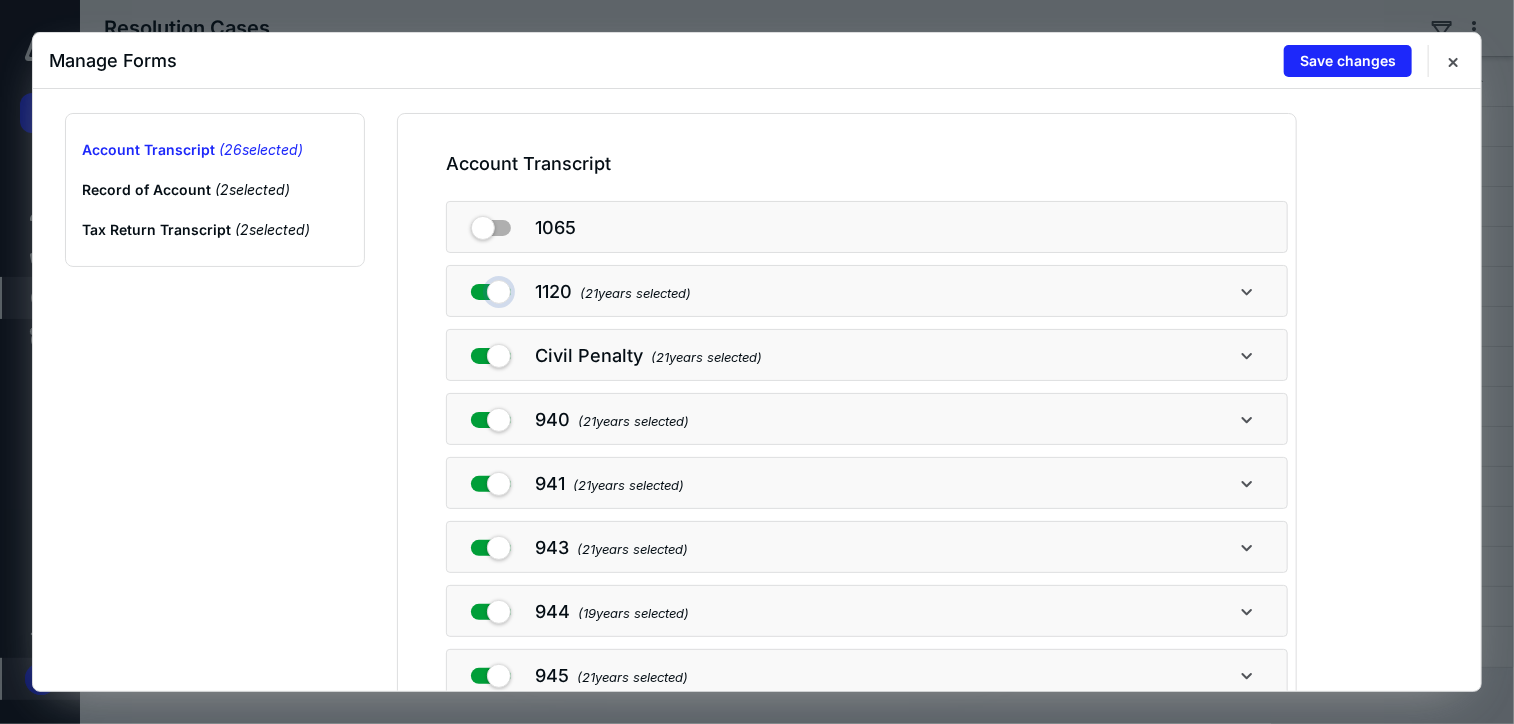 click at bounding box center (491, 288) 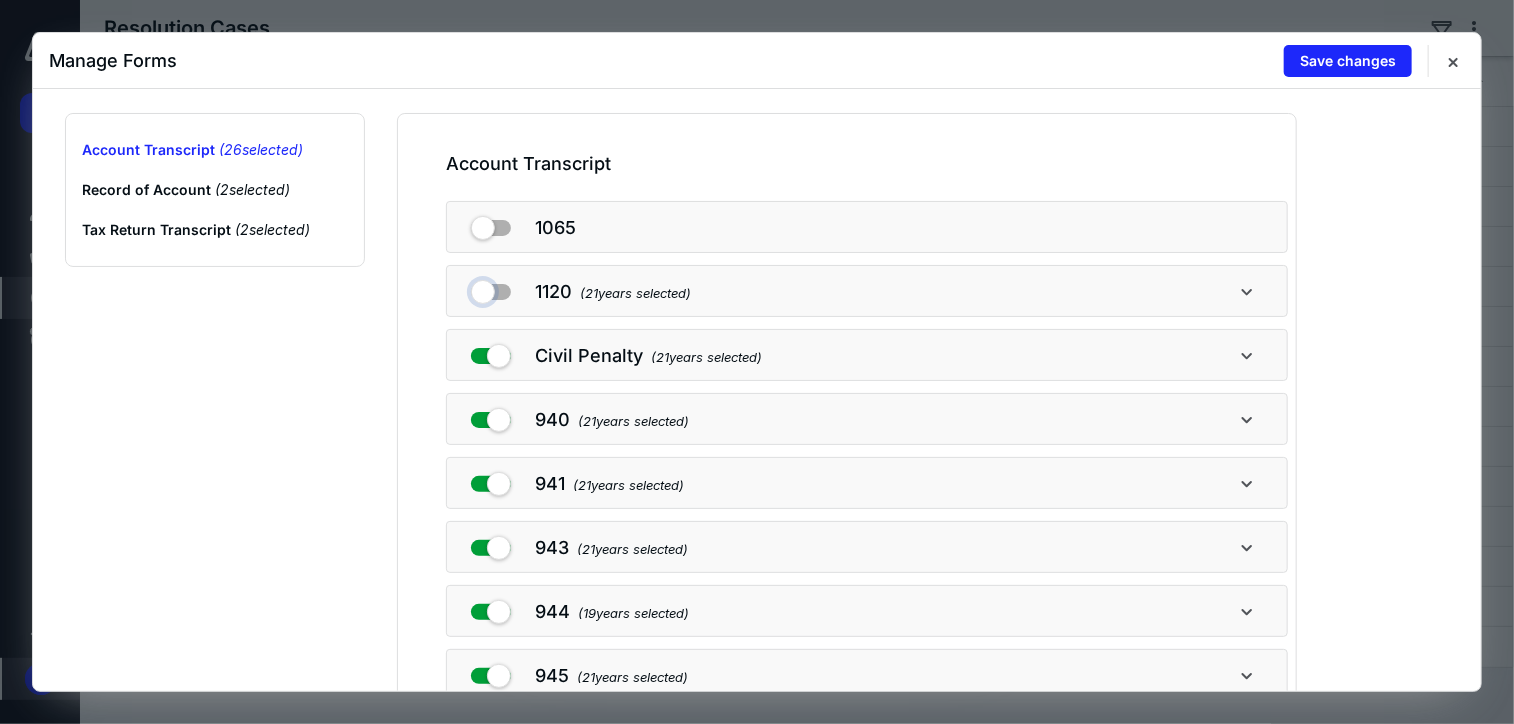 checkbox on "false" 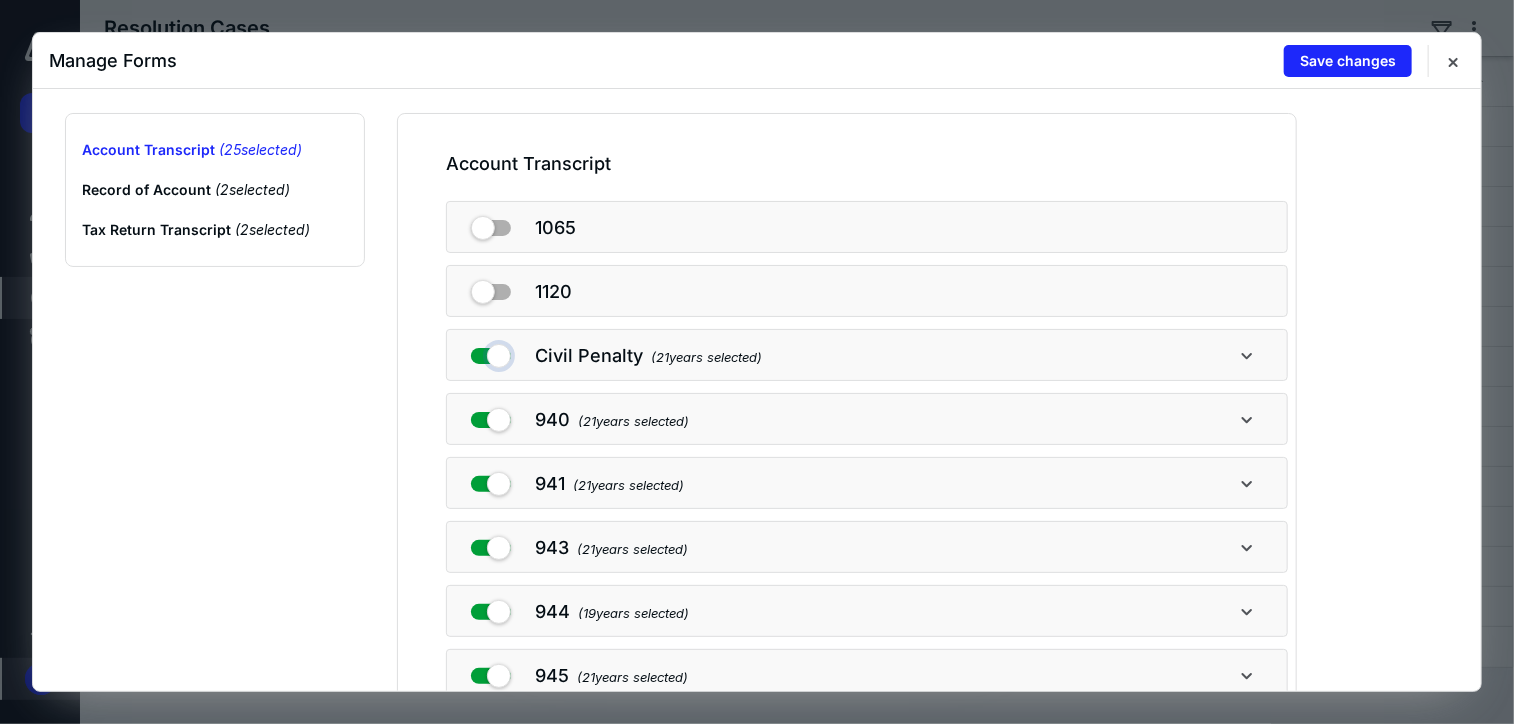 click at bounding box center (491, 352) 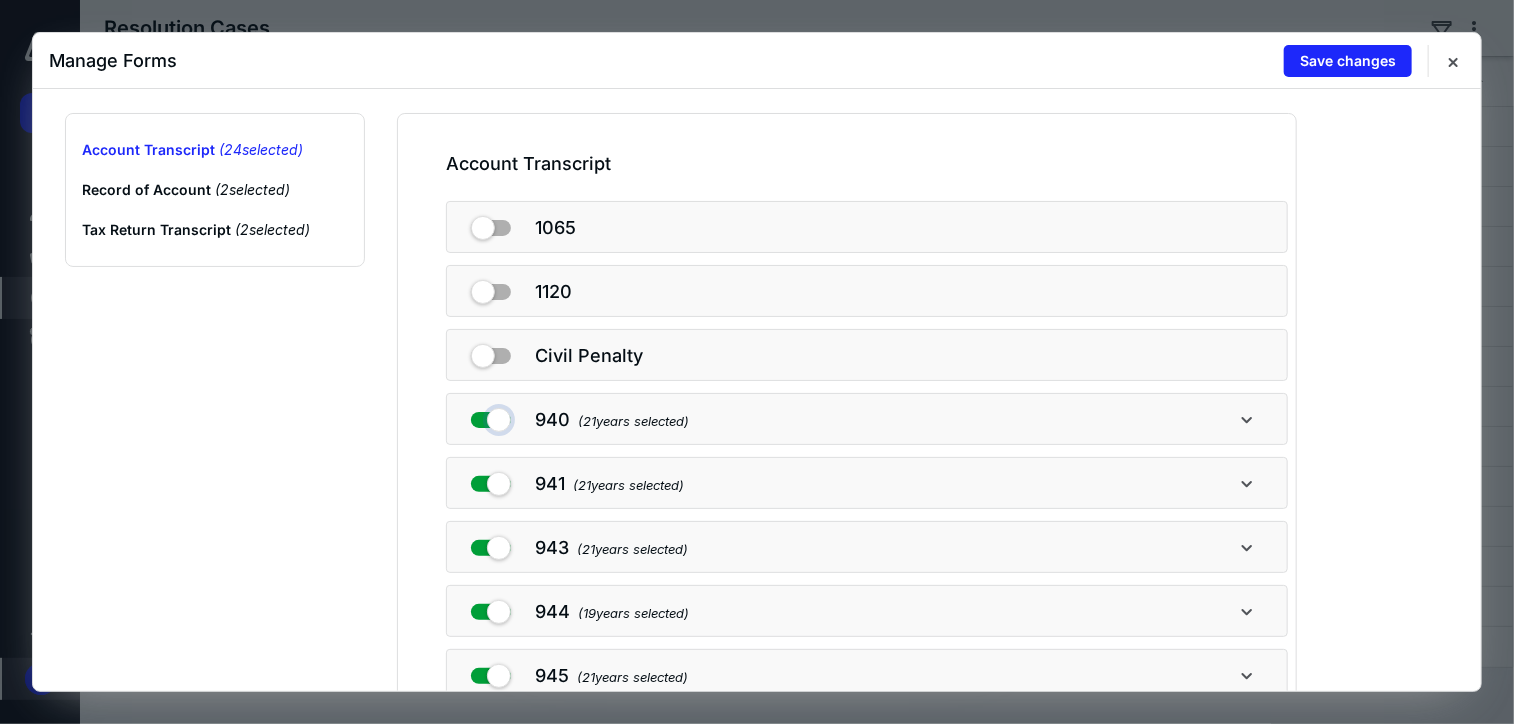 click at bounding box center [491, 416] 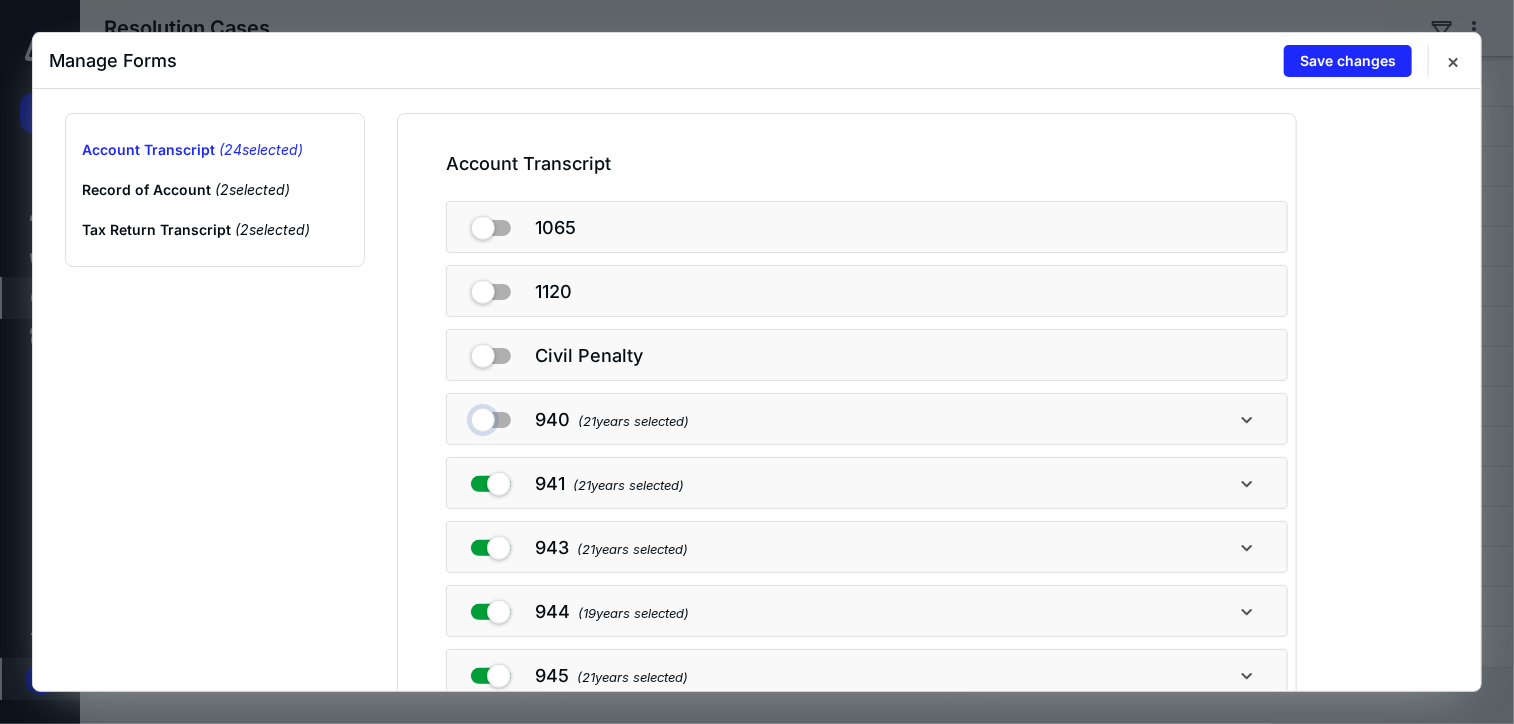 checkbox on "false" 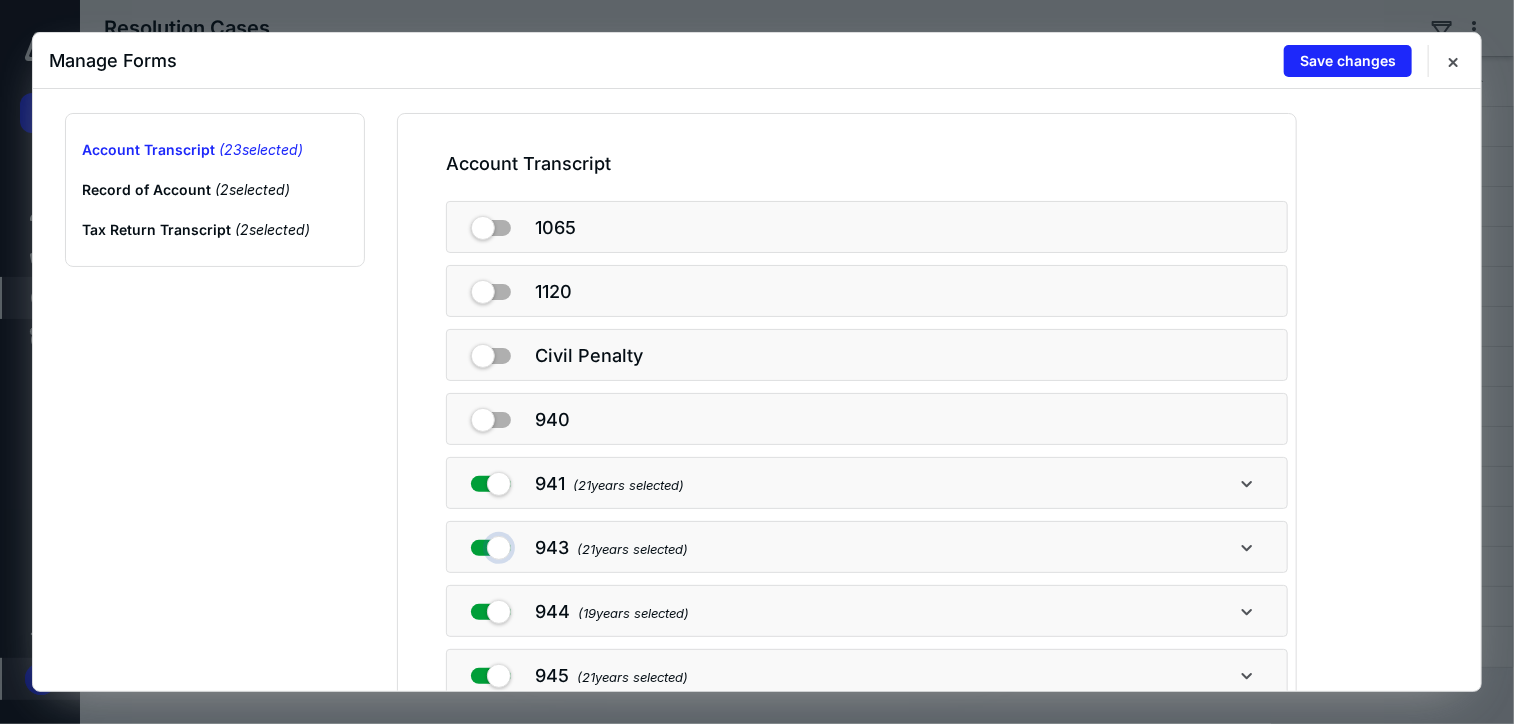 click at bounding box center (491, 544) 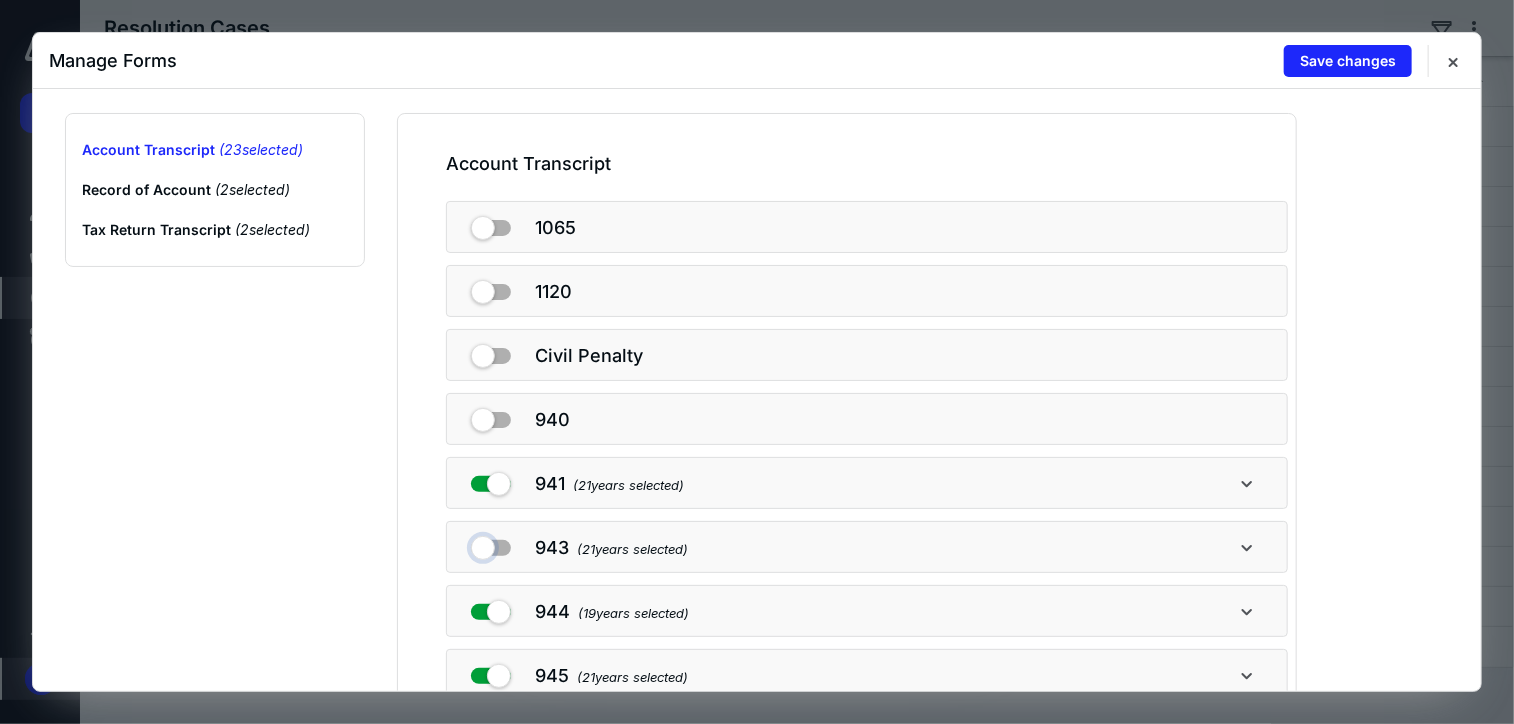 checkbox on "false" 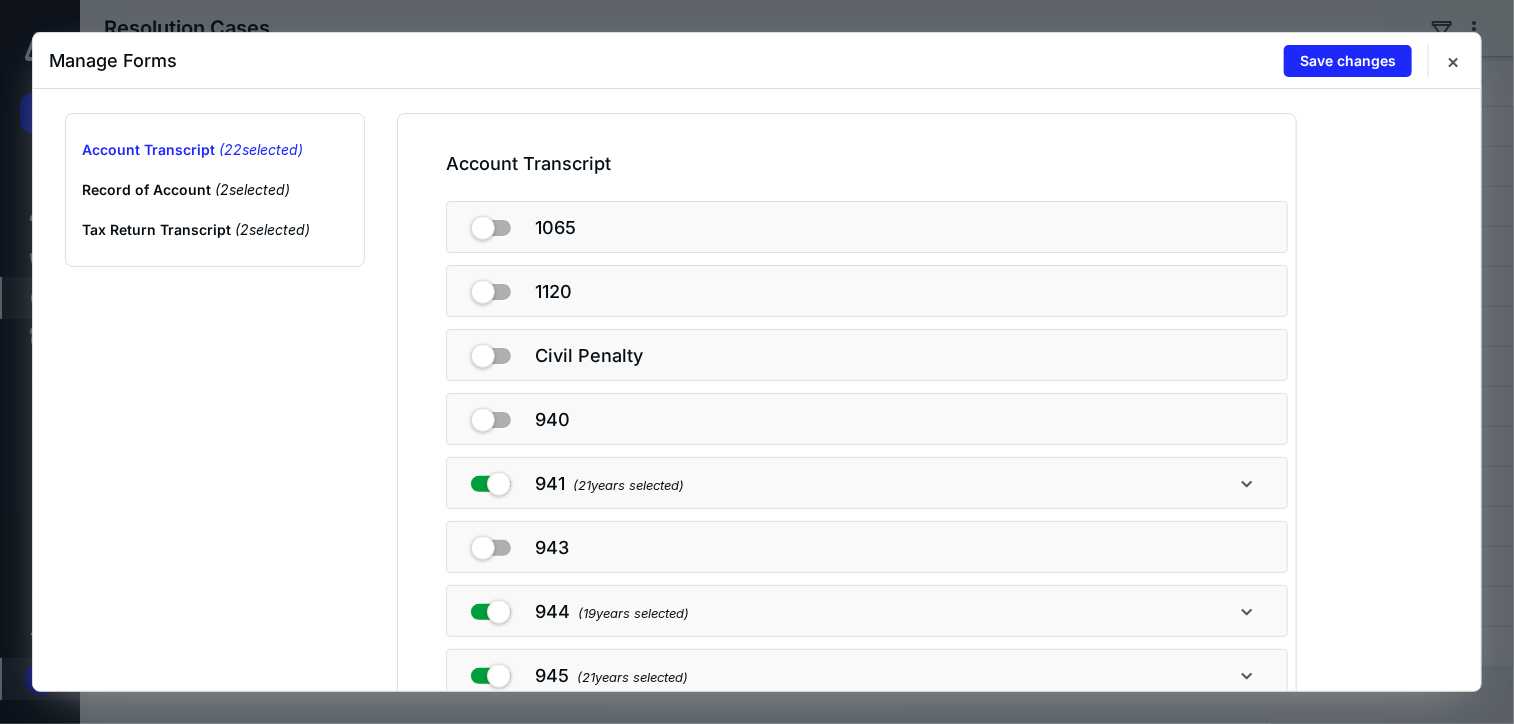 click at bounding box center [491, 608] 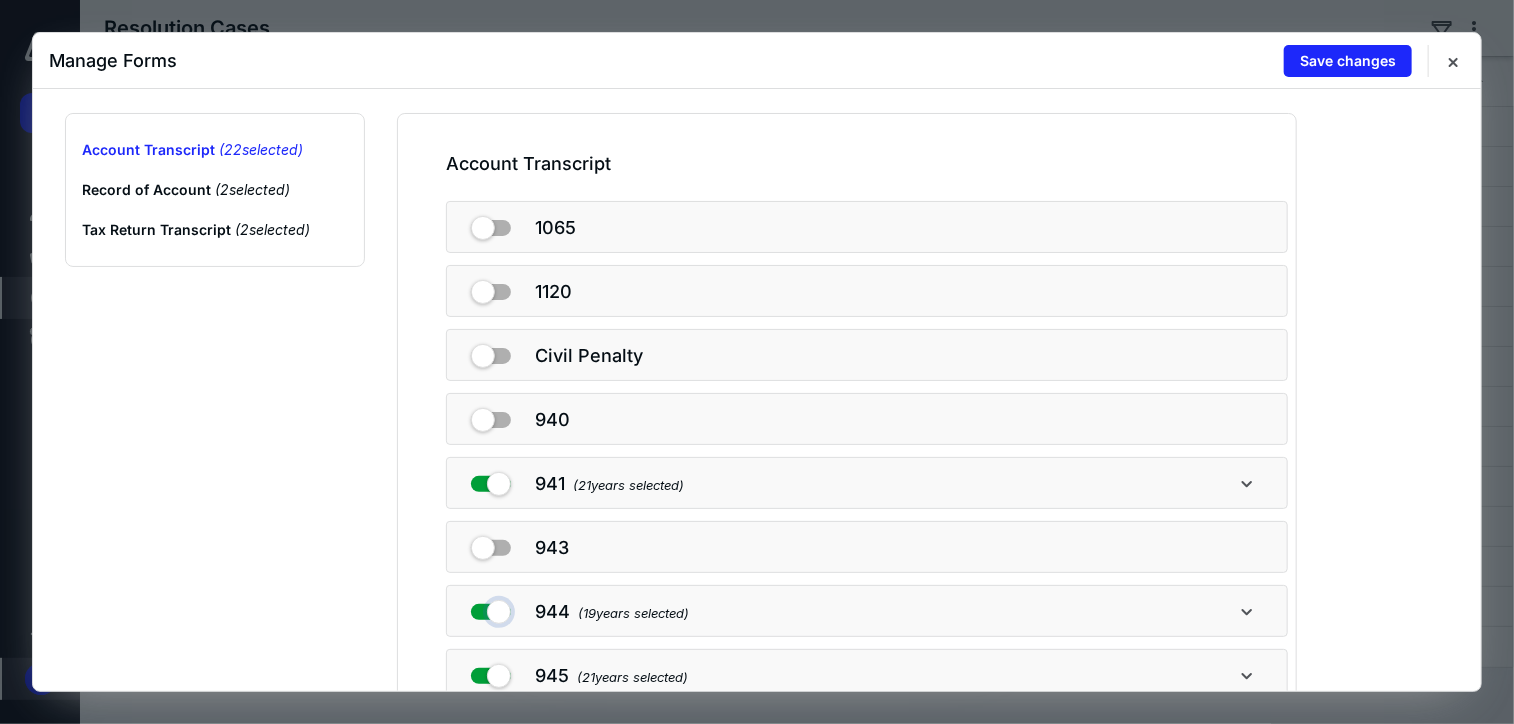 click at bounding box center [491, 608] 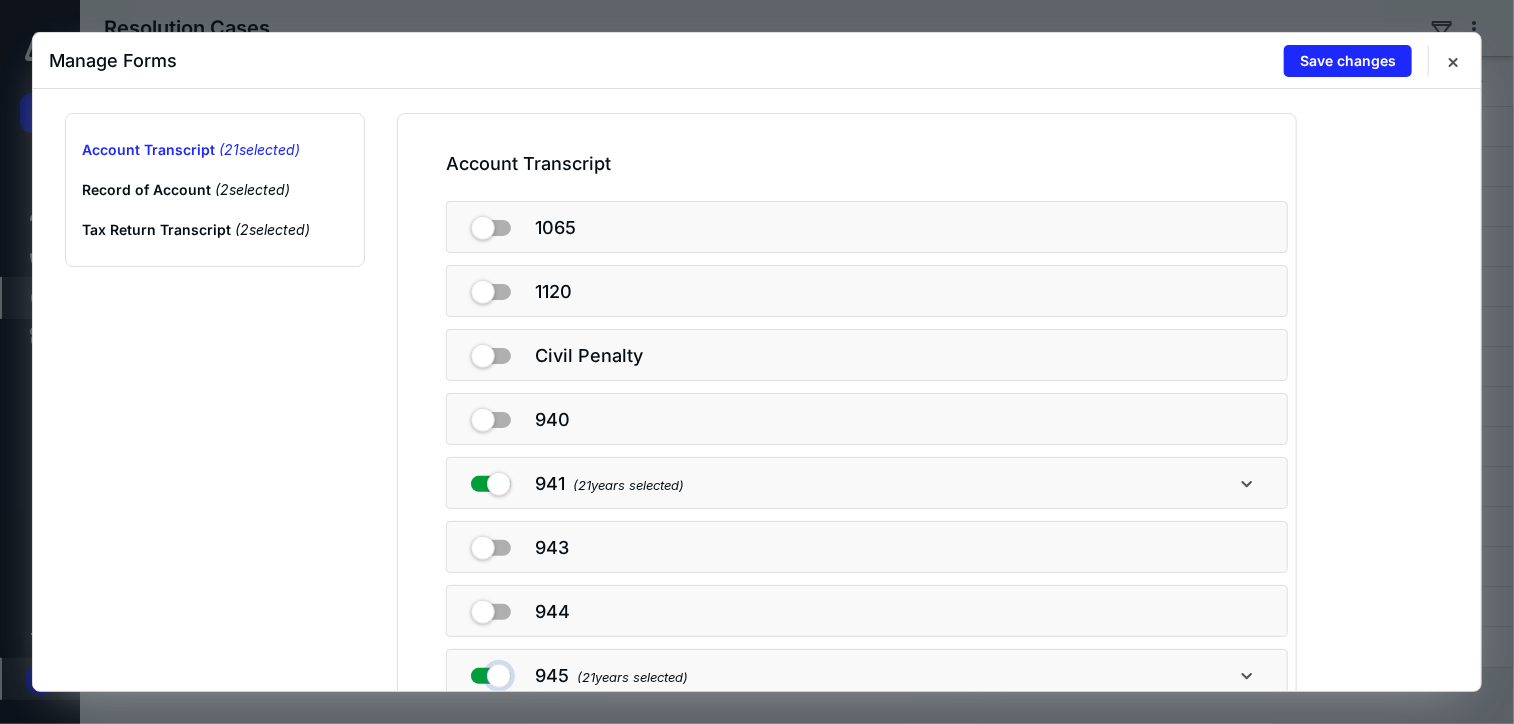 click at bounding box center (491, 672) 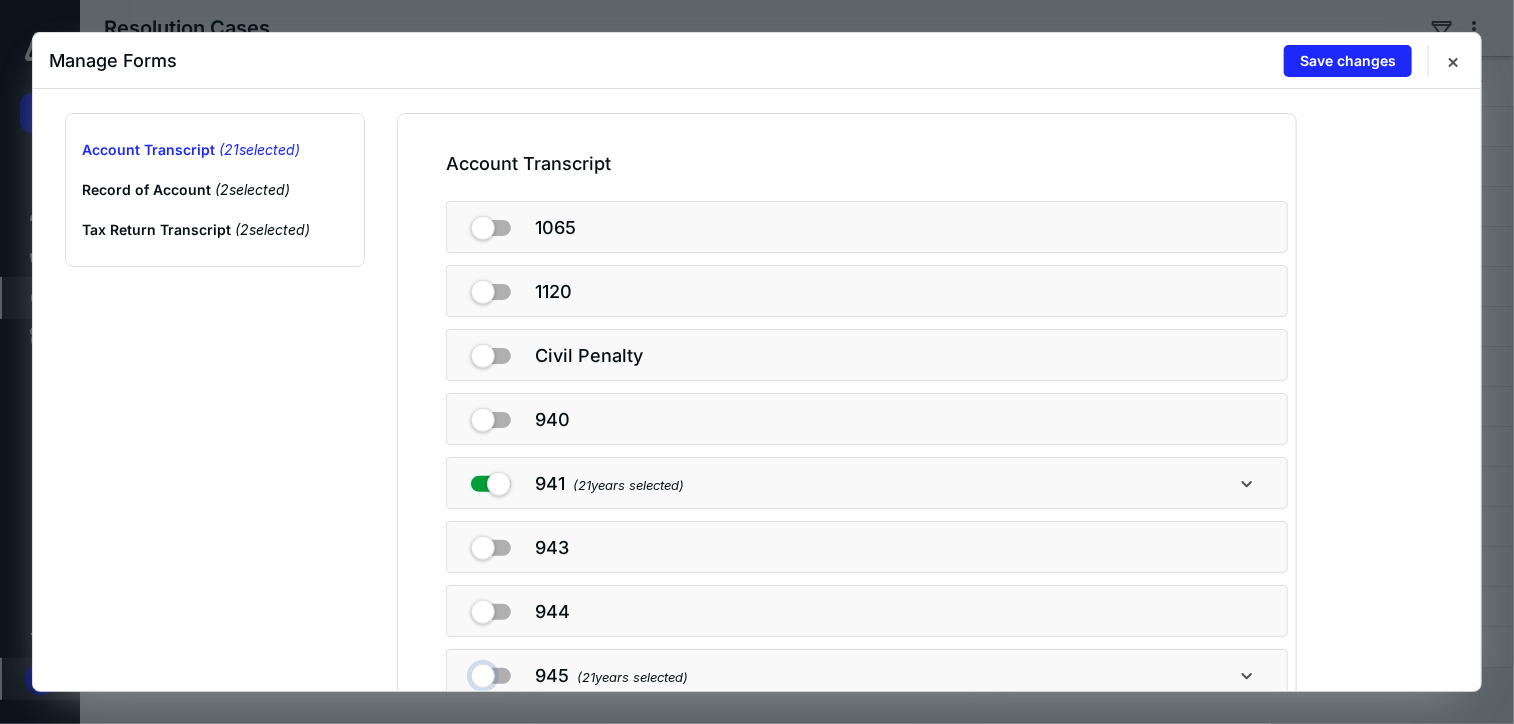 checkbox on "false" 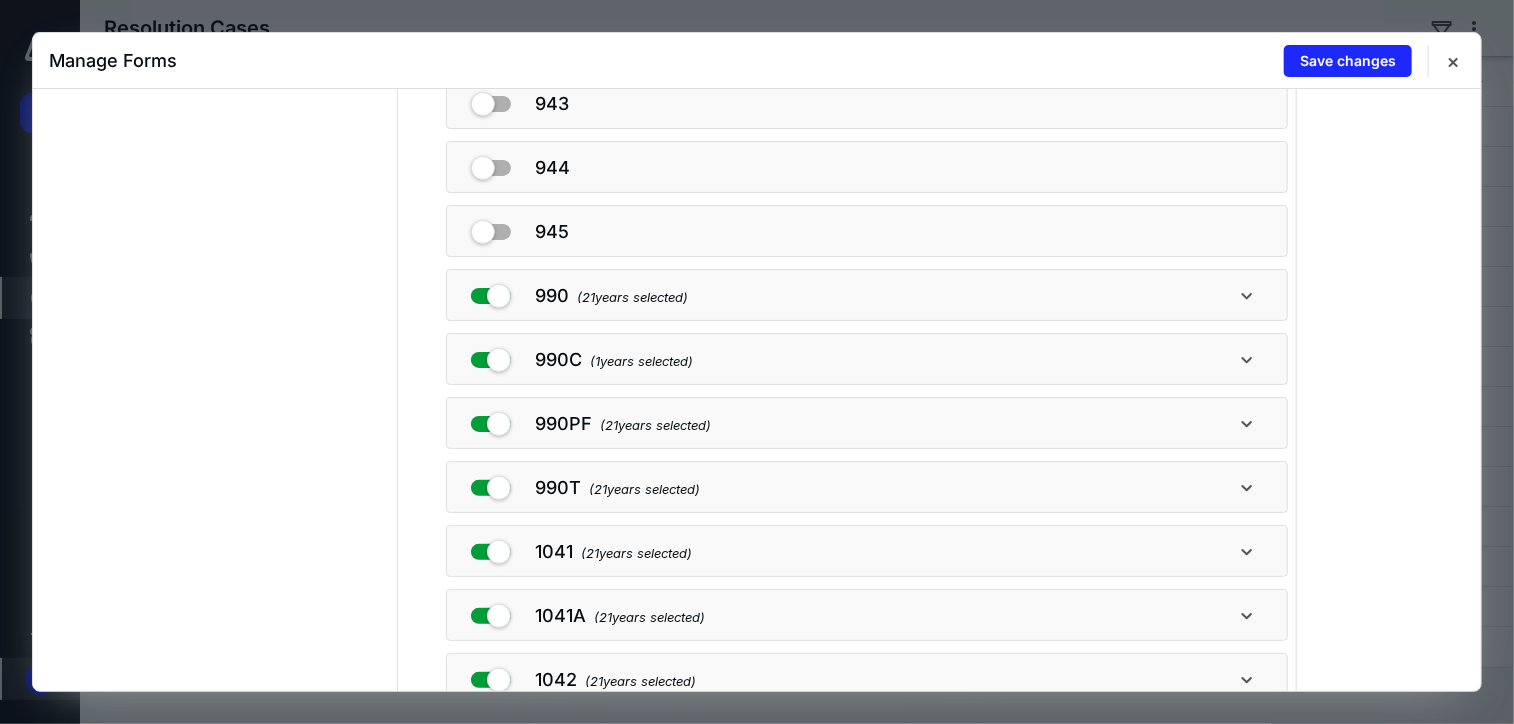 scroll, scrollTop: 441, scrollLeft: 0, axis: vertical 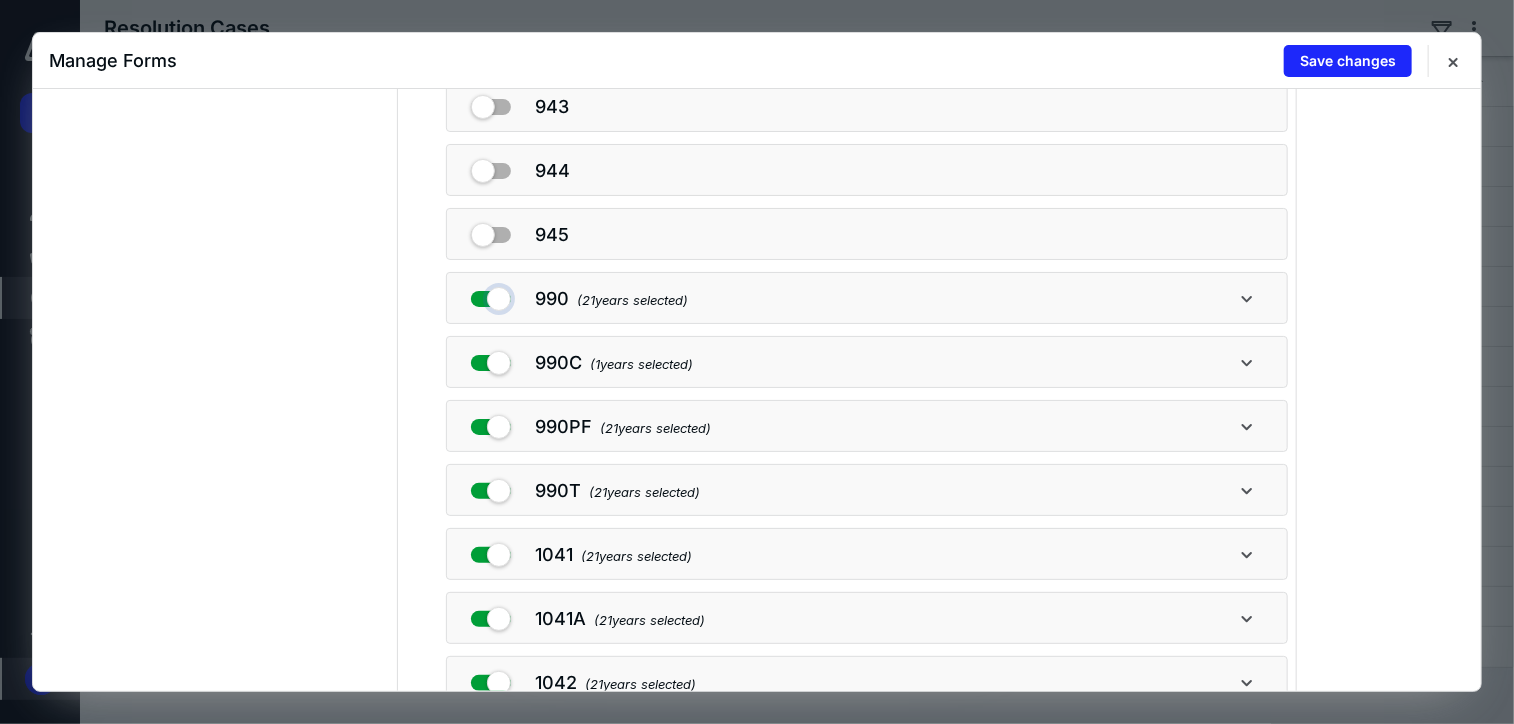 click at bounding box center [491, 295] 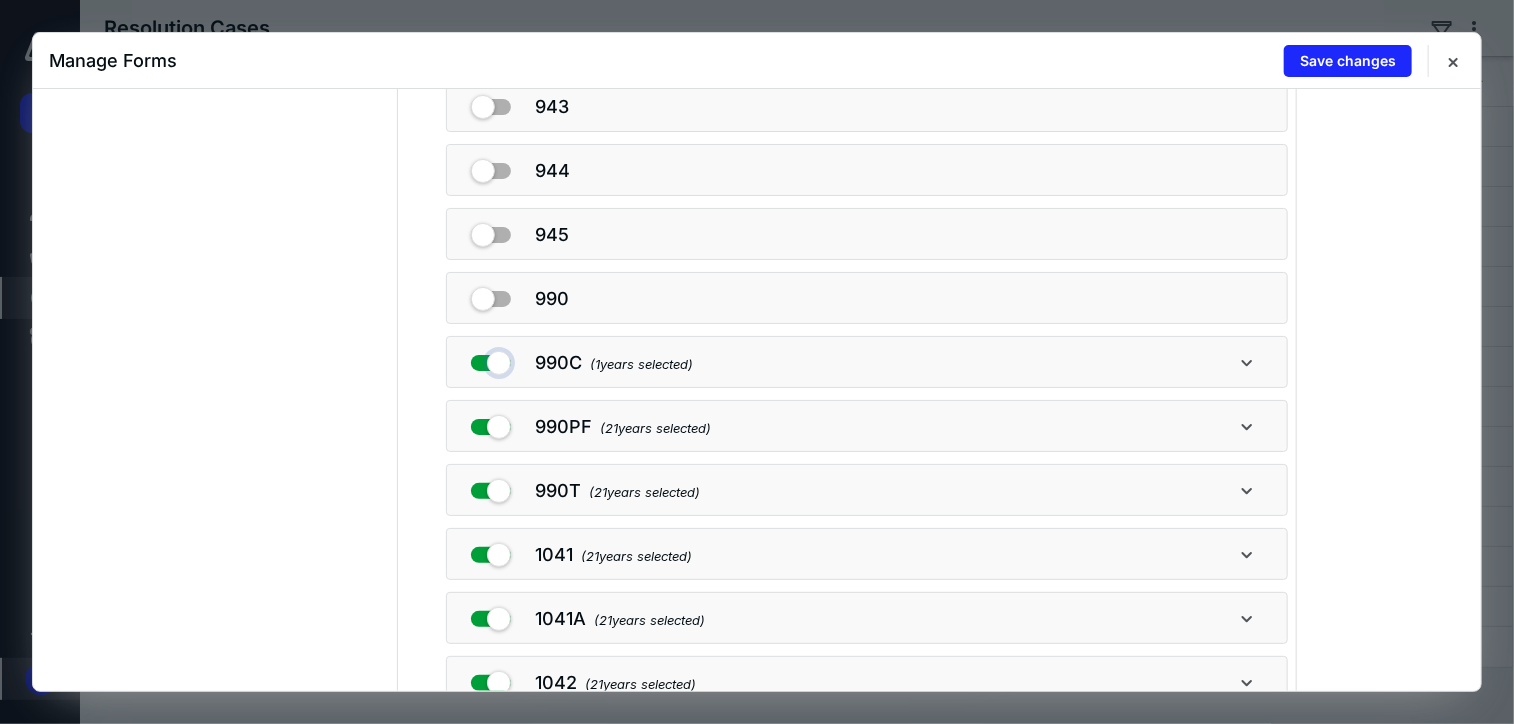 click at bounding box center (491, 359) 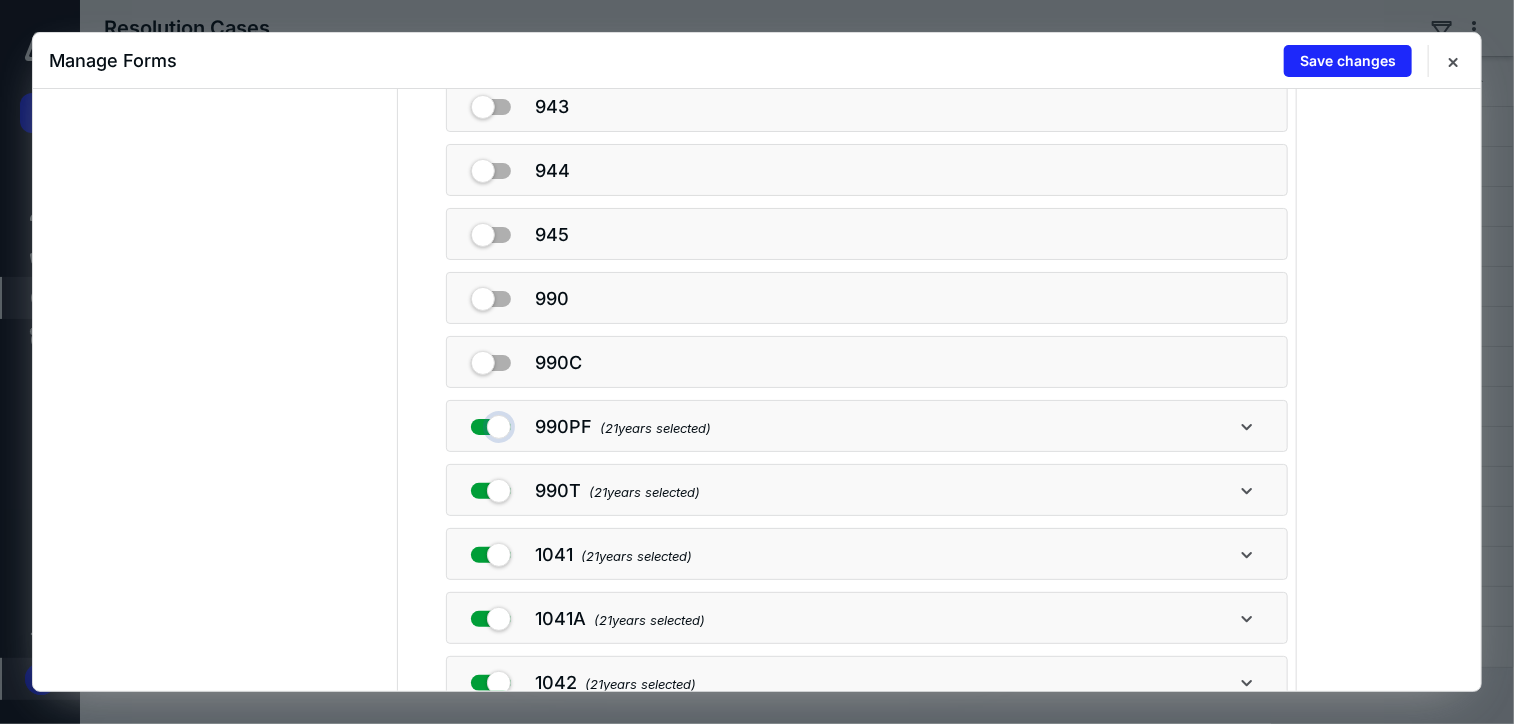 click at bounding box center (491, 423) 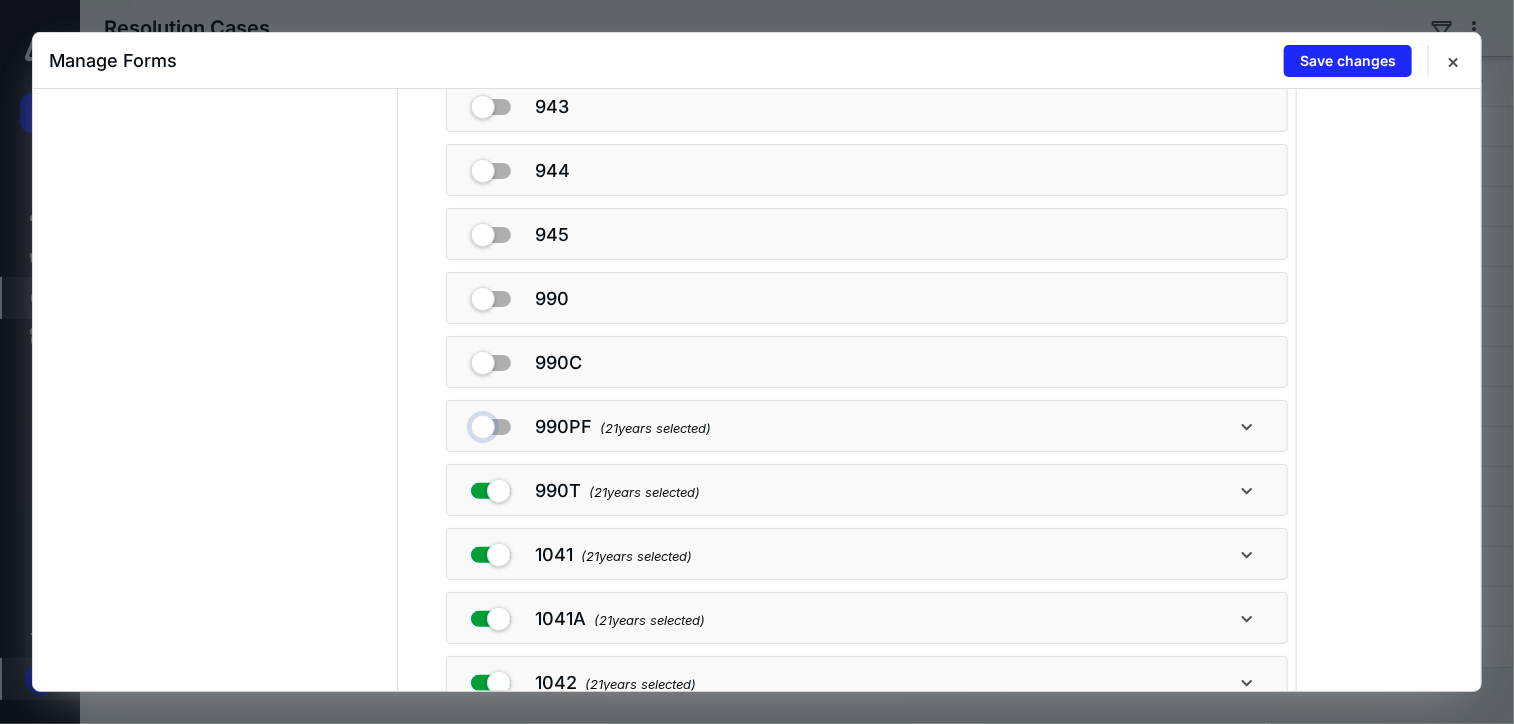 checkbox on "false" 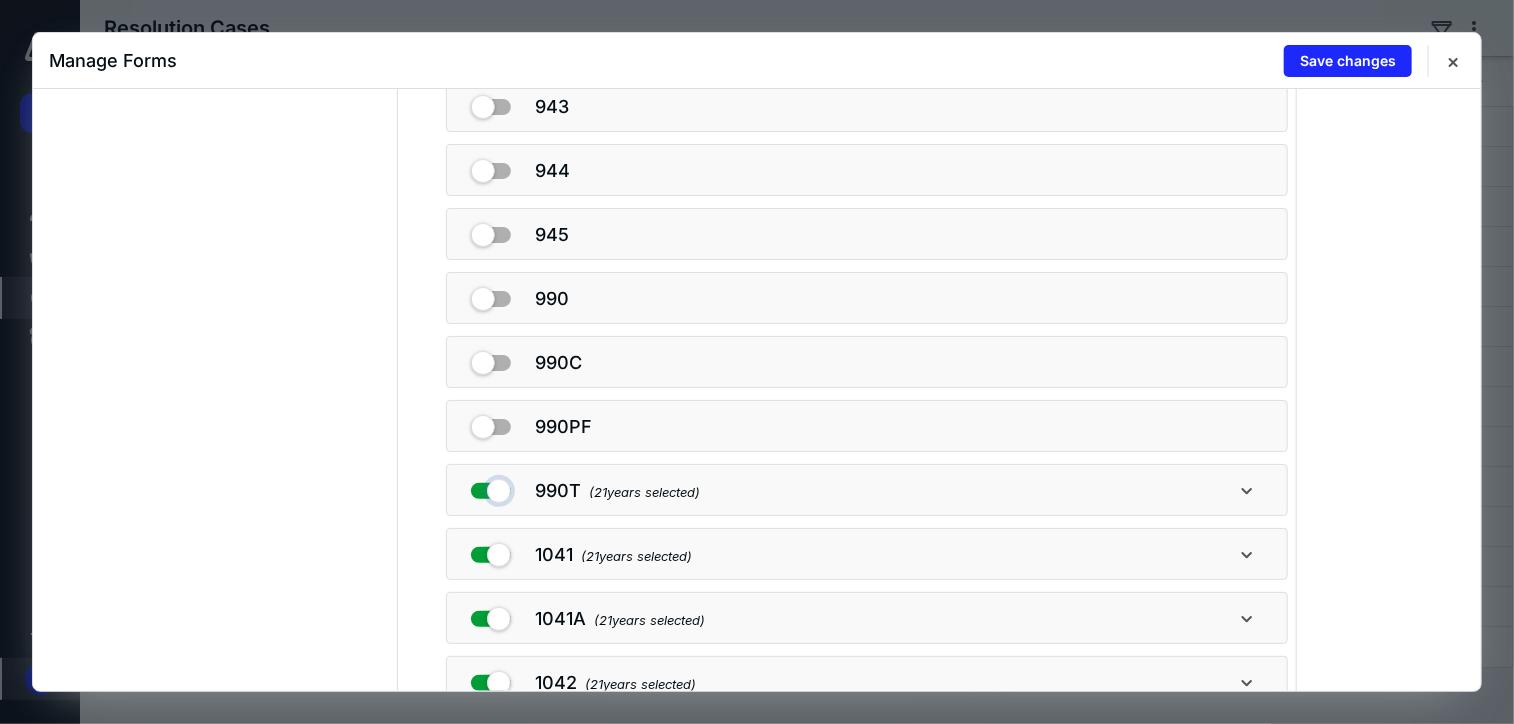 click at bounding box center (491, 487) 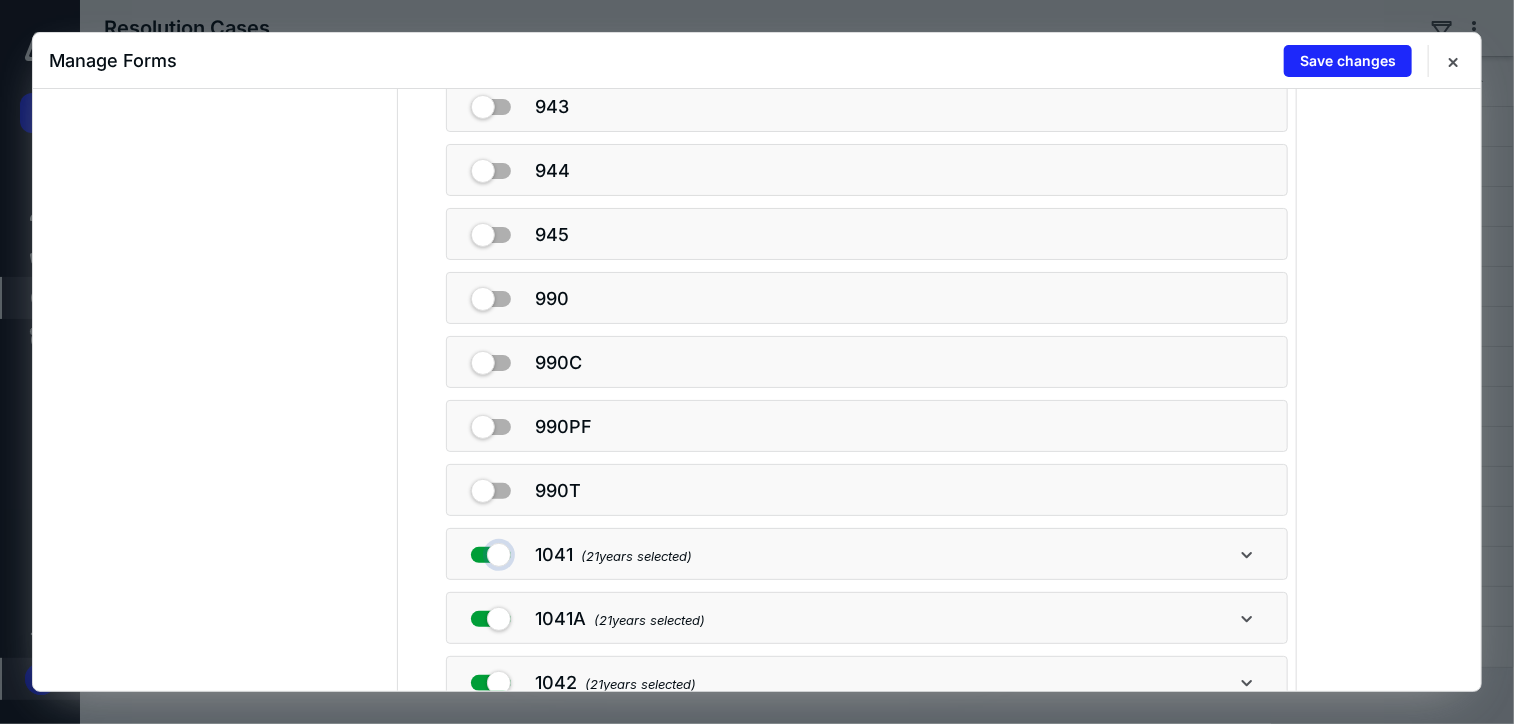 click at bounding box center [491, 551] 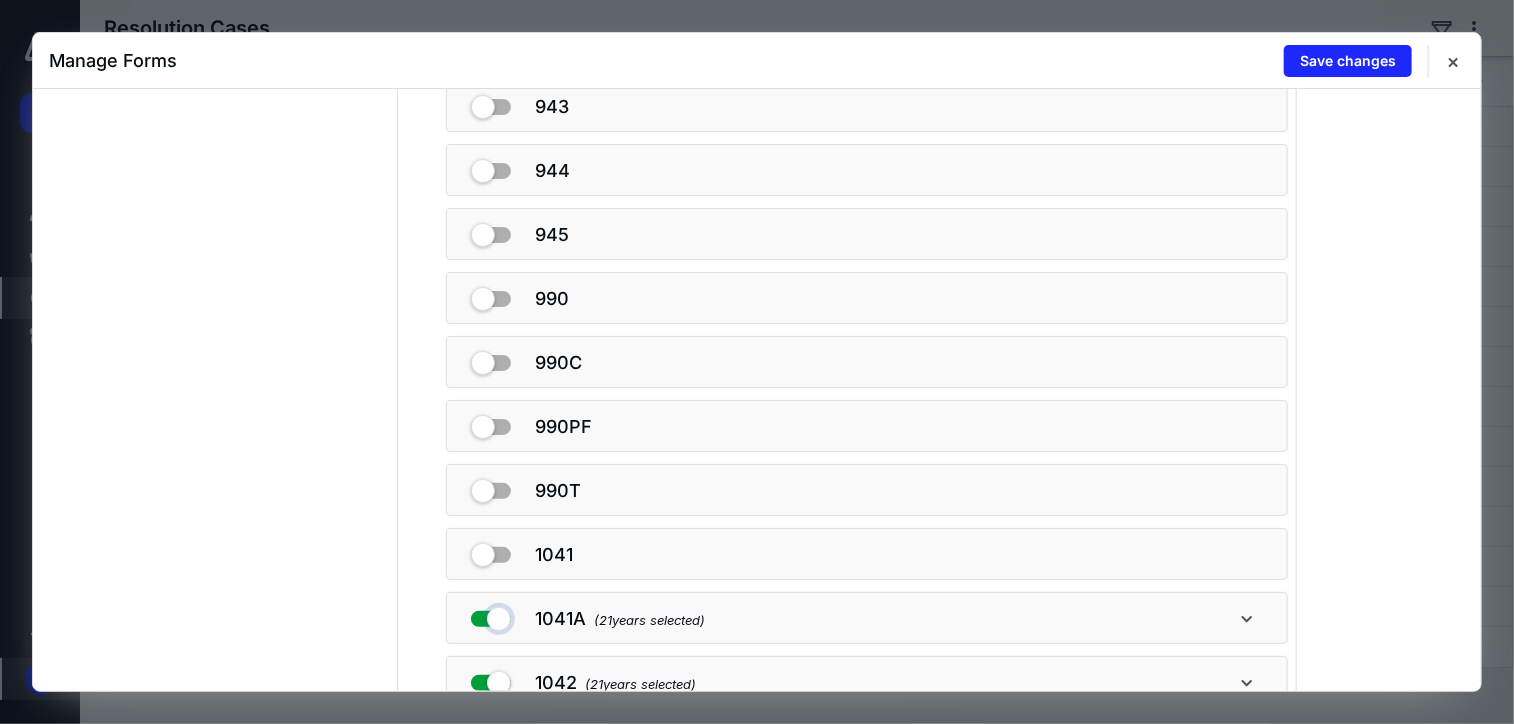 click at bounding box center [491, 615] 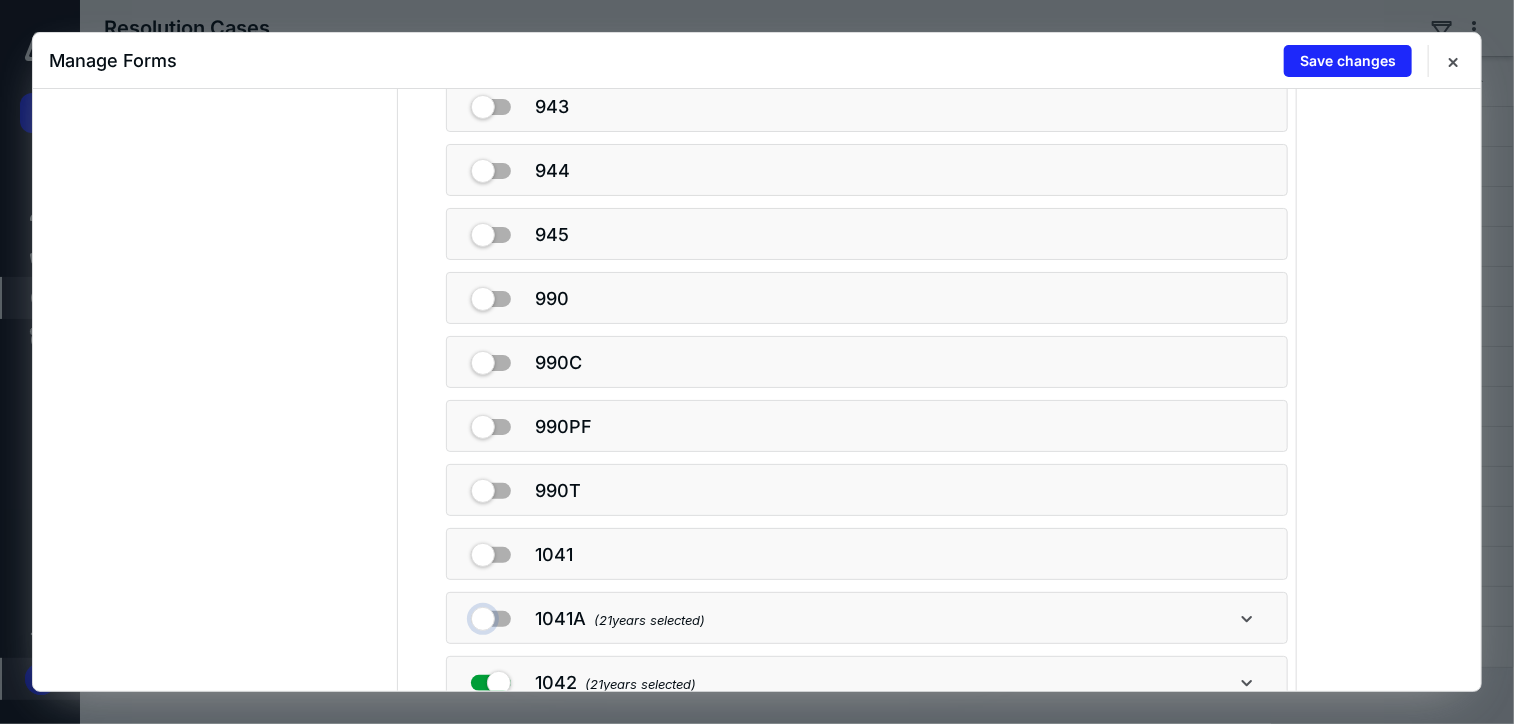 checkbox on "false" 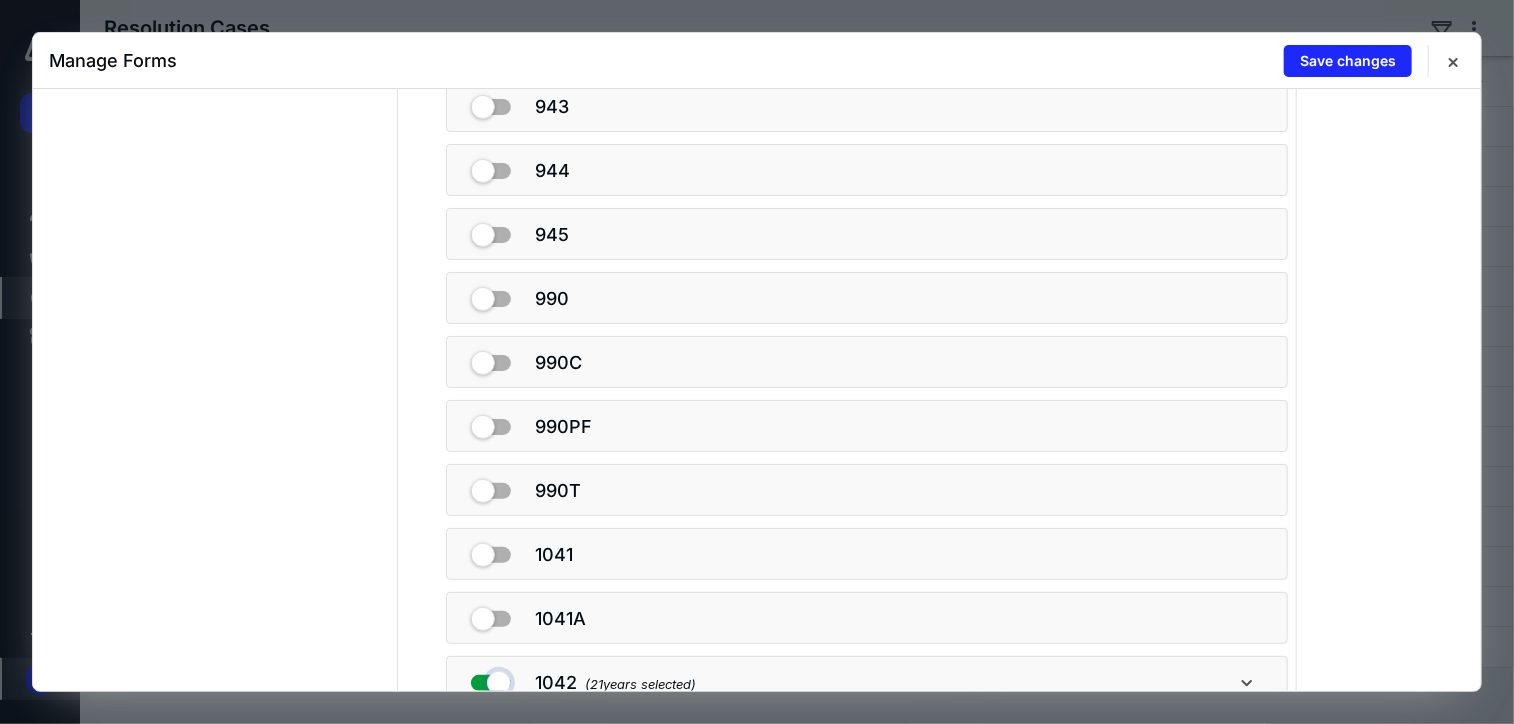 click at bounding box center [491, 679] 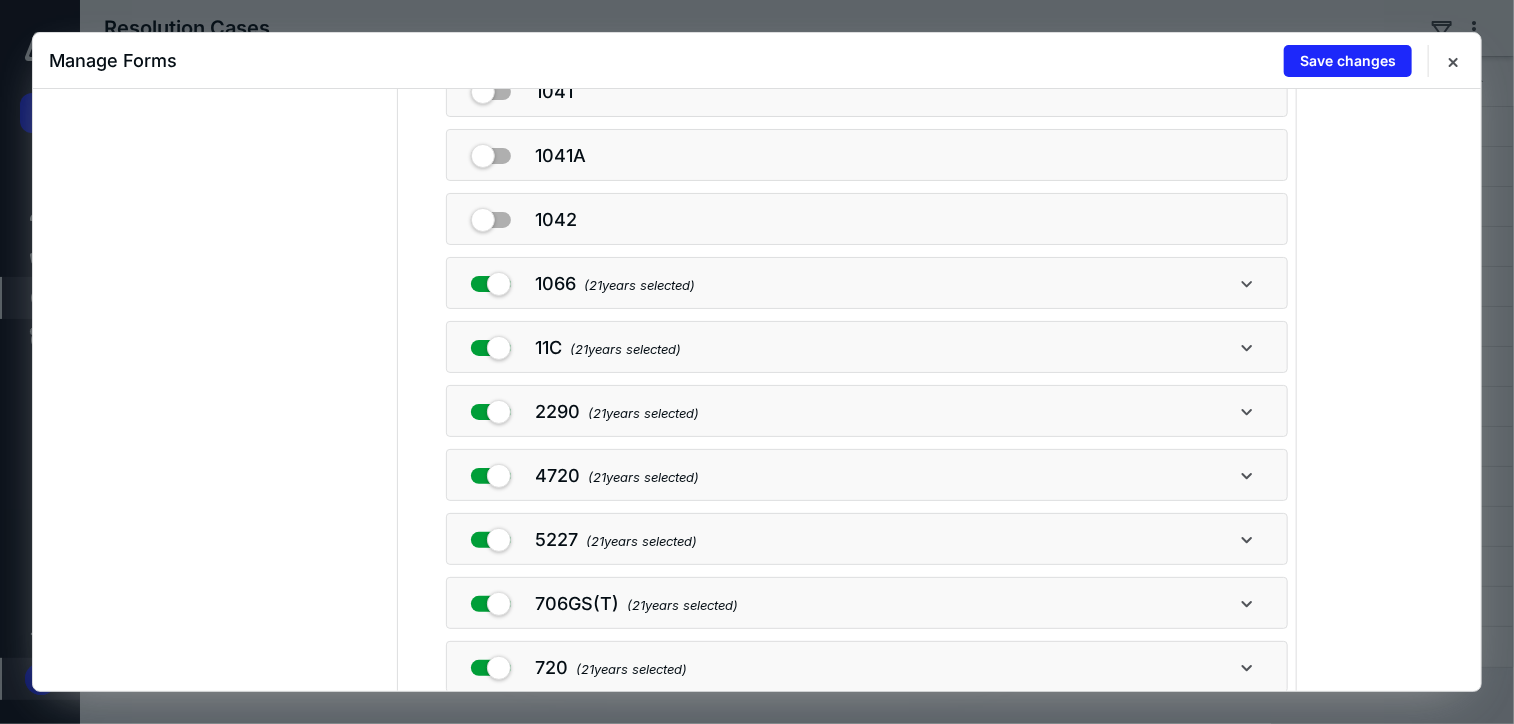 scroll, scrollTop: 920, scrollLeft: 0, axis: vertical 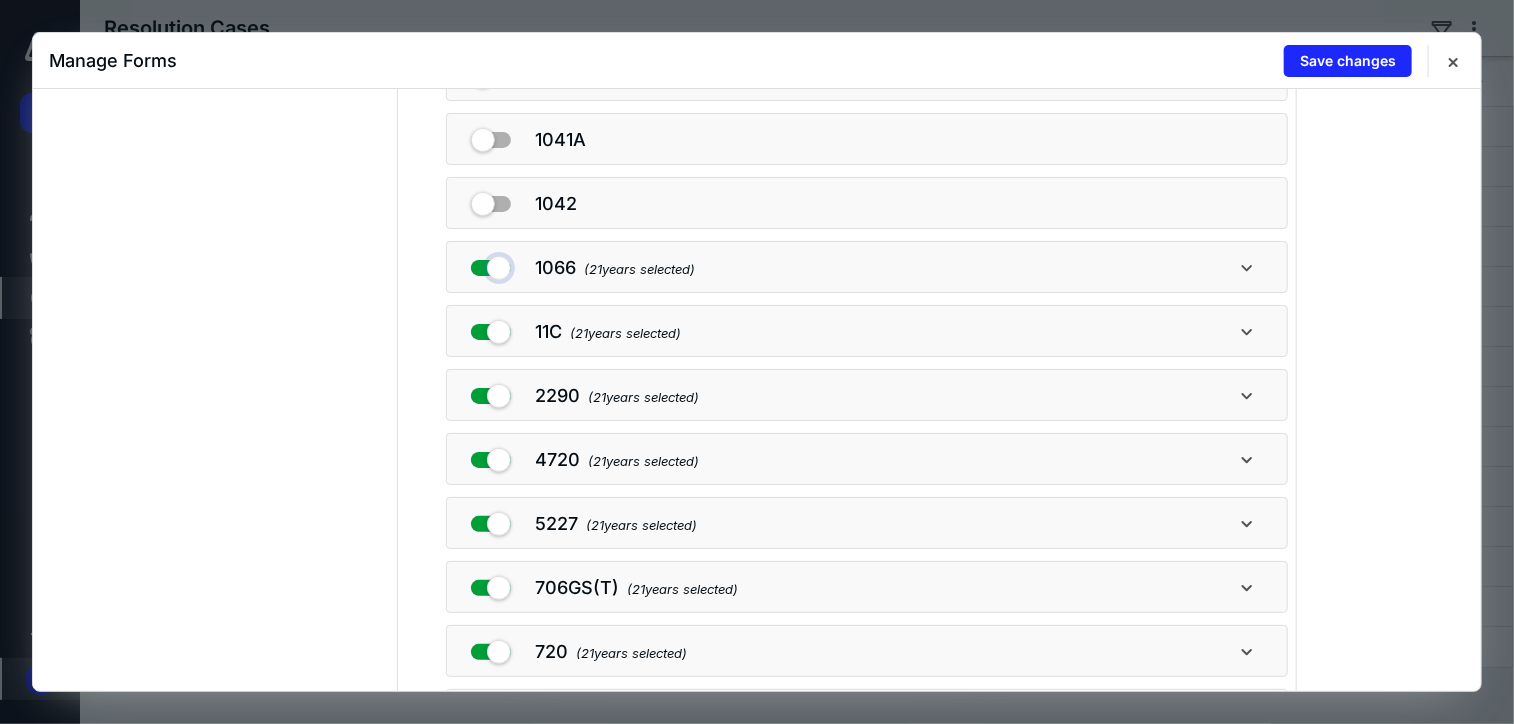 click at bounding box center (491, 264) 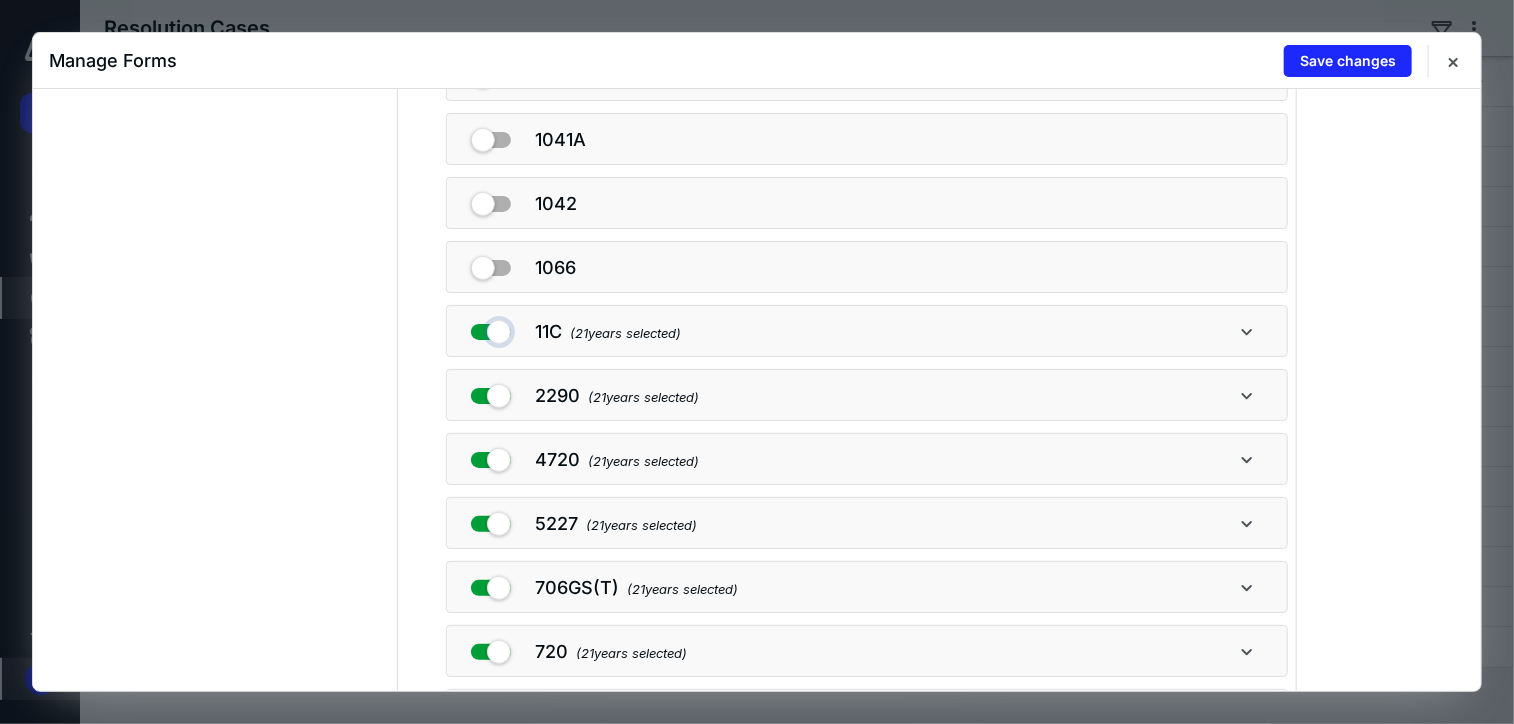click at bounding box center [491, 328] 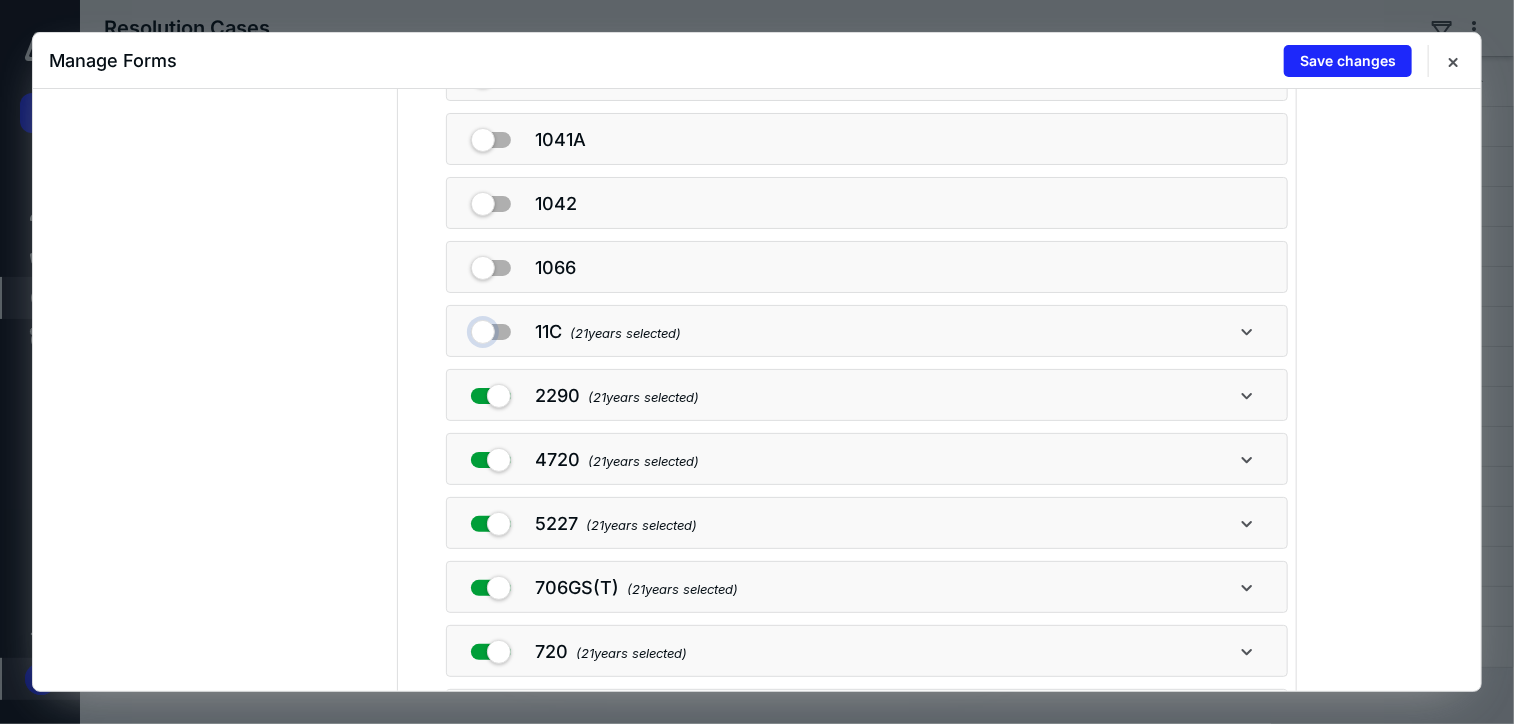 checkbox on "false" 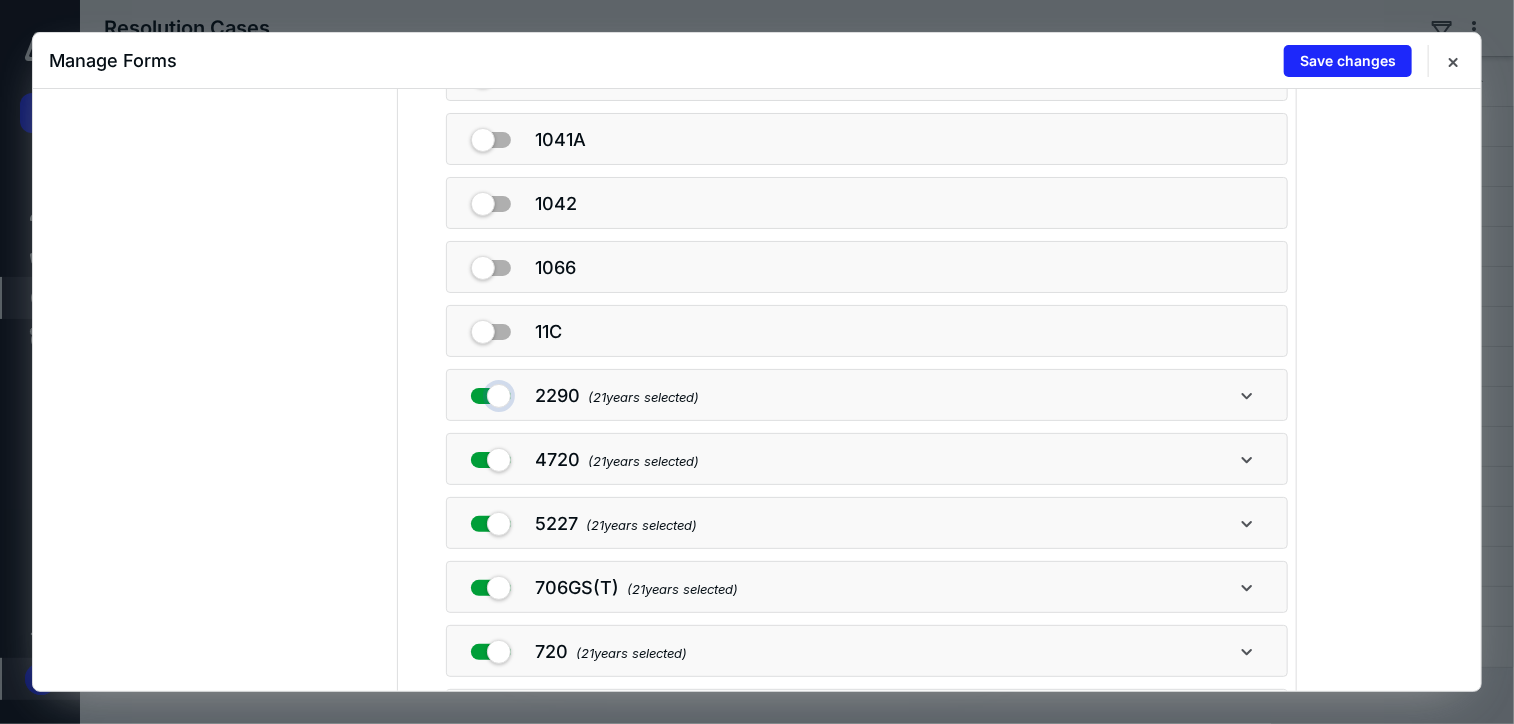click at bounding box center (491, 392) 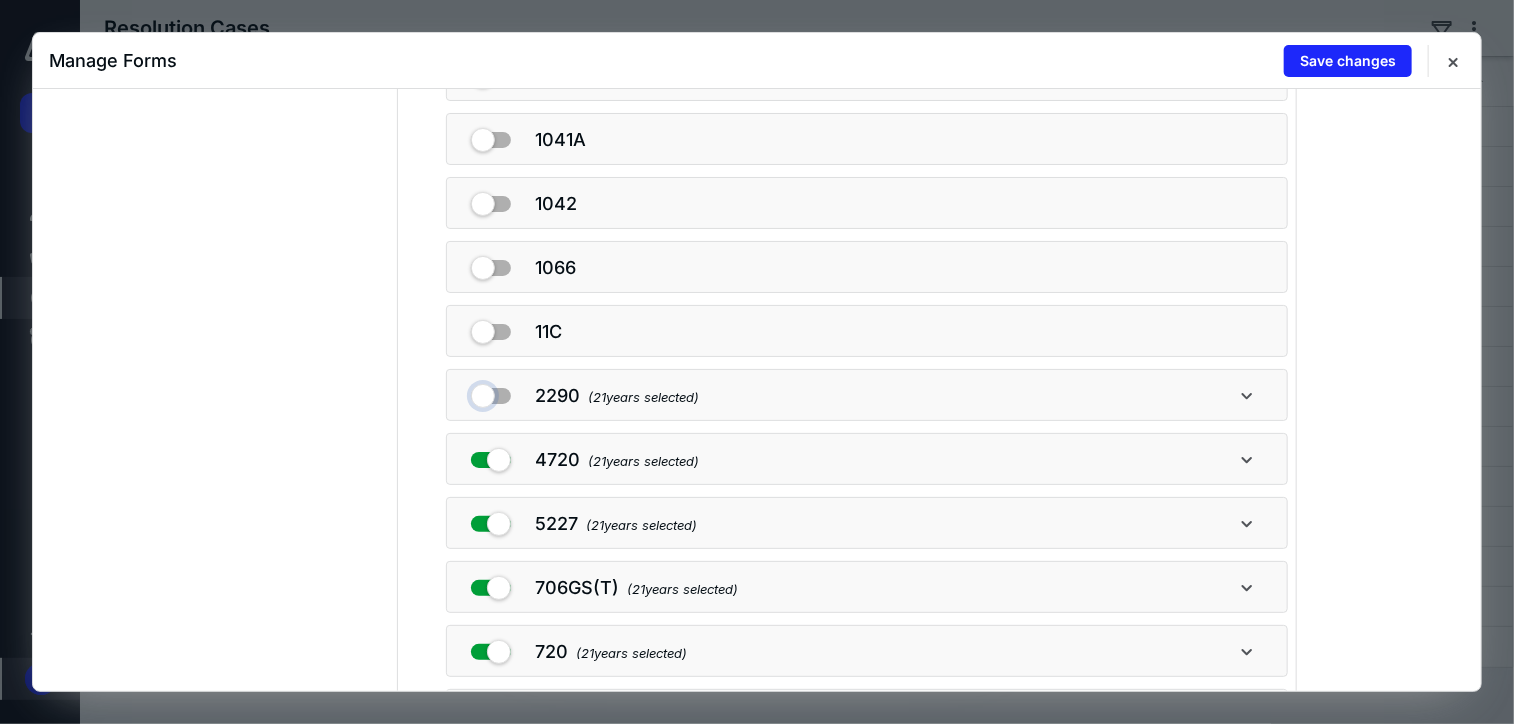 checkbox on "false" 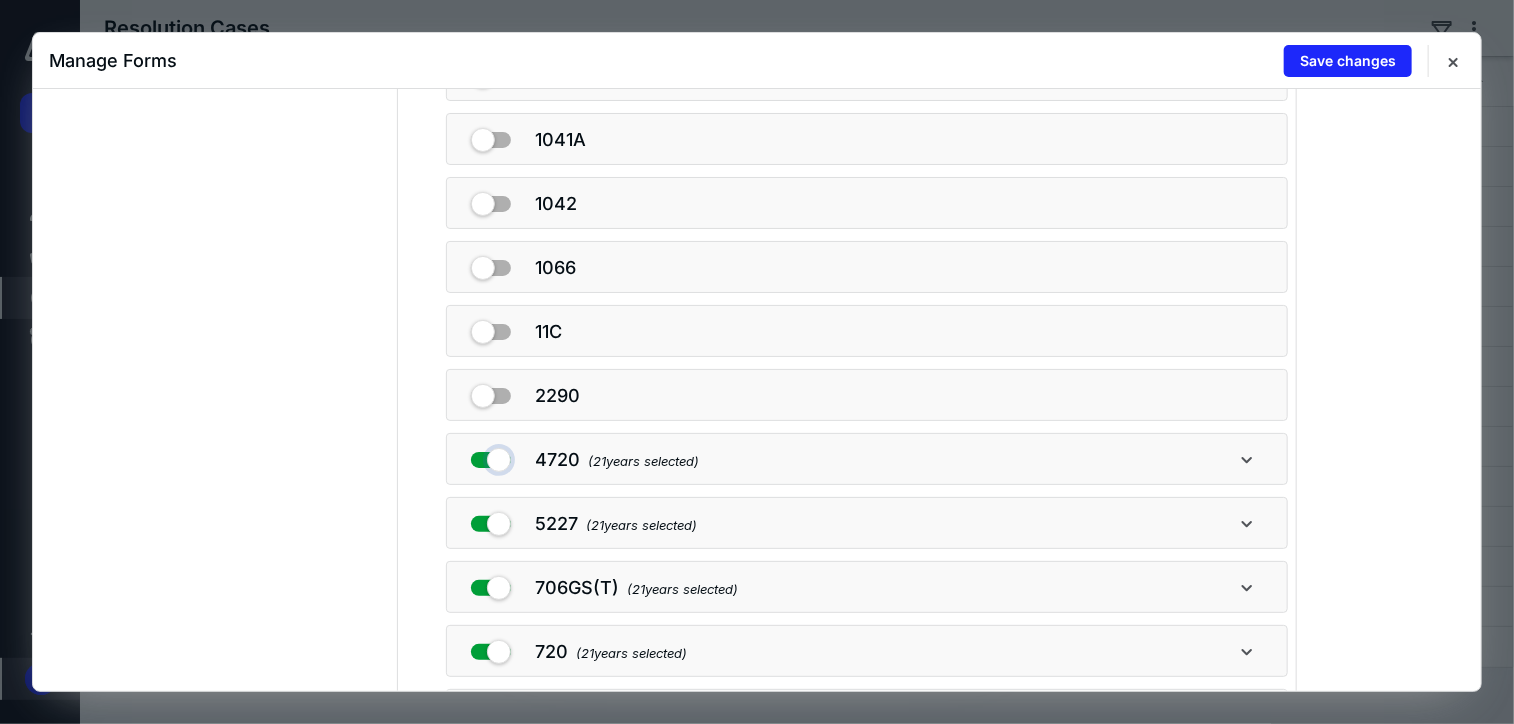 click at bounding box center (491, 456) 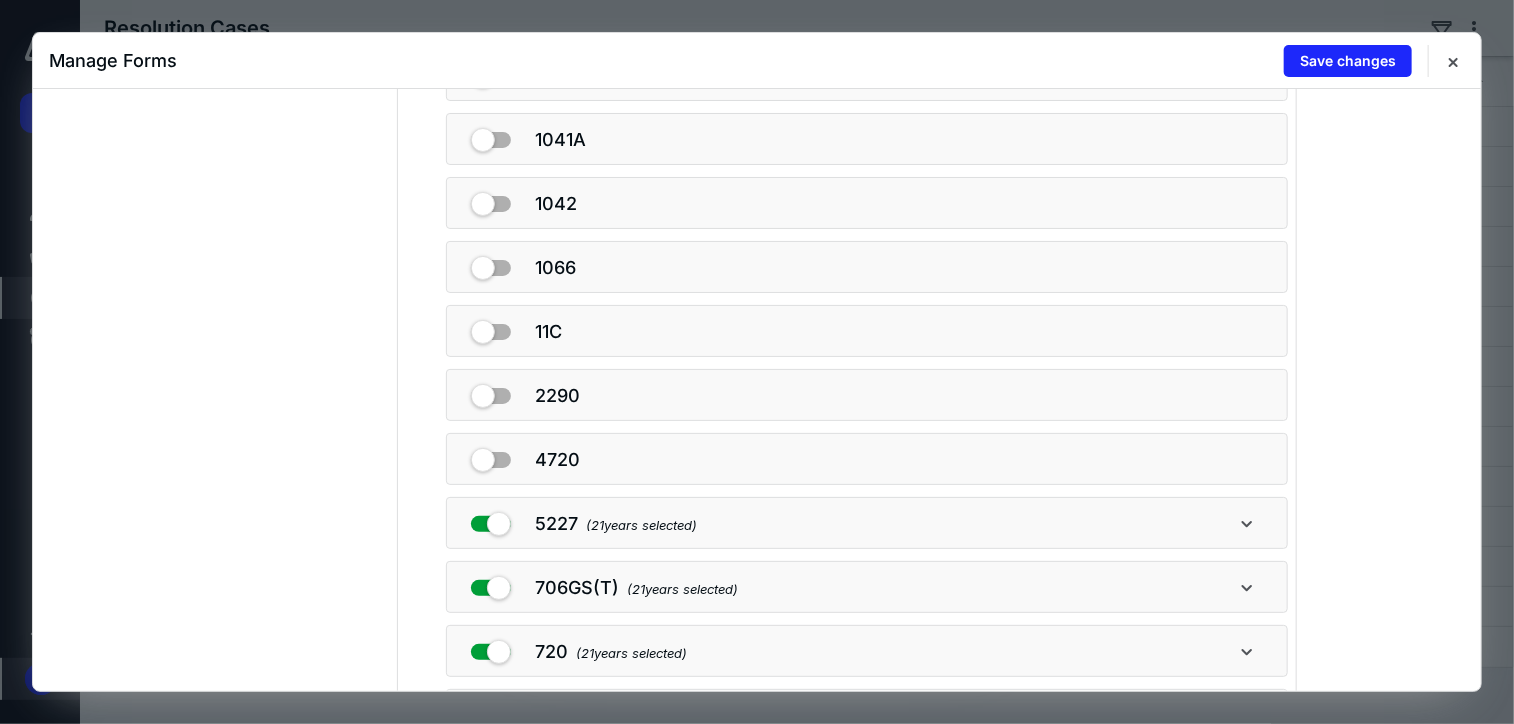 click on "5227 ( 21  years selected)" at bounding box center (867, 523) 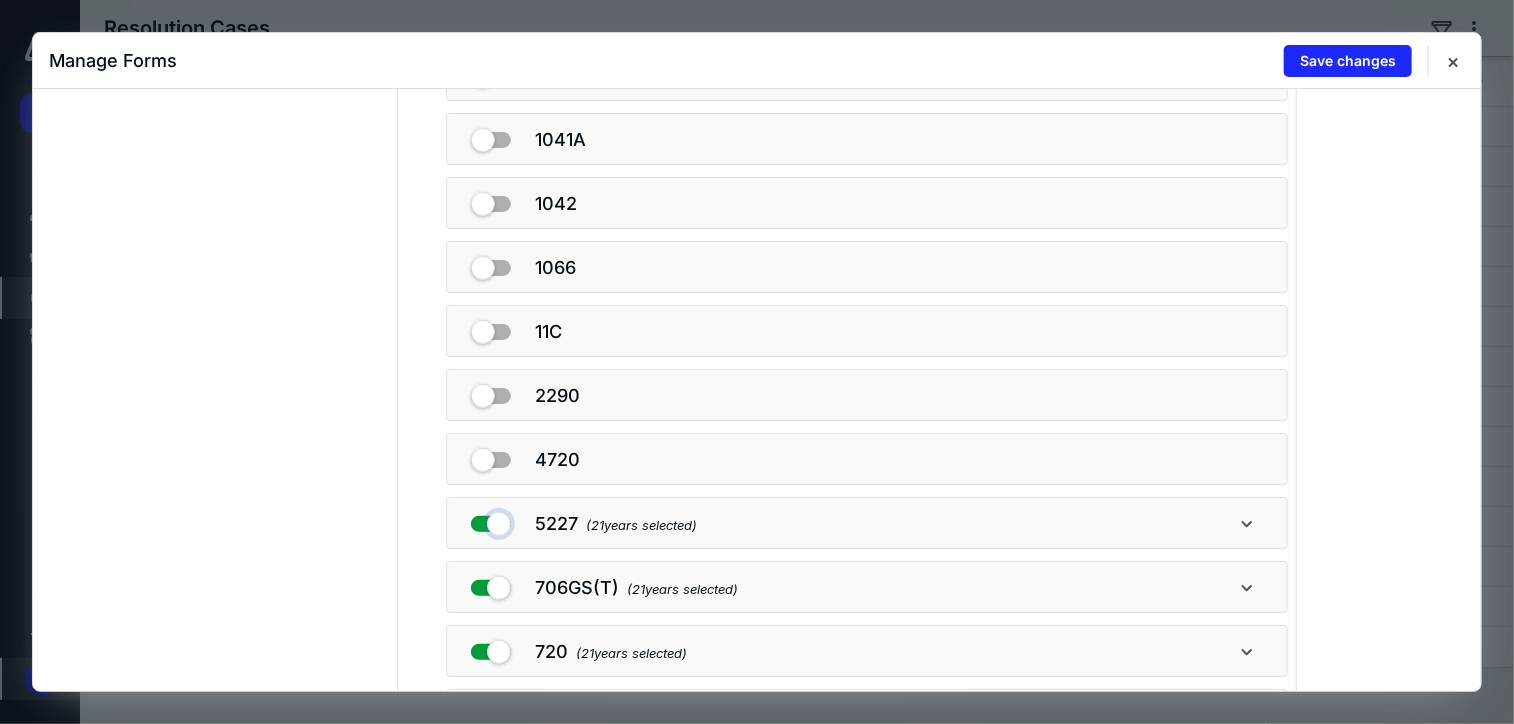 click at bounding box center [491, 520] 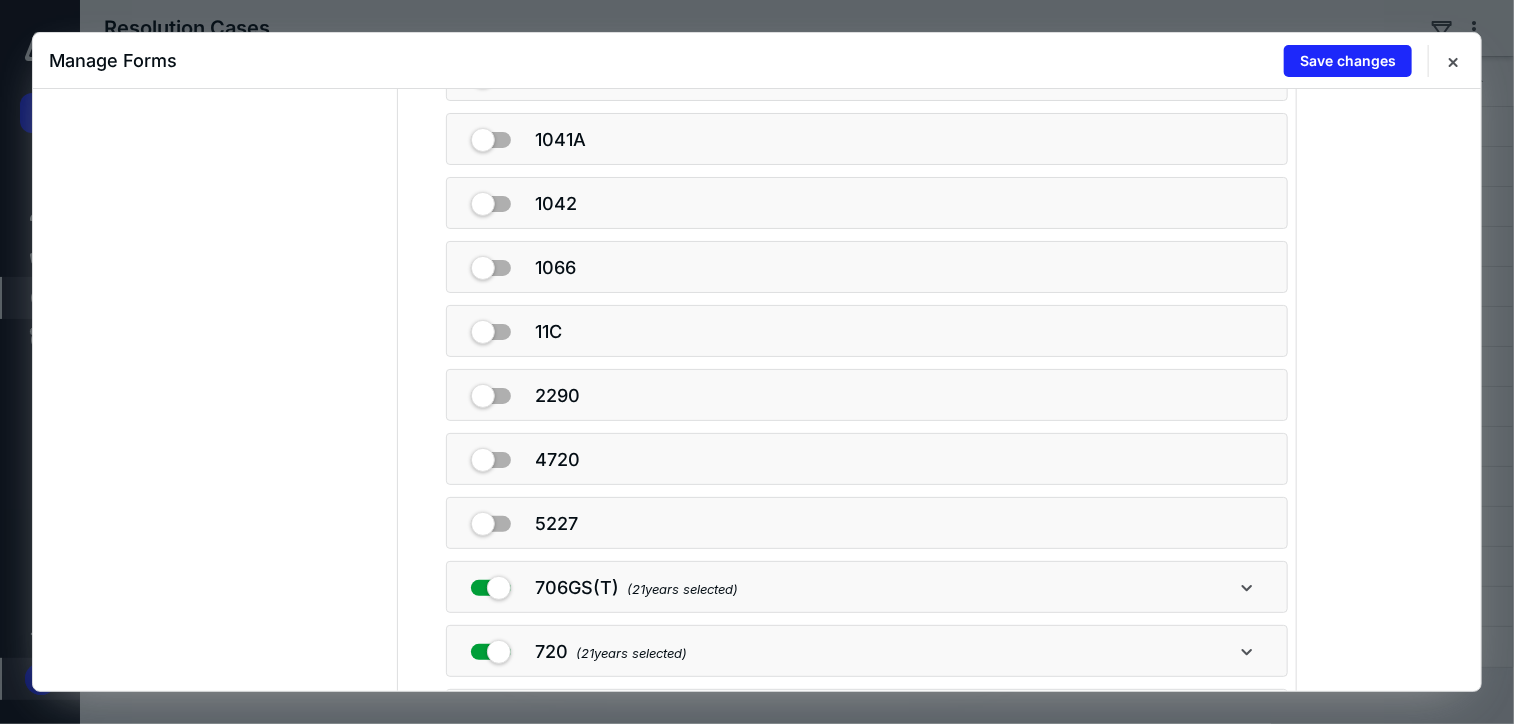 click at bounding box center (491, 584) 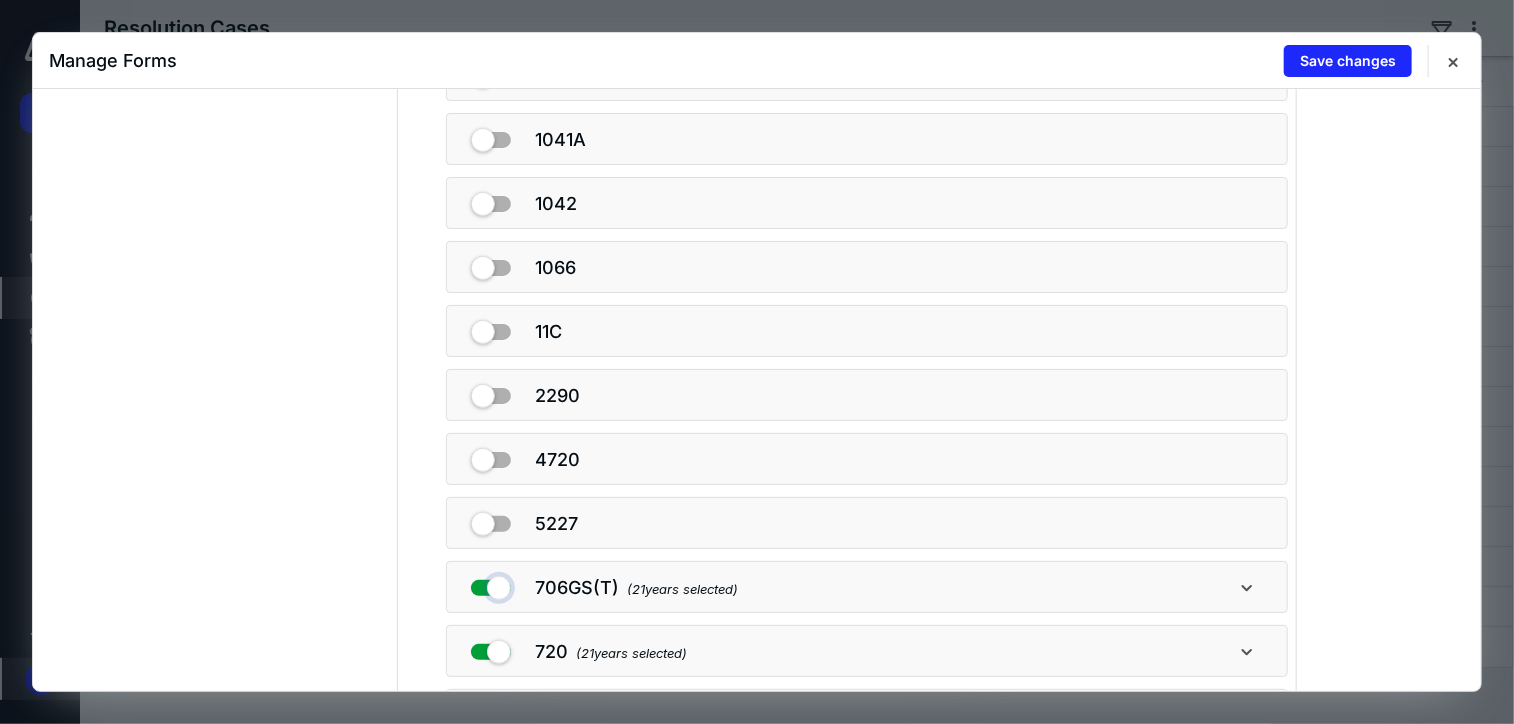 click at bounding box center (491, 584) 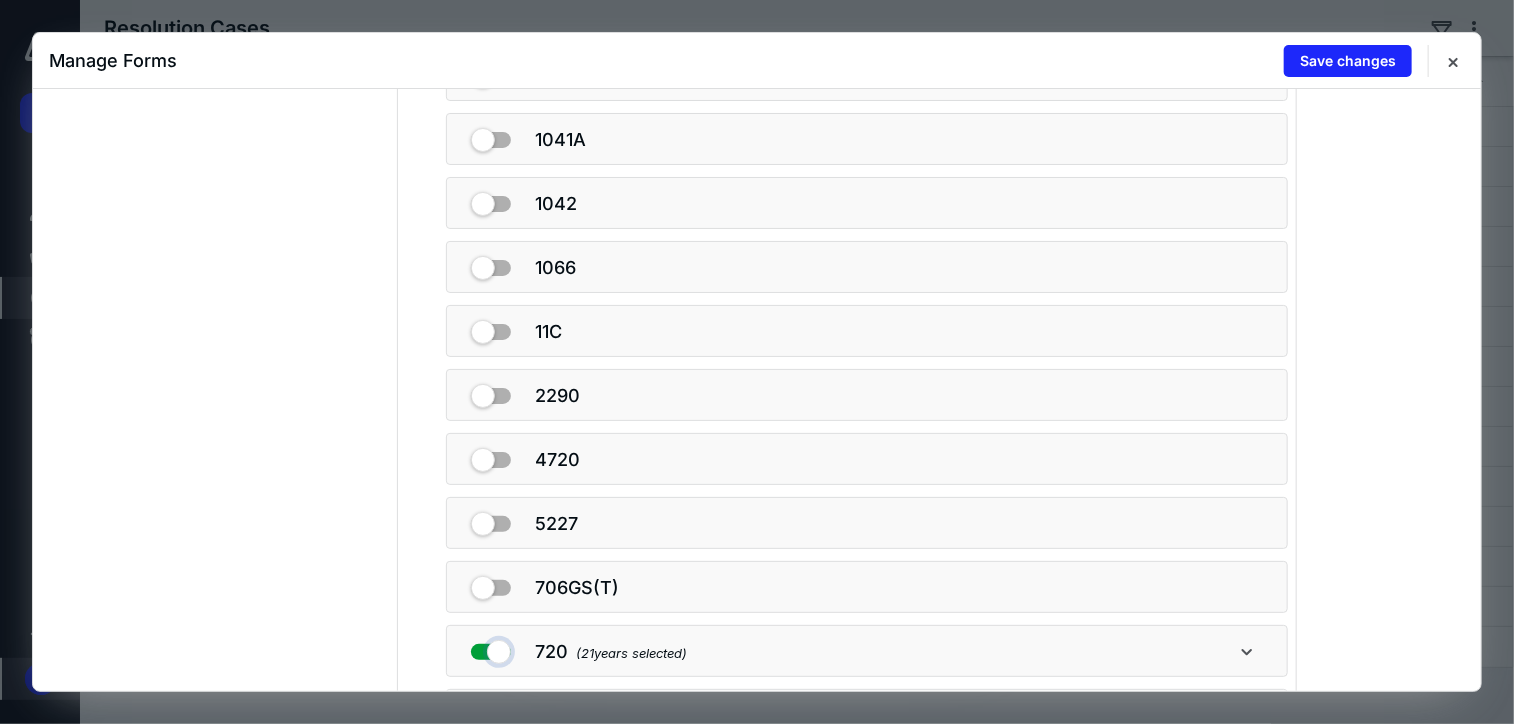 click at bounding box center [491, 648] 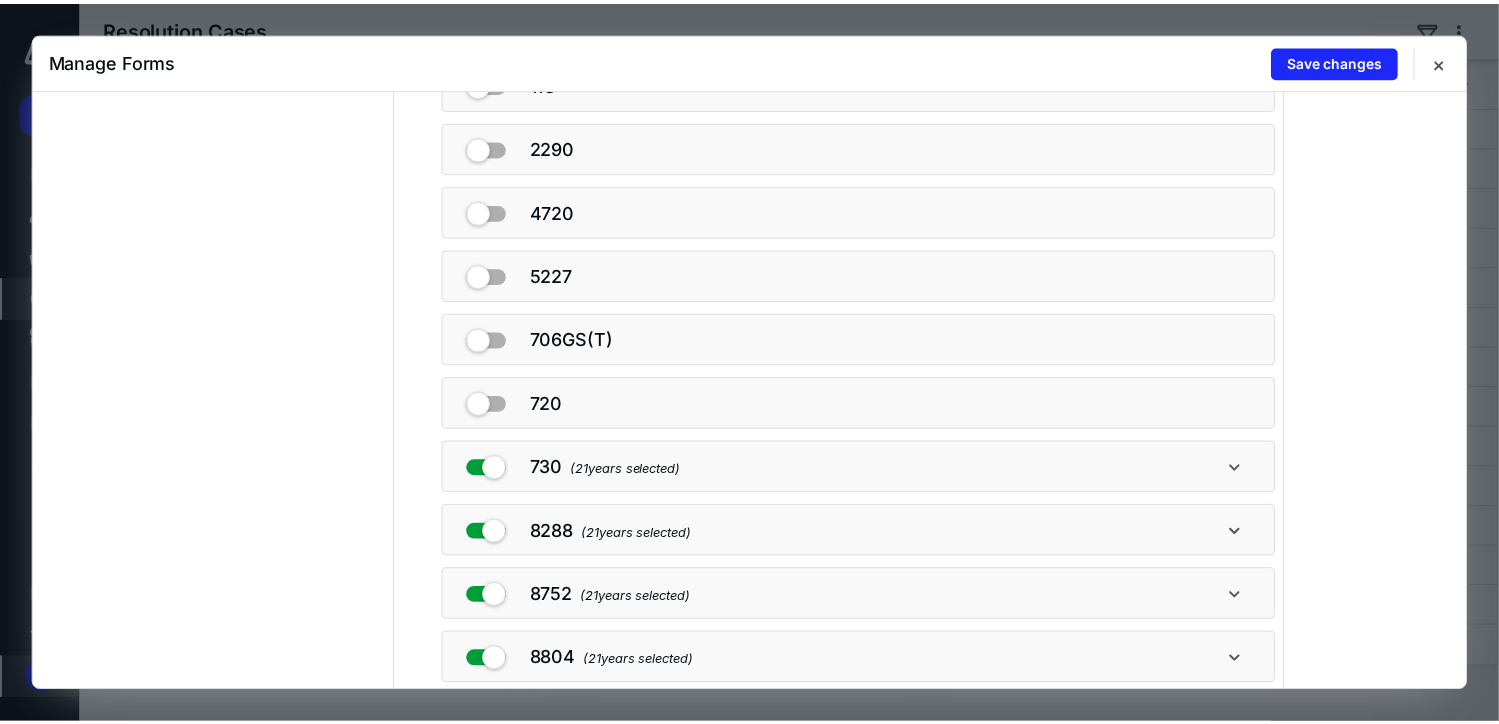 scroll, scrollTop: 1255, scrollLeft: 0, axis: vertical 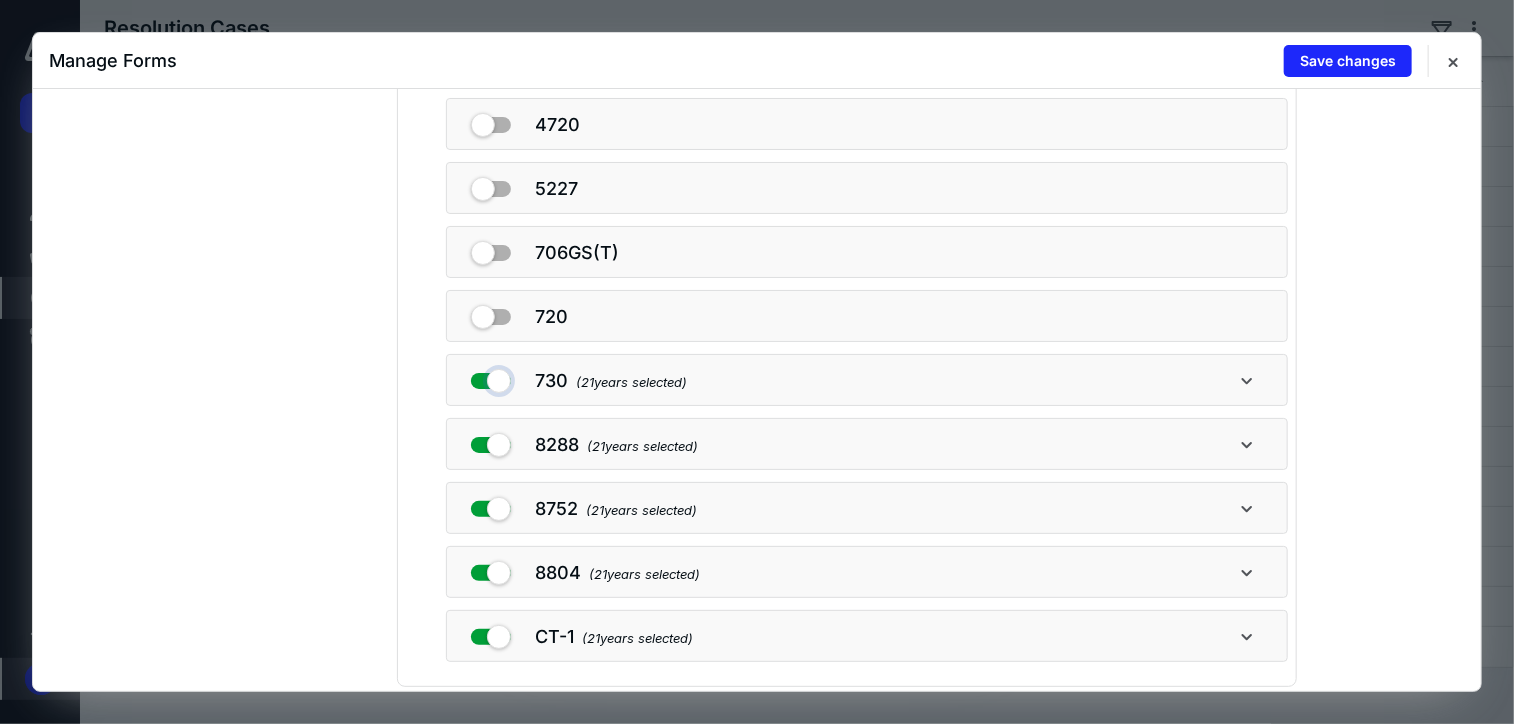 click at bounding box center [491, 377] 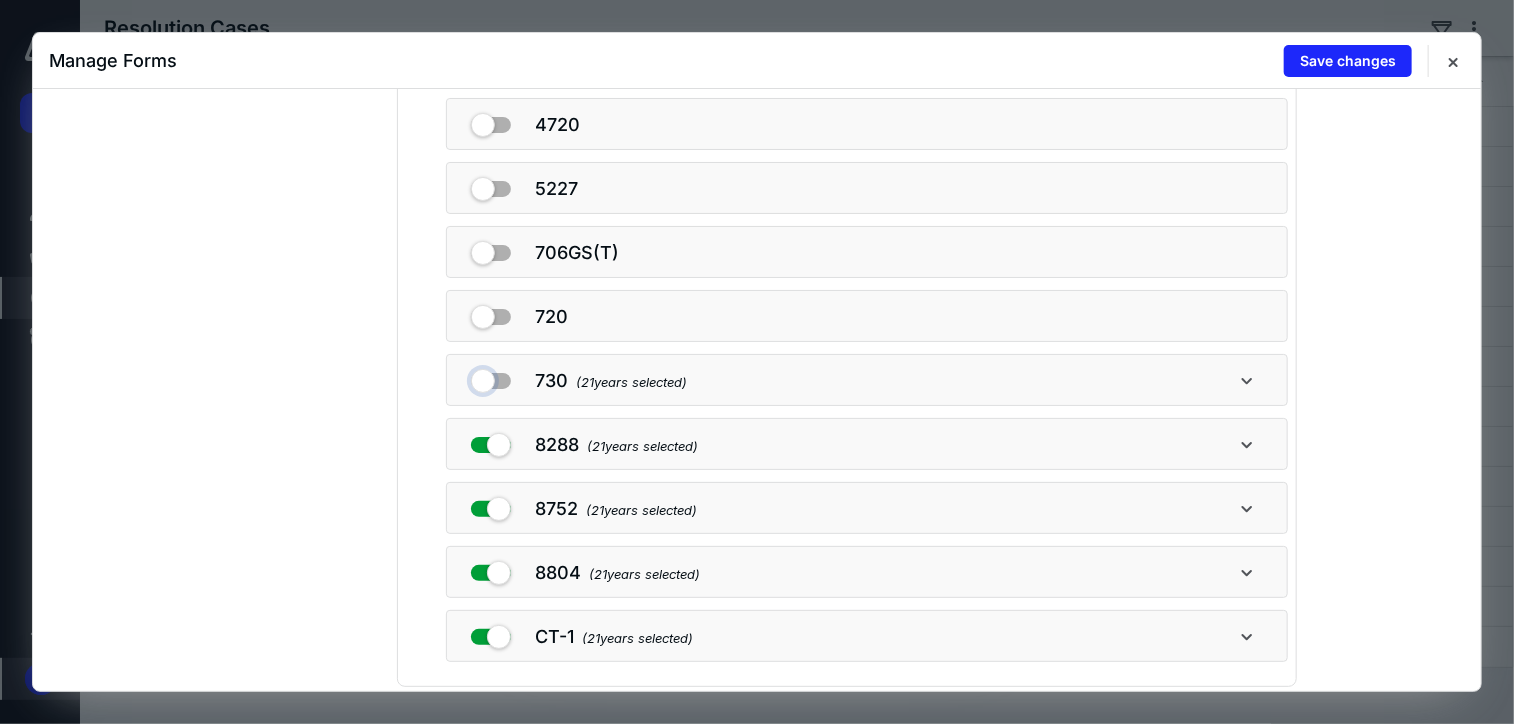 checkbox on "false" 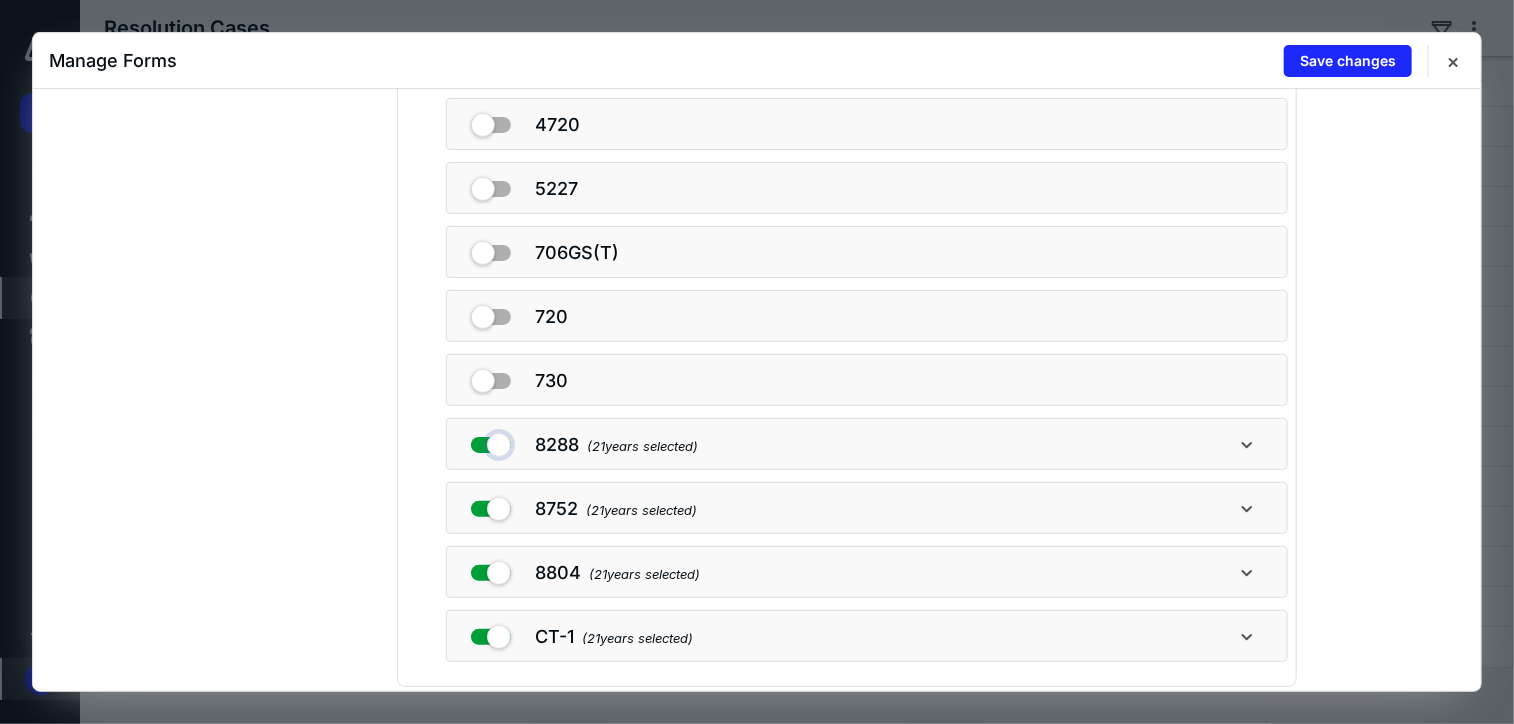click at bounding box center [491, 441] 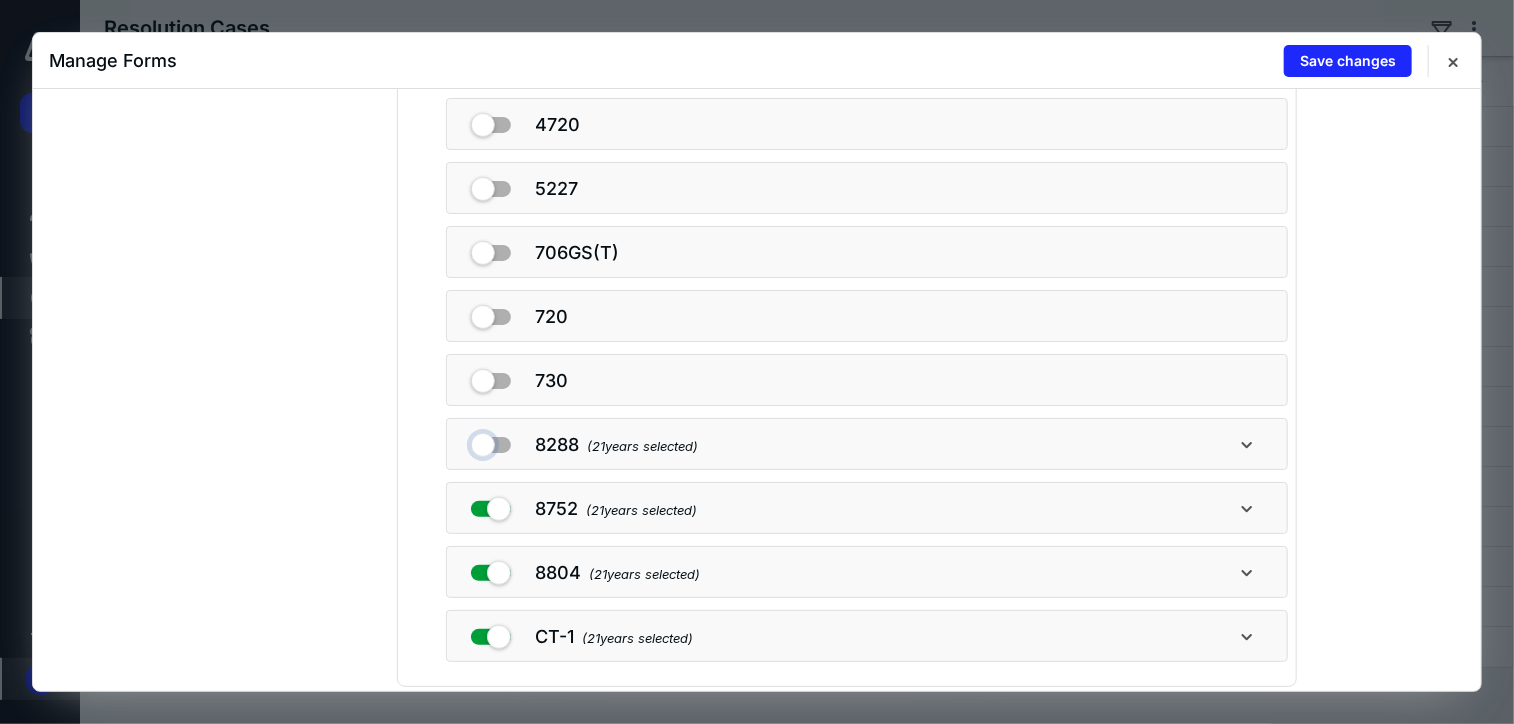 checkbox on "false" 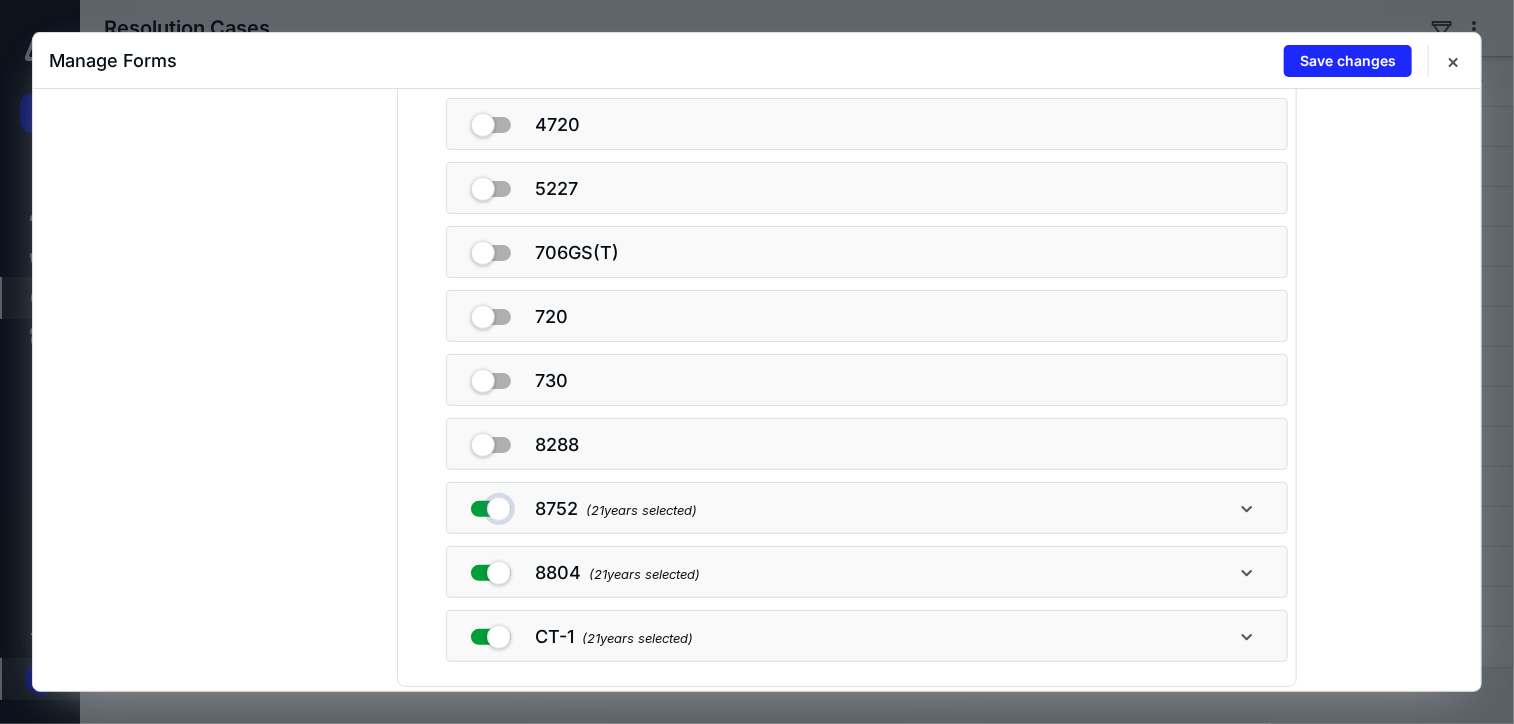 click at bounding box center [491, 505] 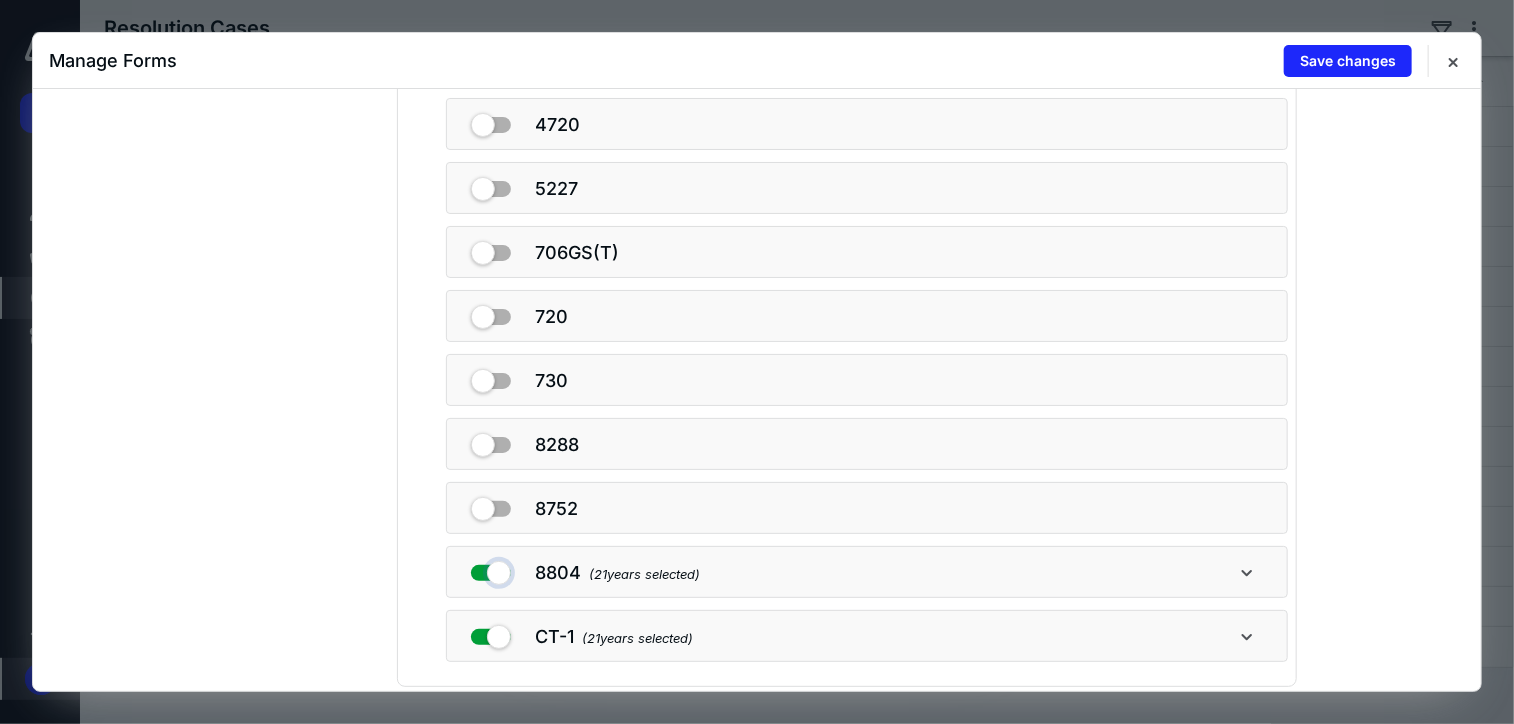 click at bounding box center (491, 569) 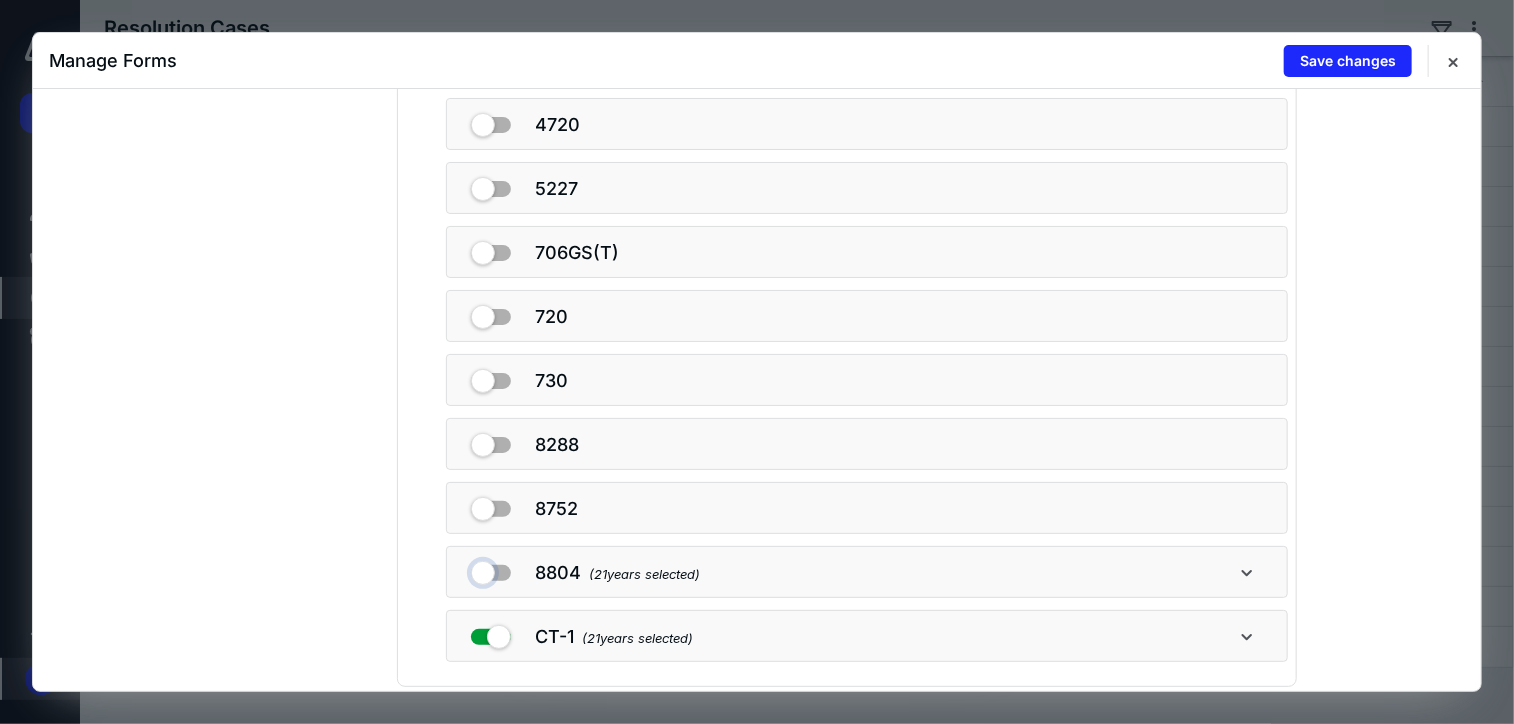 checkbox on "false" 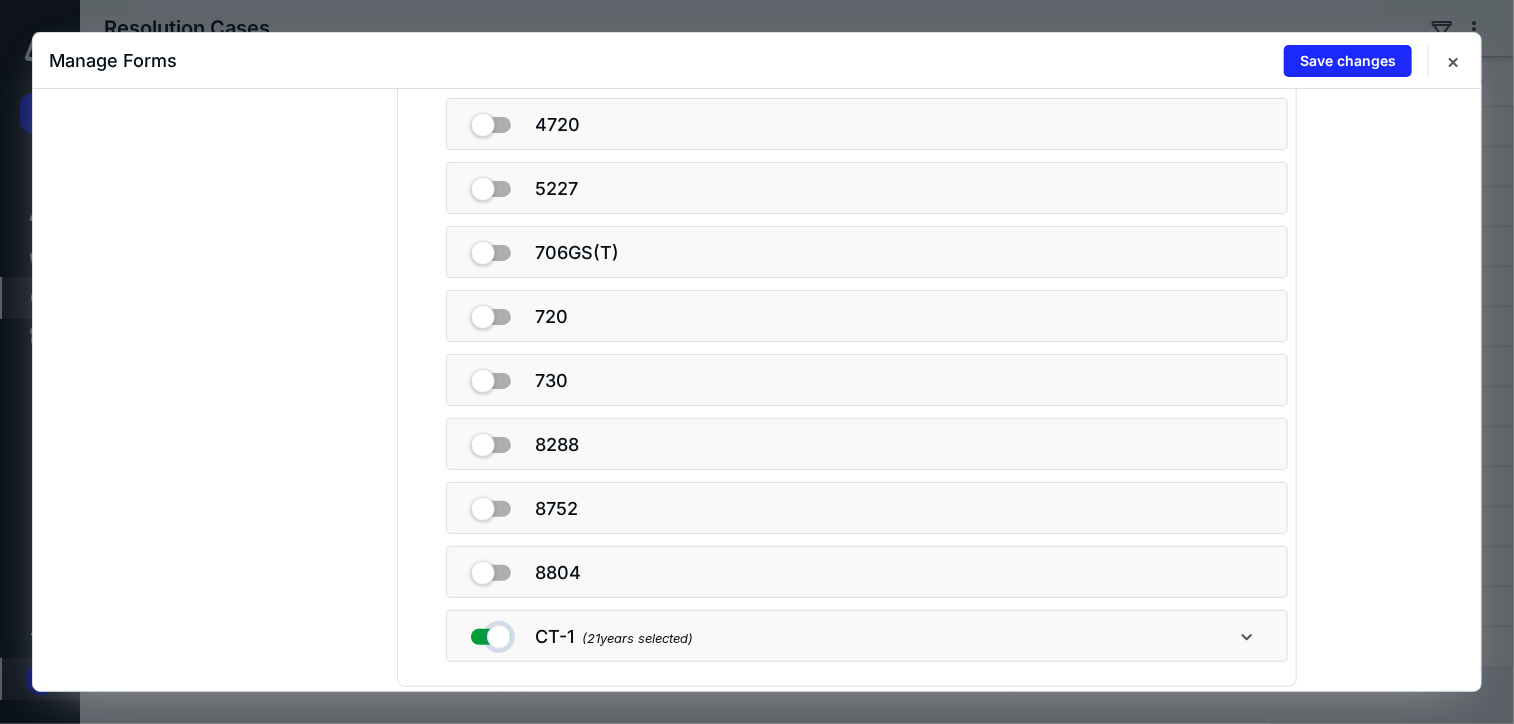 click at bounding box center [491, 633] 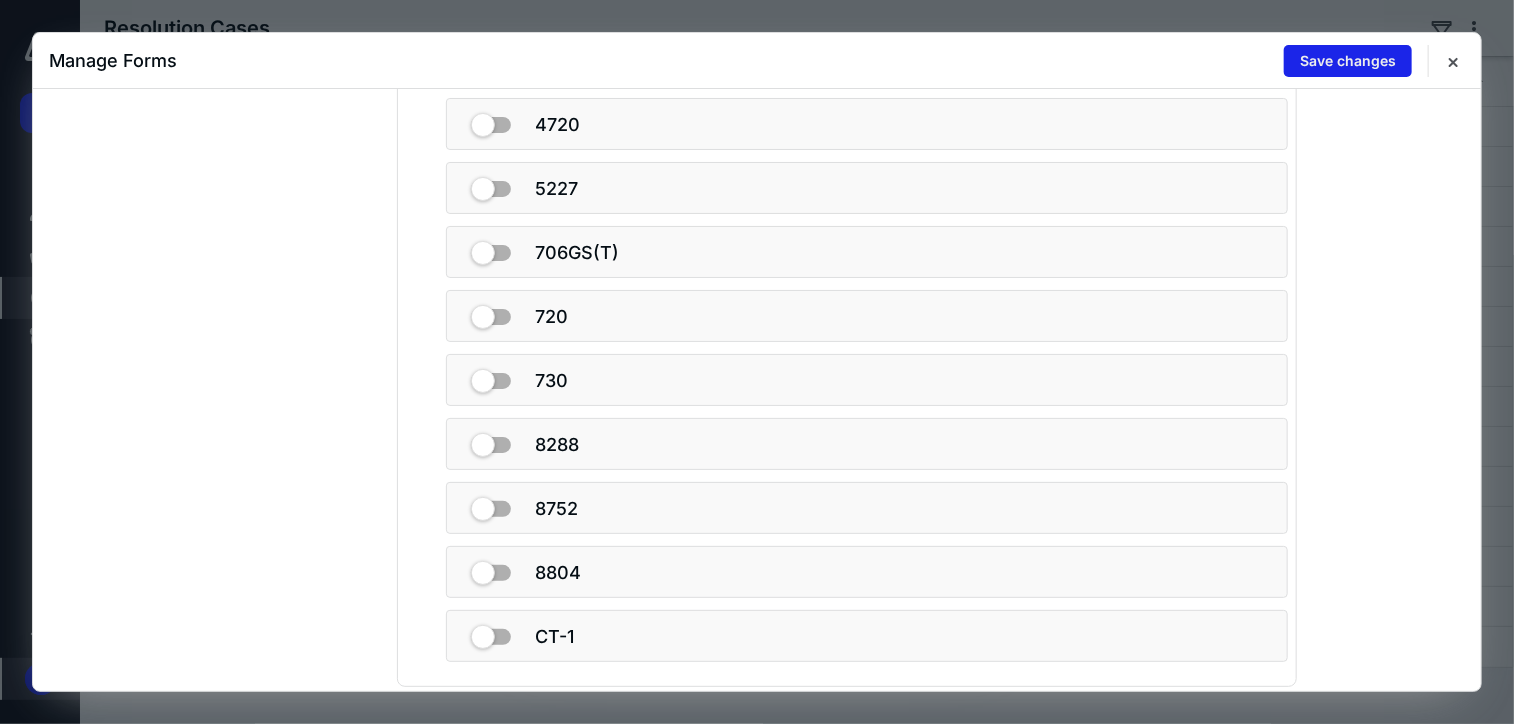 click on "Save changes" at bounding box center [1348, 61] 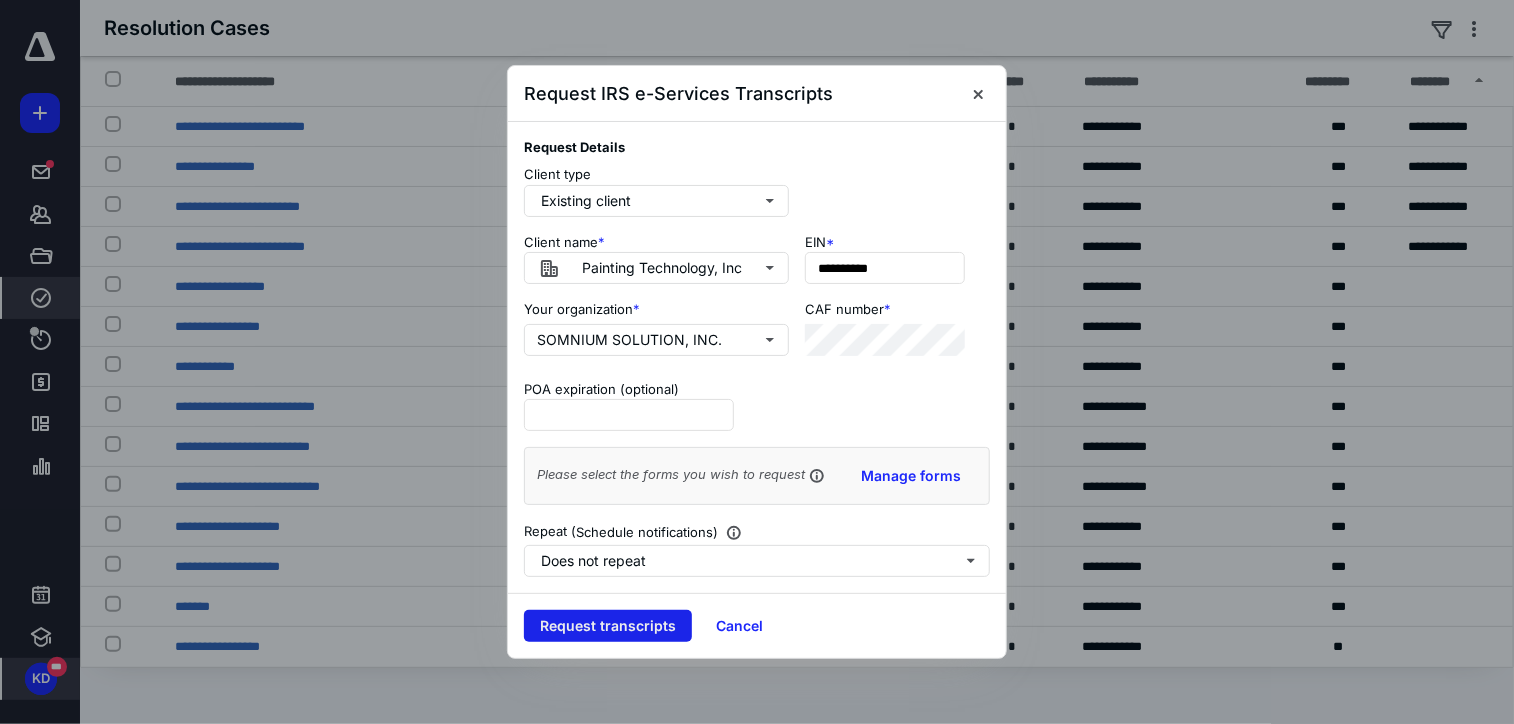 click on "Request transcripts" at bounding box center [608, 626] 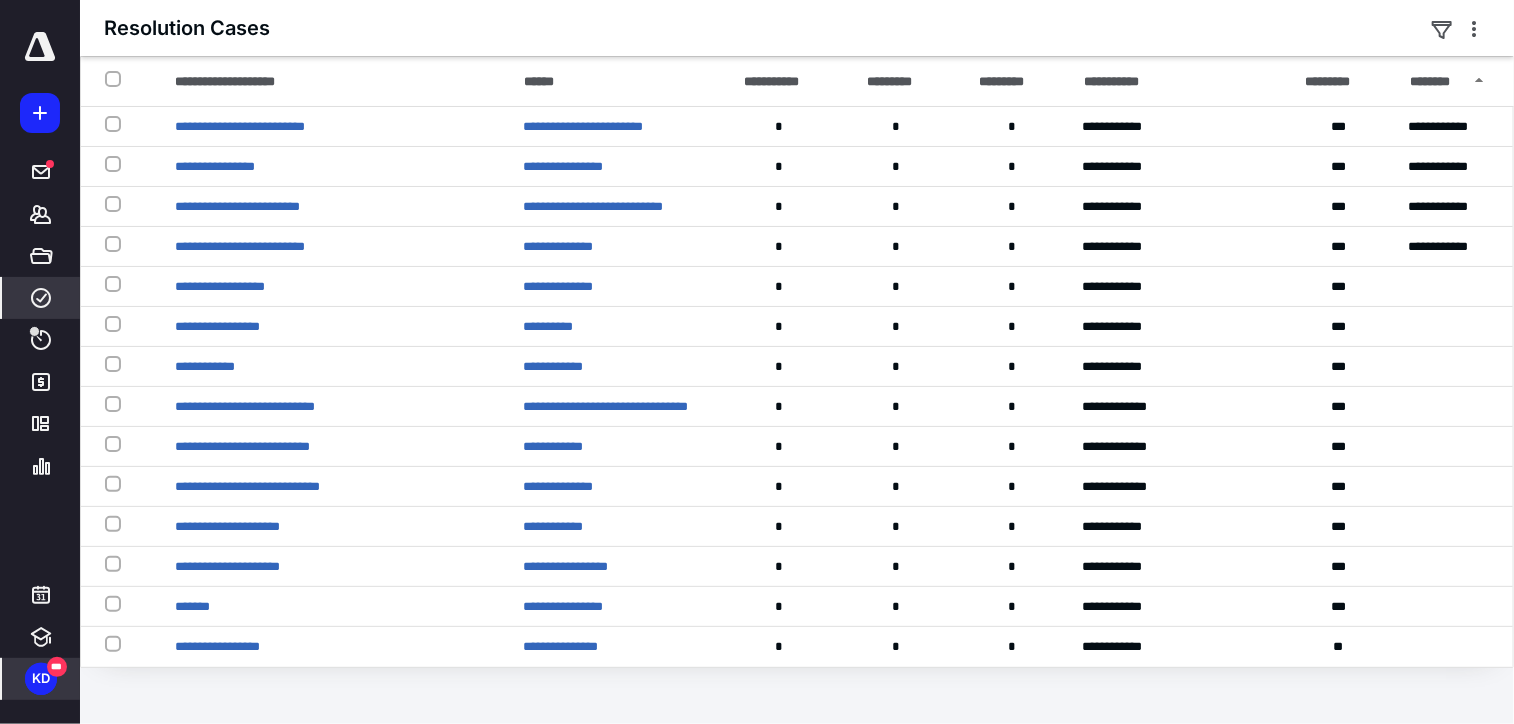 click on "KD" at bounding box center (41, 679) 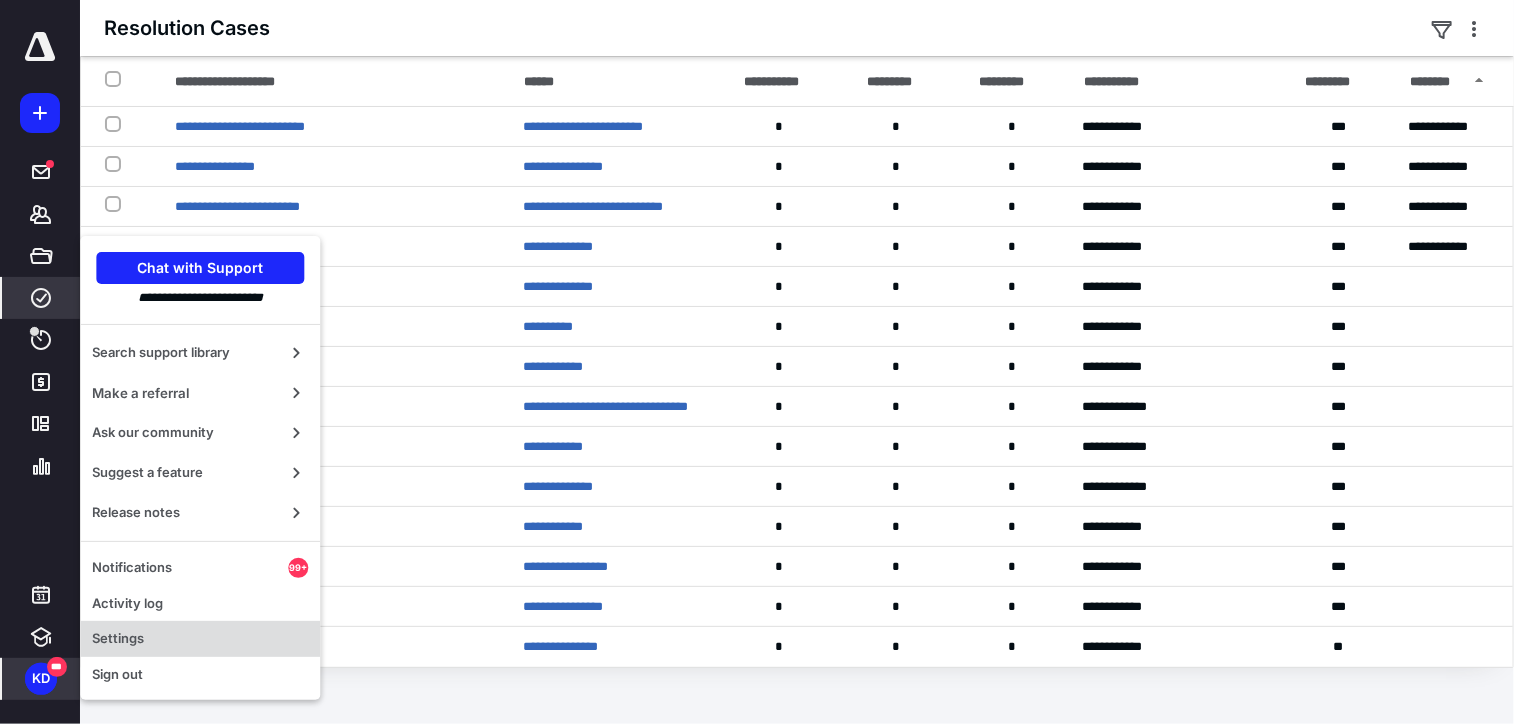 click on "Settings" at bounding box center (200, 639) 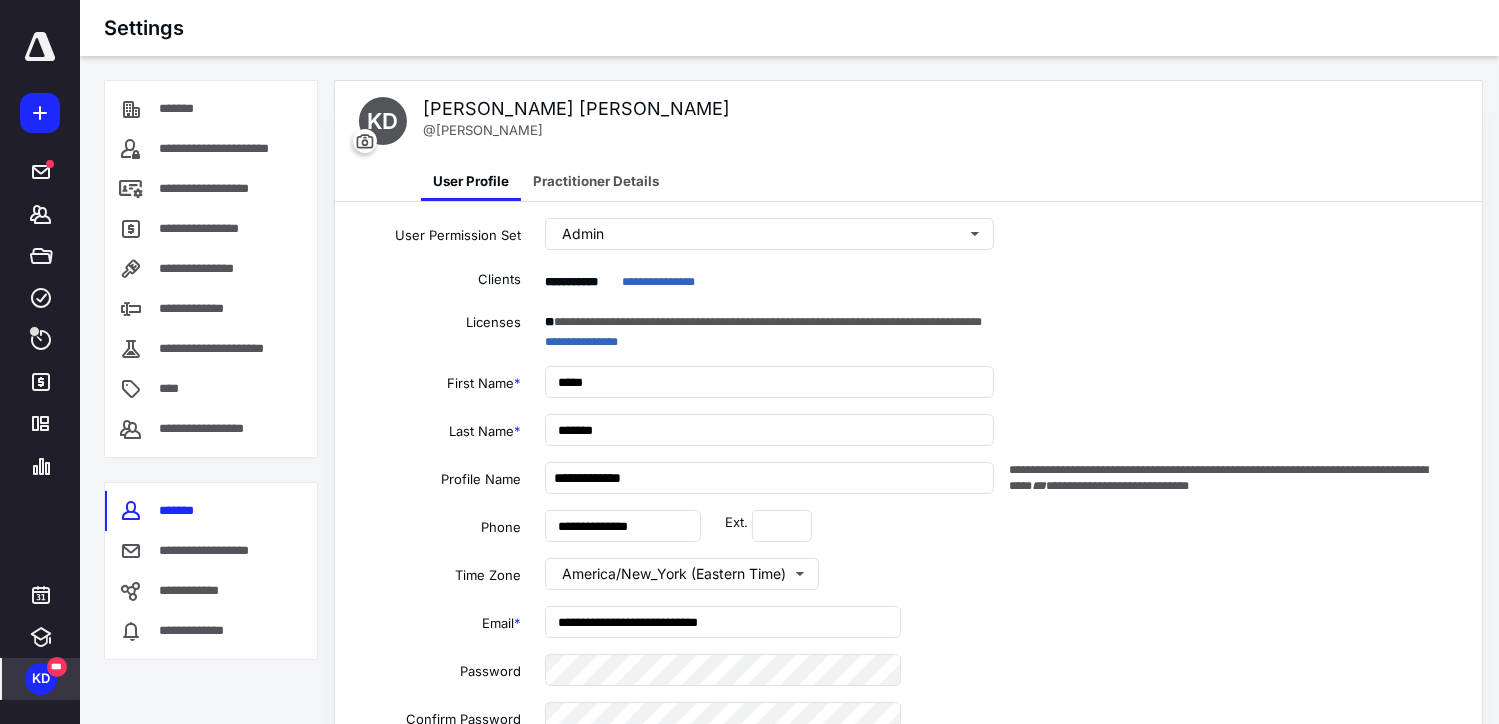 type on "**********" 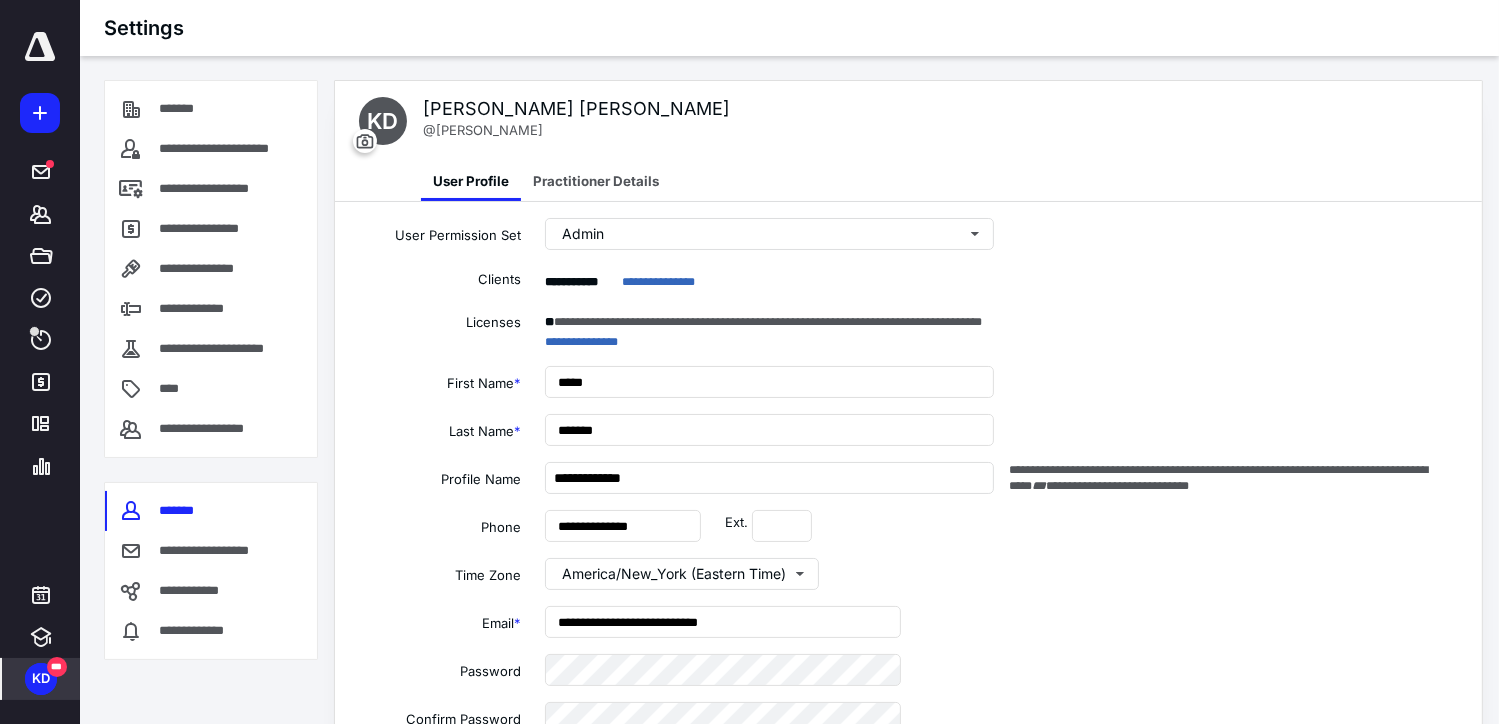 type on "**********" 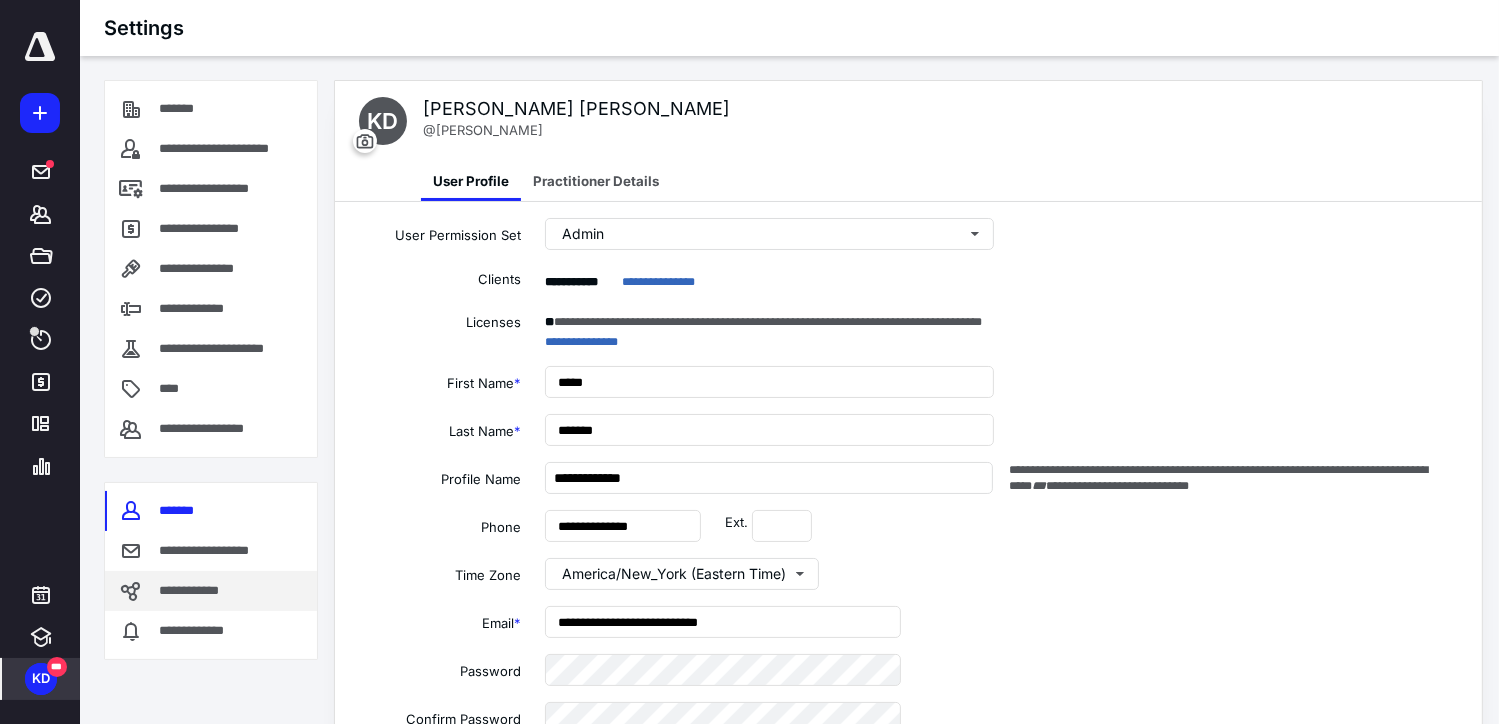click on "**********" at bounding box center (195, 591) 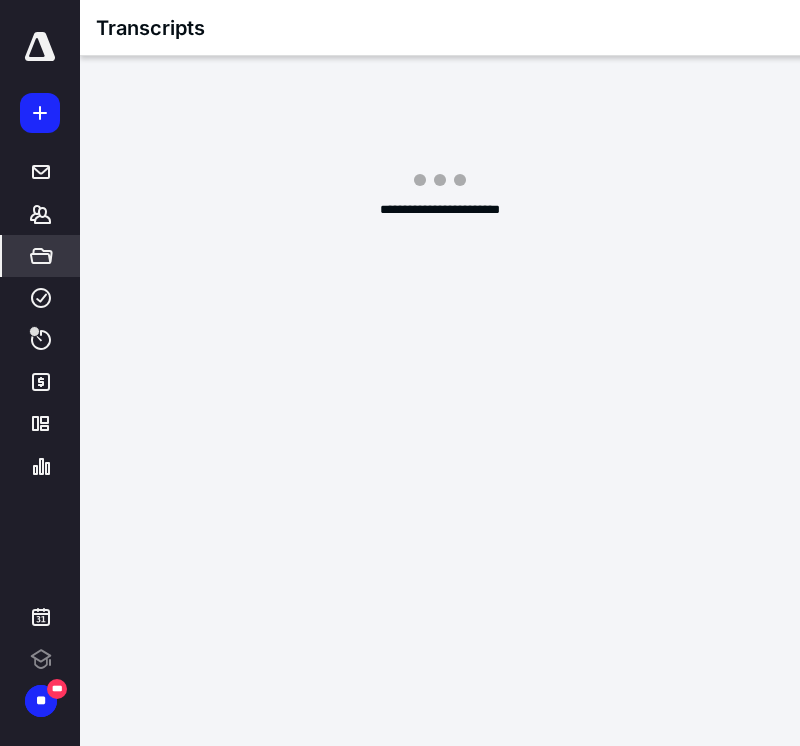 scroll, scrollTop: 0, scrollLeft: 0, axis: both 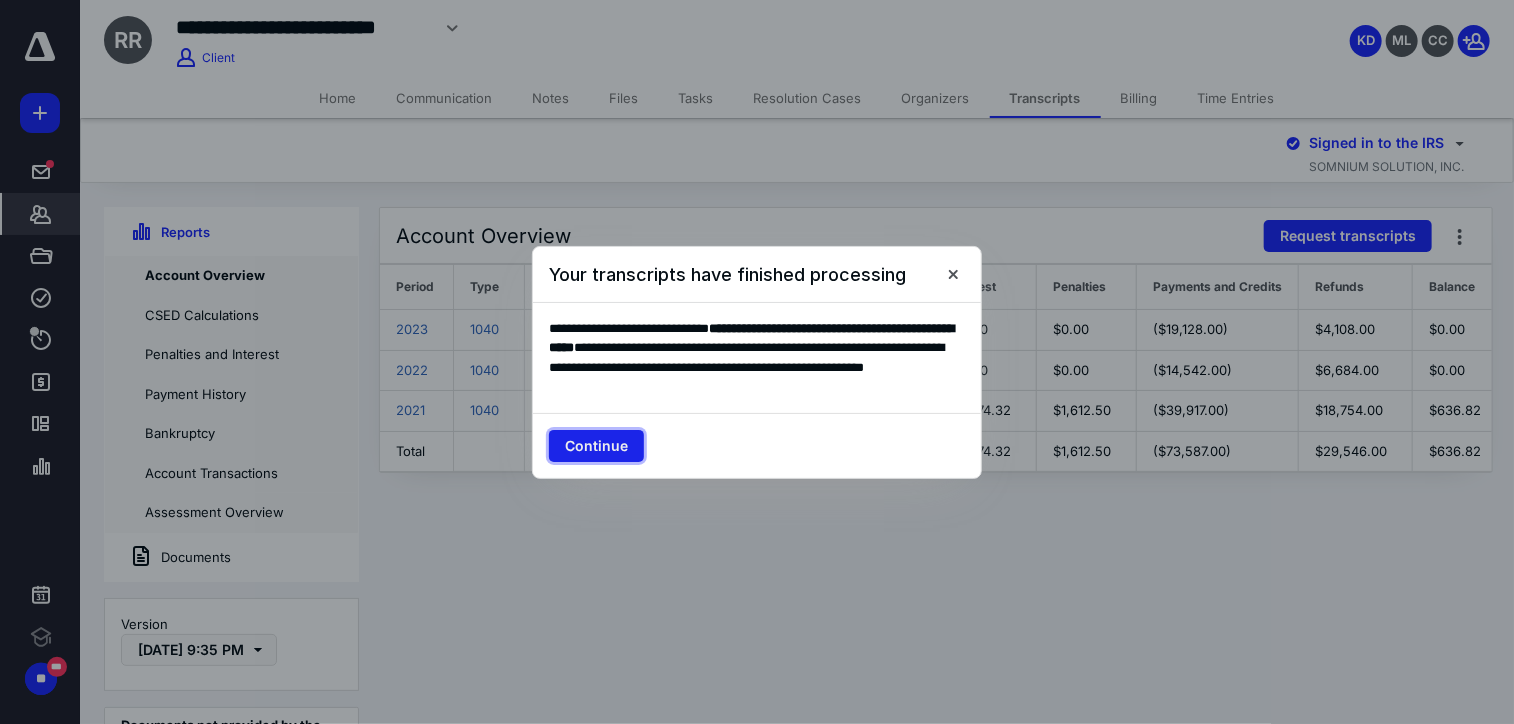 click on "Continue" at bounding box center [596, 446] 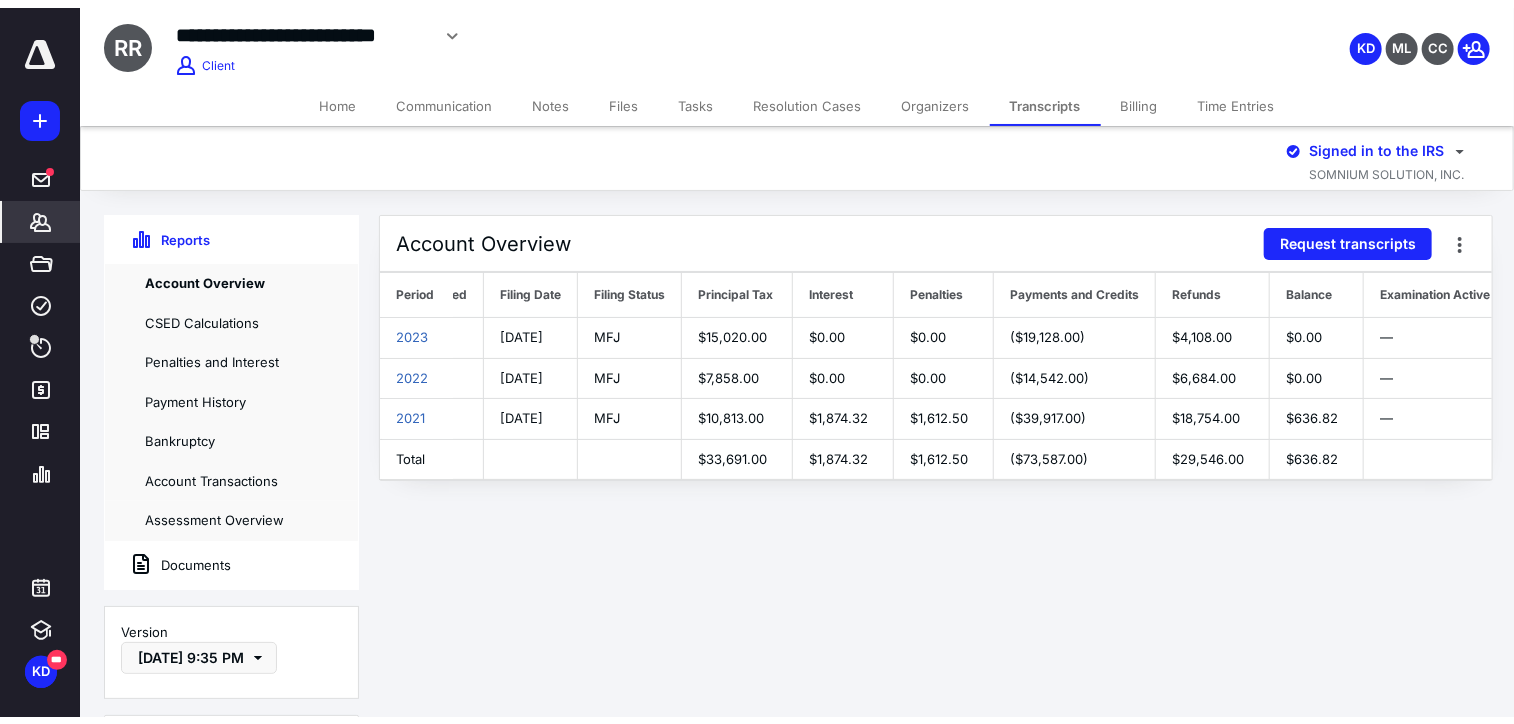scroll, scrollTop: 0, scrollLeft: 0, axis: both 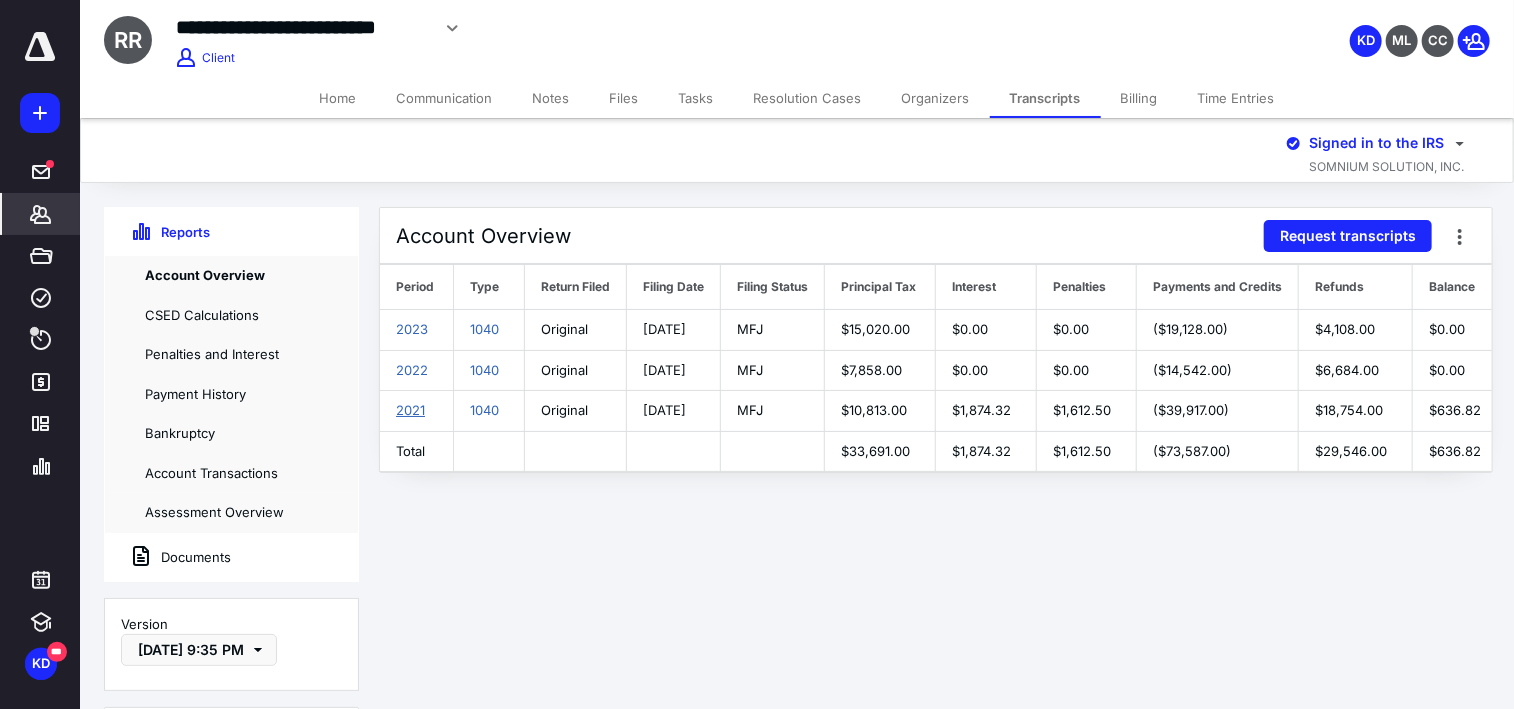 click on "2021" at bounding box center [410, 410] 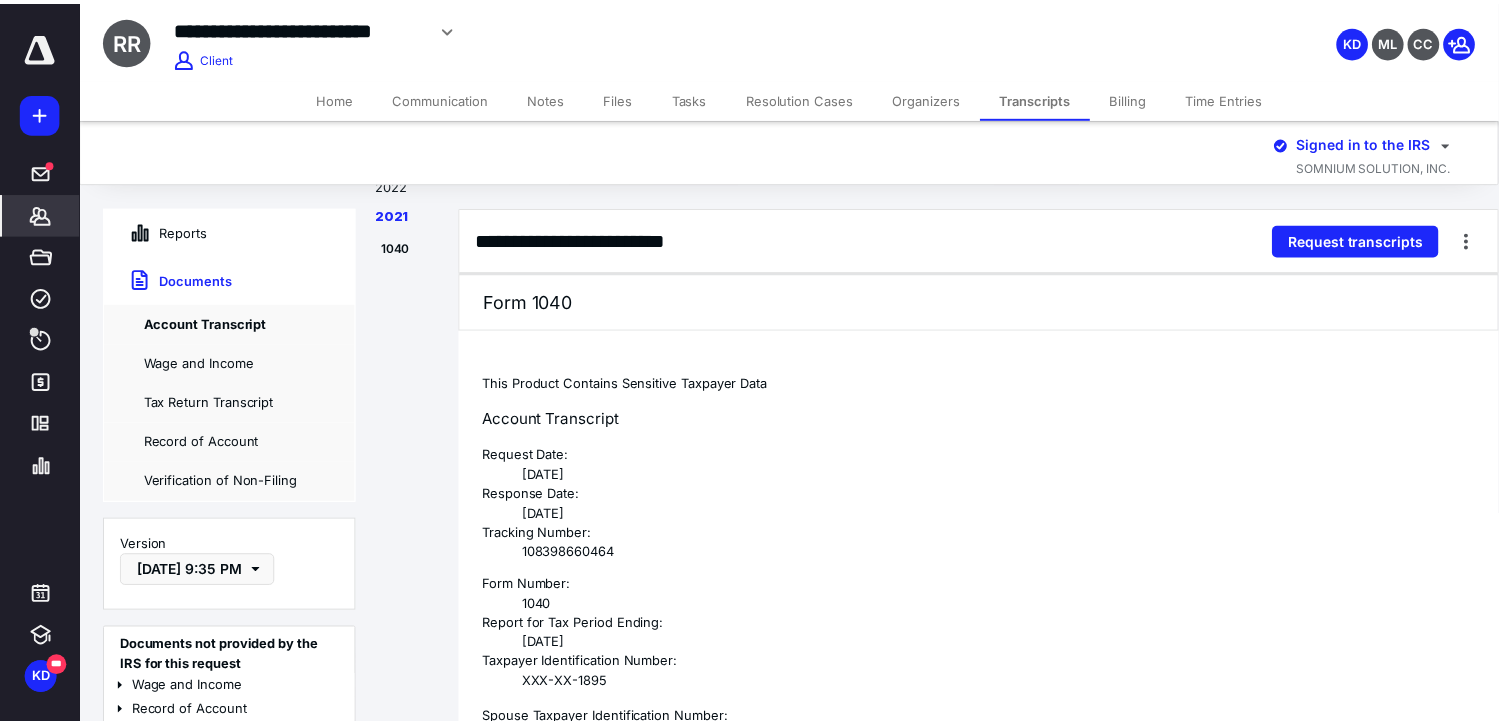 scroll, scrollTop: 3339, scrollLeft: 0, axis: vertical 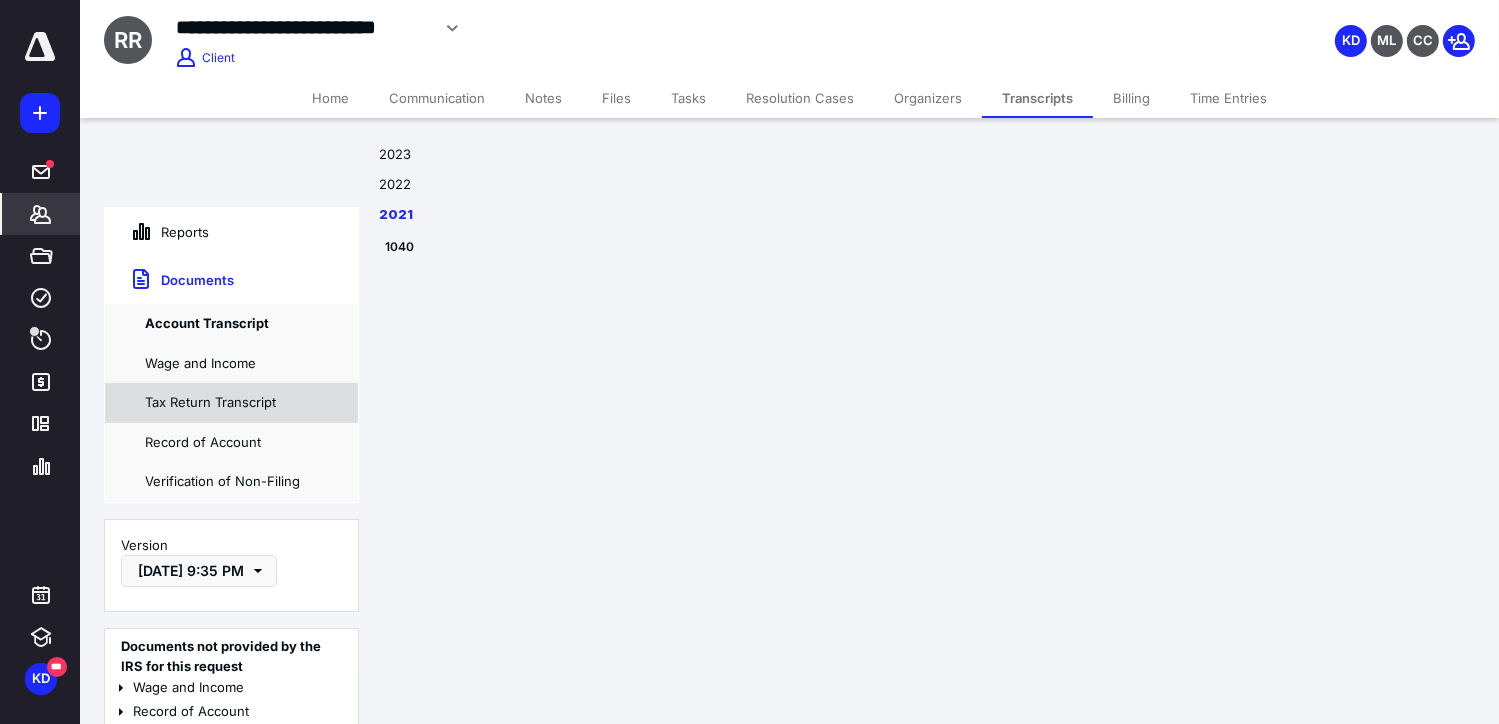 click on "Tax Return Transcript" at bounding box center [231, 403] 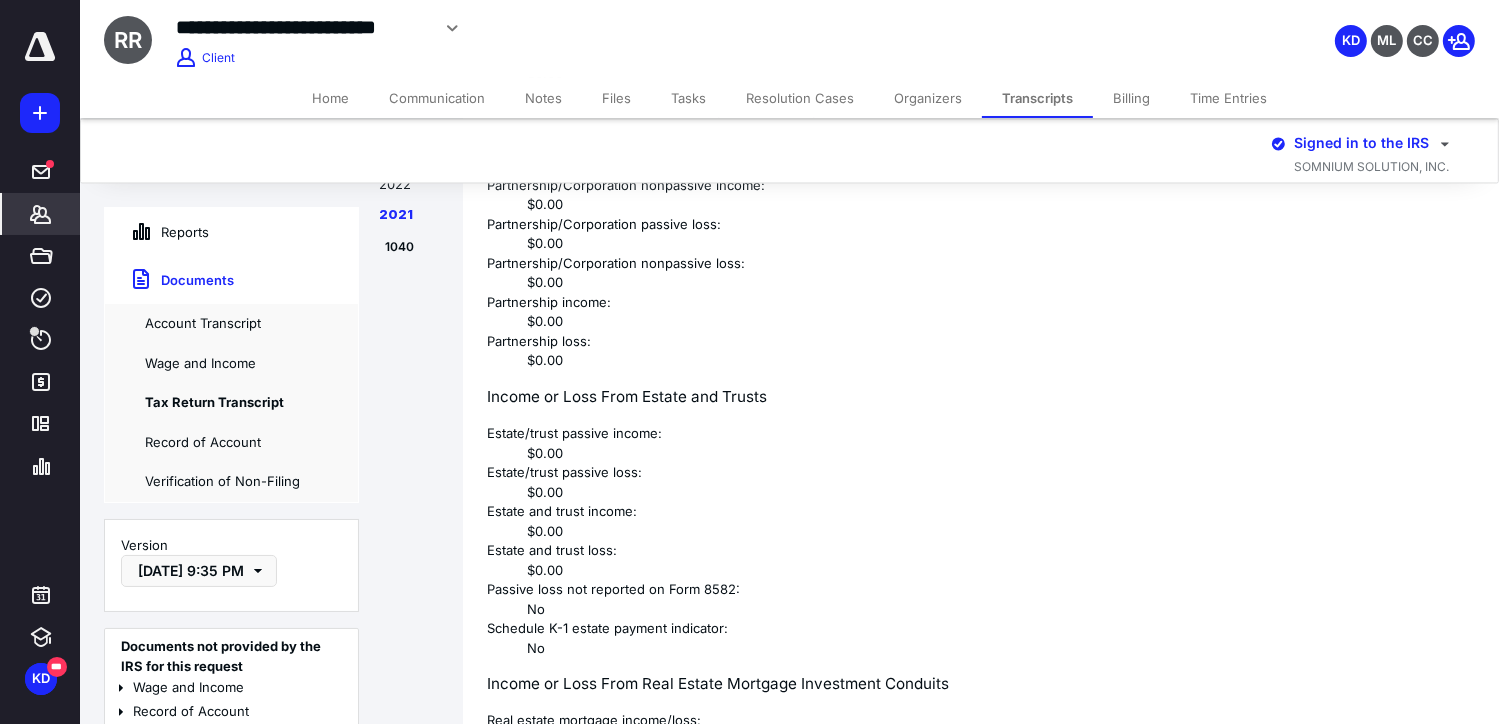 scroll, scrollTop: 35560, scrollLeft: 0, axis: vertical 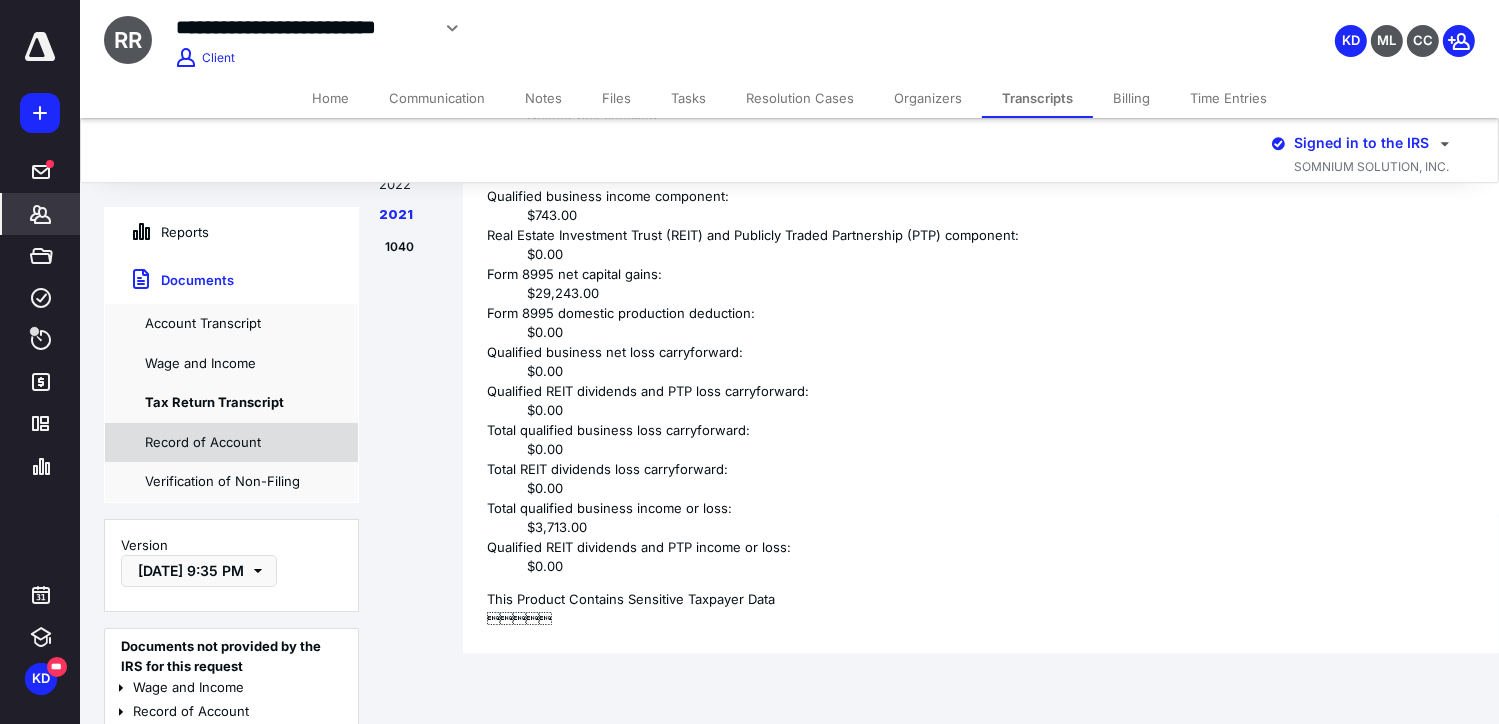click on "Record of Account" at bounding box center (231, 443) 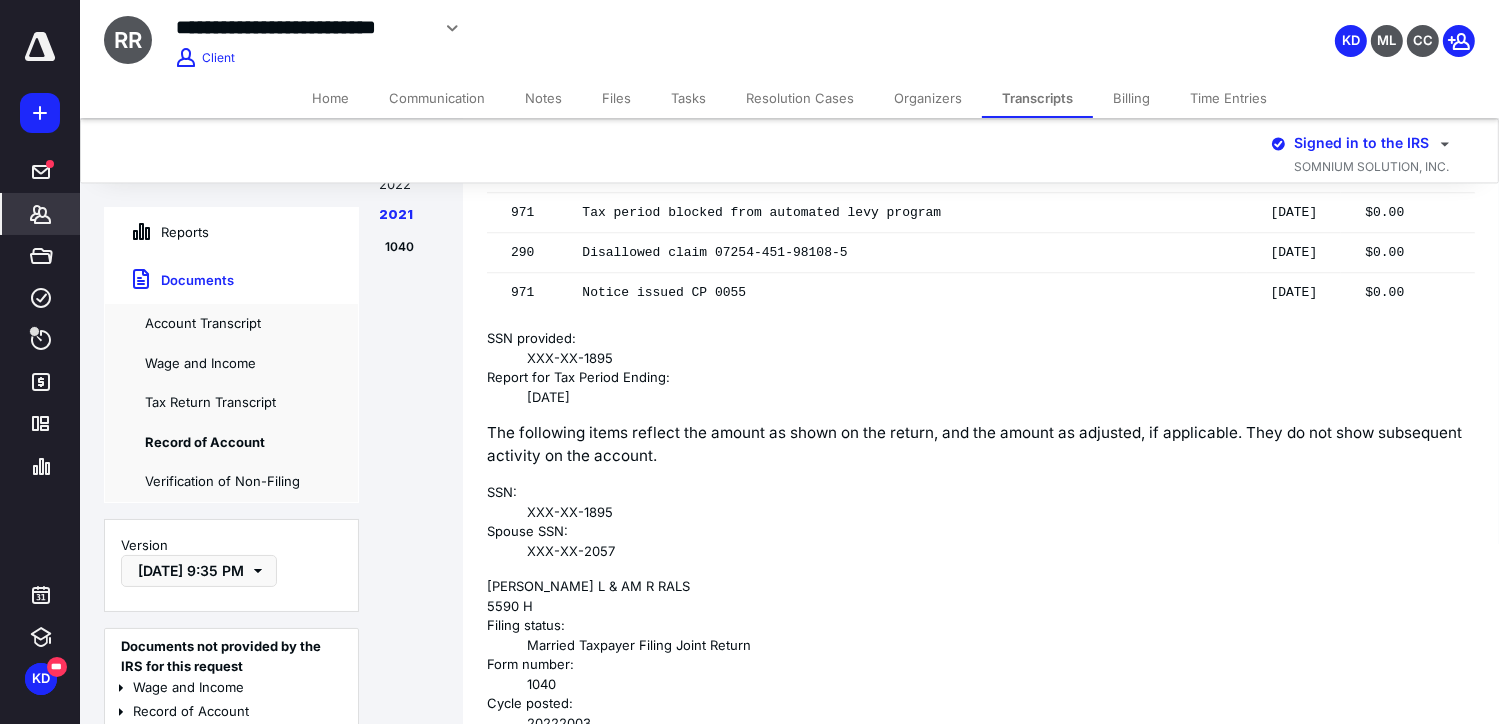 scroll, scrollTop: 26790, scrollLeft: 0, axis: vertical 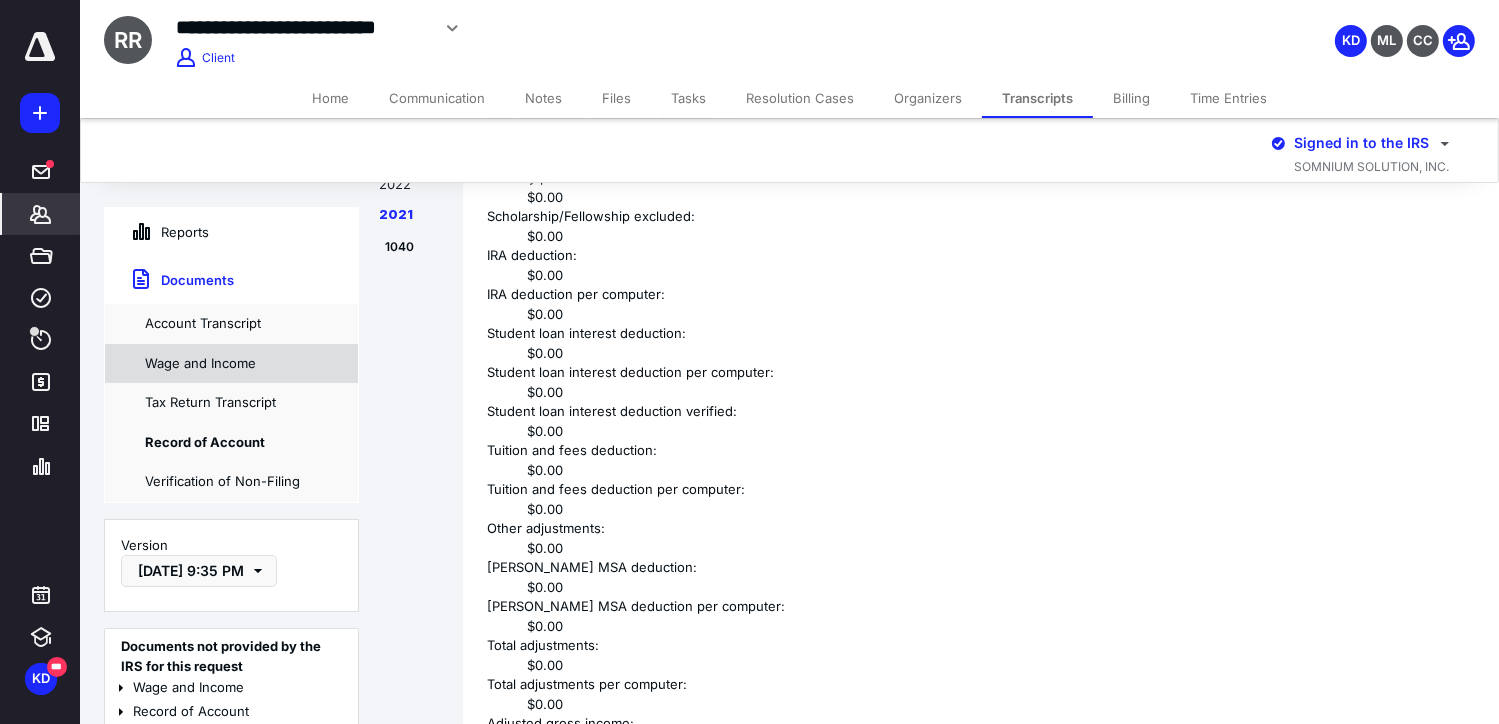 click on "Wage and Income" at bounding box center (231, 364) 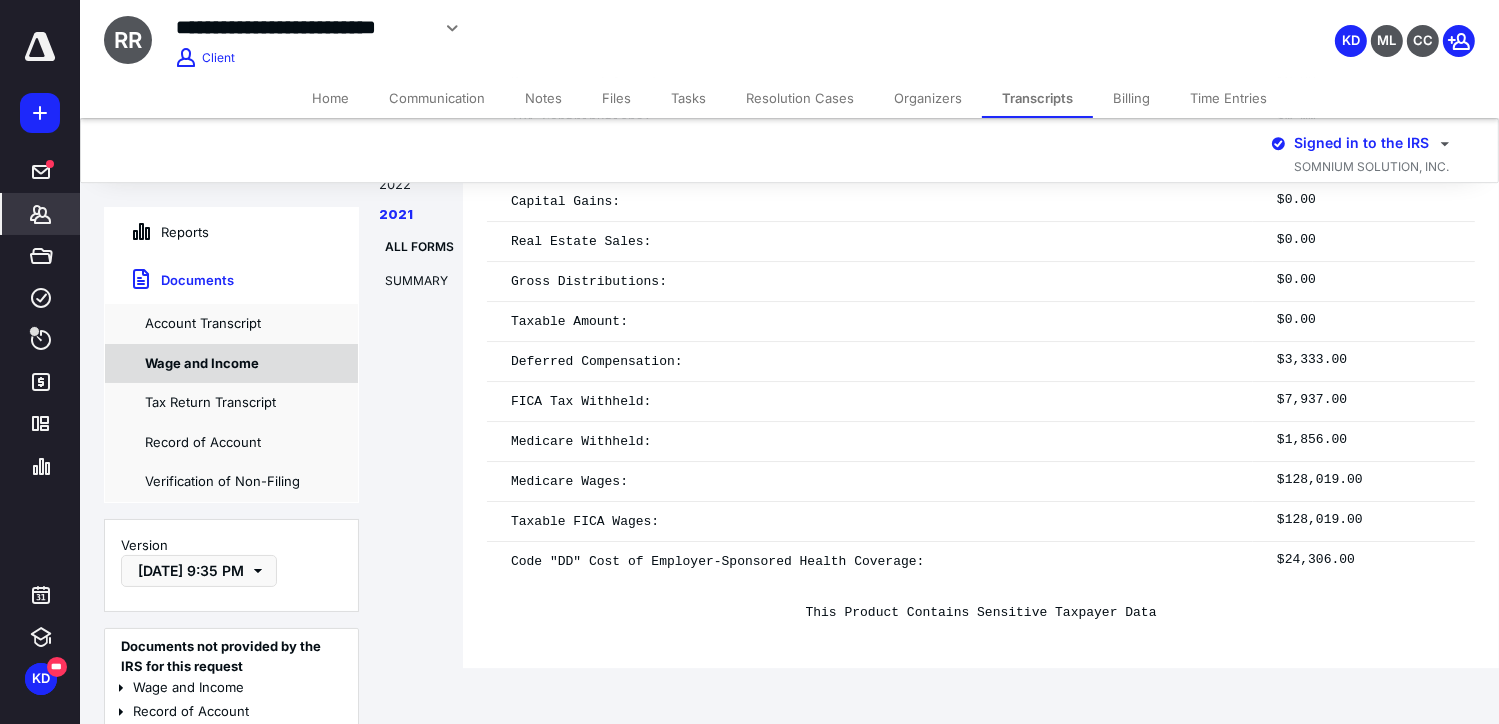 scroll, scrollTop: 8440, scrollLeft: 0, axis: vertical 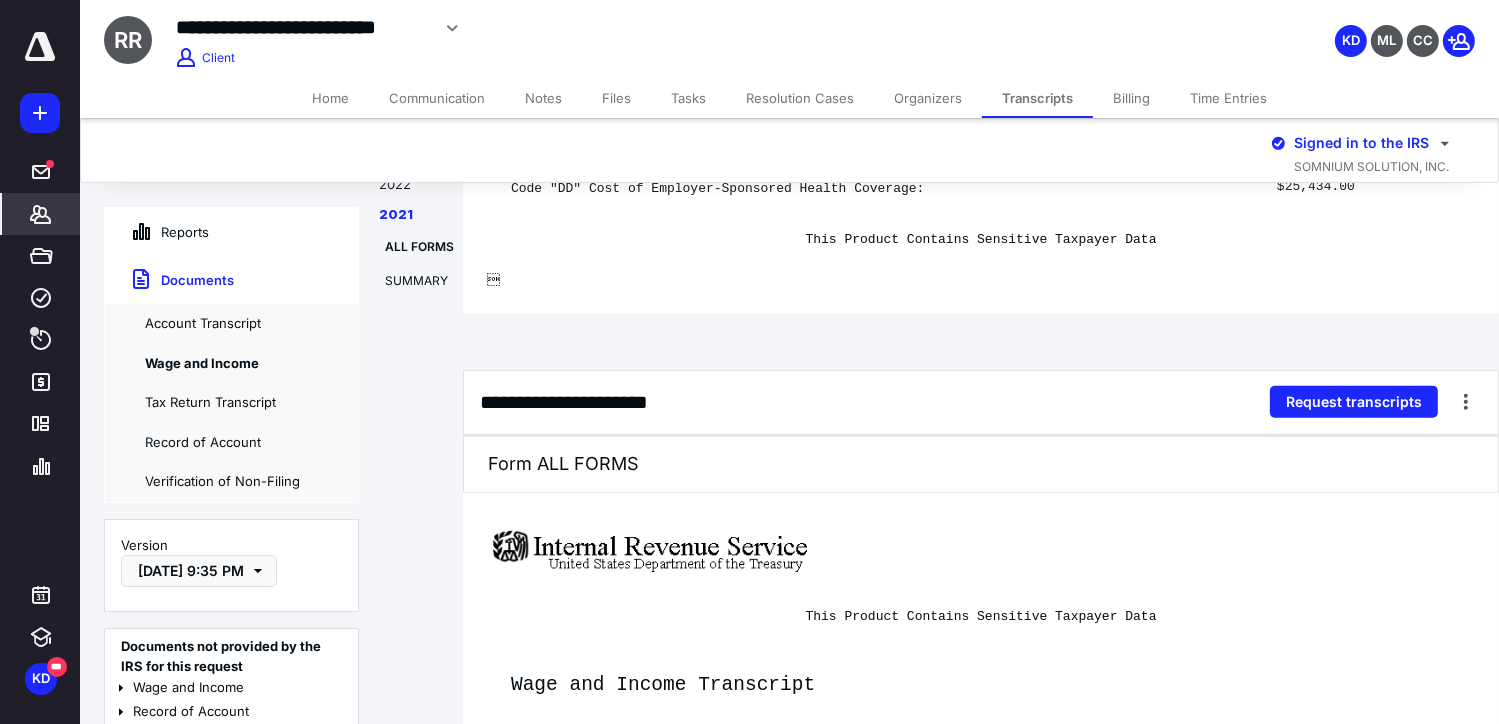 click on "Documents" at bounding box center (169, 280) 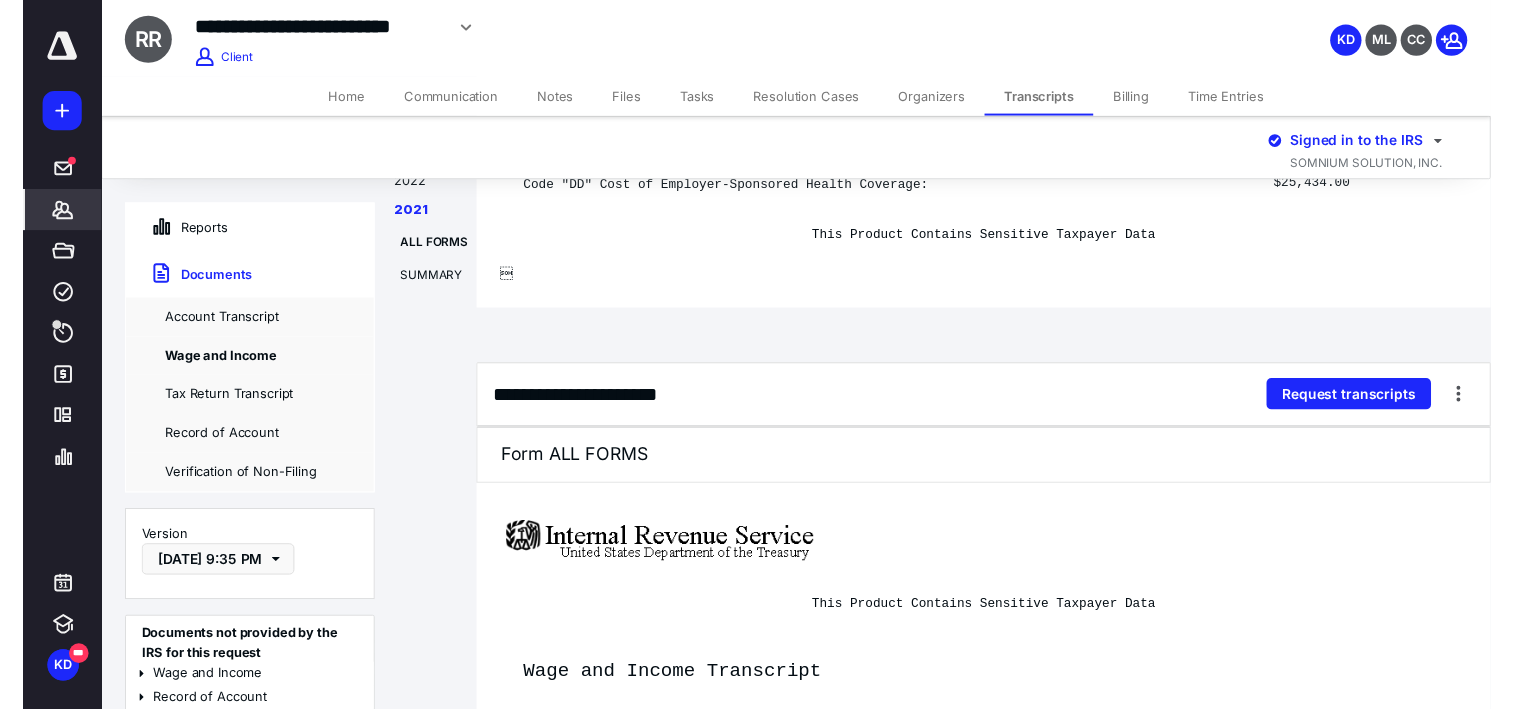 scroll, scrollTop: 0, scrollLeft: 0, axis: both 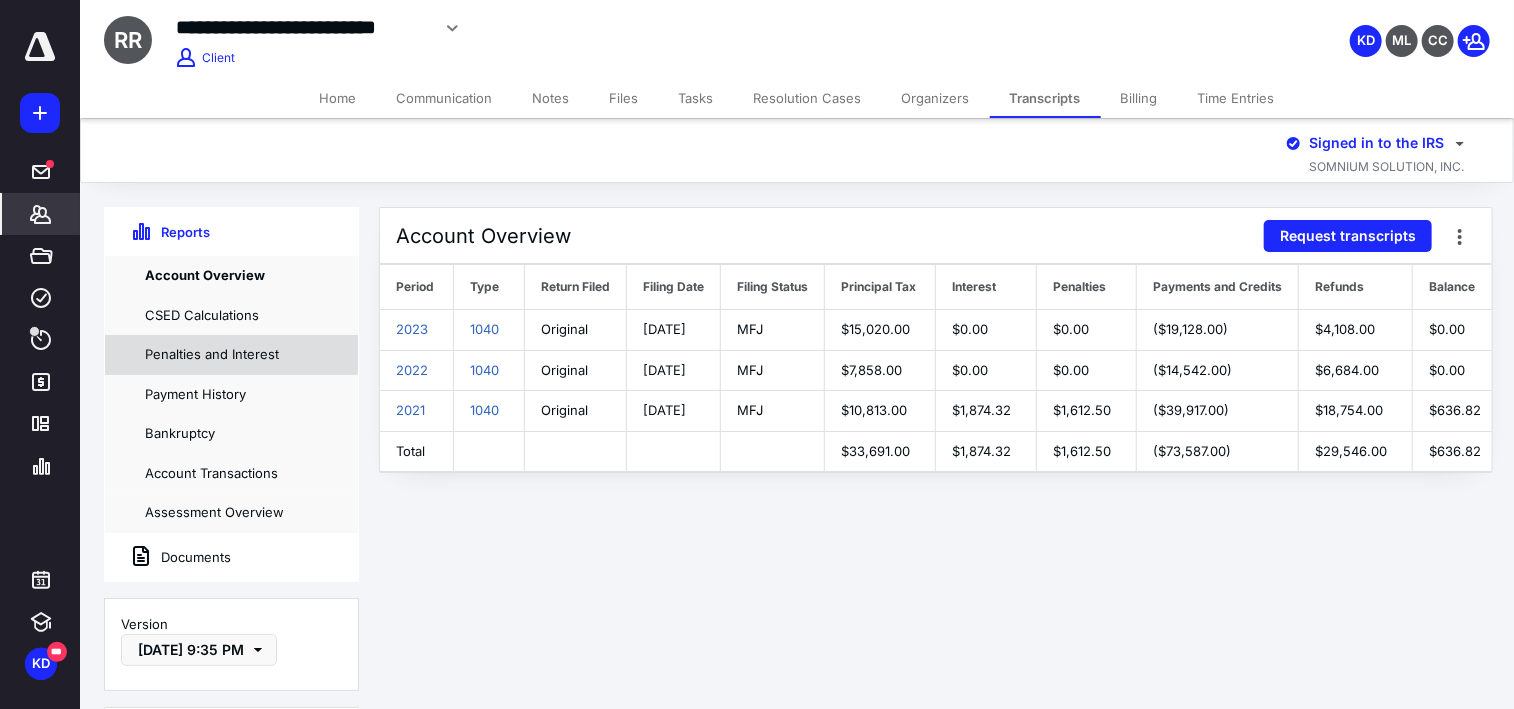 click on "Penalties and Interest" at bounding box center [231, 355] 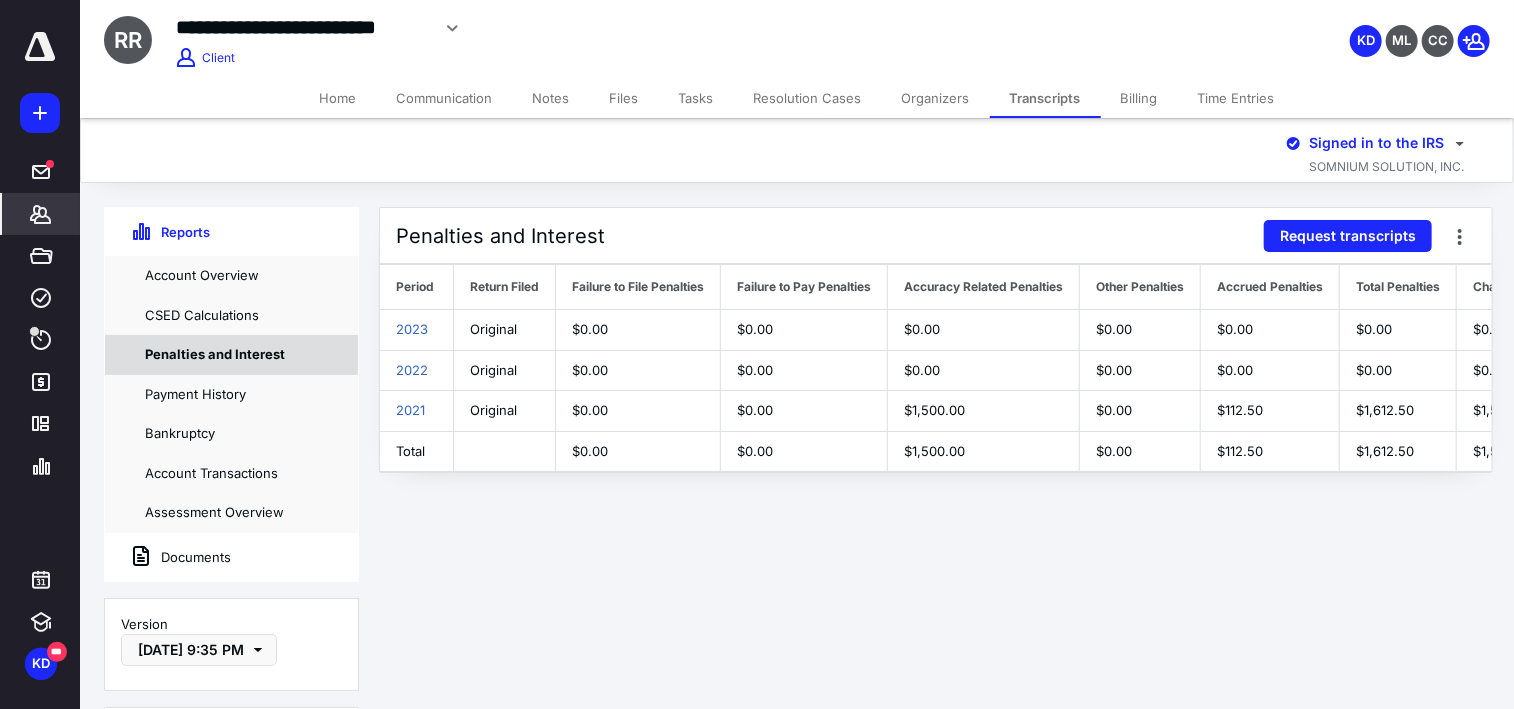 click on "Penalties and Interest" at bounding box center (231, 355) 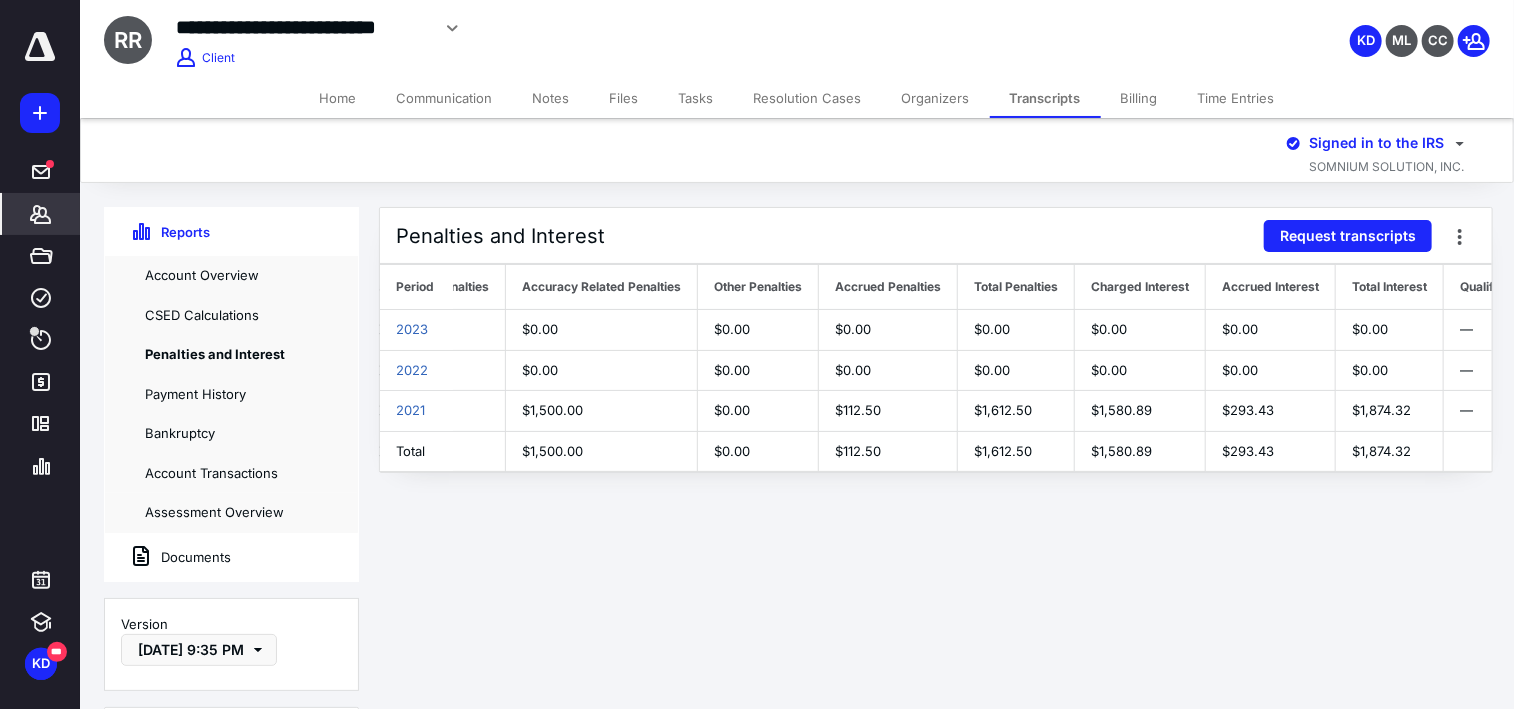 scroll, scrollTop: 0, scrollLeft: 384, axis: horizontal 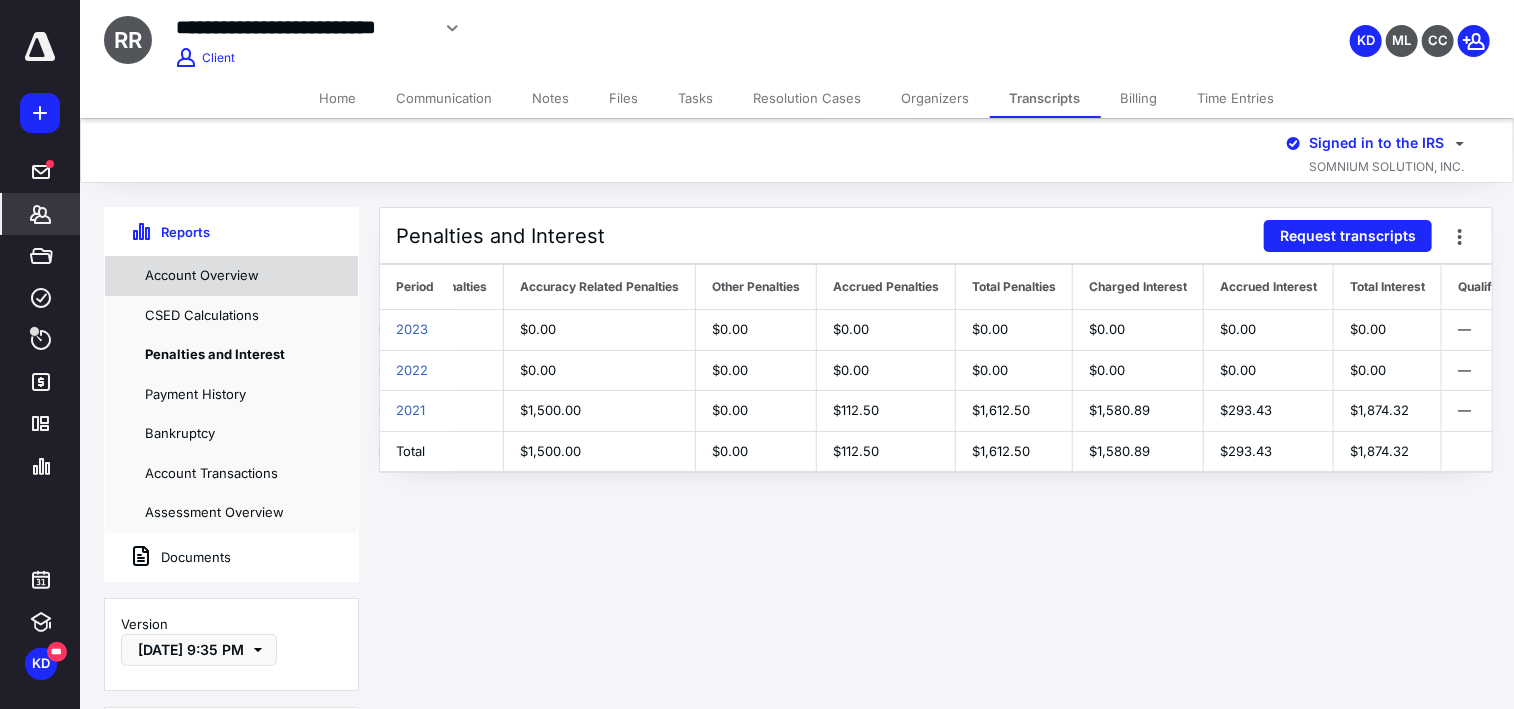 click on "Account Overview" at bounding box center (231, 276) 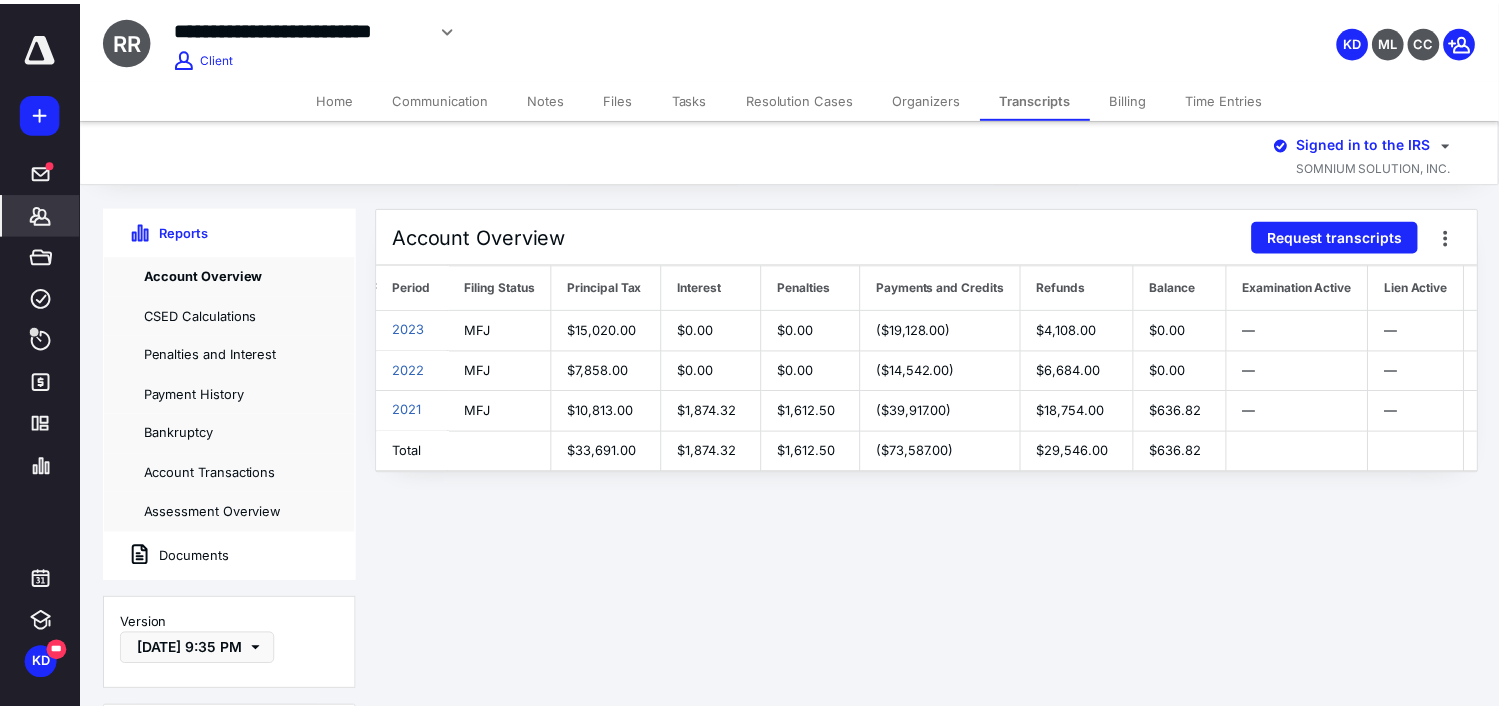 scroll, scrollTop: 0, scrollLeft: 275, axis: horizontal 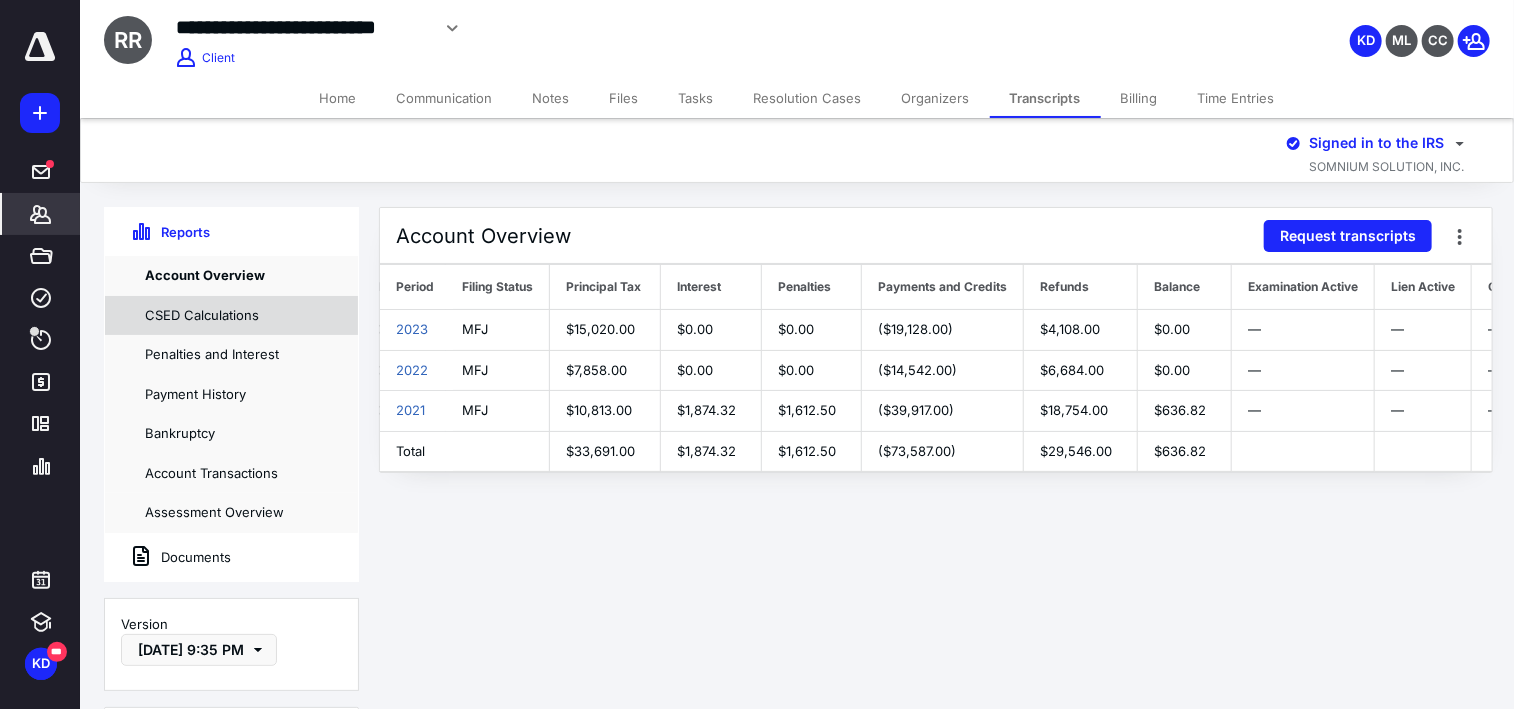 click on "CSED Calculations" at bounding box center [231, 316] 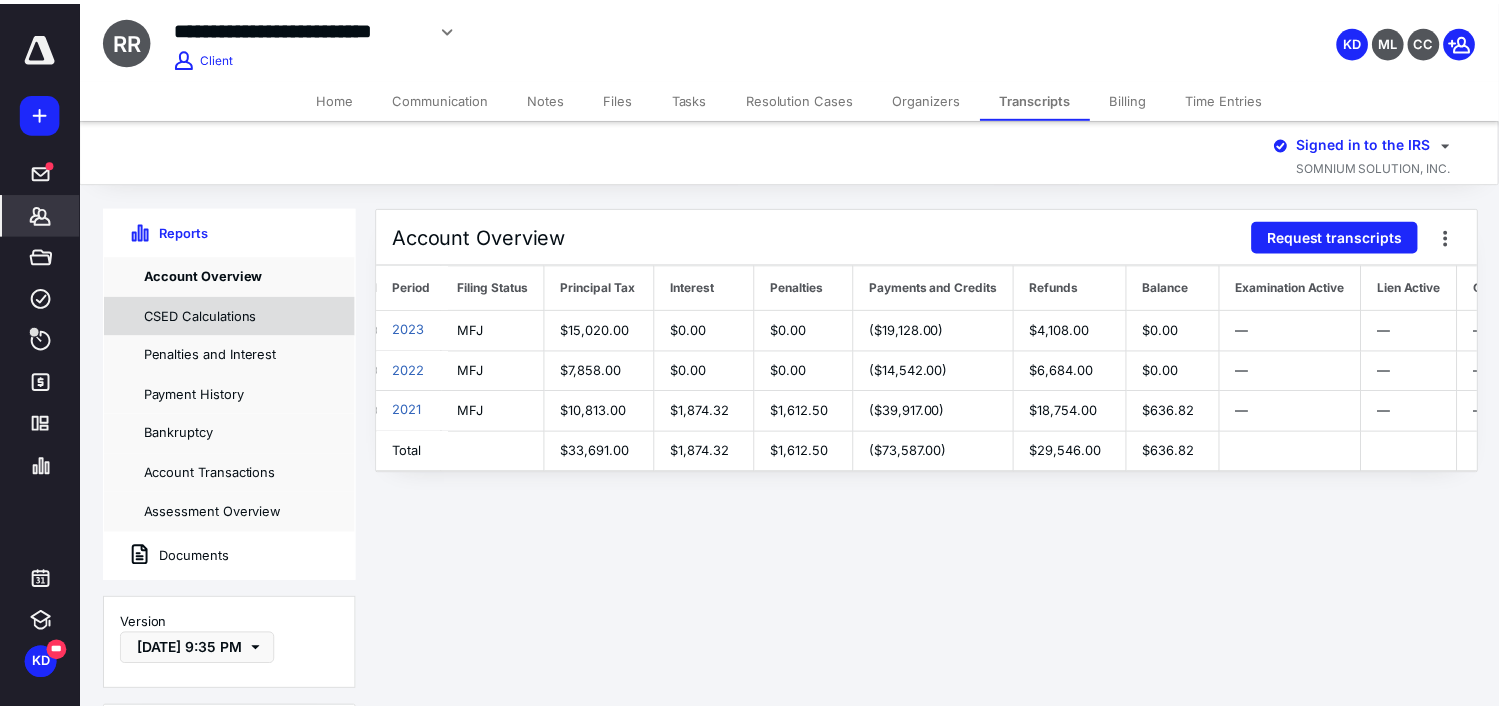 scroll, scrollTop: 0, scrollLeft: 76, axis: horizontal 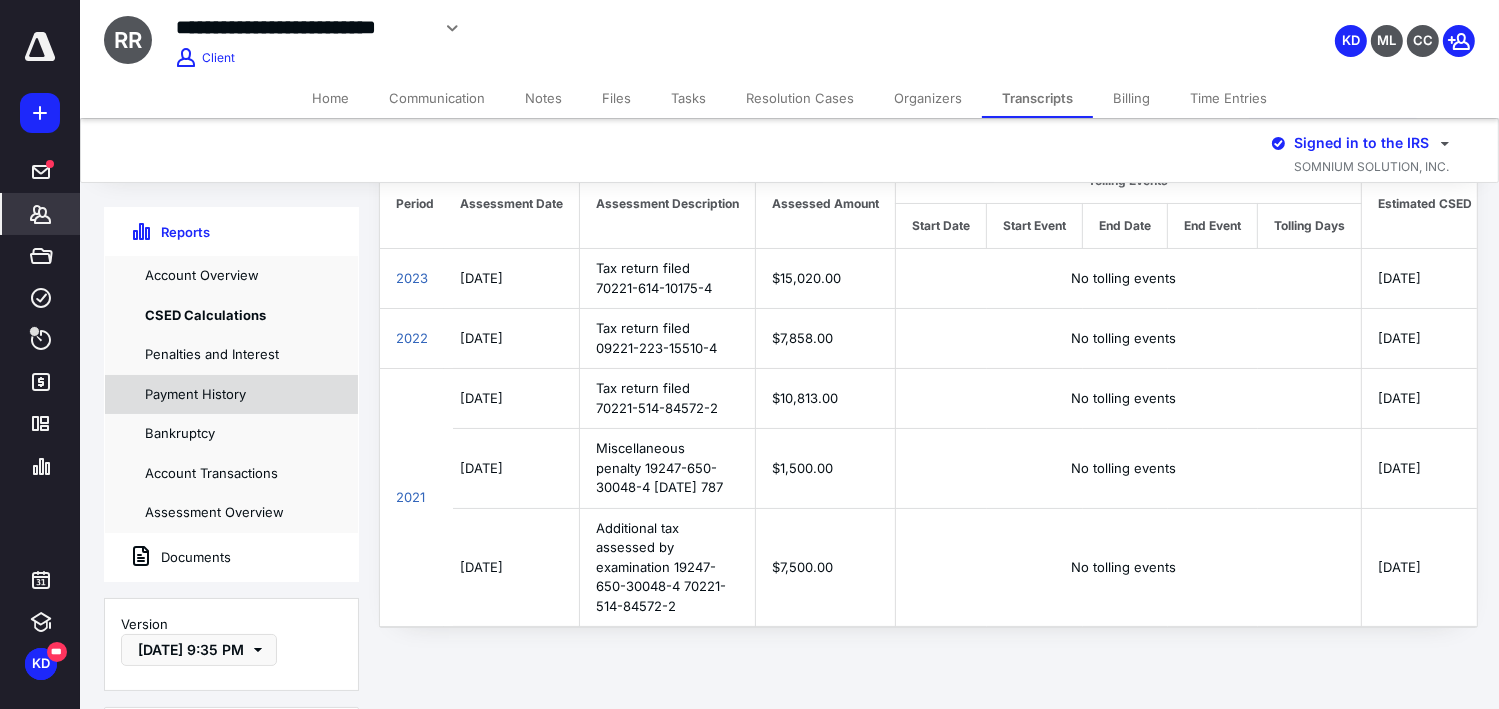 click on "Payment History" at bounding box center (231, 395) 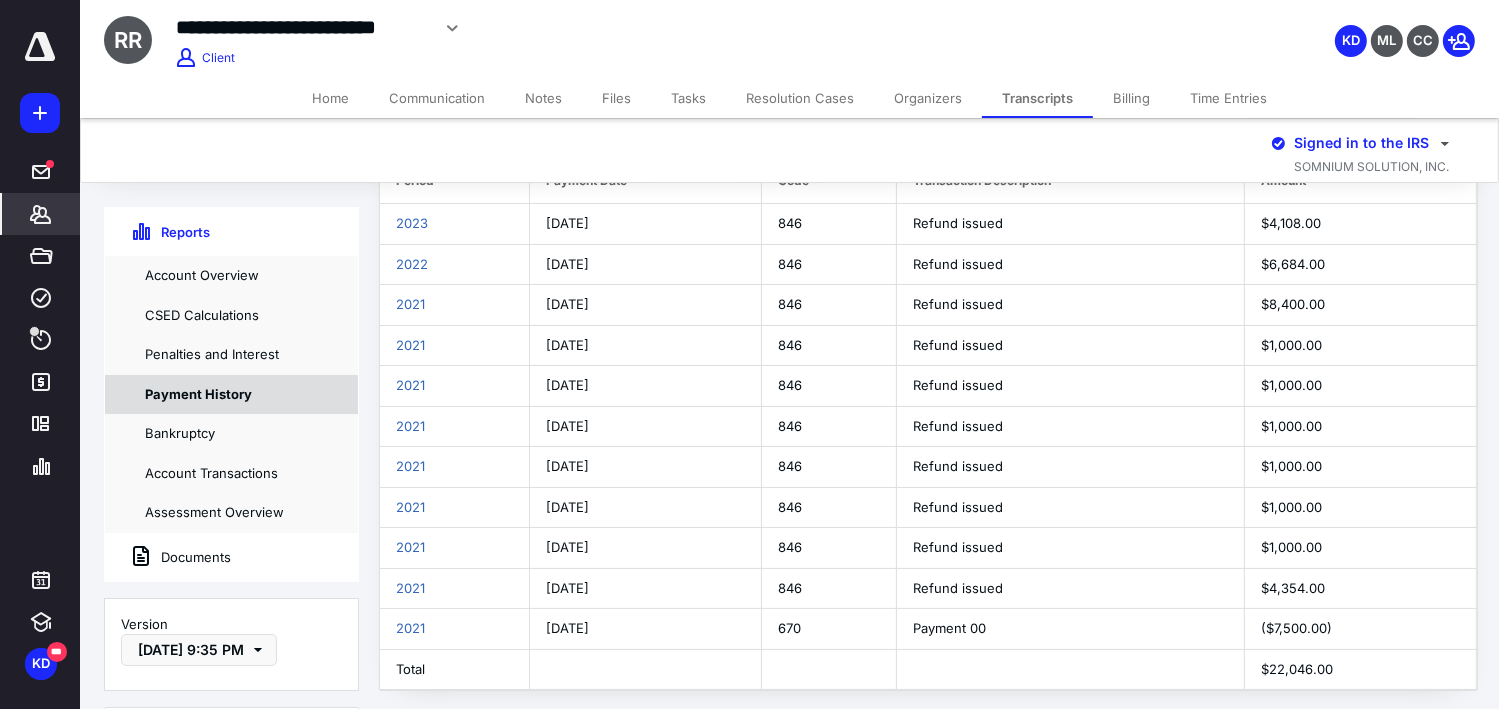 scroll, scrollTop: 0, scrollLeft: 0, axis: both 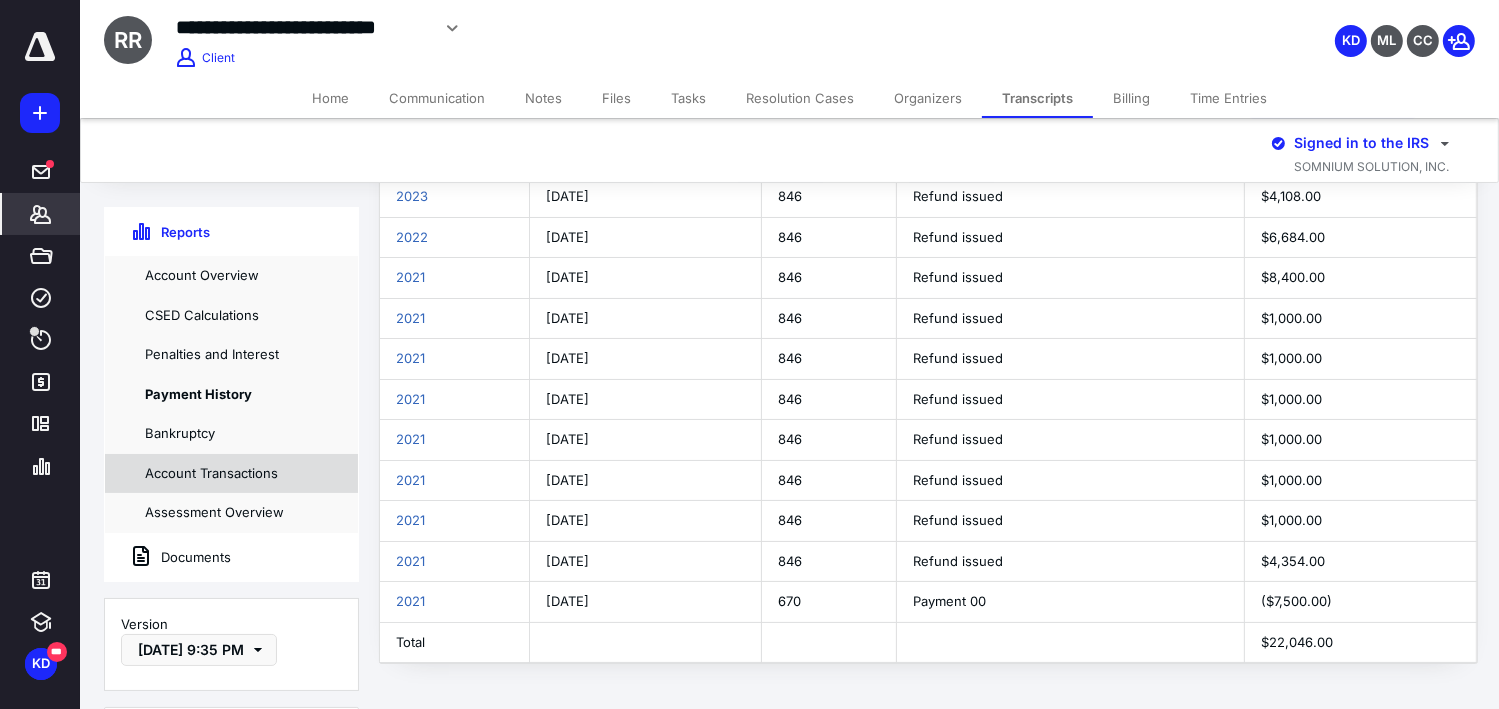 click on "Account Transactions" at bounding box center [231, 474] 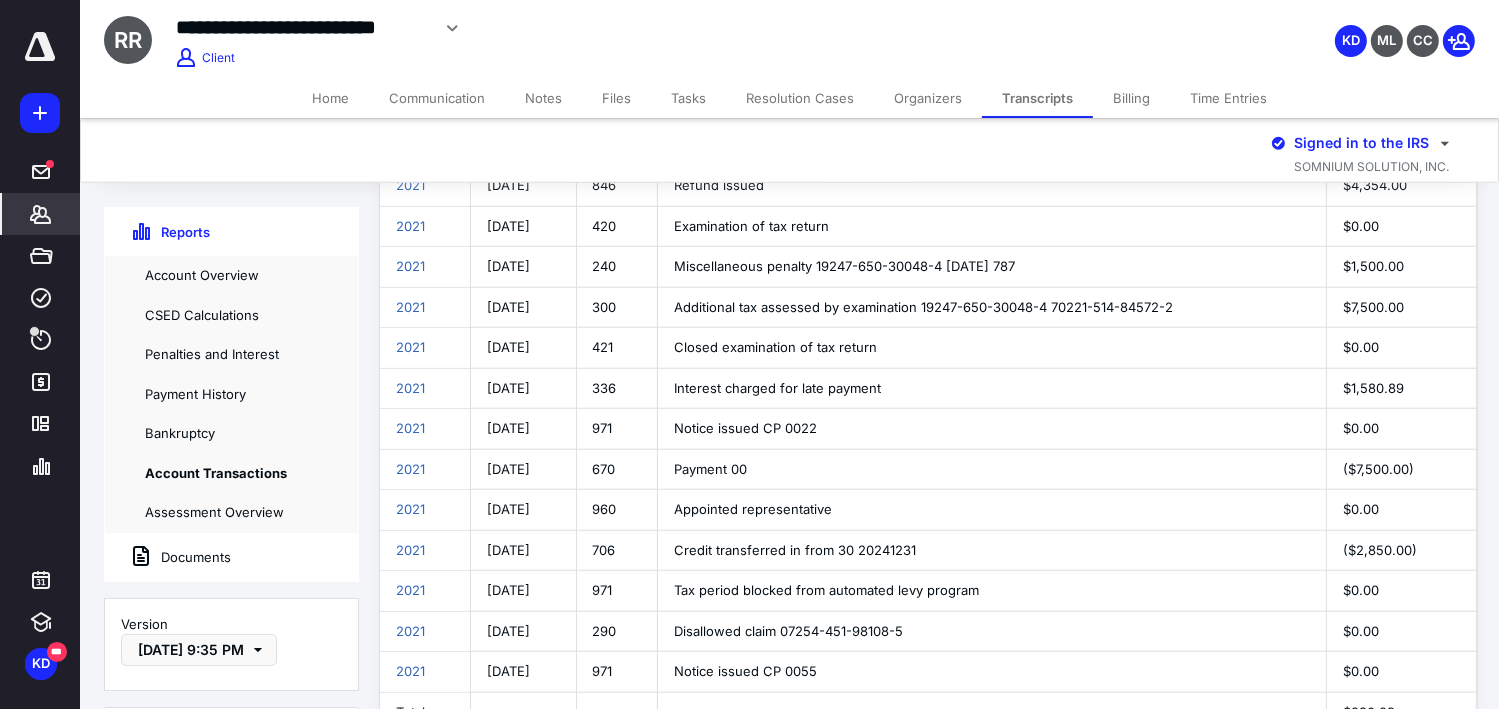 scroll, scrollTop: 1825, scrollLeft: 0, axis: vertical 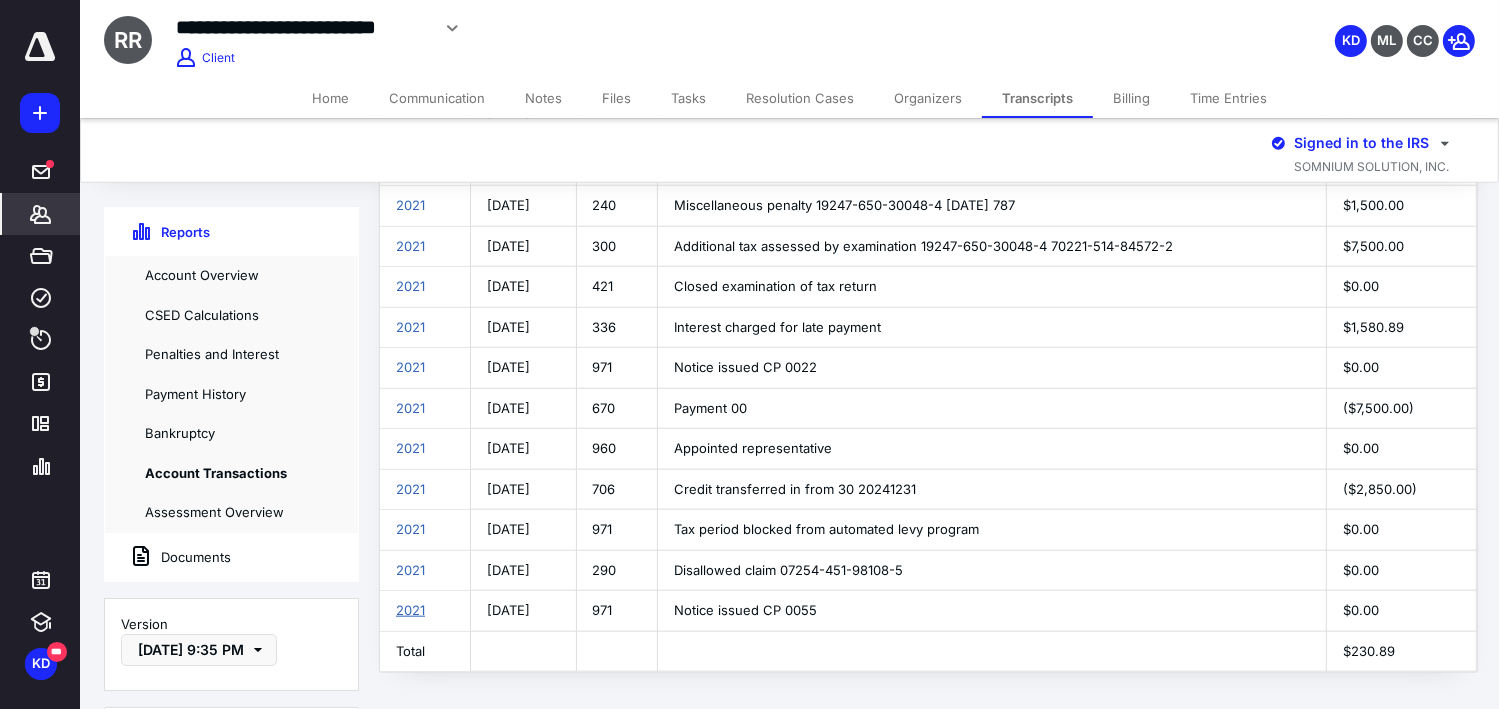 click on "2021" at bounding box center [410, 610] 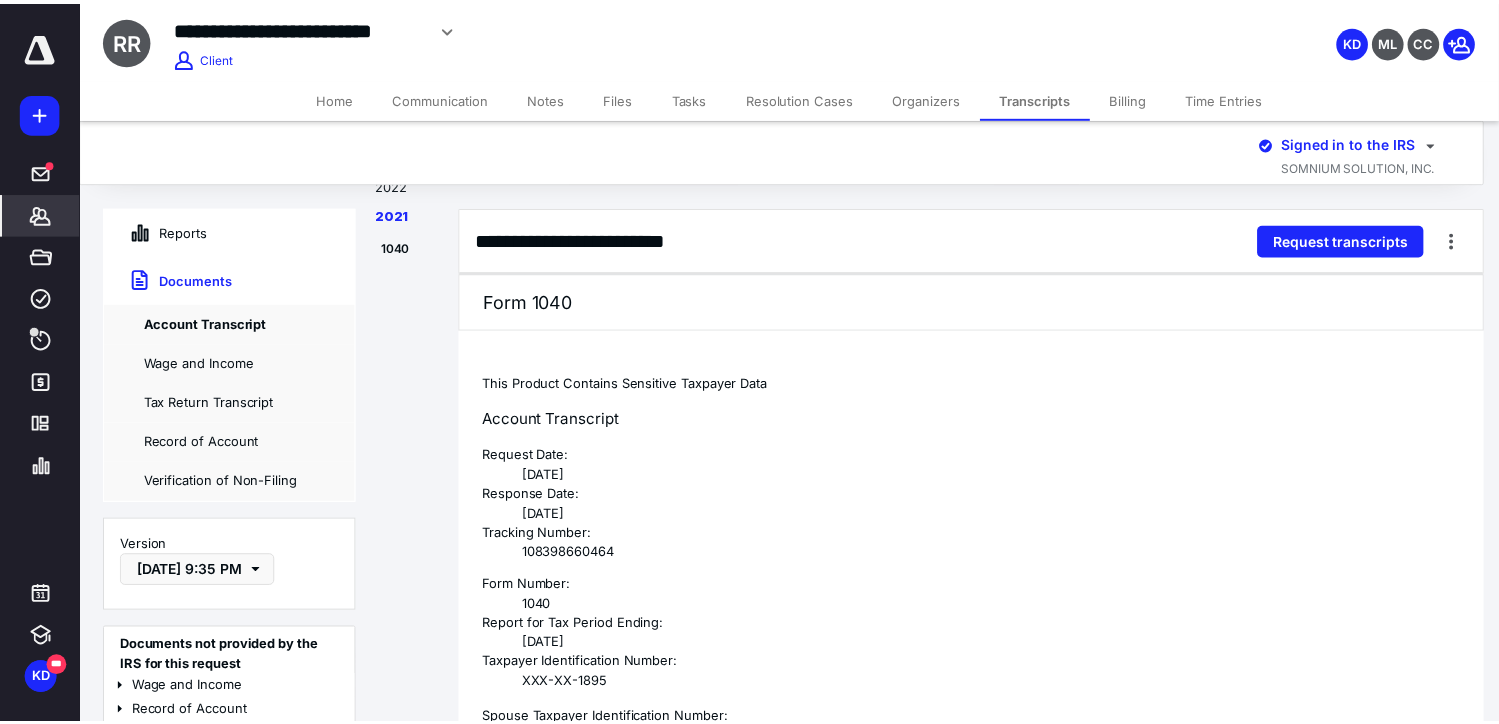 scroll, scrollTop: 3339, scrollLeft: 0, axis: vertical 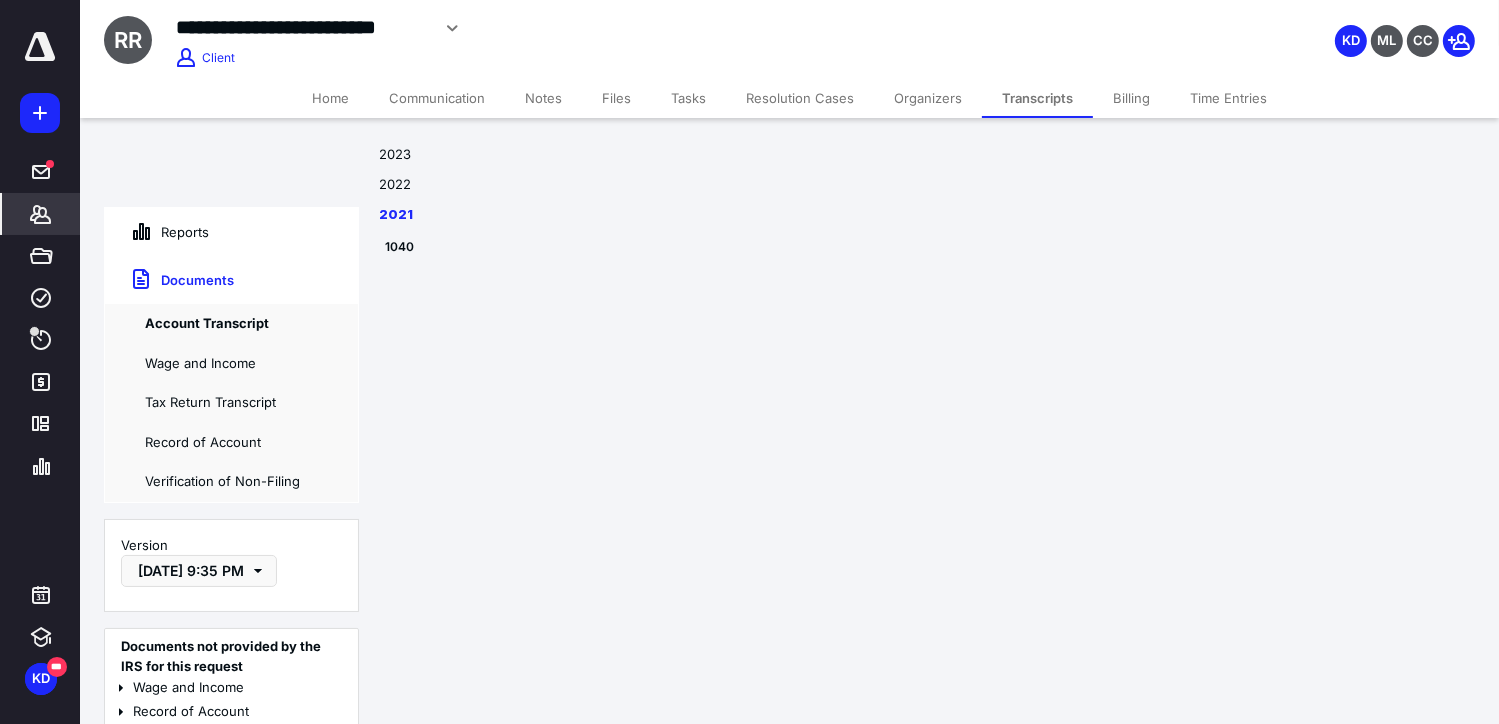click on "Reports" at bounding box center [157, 232] 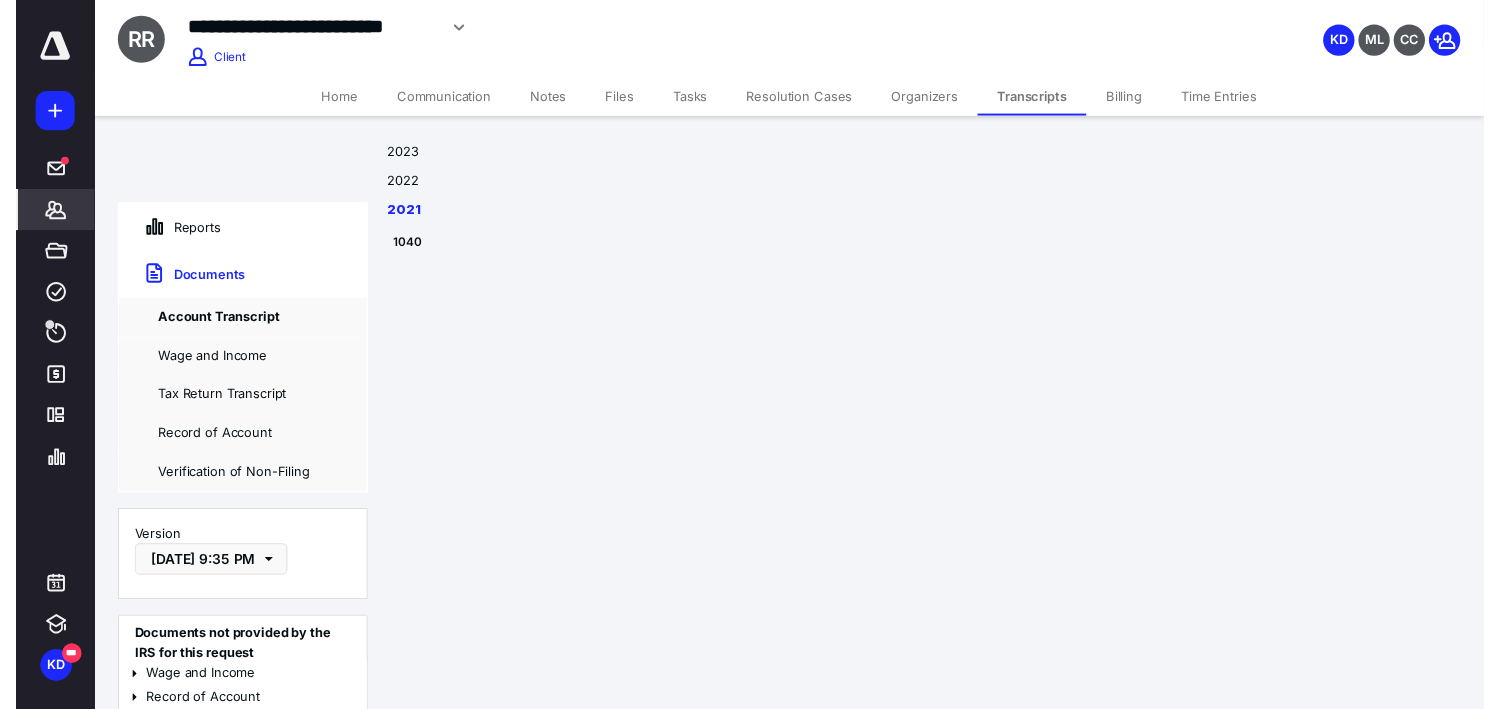 scroll, scrollTop: 0, scrollLeft: 0, axis: both 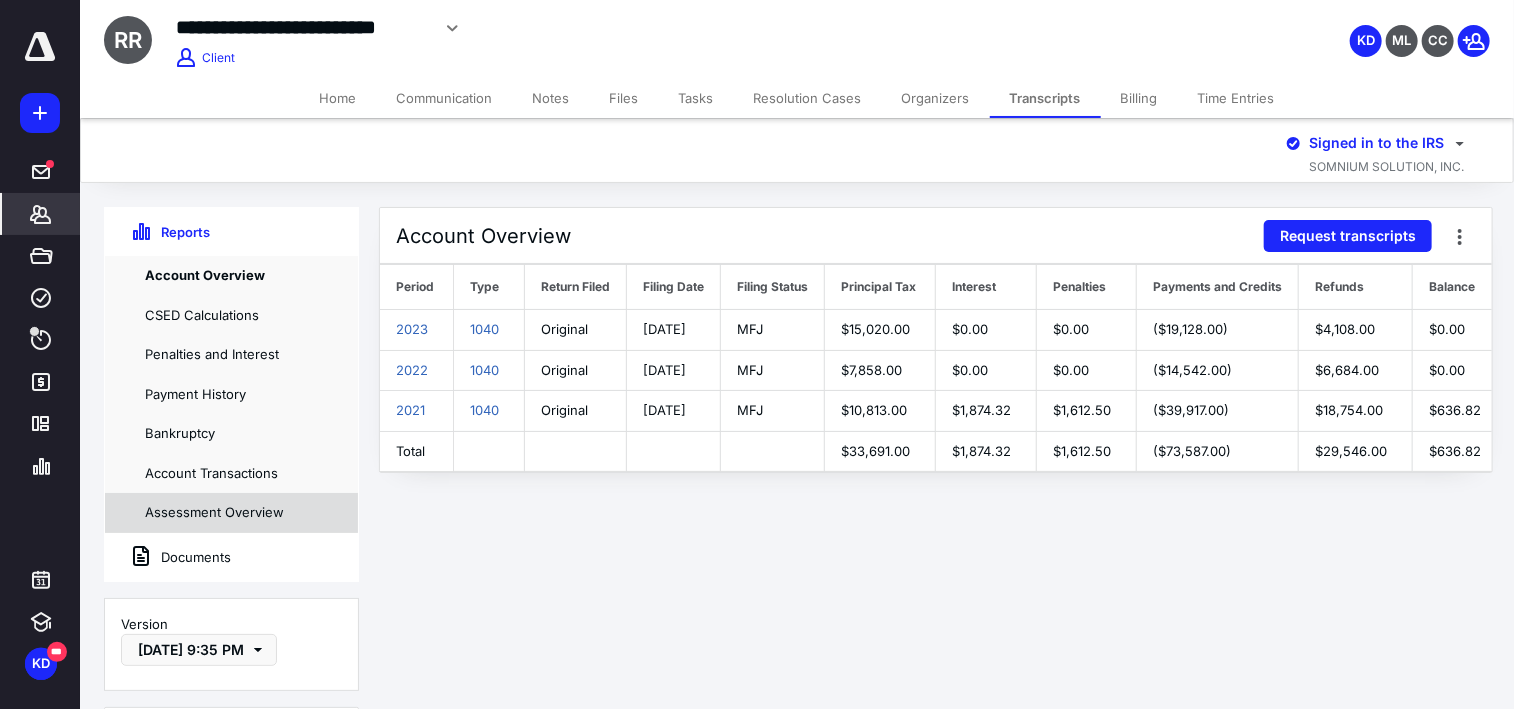 click on "Assessment Overview" at bounding box center (231, 513) 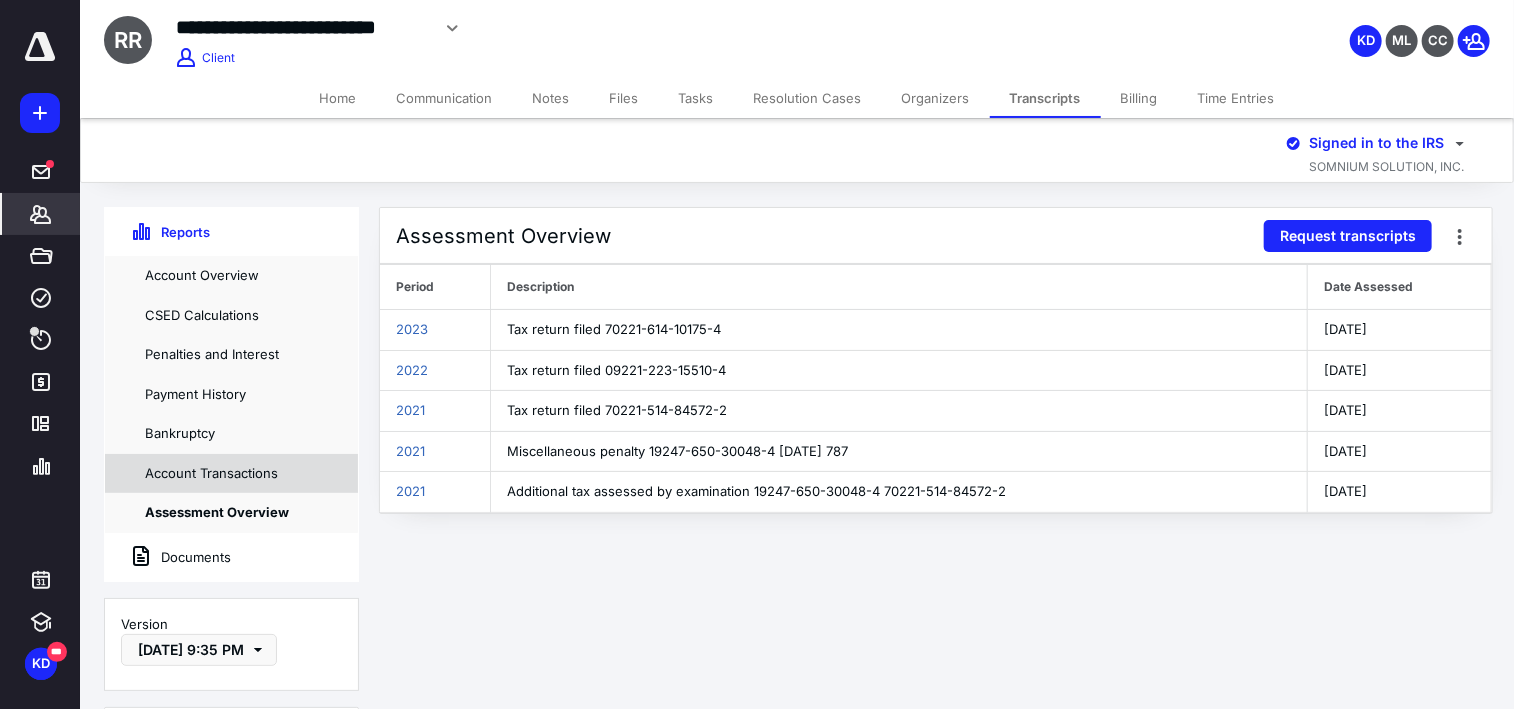 click on "Account Transactions" at bounding box center [231, 474] 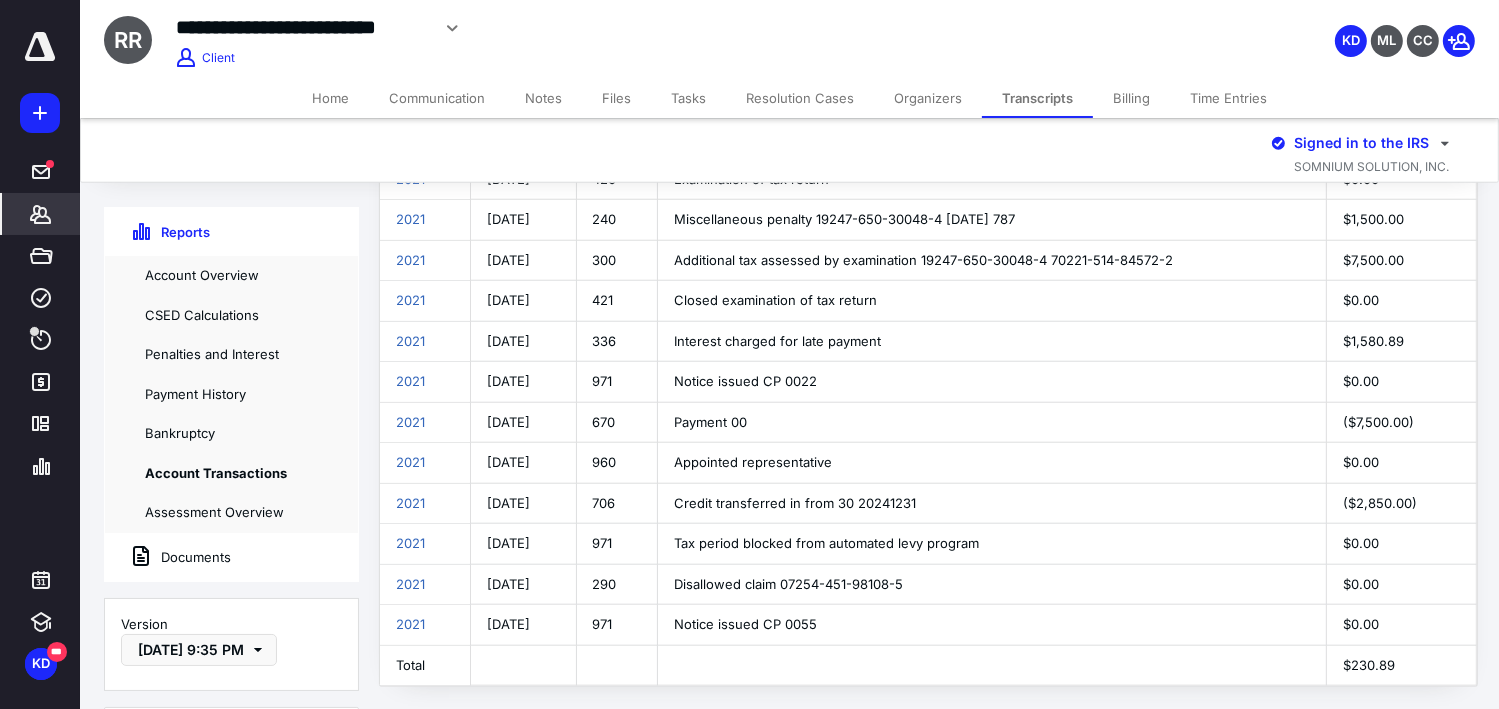 scroll, scrollTop: 1825, scrollLeft: 0, axis: vertical 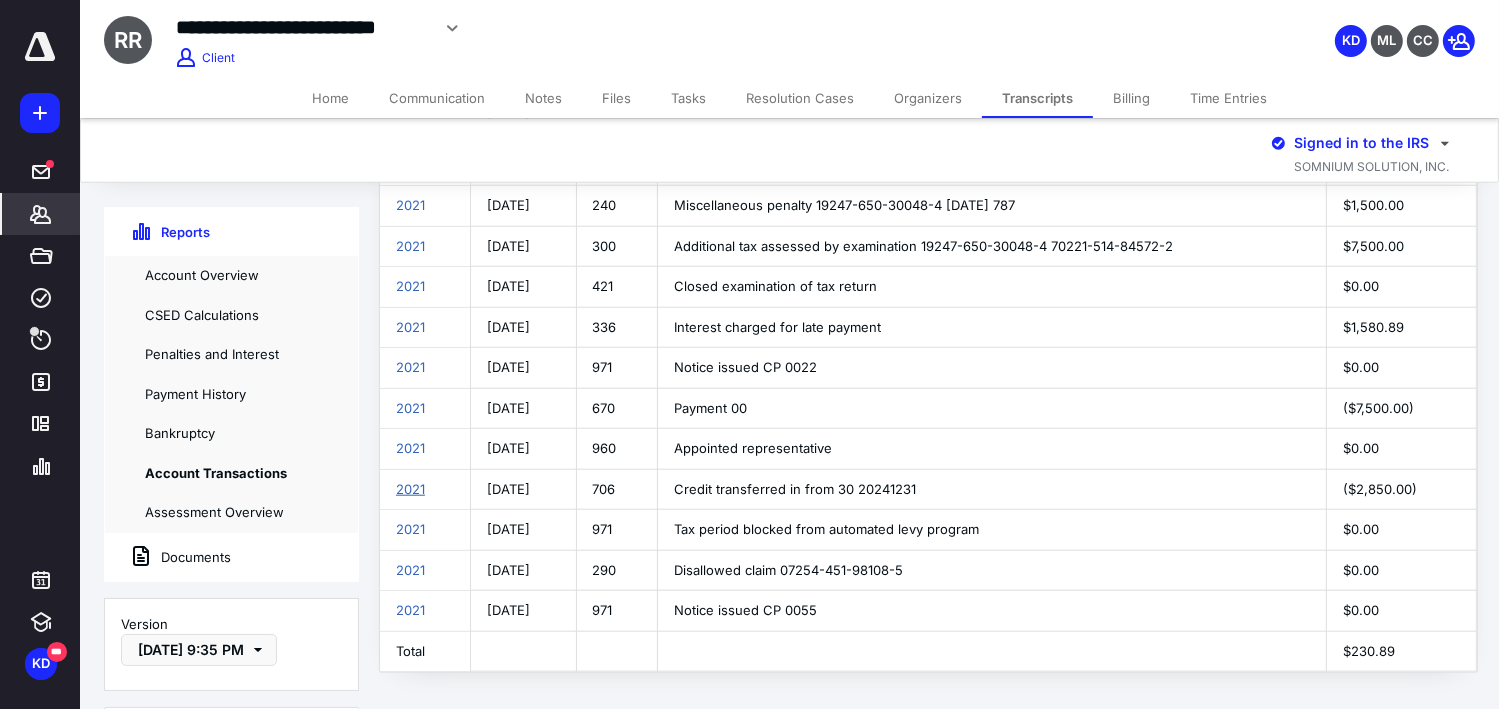 click on "2021" at bounding box center (410, 489) 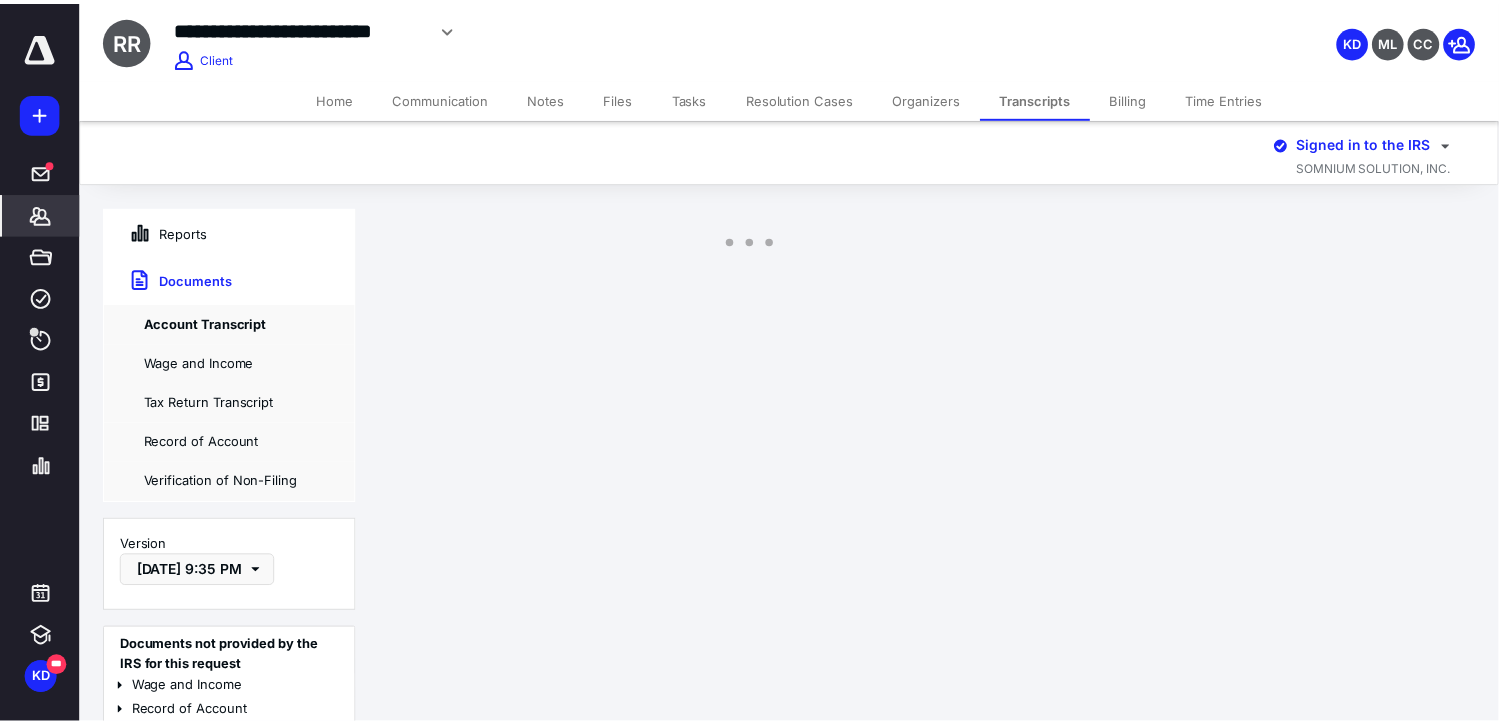 scroll, scrollTop: 3339, scrollLeft: 0, axis: vertical 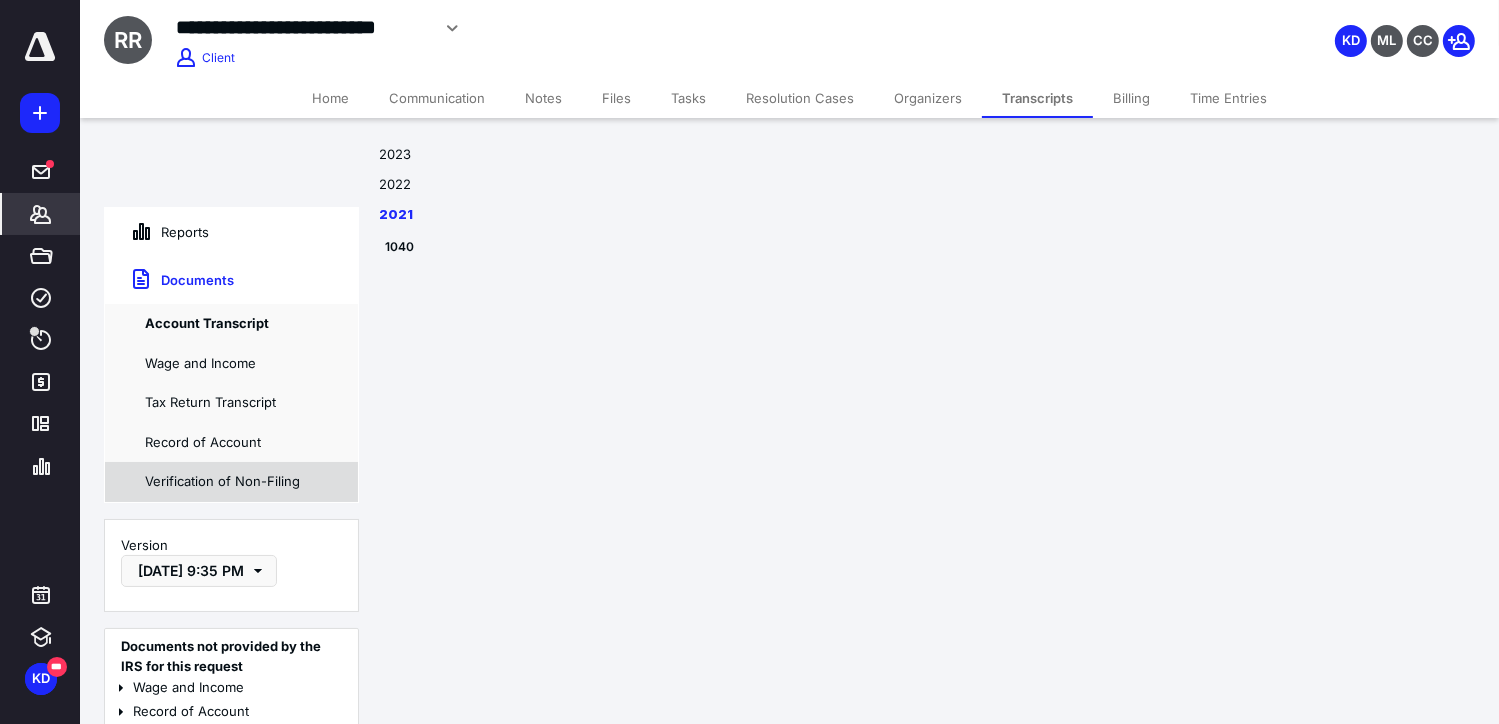 click on "Verification of Non-Filing" at bounding box center (231, 482) 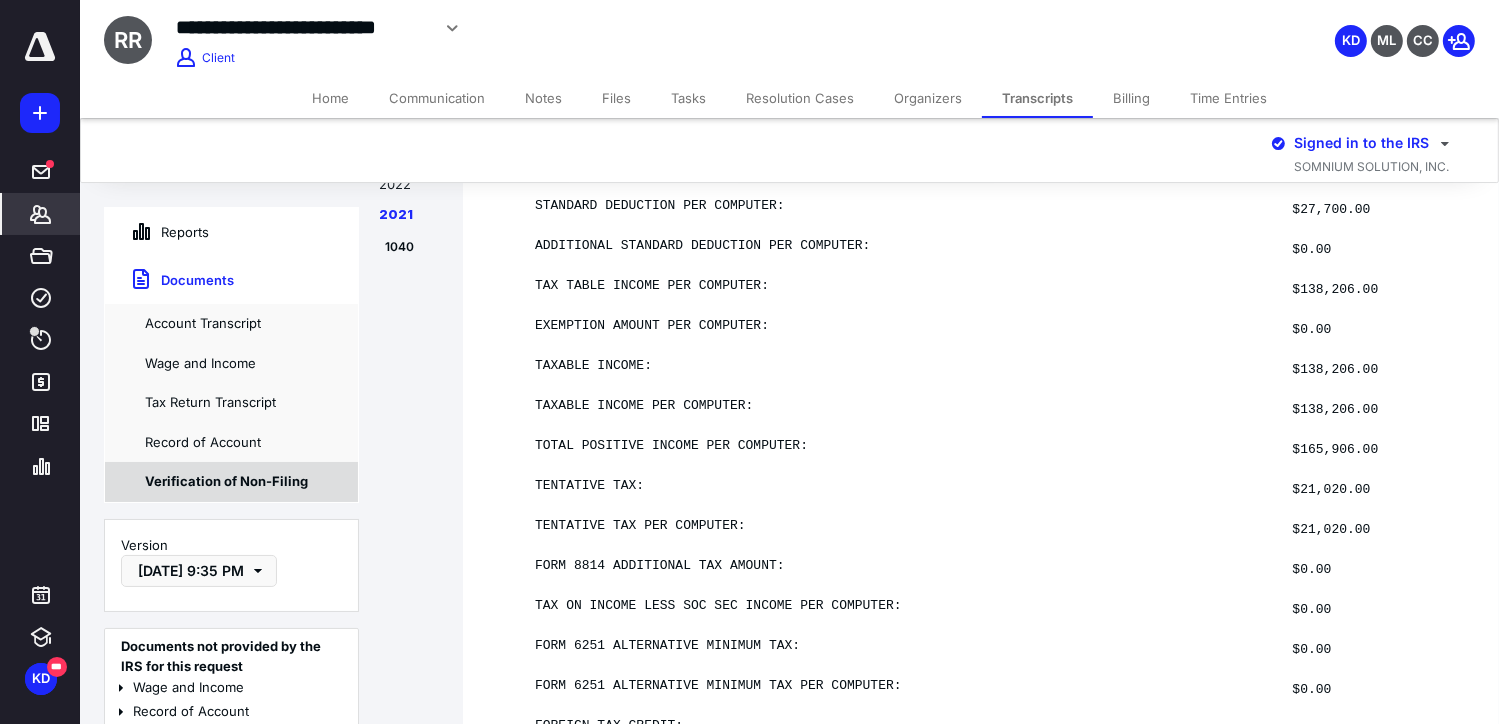 scroll, scrollTop: 27204, scrollLeft: 0, axis: vertical 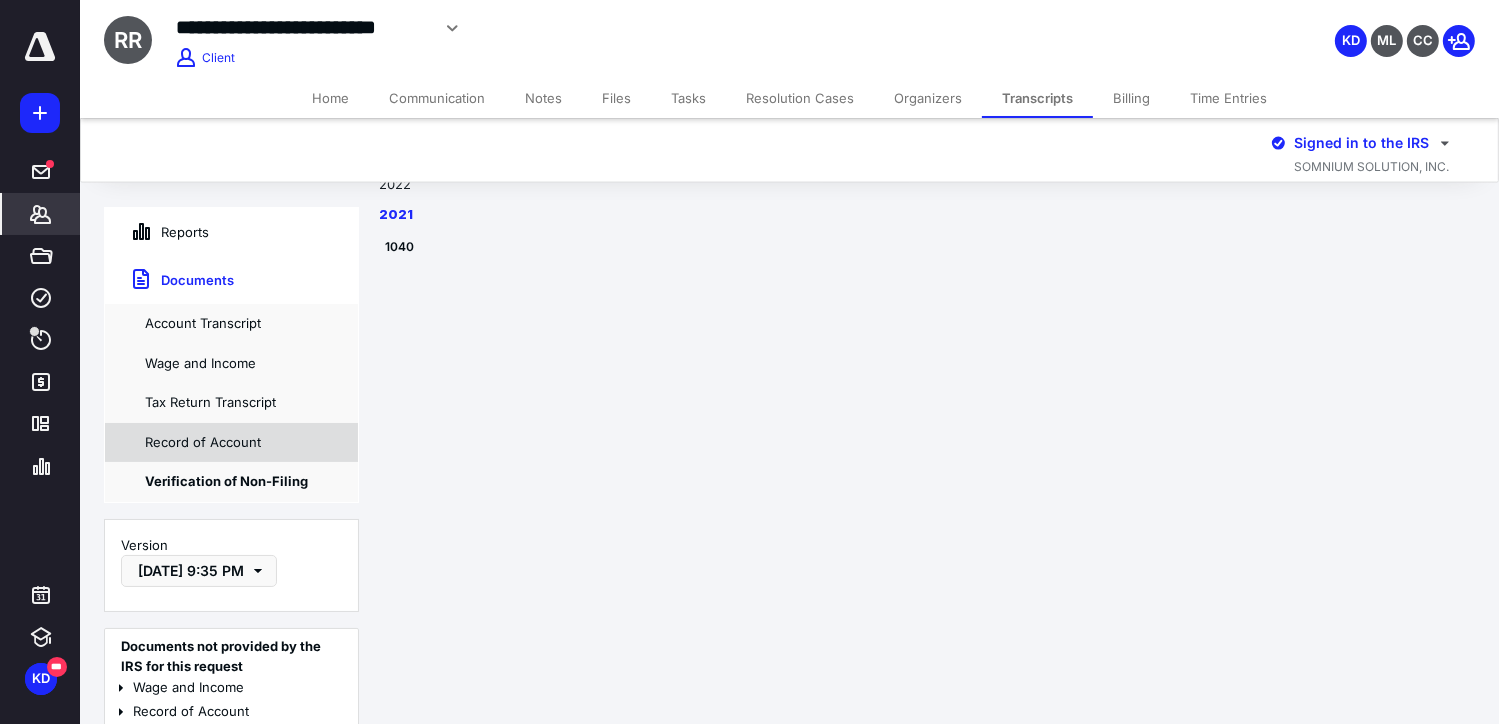 click on "Record of Account" at bounding box center [231, 443] 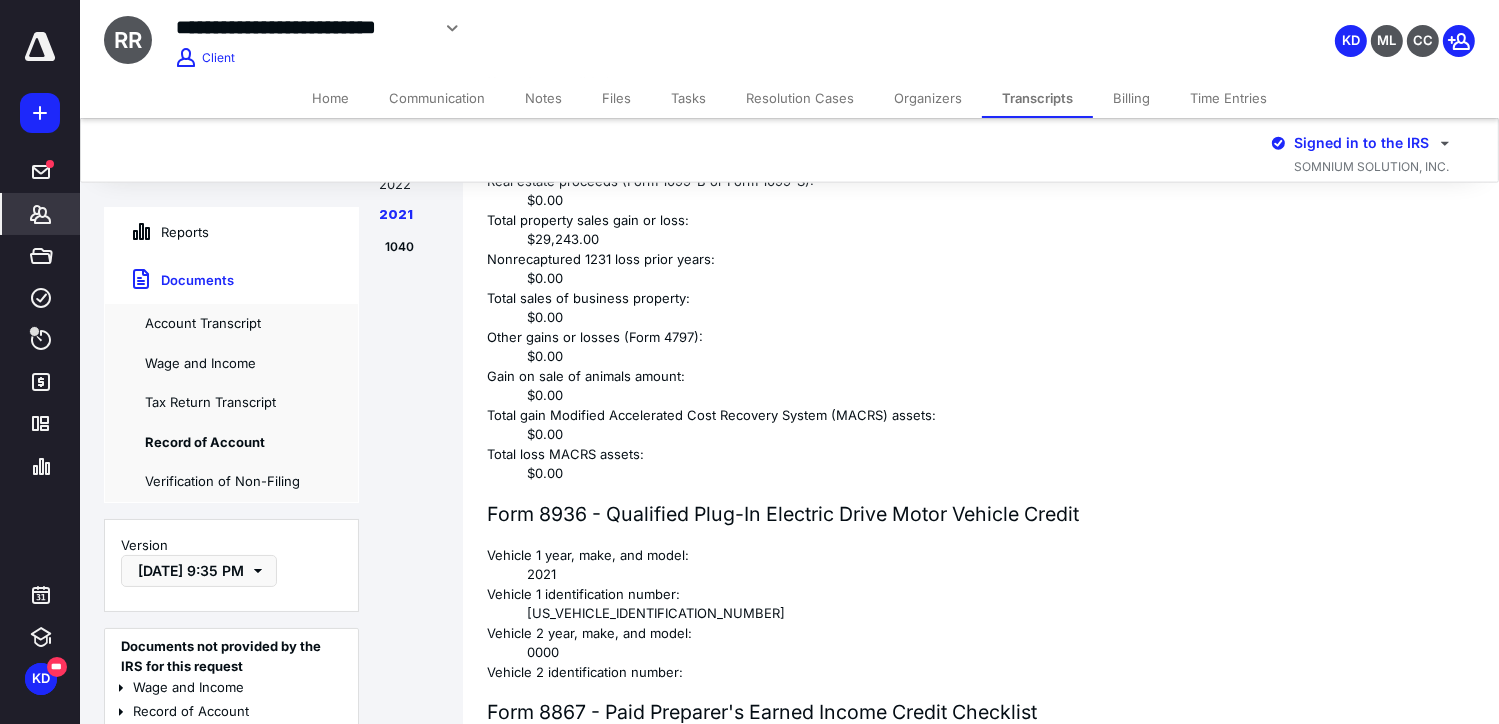 scroll, scrollTop: 41563, scrollLeft: 0, axis: vertical 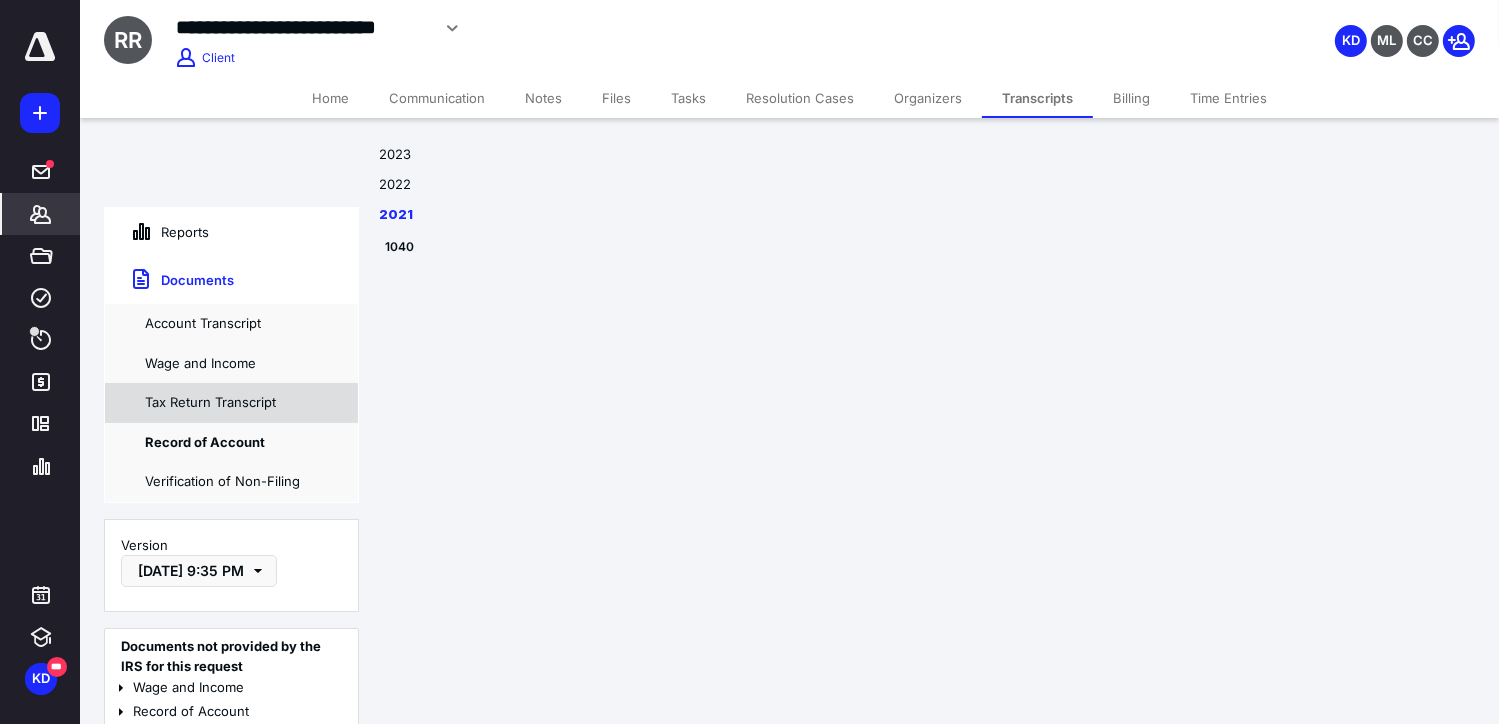 click on "Tax Return Transcript" at bounding box center [231, 403] 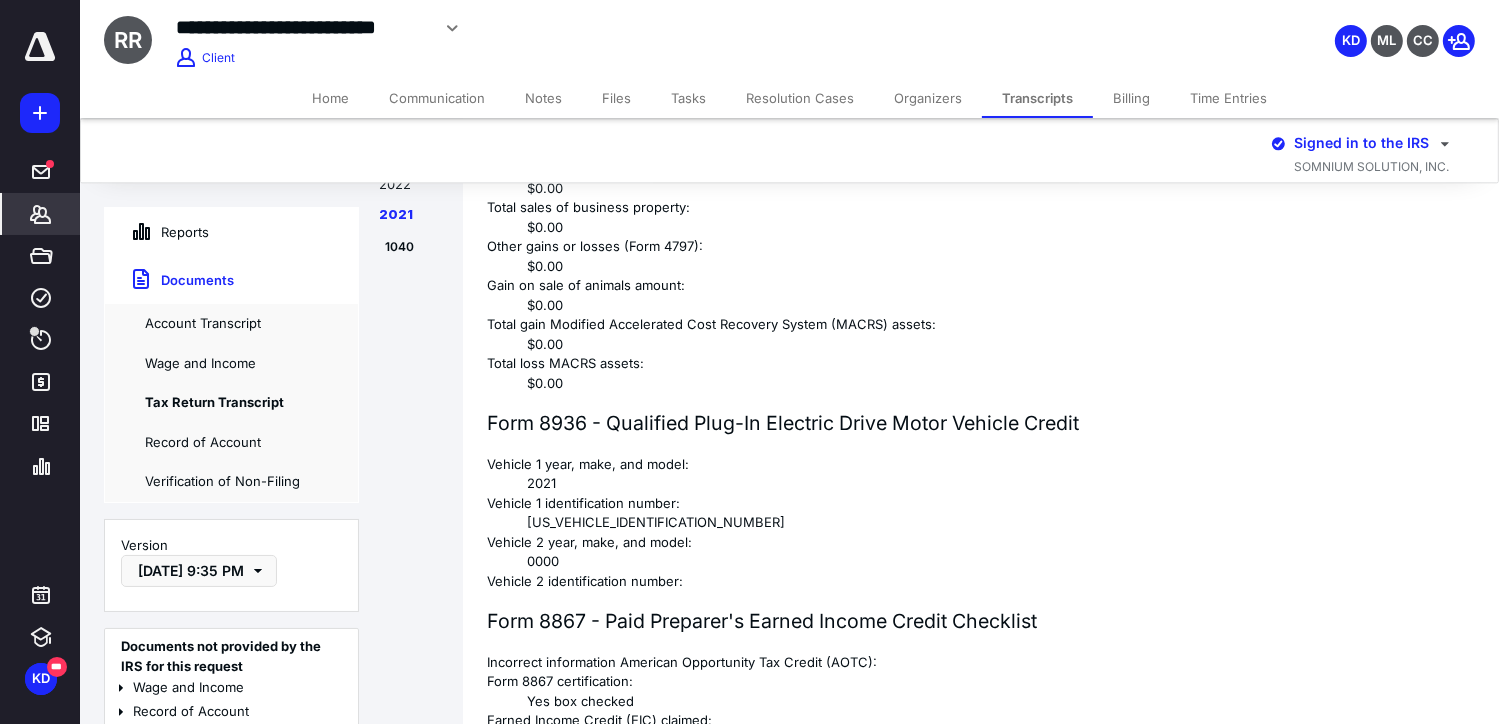 scroll, scrollTop: 35560, scrollLeft: 0, axis: vertical 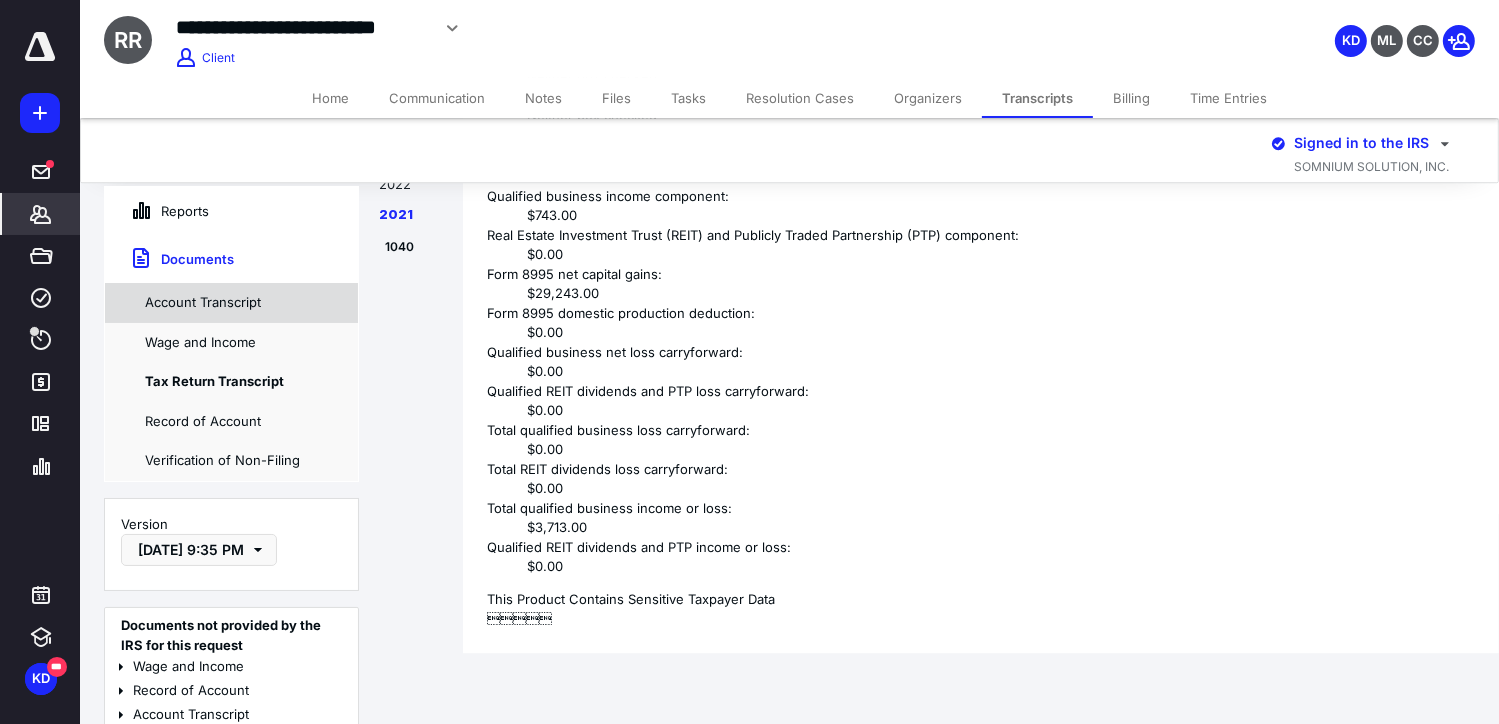 click on "Account Transcript" at bounding box center (231, 303) 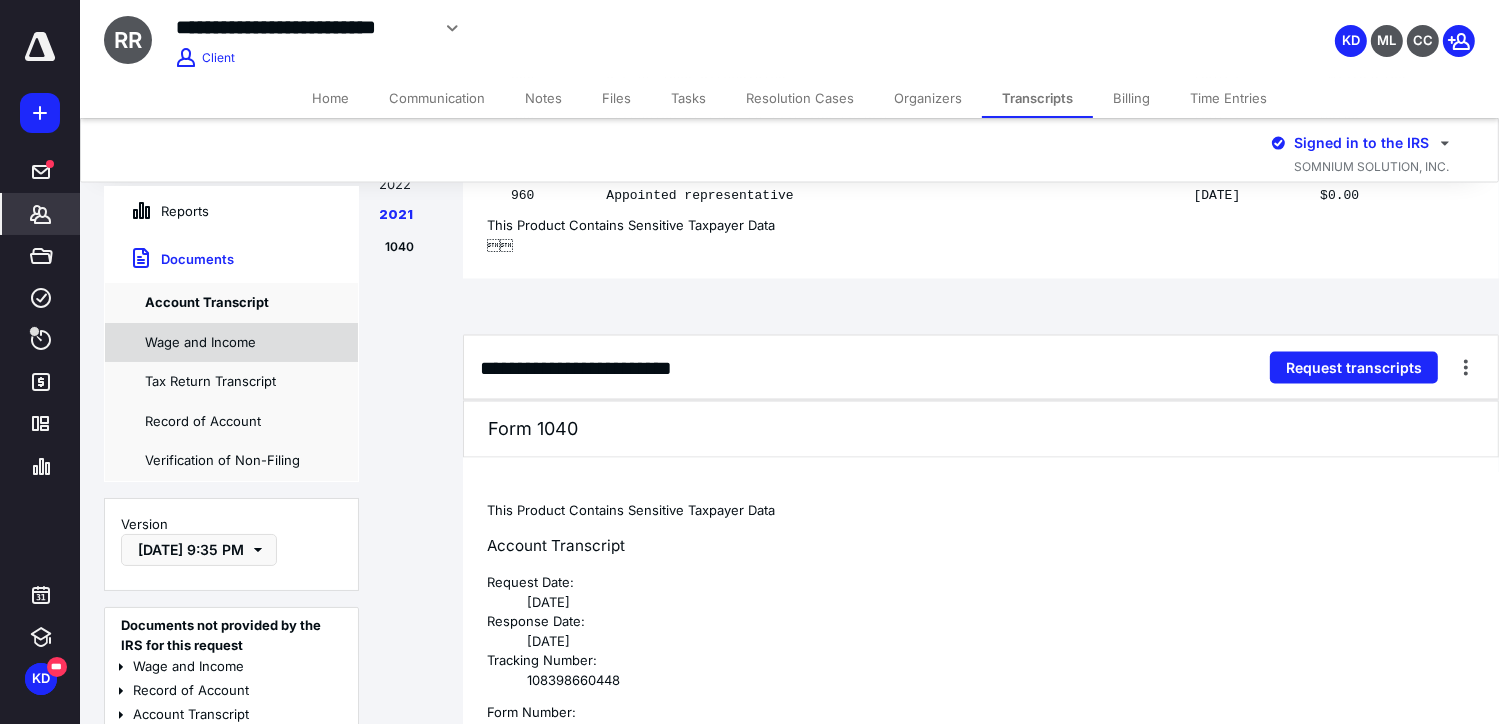 click on "Wage and Income" at bounding box center [231, 343] 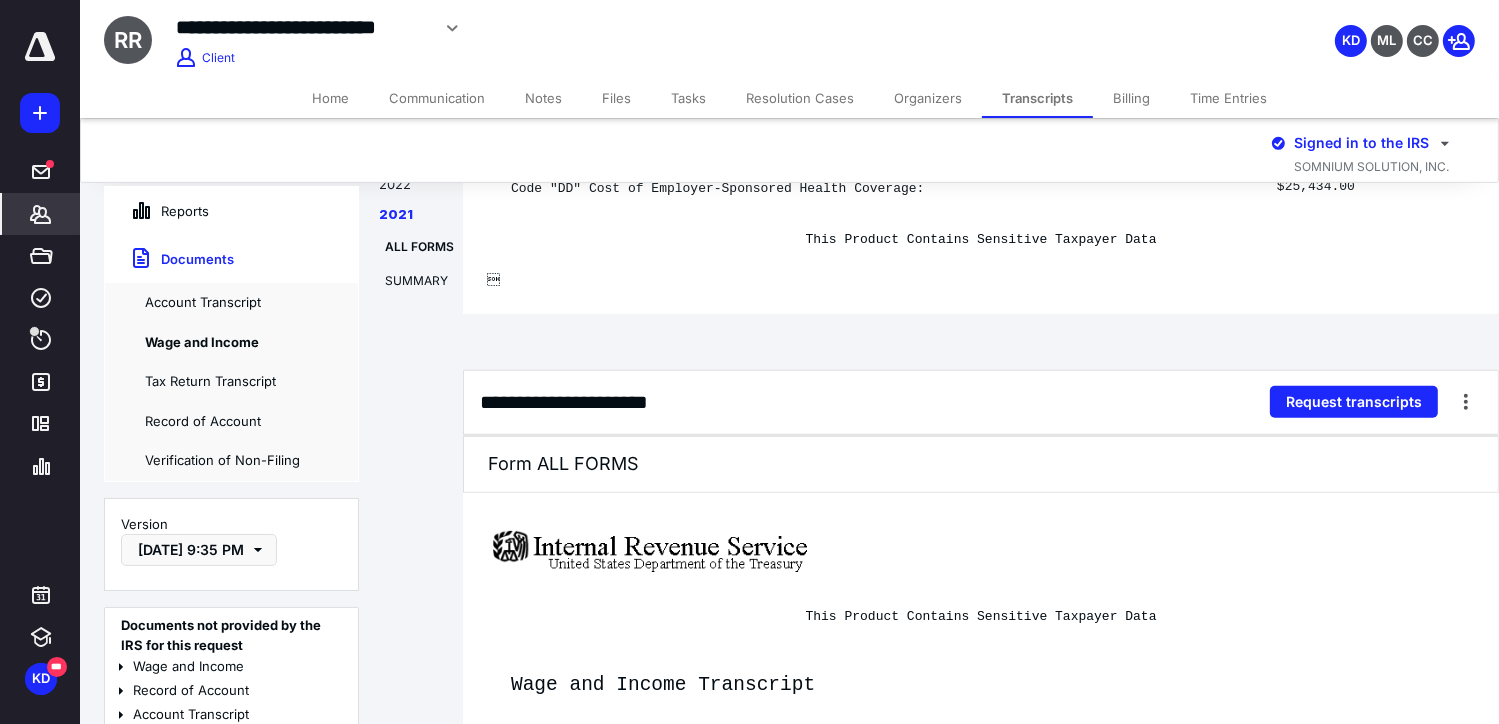 click on "Reports" at bounding box center [157, 211] 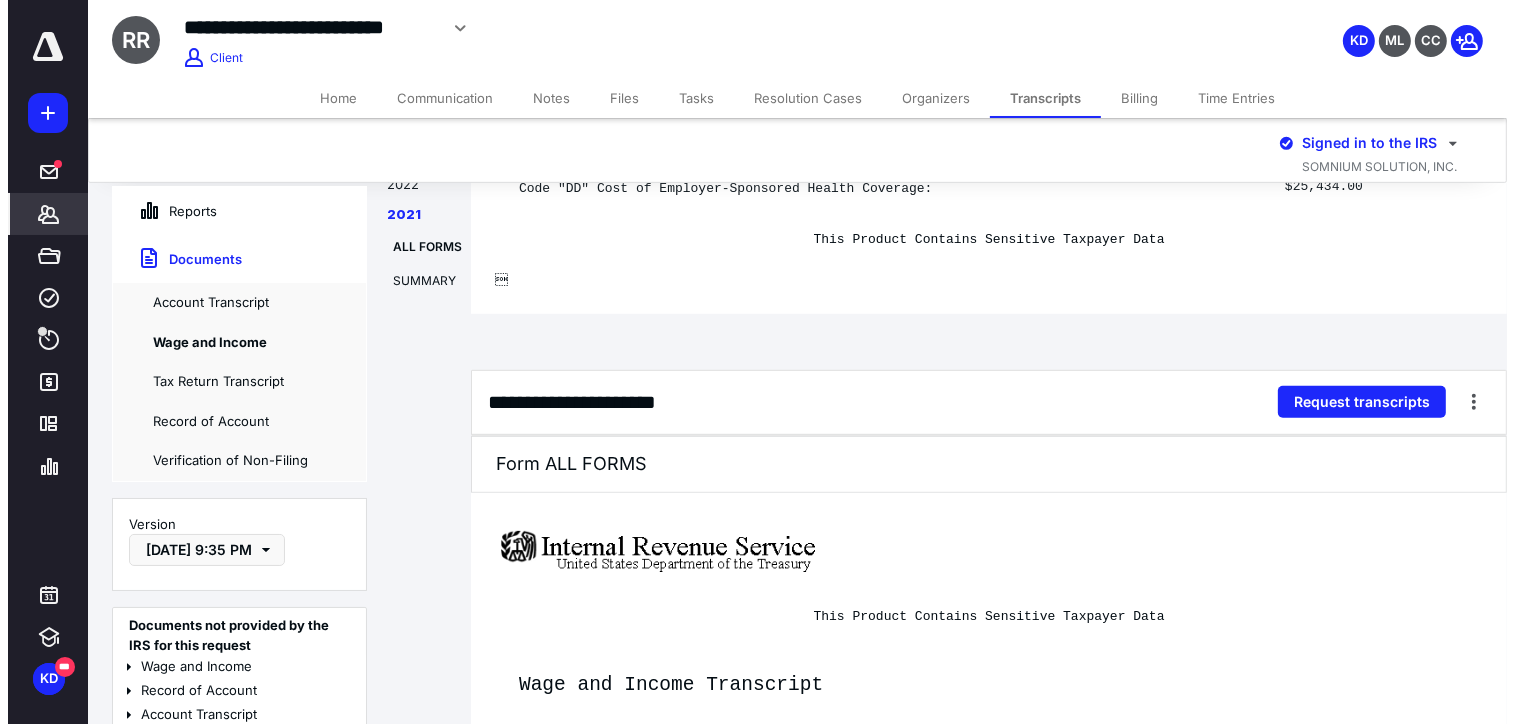 scroll, scrollTop: 0, scrollLeft: 0, axis: both 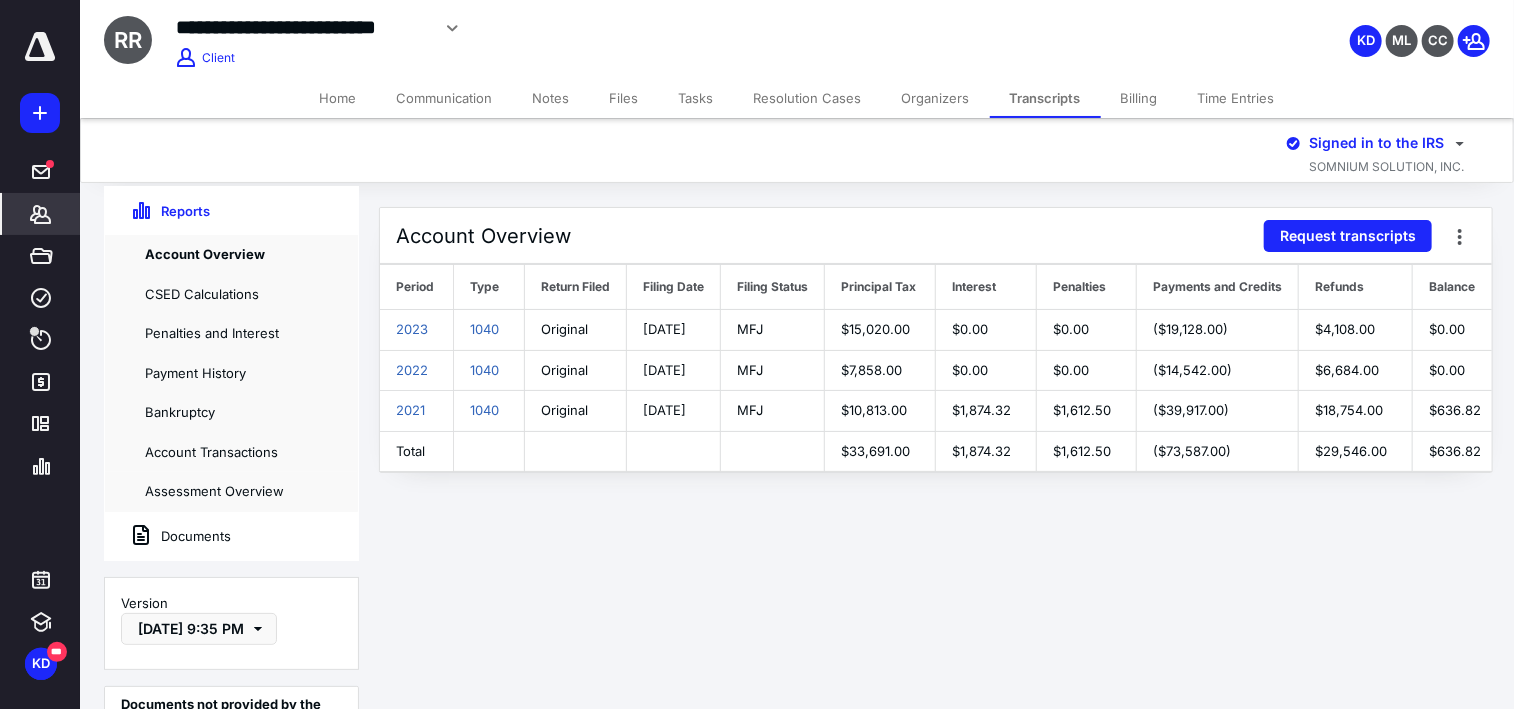 click on "Transcripts" at bounding box center [1045, 98] 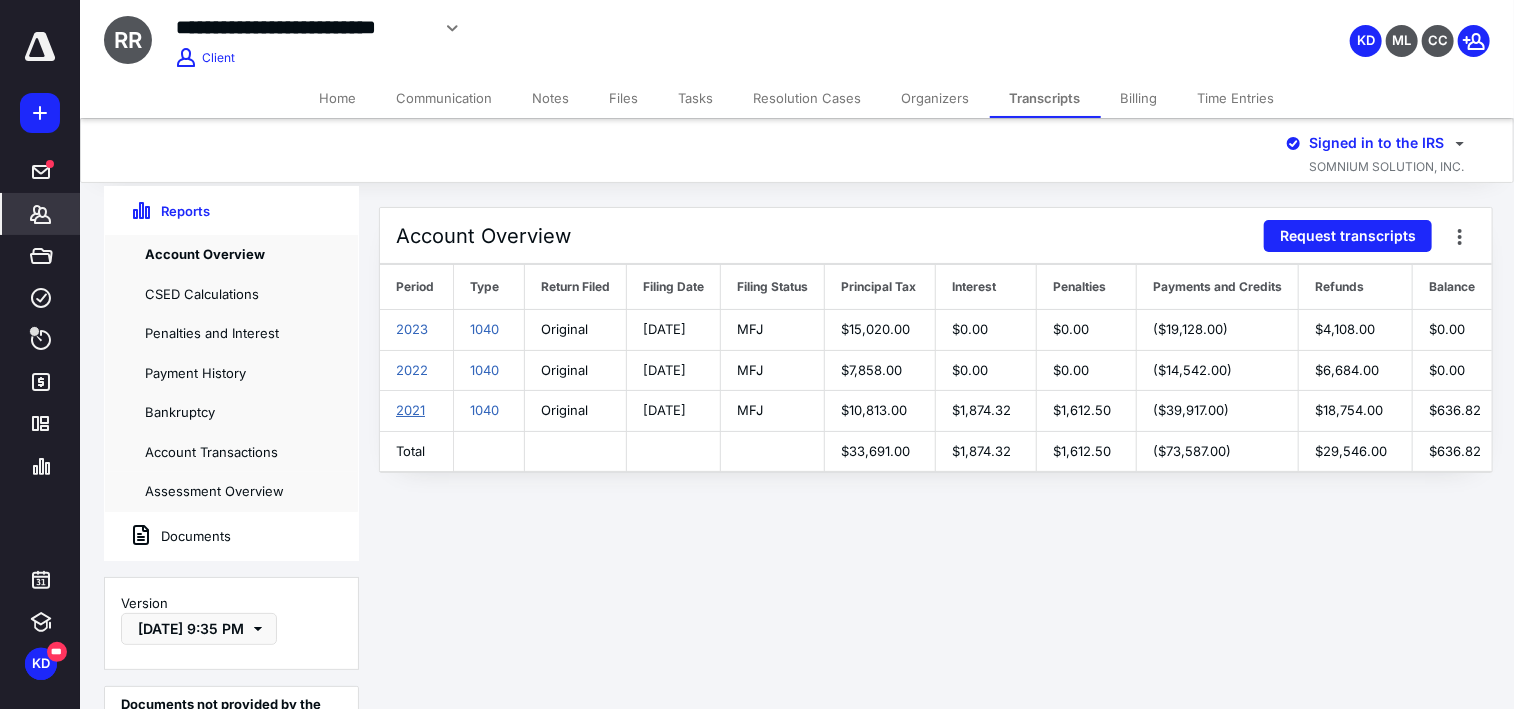 click on "2021" at bounding box center [410, 410] 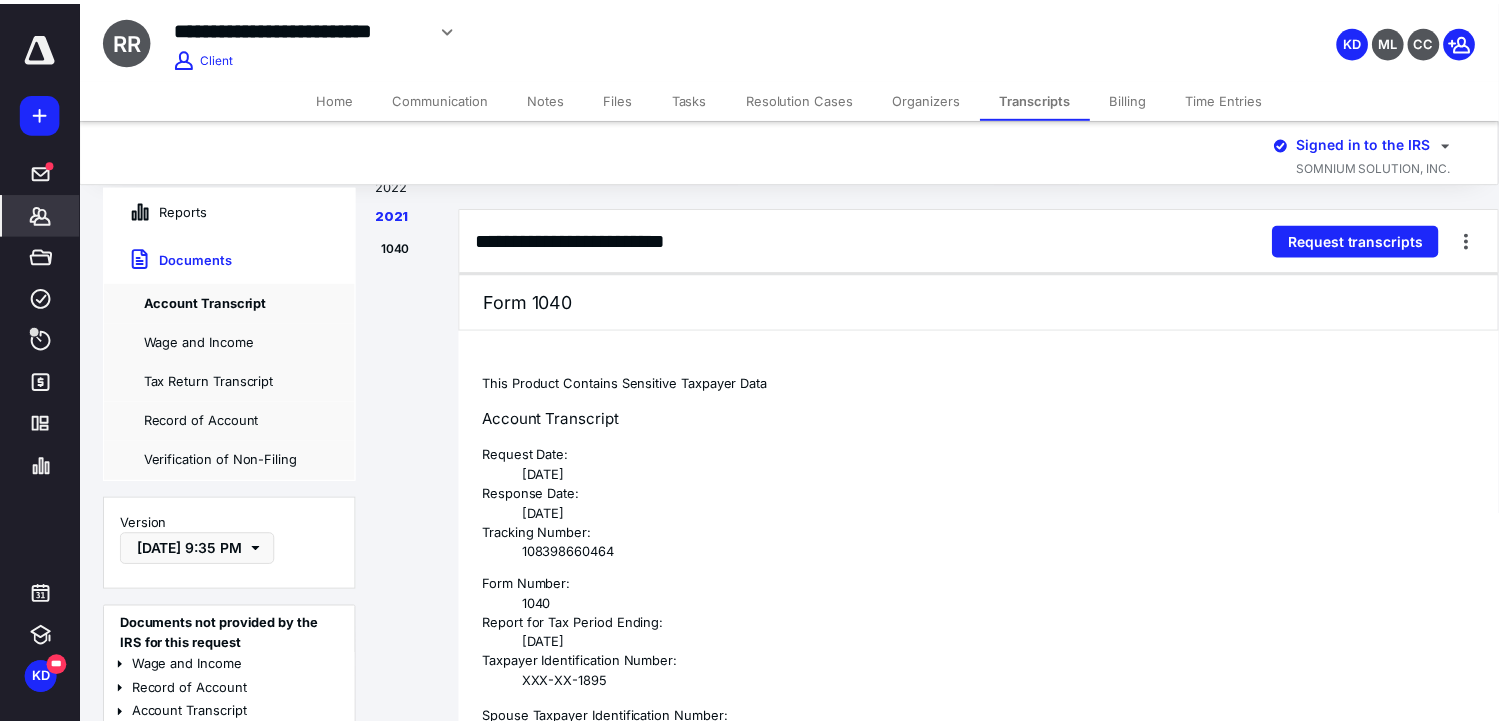 scroll, scrollTop: 3339, scrollLeft: 0, axis: vertical 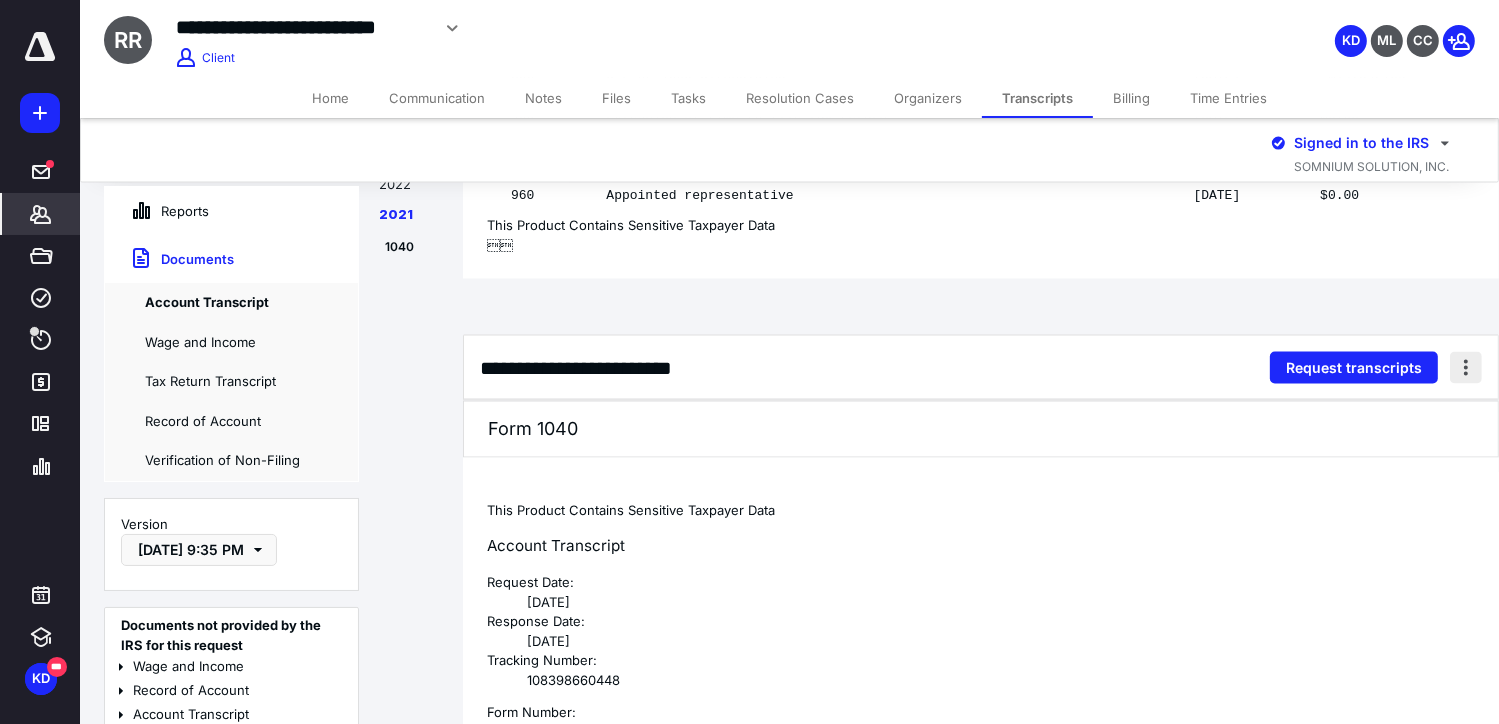 click at bounding box center [1466, 368] 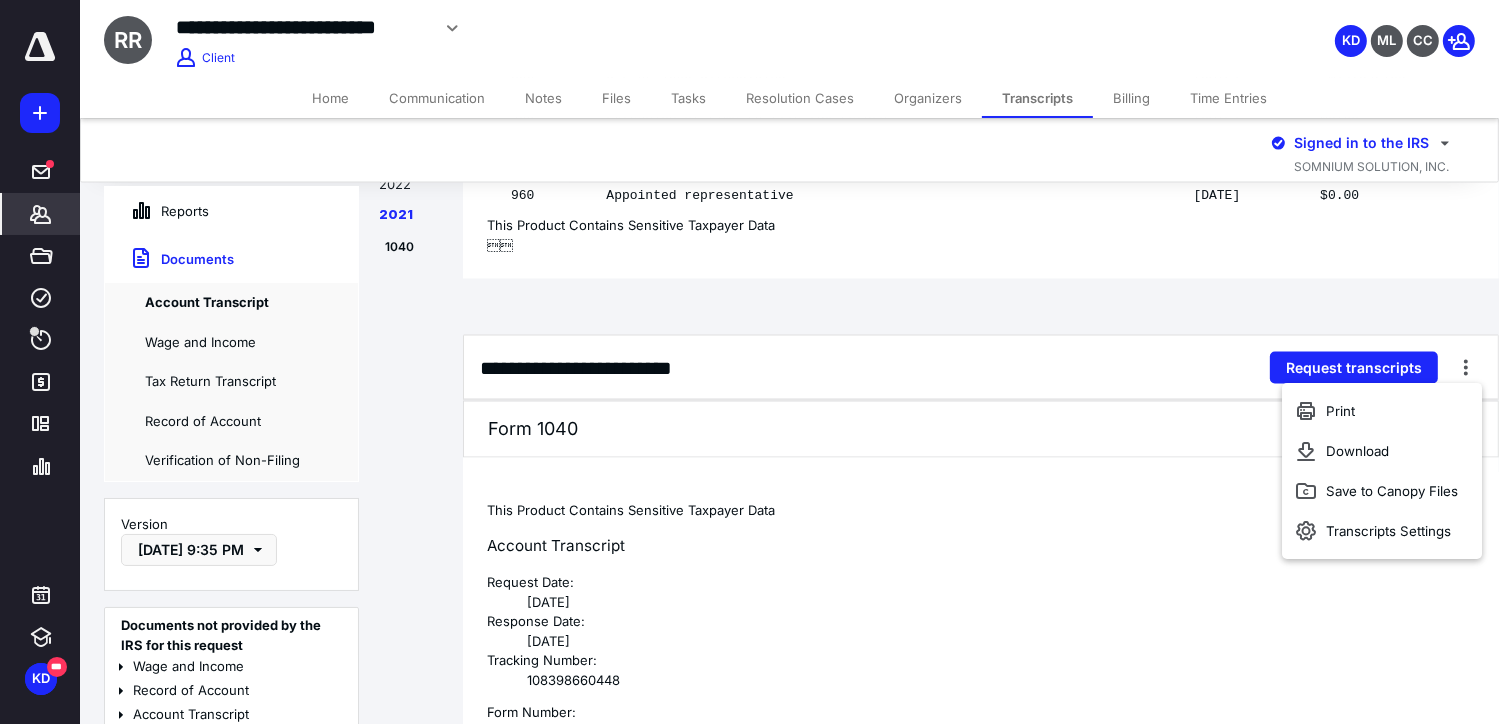 click on "**********" at bounding box center (981, 241) 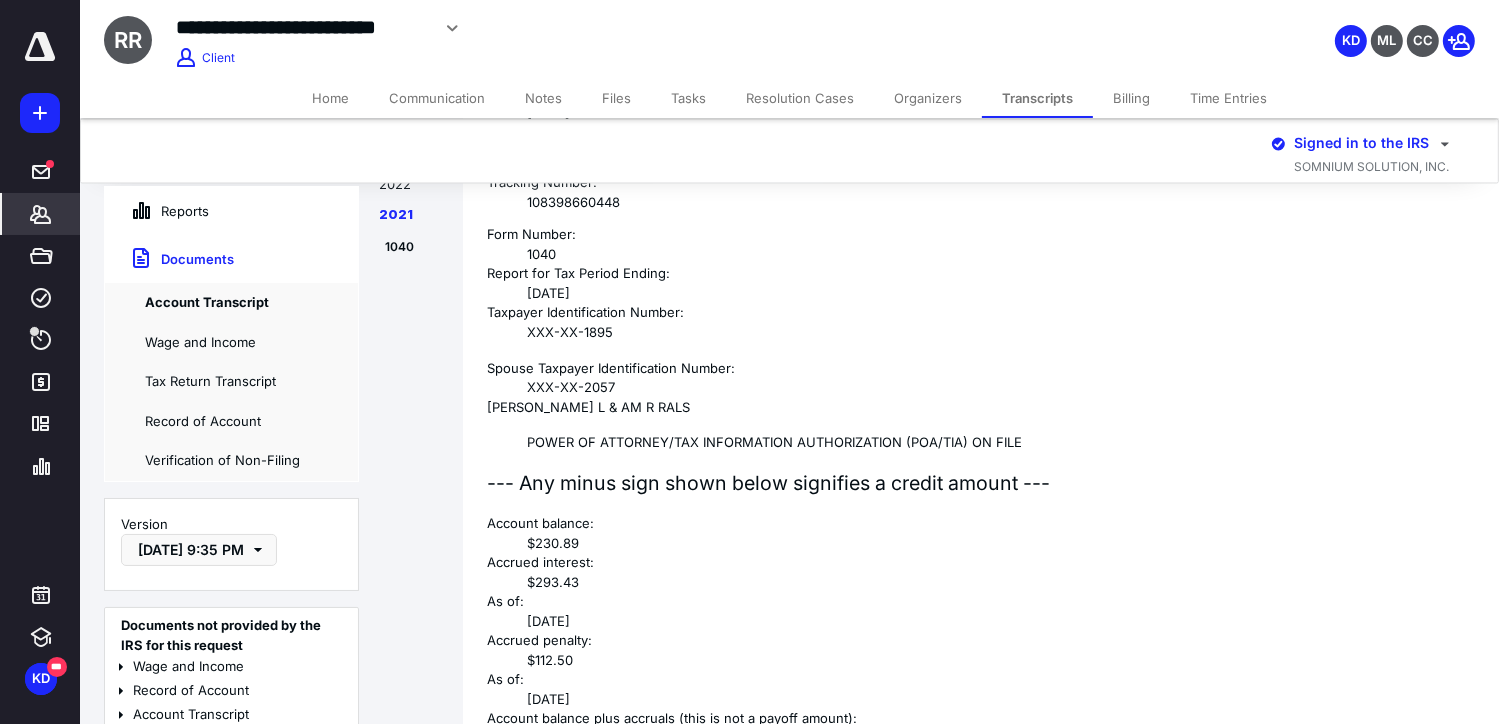 scroll, scrollTop: 4061, scrollLeft: 0, axis: vertical 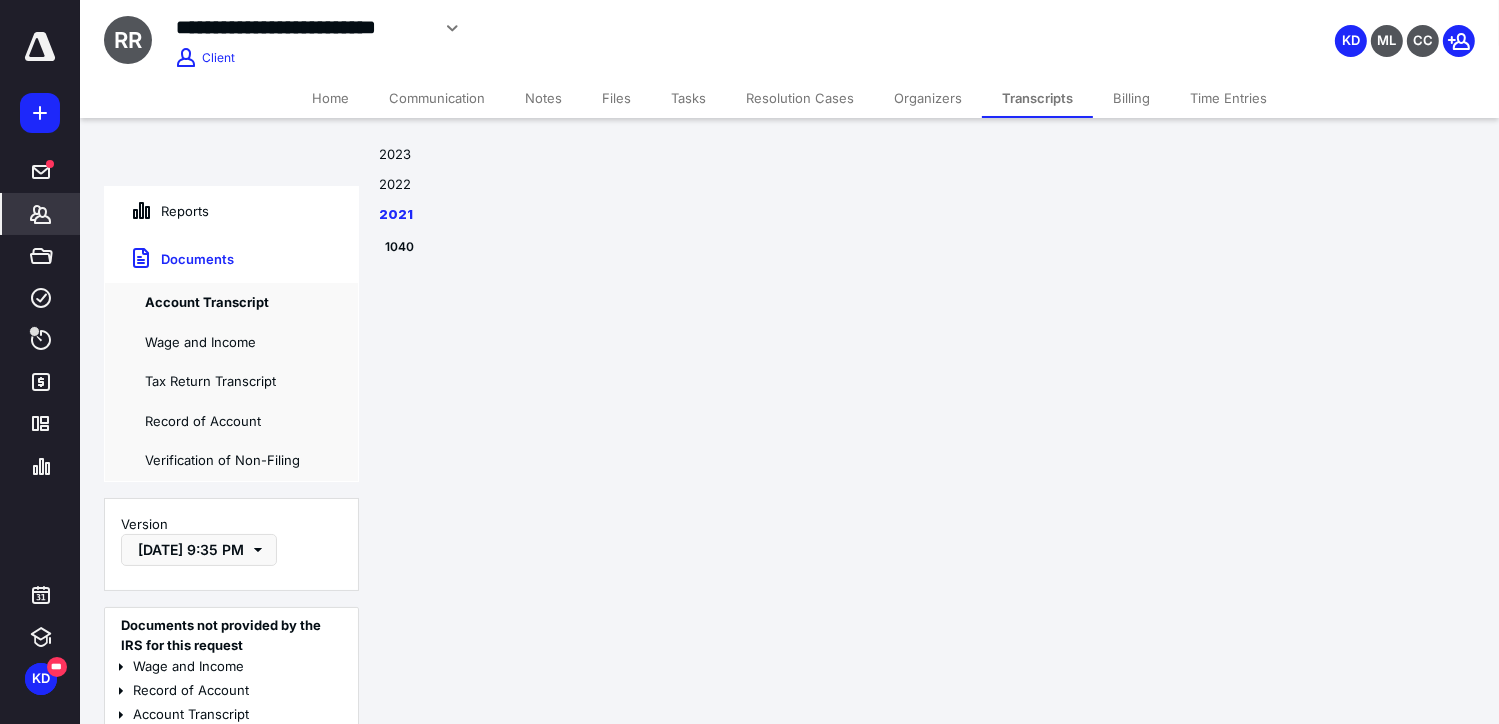 click on "Files" at bounding box center (616, 98) 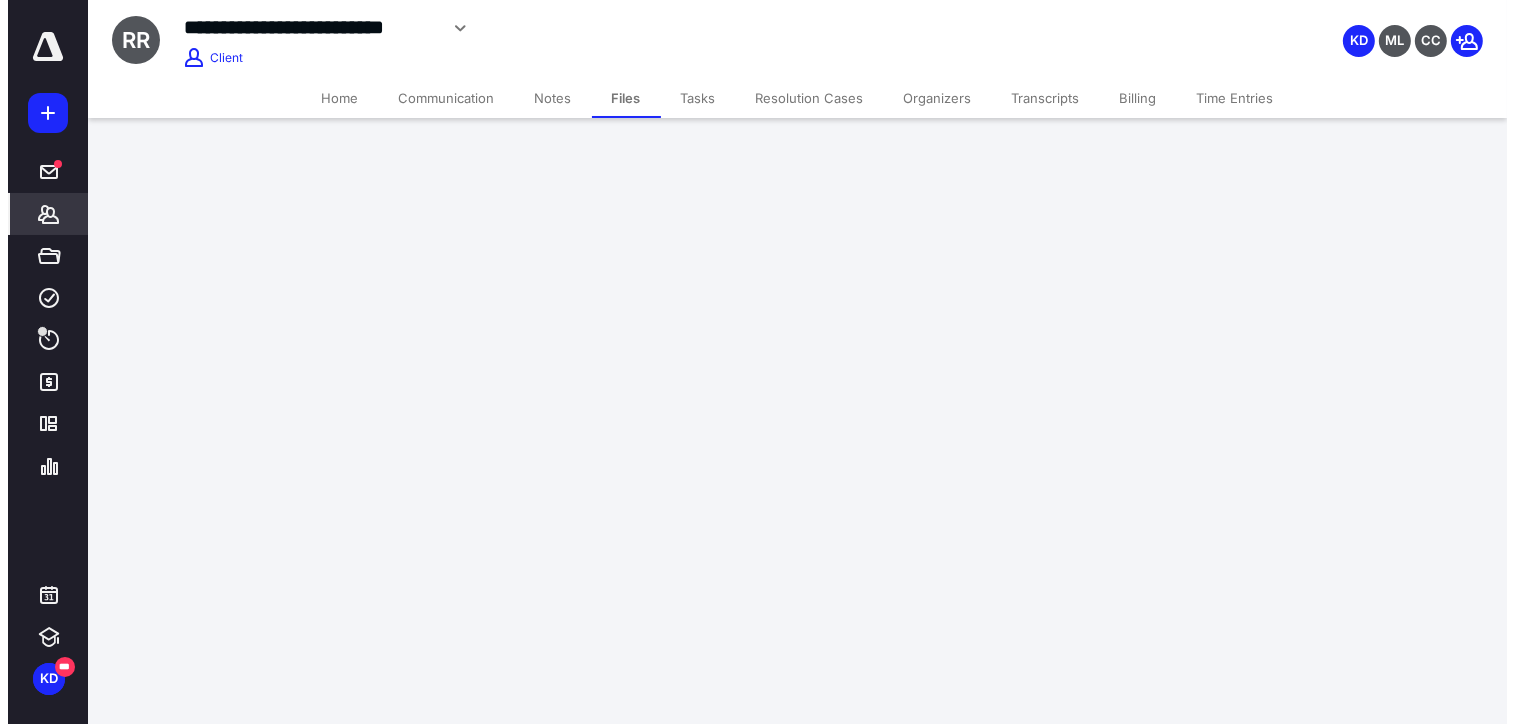 scroll, scrollTop: 0, scrollLeft: 0, axis: both 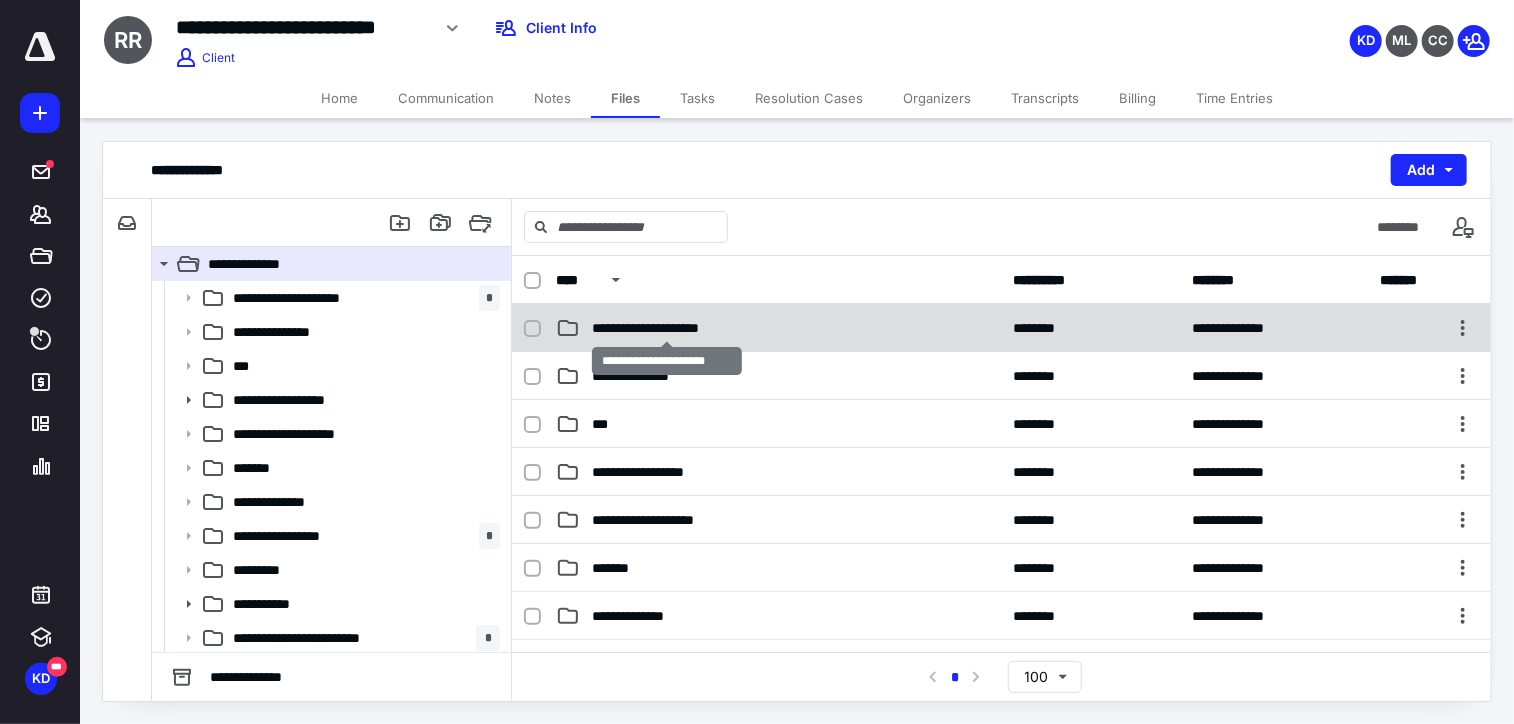 click on "**********" at bounding box center (667, 328) 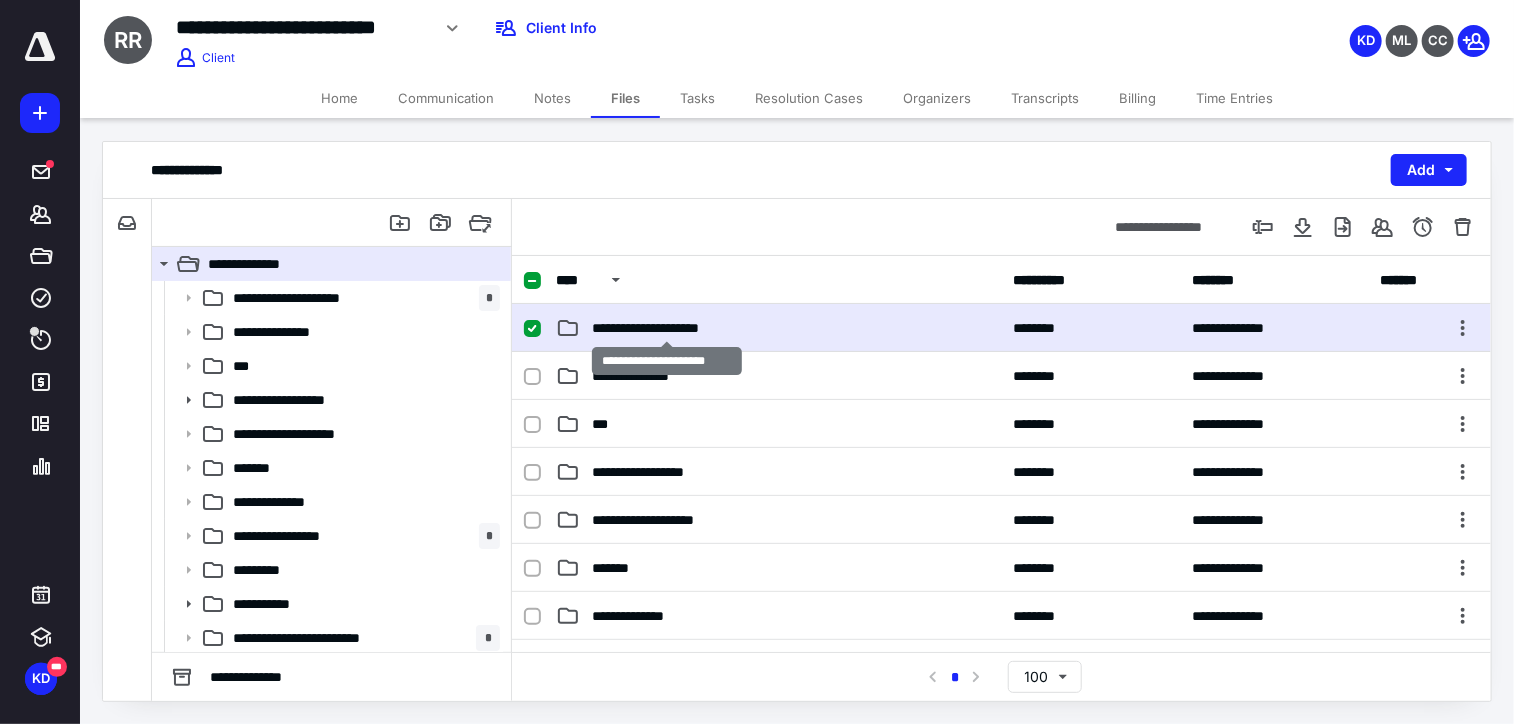 click on "**********" at bounding box center [667, 328] 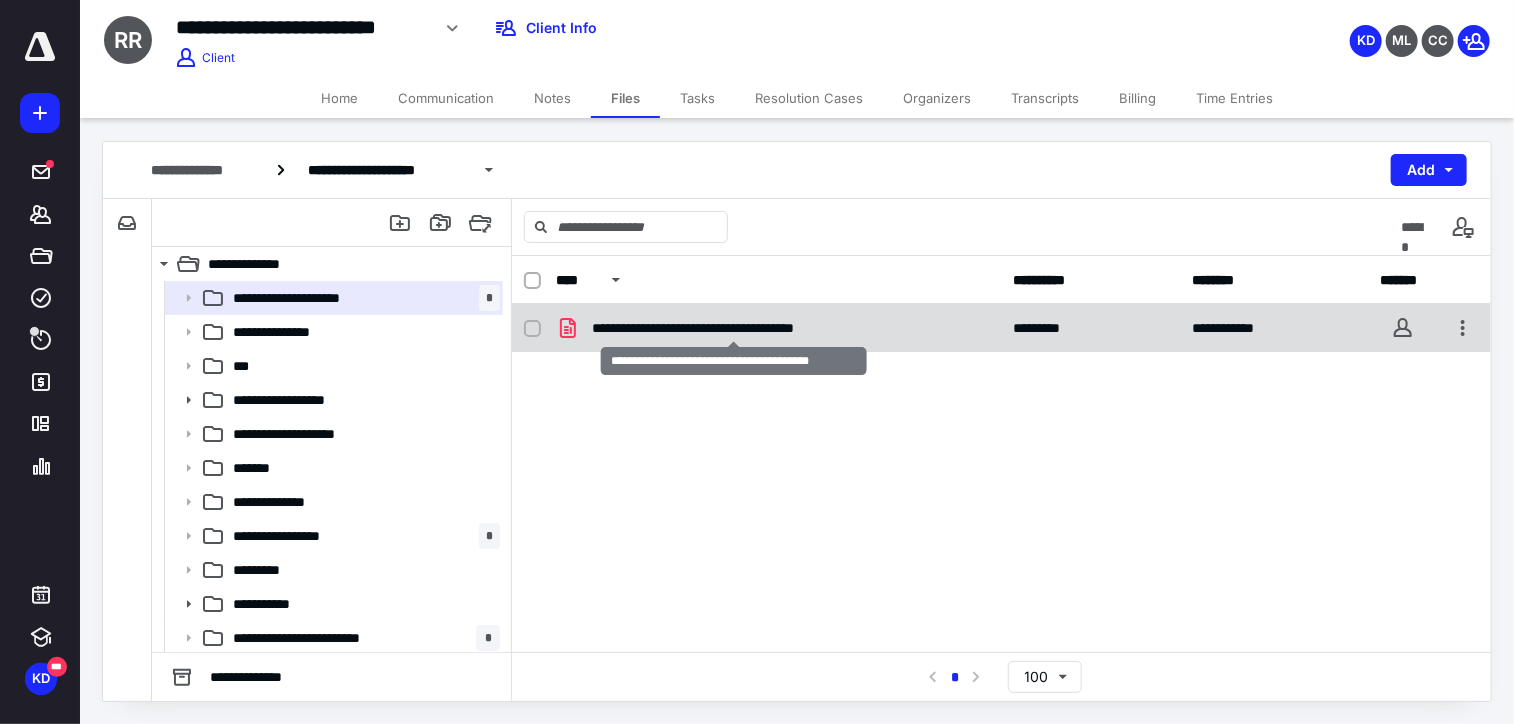 click on "**********" at bounding box center [733, 328] 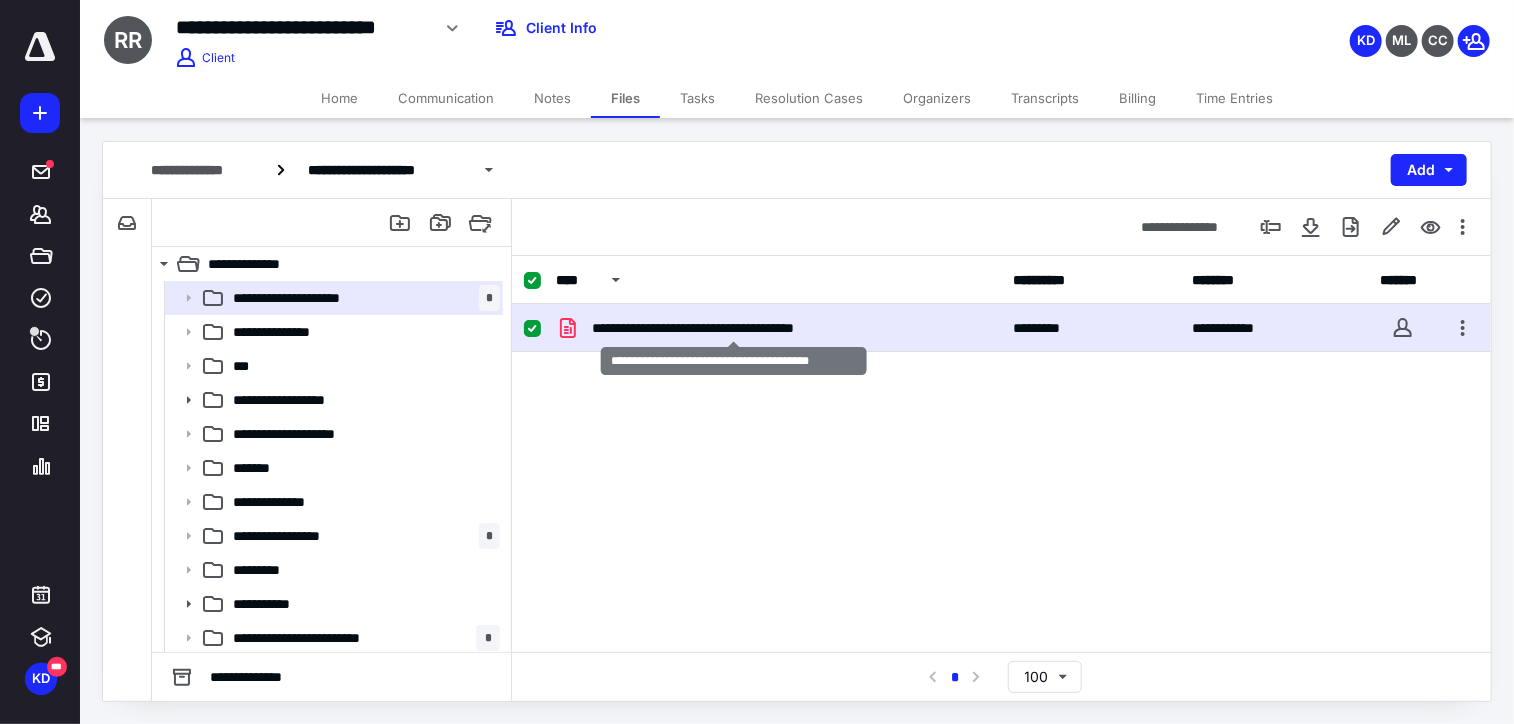 click on "**********" at bounding box center [733, 328] 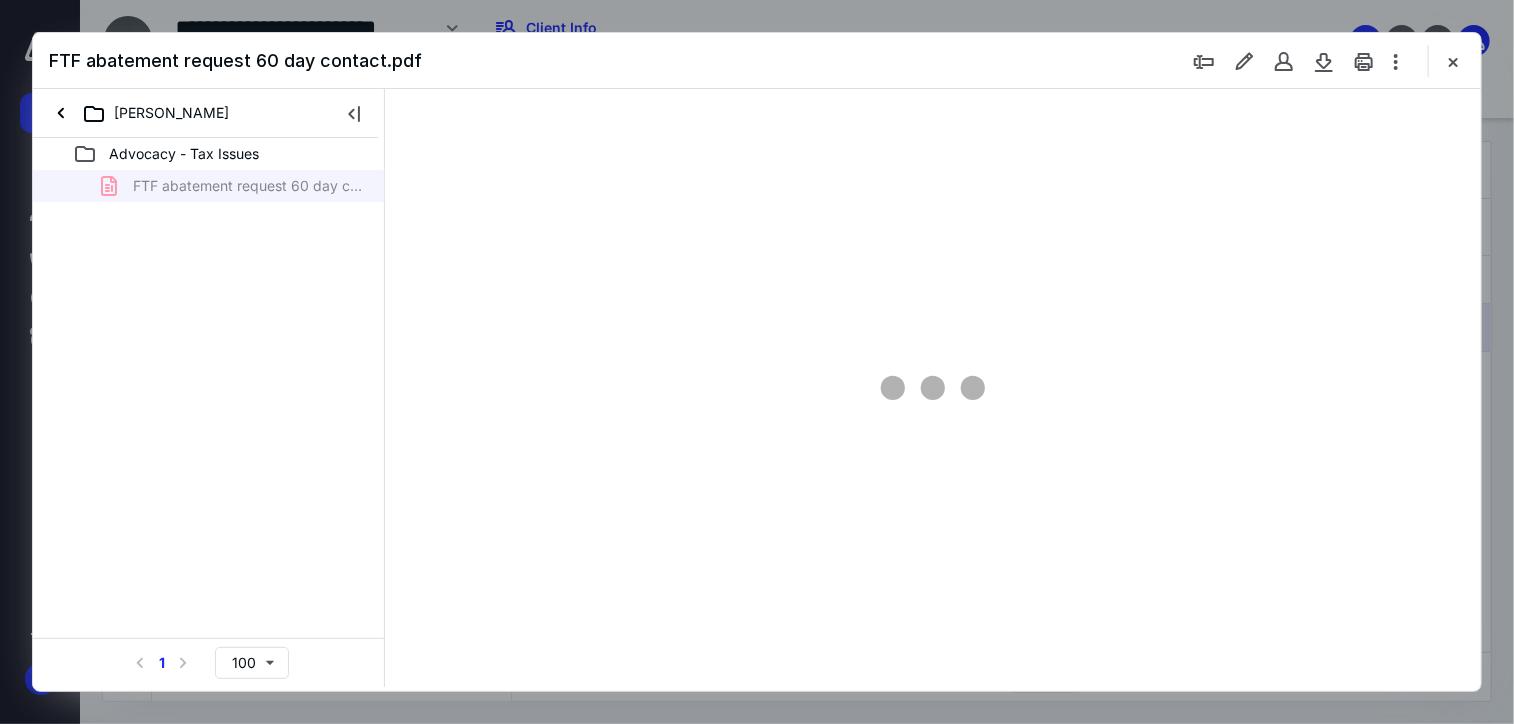 scroll, scrollTop: 0, scrollLeft: 0, axis: both 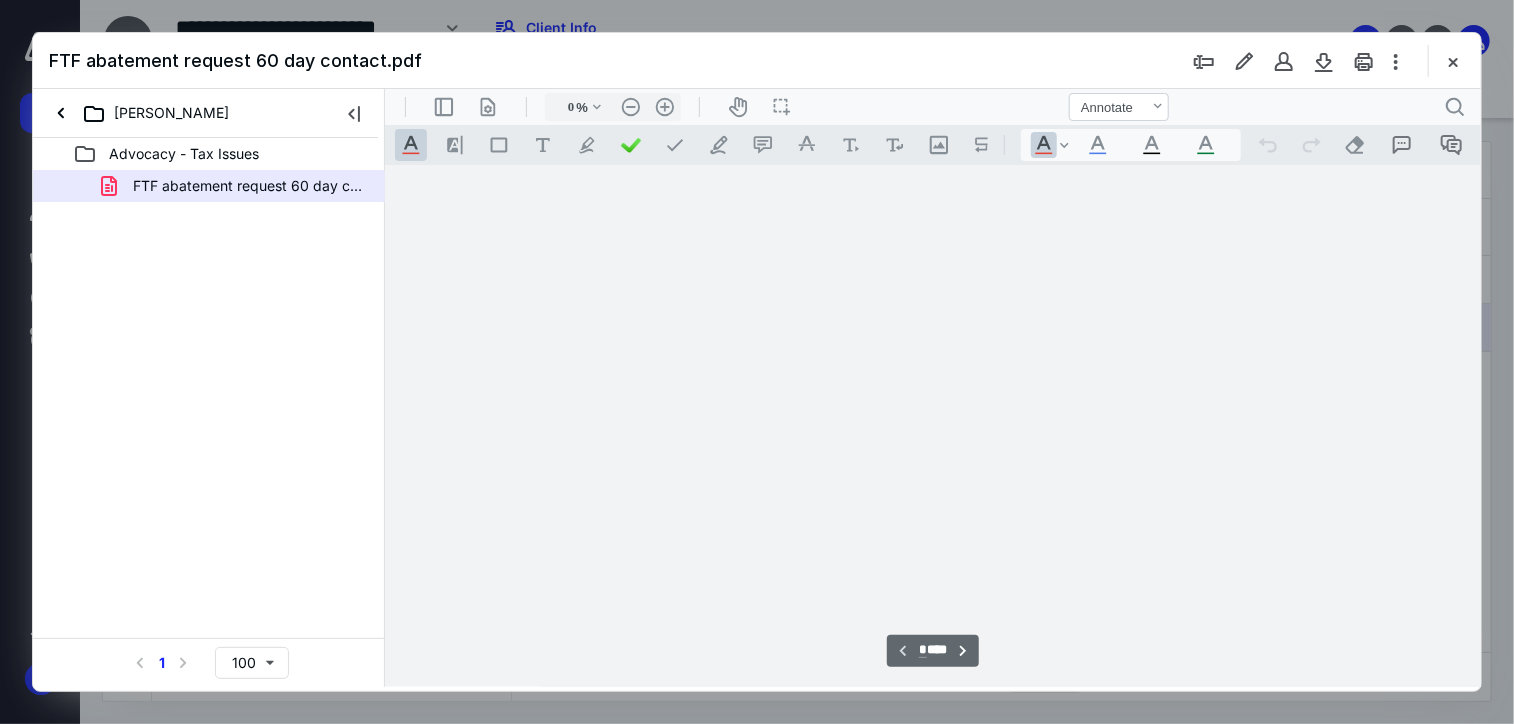 type on "176" 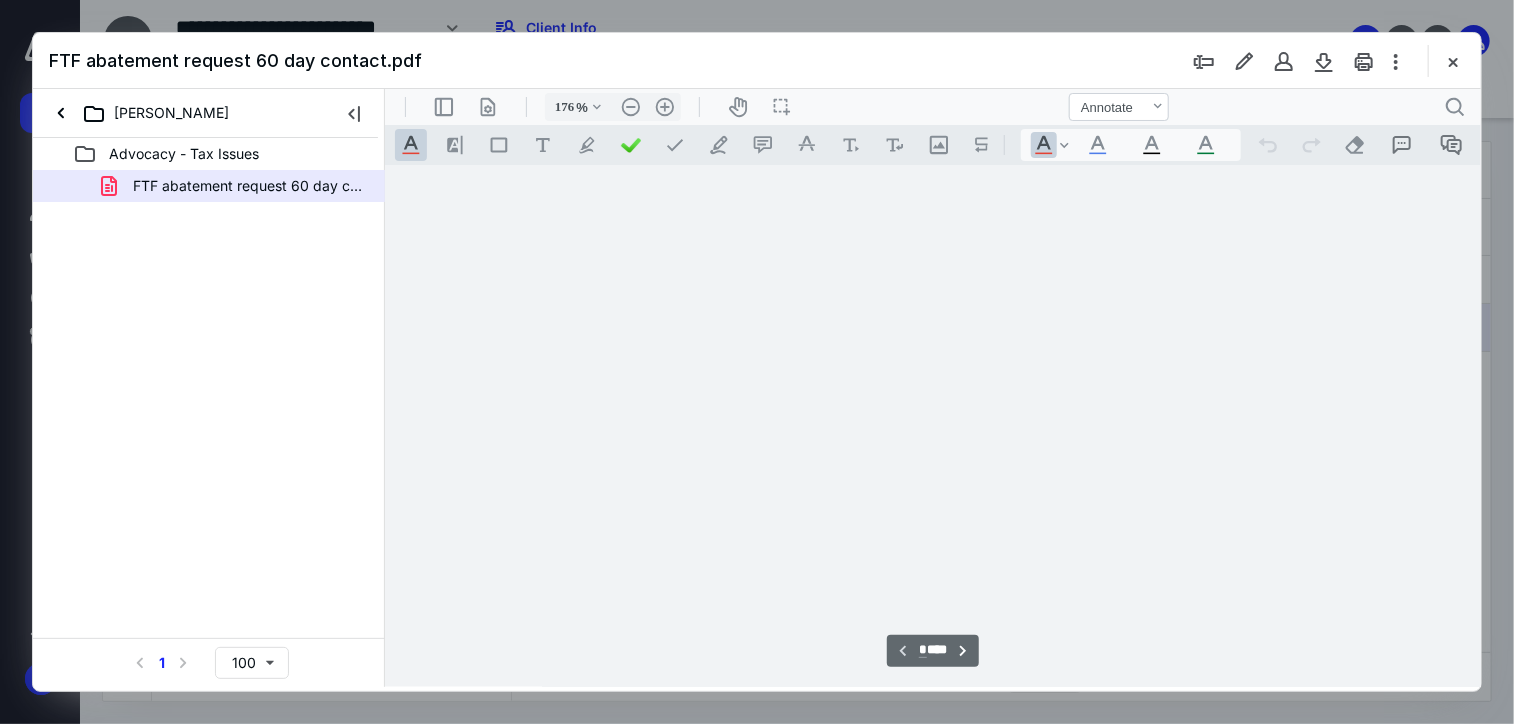 scroll, scrollTop: 83, scrollLeft: 0, axis: vertical 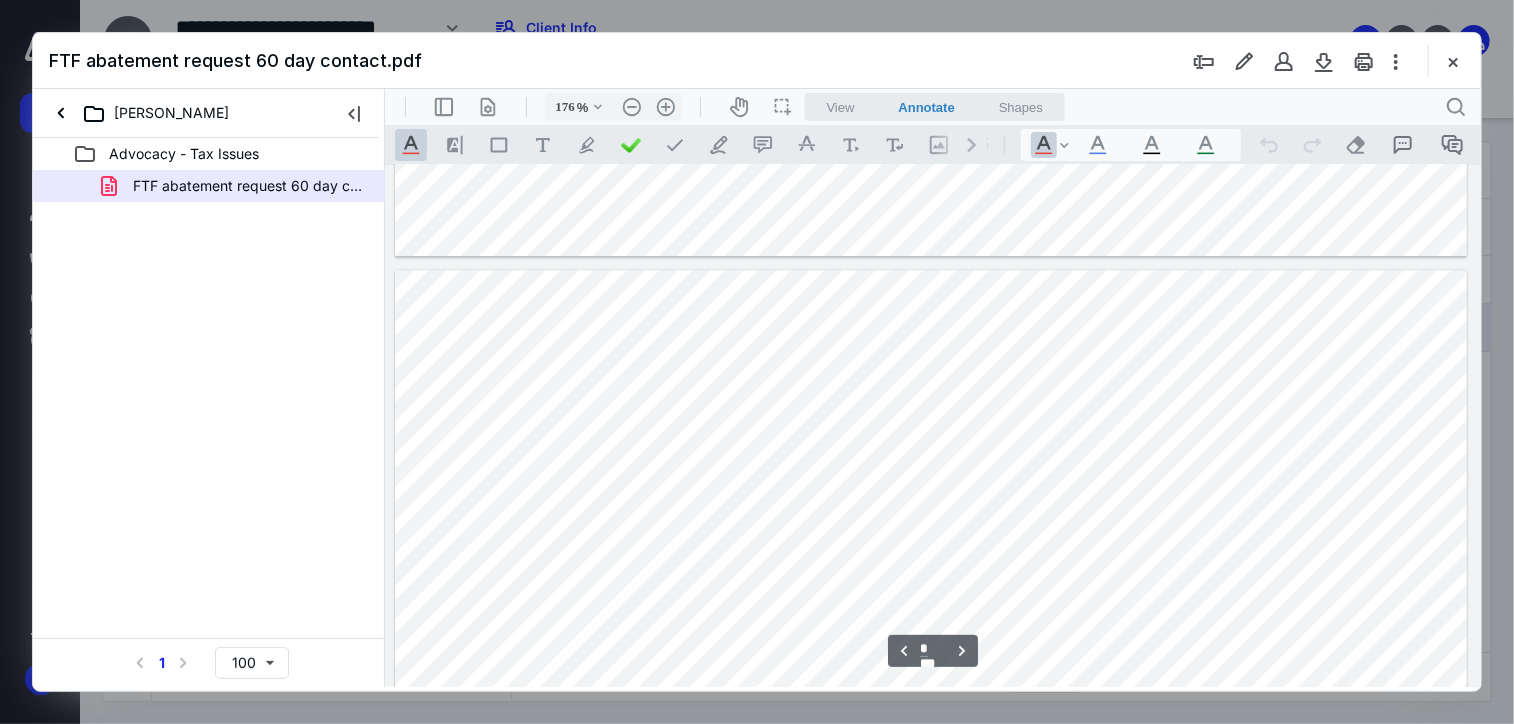 type on "*" 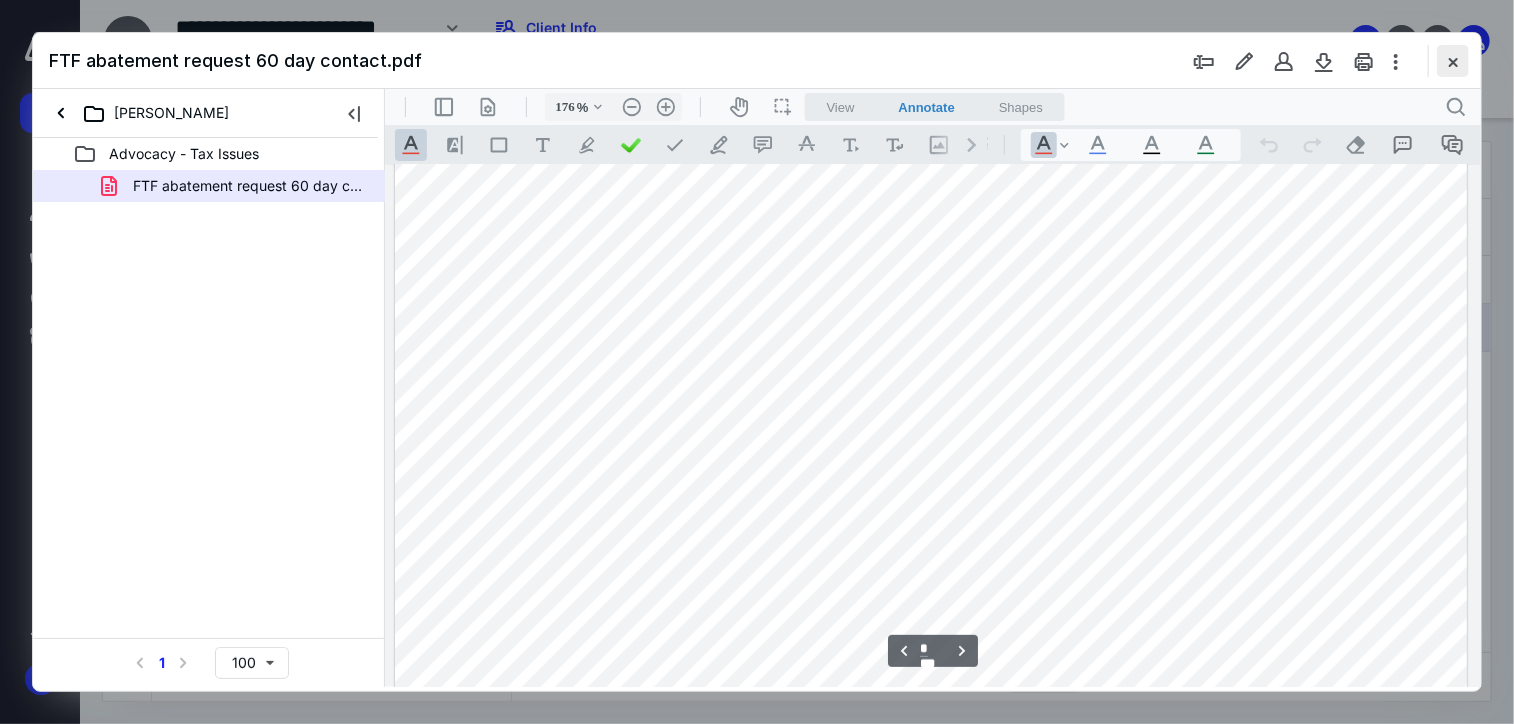 click at bounding box center (1453, 61) 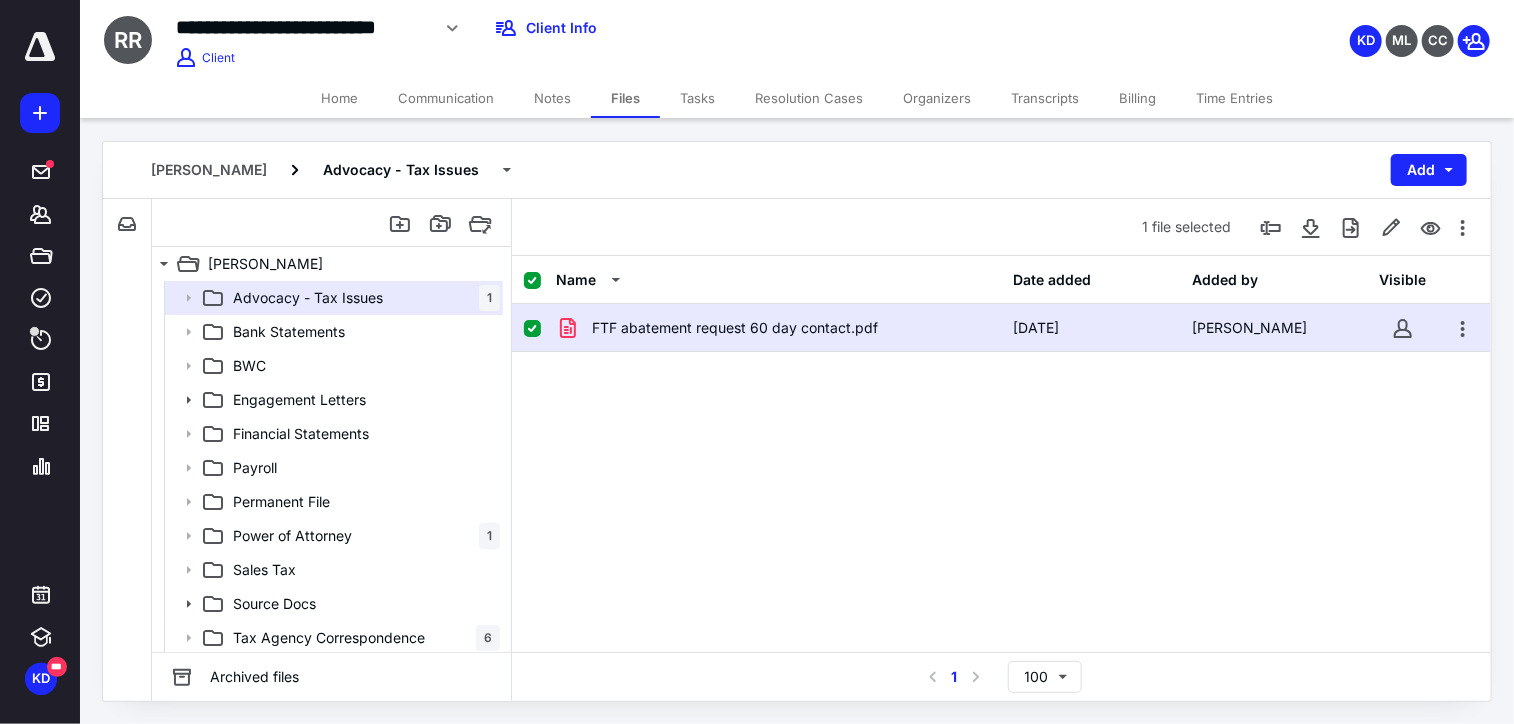 scroll, scrollTop: 69, scrollLeft: 0, axis: vertical 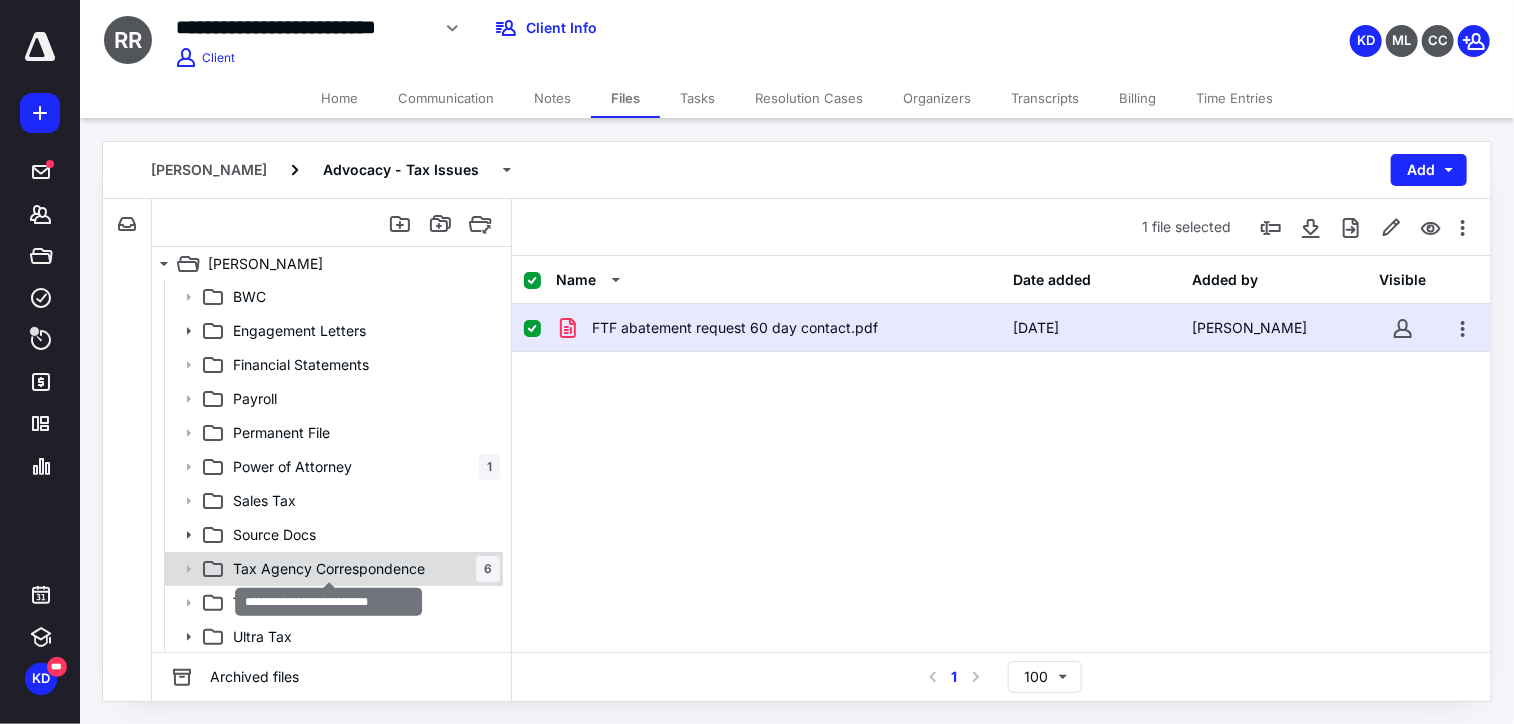 click on "Tax Agency Correspondence" at bounding box center (329, 569) 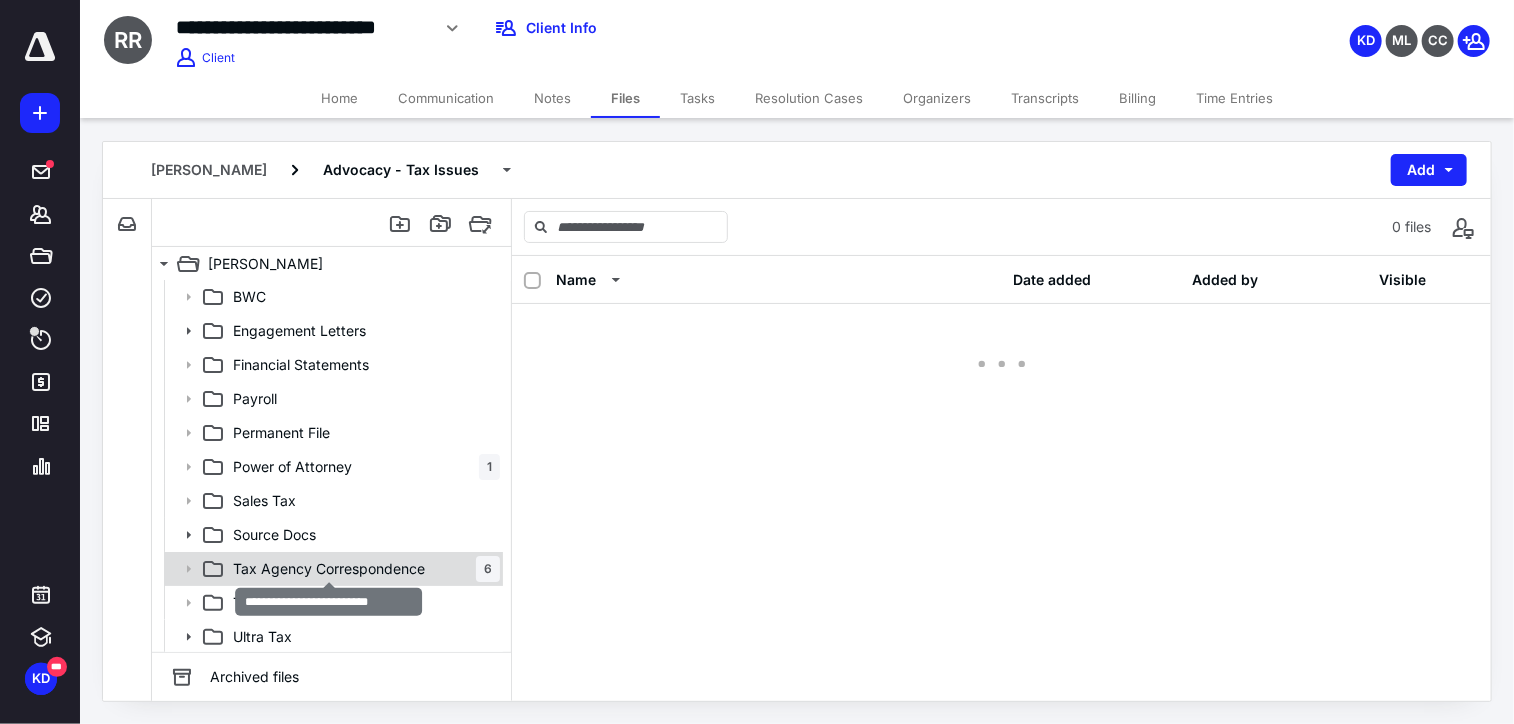 click on "Tax Agency Correspondence" at bounding box center (329, 569) 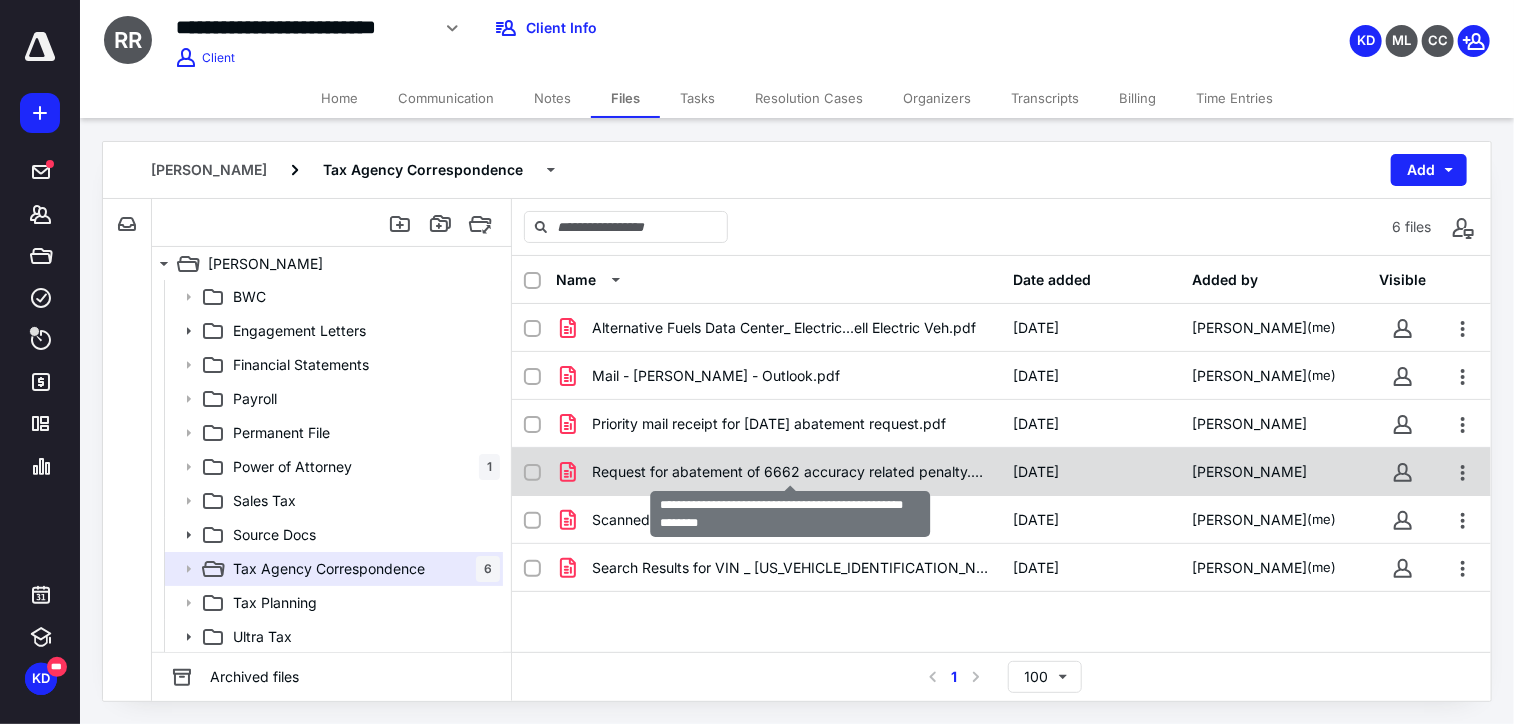 click on "Request for abatement of 6662 accuracy related penalty.pdf" at bounding box center [791, 472] 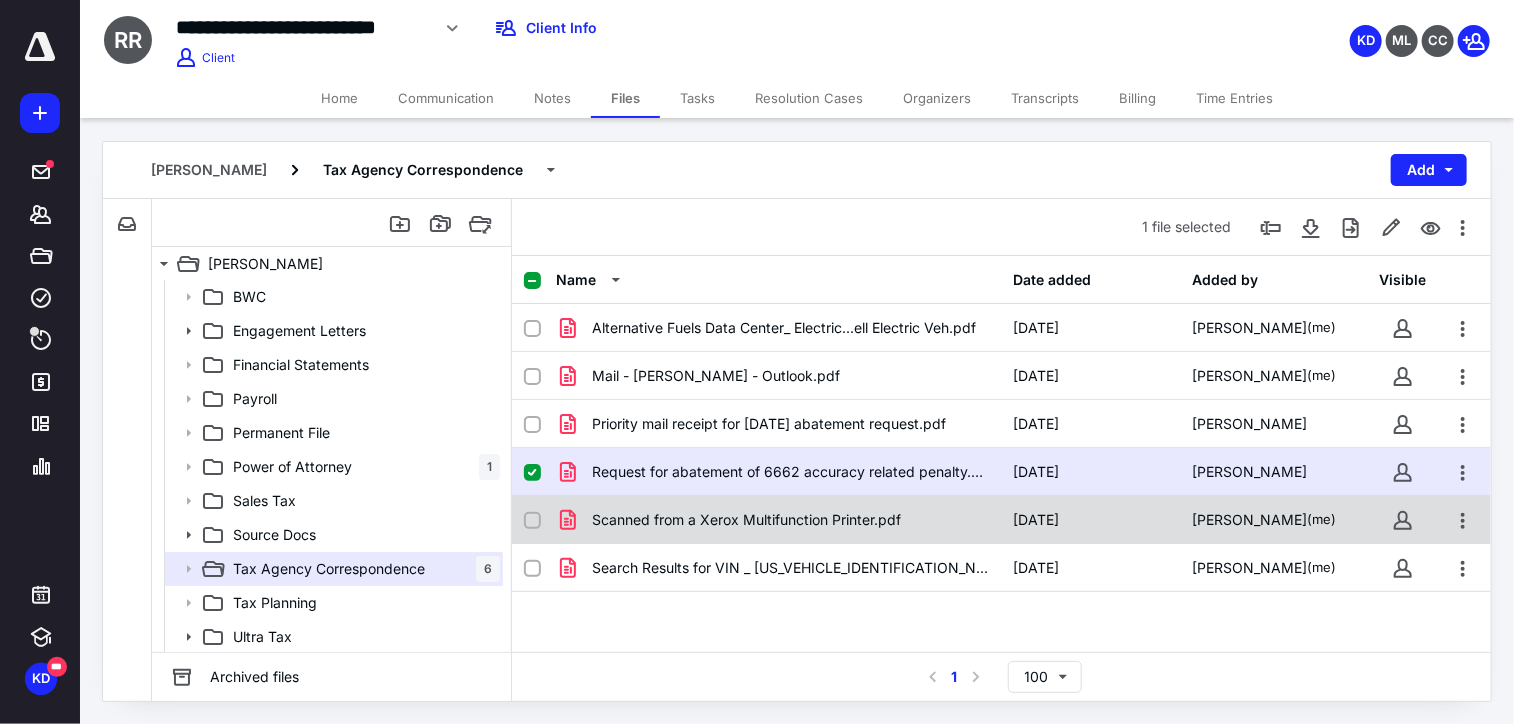 click on "Scanned from a Xerox Multifunction Printer.pdf" at bounding box center (746, 520) 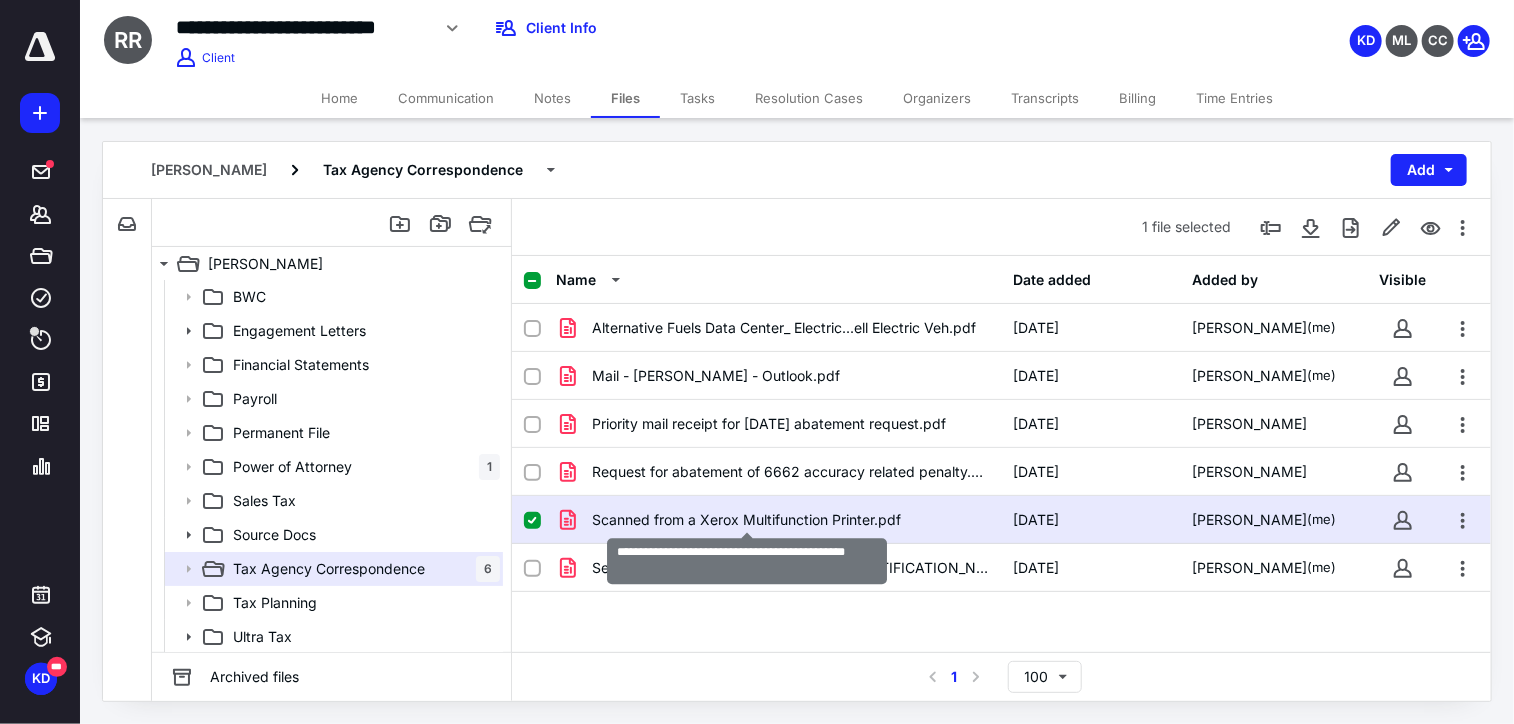 click on "Scanned from a Xerox Multifunction Printer.pdf" at bounding box center (746, 520) 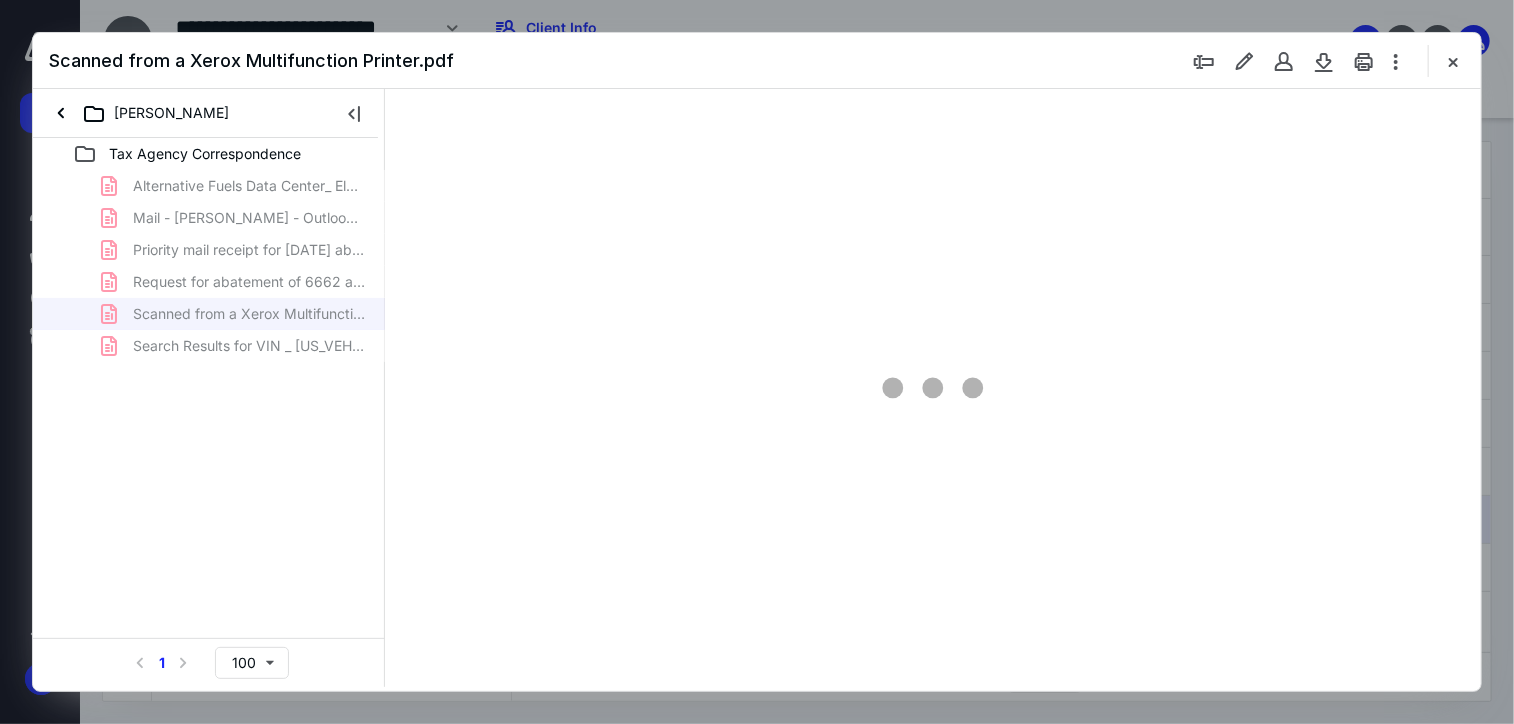 scroll, scrollTop: 0, scrollLeft: 0, axis: both 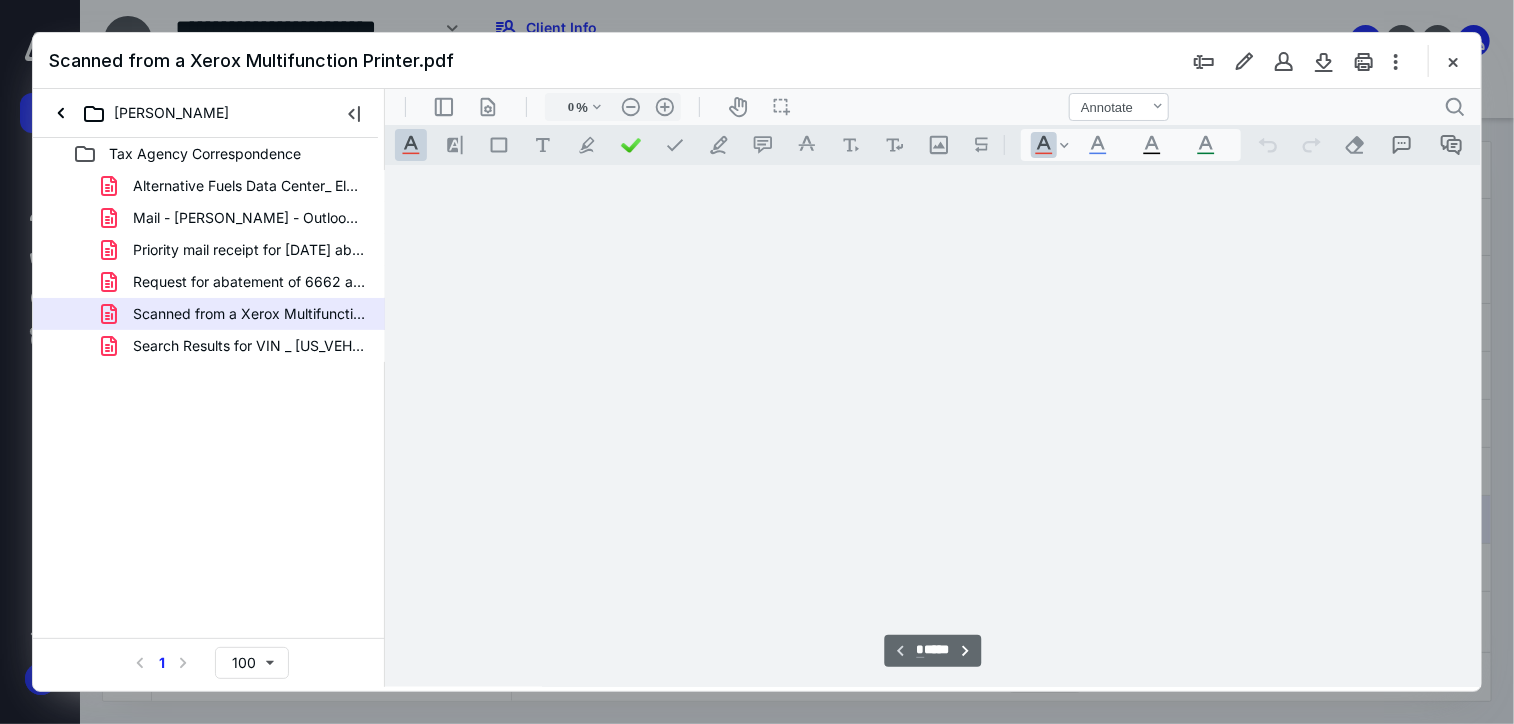 type on "180" 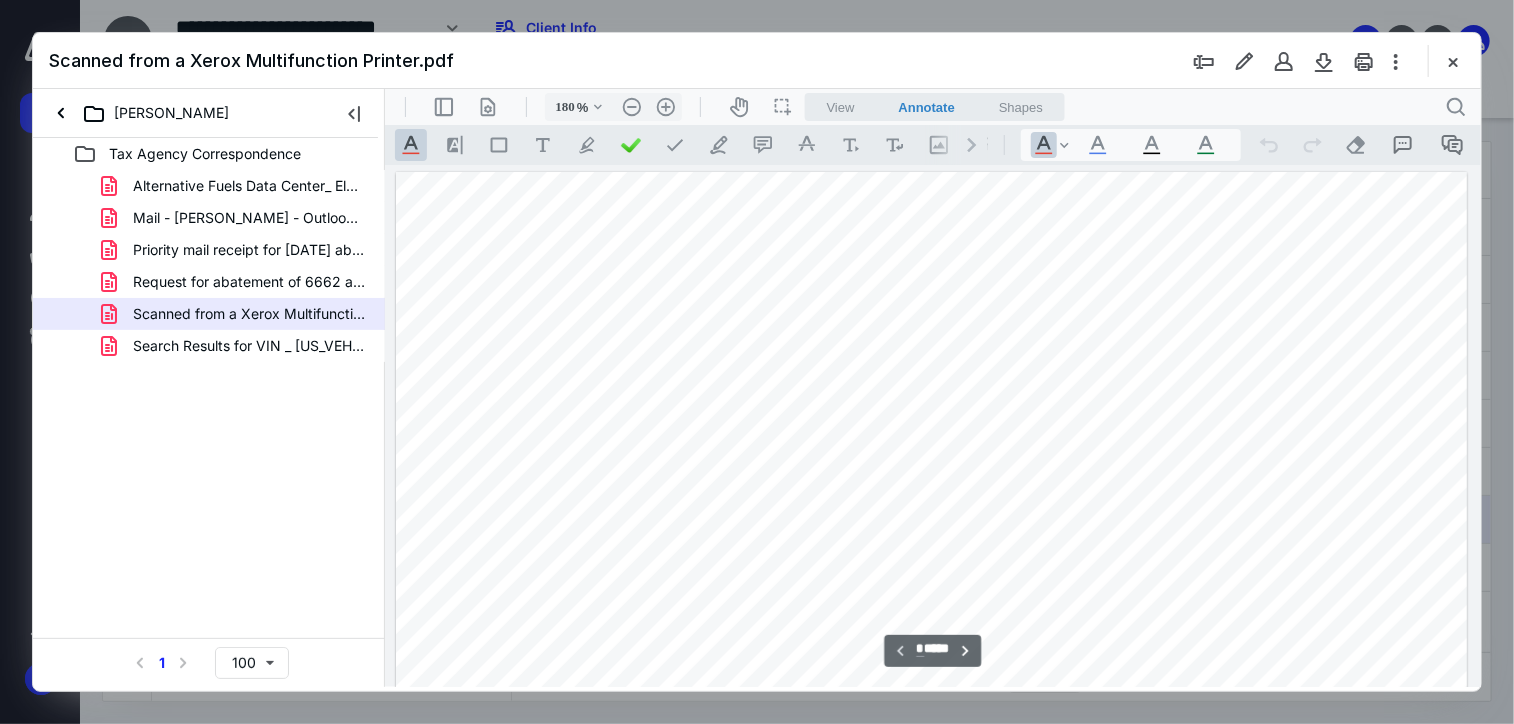 scroll, scrollTop: 83, scrollLeft: 0, axis: vertical 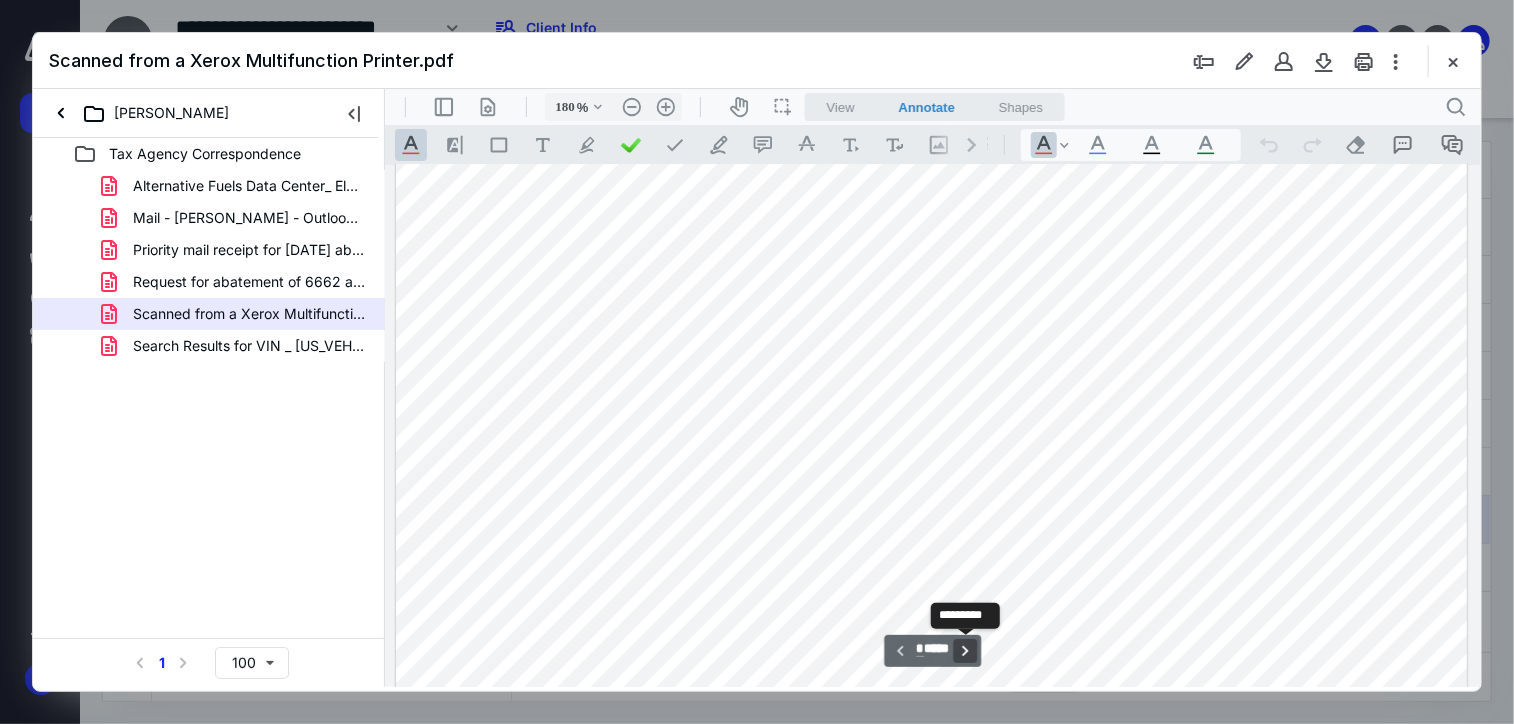 click on "**********" at bounding box center (965, 650) 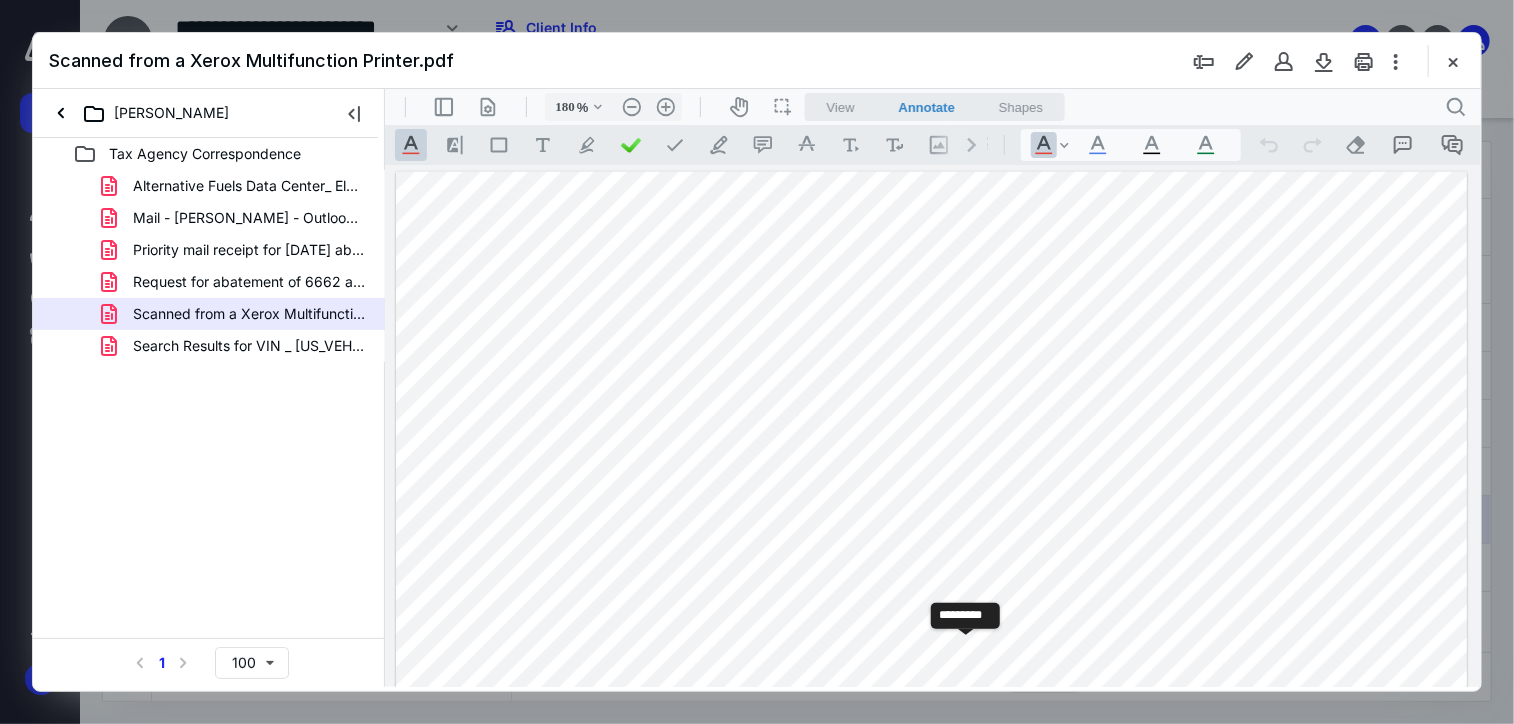 click on "**********" at bounding box center [965, 650] 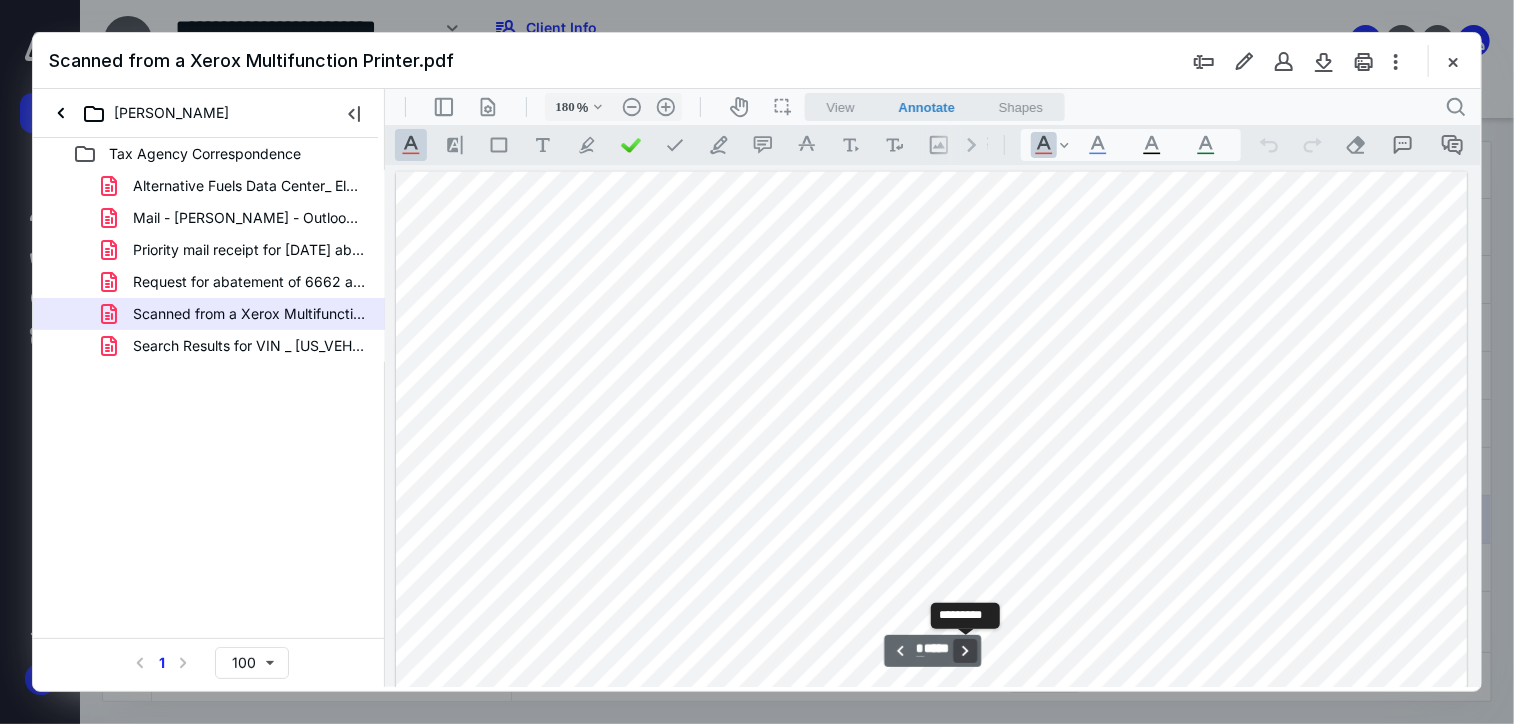 scroll, scrollTop: 3056, scrollLeft: 0, axis: vertical 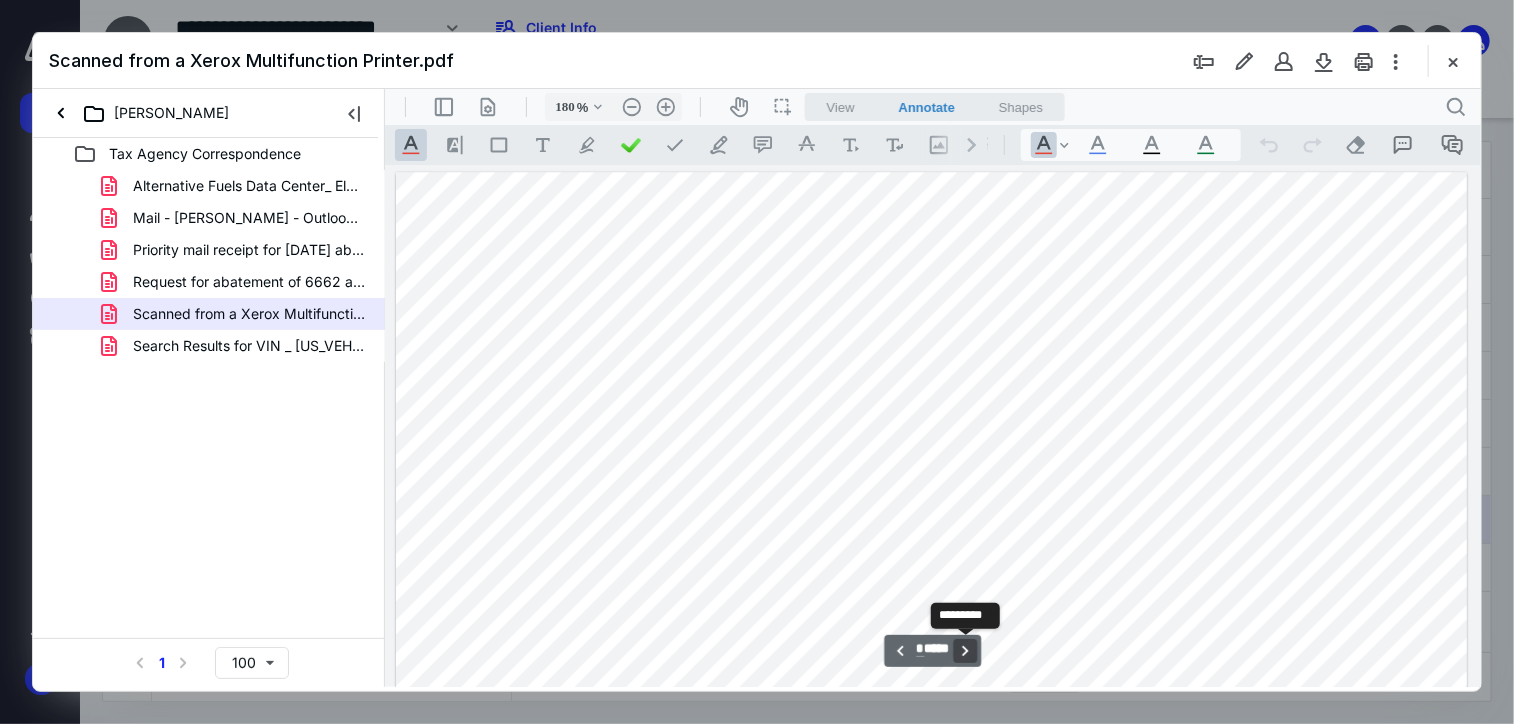 click on "**********" at bounding box center [965, 650] 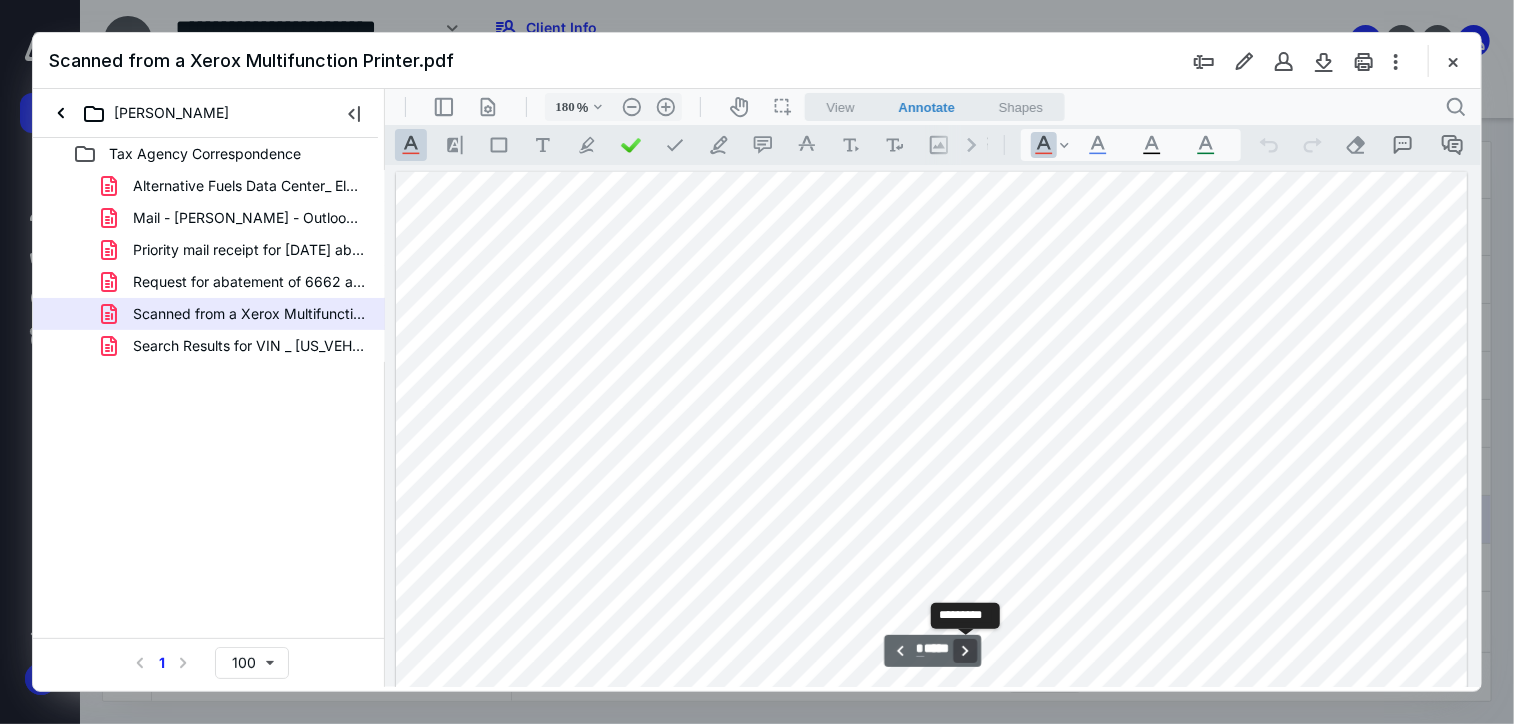 click on "**********" at bounding box center [965, 650] 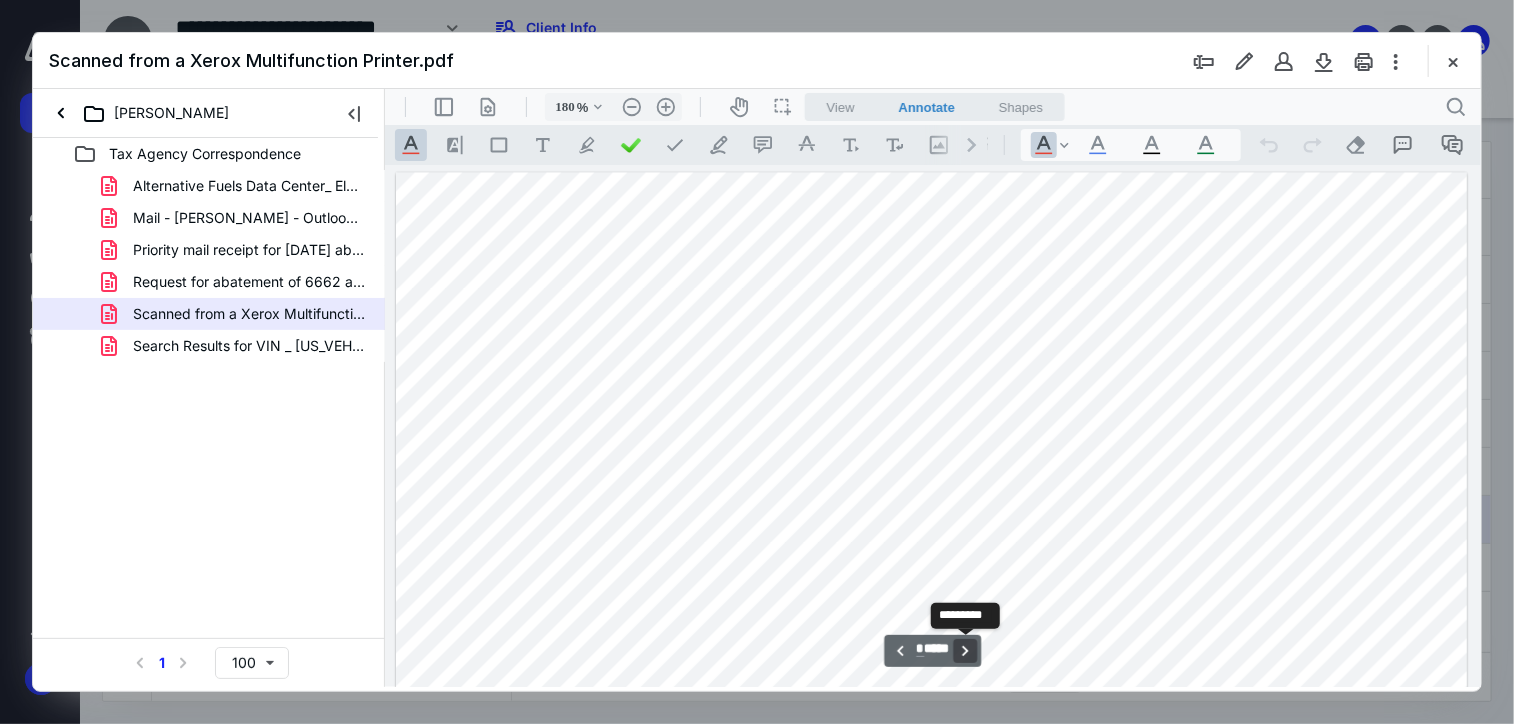 click on "**********" at bounding box center (965, 650) 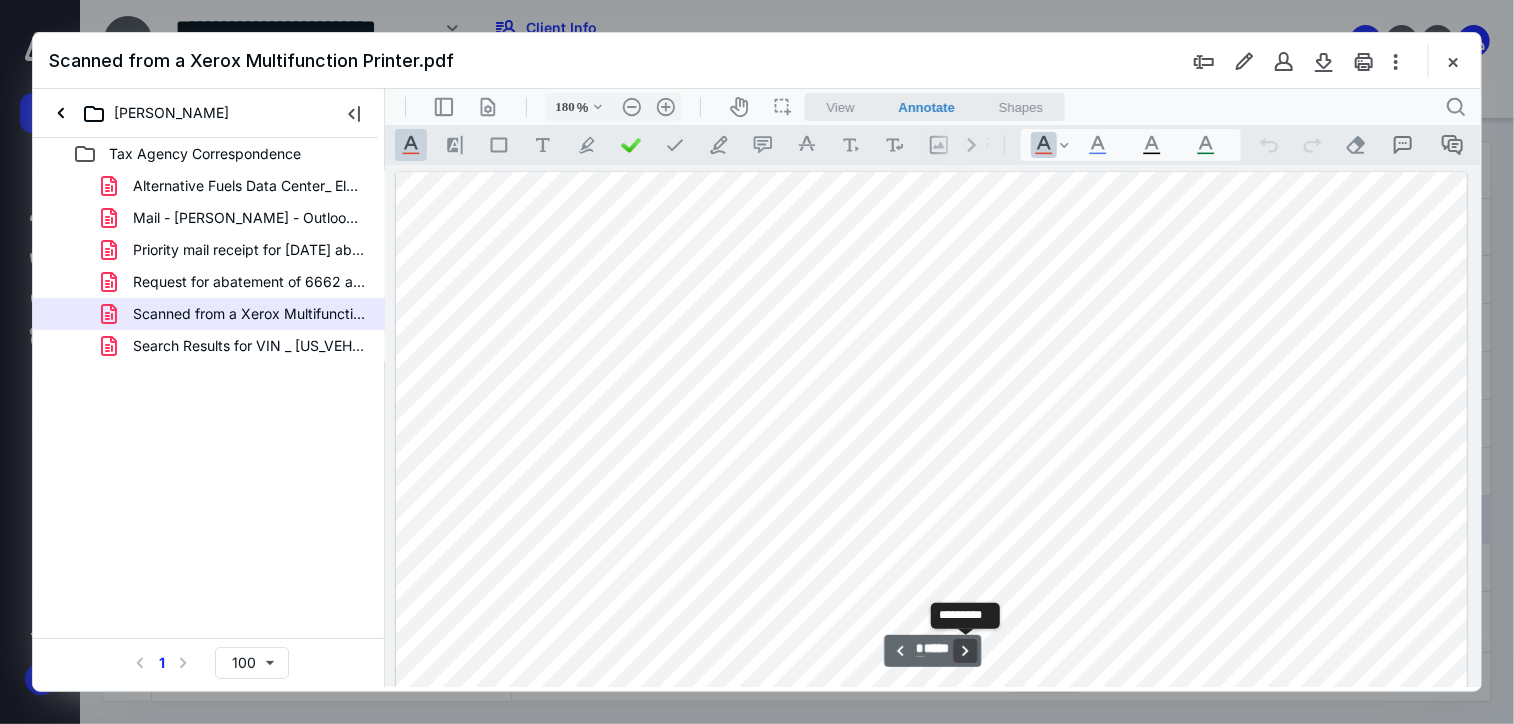 click on "**********" at bounding box center (965, 650) 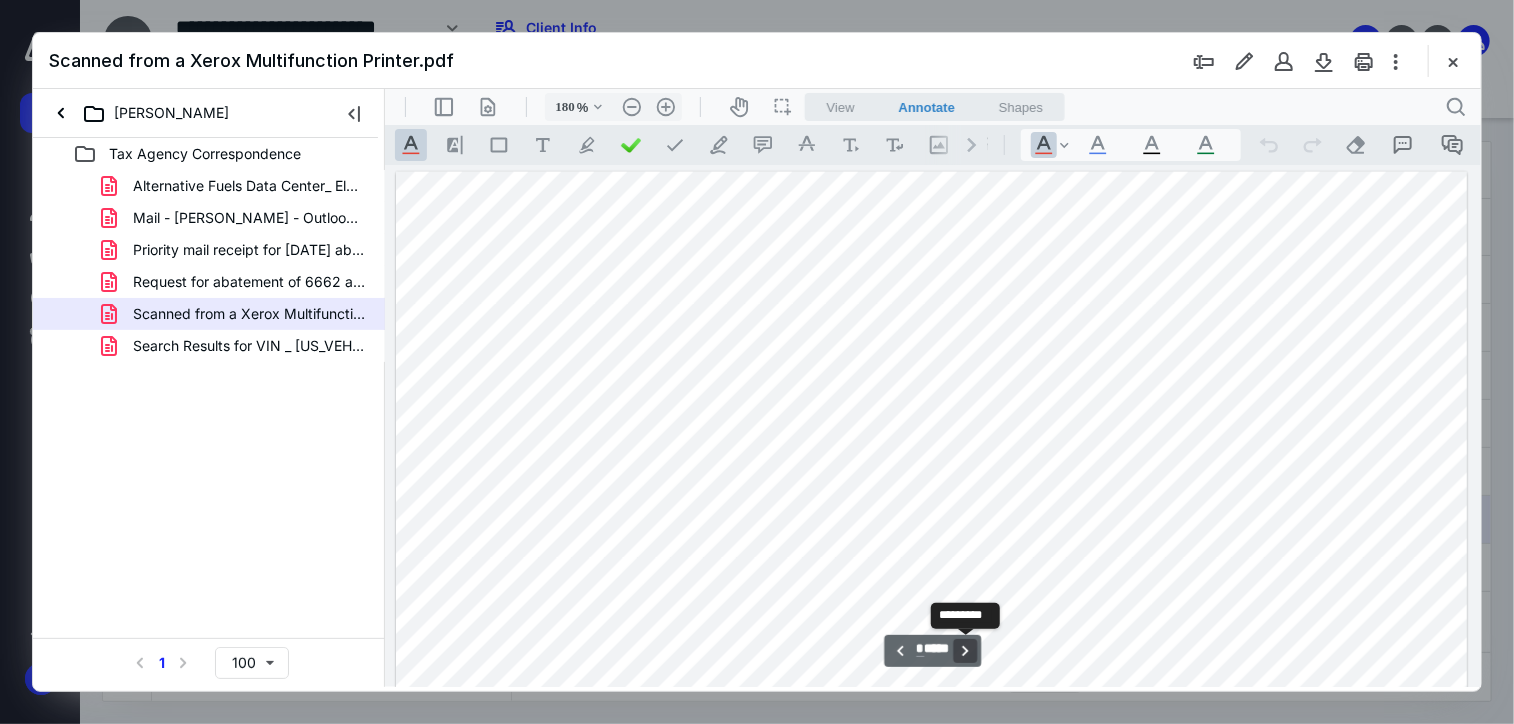 click on "**********" at bounding box center [965, 650] 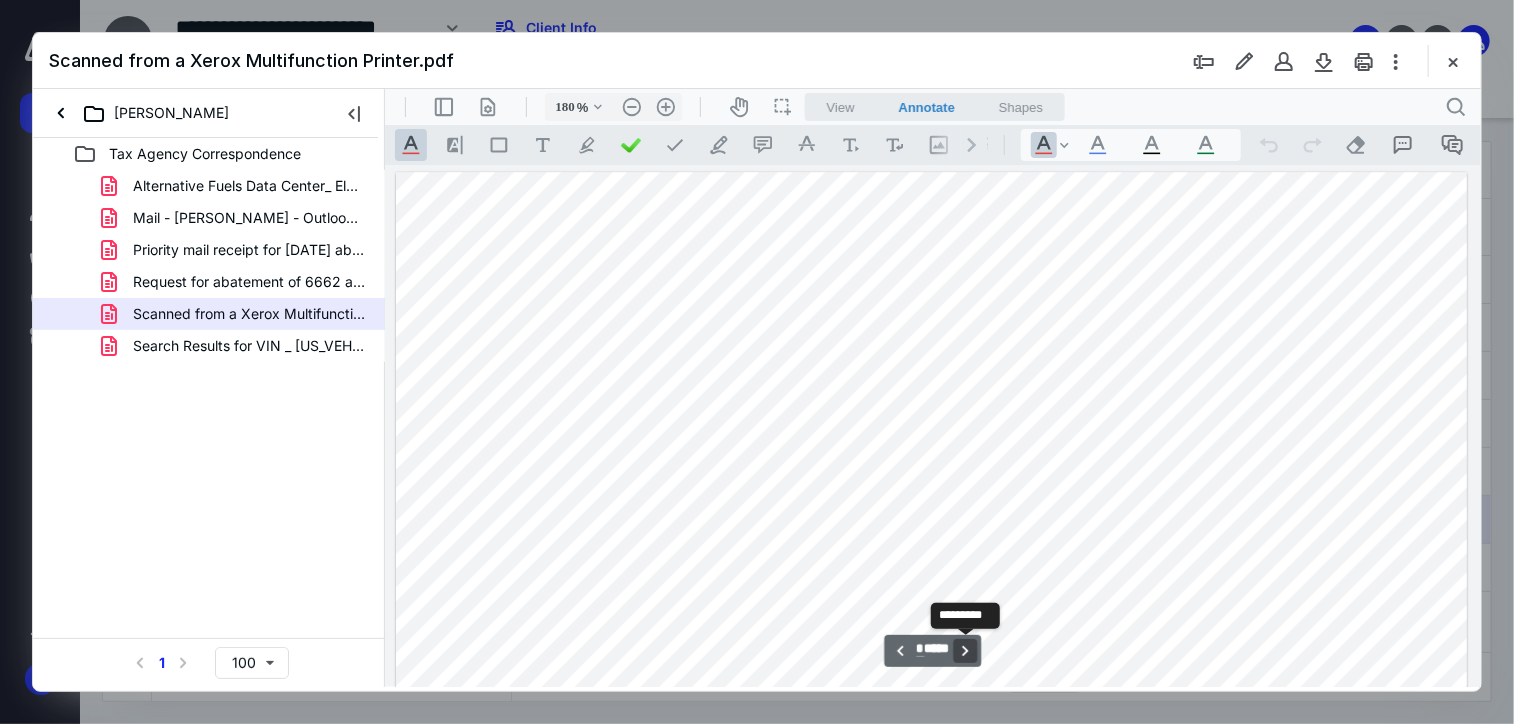 click on "**********" at bounding box center (965, 650) 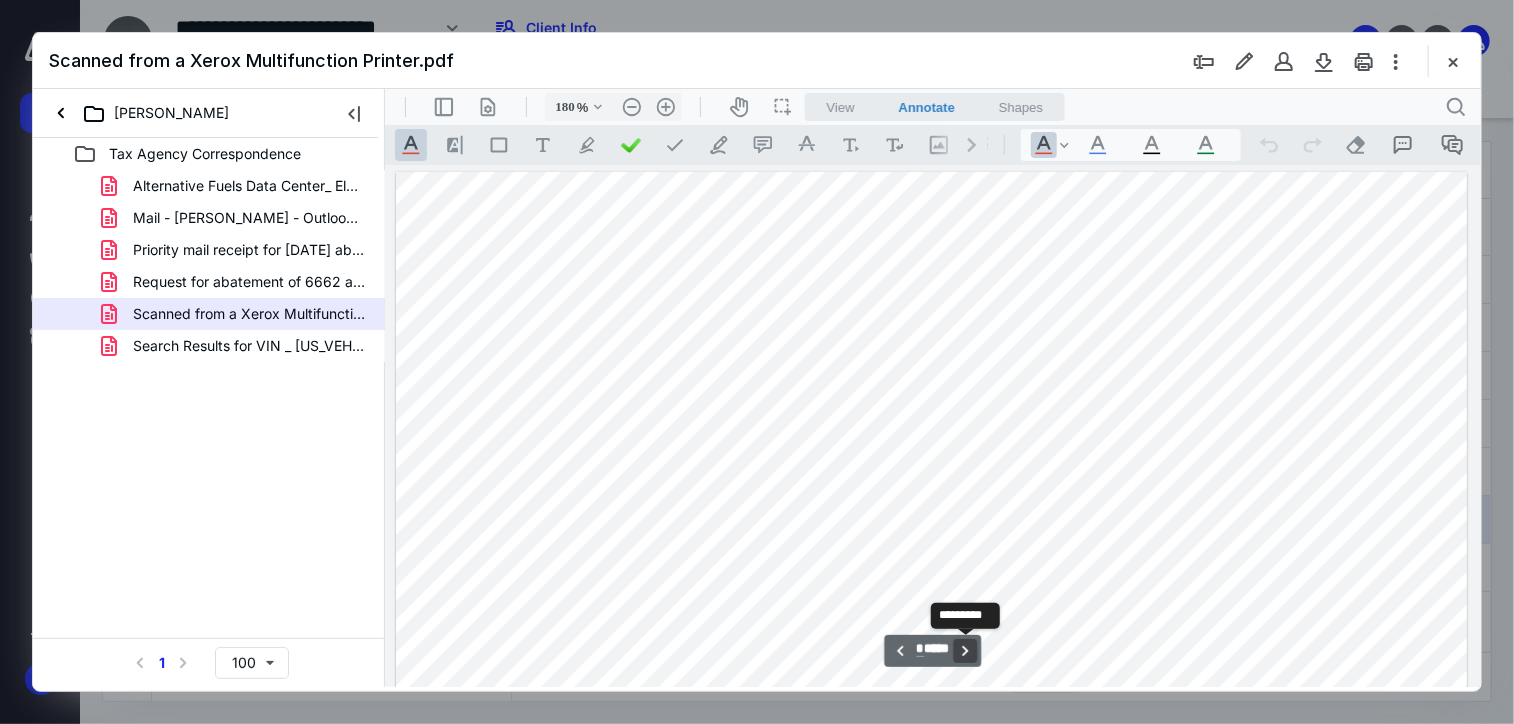 click on "**********" at bounding box center [965, 650] 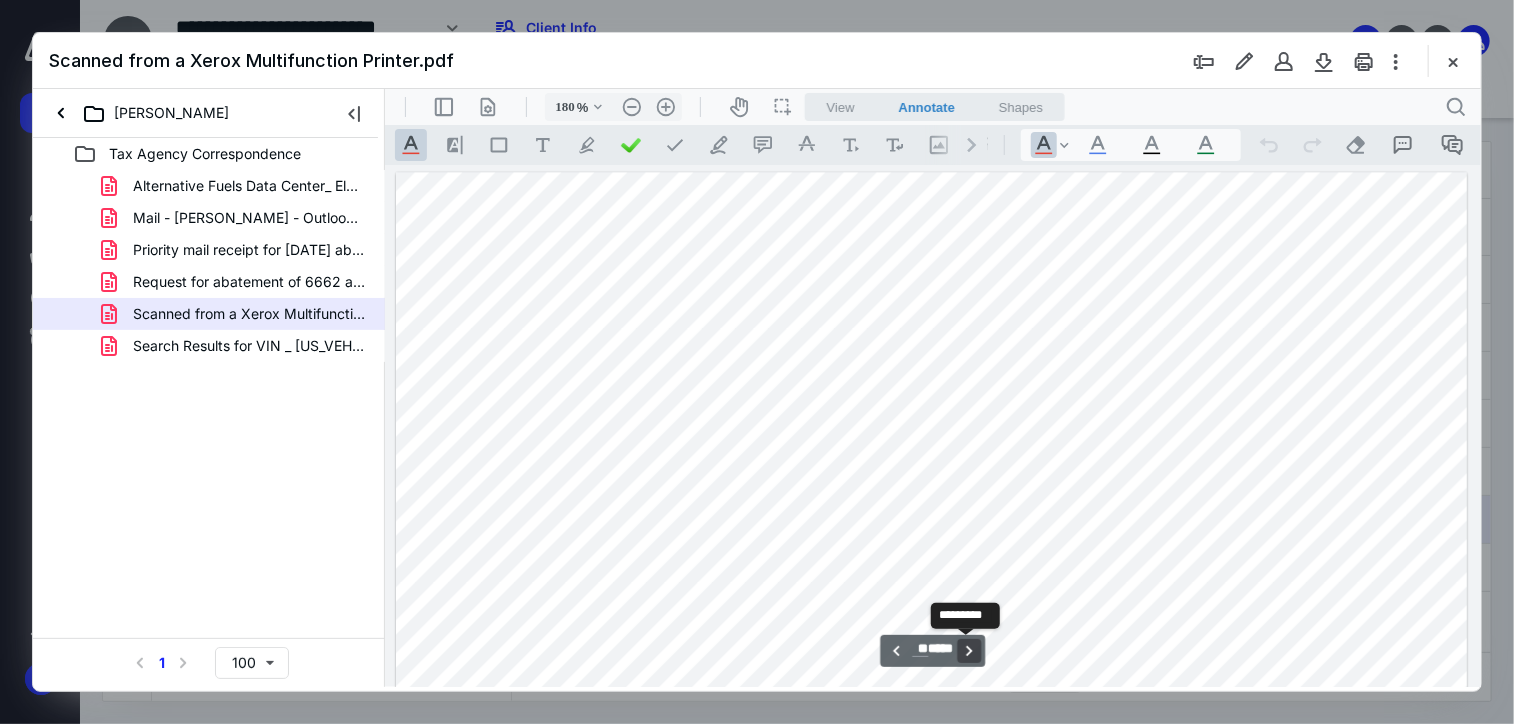 click on "**********" at bounding box center [969, 650] 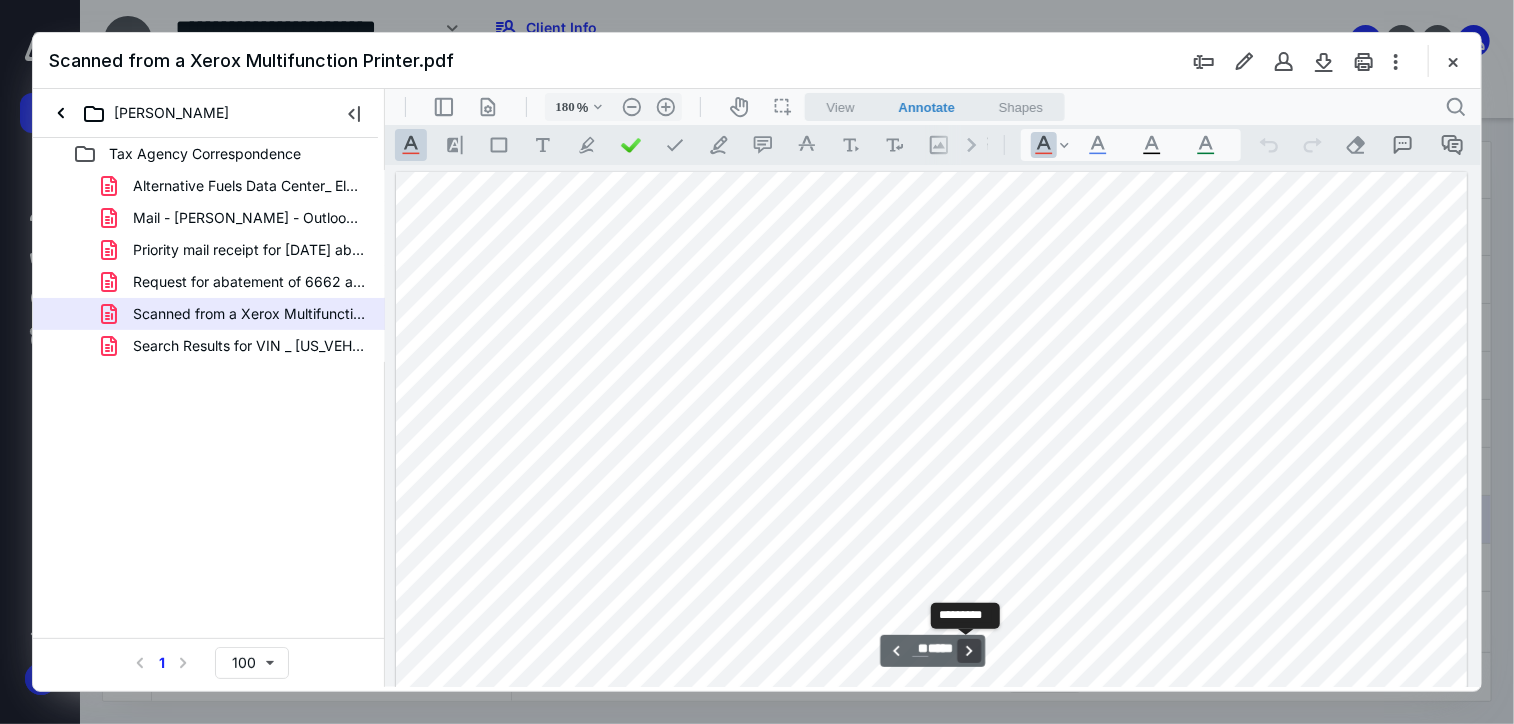 click on "**********" at bounding box center [969, 650] 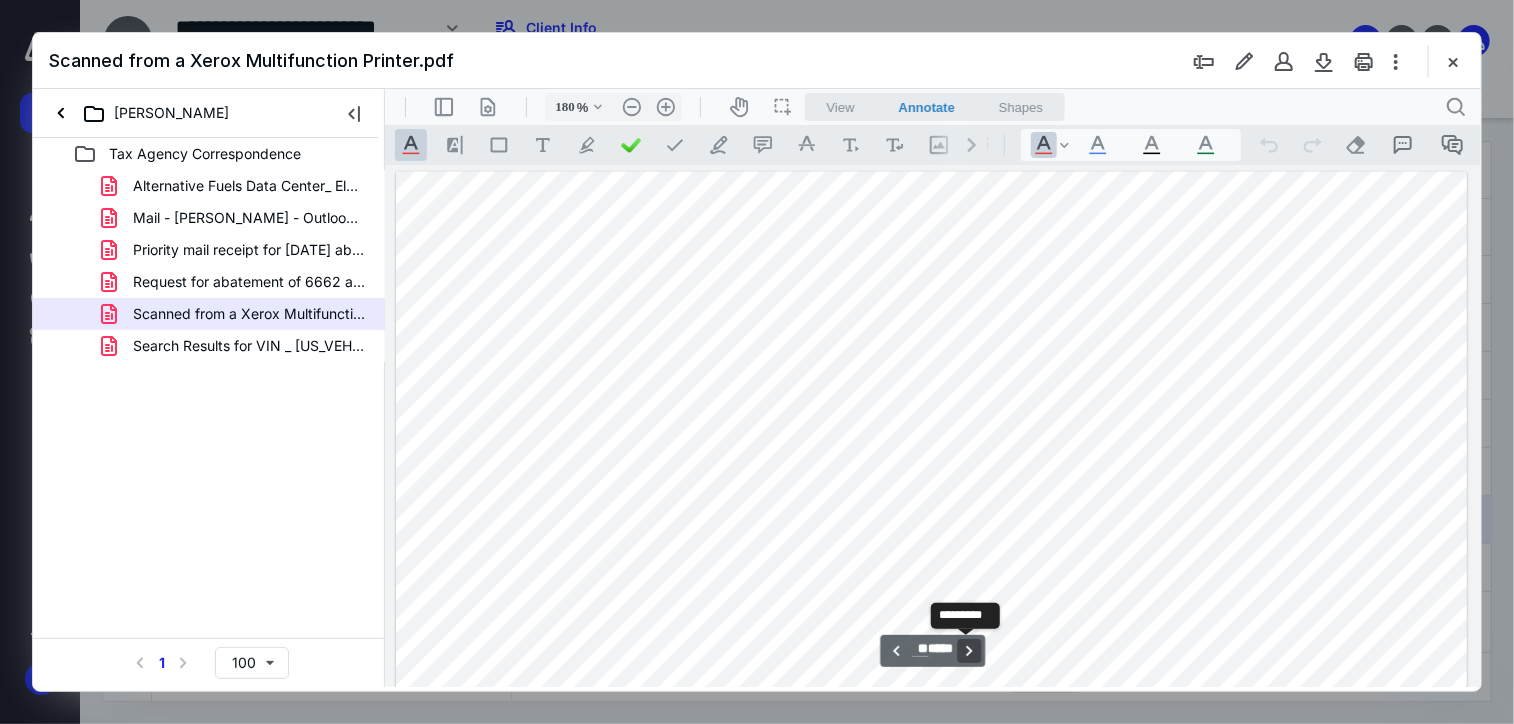 click on "**********" at bounding box center (969, 650) 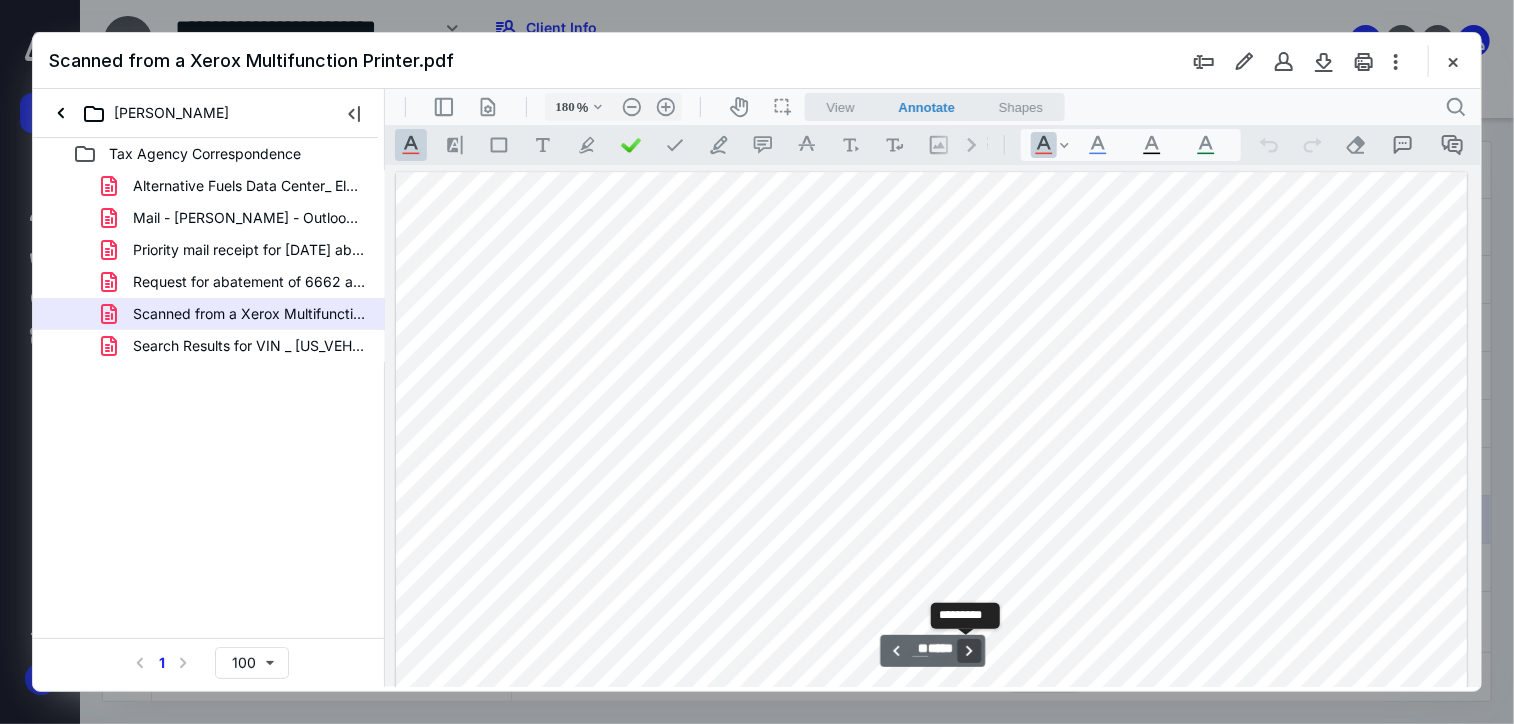 click on "**********" at bounding box center (969, 650) 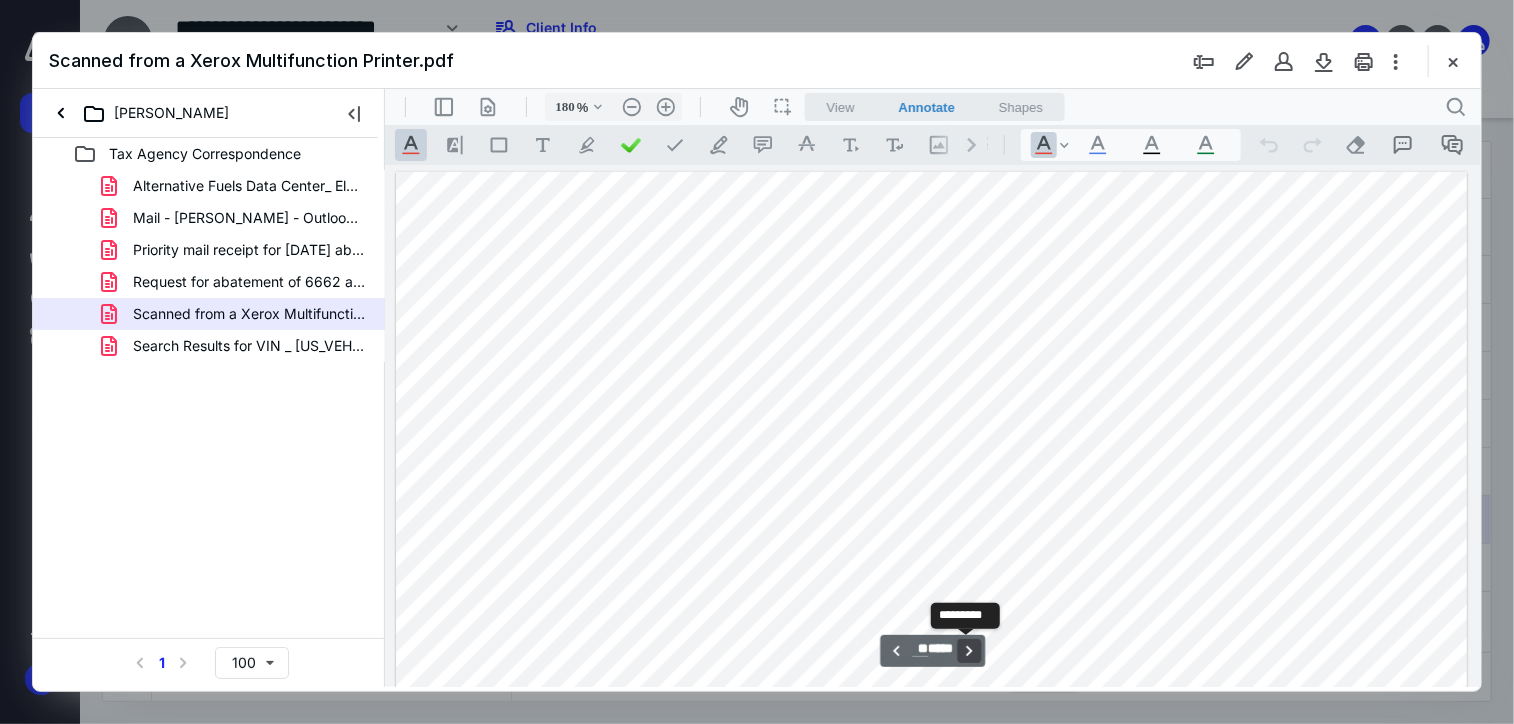 click on "**********" at bounding box center [969, 650] 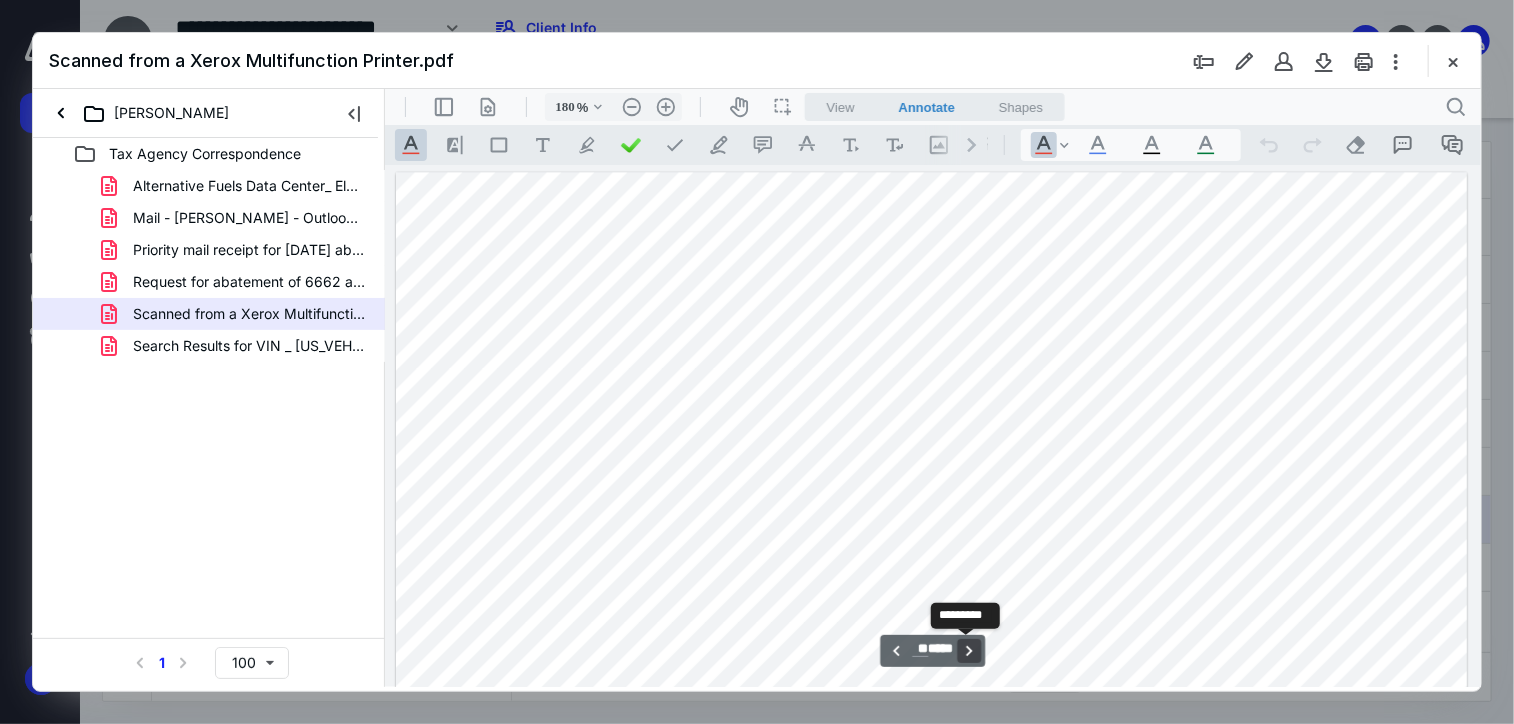 click on "**********" at bounding box center (969, 650) 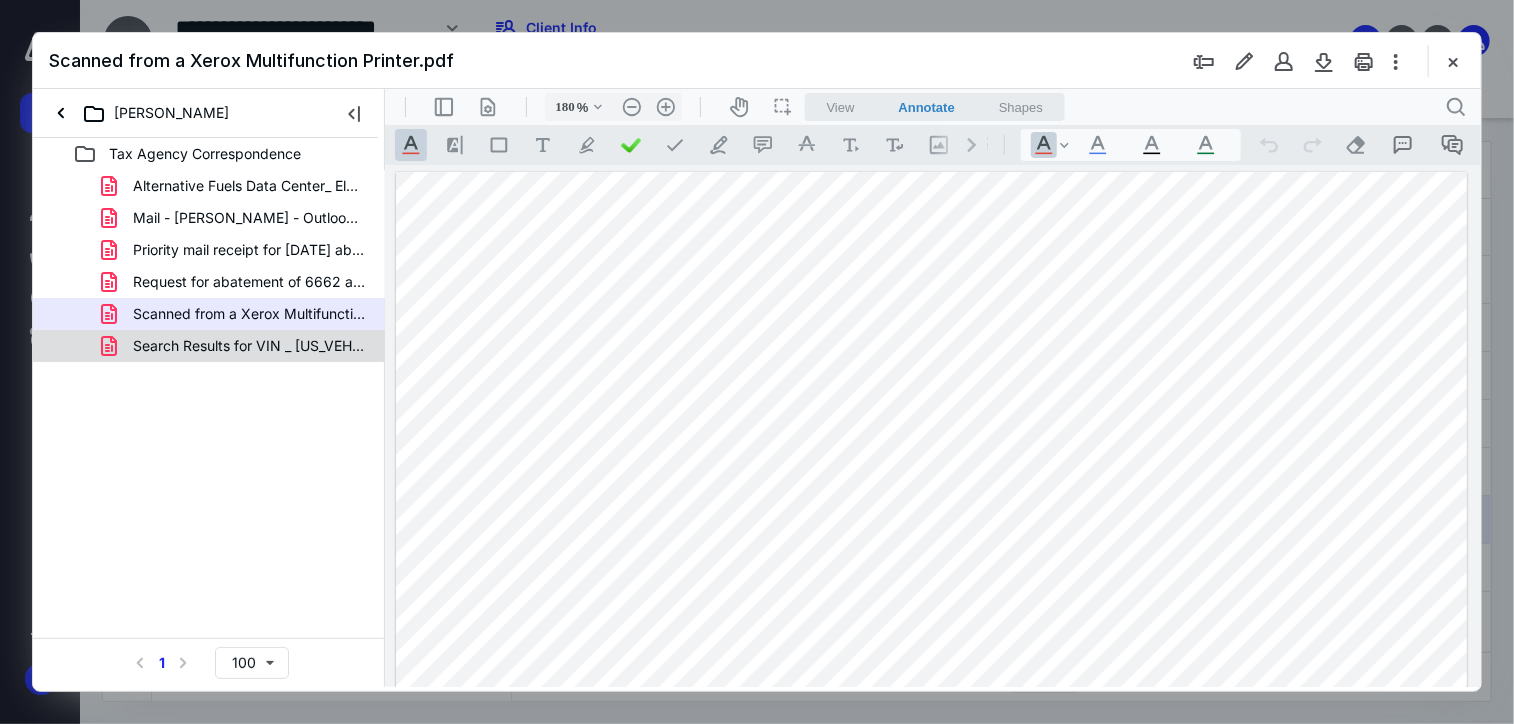 click on "Search Results for VIN _ [US_VEHICLE_IDENTIFICATION_NUMBER].pdf" at bounding box center [249, 346] 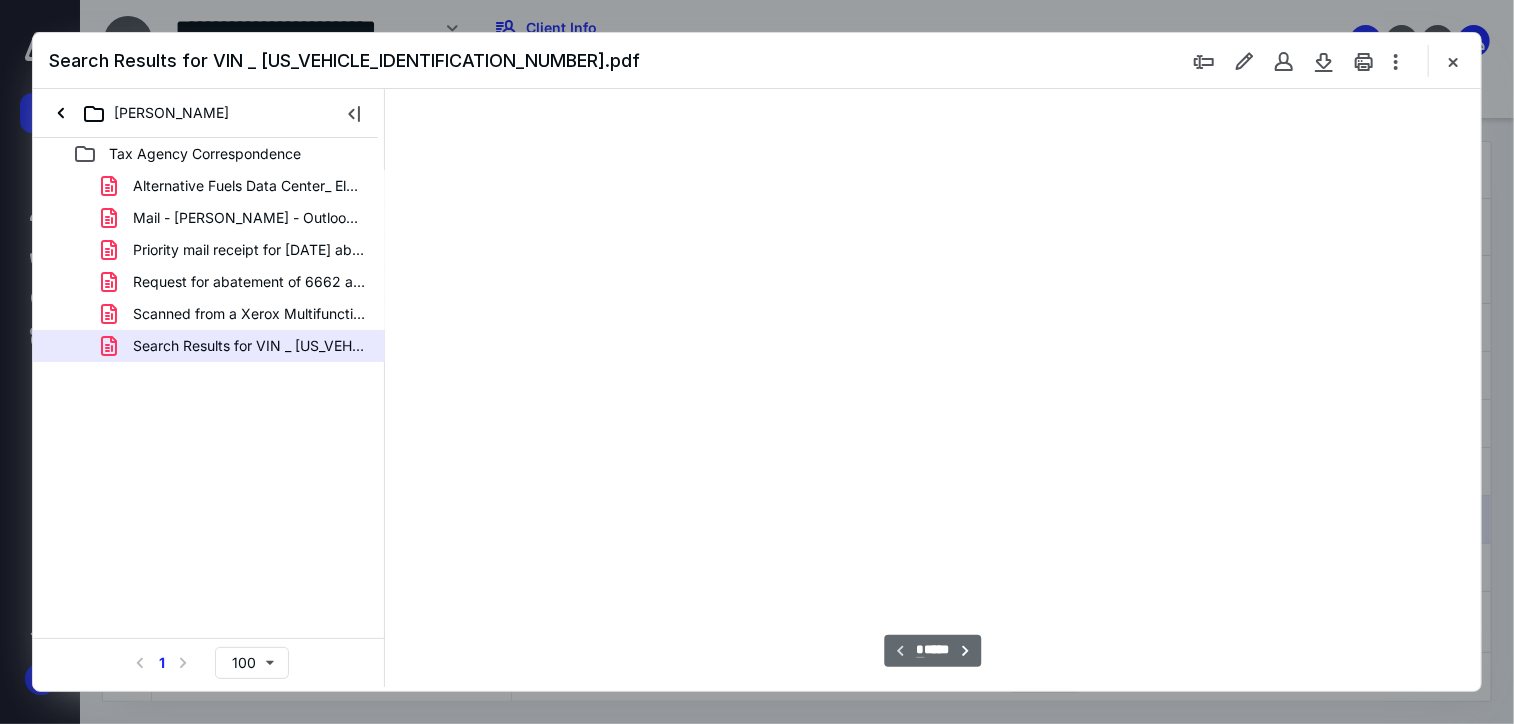 type on "176" 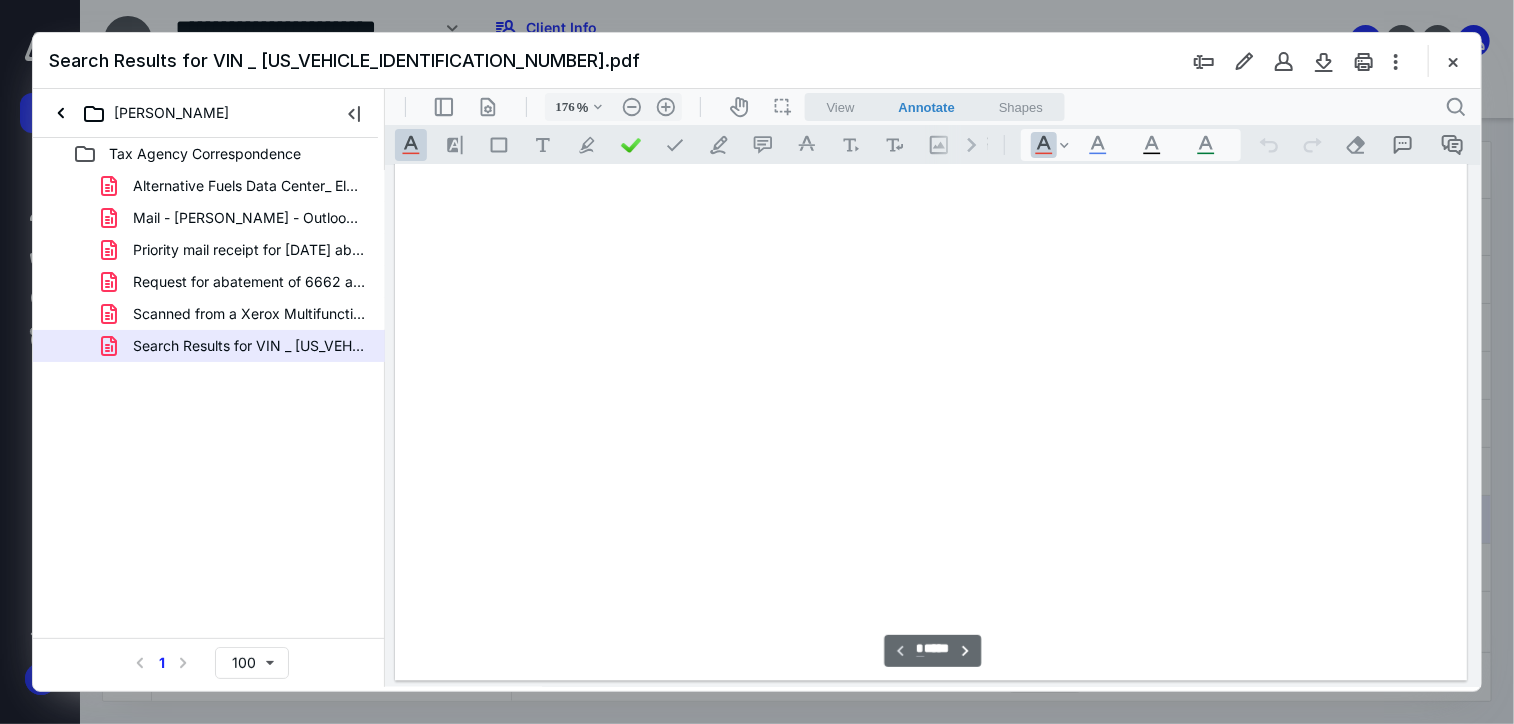 scroll, scrollTop: 83, scrollLeft: 0, axis: vertical 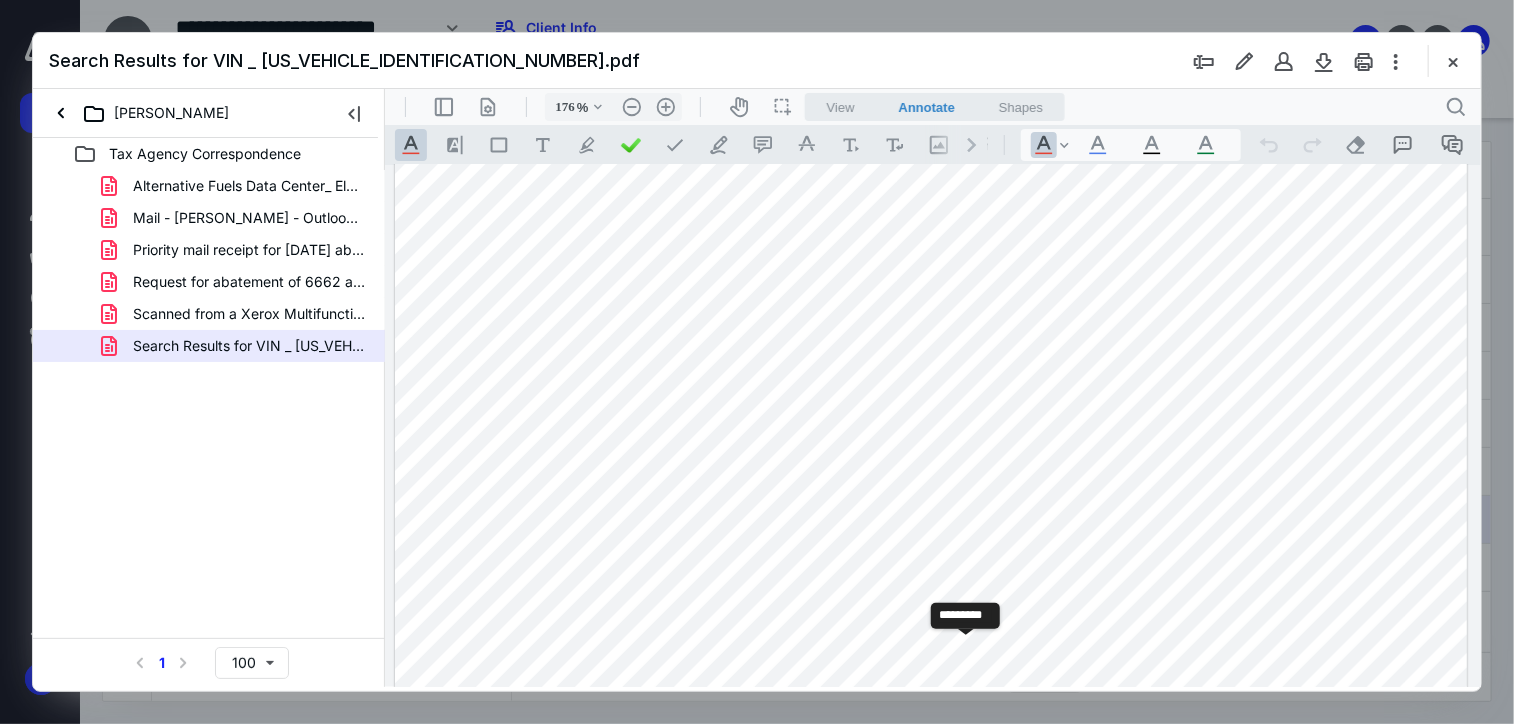 click on "**********" at bounding box center (965, 650) 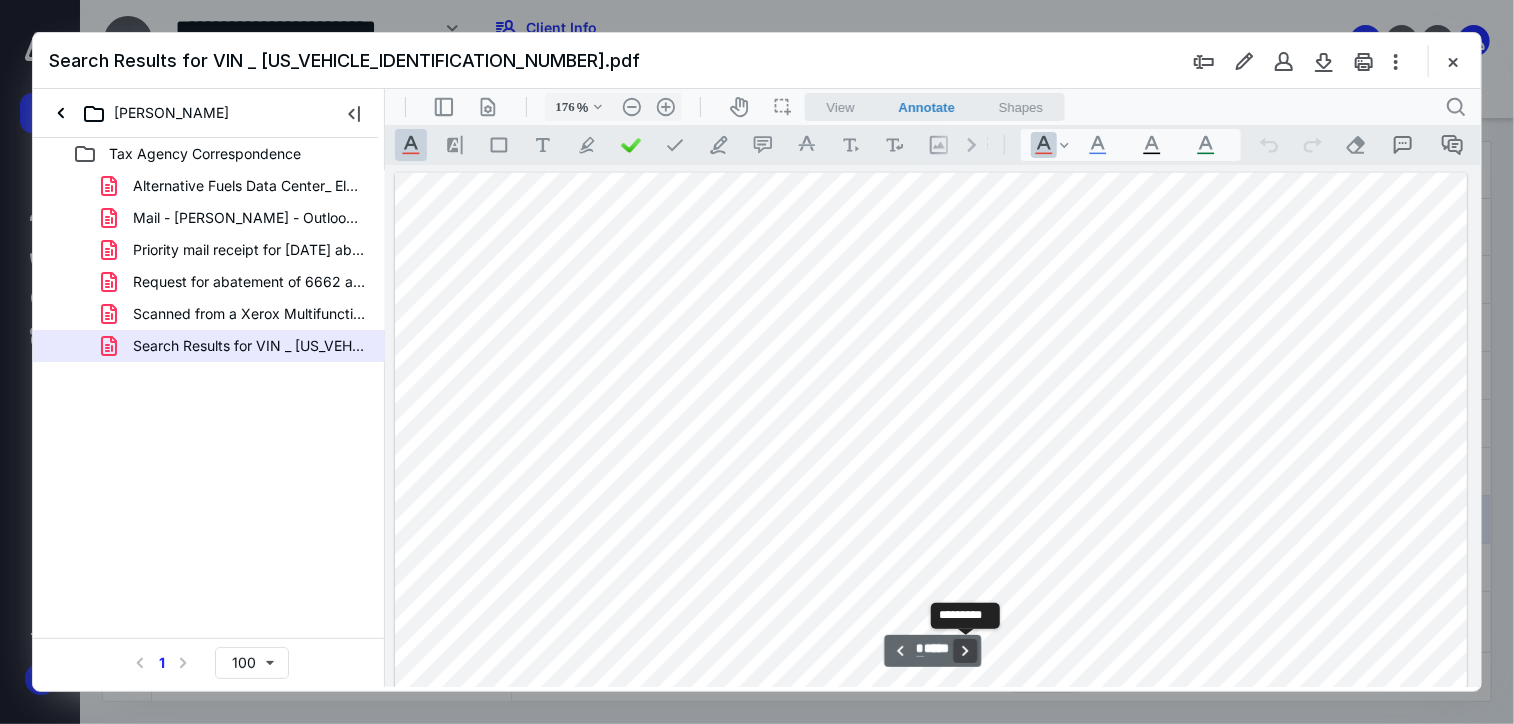click on "**********" at bounding box center (965, 650) 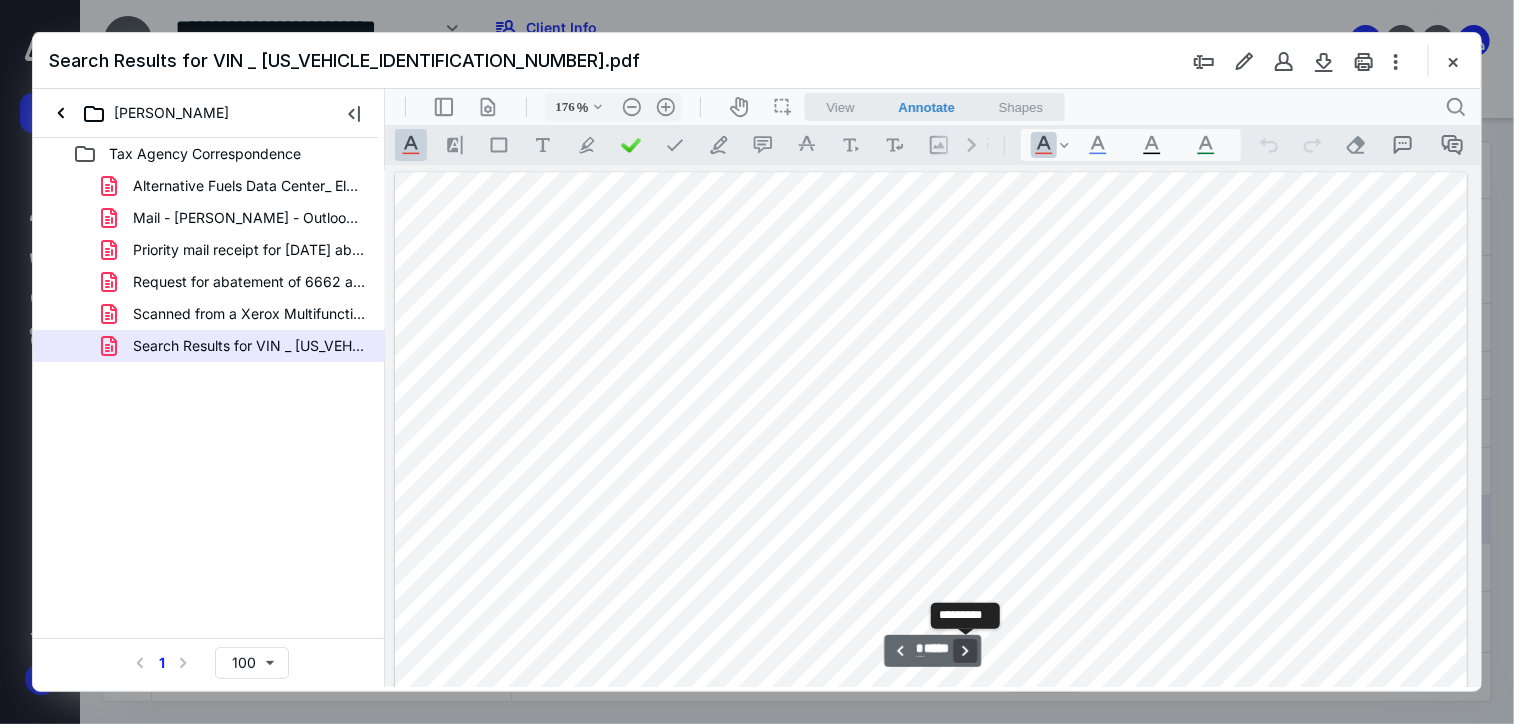 click on "**********" at bounding box center [965, 650] 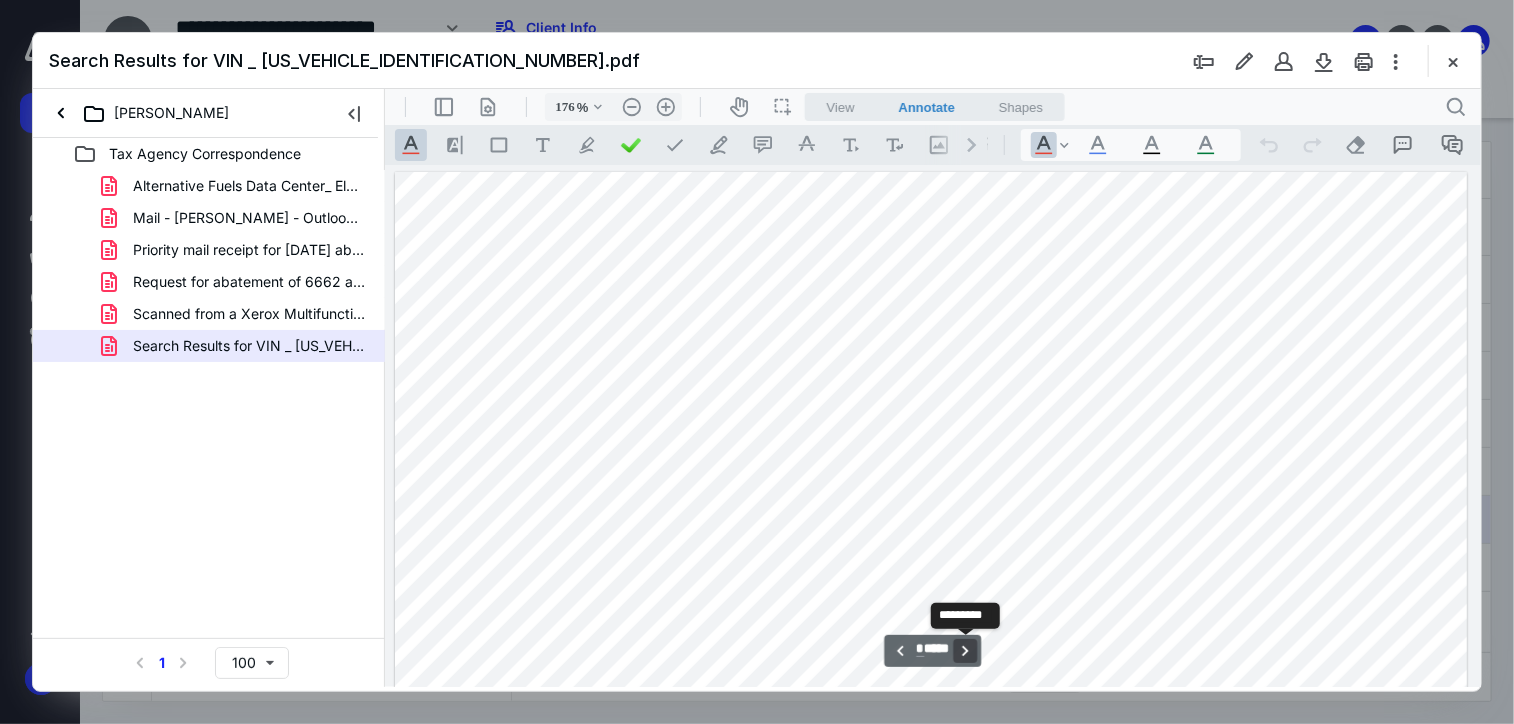 click on "**********" at bounding box center [965, 650] 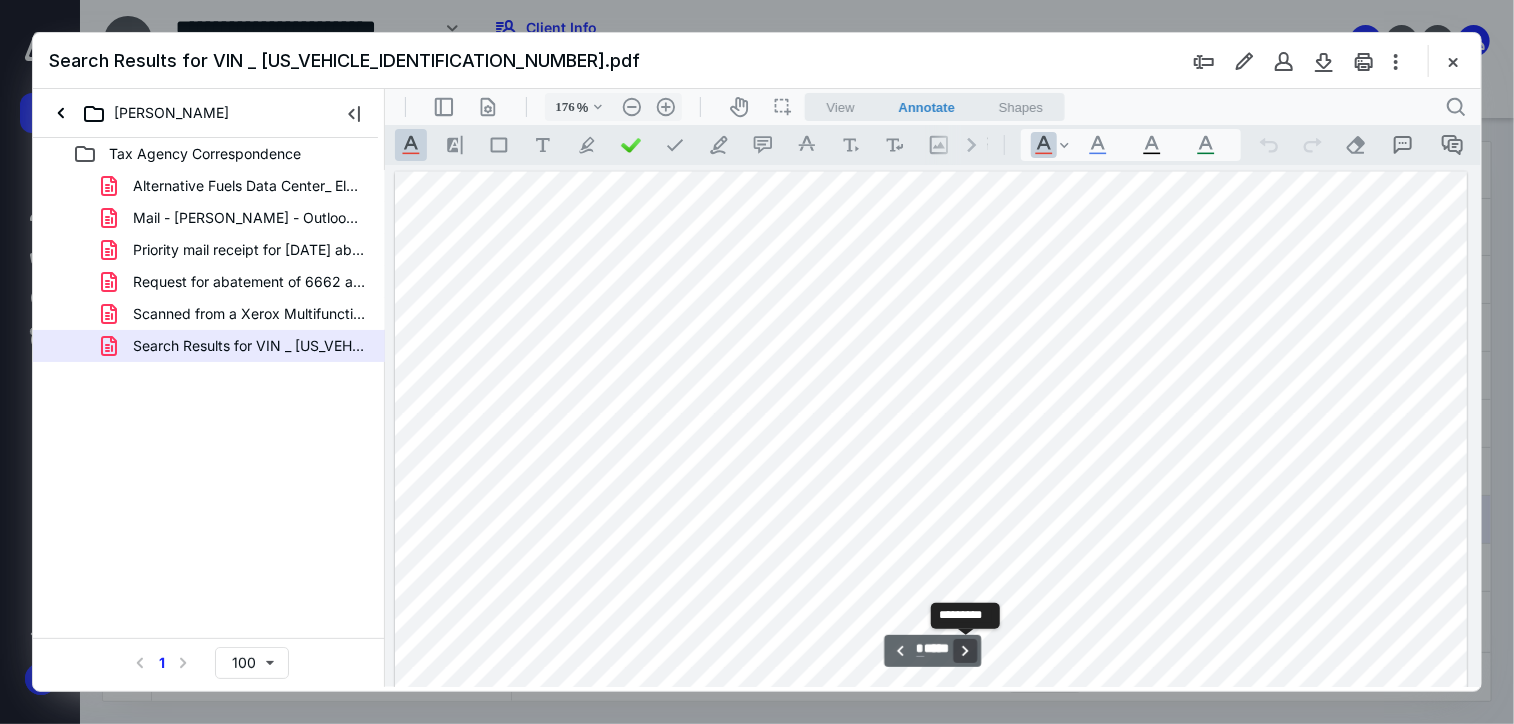 click on "**********" at bounding box center [965, 650] 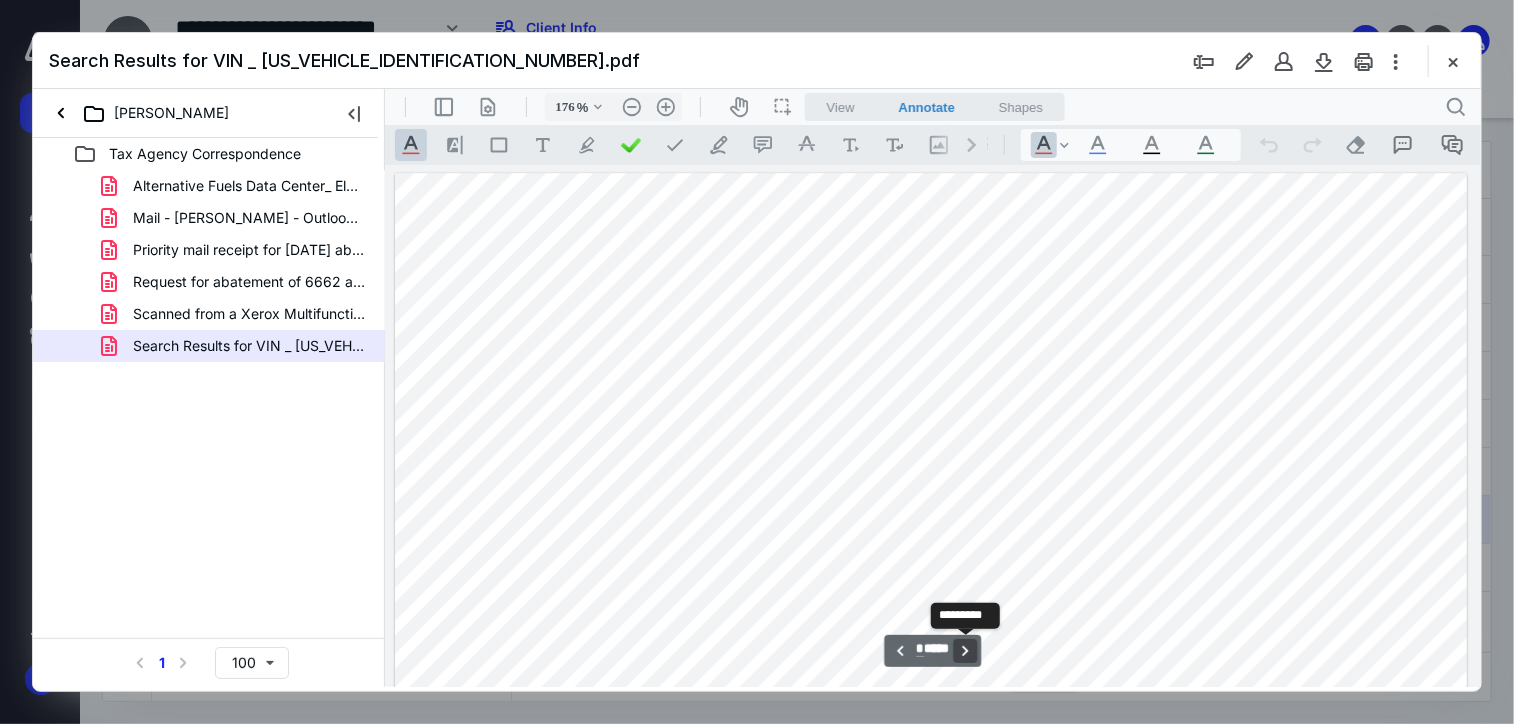 click on "**********" at bounding box center (965, 650) 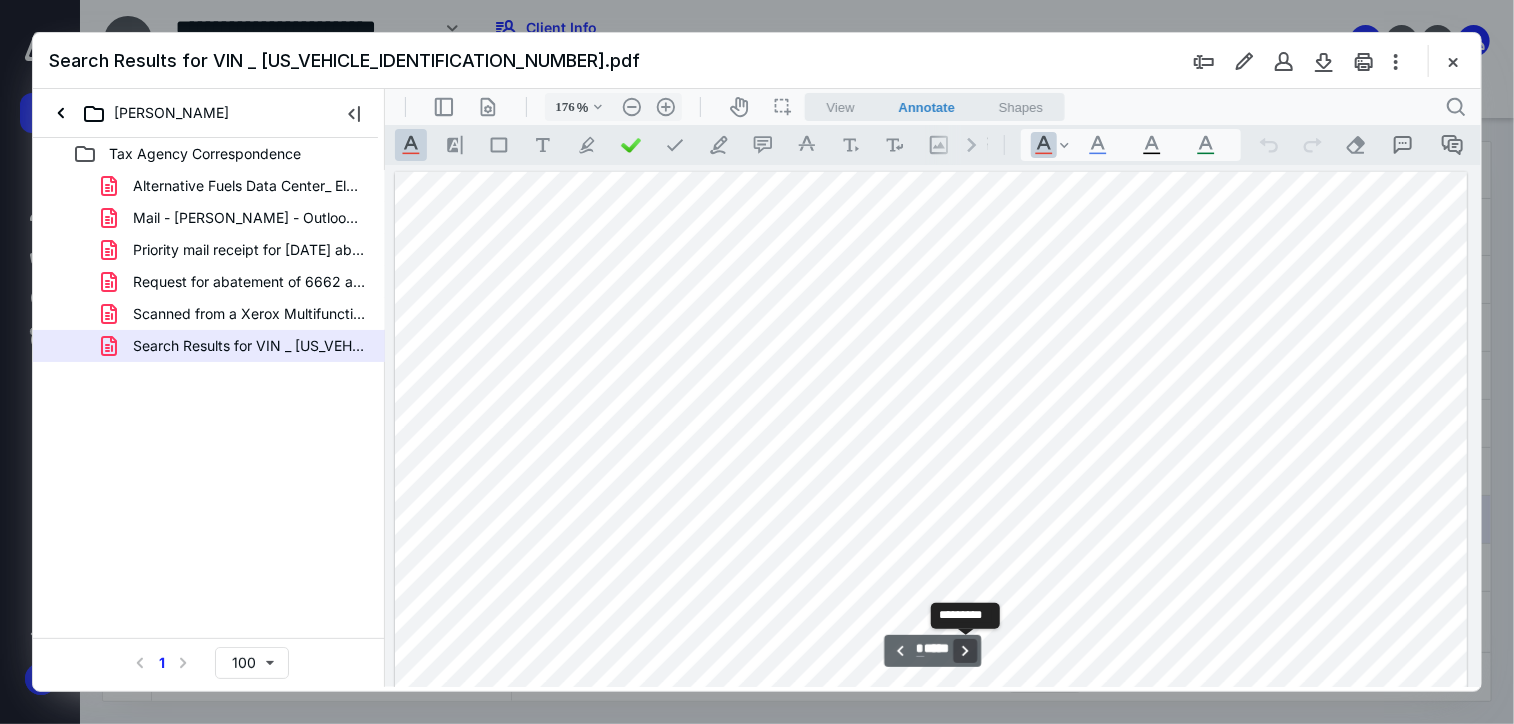 click on "**********" at bounding box center (965, 650) 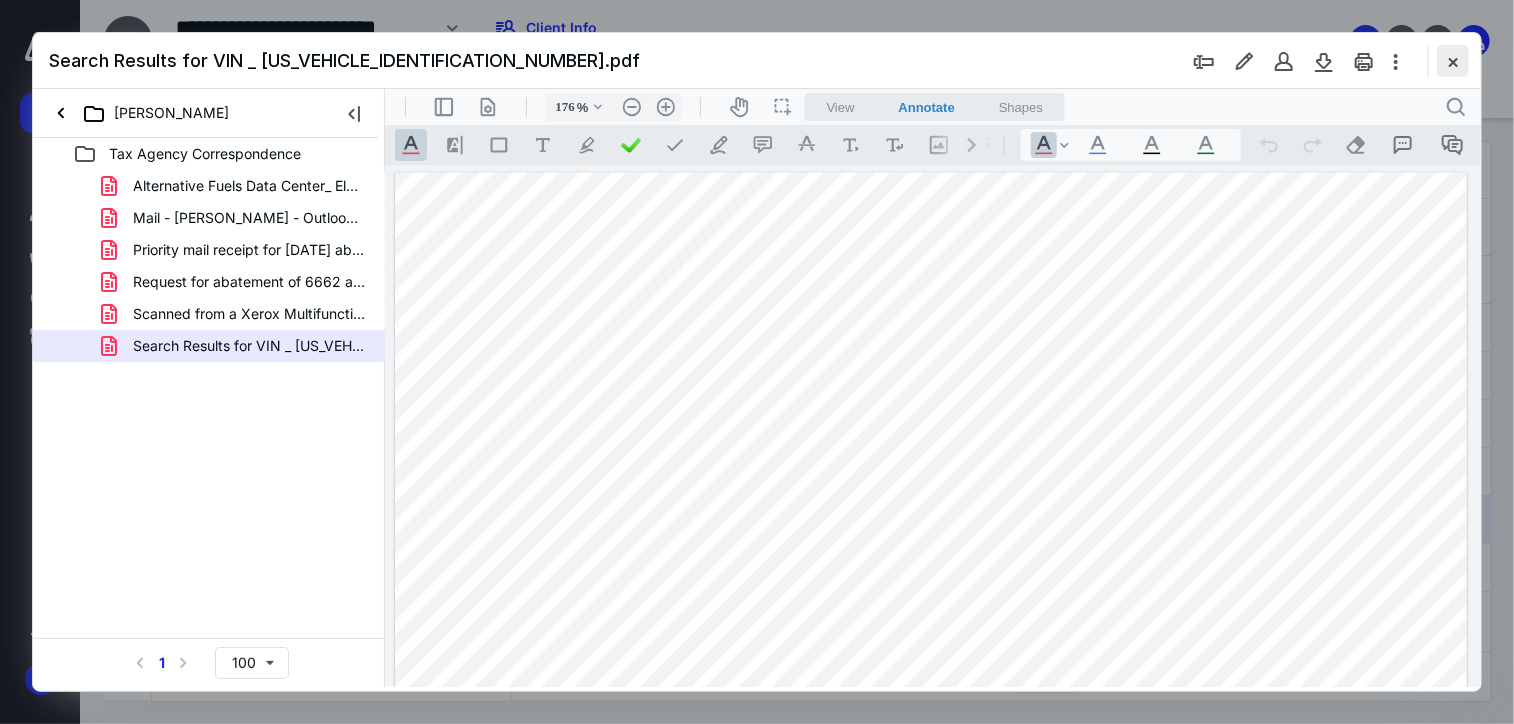 click at bounding box center [1453, 61] 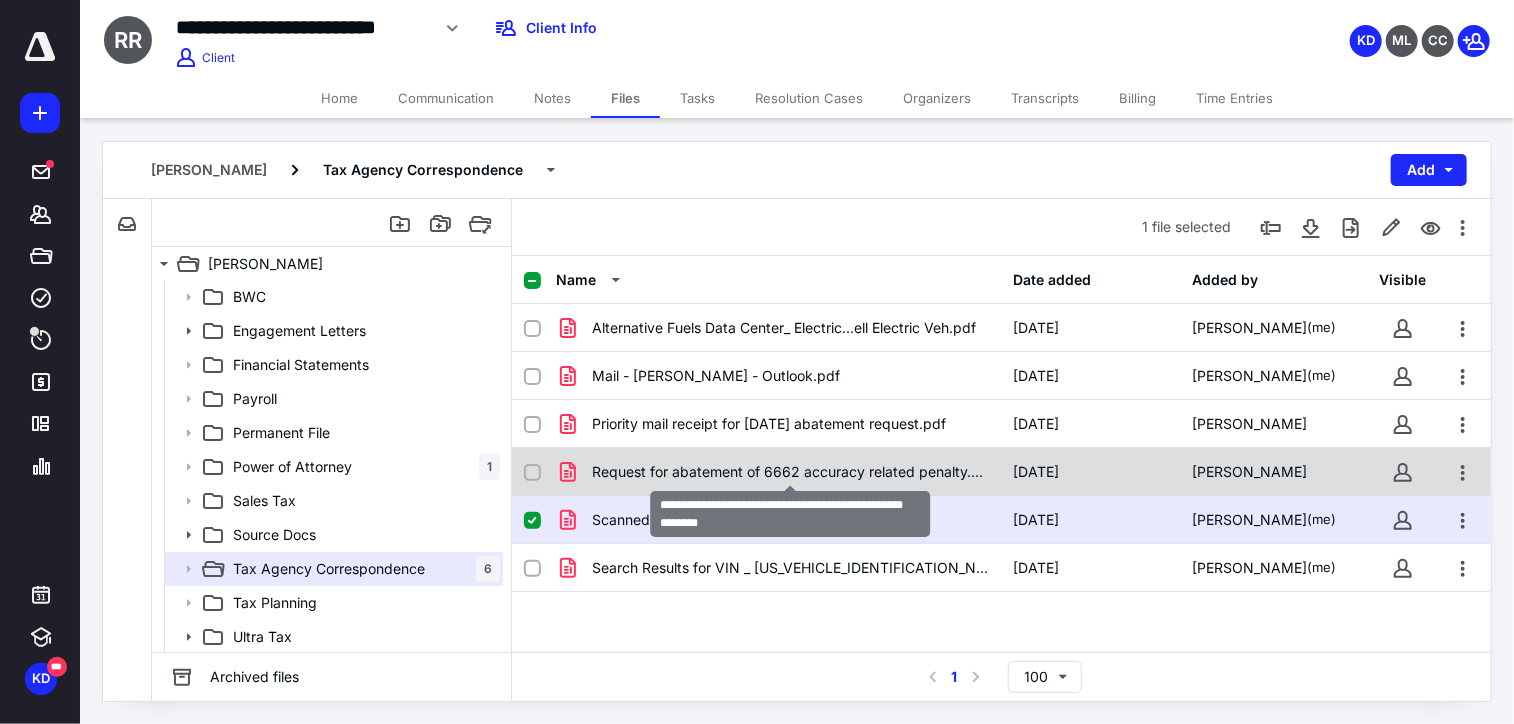 click on "Request for abatement of 6662 accuracy related penalty.pdf" at bounding box center [791, 472] 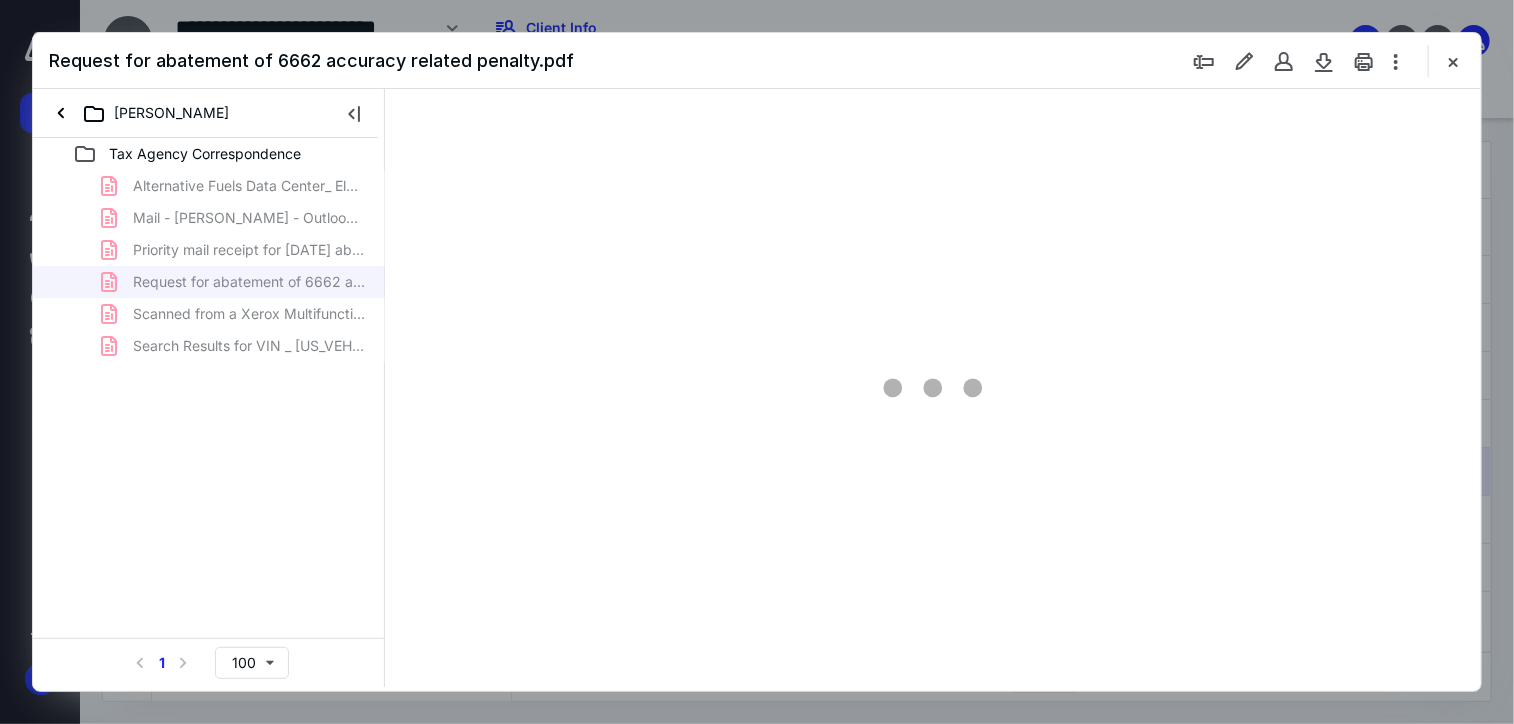 scroll, scrollTop: 0, scrollLeft: 0, axis: both 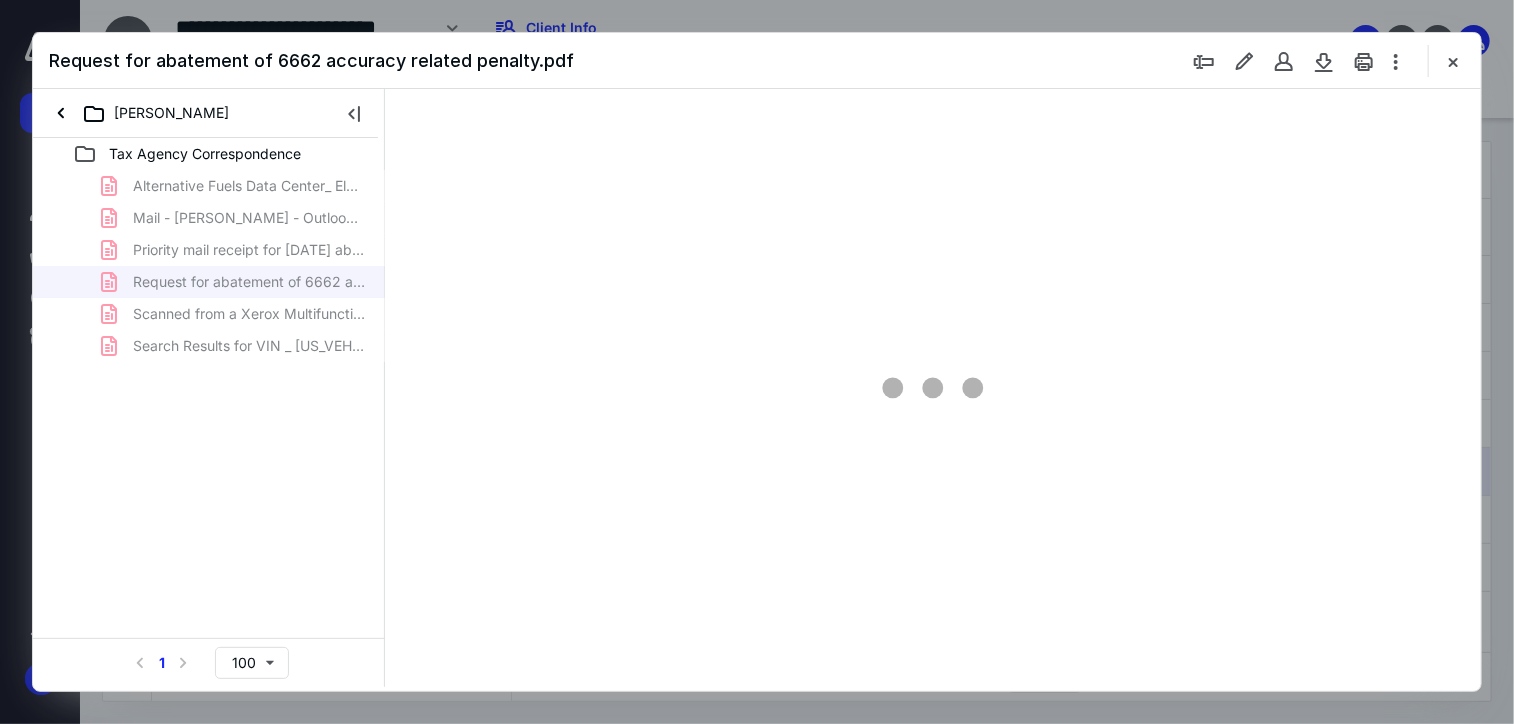 type on "175" 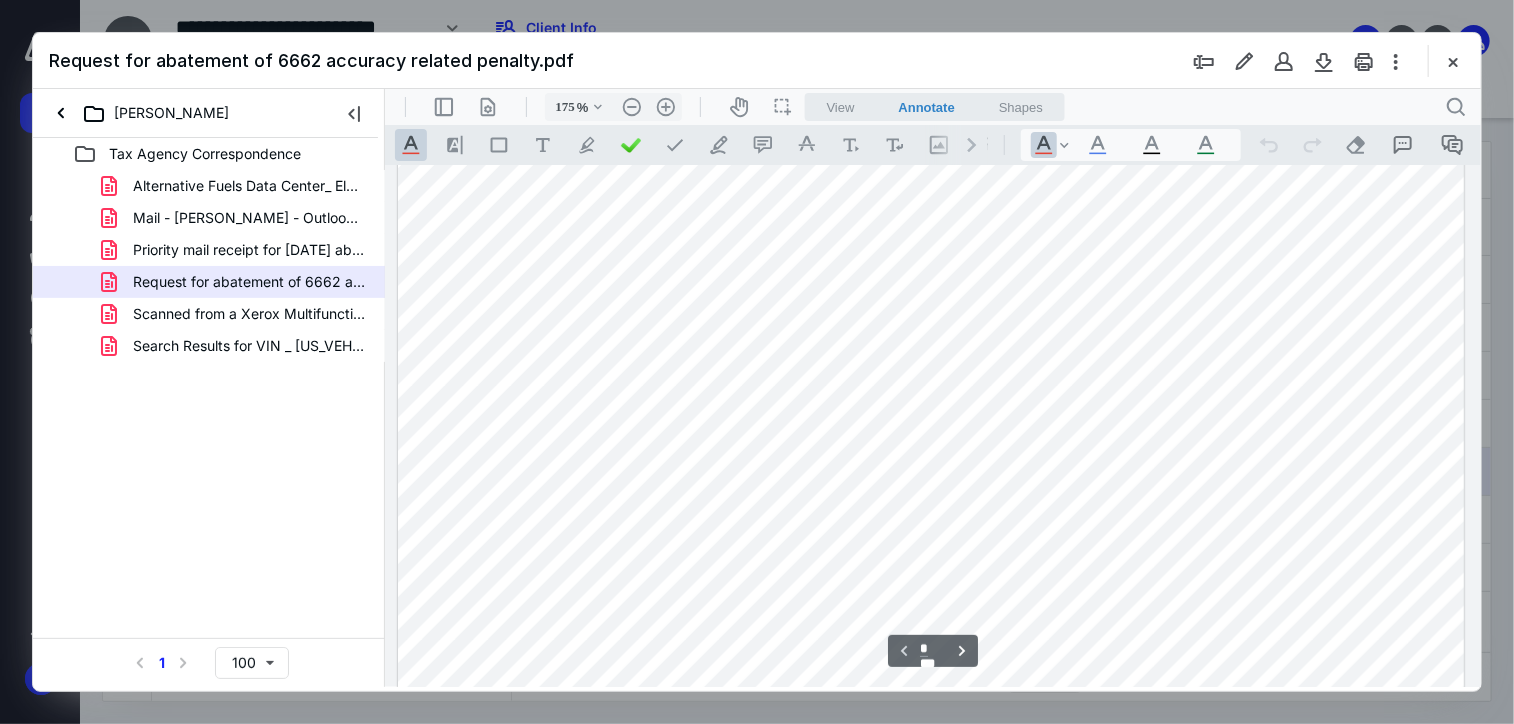 scroll, scrollTop: 797, scrollLeft: 0, axis: vertical 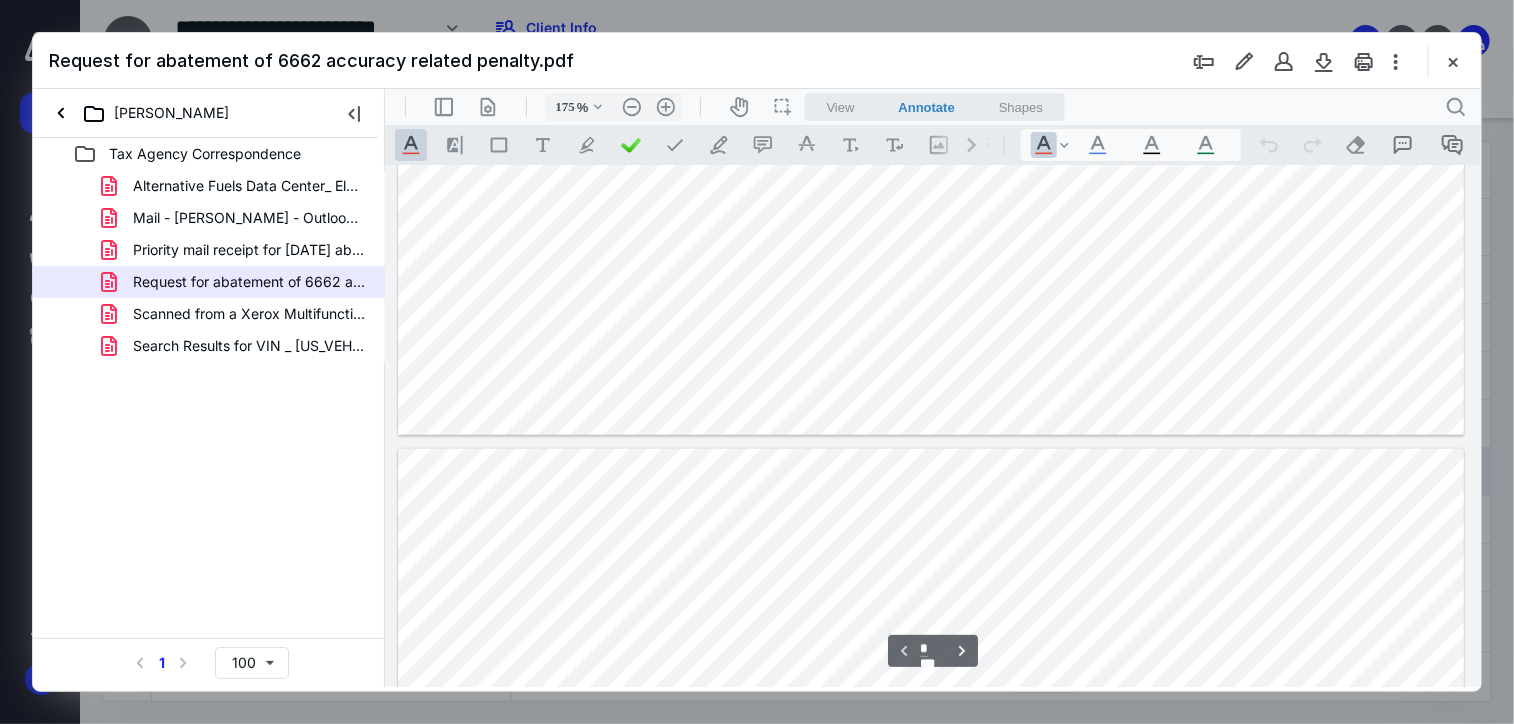 type on "*" 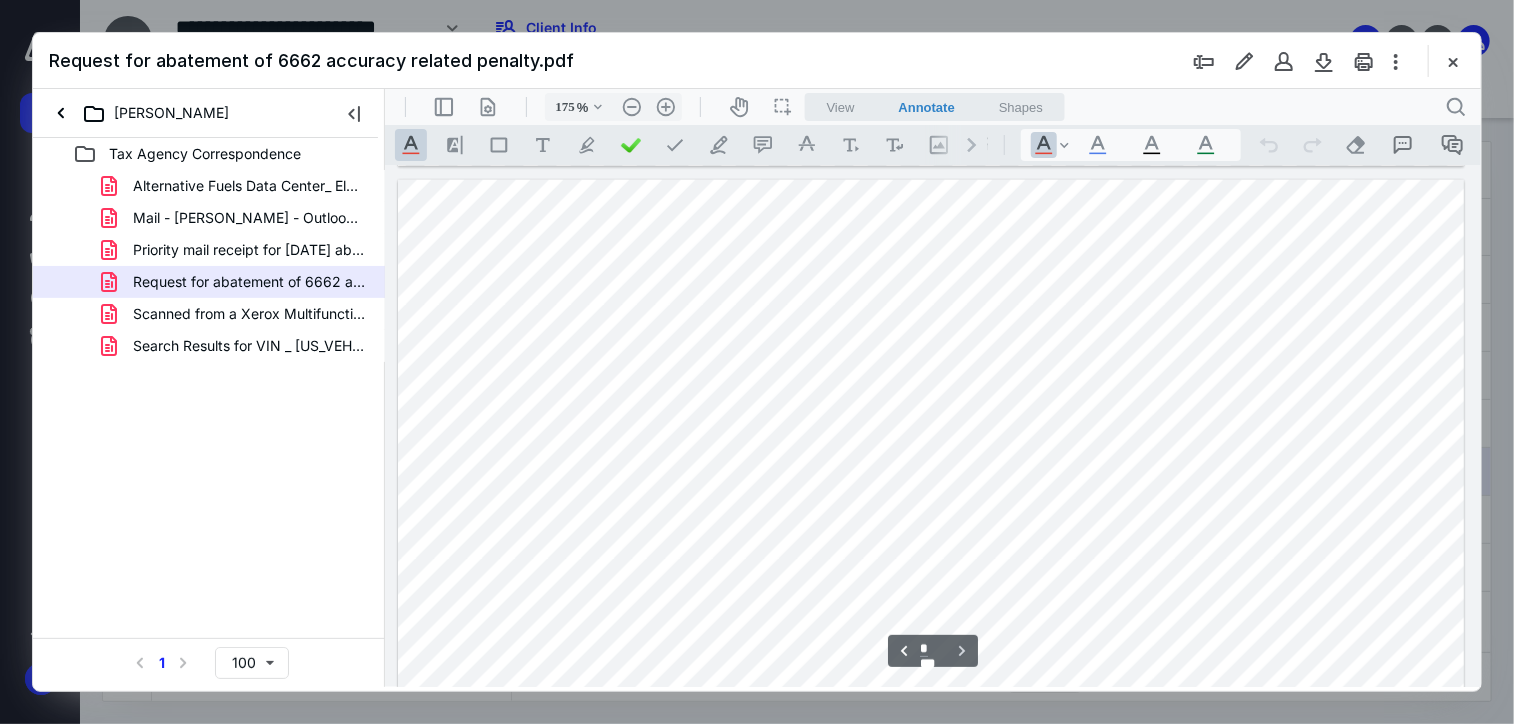 scroll, scrollTop: 1411, scrollLeft: 0, axis: vertical 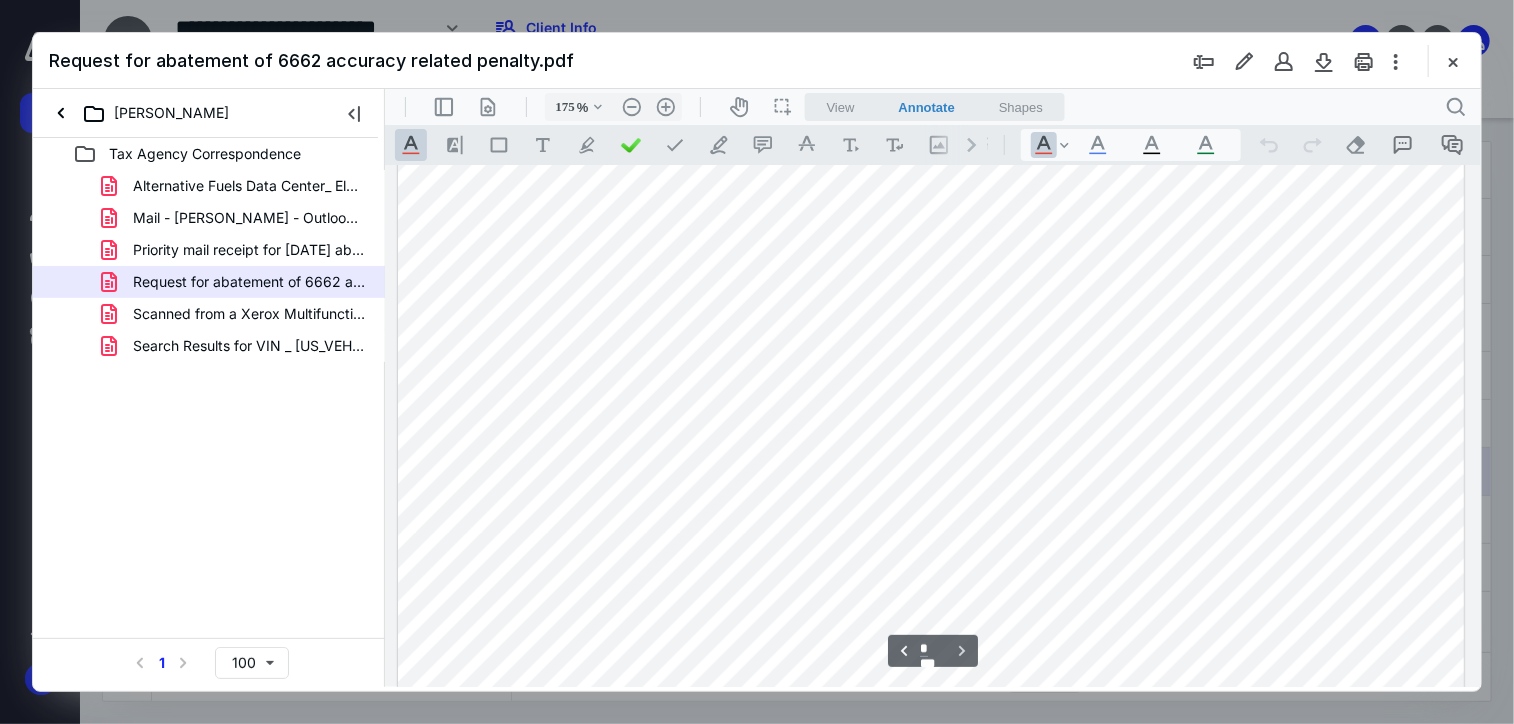 drag, startPoint x: 1475, startPoint y: 355, endPoint x: 1881, endPoint y: 559, distance: 454.3699 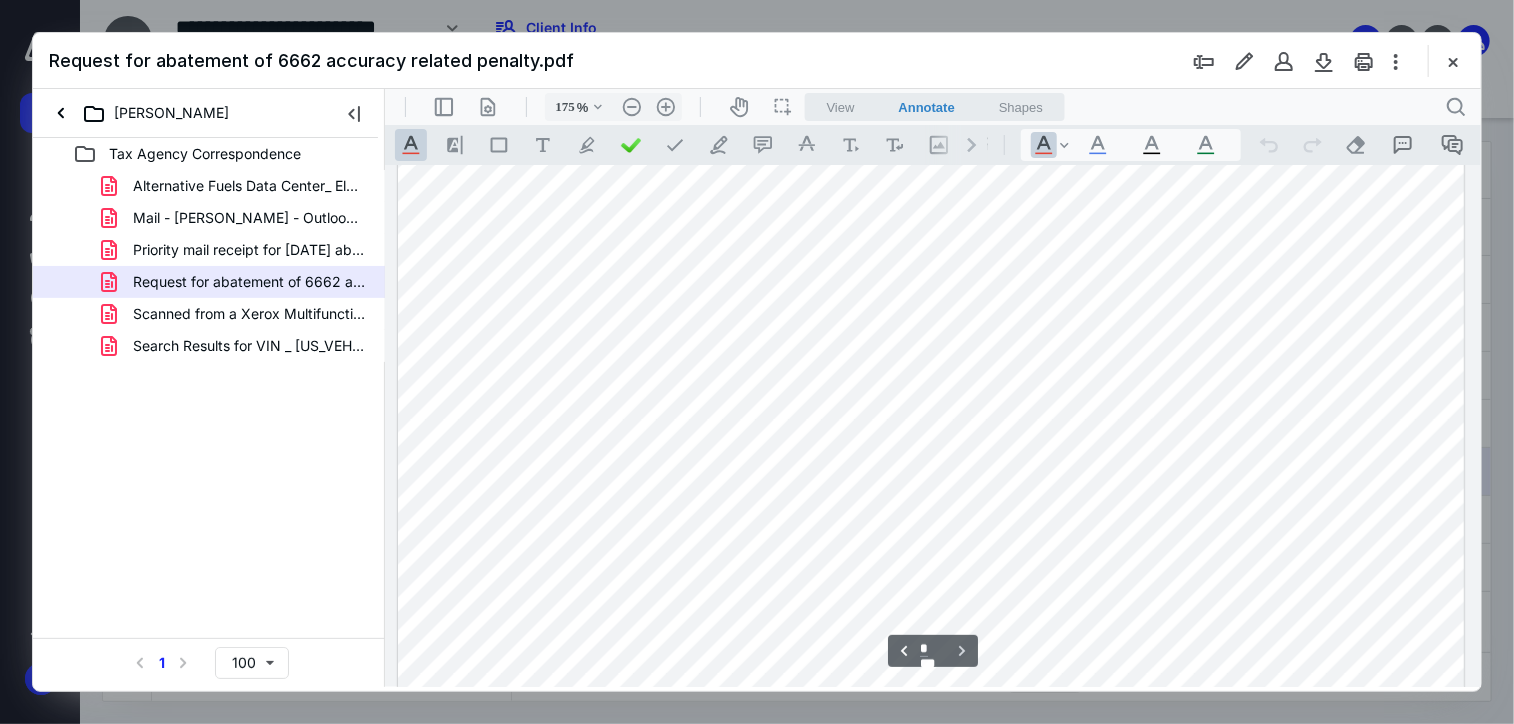 scroll, scrollTop: 1837, scrollLeft: 0, axis: vertical 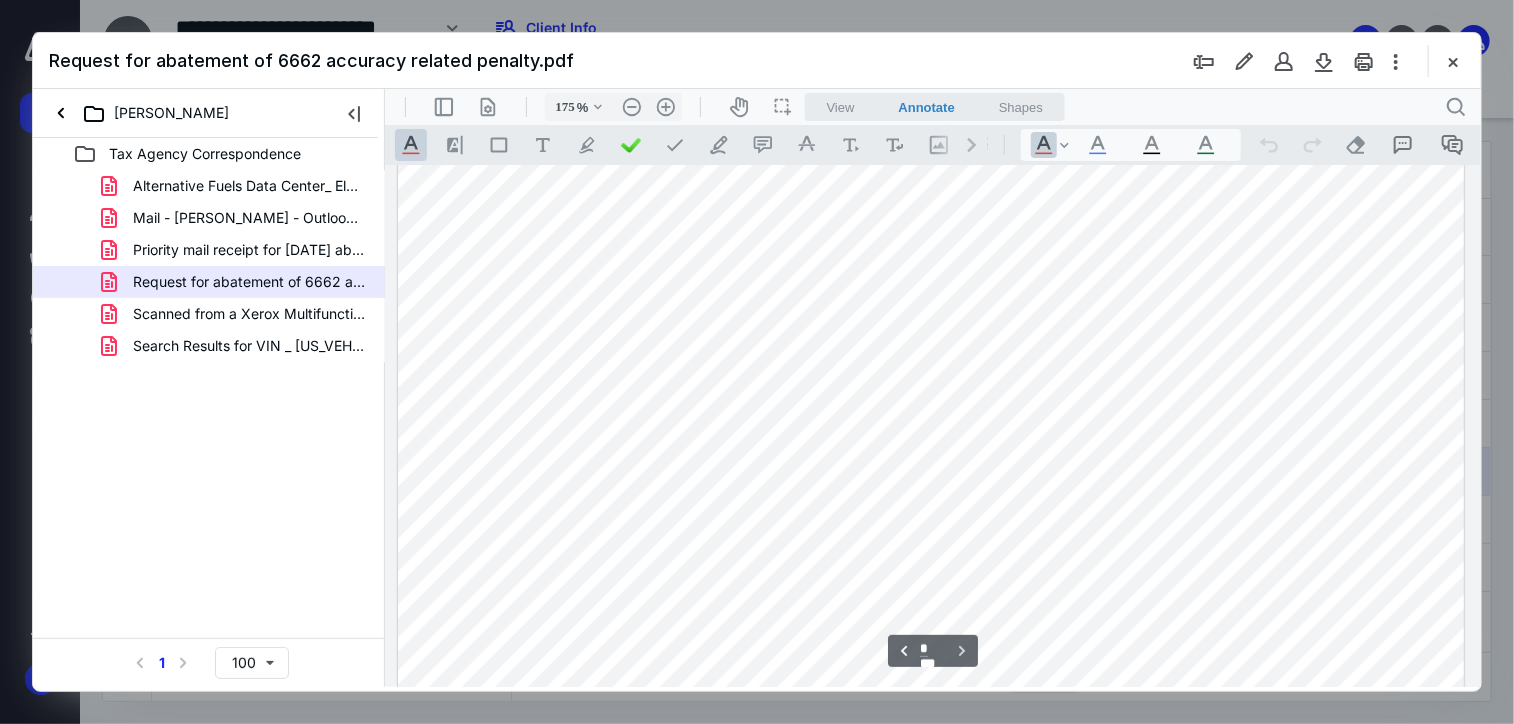 drag, startPoint x: 1477, startPoint y: 460, endPoint x: 1868, endPoint y: 630, distance: 426.35782 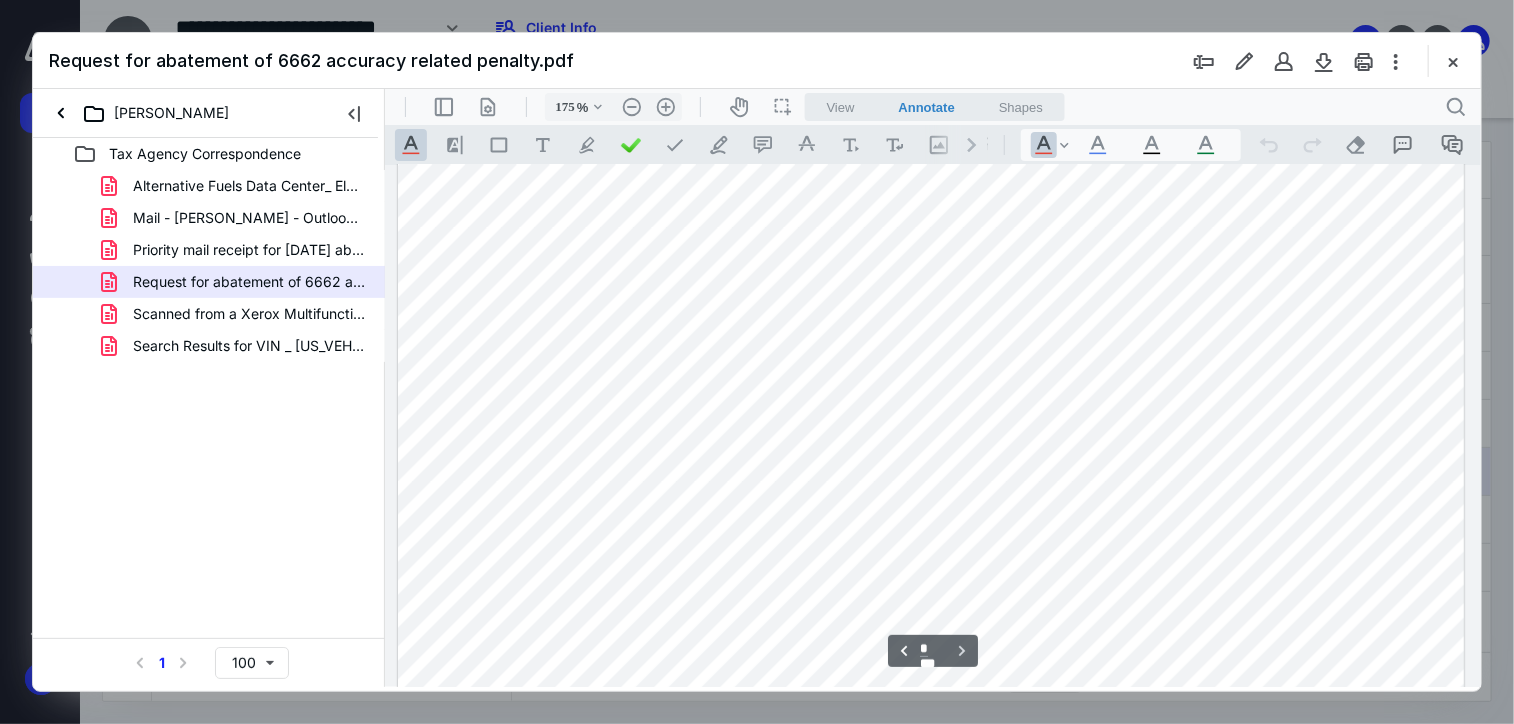 scroll, scrollTop: 2264, scrollLeft: 0, axis: vertical 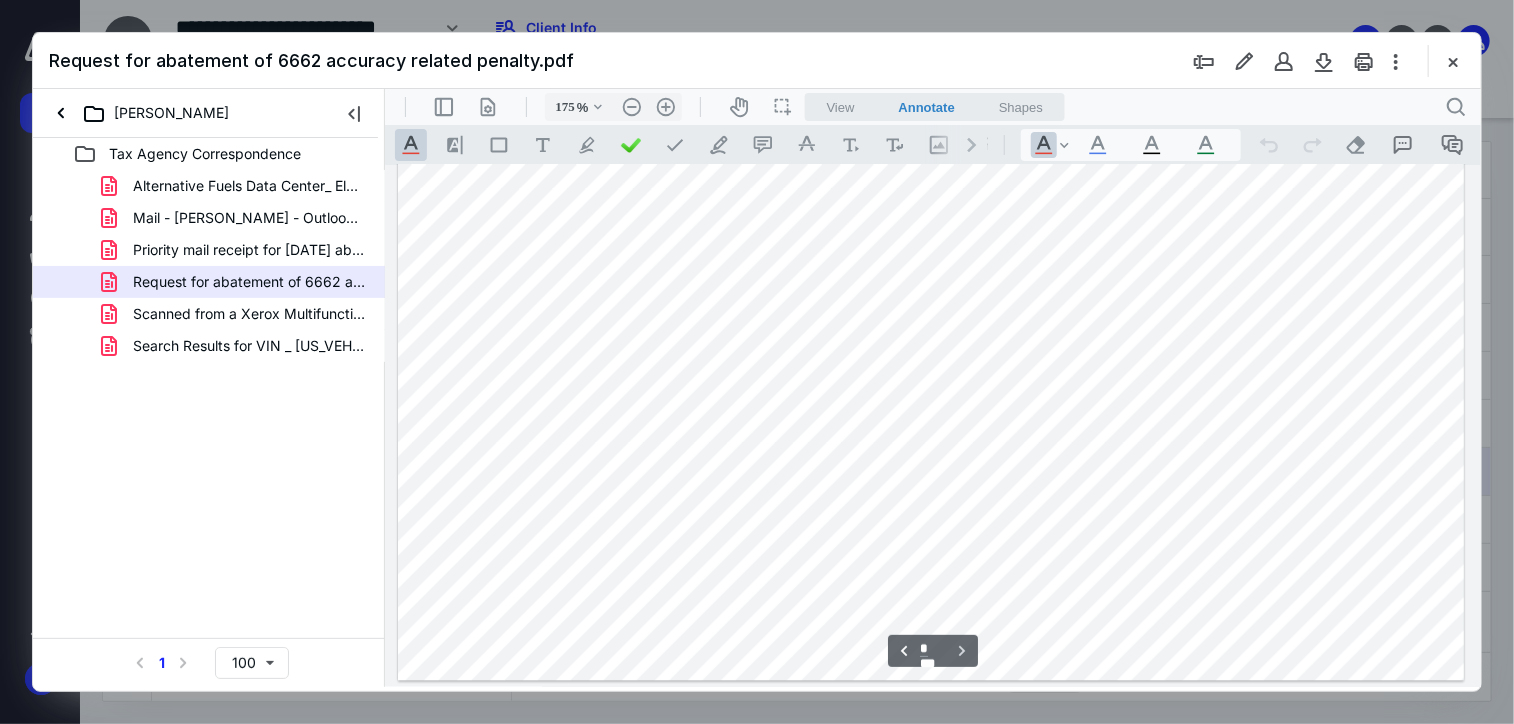 drag, startPoint x: 1473, startPoint y: 543, endPoint x: 1874, endPoint y: 763, distance: 457.38495 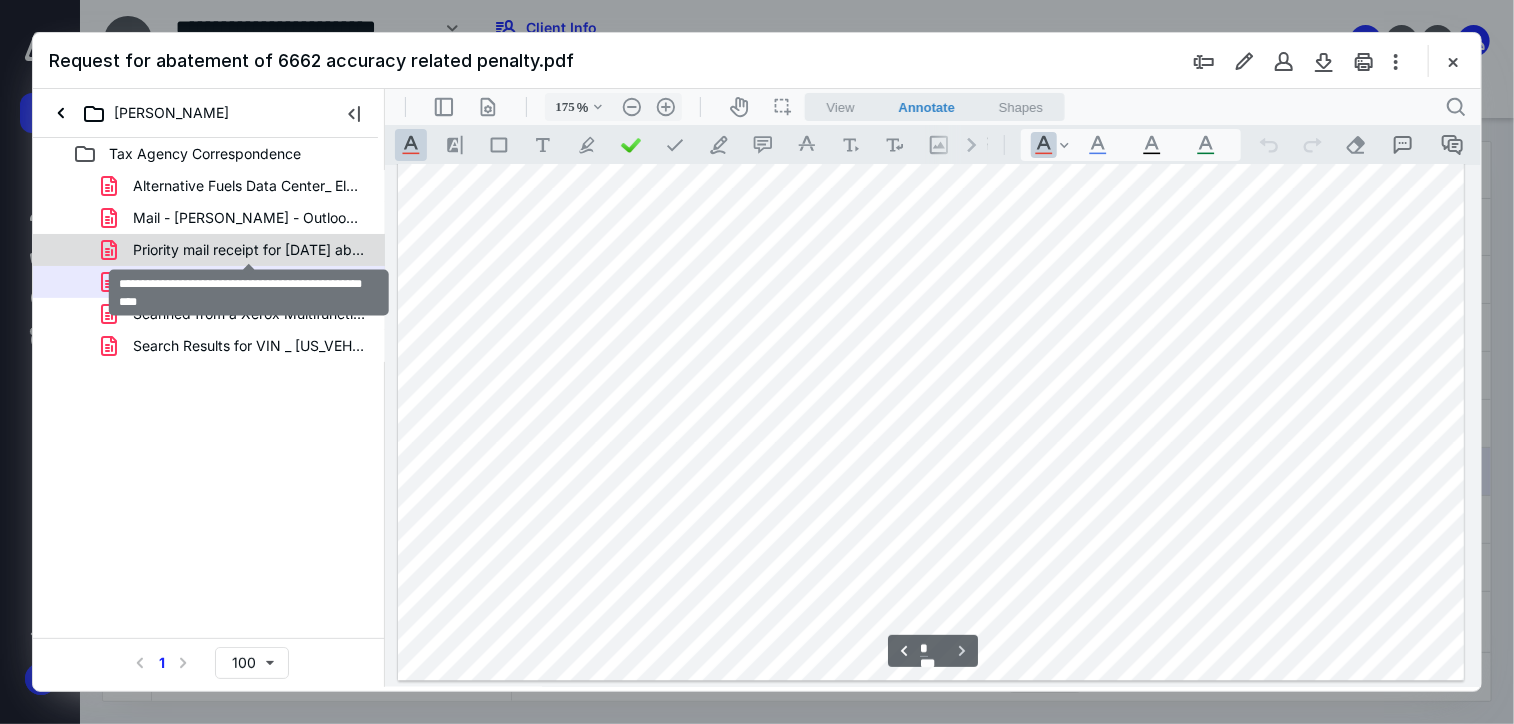 click on "Priority mail receipt for [DATE] abatement request.pdf" at bounding box center [249, 250] 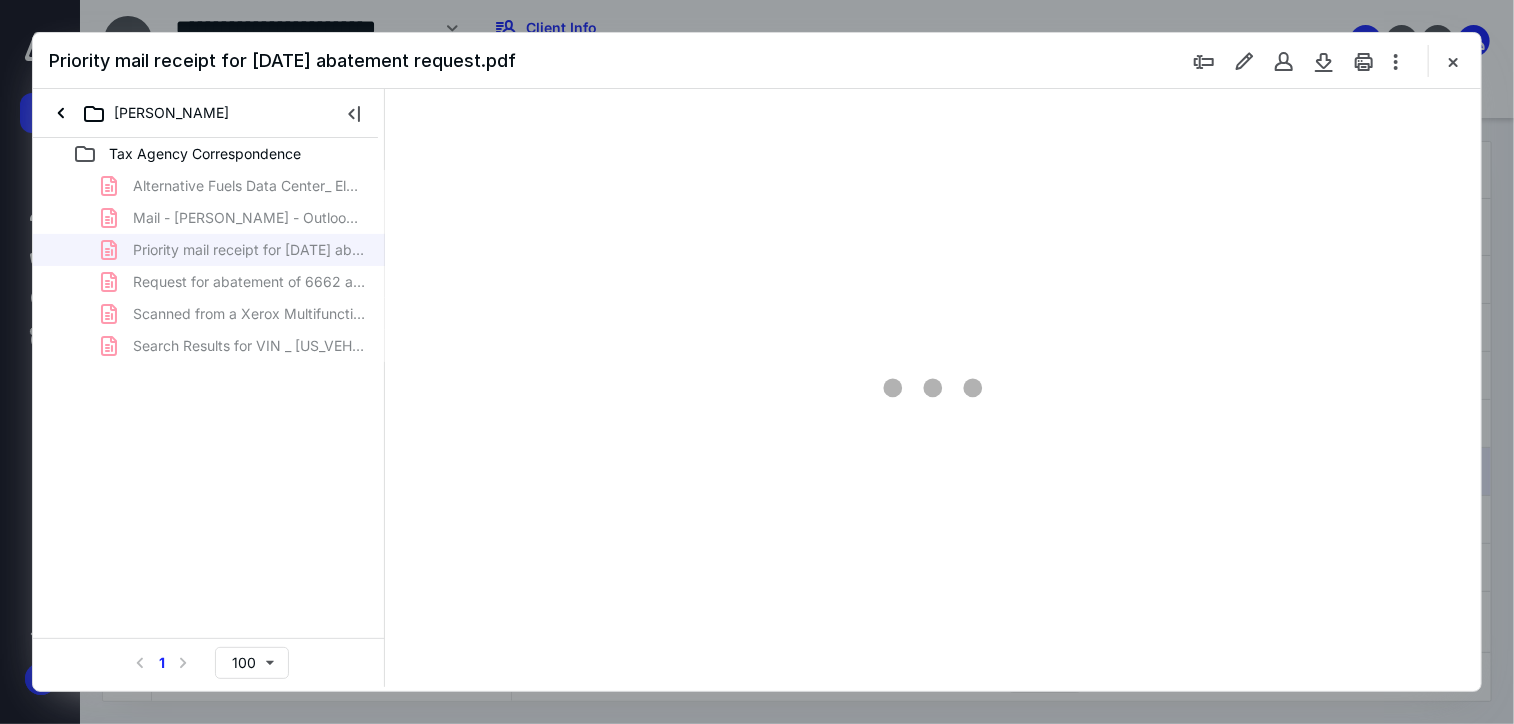 scroll, scrollTop: 0, scrollLeft: 0, axis: both 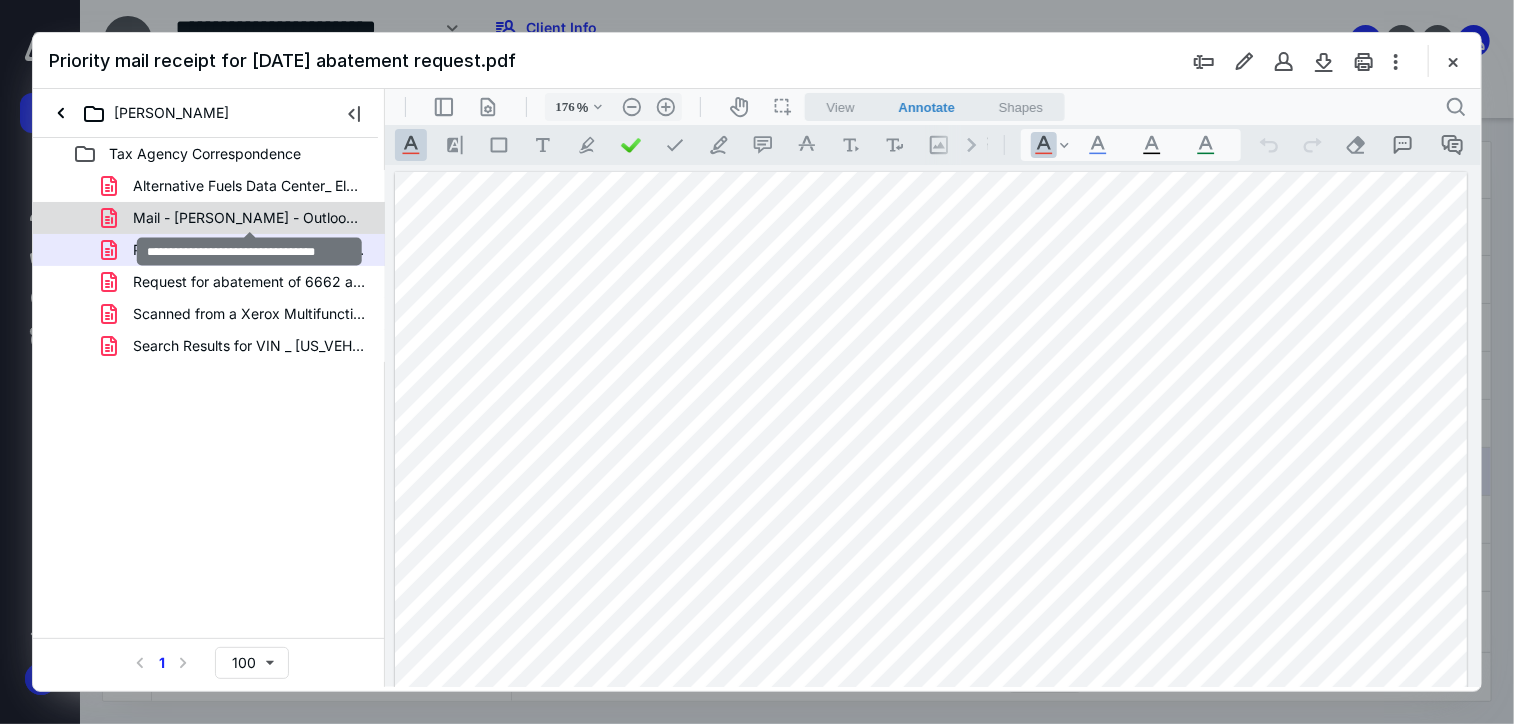 click on "Mail - [PERSON_NAME] - Outlook.pdf" at bounding box center (249, 218) 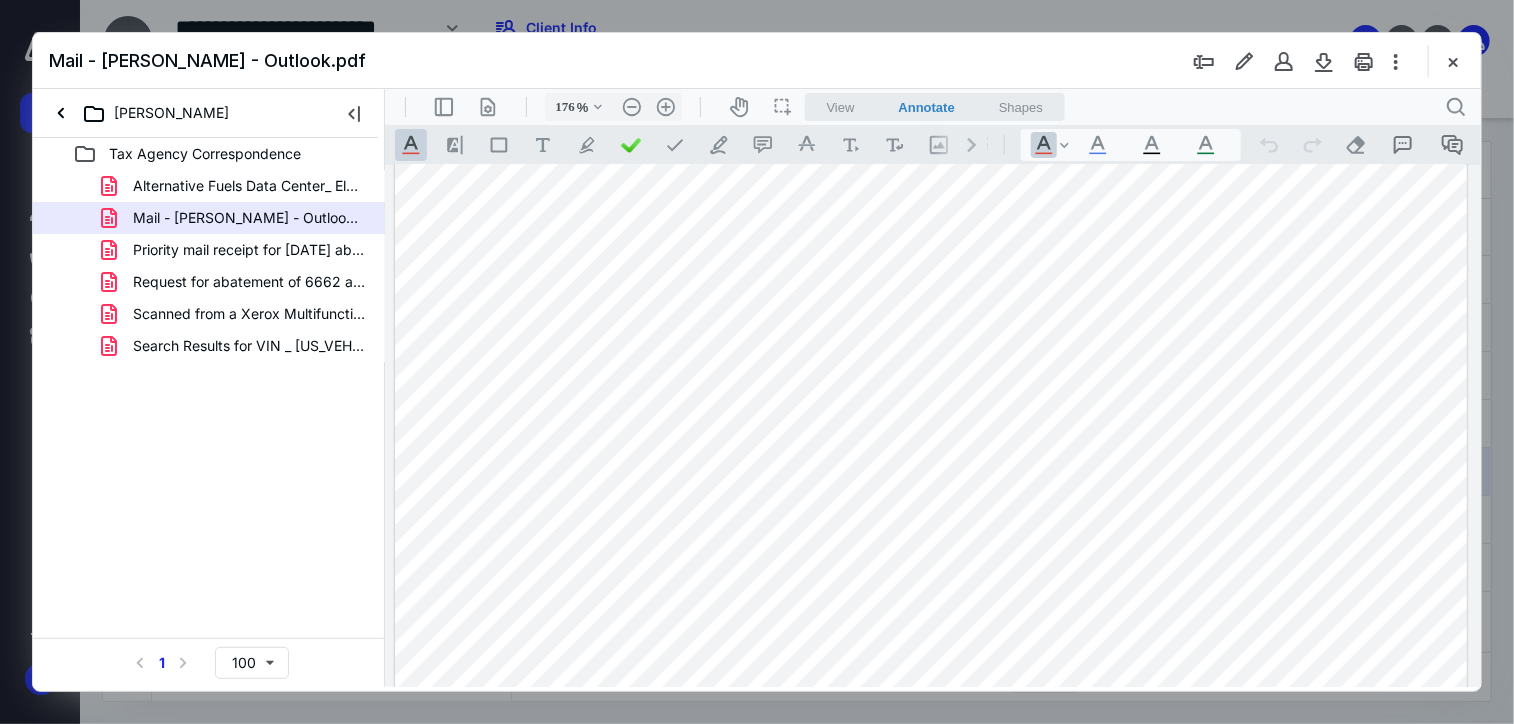 scroll, scrollTop: 0, scrollLeft: 0, axis: both 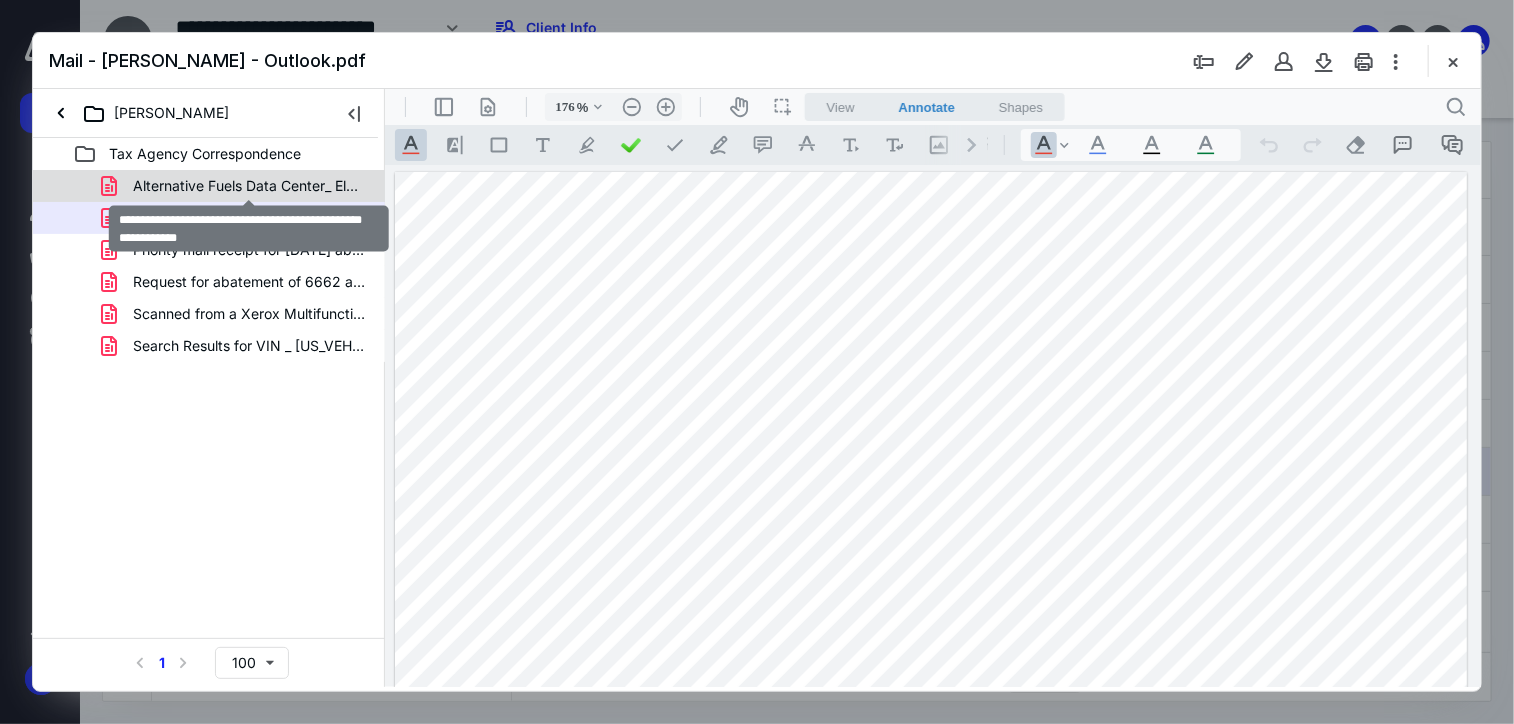 click on "Alternative Fuels Data Center_ Electric...ell Electric Veh.pdf" at bounding box center [249, 186] 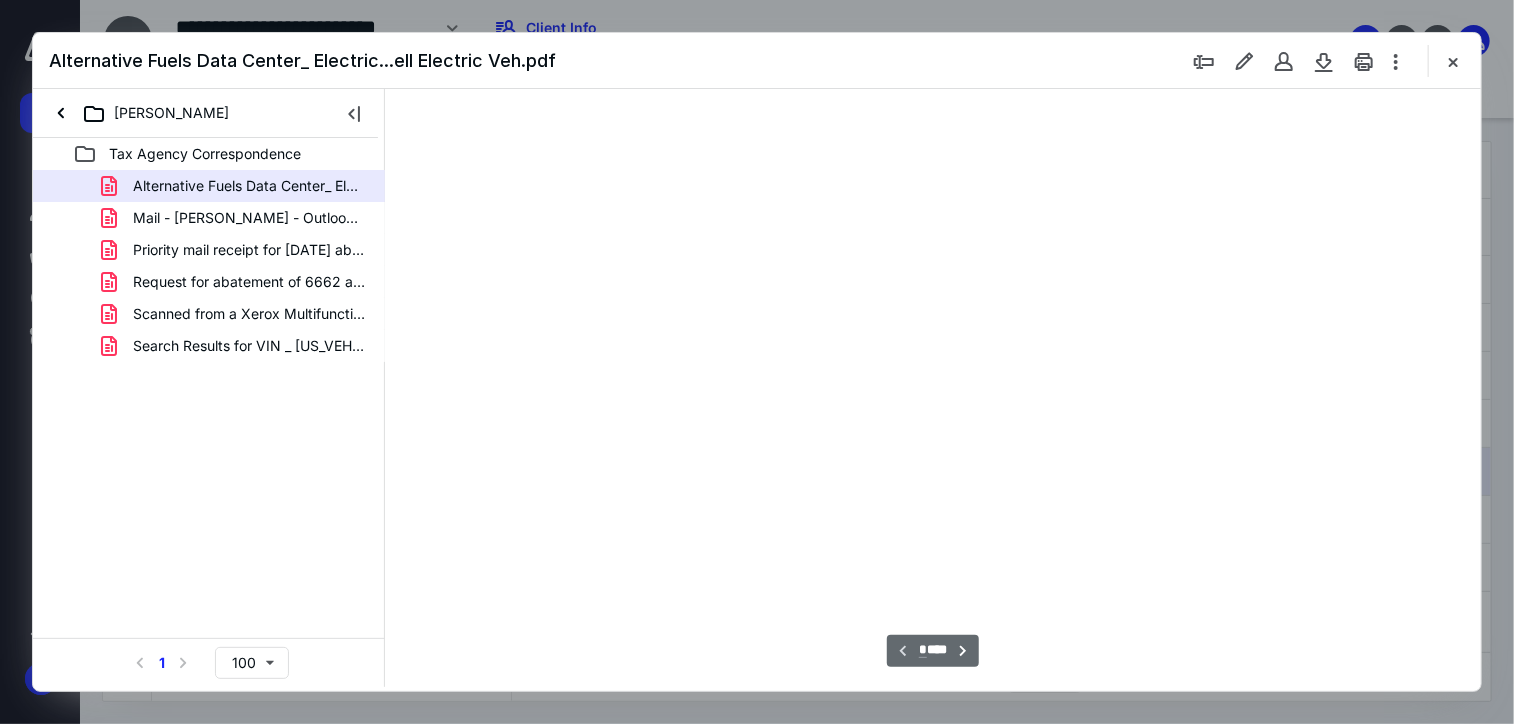 type on "176" 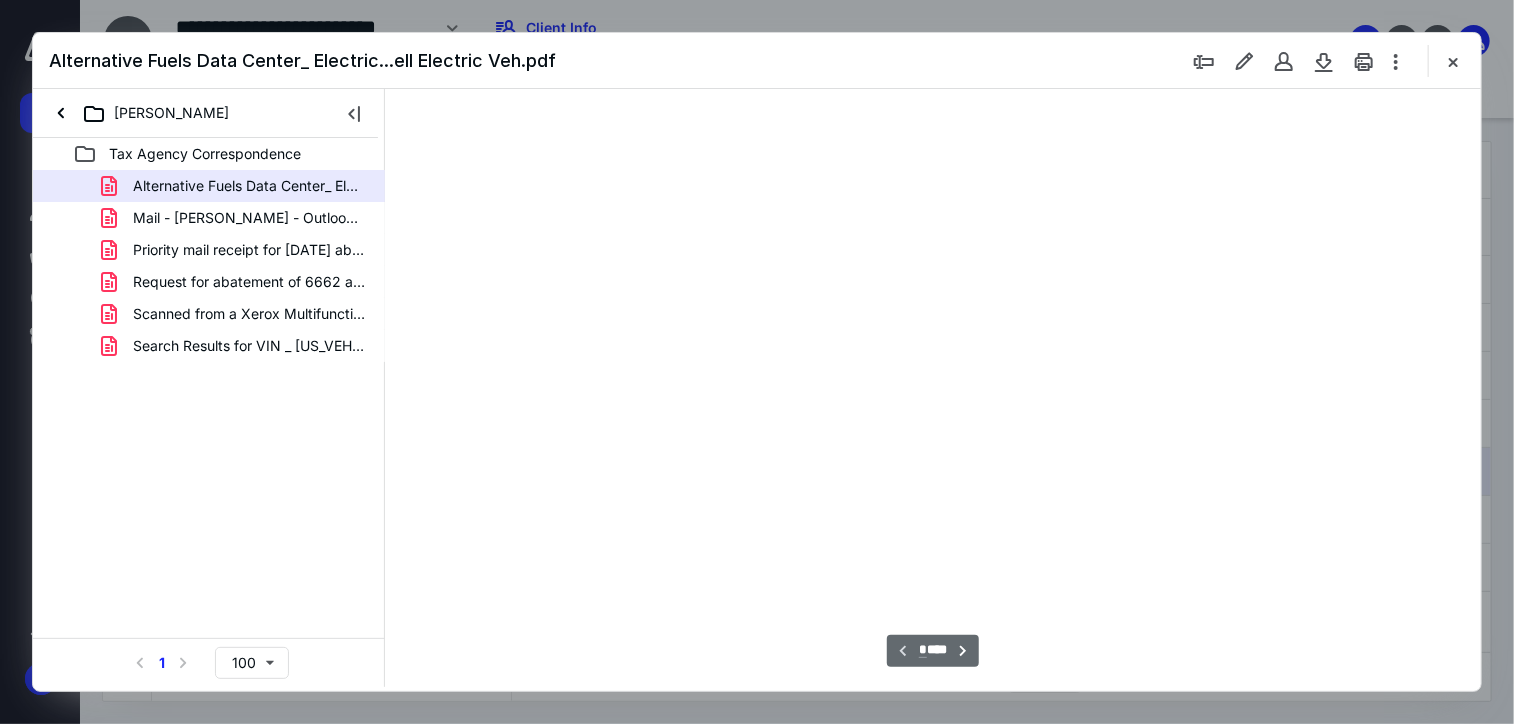 scroll, scrollTop: 83, scrollLeft: 0, axis: vertical 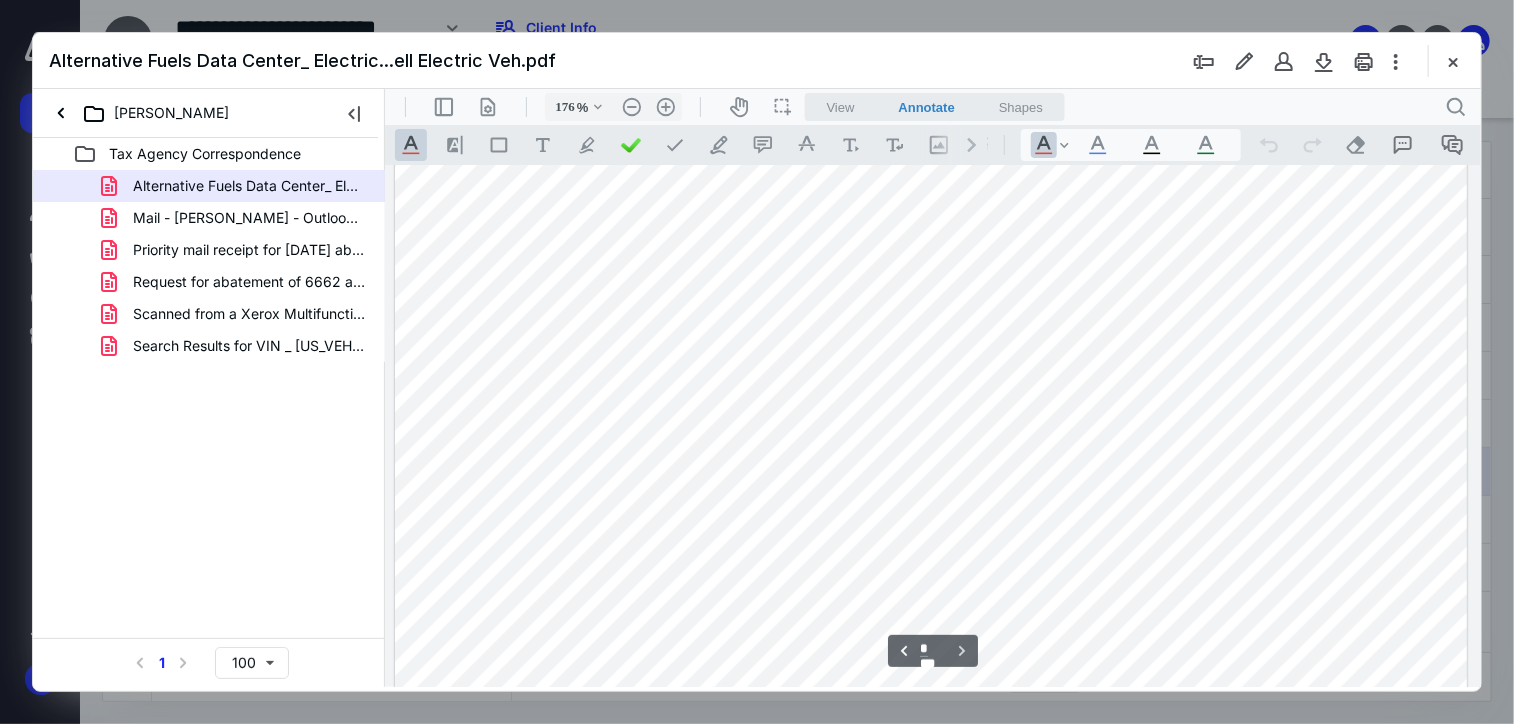type on "*" 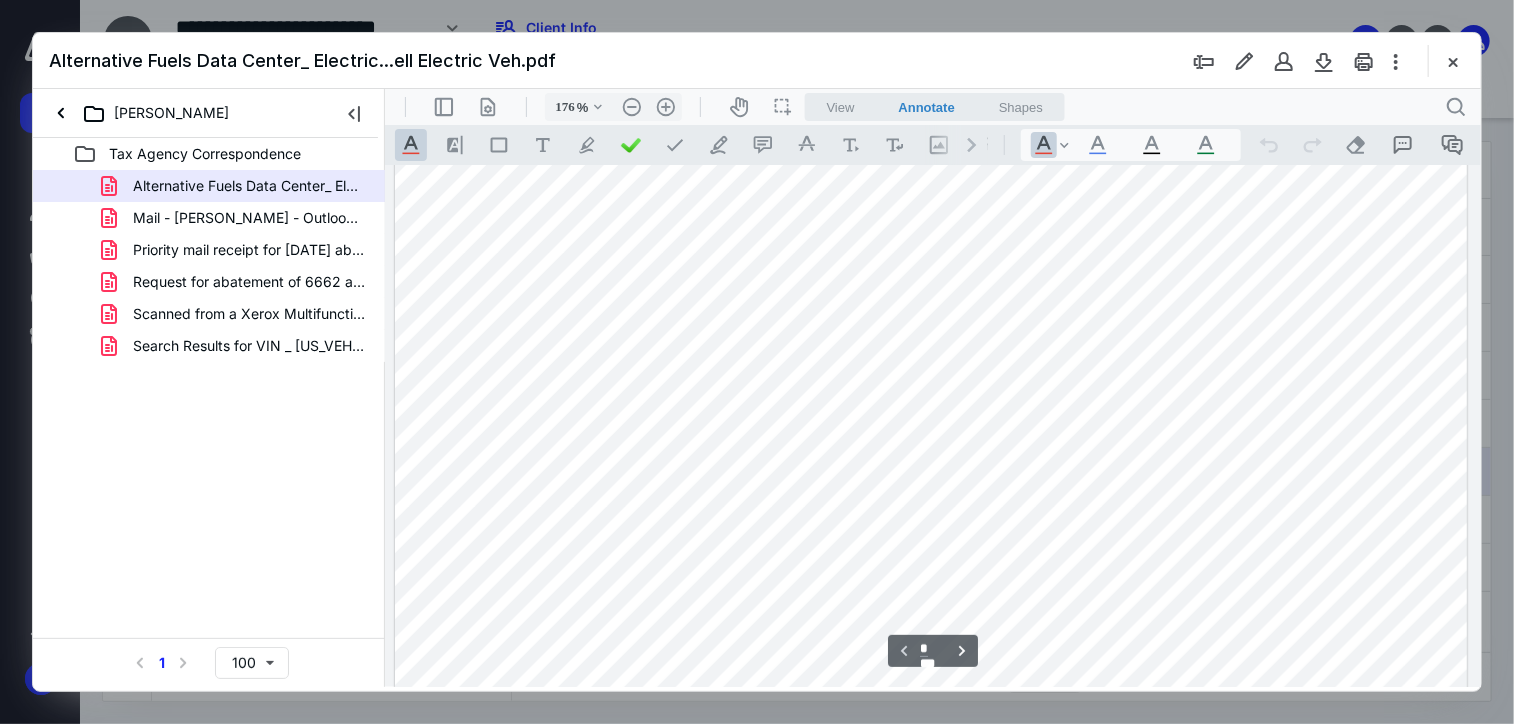 scroll, scrollTop: 482, scrollLeft: 0, axis: vertical 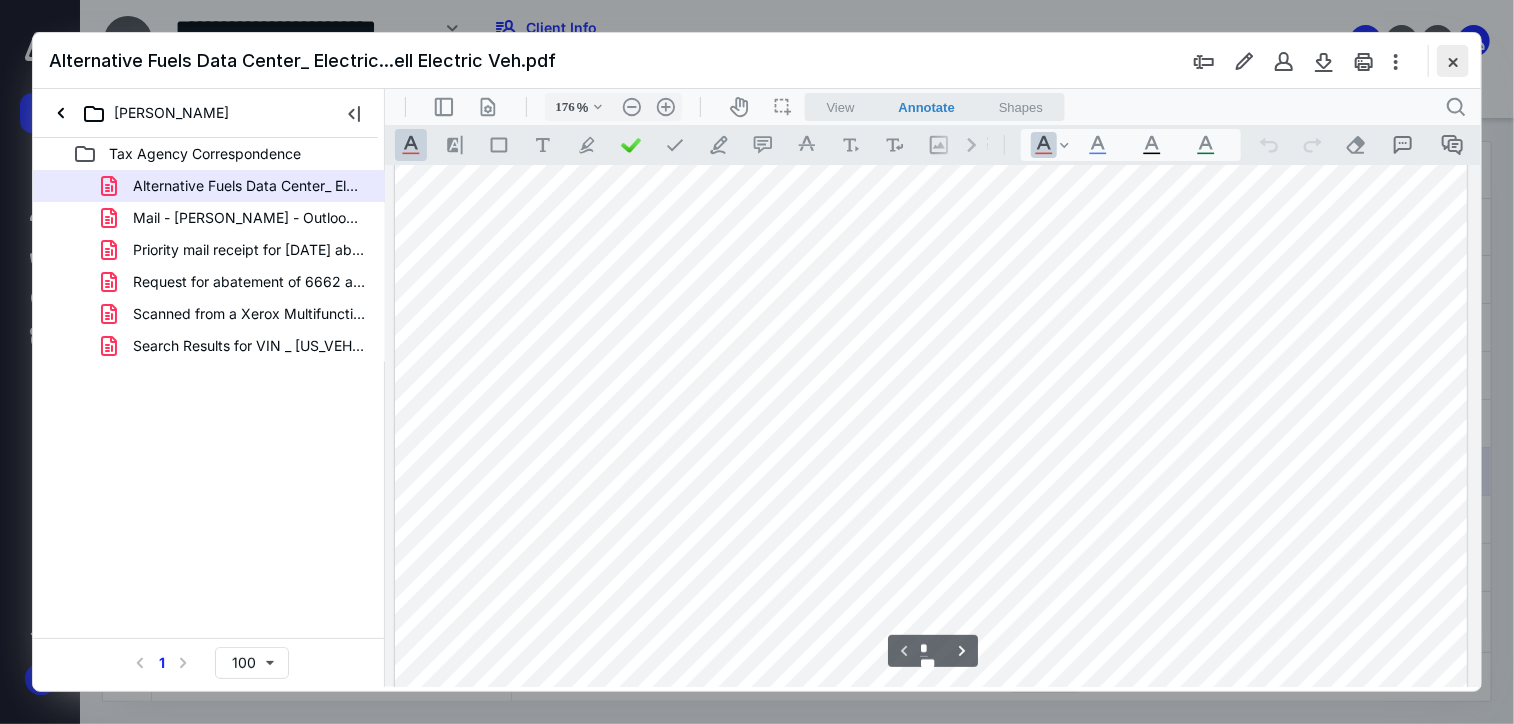 click at bounding box center (1453, 61) 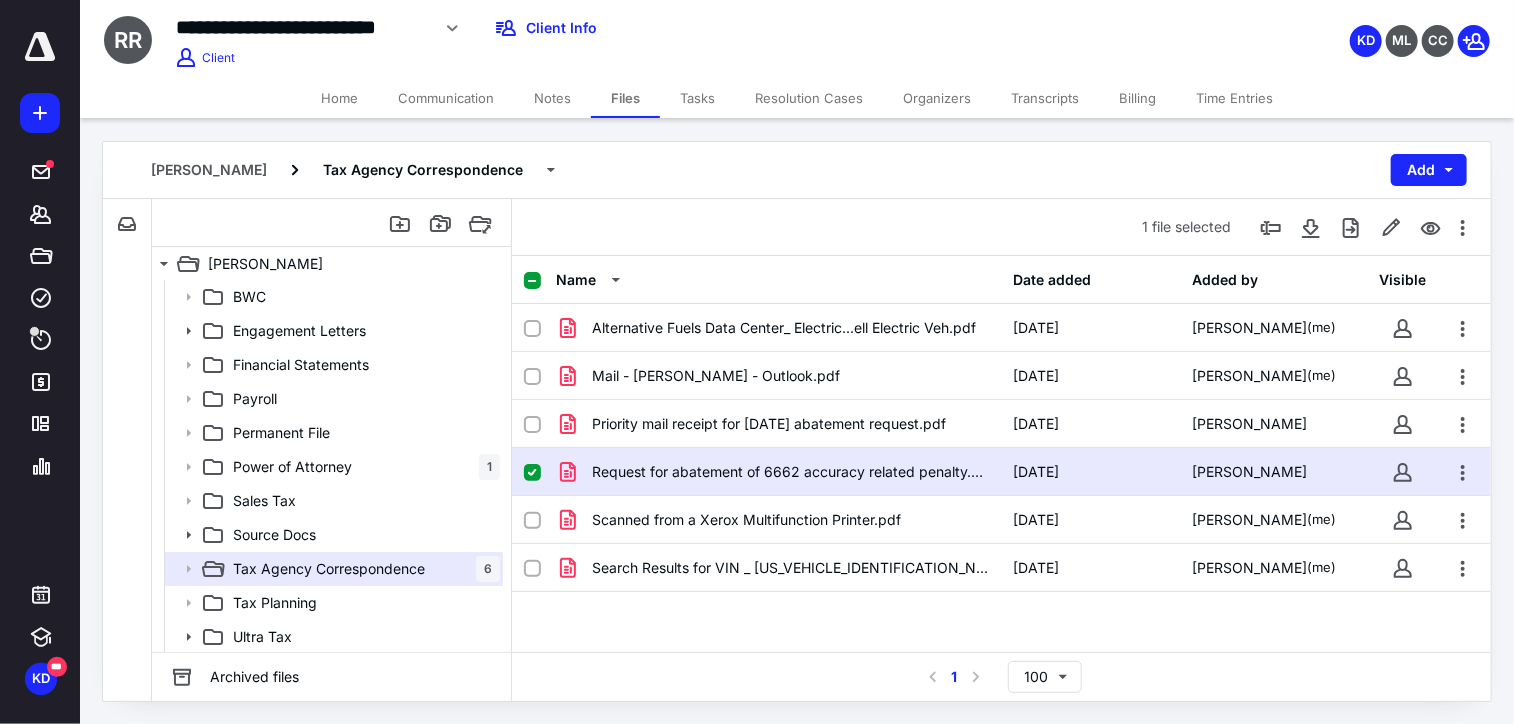 scroll, scrollTop: 0, scrollLeft: 0, axis: both 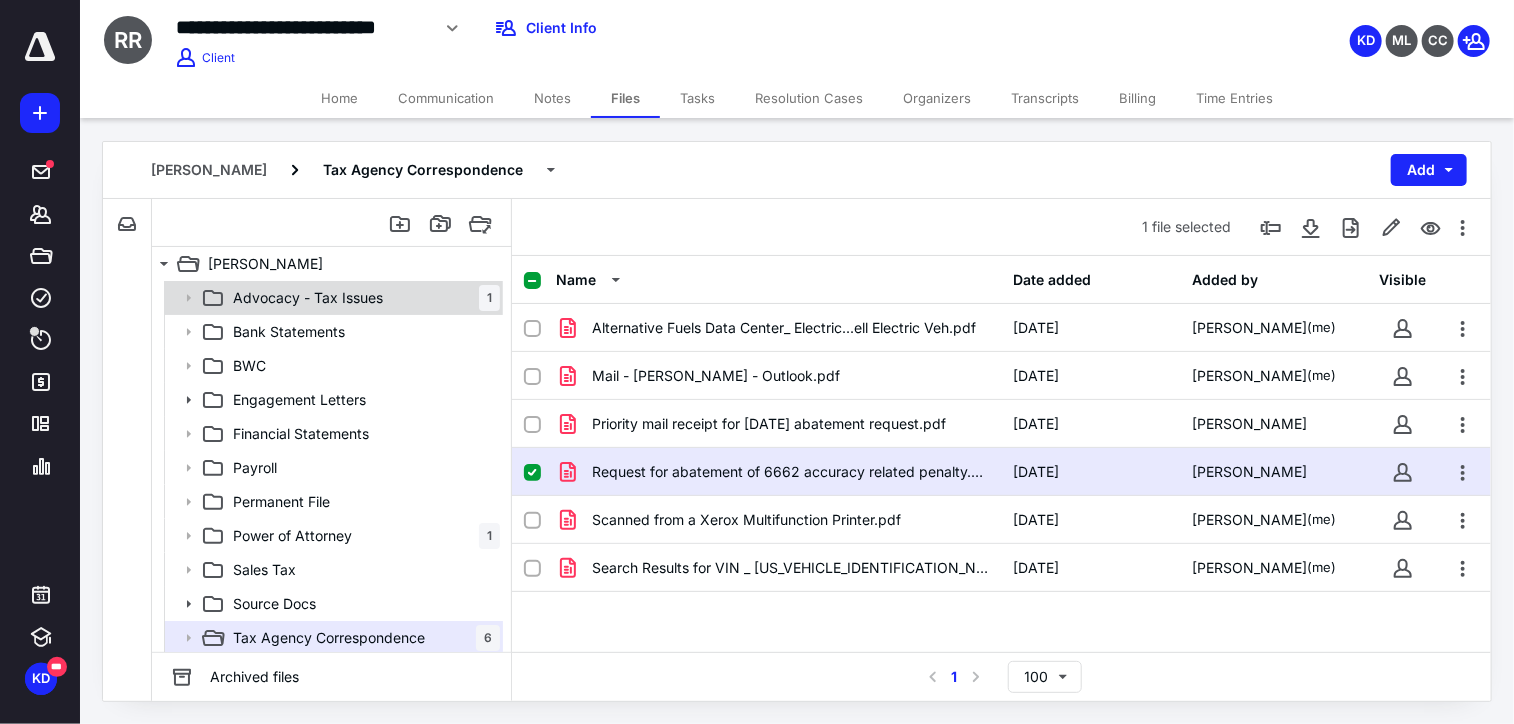 click on "Advocacy - Tax Issues" at bounding box center (308, 298) 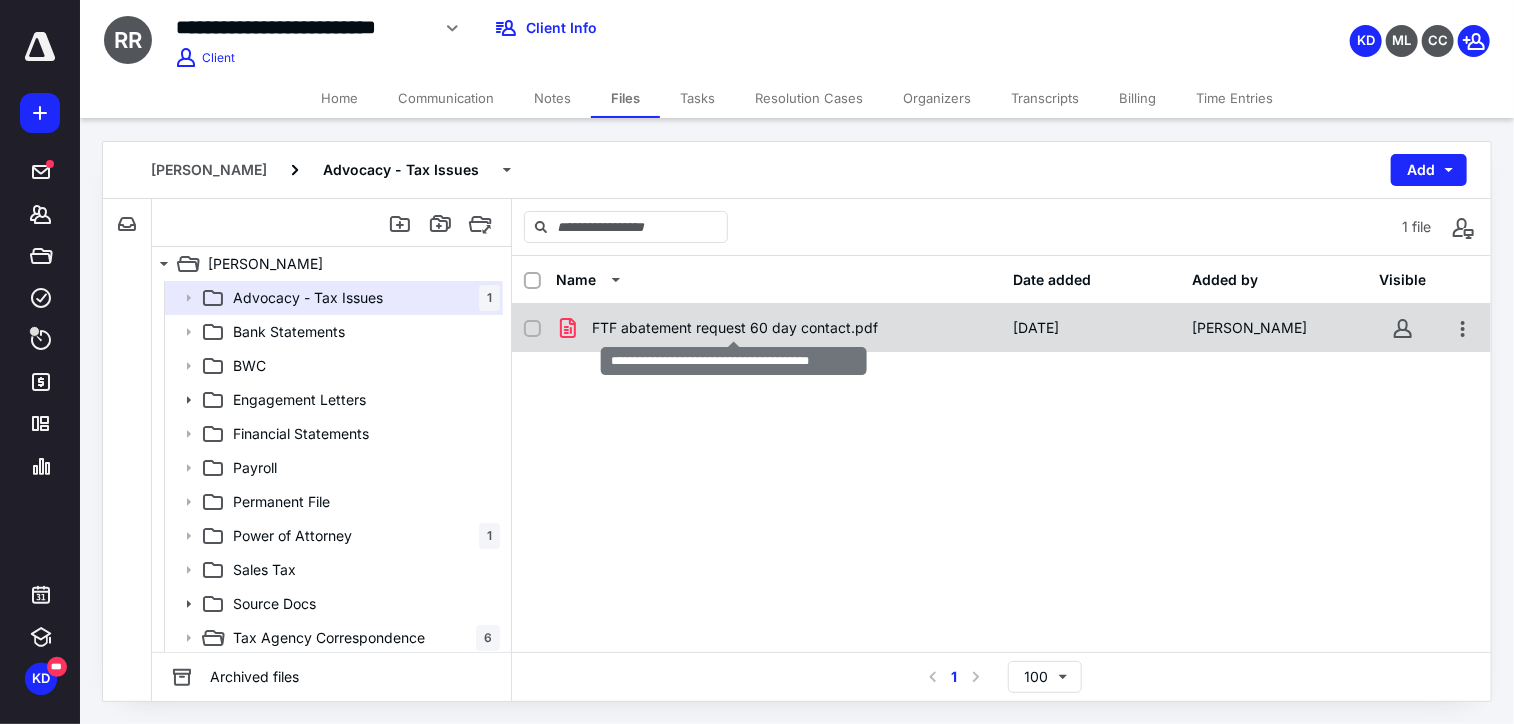 click on "FTF abatement request 60 day contact.pdf" at bounding box center [735, 328] 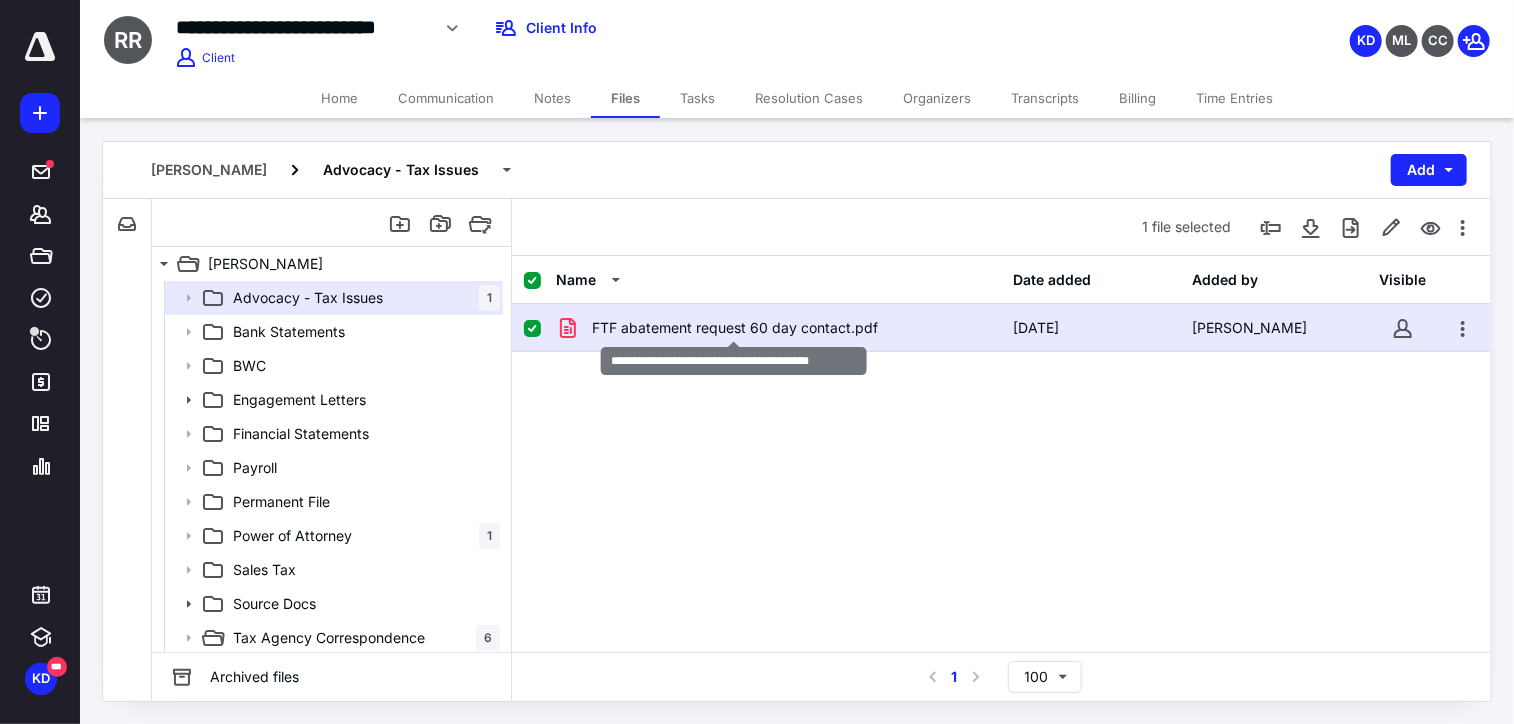 click on "FTF abatement request 60 day contact.pdf" at bounding box center [735, 328] 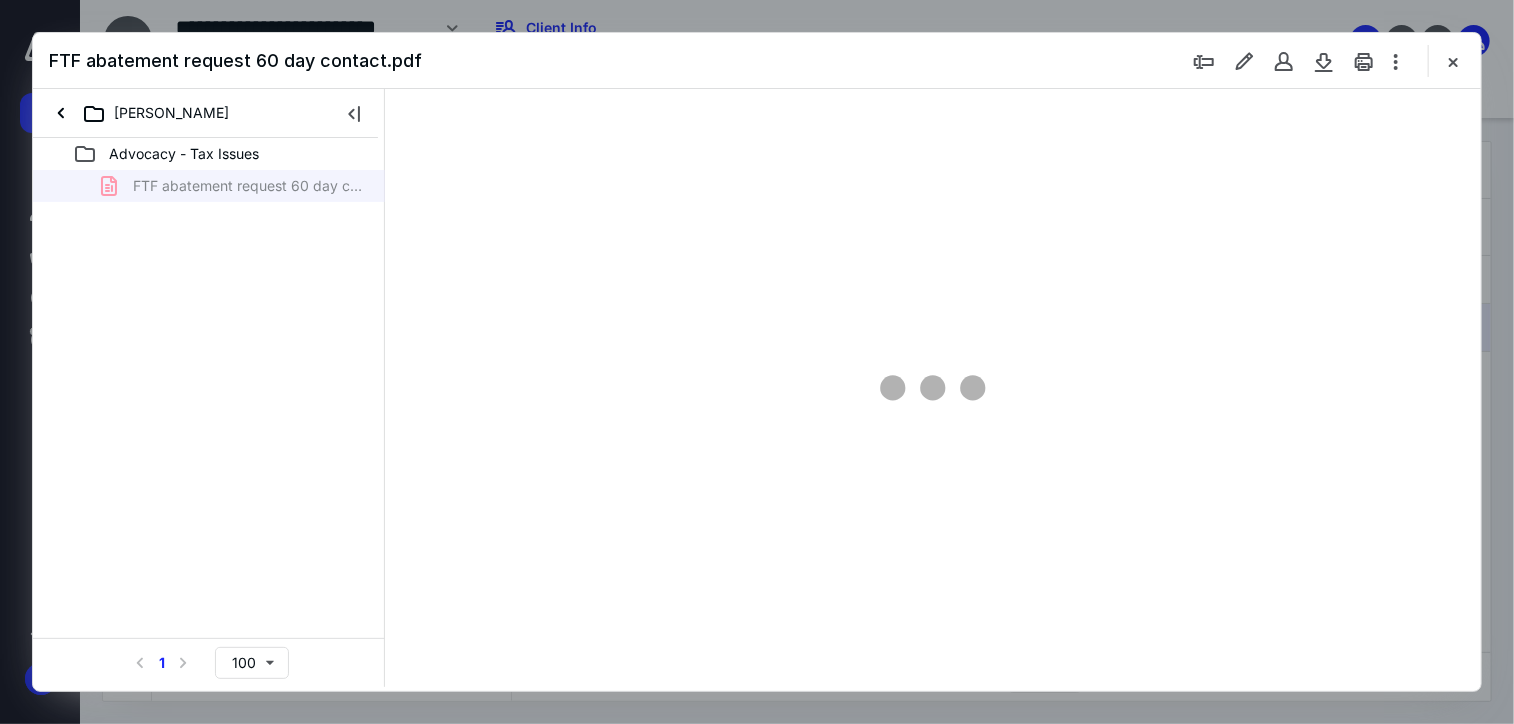 scroll, scrollTop: 0, scrollLeft: 0, axis: both 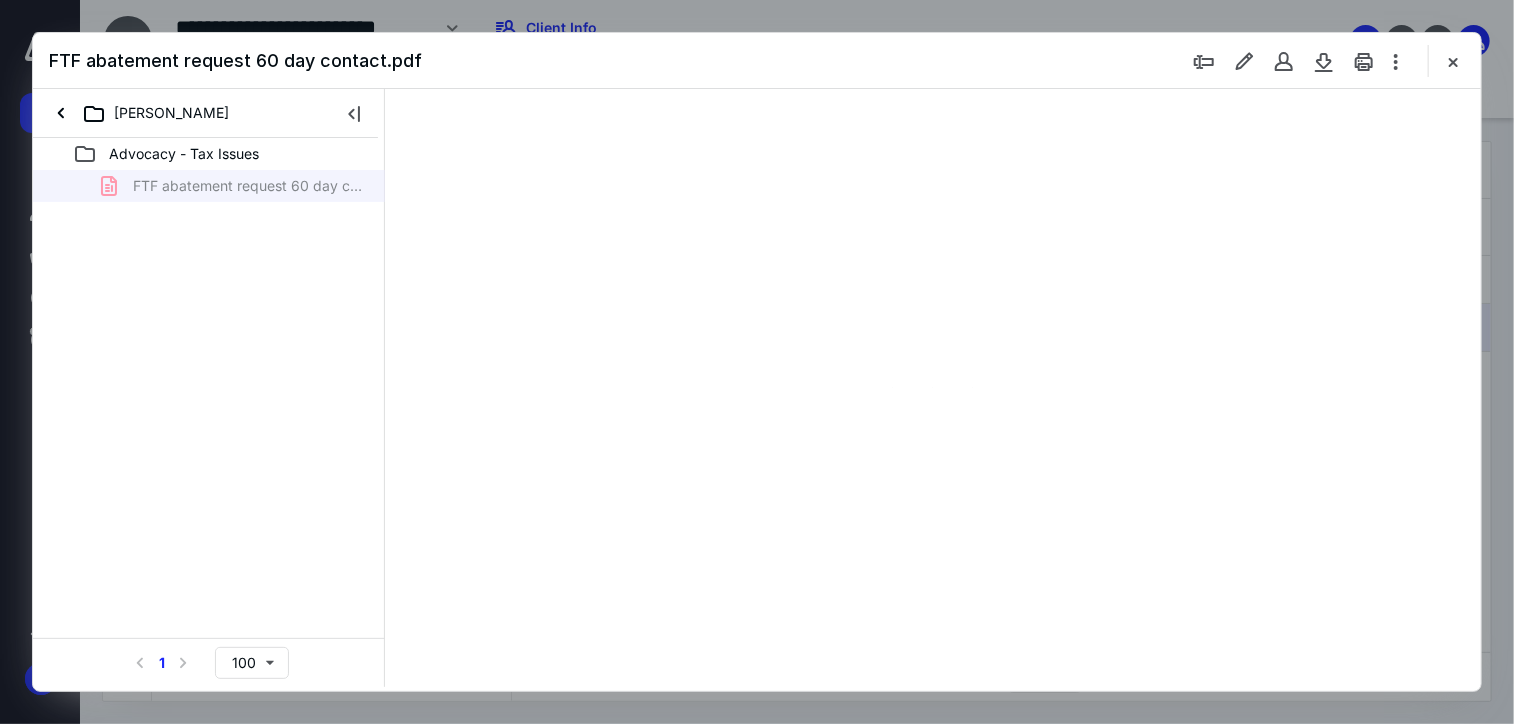 type on "176" 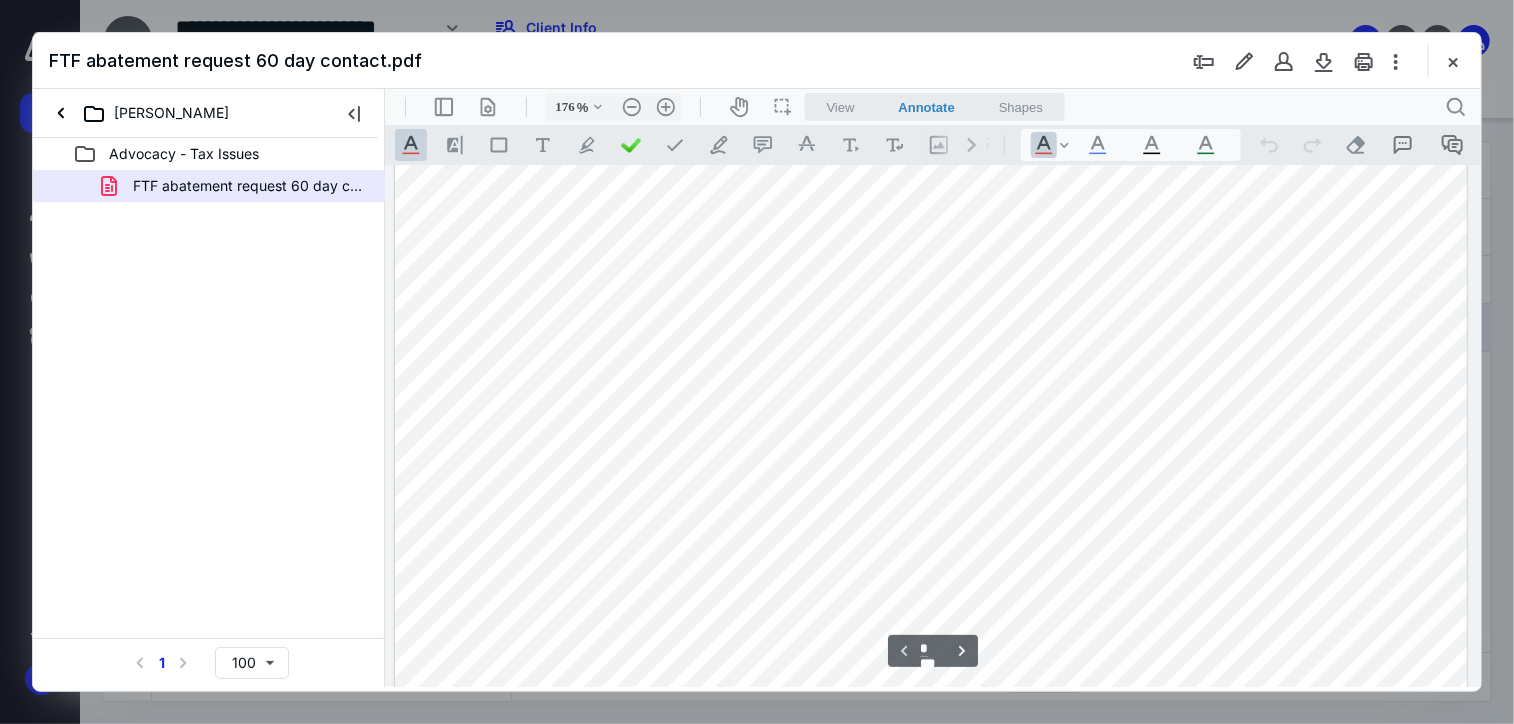 scroll, scrollTop: 454, scrollLeft: 0, axis: vertical 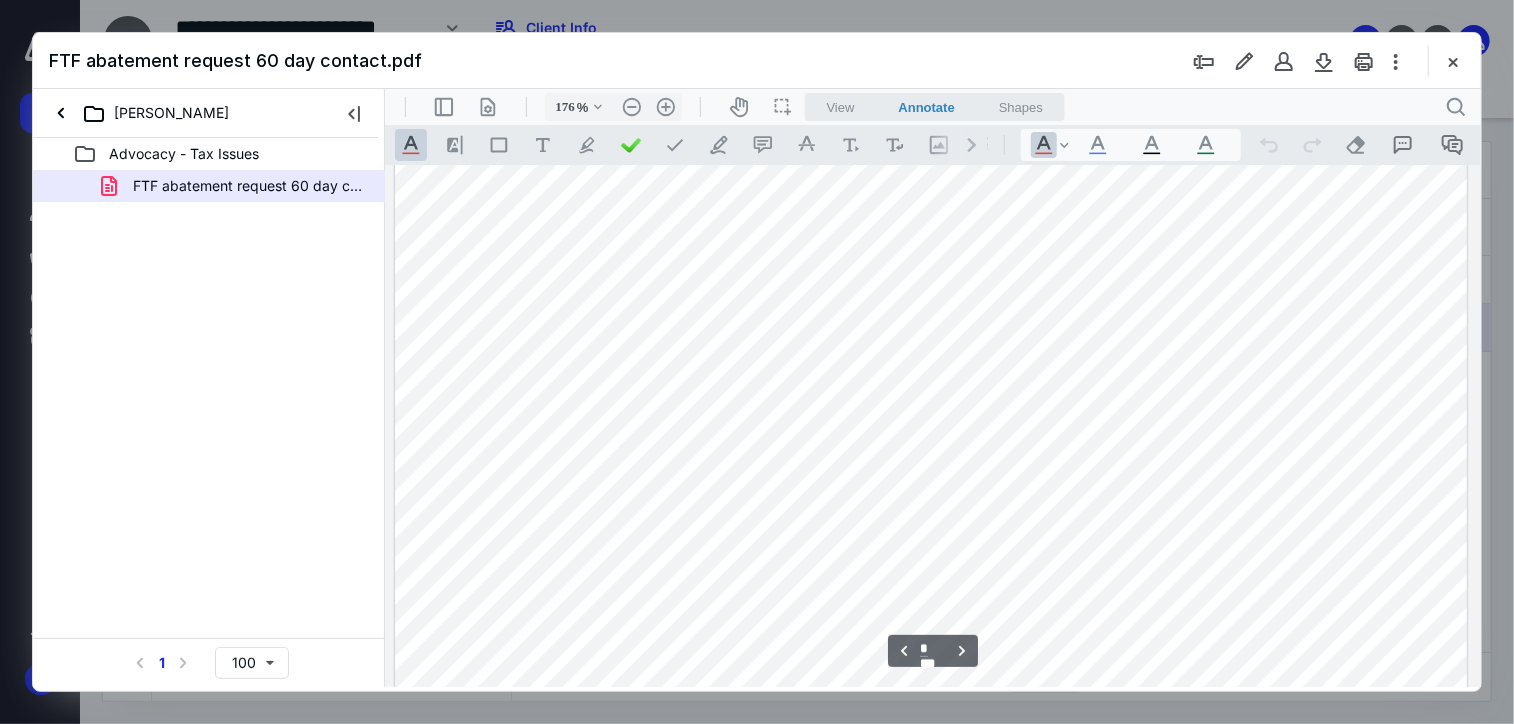 type on "*" 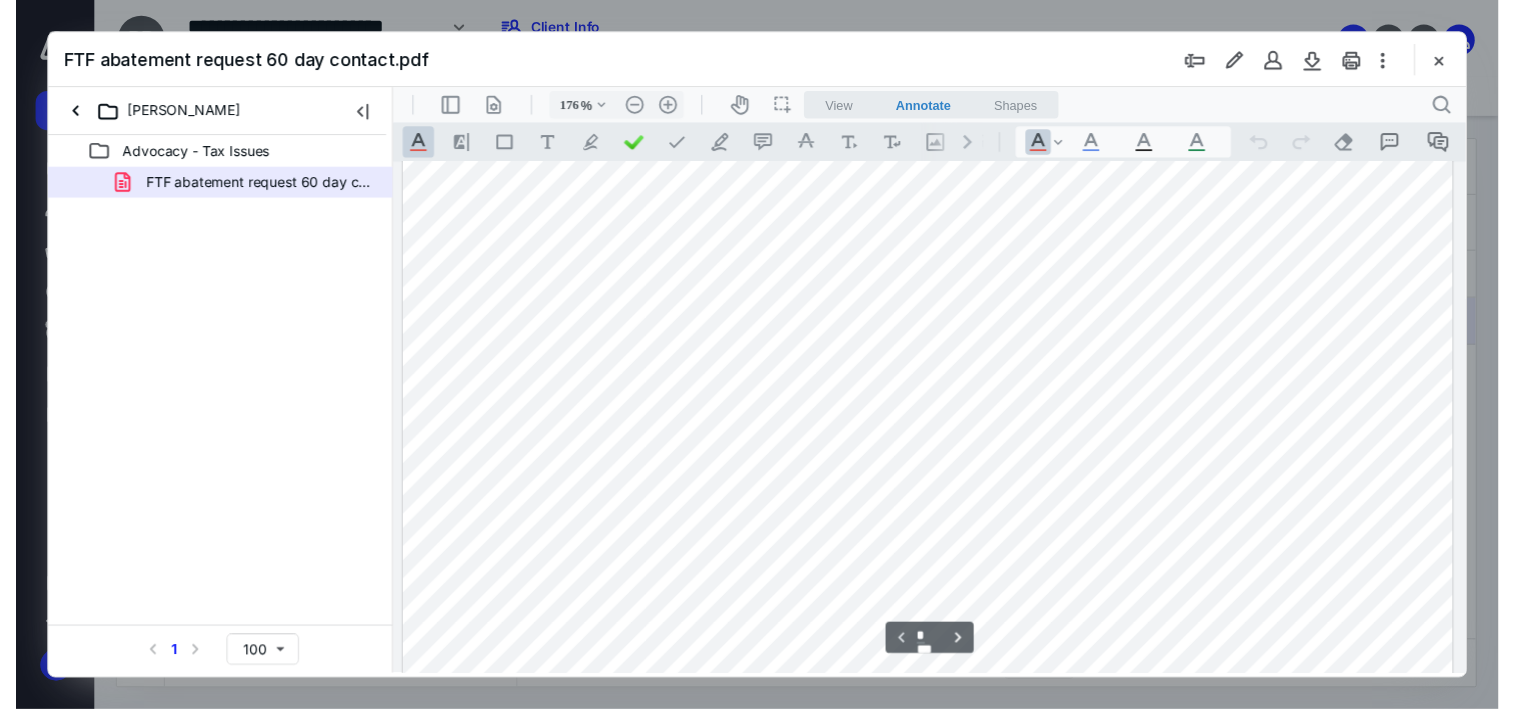 scroll, scrollTop: 1021, scrollLeft: 0, axis: vertical 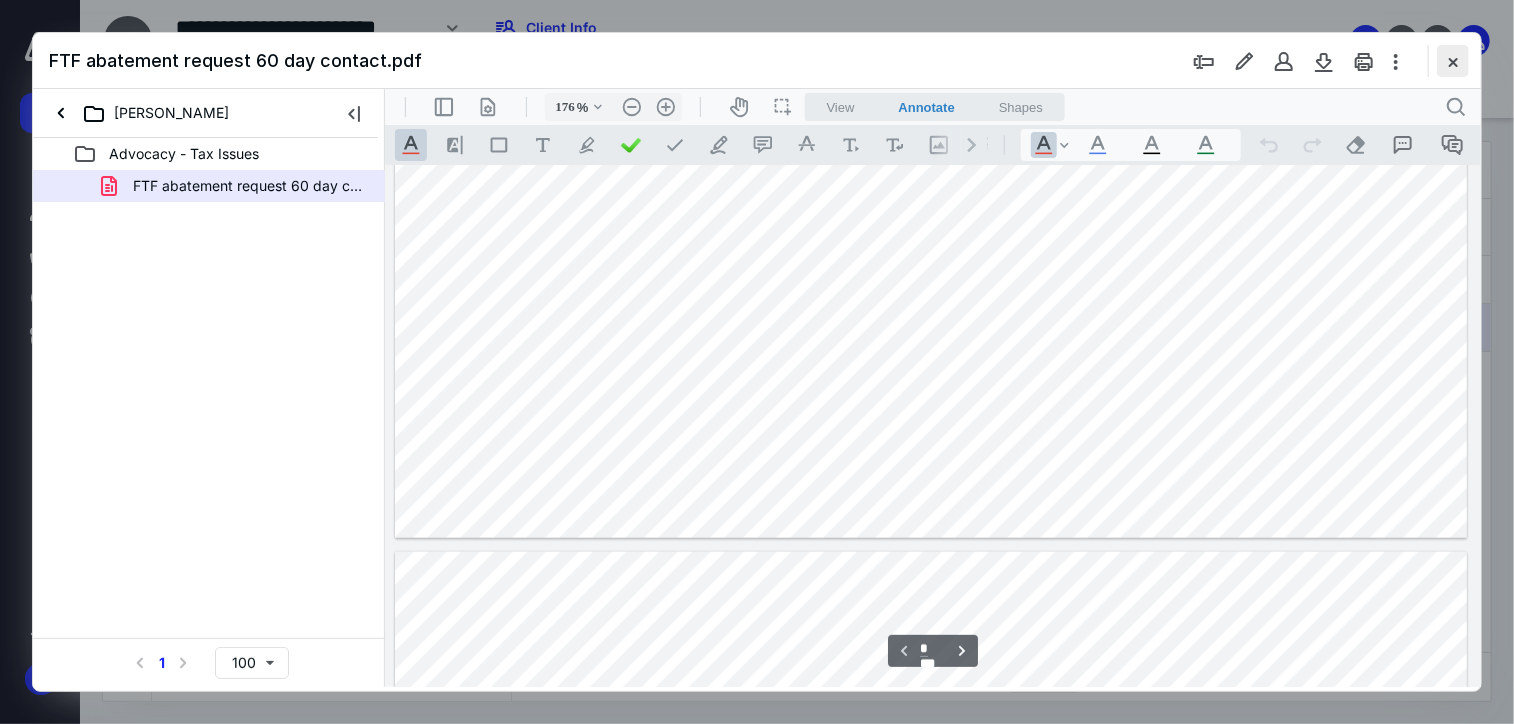 click at bounding box center [1453, 61] 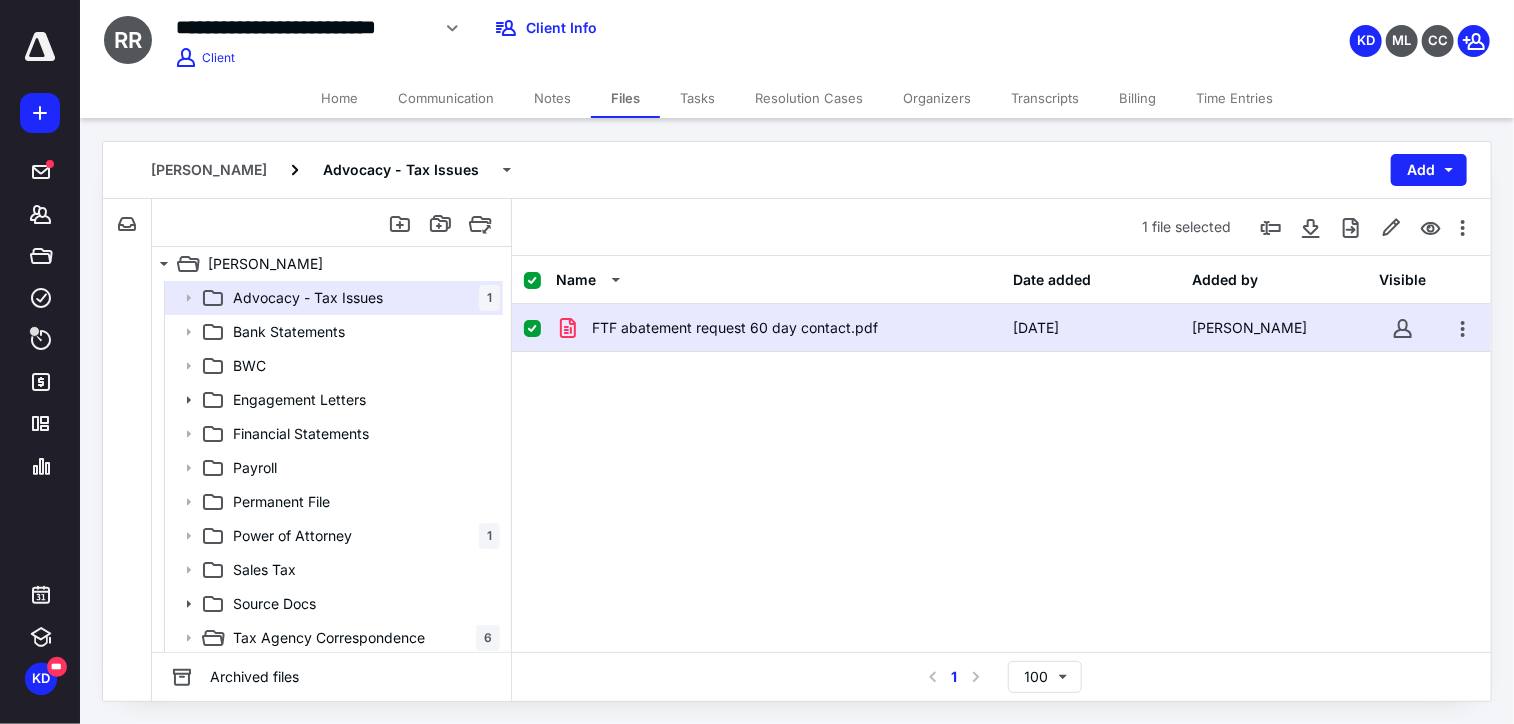 click on "Transcripts" at bounding box center [1045, 98] 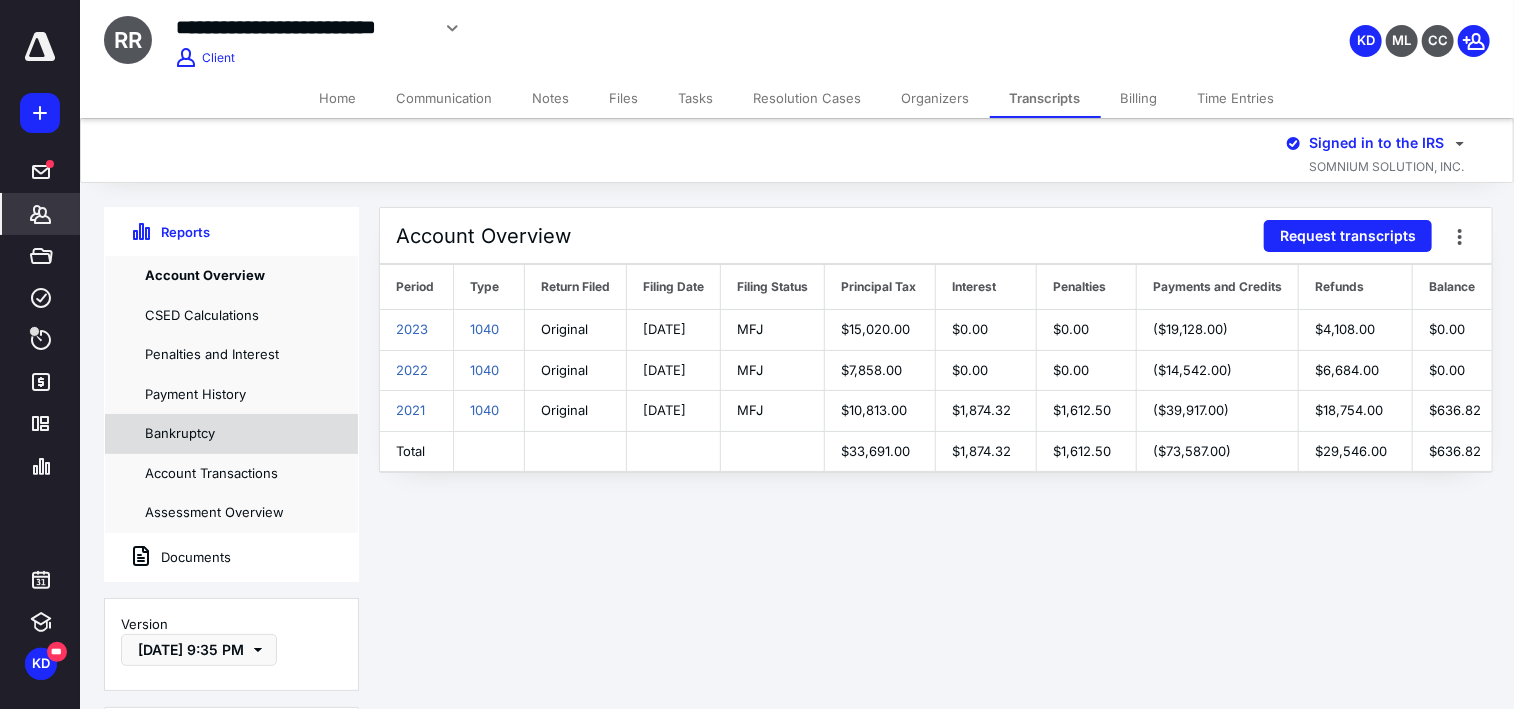 click on "Bankruptcy" at bounding box center [231, 434] 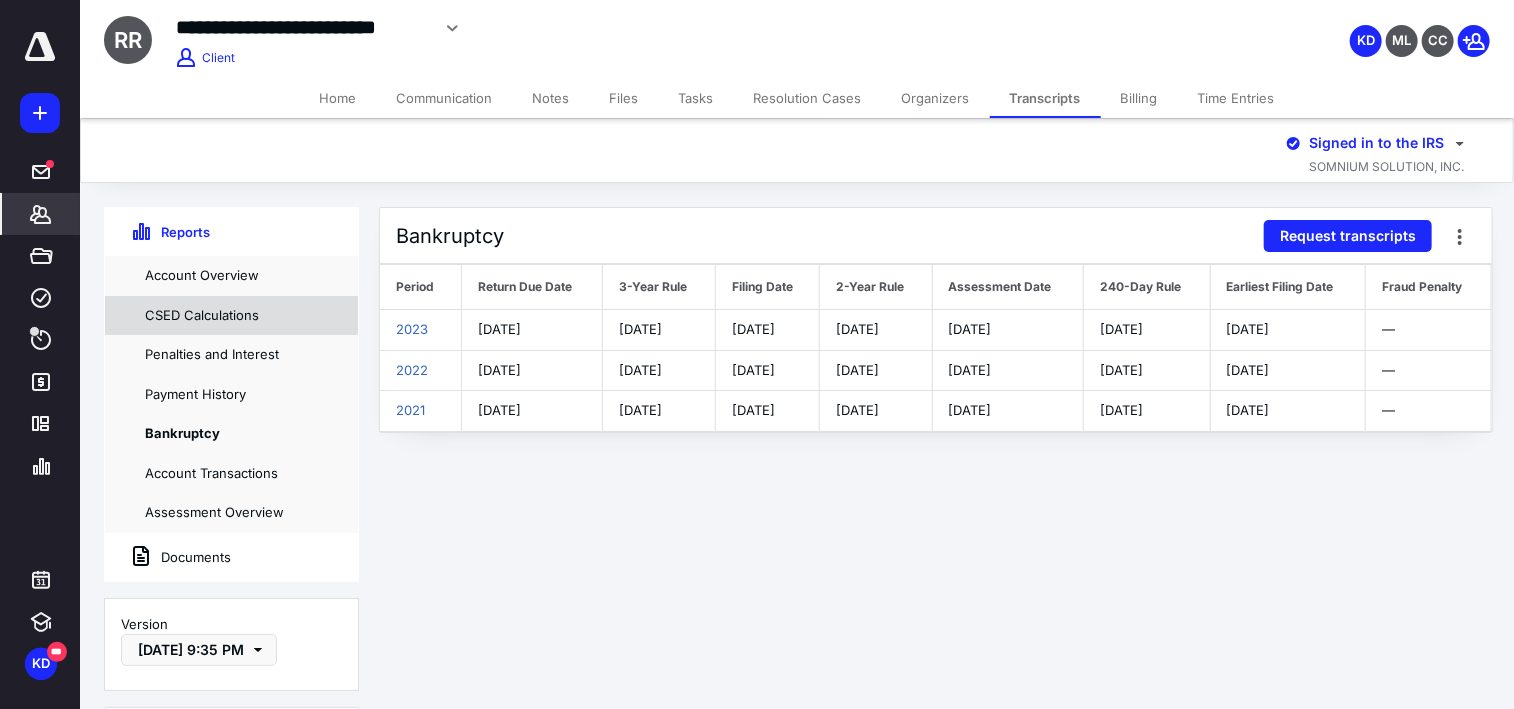 click on "CSED Calculations" at bounding box center (231, 316) 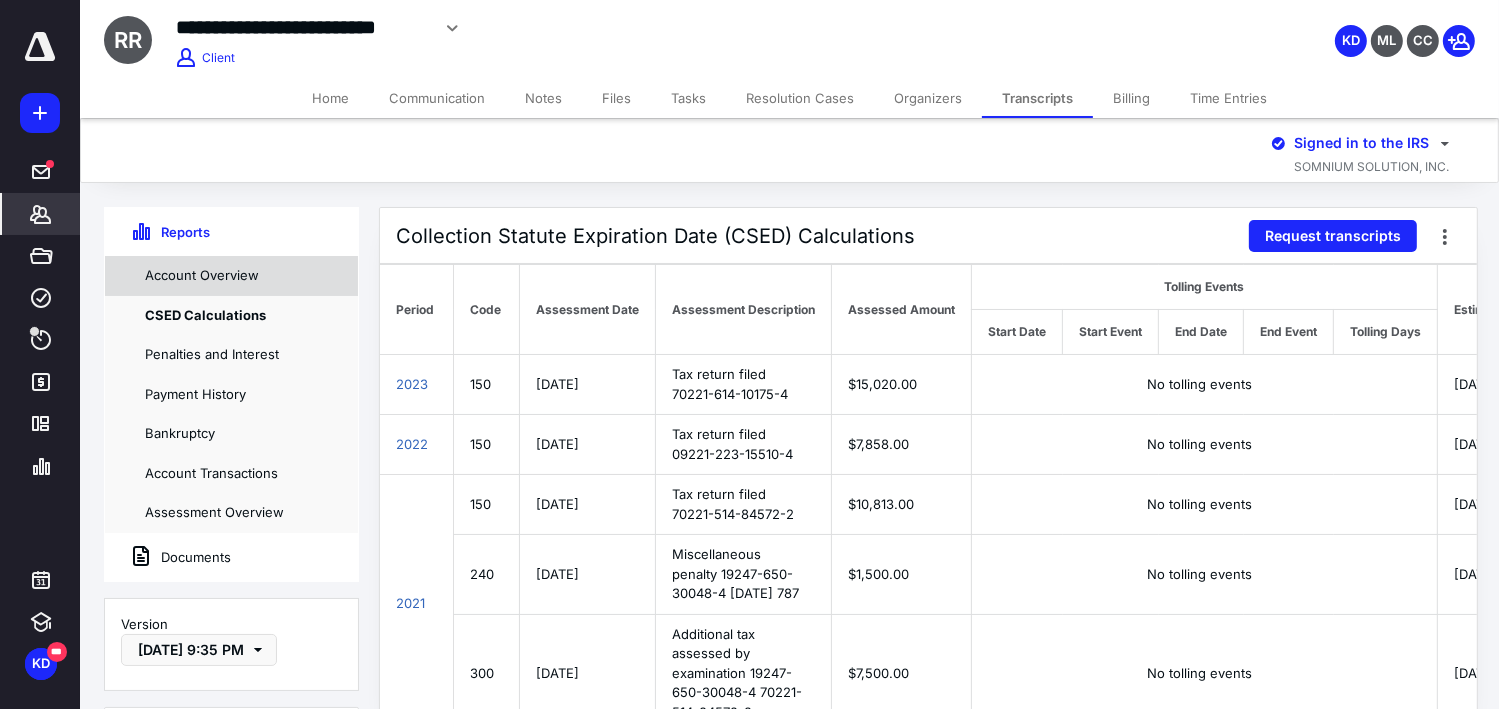 click on "Account Overview" at bounding box center [231, 276] 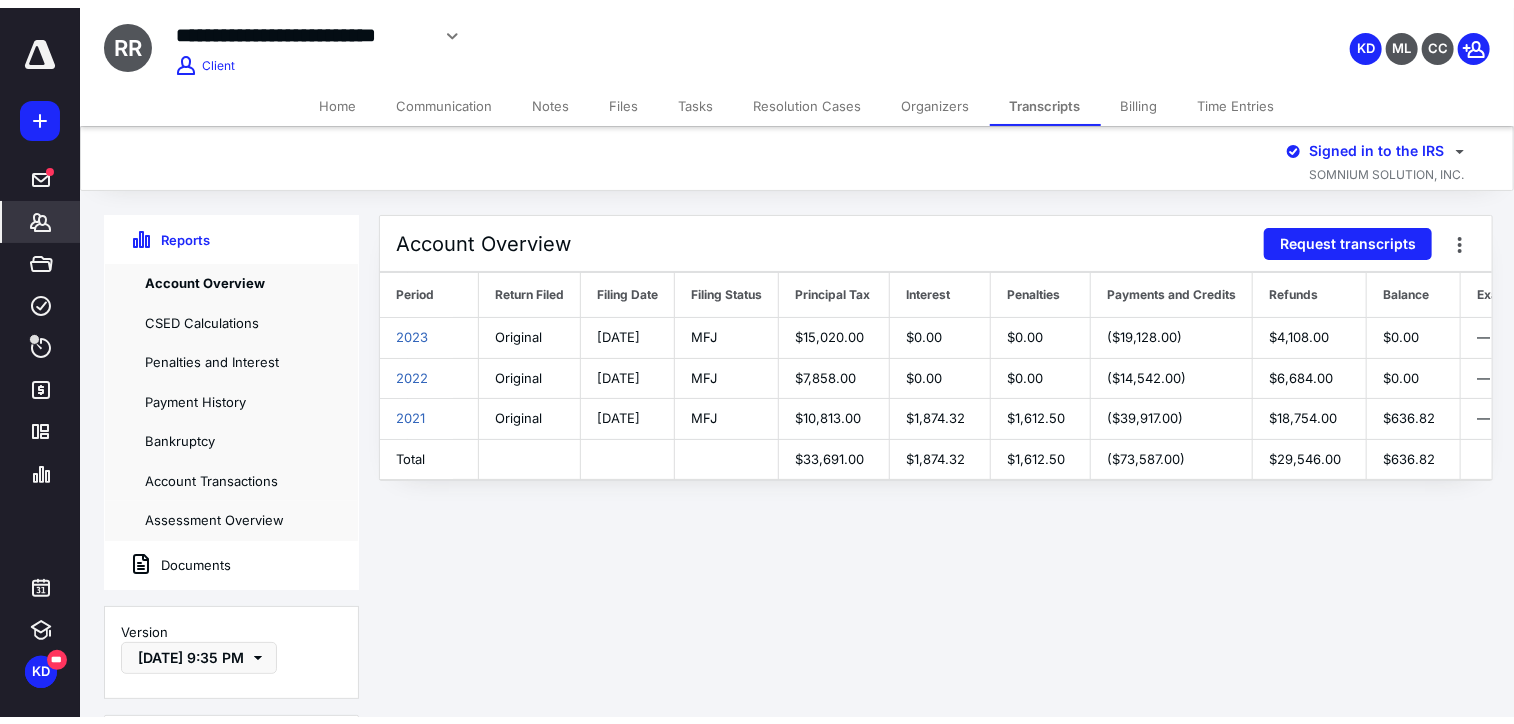 scroll, scrollTop: 0, scrollLeft: 0, axis: both 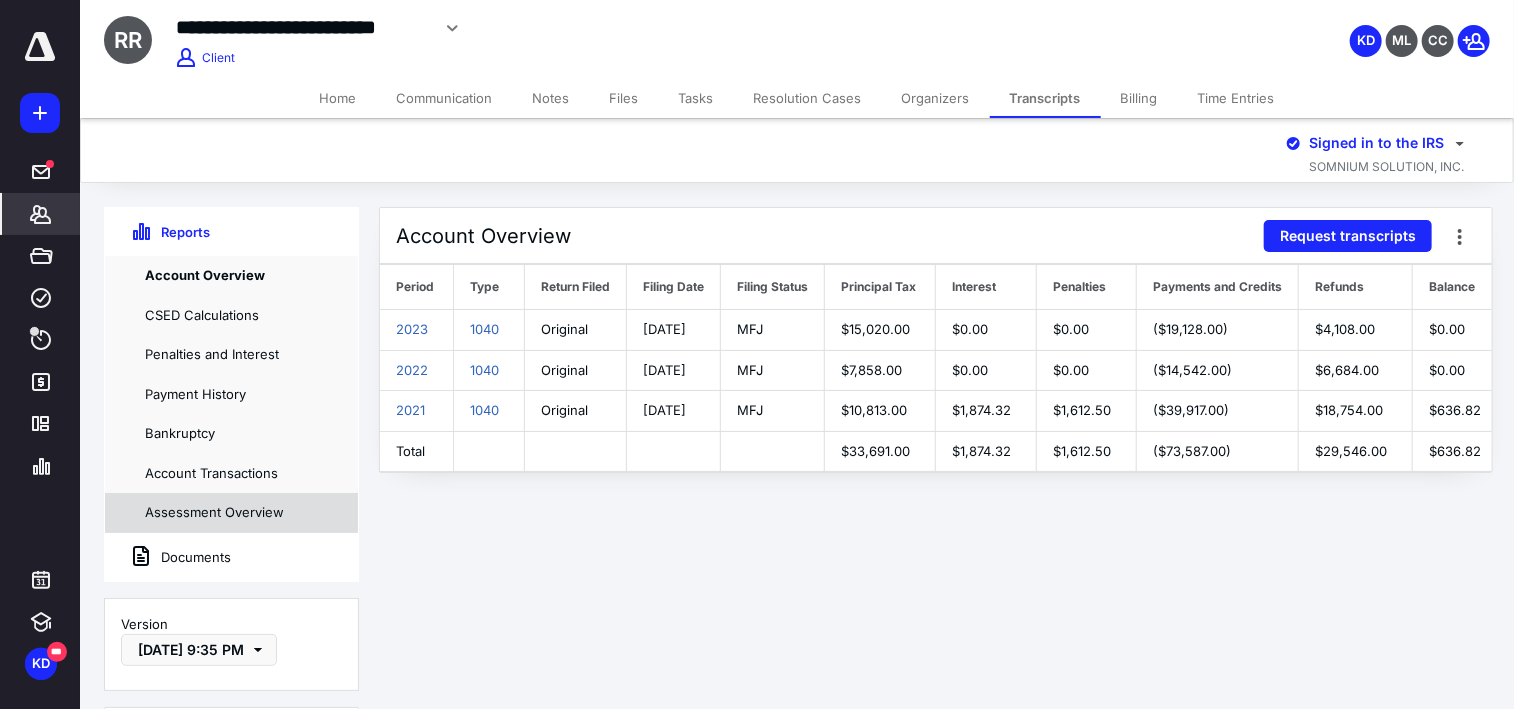 click on "Assessment Overview" at bounding box center [231, 513] 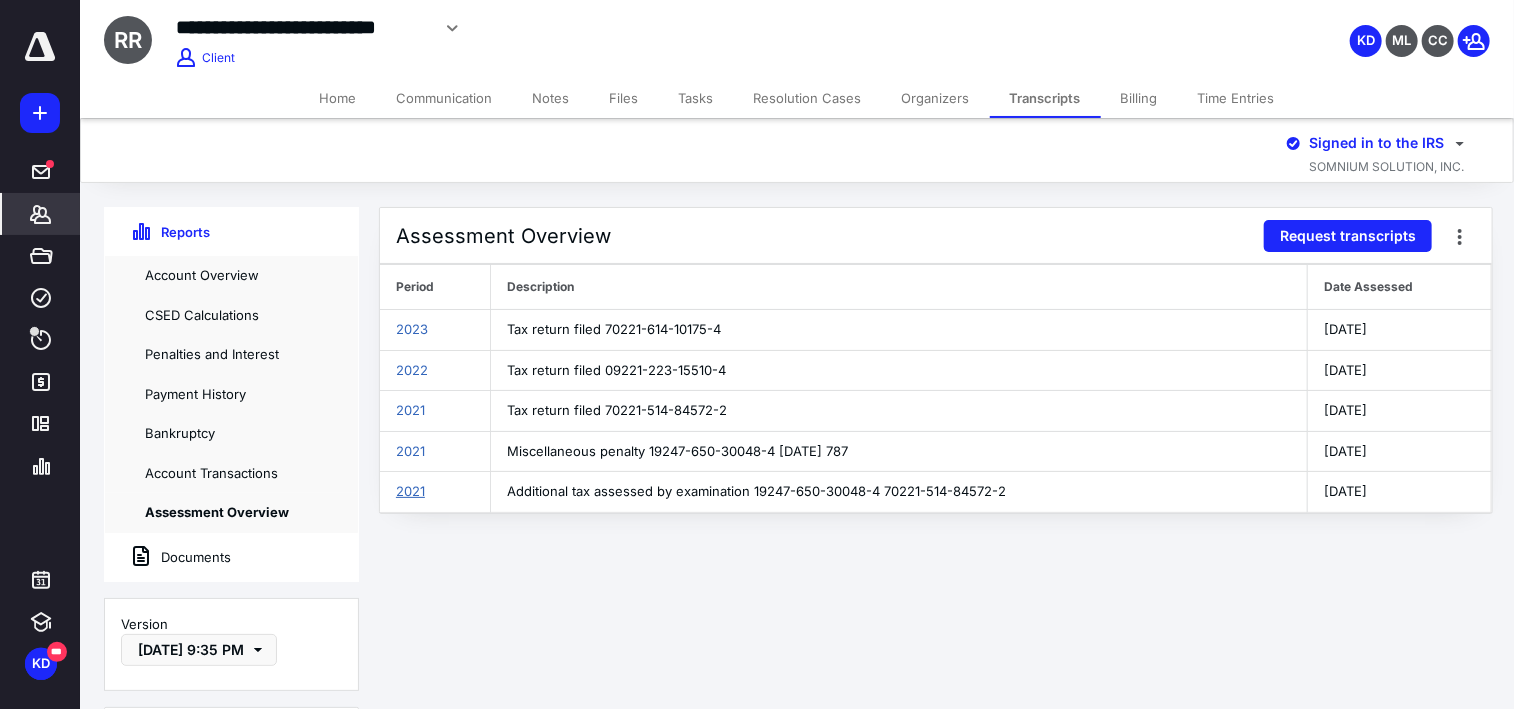 click on "2021" at bounding box center (410, 491) 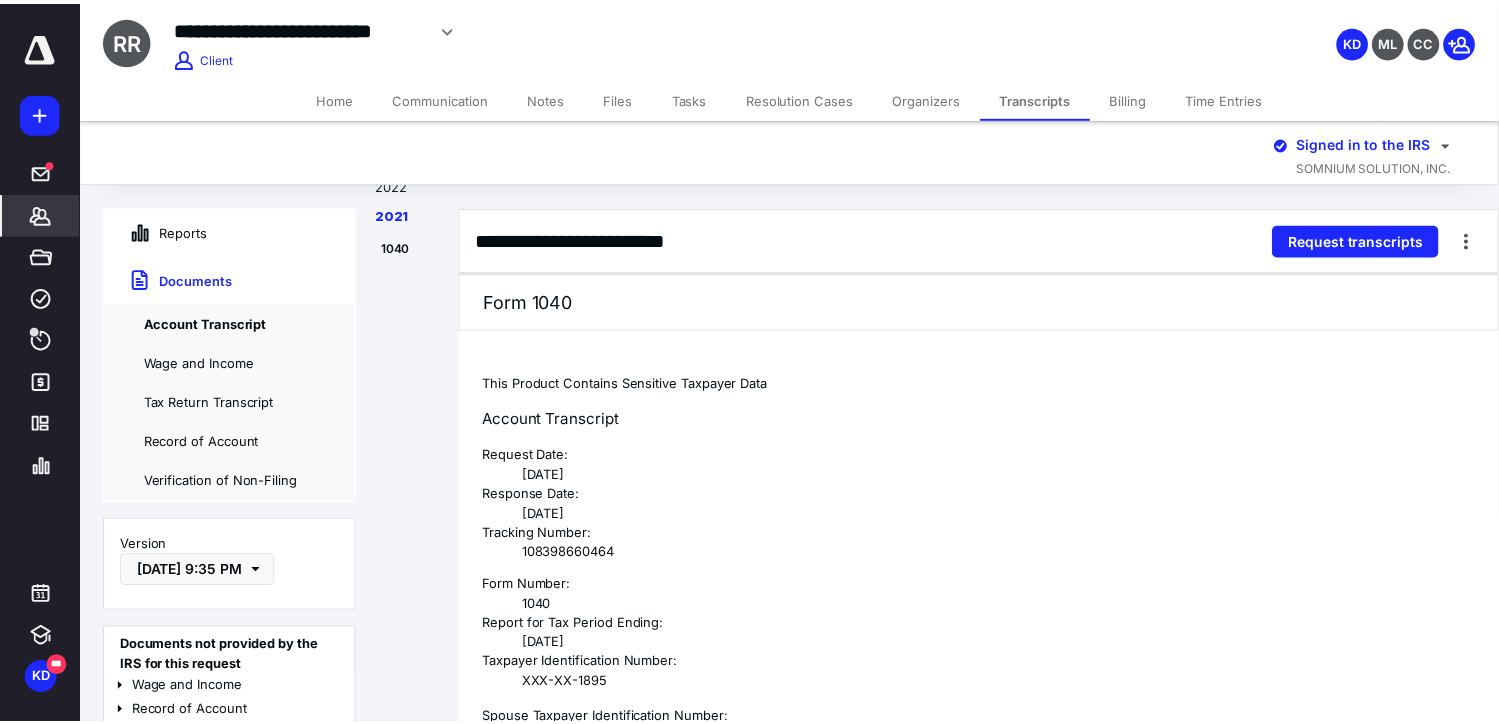 scroll, scrollTop: 3339, scrollLeft: 0, axis: vertical 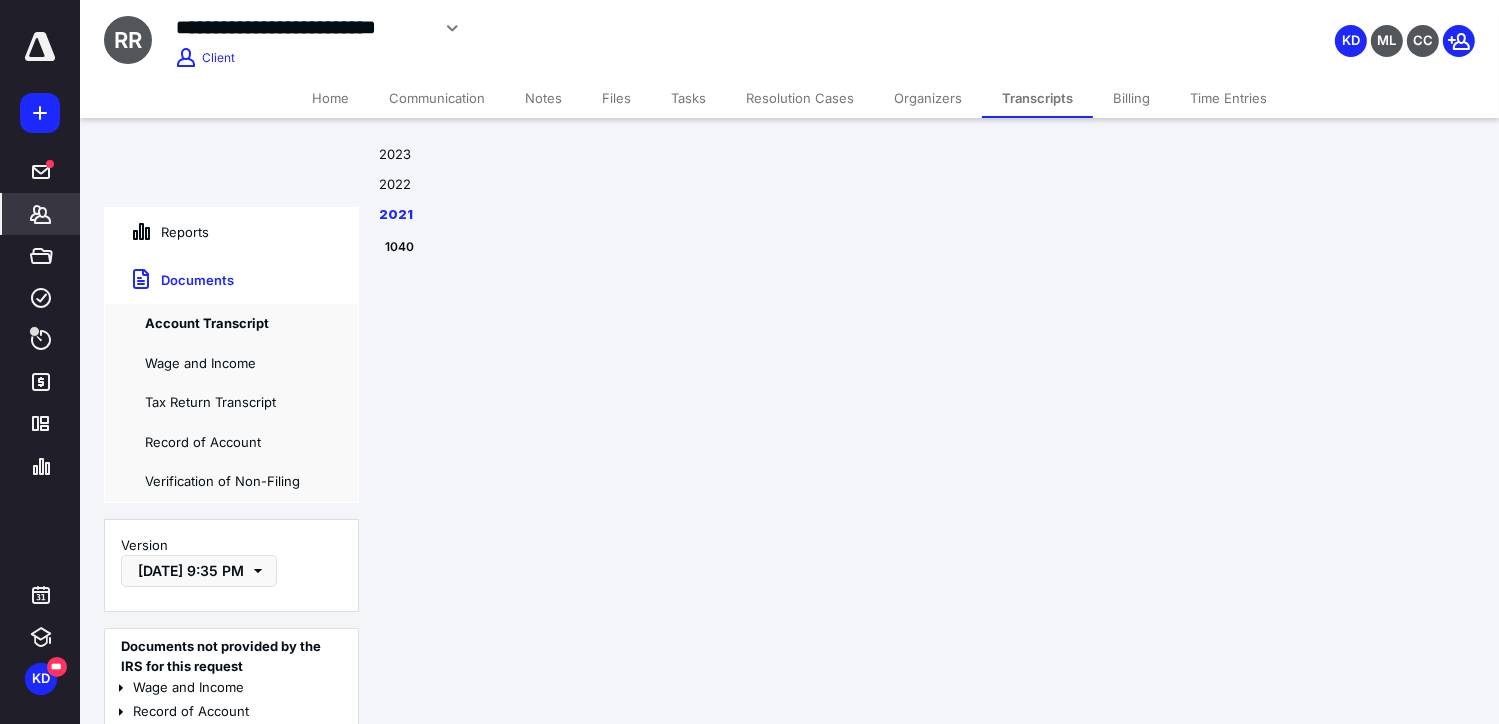 click on "Reports" at bounding box center (157, 232) 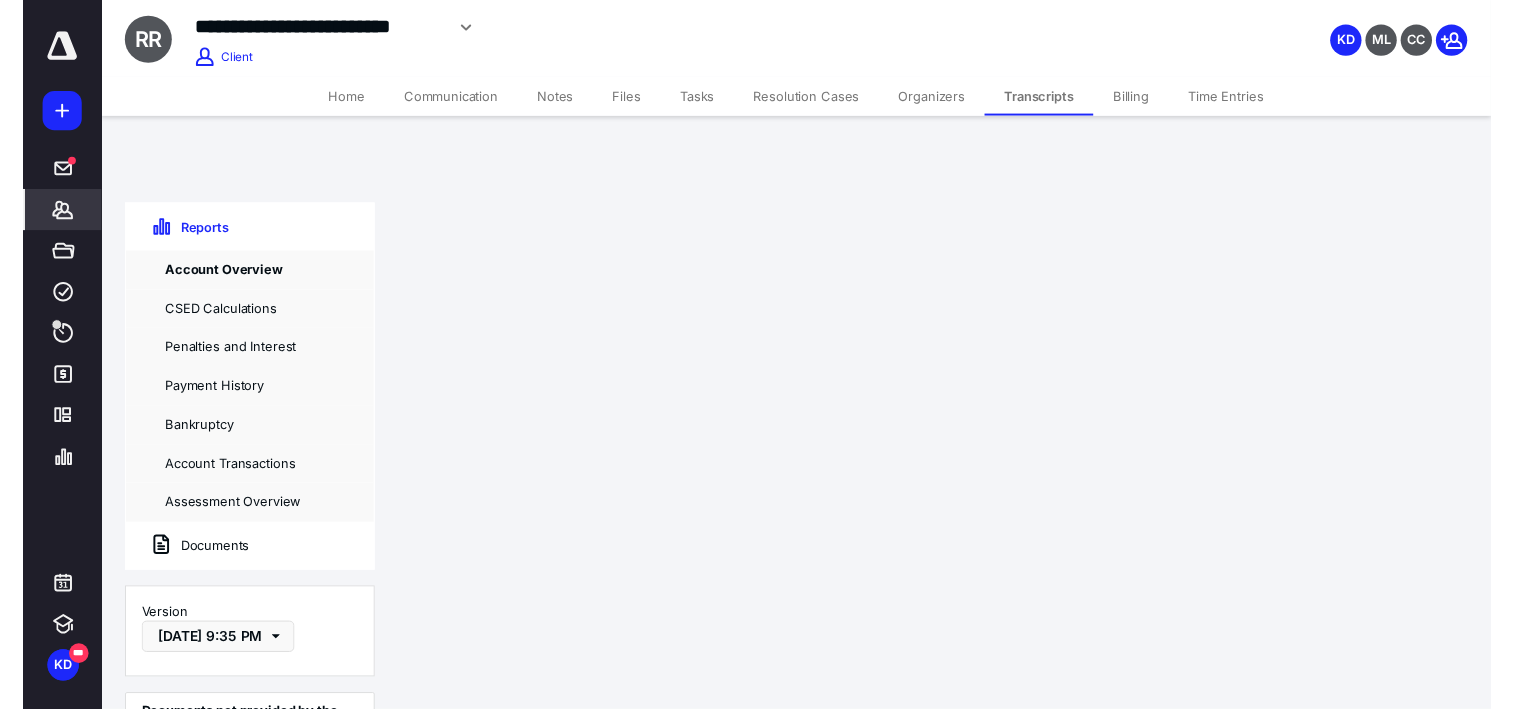 scroll, scrollTop: 0, scrollLeft: 0, axis: both 